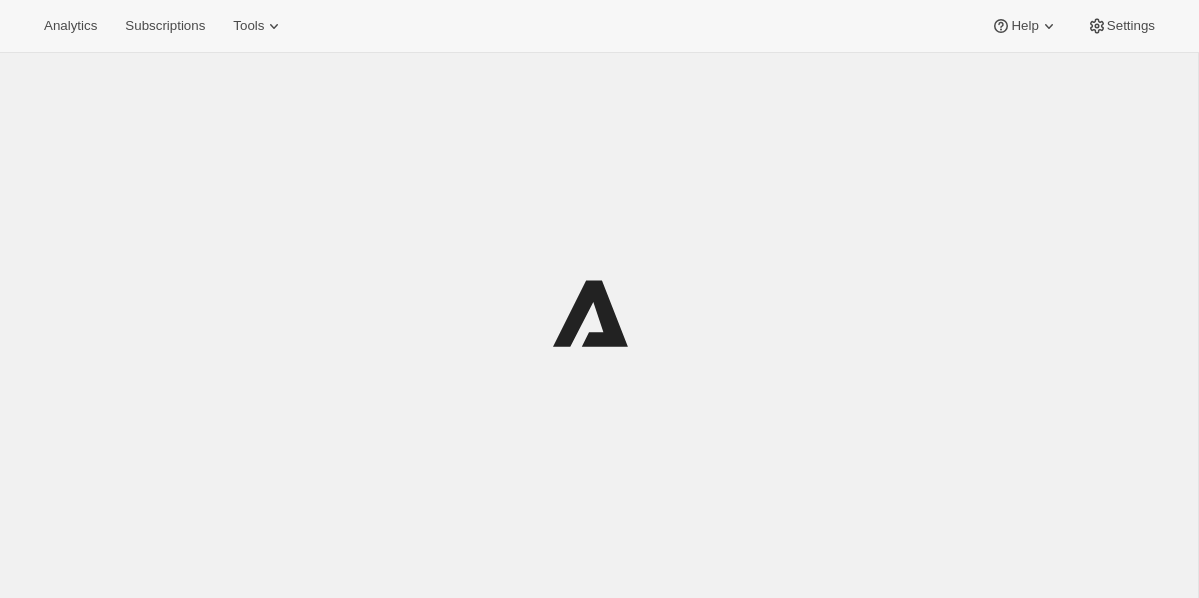 scroll, scrollTop: 0, scrollLeft: 0, axis: both 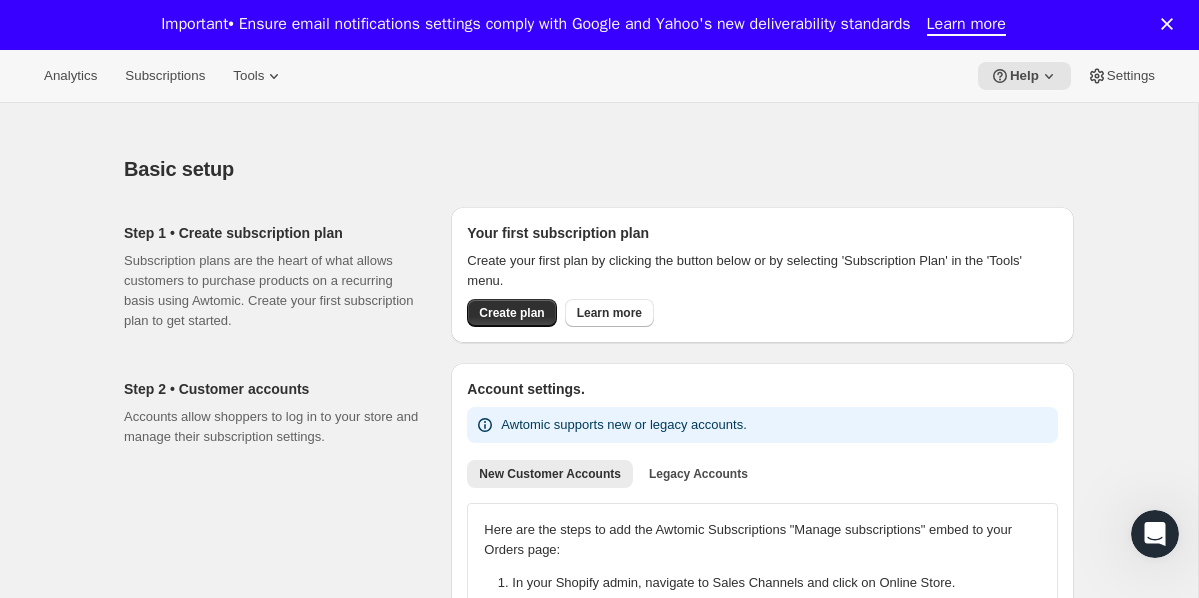 click on "Important  • Ensure email notifications settings comply with Google and Yahoo's new deliverability standards" at bounding box center [535, 24] 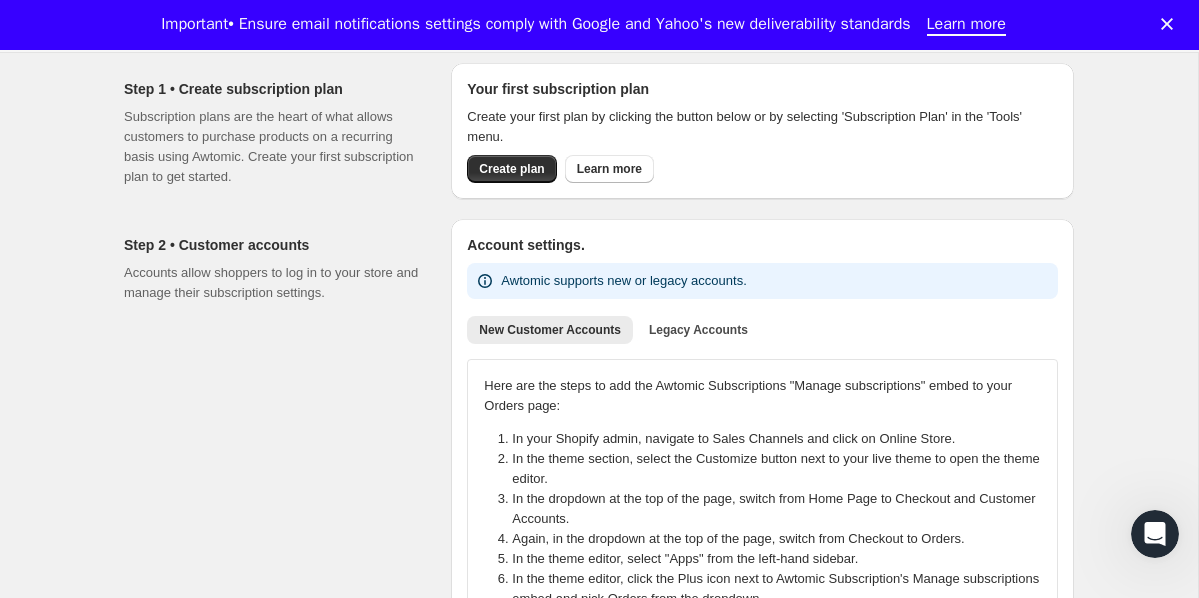 scroll, scrollTop: 0, scrollLeft: 0, axis: both 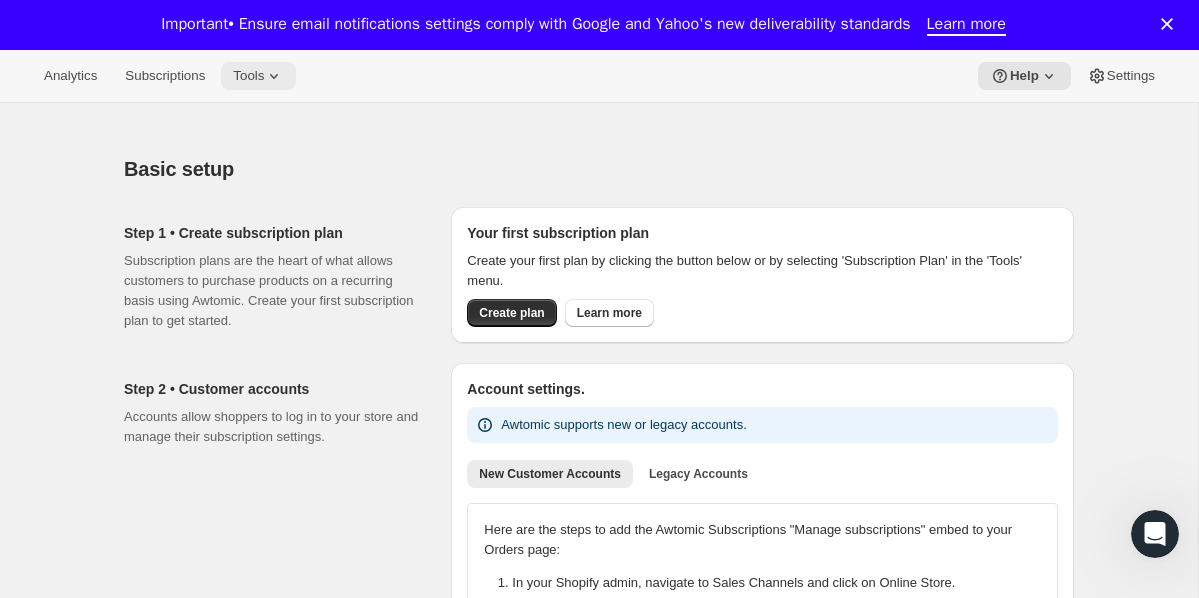 click on "Tools" at bounding box center [248, 76] 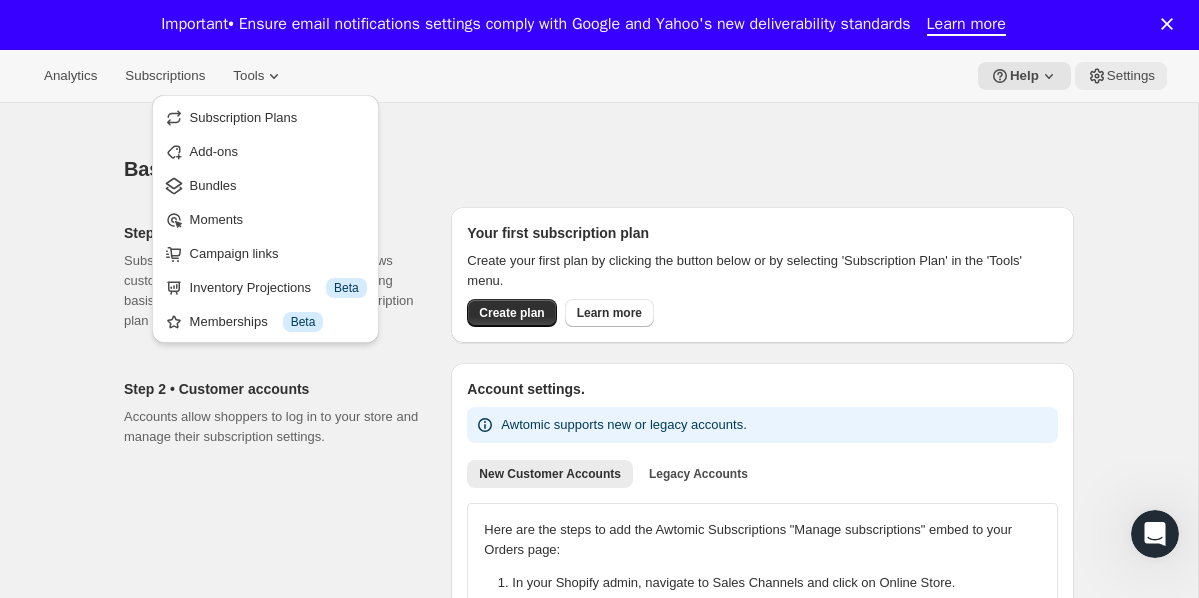 click on "Settings" at bounding box center [1121, 76] 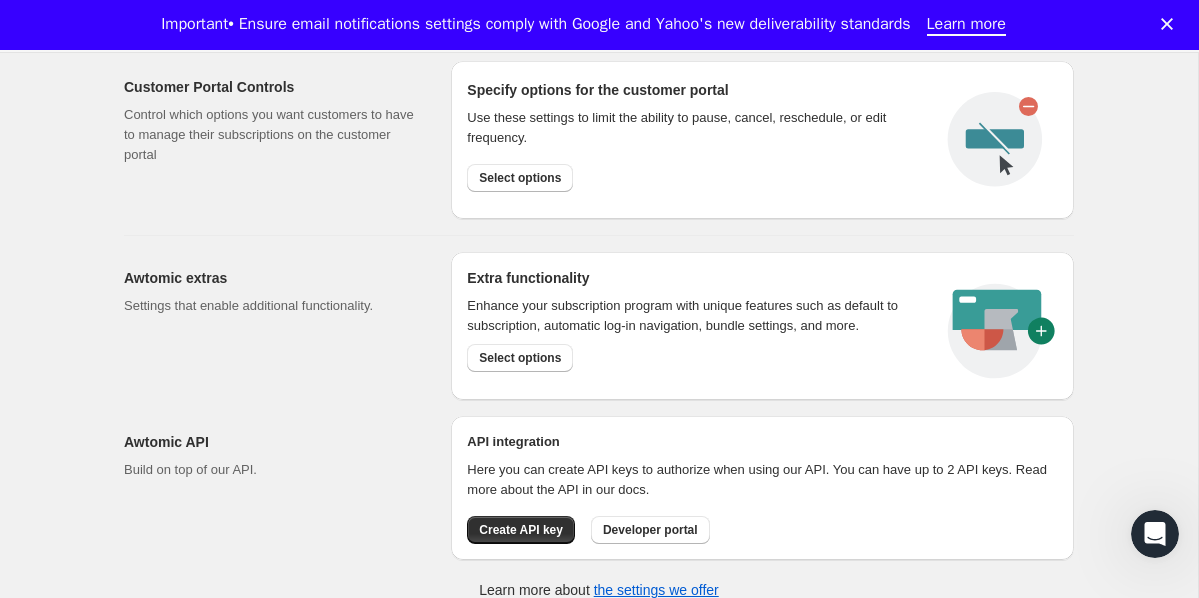 scroll, scrollTop: 1092, scrollLeft: 0, axis: vertical 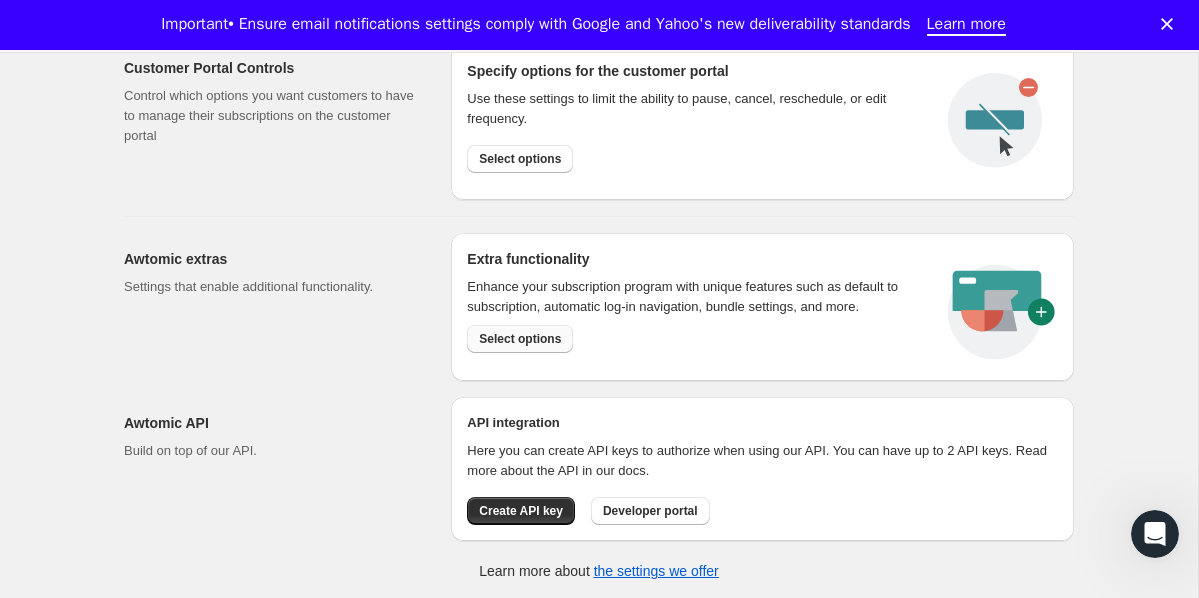 click on "Select options" at bounding box center [520, 339] 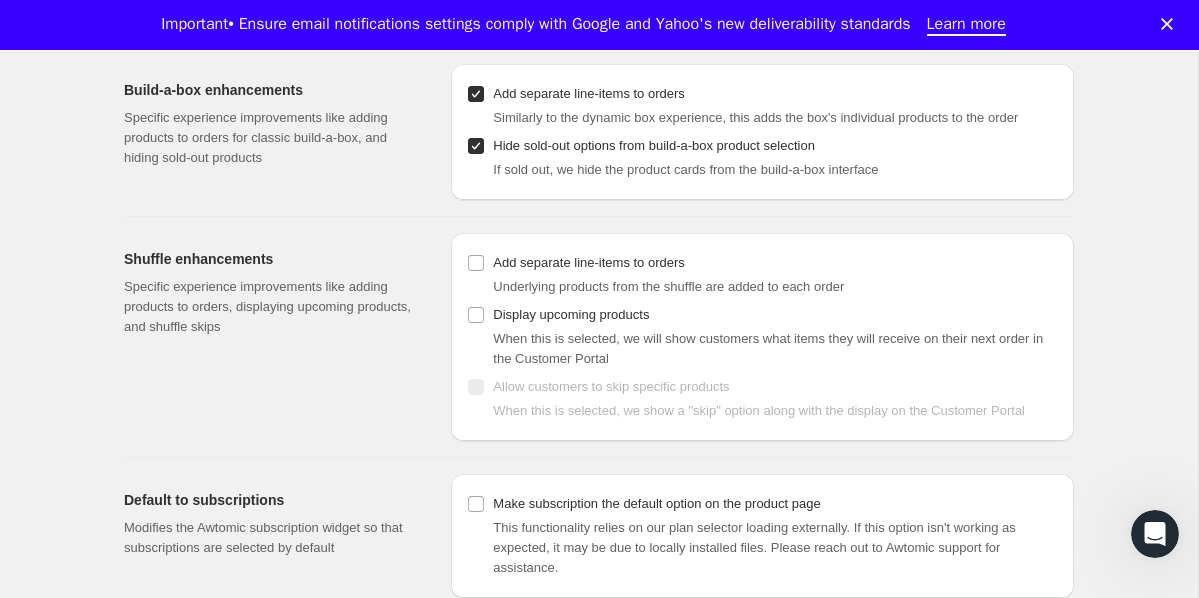 scroll, scrollTop: 135, scrollLeft: 0, axis: vertical 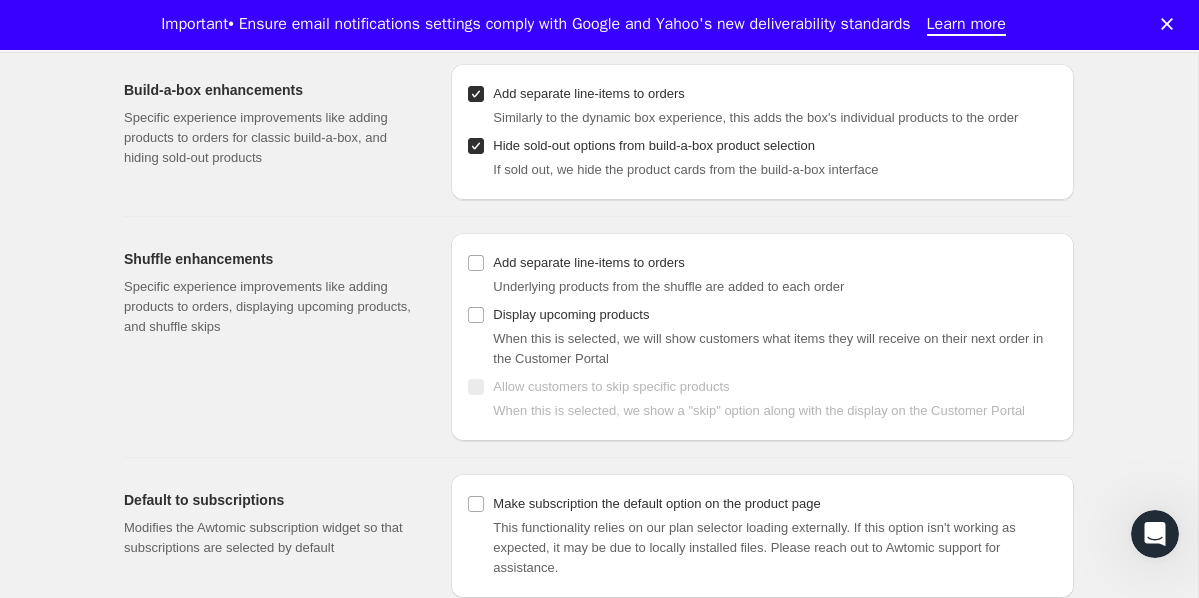 click 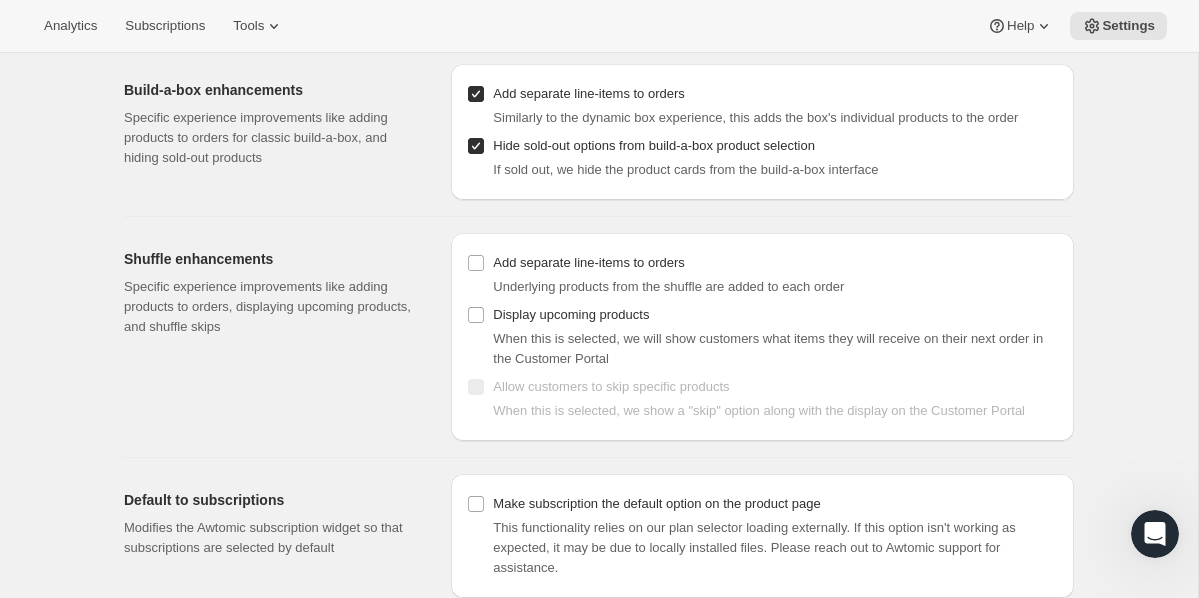 scroll, scrollTop: 0, scrollLeft: 0, axis: both 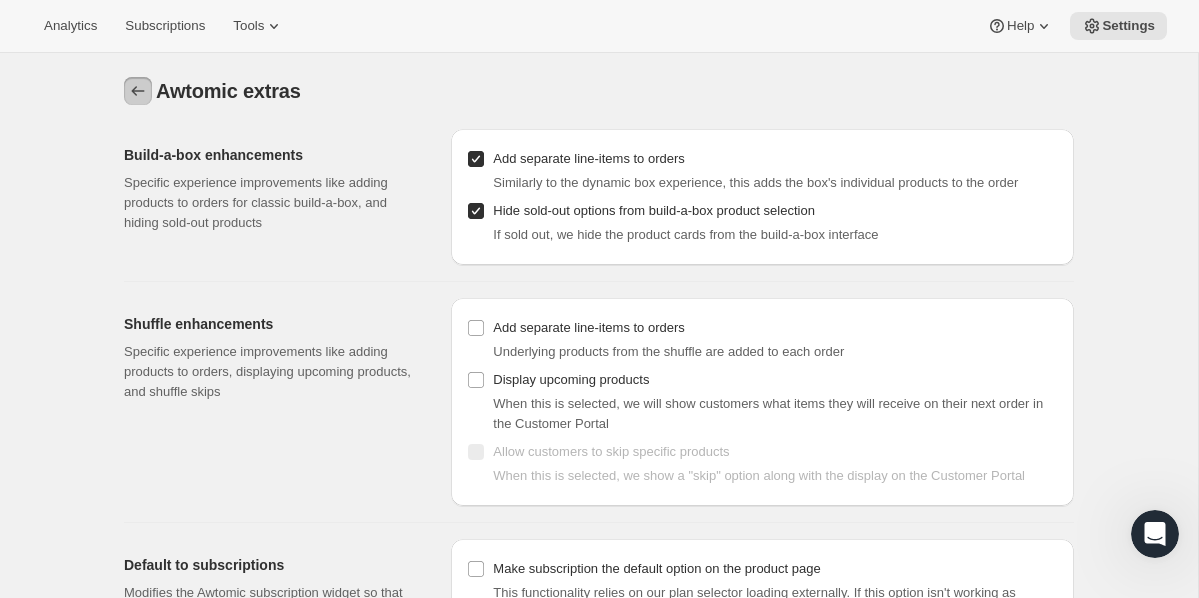 click 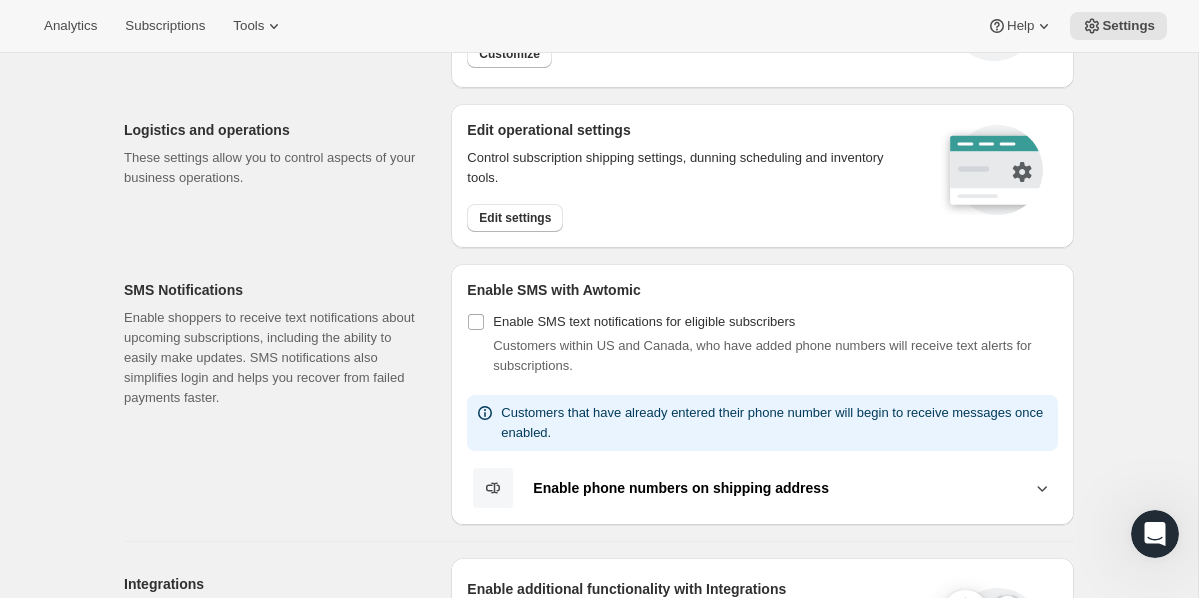 scroll, scrollTop: 0, scrollLeft: 0, axis: both 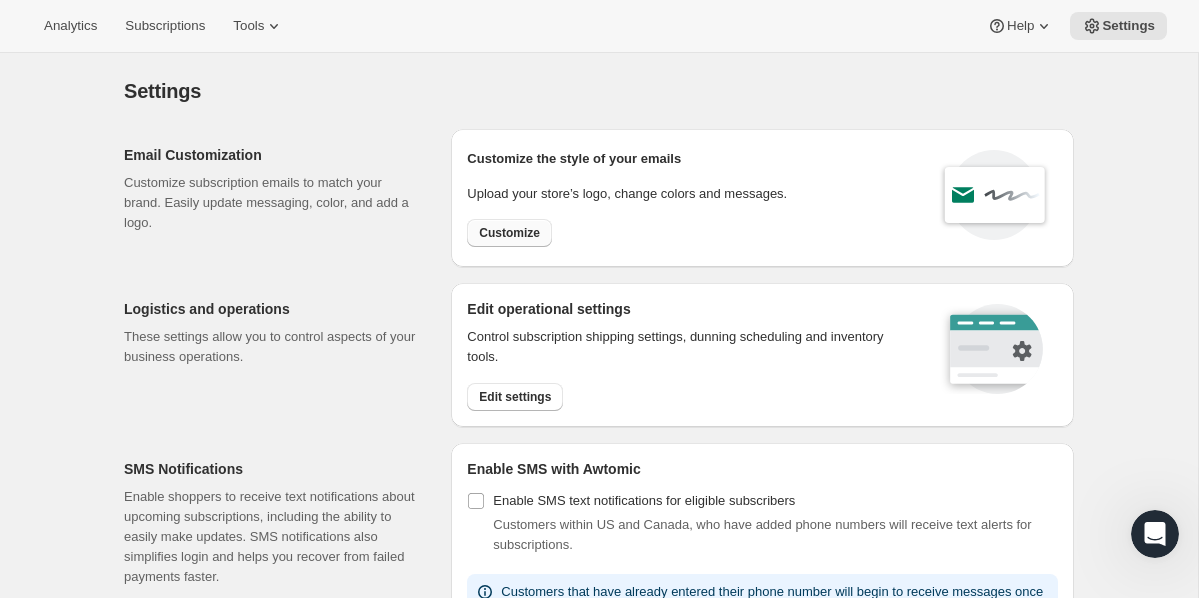 click on "Customize" at bounding box center [509, 233] 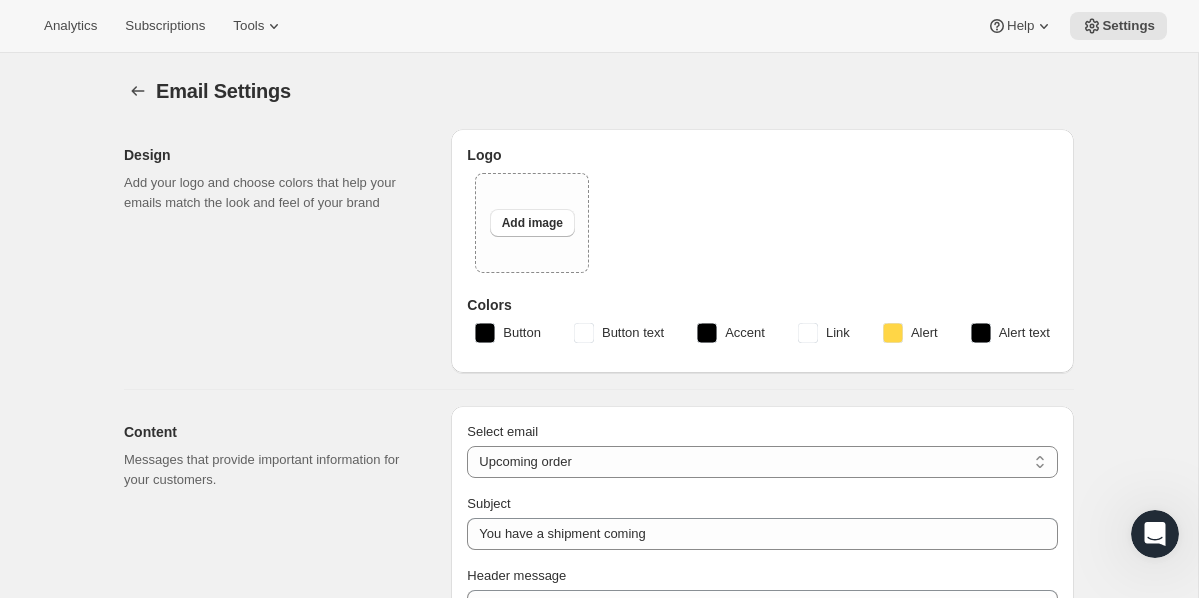 type on "[BRAND] [BRAND]" 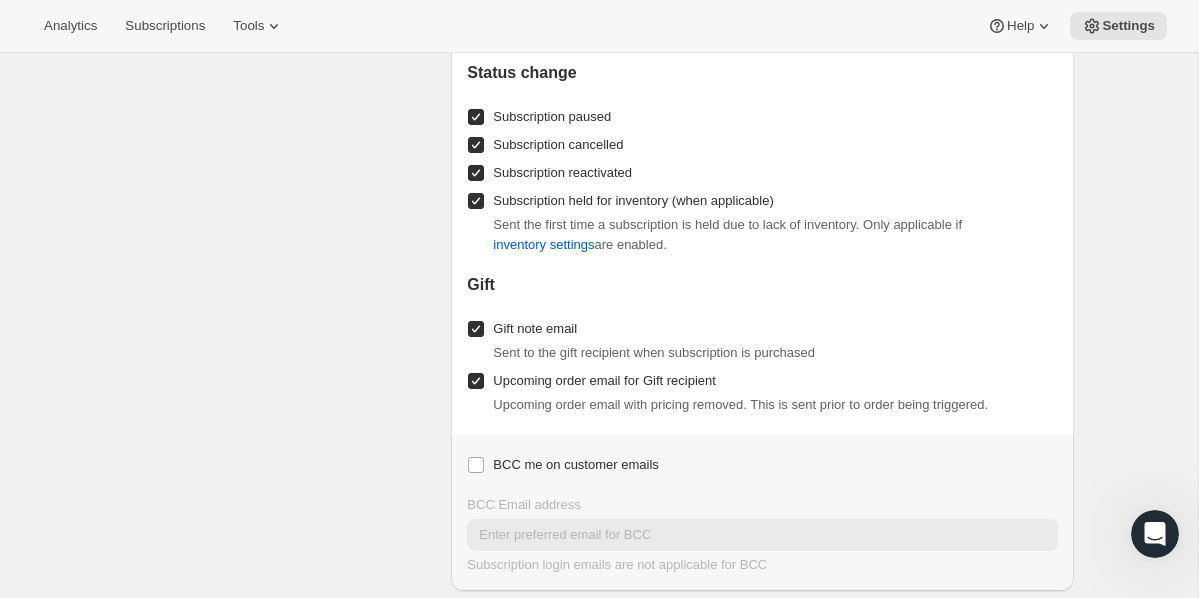 scroll, scrollTop: 2051, scrollLeft: 0, axis: vertical 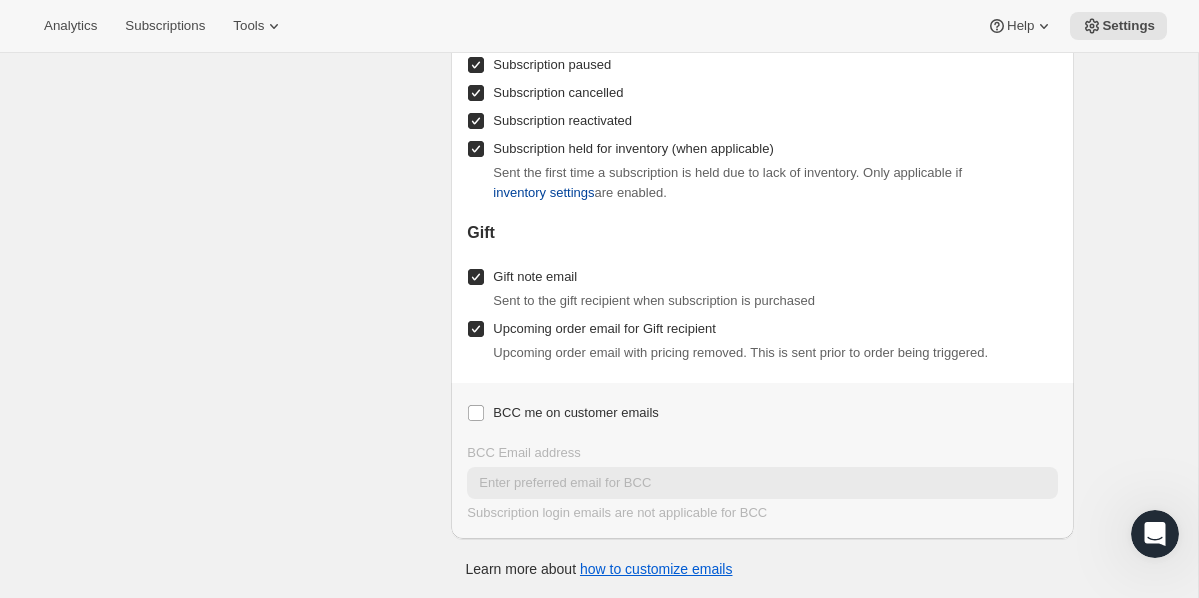 click on "inventory settings" at bounding box center (543, 193) 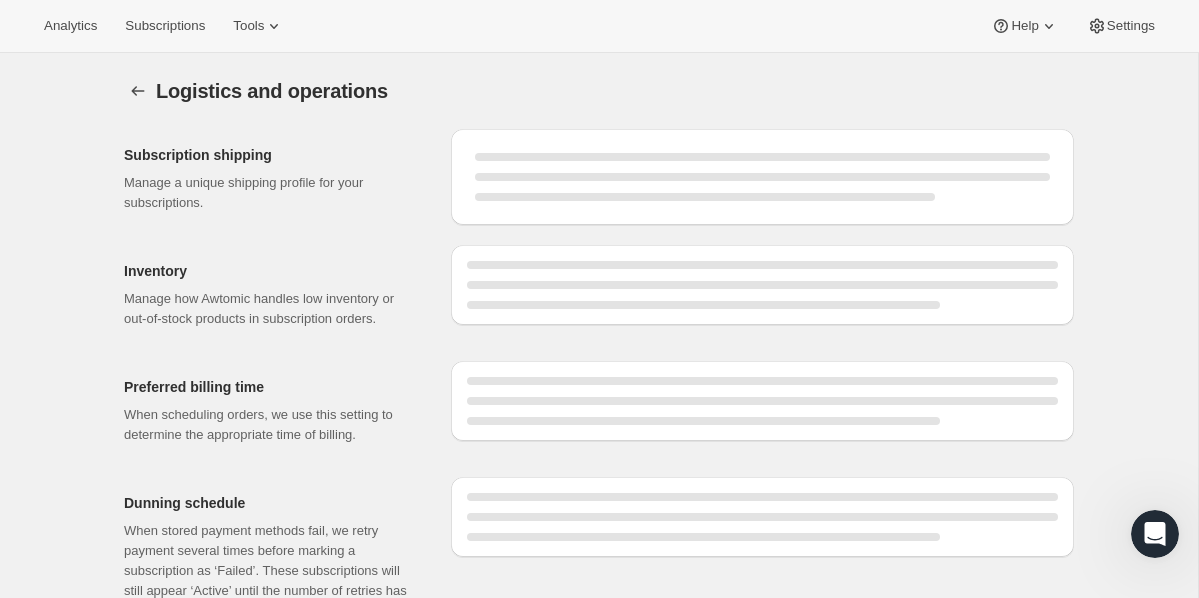 select on "DAY" 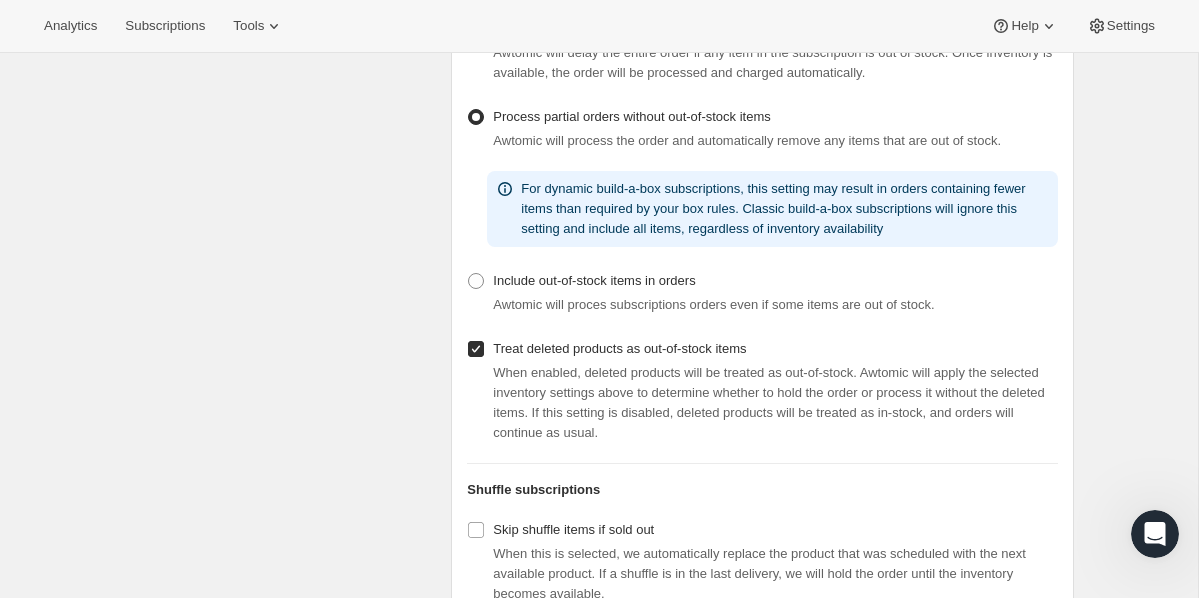 scroll, scrollTop: 500, scrollLeft: 0, axis: vertical 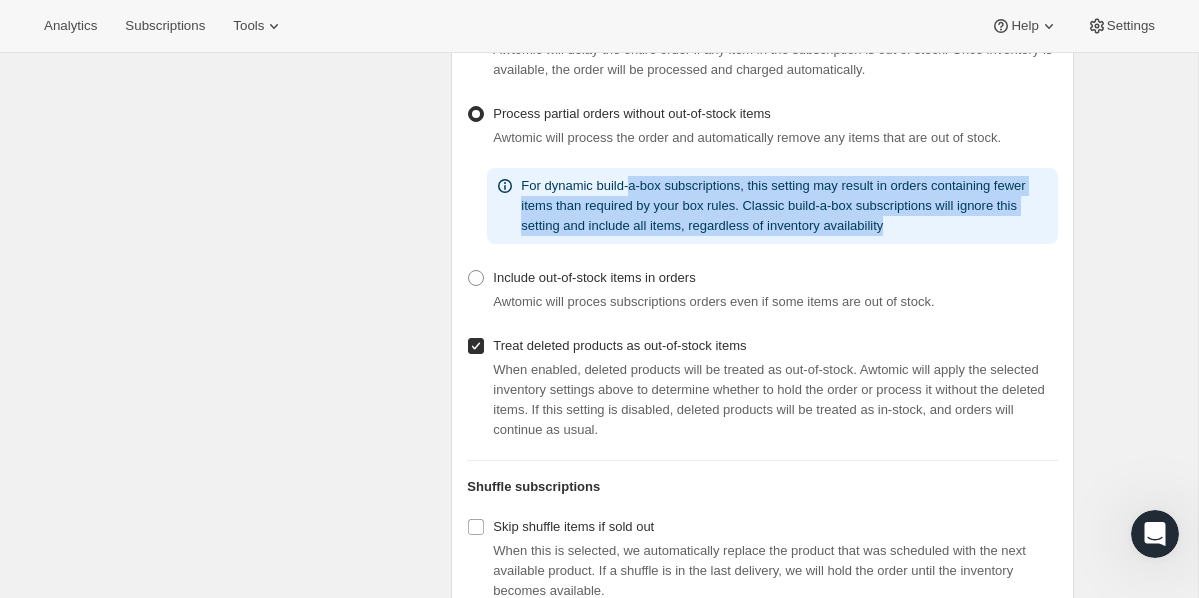 drag, startPoint x: 635, startPoint y: 223, endPoint x: 971, endPoint y: 273, distance: 339.69986 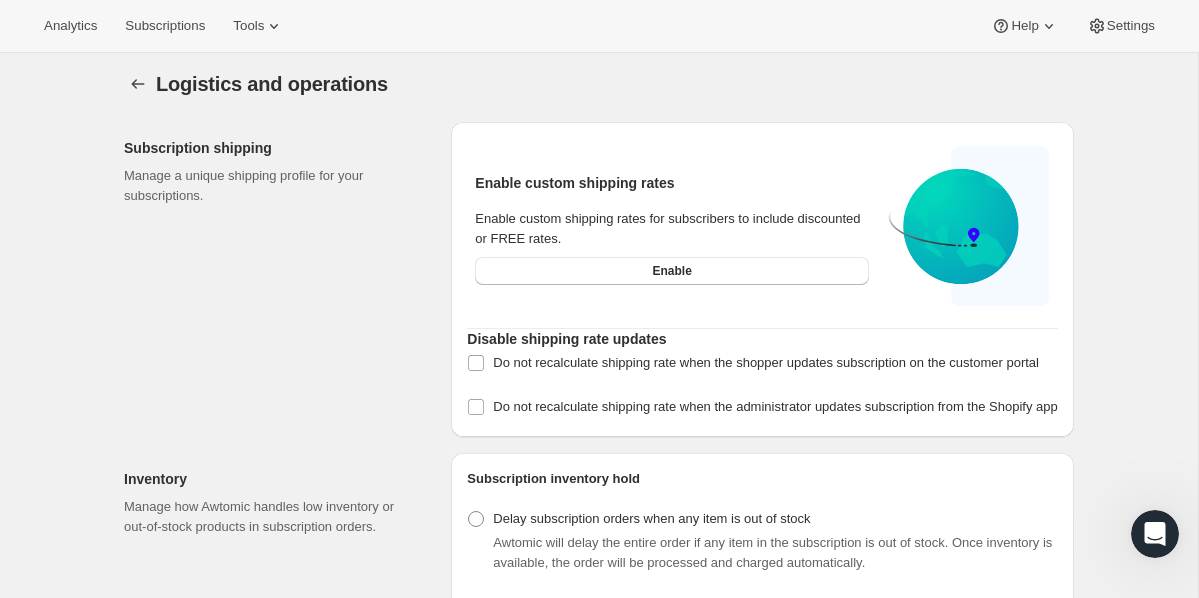 scroll, scrollTop: 0, scrollLeft: 0, axis: both 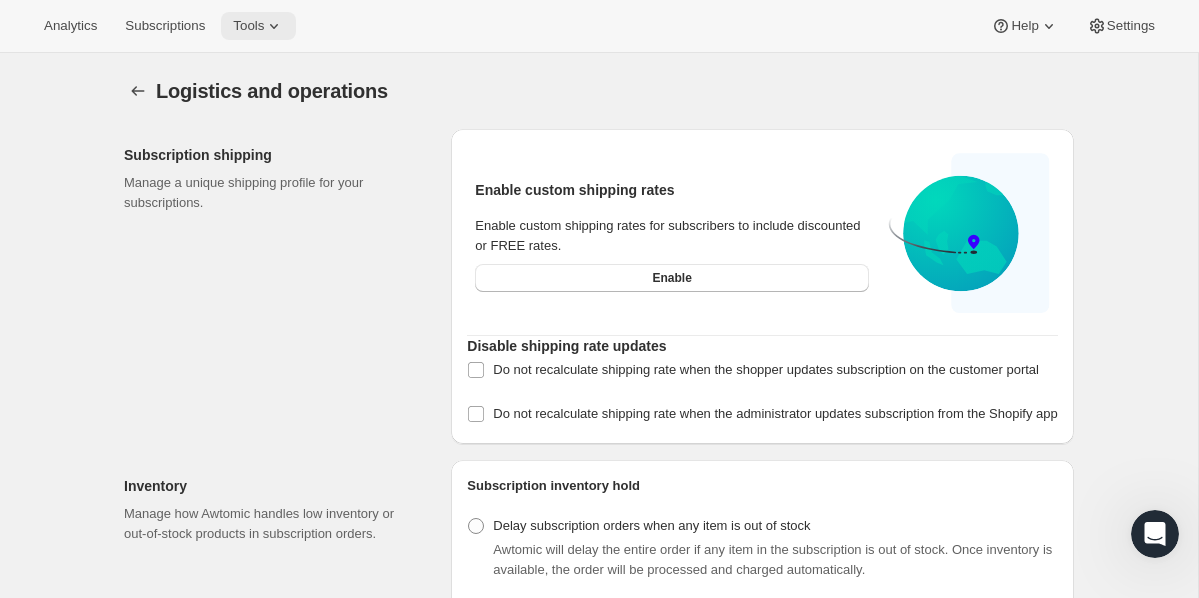 click on "Tools" at bounding box center [248, 26] 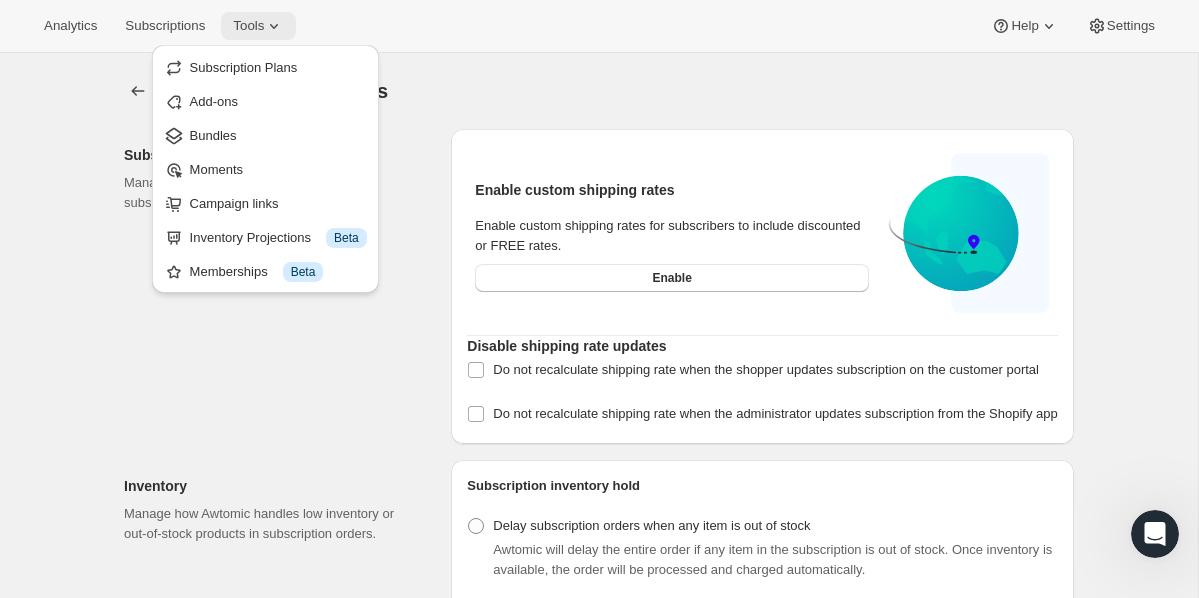 click on "Tools" at bounding box center (248, 26) 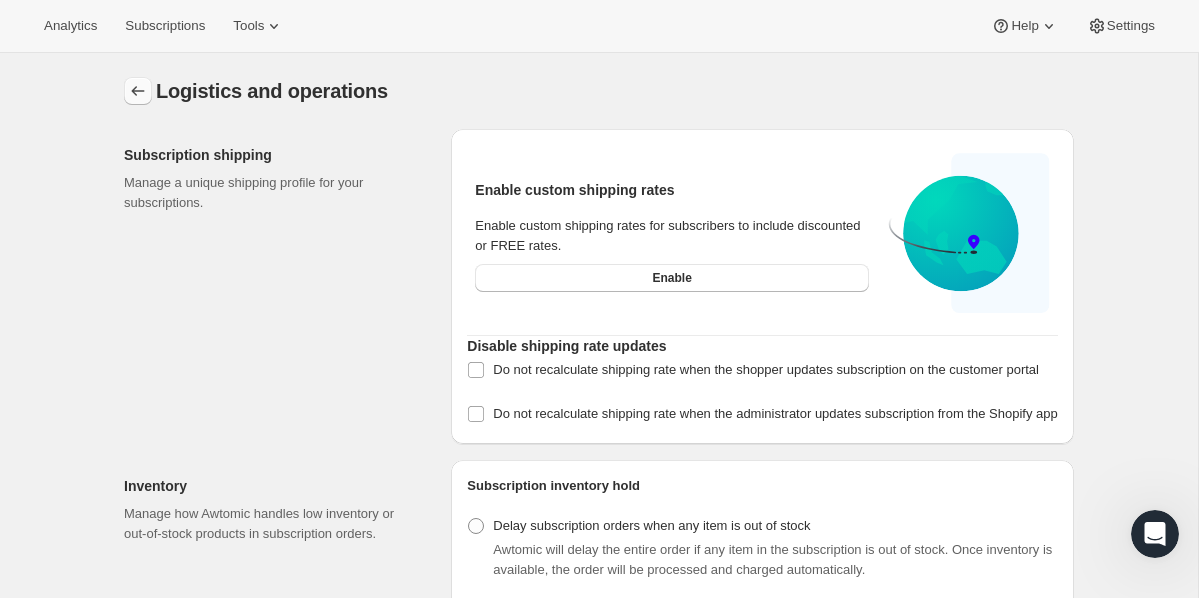 click 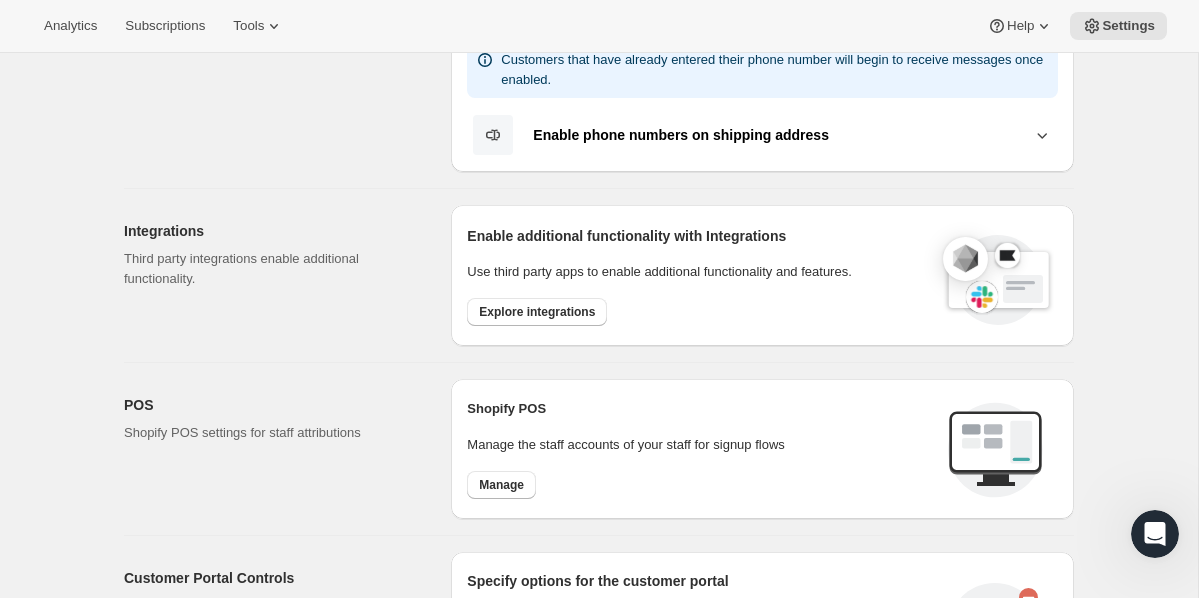 scroll, scrollTop: 564, scrollLeft: 0, axis: vertical 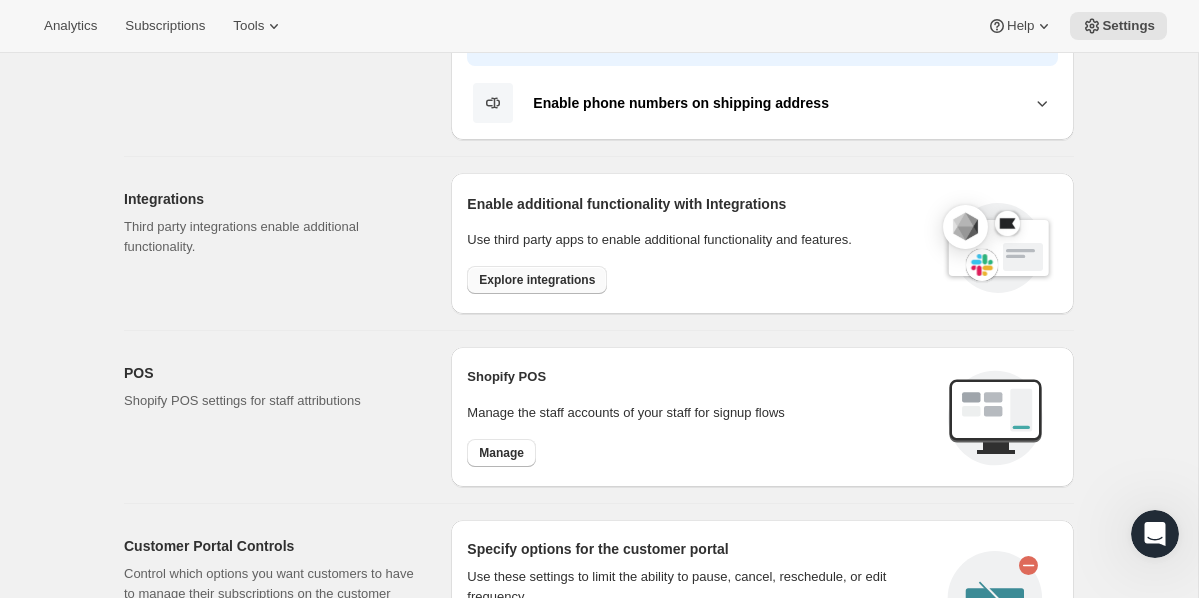 click on "Explore integrations" at bounding box center [537, 280] 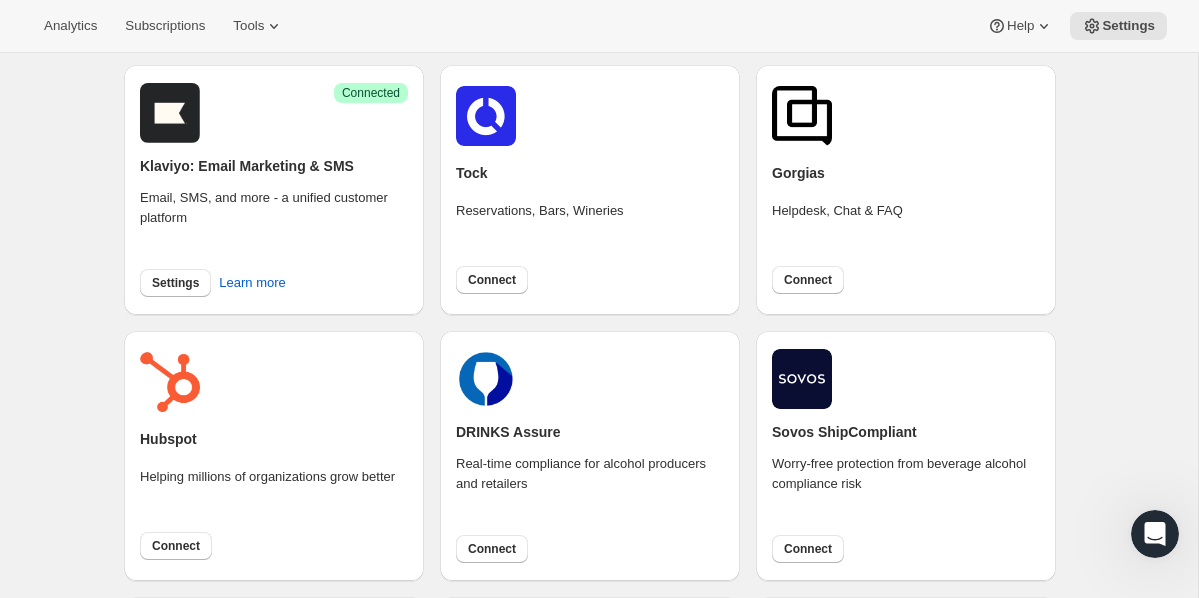scroll, scrollTop: 380, scrollLeft: 0, axis: vertical 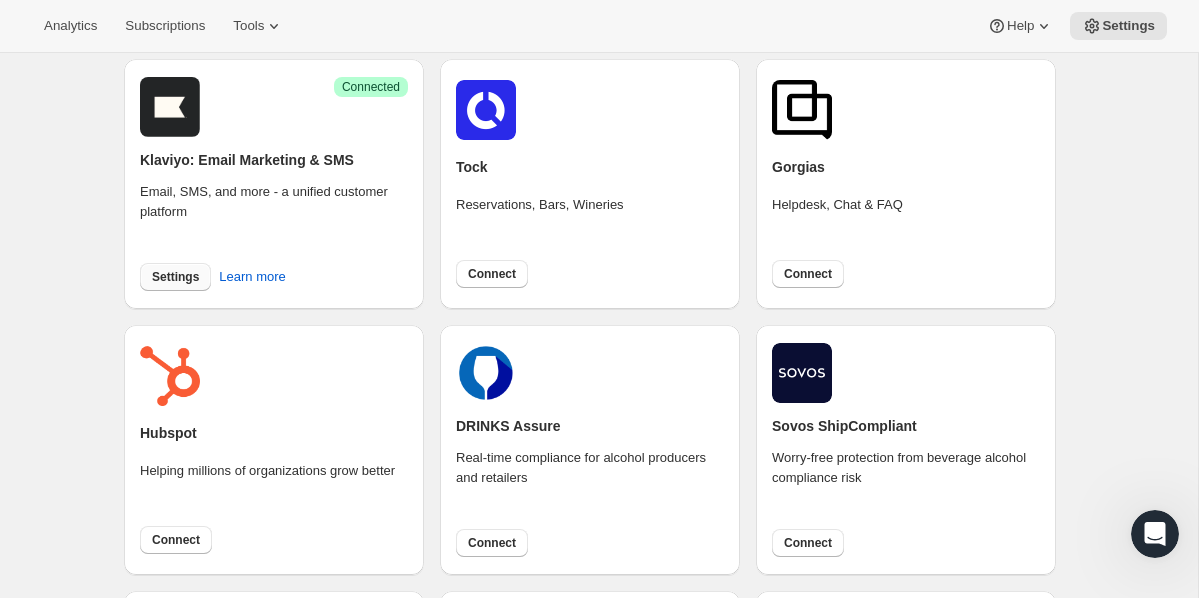click on "Settings" at bounding box center [175, 277] 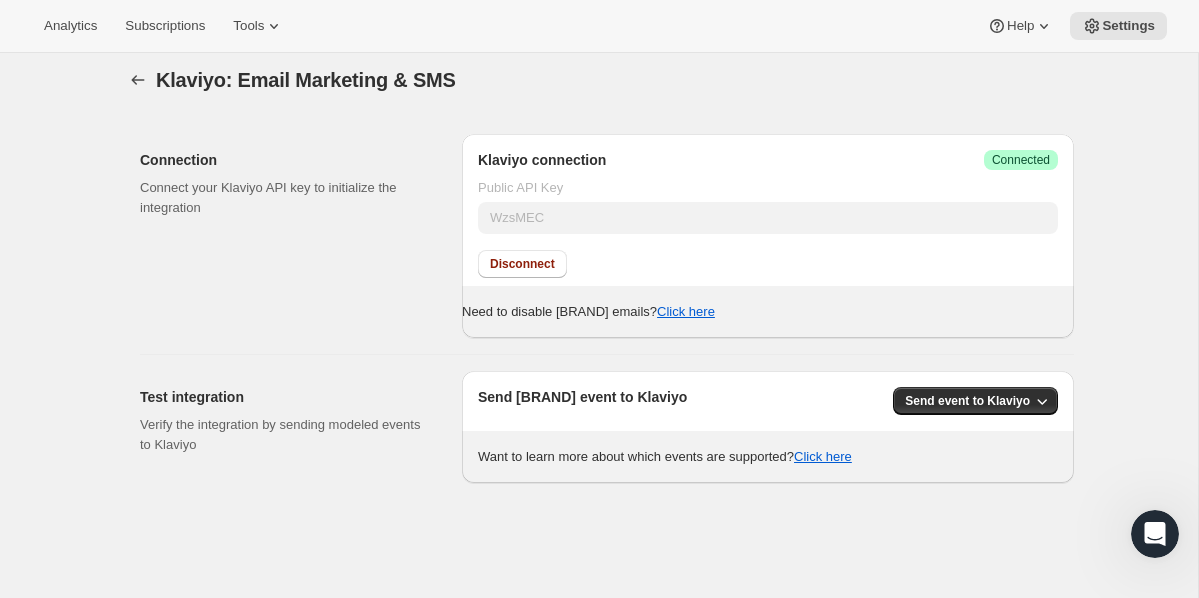 scroll, scrollTop: 53, scrollLeft: 0, axis: vertical 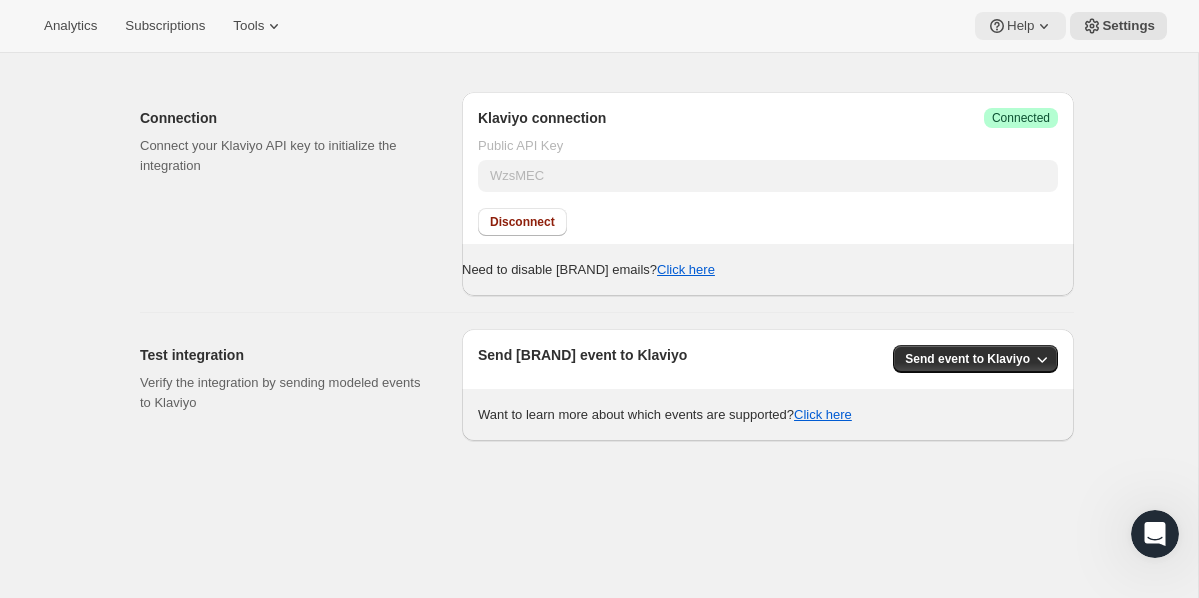 click on "Help" at bounding box center [1020, 26] 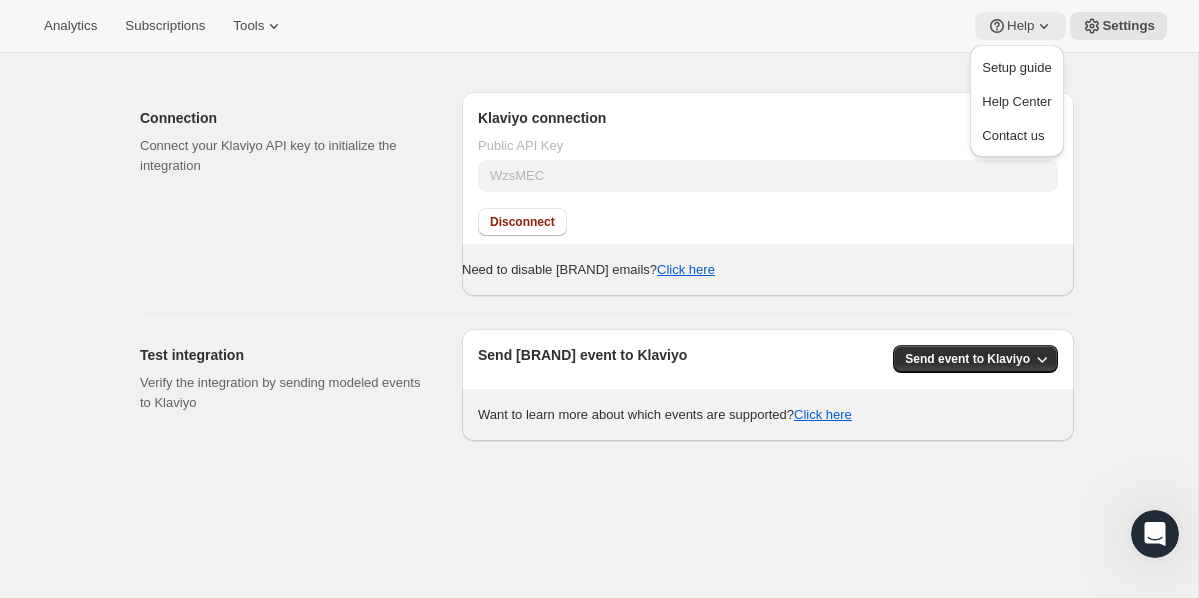 click on "Help" at bounding box center (1020, 26) 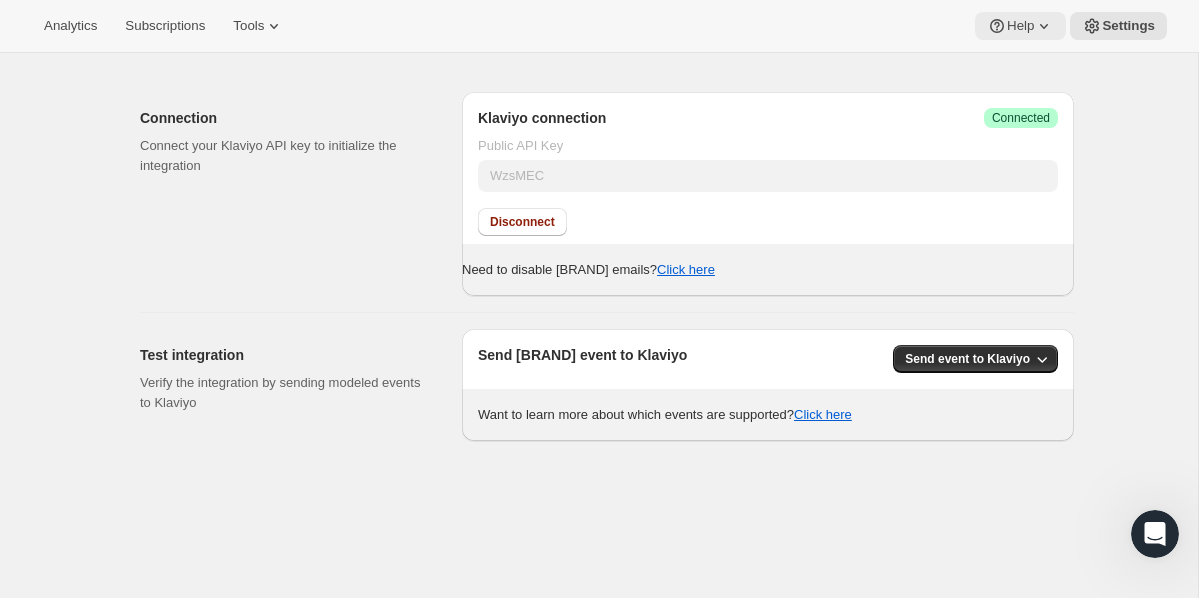 click on "Help" at bounding box center (1020, 26) 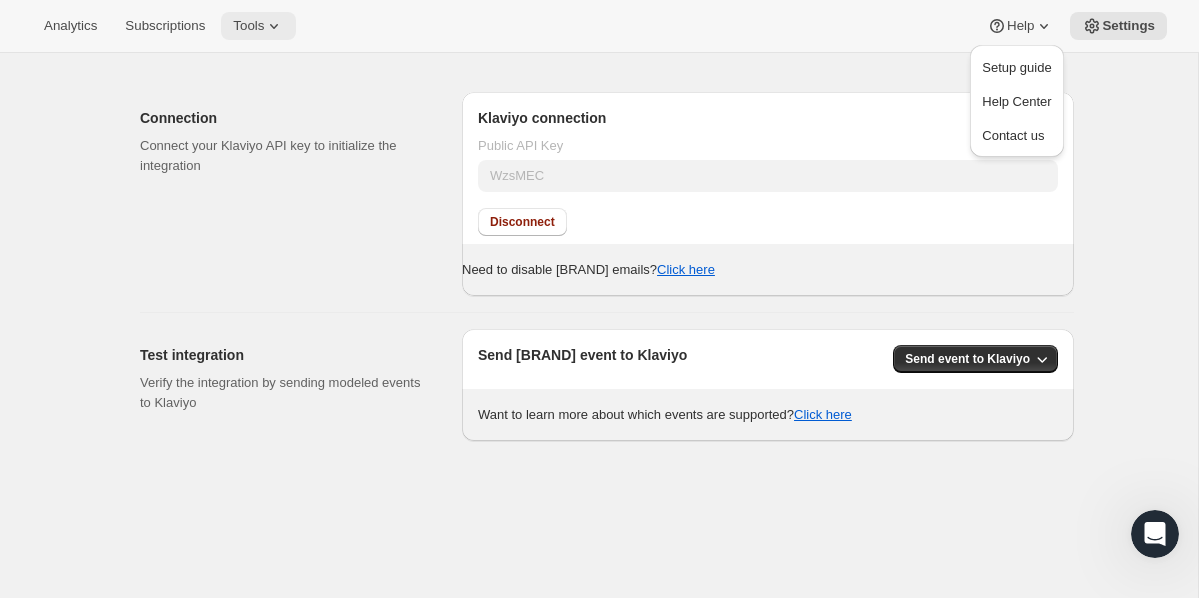 click on "Tools" at bounding box center [248, 26] 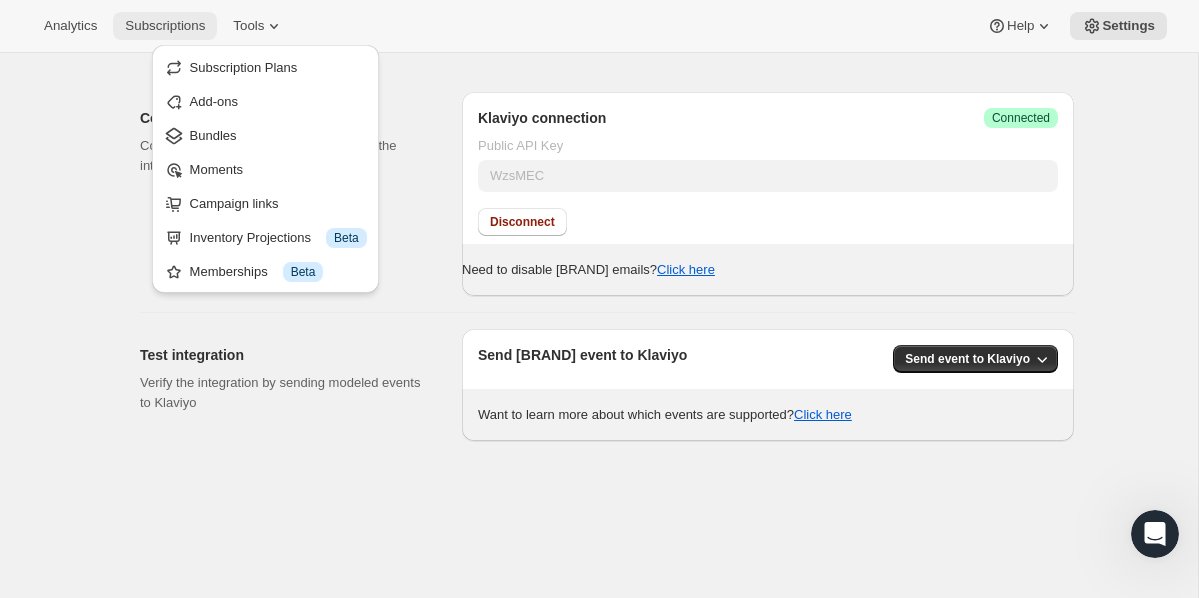 click on "Subscriptions" at bounding box center (165, 26) 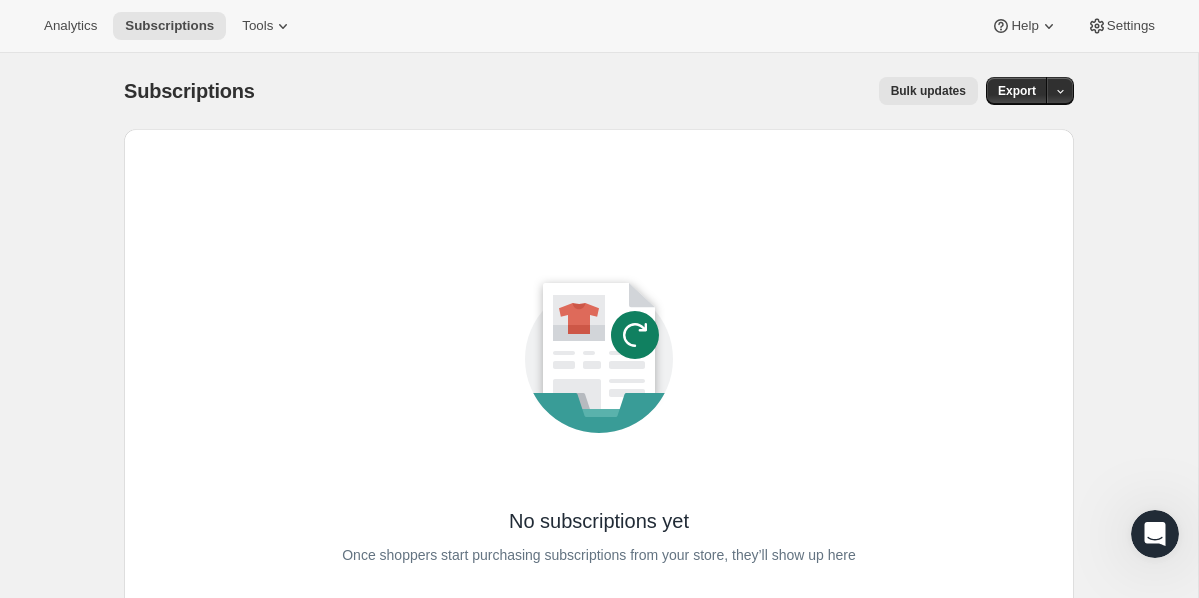 scroll, scrollTop: 147, scrollLeft: 0, axis: vertical 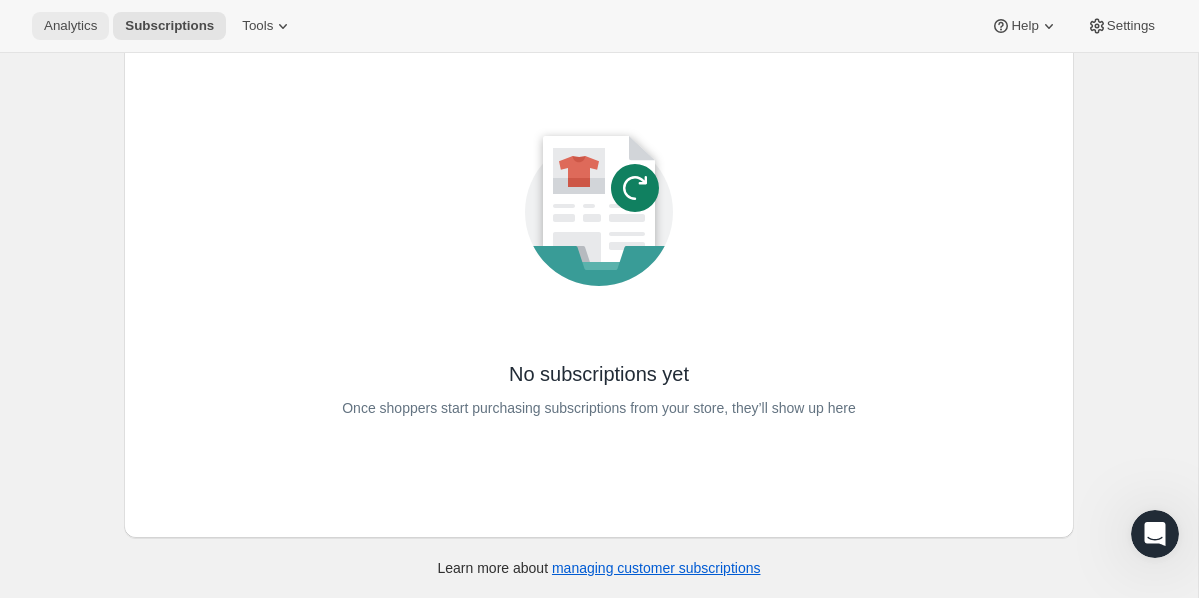 click on "Analytics" at bounding box center (70, 26) 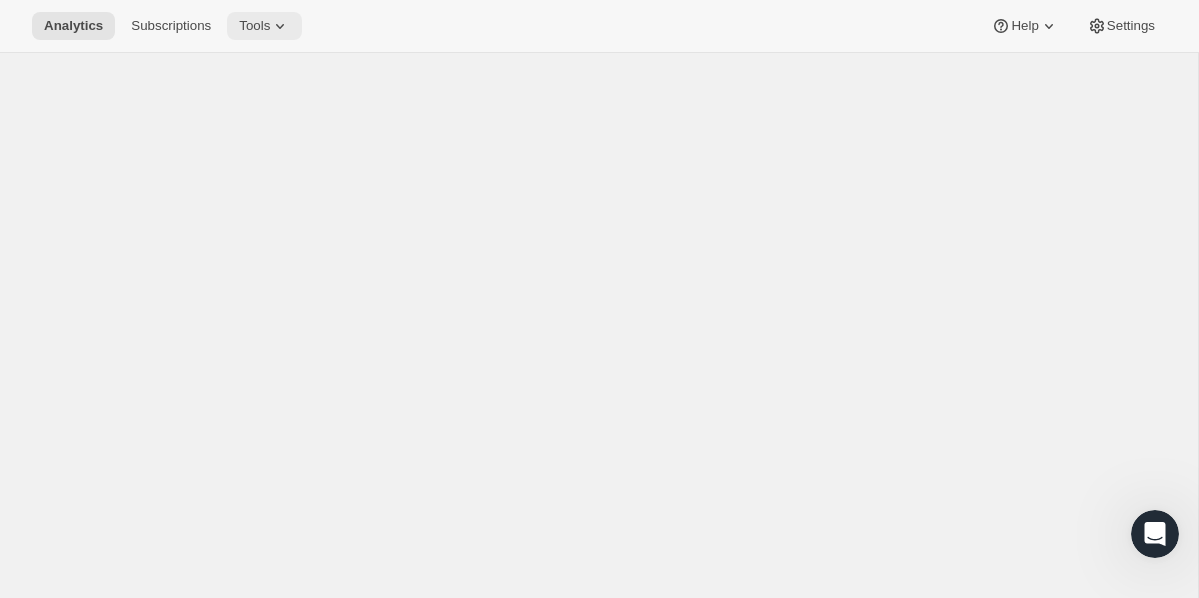 scroll, scrollTop: 0, scrollLeft: 0, axis: both 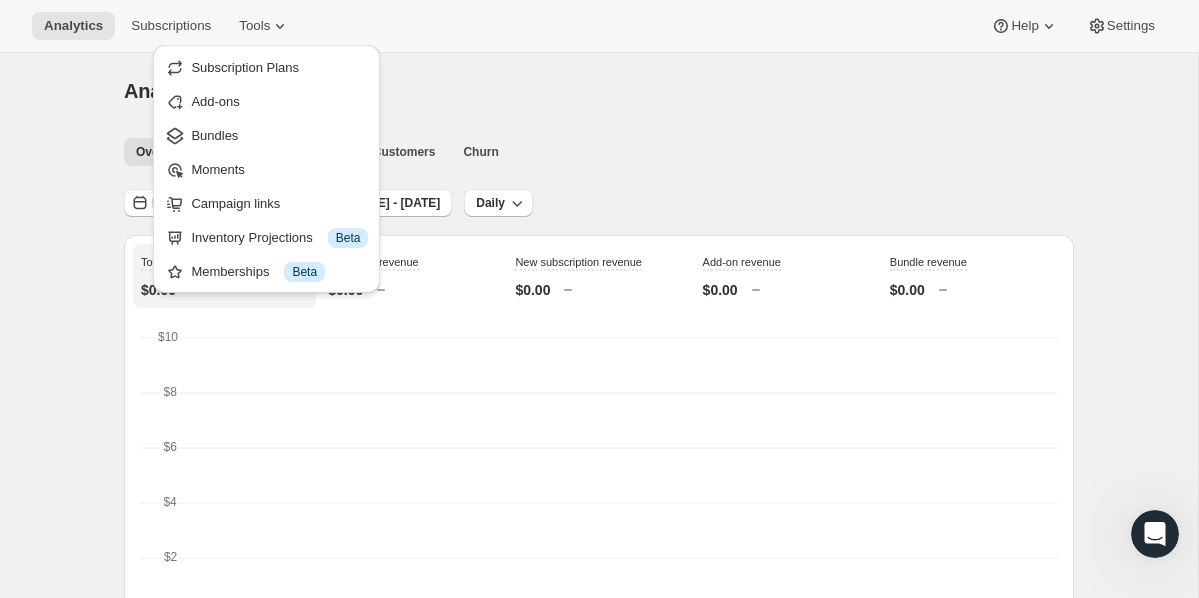 click on "Analytics" at bounding box center [599, 91] 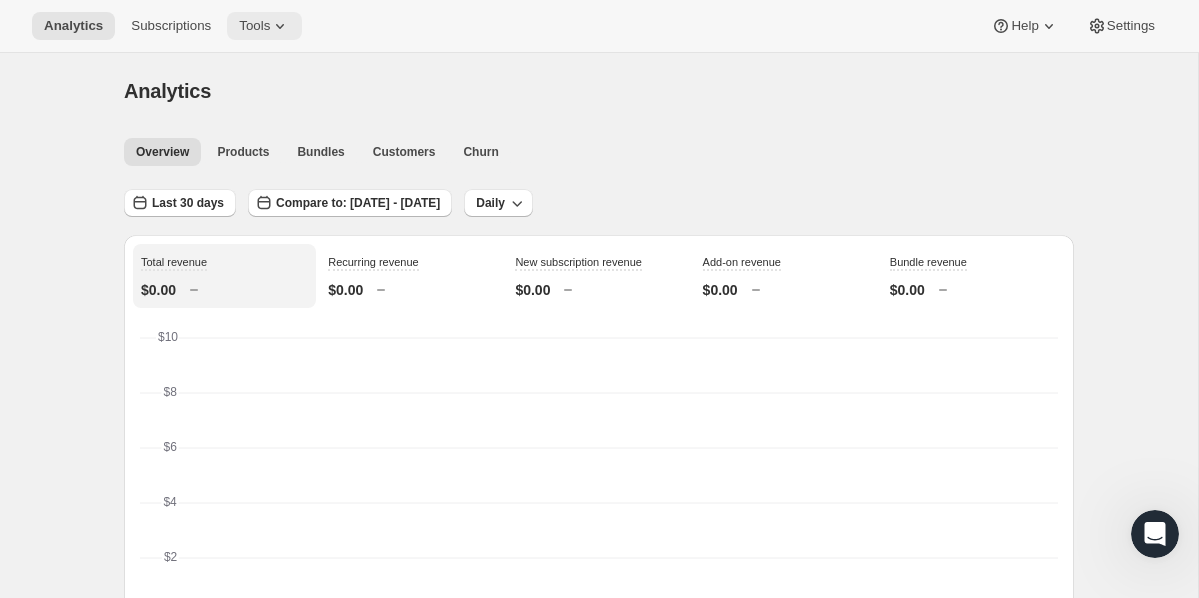 click on "Tools" at bounding box center [254, 26] 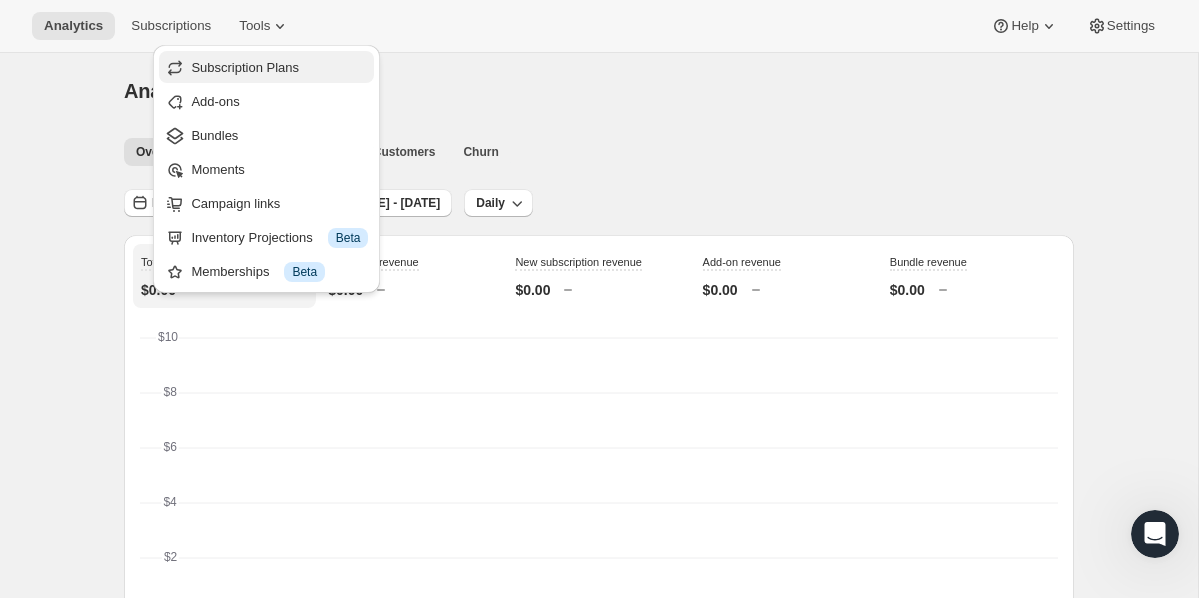 click on "Subscription Plans" at bounding box center (245, 67) 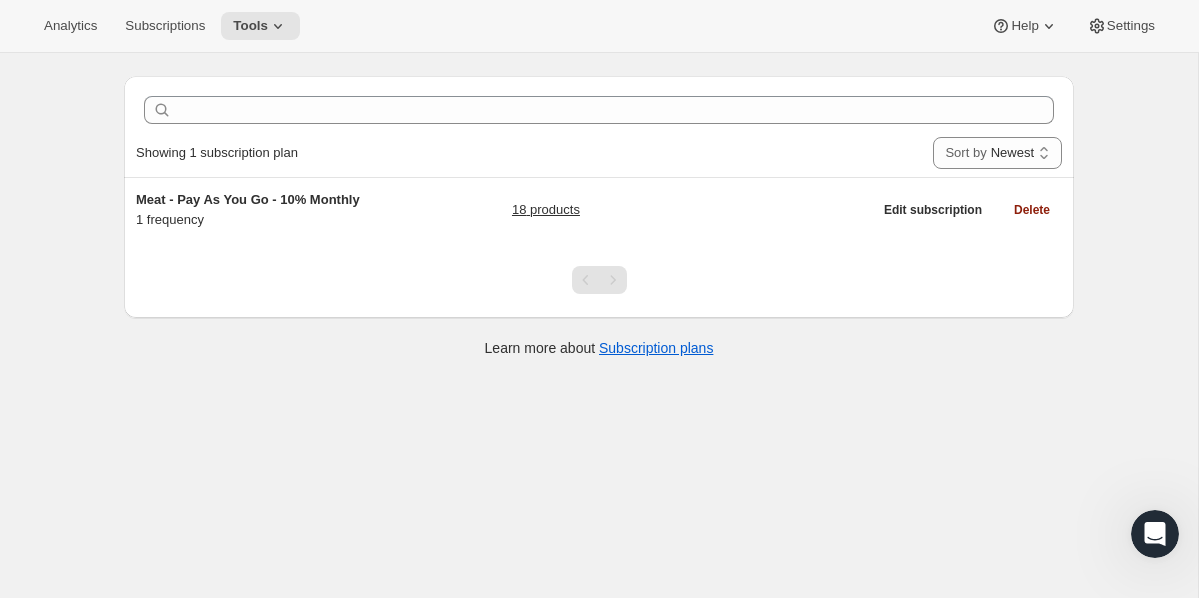 scroll, scrollTop: 0, scrollLeft: 0, axis: both 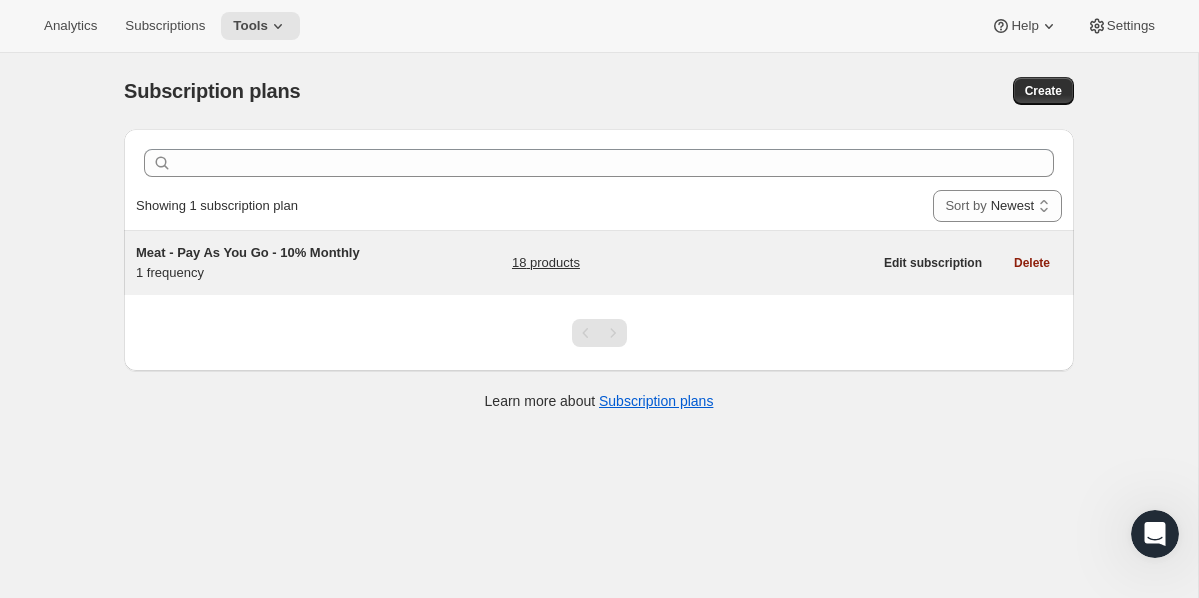 click on "Meat - Pay As You Go - 10% Monthly" at bounding box center (248, 252) 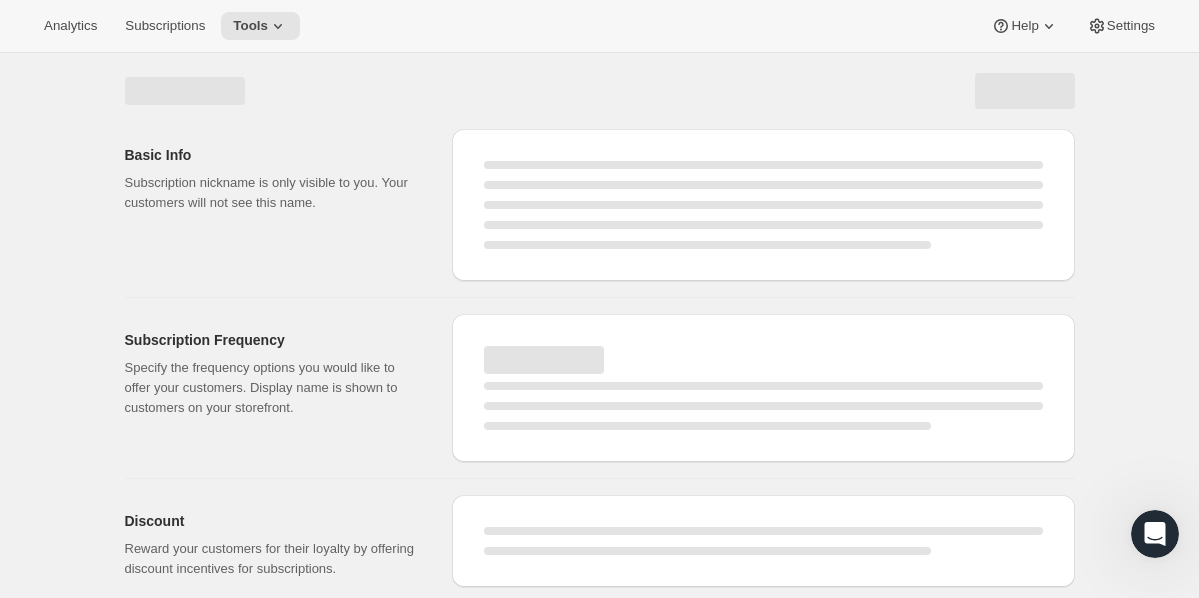 select on "WEEK" 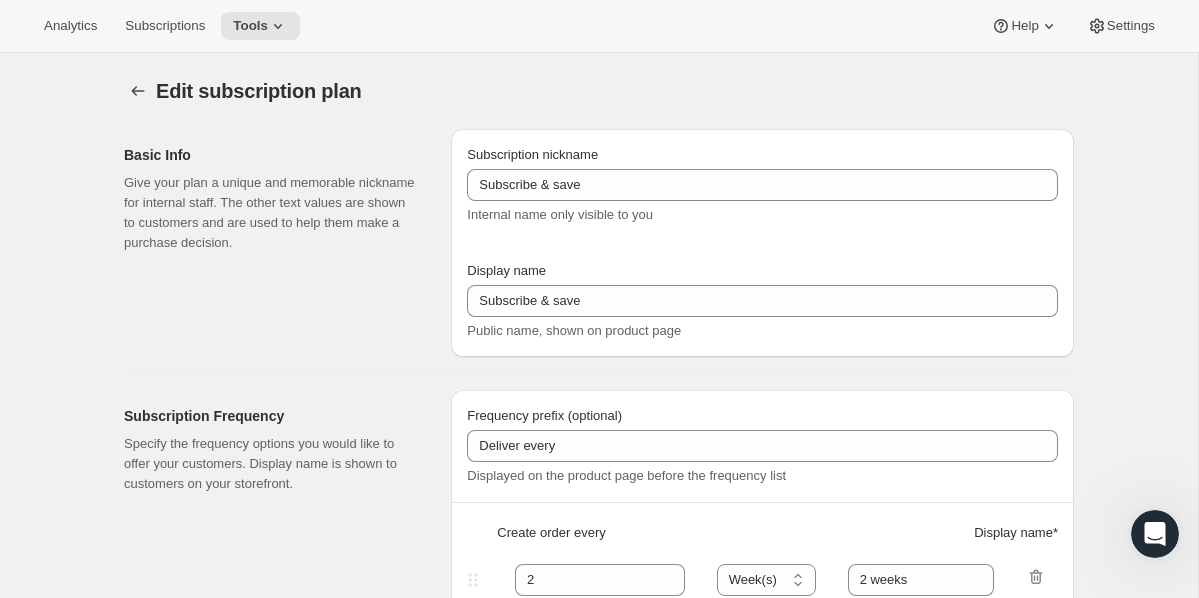 type on "Meat - Pay As You Go - 10% Monthly" 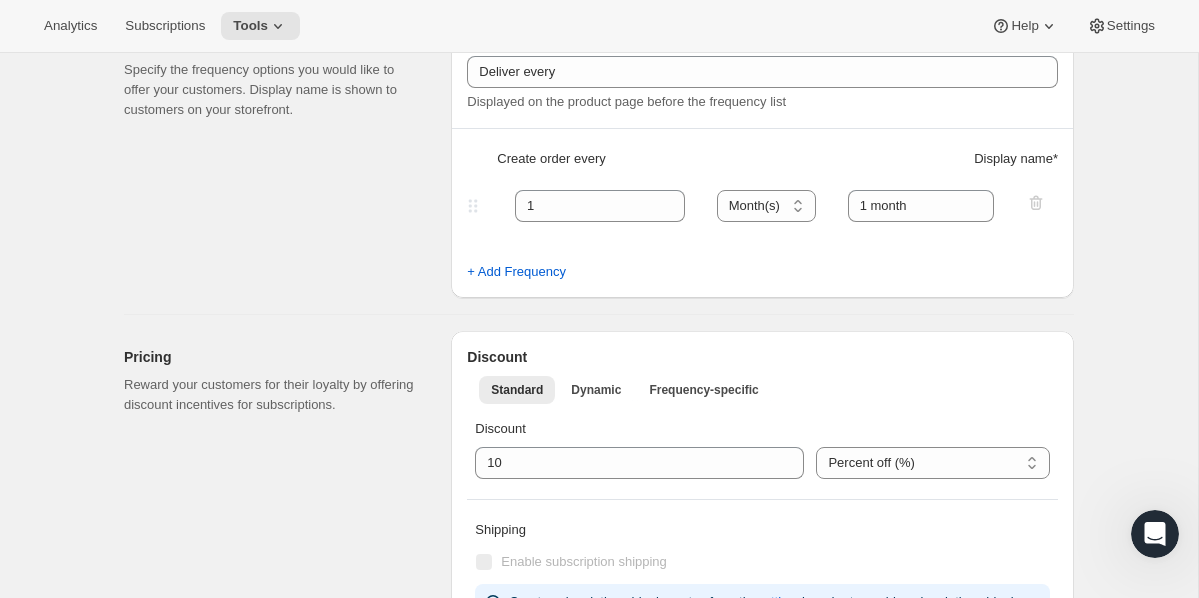 scroll, scrollTop: 375, scrollLeft: 0, axis: vertical 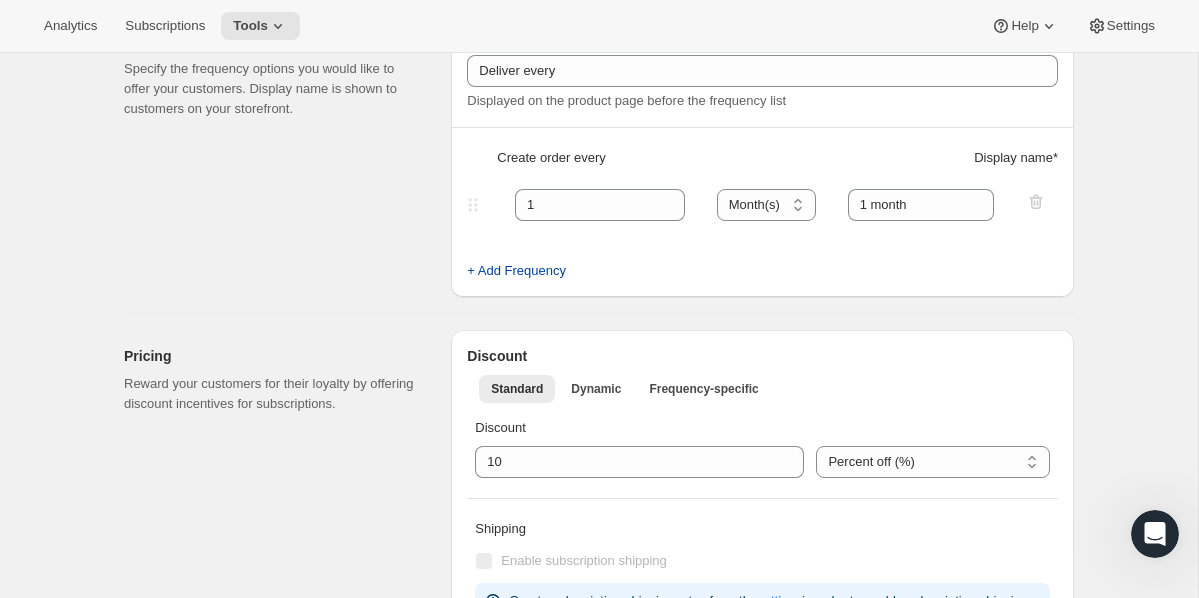 click on "+ Add Frequency" at bounding box center [516, 271] 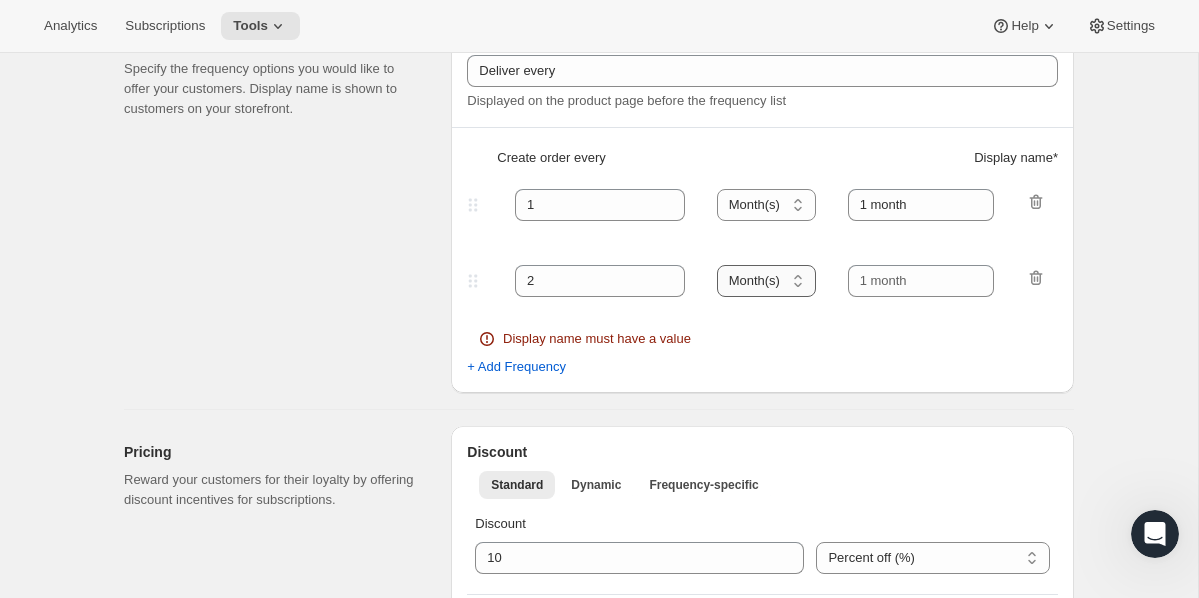 click on "Day(s) Week(s) Month(s) Year(s)" at bounding box center [766, 281] 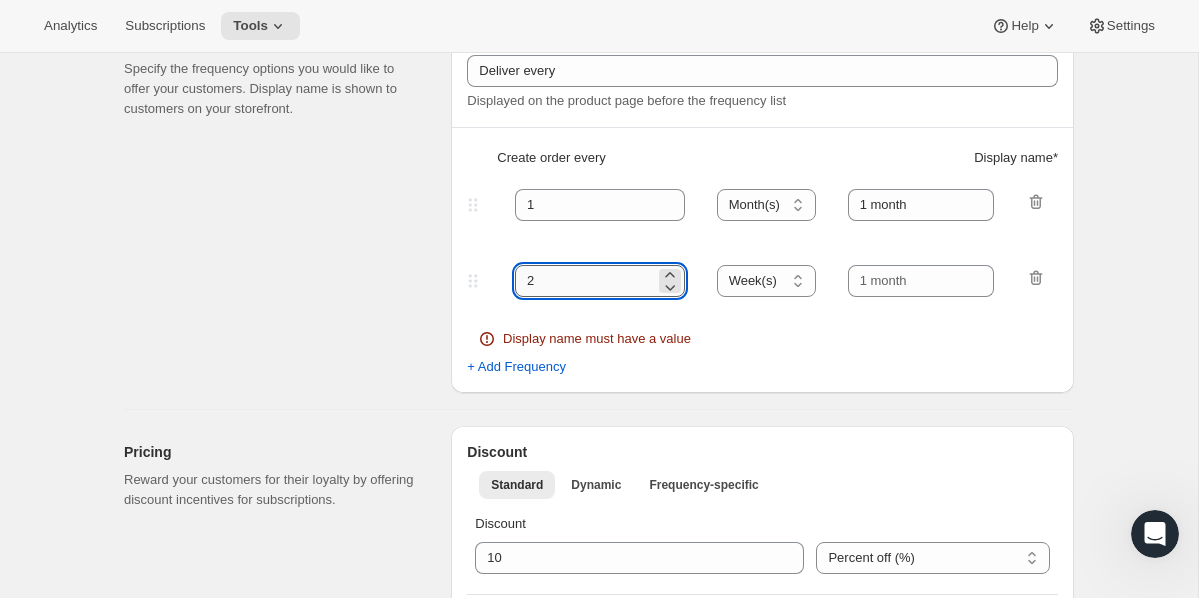 click on "2" at bounding box center [585, 281] 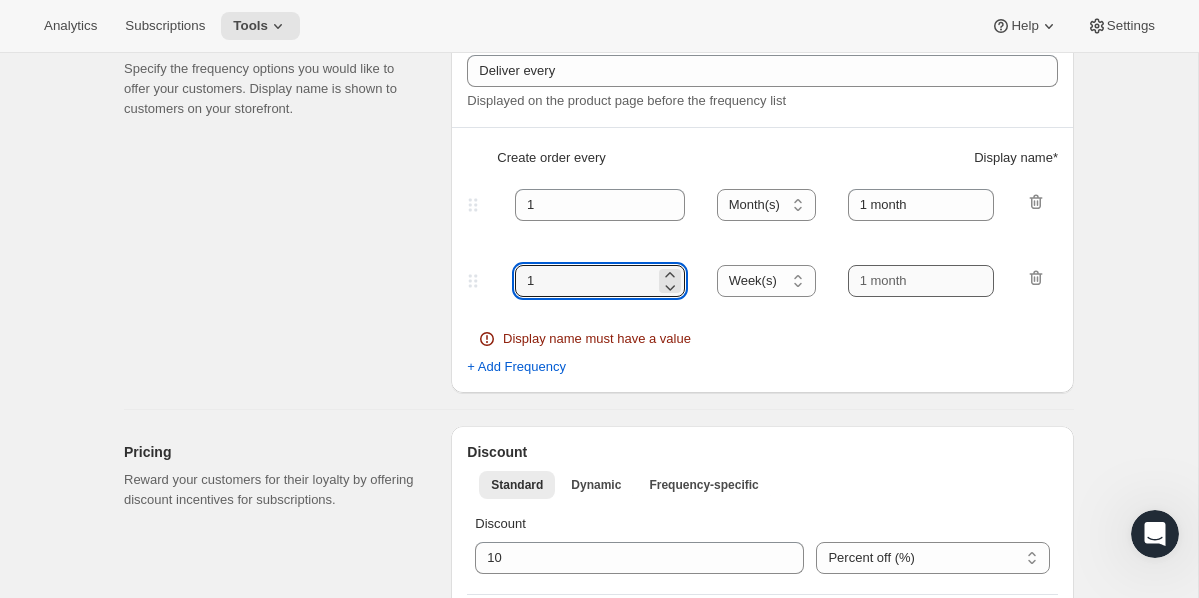 type on "1" 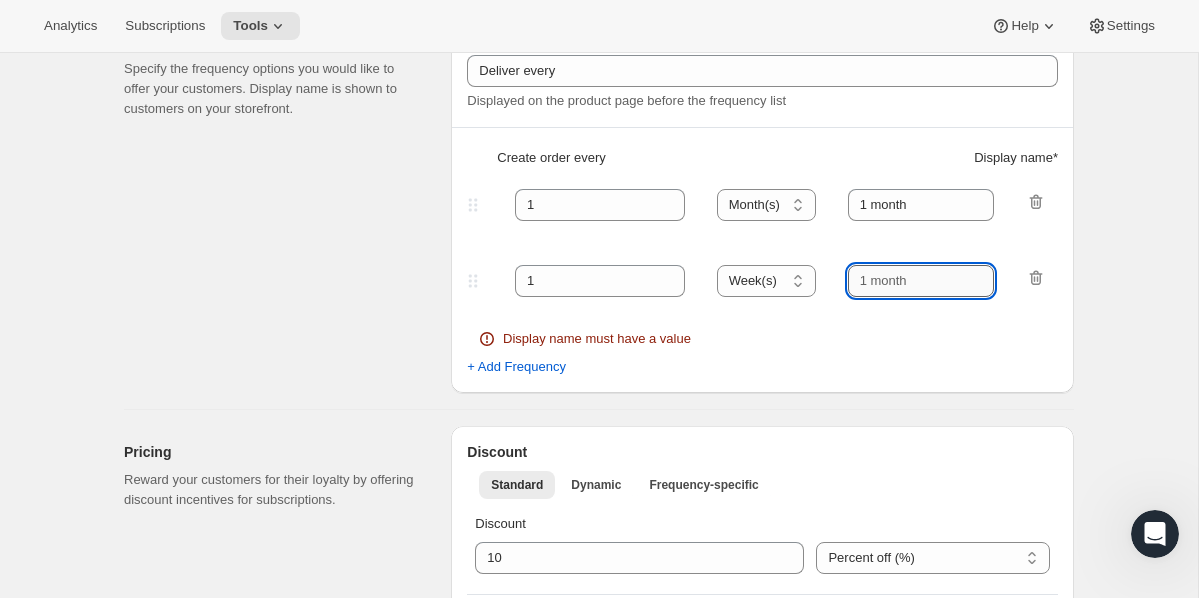 click at bounding box center (921, 281) 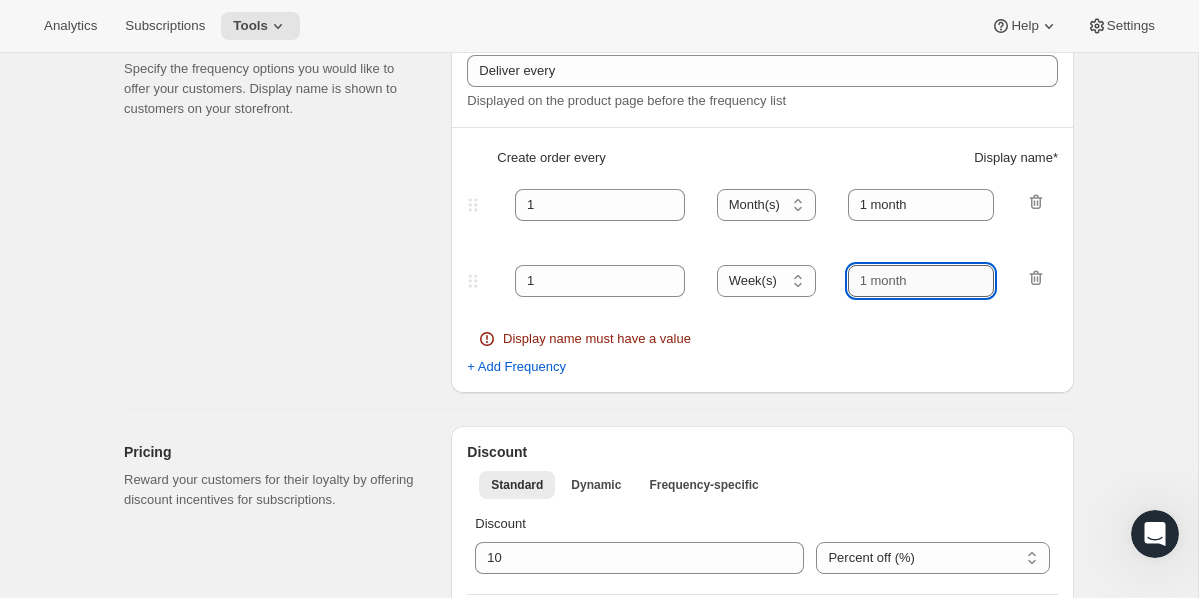 drag, startPoint x: 939, startPoint y: 279, endPoint x: 878, endPoint y: 280, distance: 61.008198 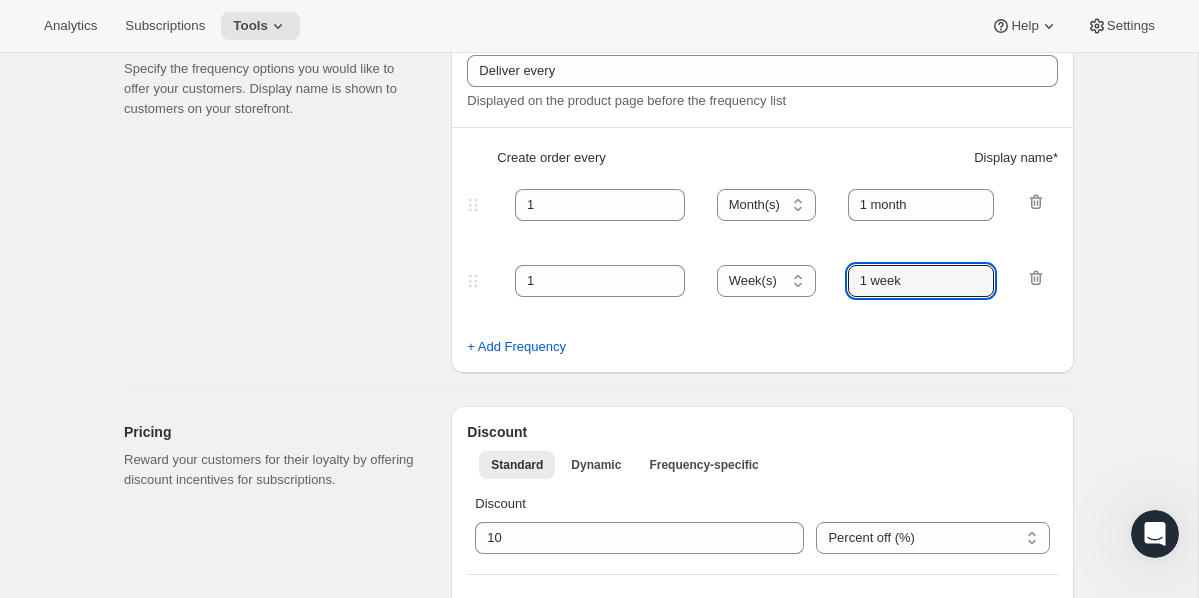 type on "1 week" 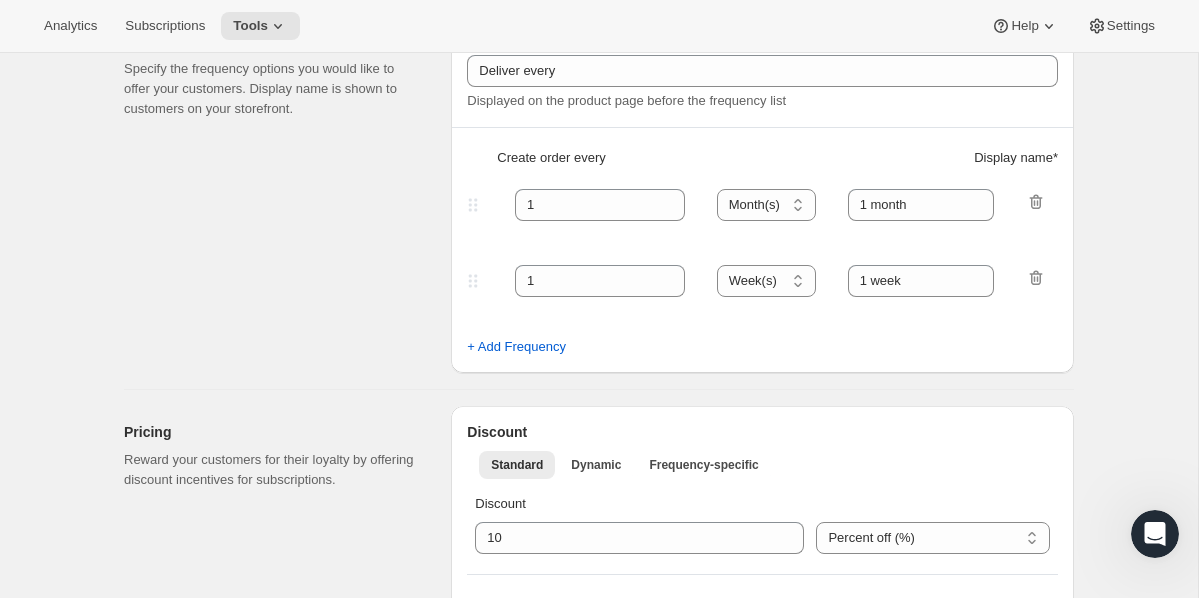 click on "+ Add Frequency" at bounding box center (762, 347) 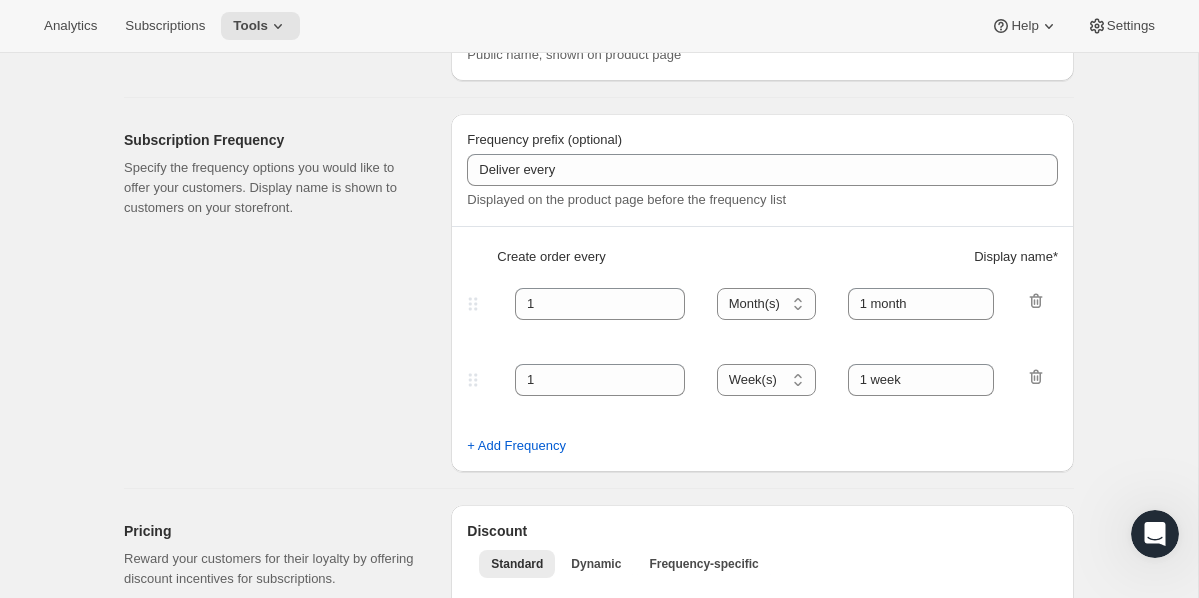 scroll, scrollTop: 274, scrollLeft: 0, axis: vertical 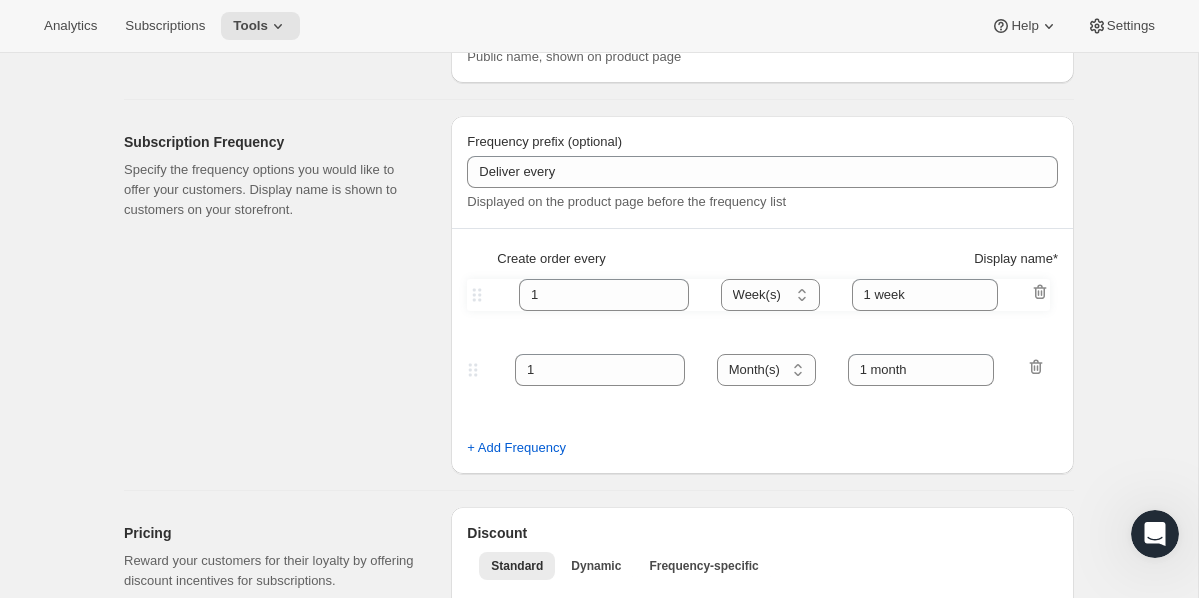 drag, startPoint x: 475, startPoint y: 382, endPoint x: 486, endPoint y: 299, distance: 83.725746 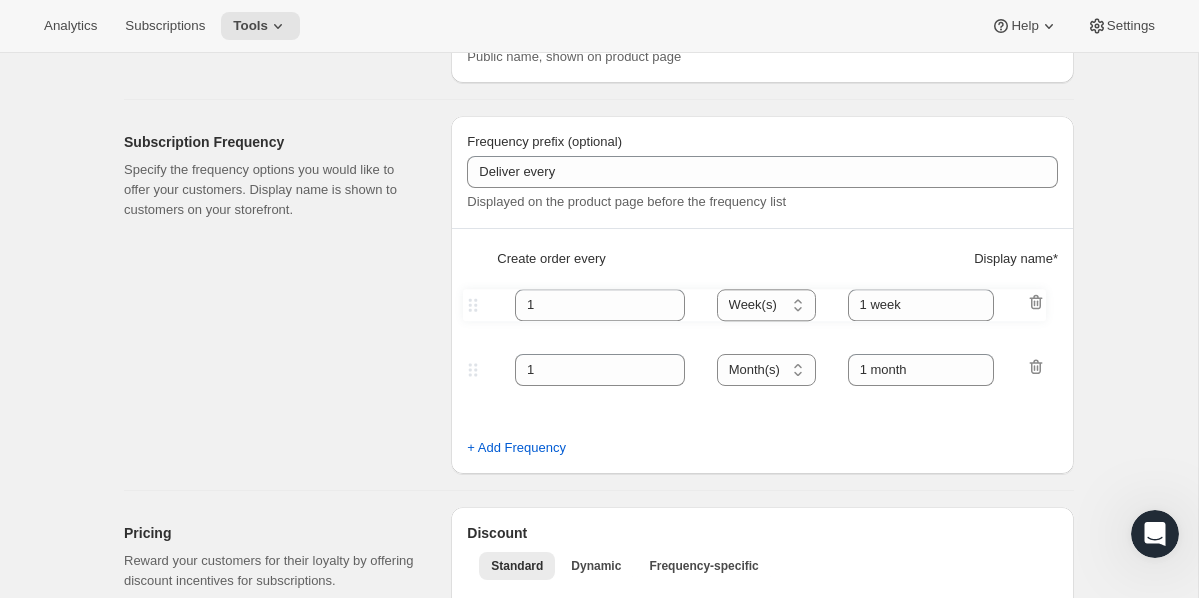 select on "WEEK" 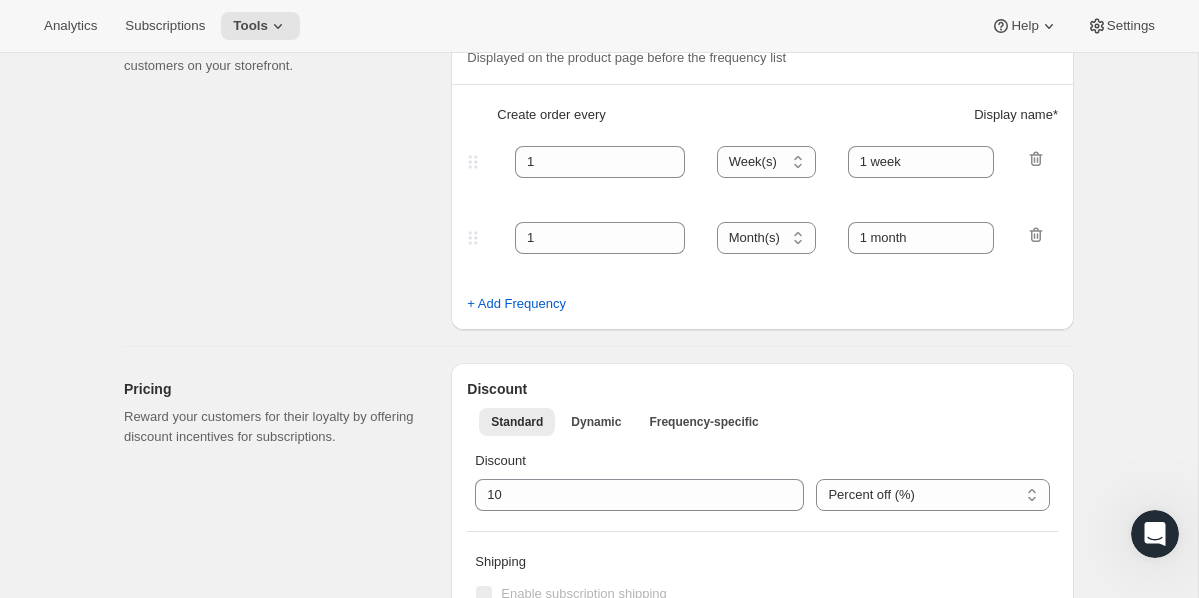 scroll, scrollTop: 416, scrollLeft: 0, axis: vertical 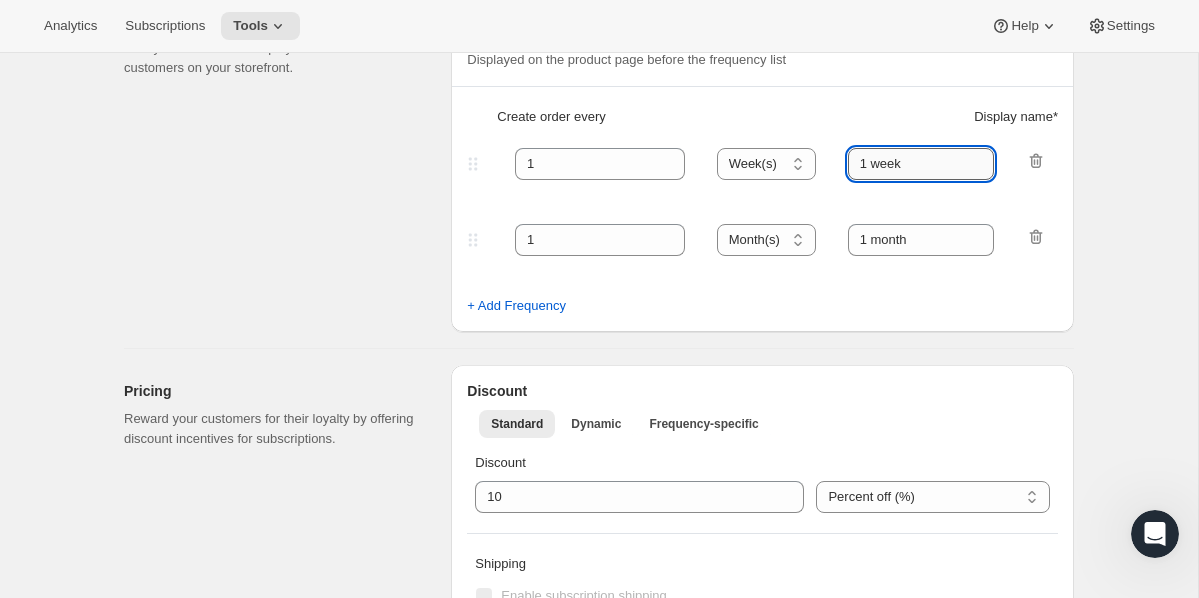 click on "1 week" at bounding box center [921, 164] 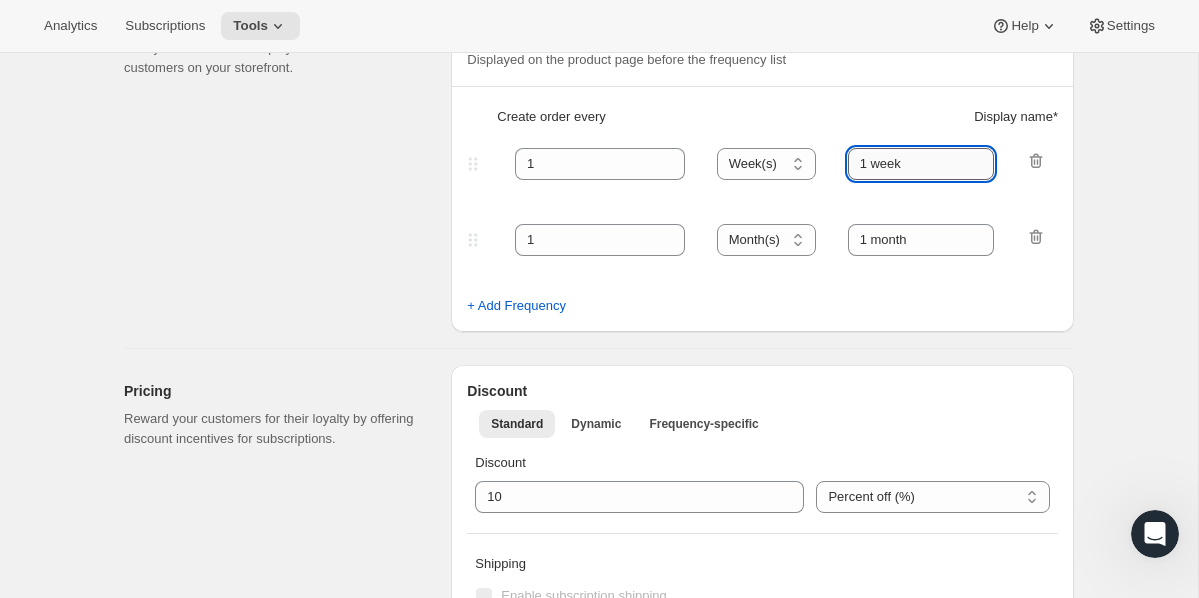 click on "1 week" at bounding box center (921, 164) 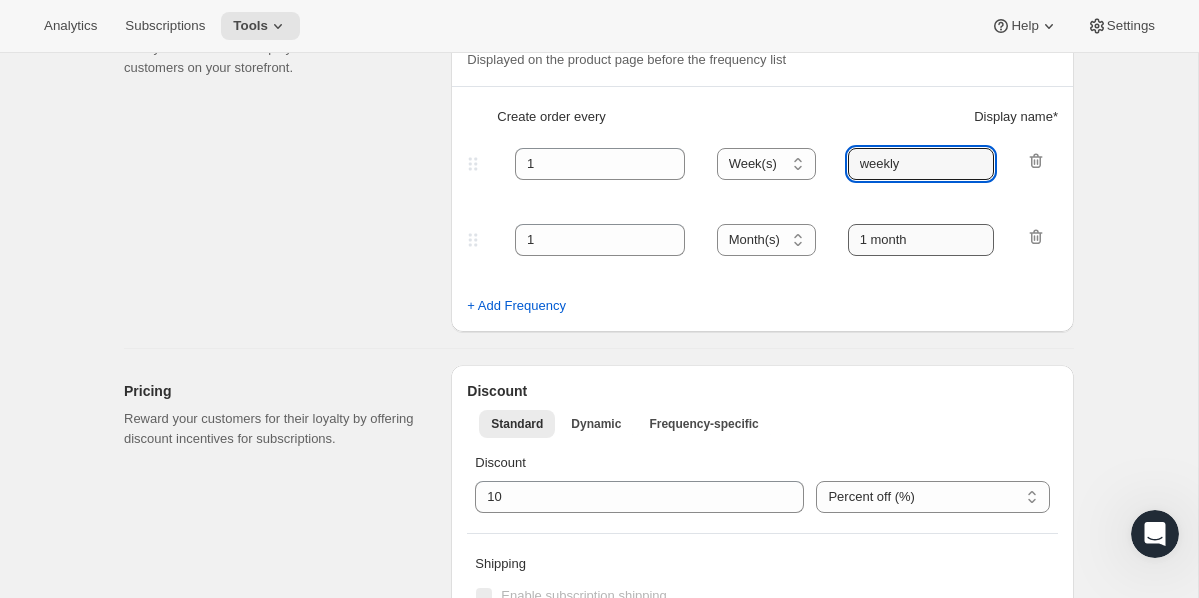 type on "weekly" 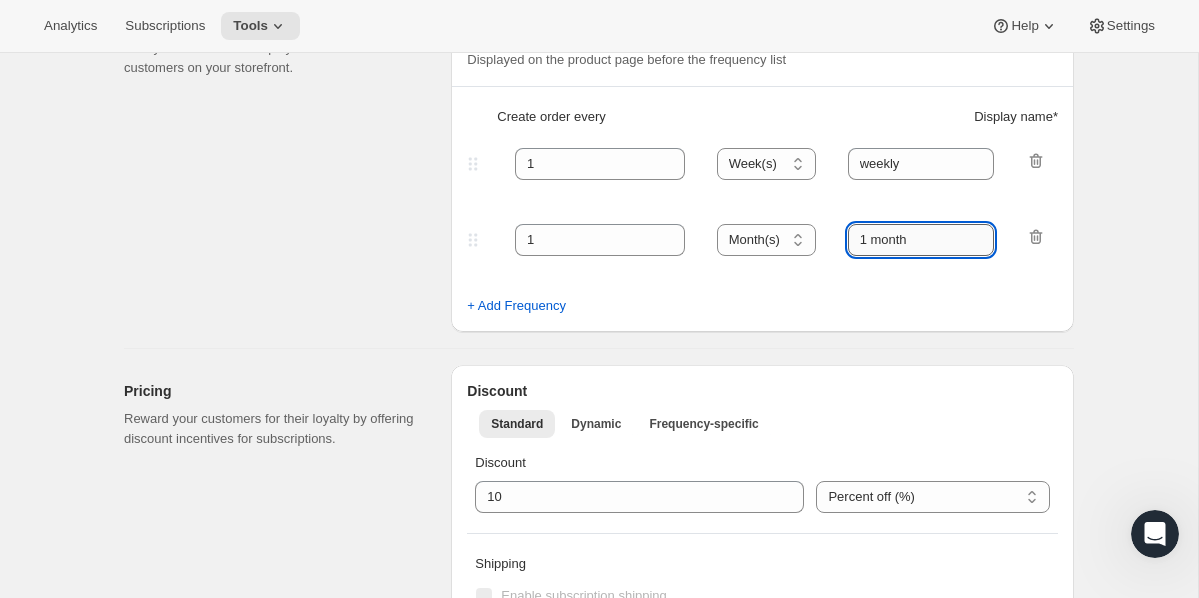 click on "1 month" at bounding box center [921, 240] 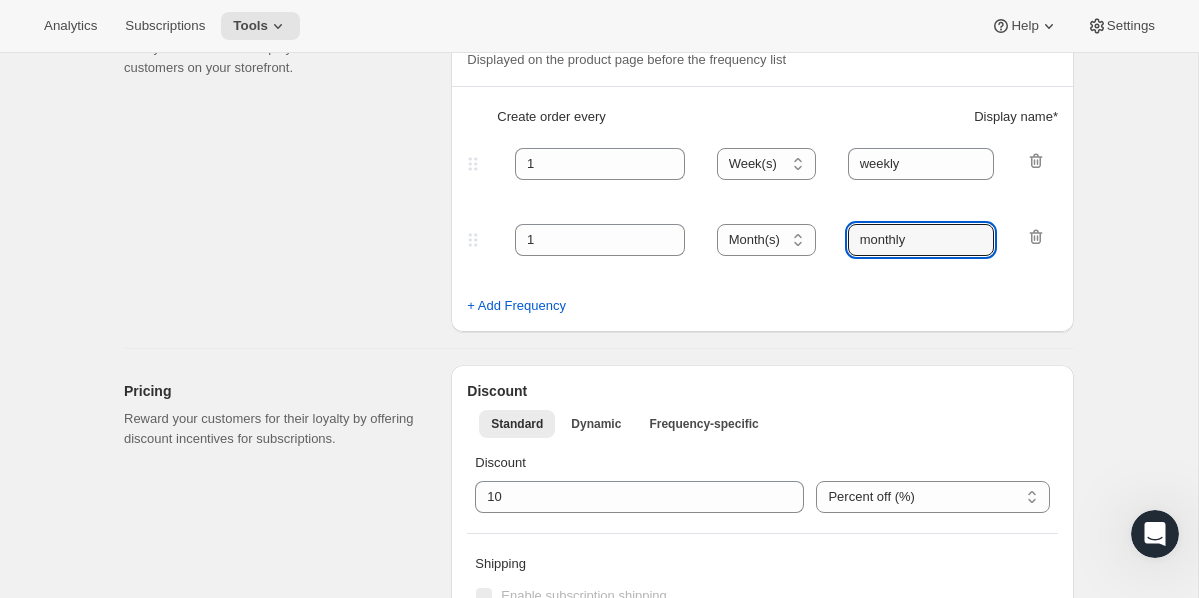type on "monthly" 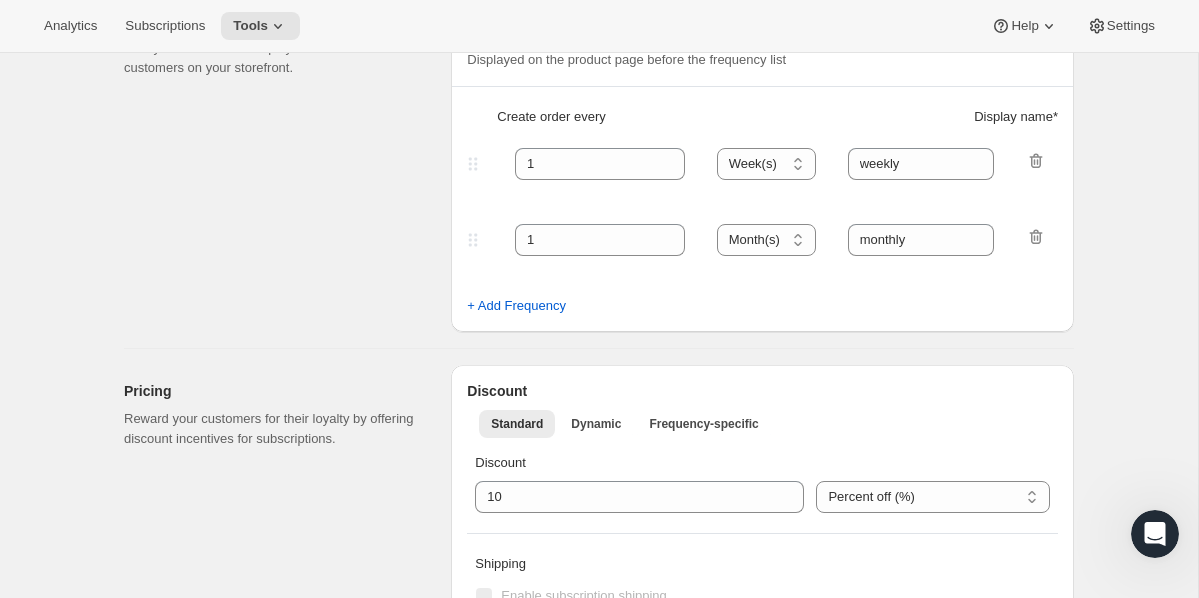click on "+ Add Frequency" at bounding box center (762, 306) 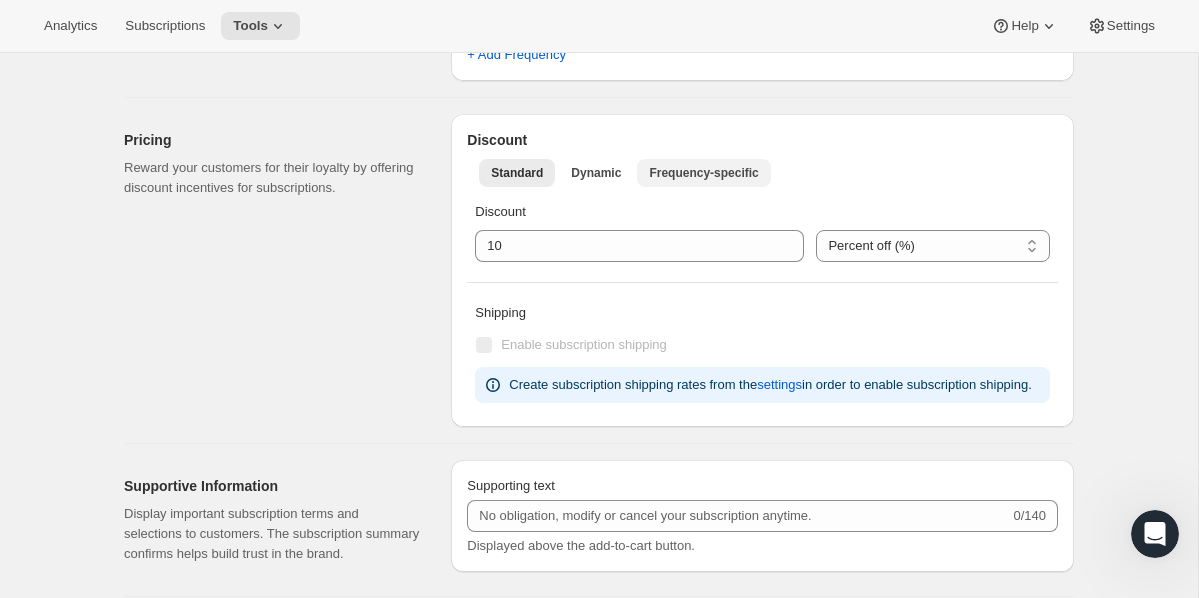 scroll, scrollTop: 679, scrollLeft: 0, axis: vertical 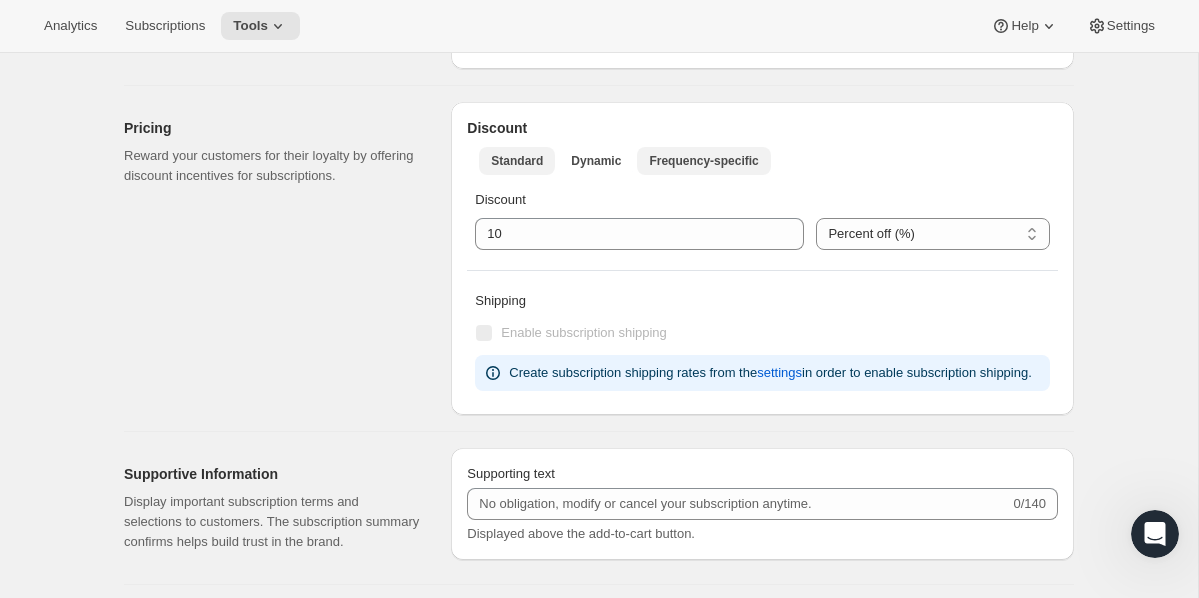 click on "Frequency-specific" at bounding box center [703, 161] 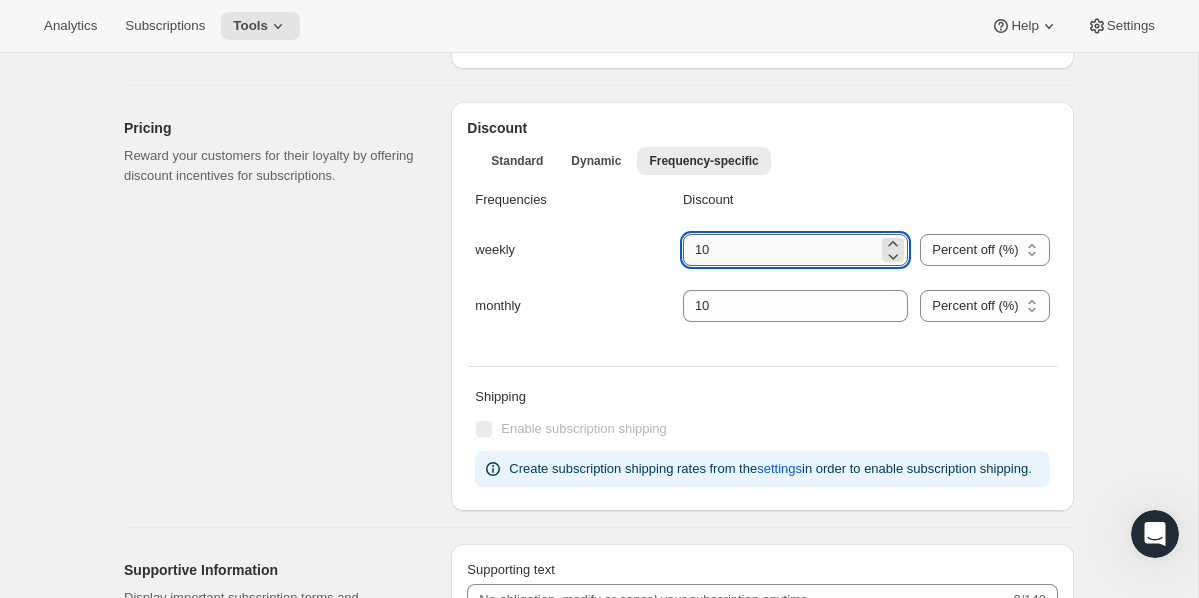 click at bounding box center (780, 250) 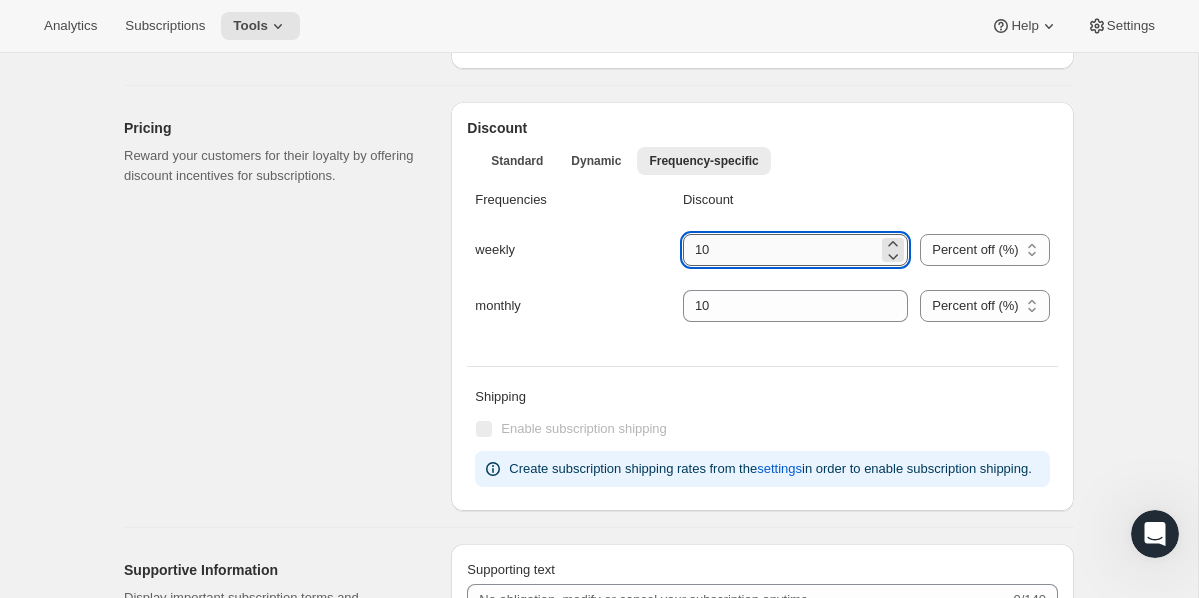 type on "1" 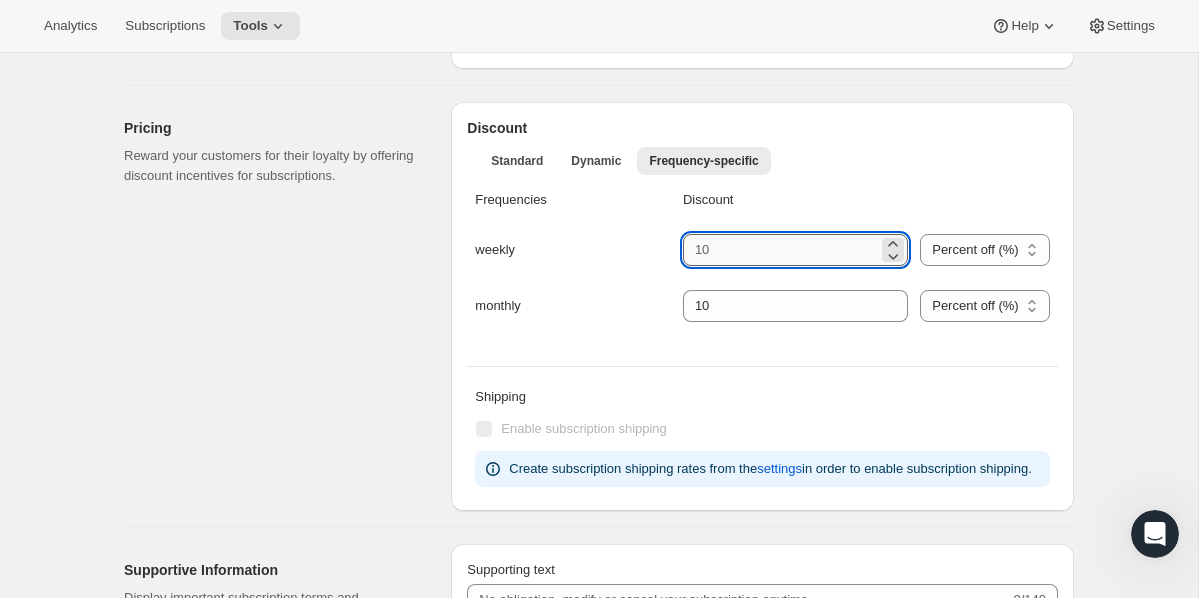 click at bounding box center [780, 250] 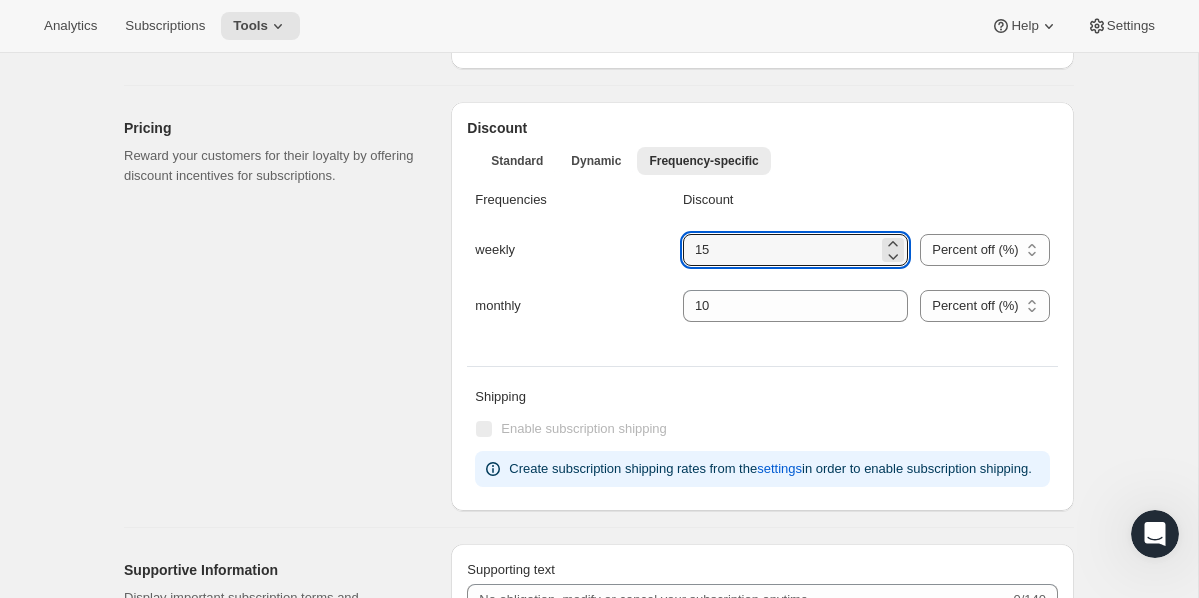 type on "15" 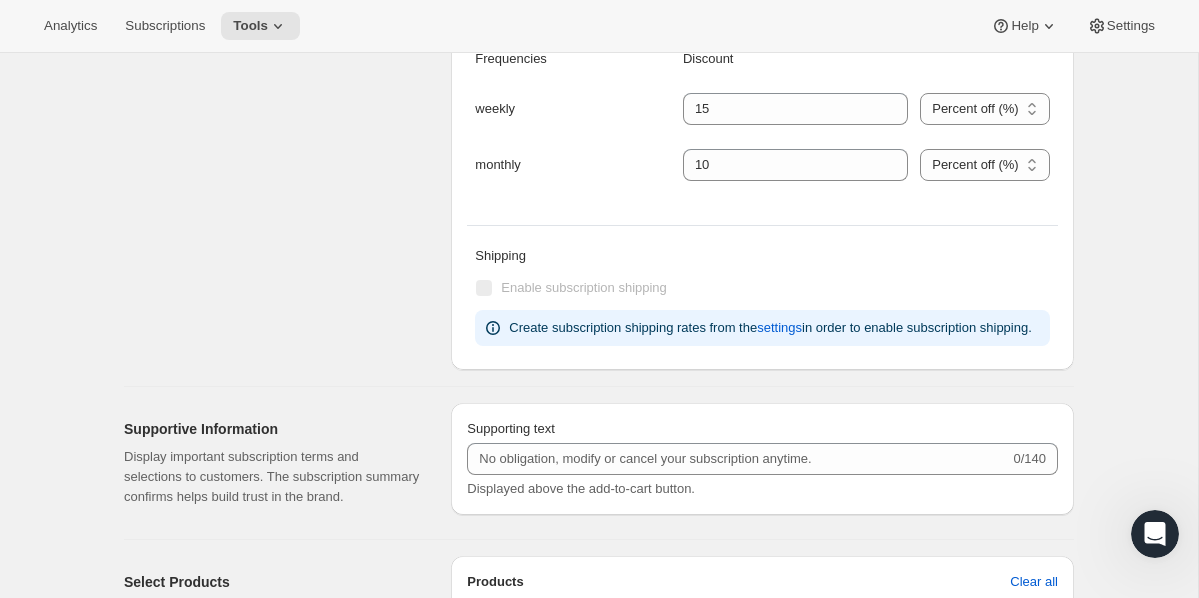 scroll, scrollTop: 738, scrollLeft: 0, axis: vertical 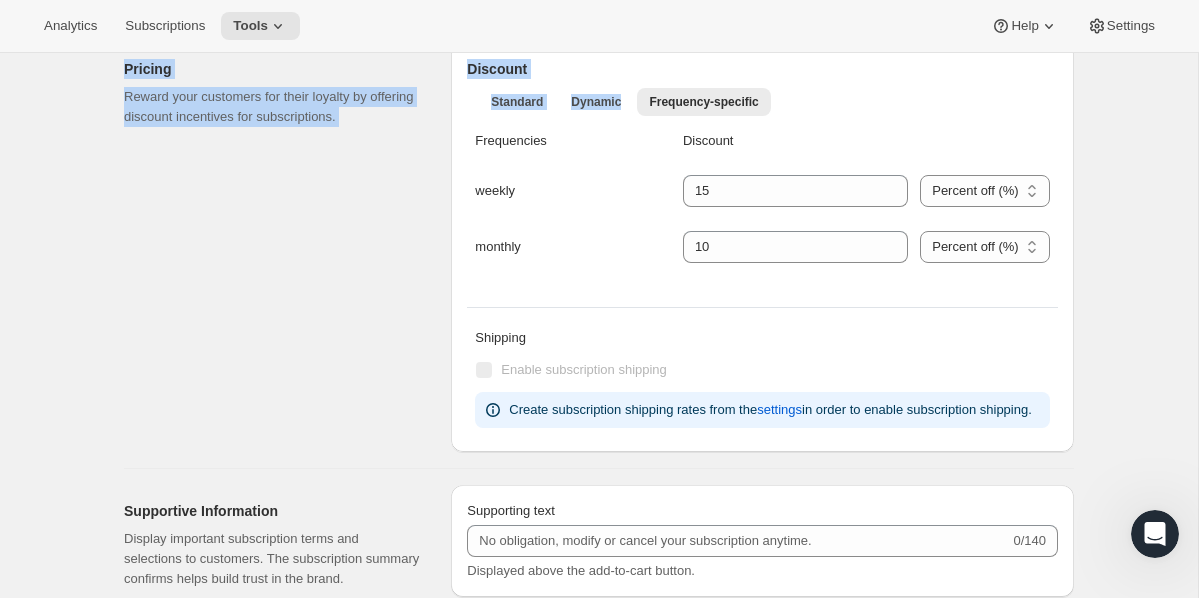 drag, startPoint x: 598, startPoint y: 117, endPoint x: 643, endPoint y: -20, distance: 144.20125 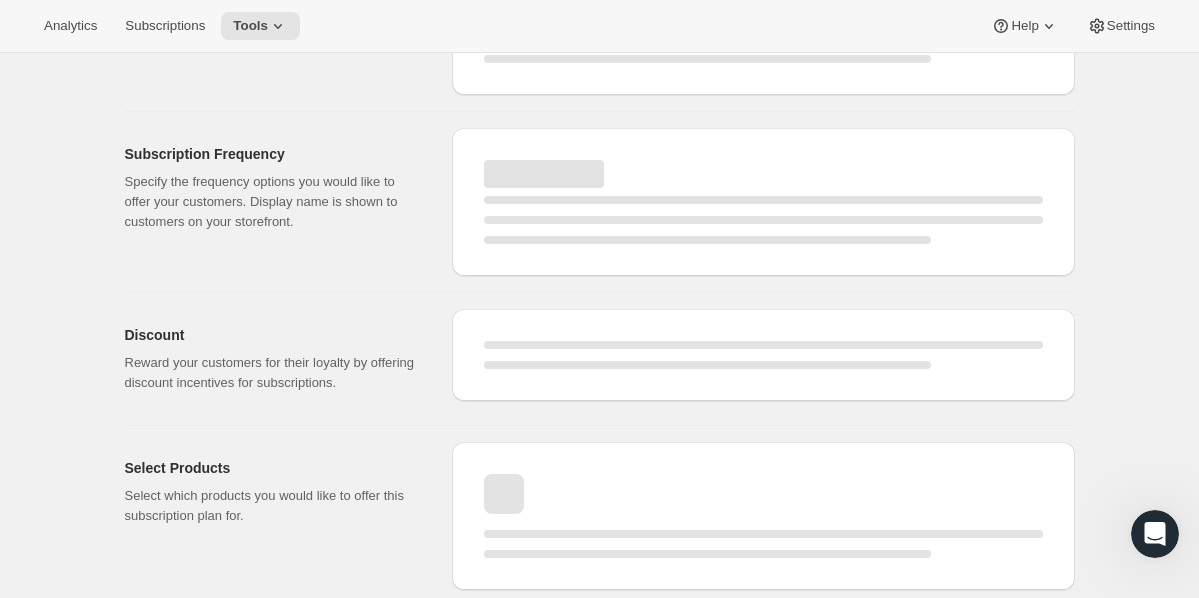 scroll, scrollTop: 695, scrollLeft: 0, axis: vertical 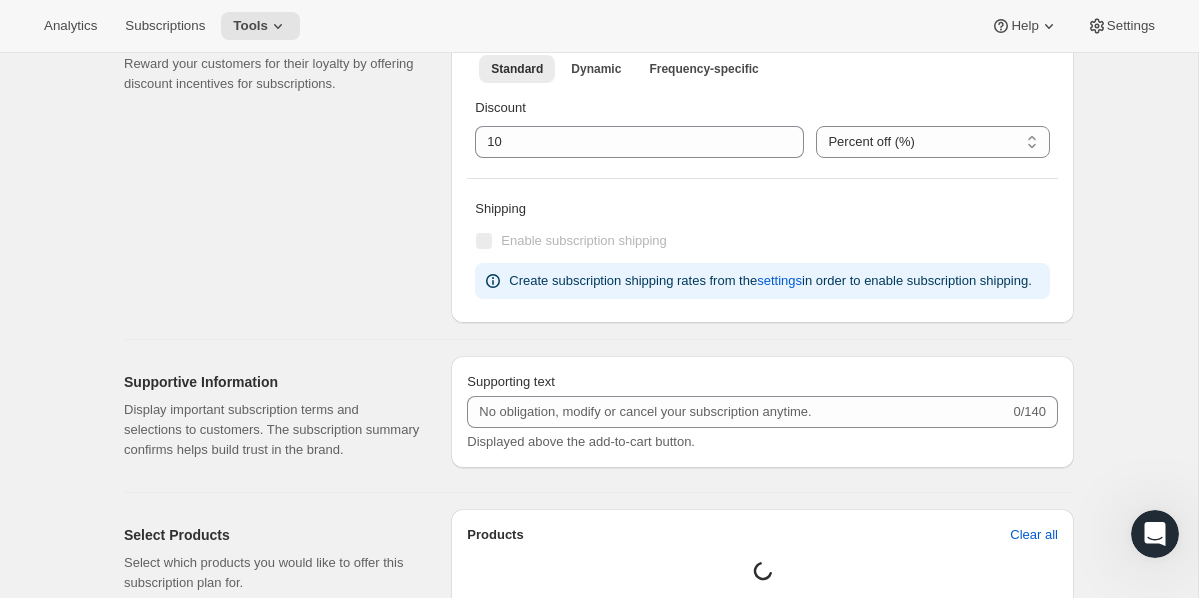 select on "WEEK" 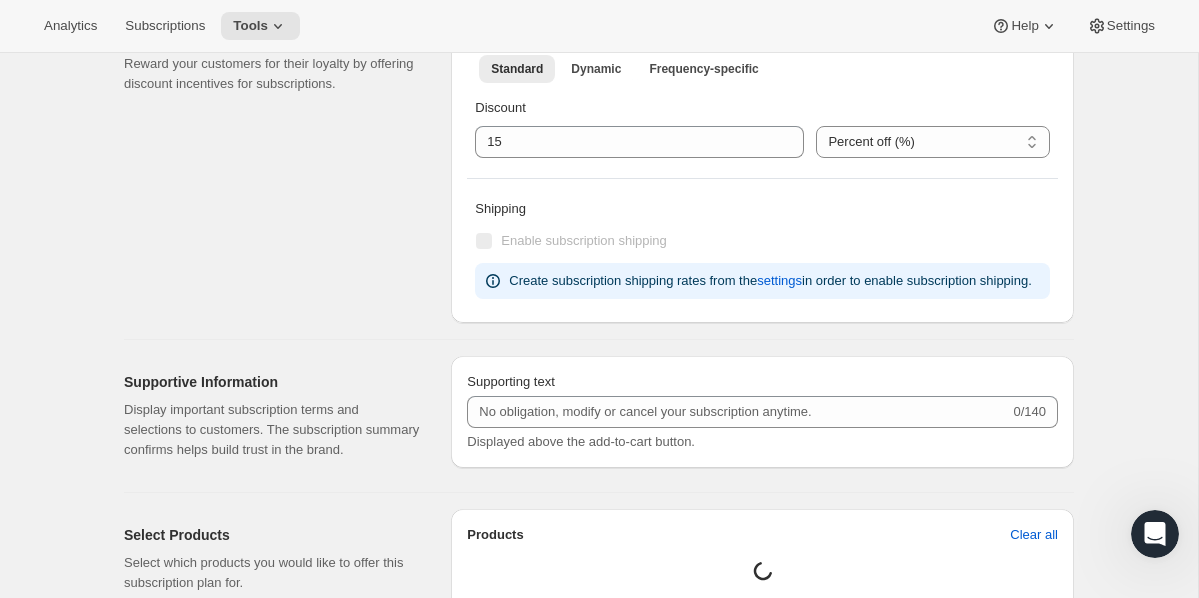 select on "MONTH" 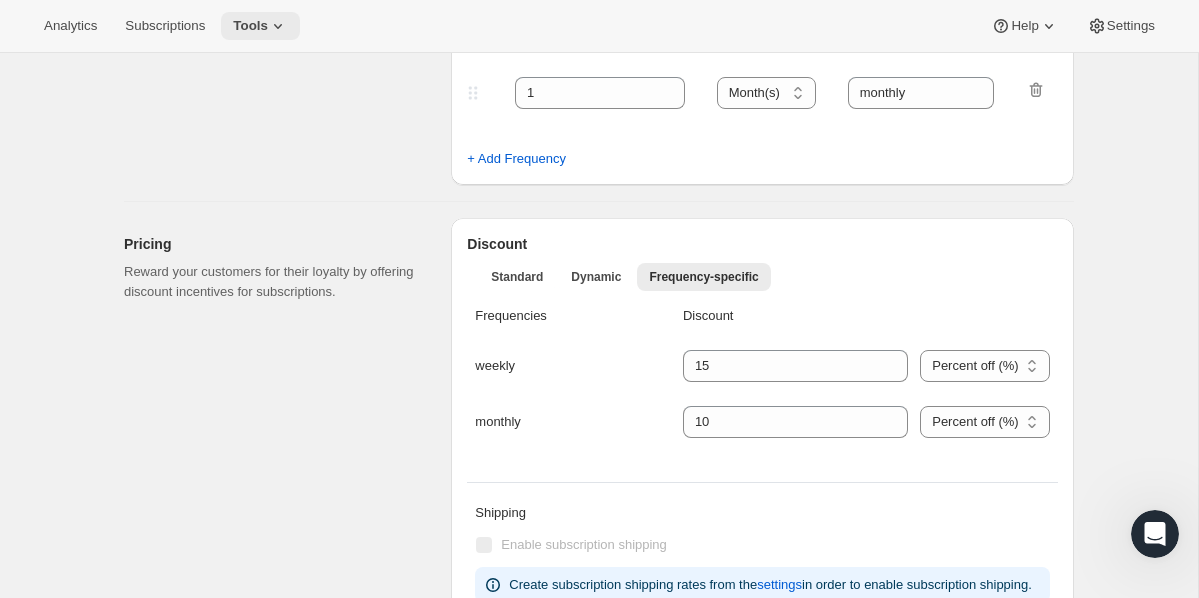 click on "Tools" at bounding box center [250, 26] 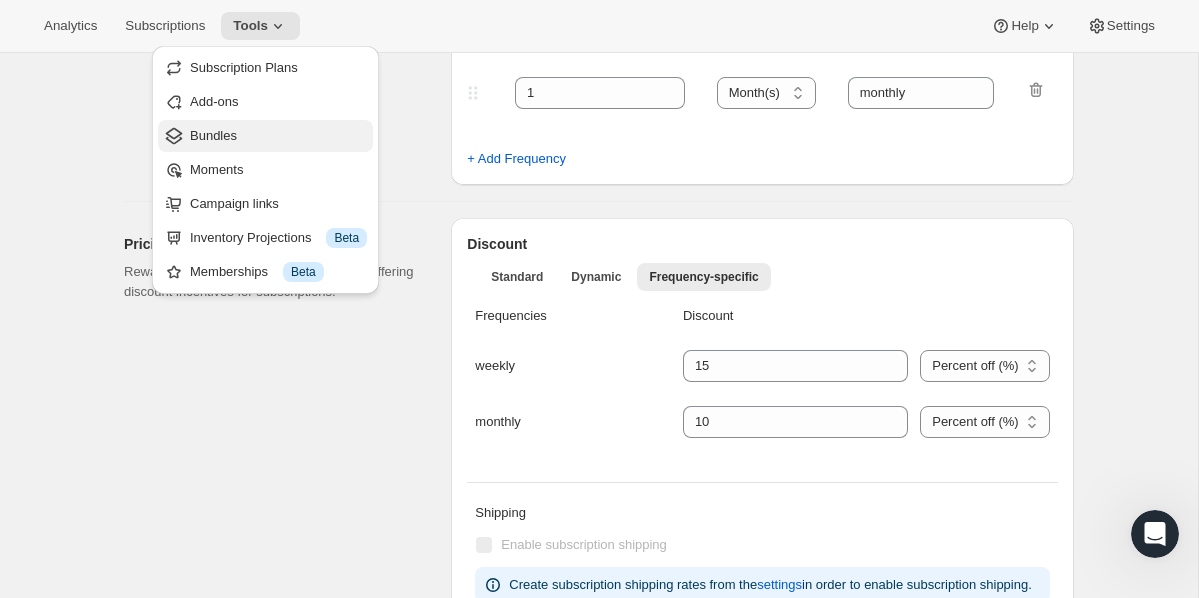 click on "Bundles" at bounding box center (213, 135) 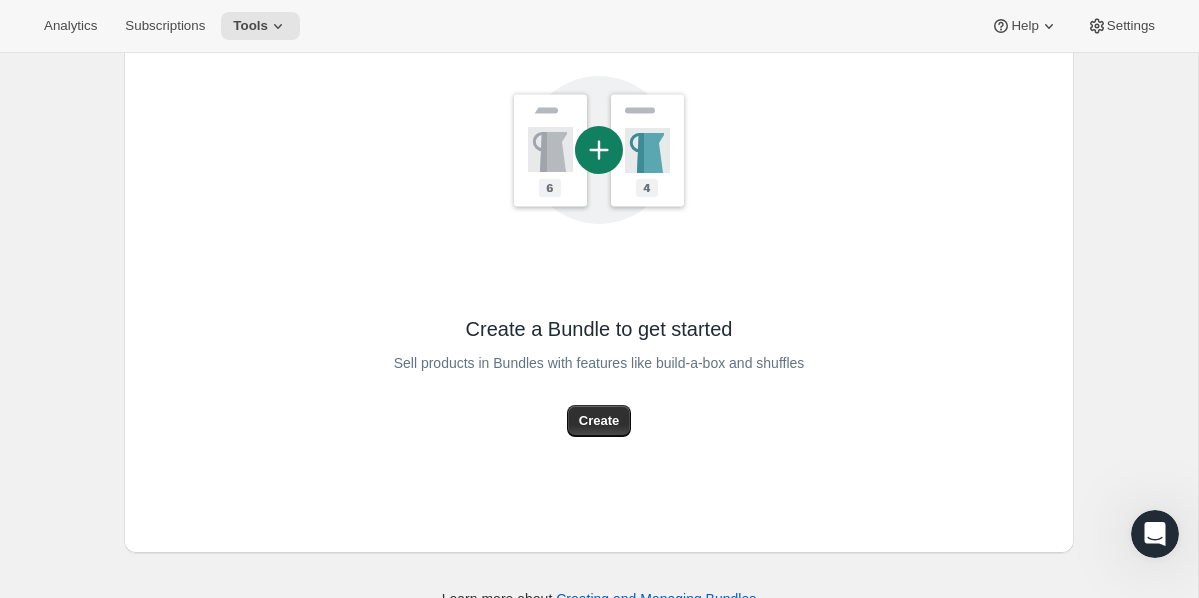 scroll, scrollTop: 385, scrollLeft: 0, axis: vertical 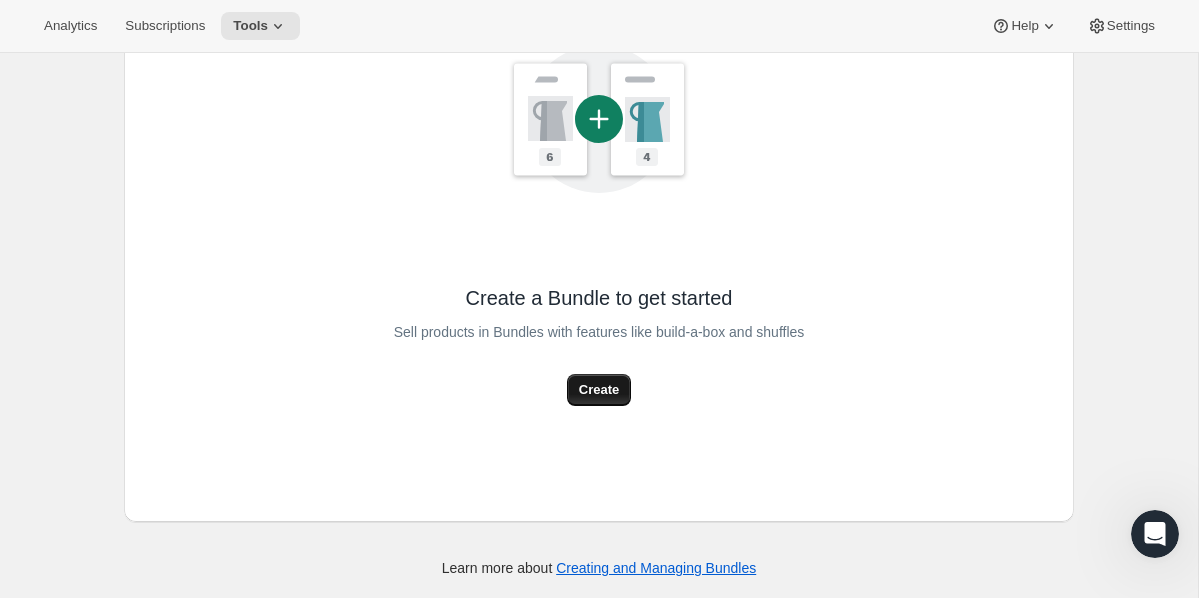click on "Create" at bounding box center (599, 390) 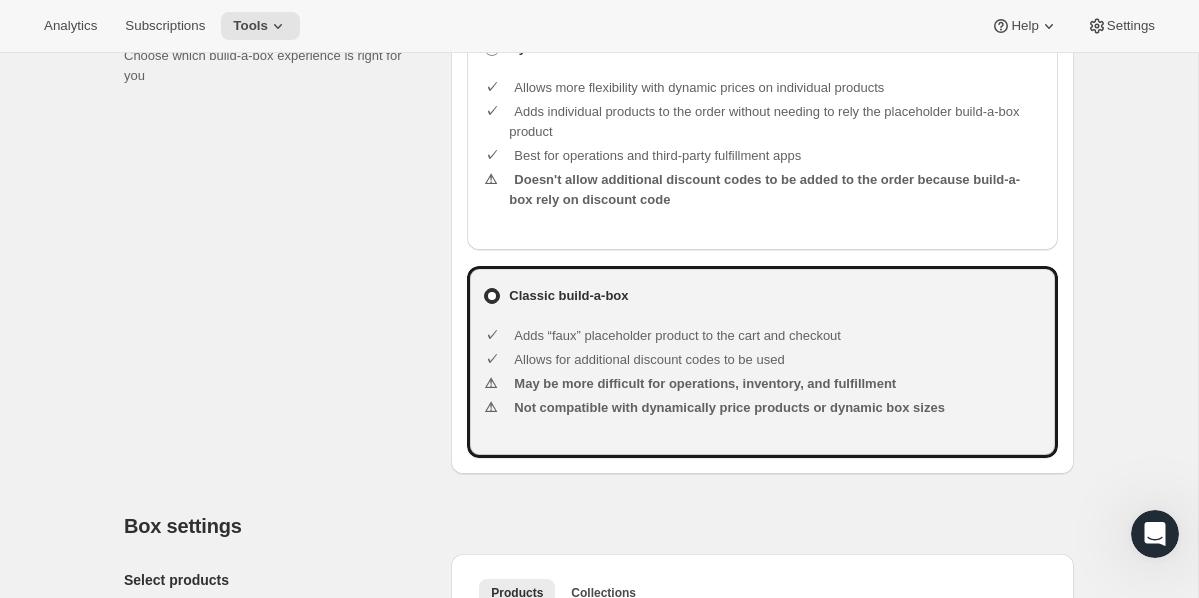 scroll, scrollTop: 590, scrollLeft: 0, axis: vertical 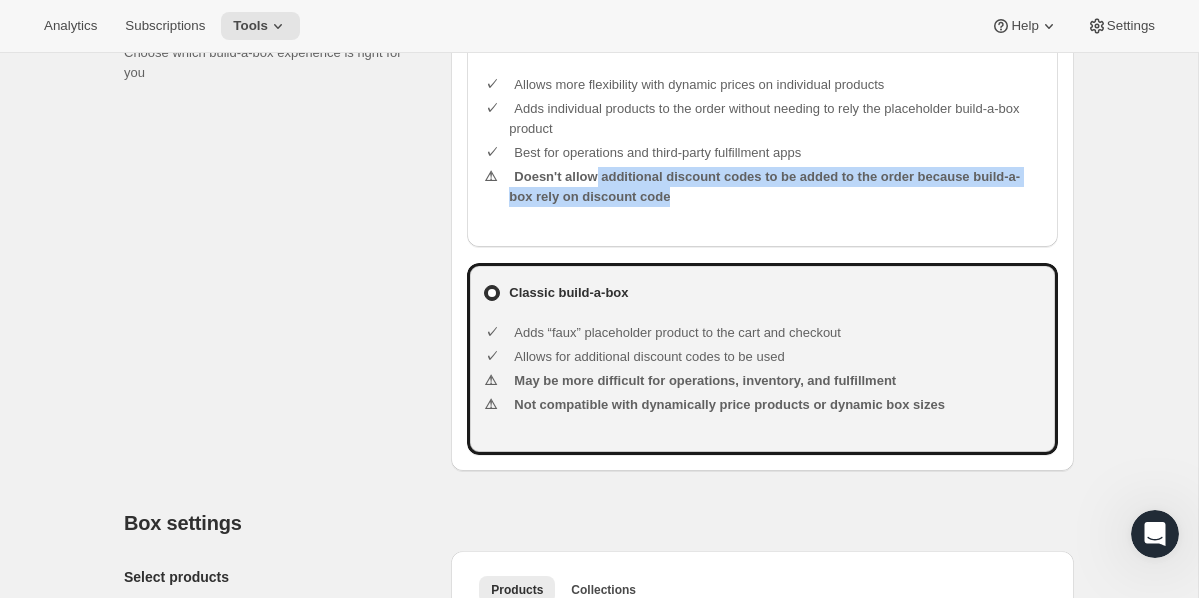 drag, startPoint x: 599, startPoint y: 202, endPoint x: 886, endPoint y: 227, distance: 288.0868 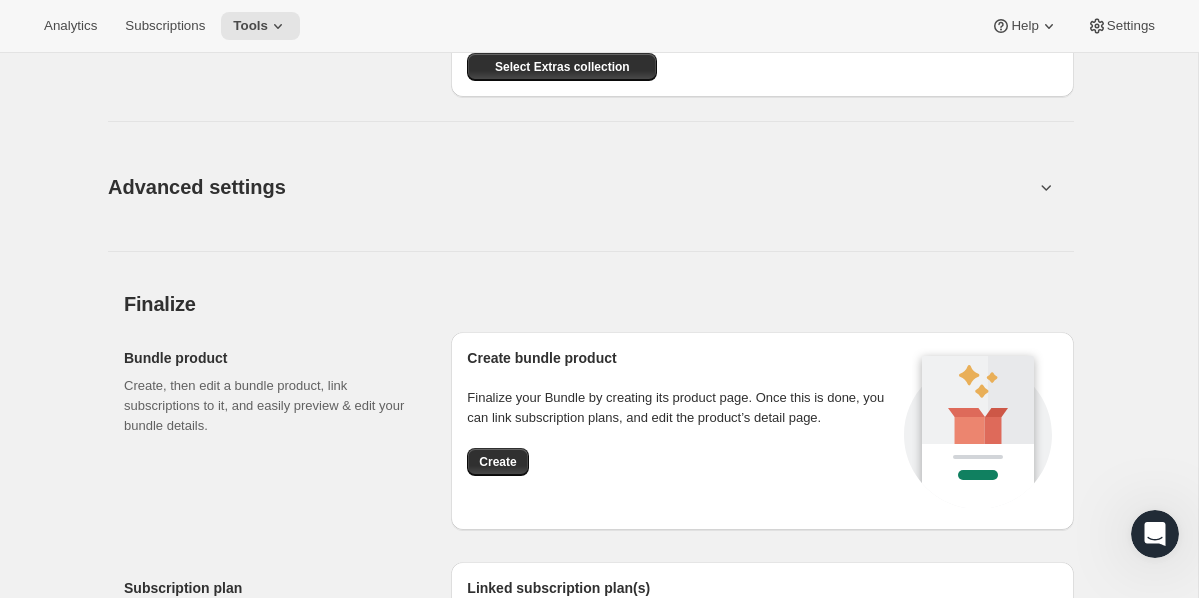 scroll, scrollTop: 2489, scrollLeft: 0, axis: vertical 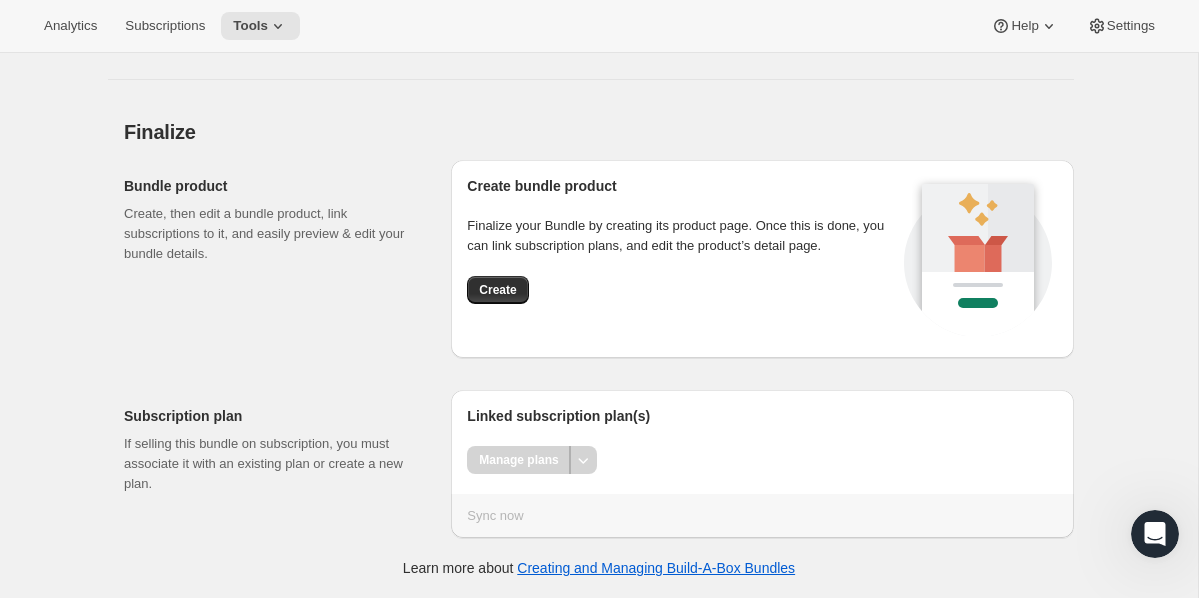 click on "Manage plans" at bounding box center (762, 460) 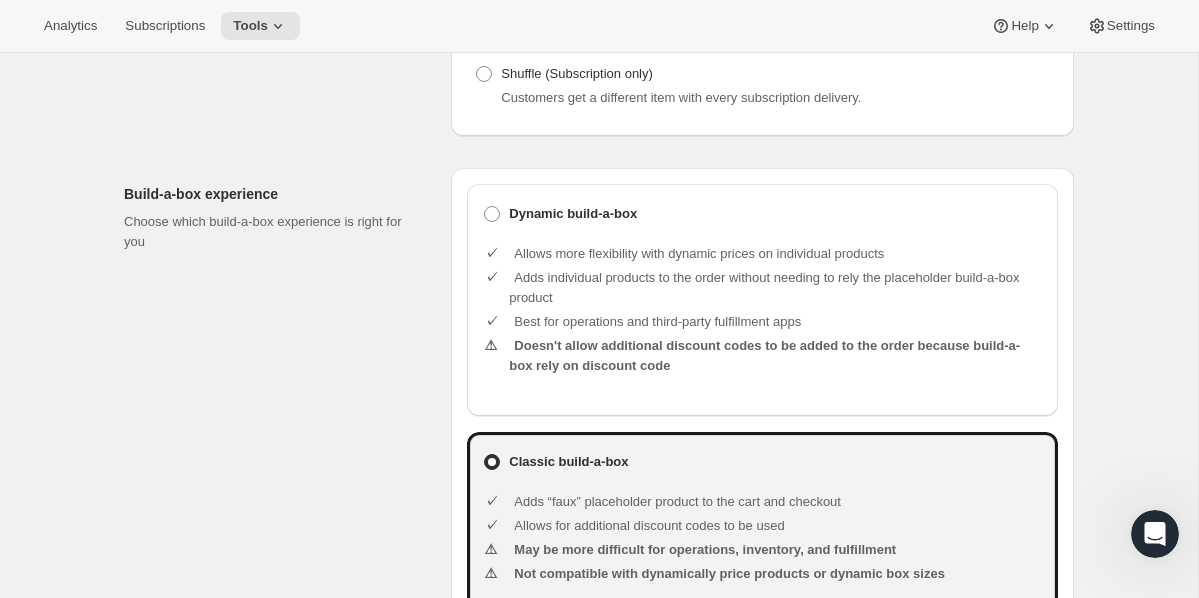 scroll, scrollTop: 419, scrollLeft: 0, axis: vertical 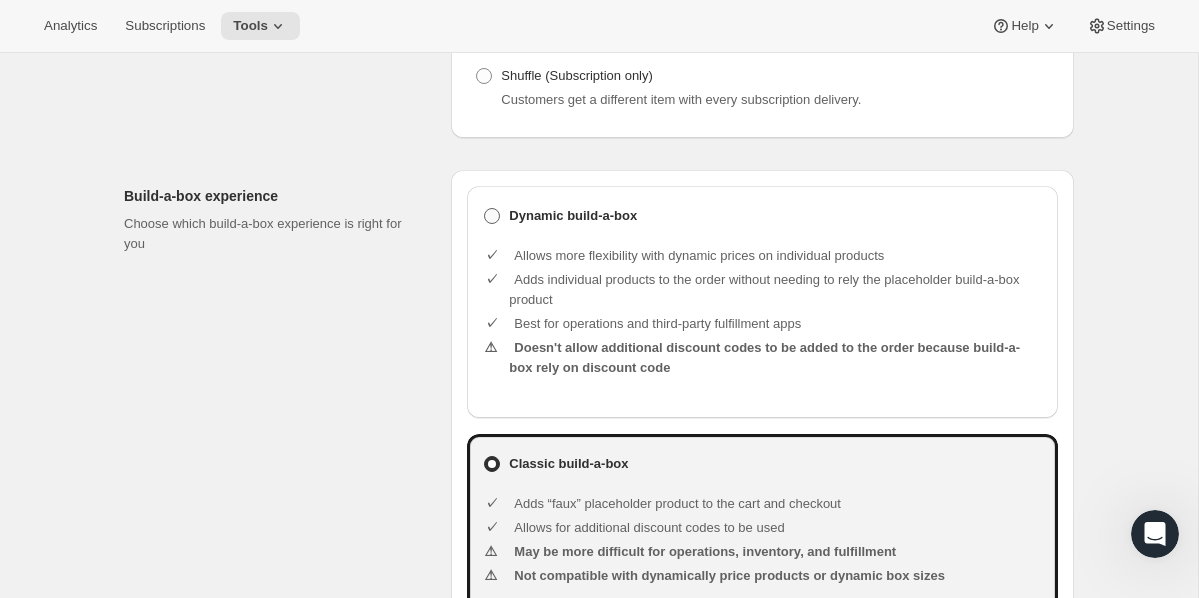 click on "Dynamic build-a-box" at bounding box center [573, 216] 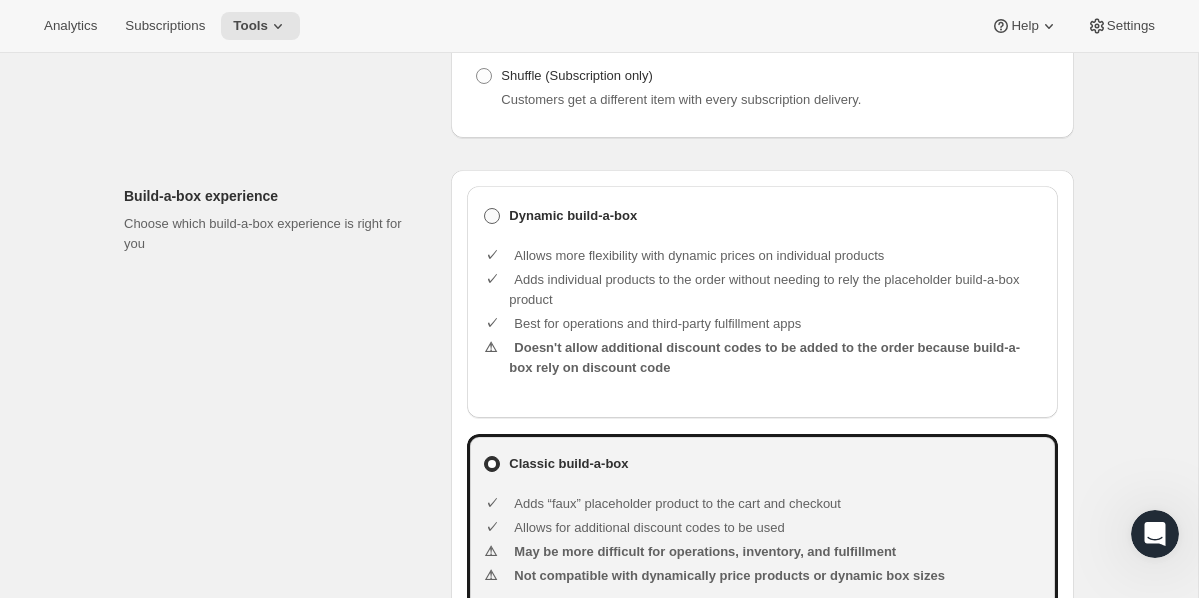 radio on "true" 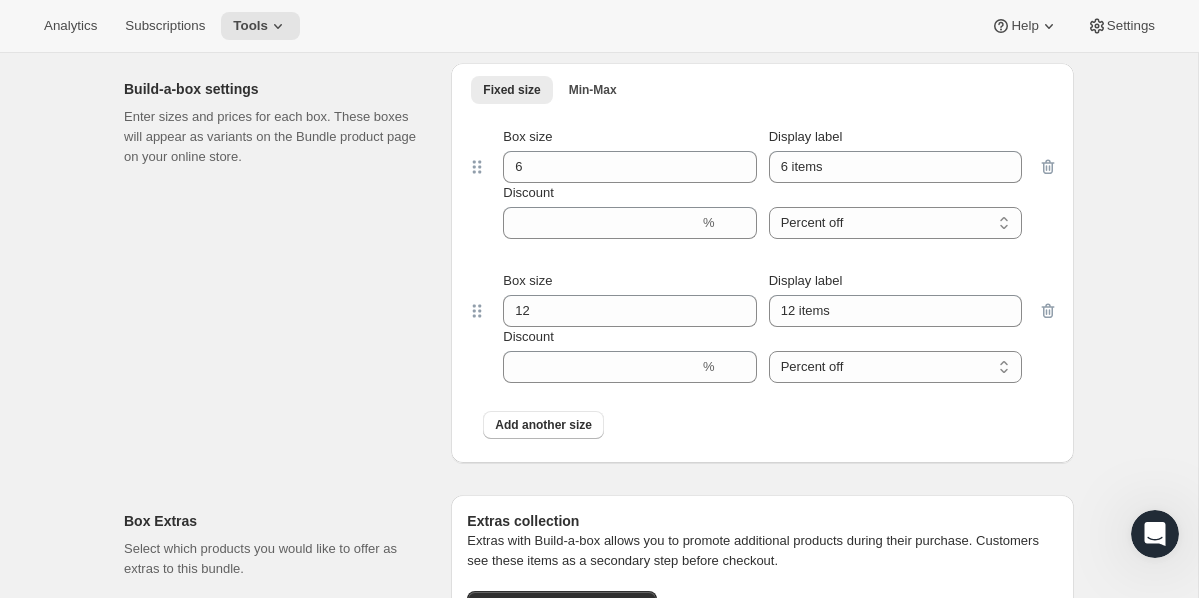 scroll, scrollTop: 1746, scrollLeft: 0, axis: vertical 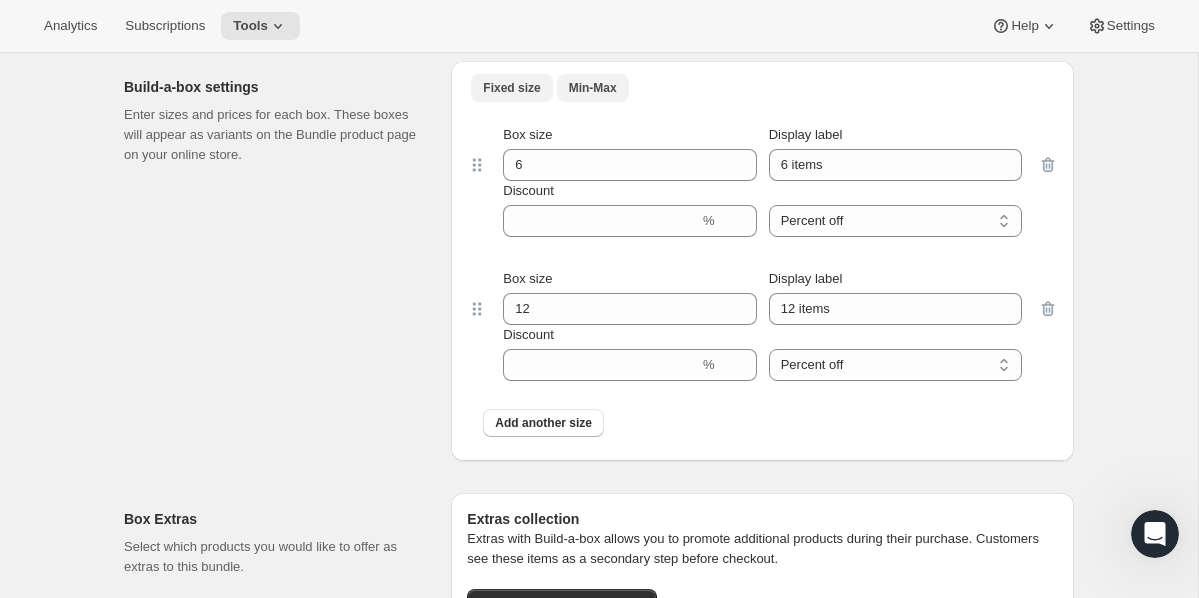 click on "Min-Max" at bounding box center [593, 88] 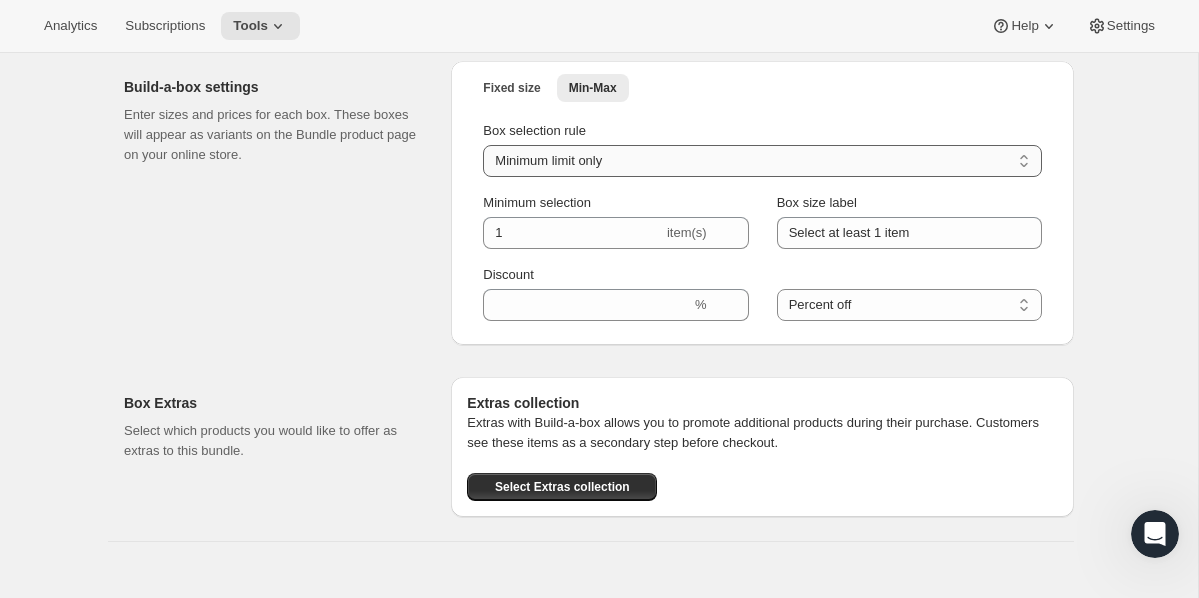 click on "Minimum limit only Maximum limit only Minimum and Maximum limits" at bounding box center [762, 161] 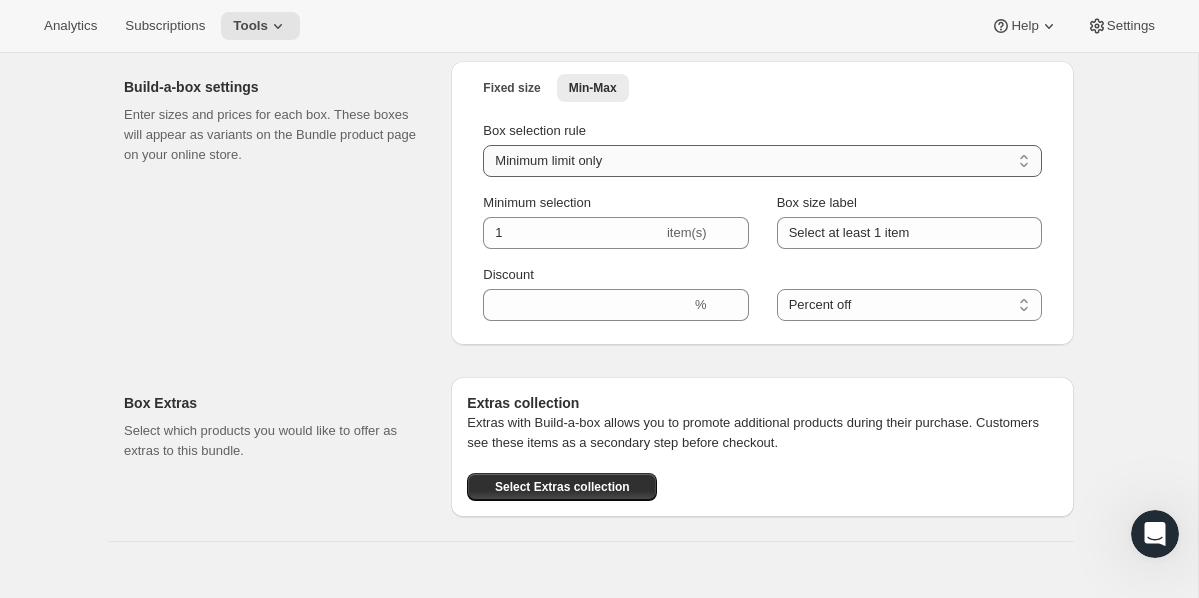 select on "minMax" 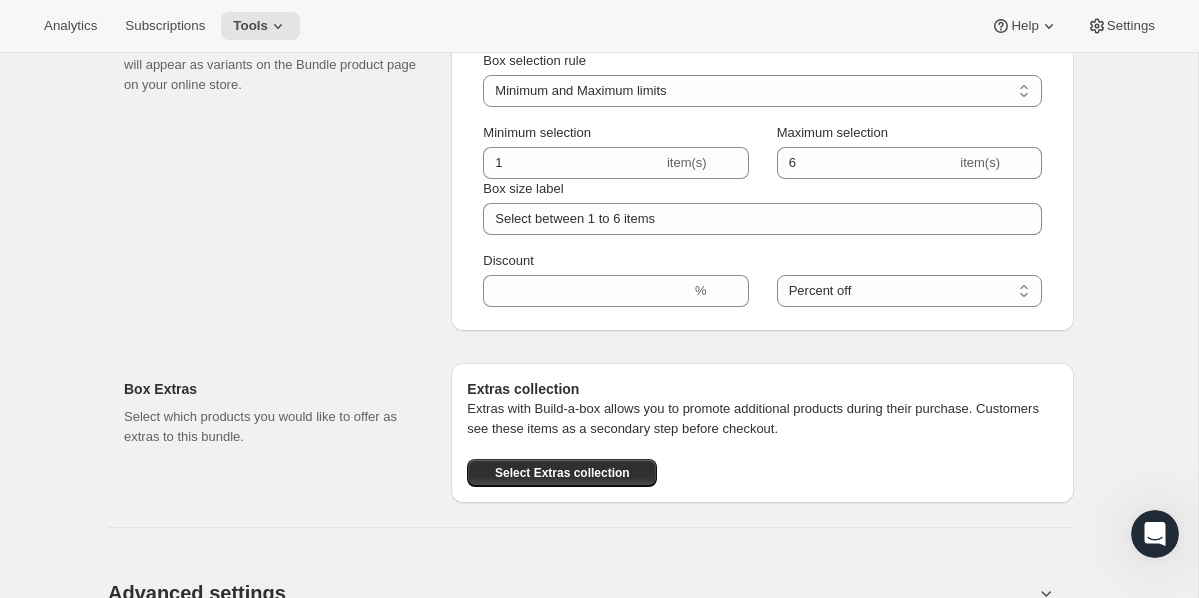 scroll, scrollTop: 1818, scrollLeft: 0, axis: vertical 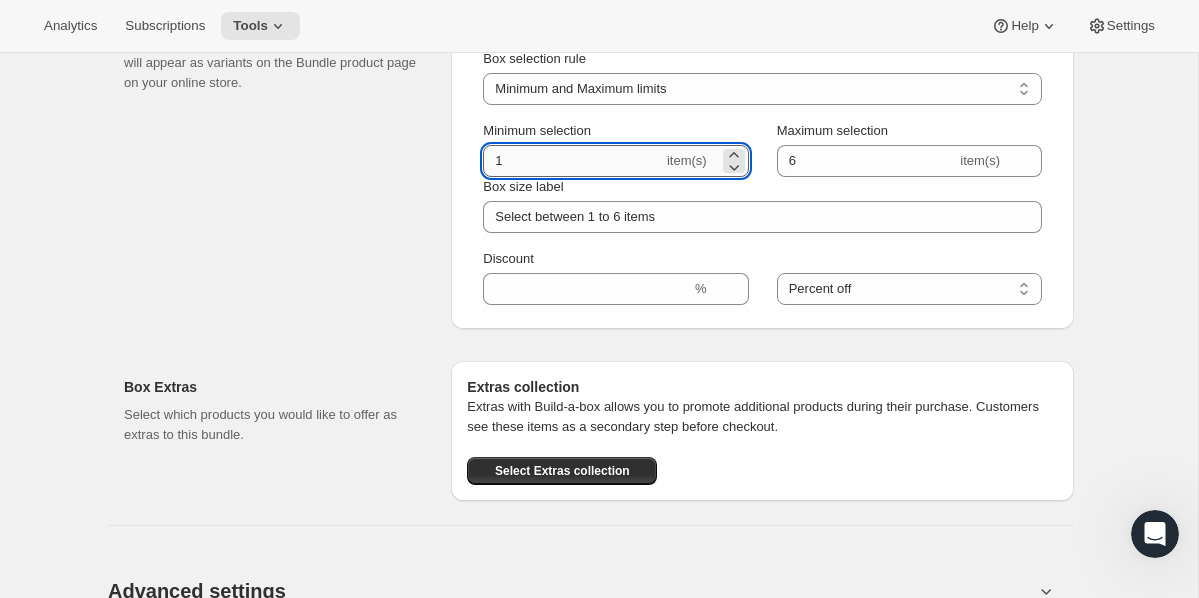 click on "1" at bounding box center [573, 161] 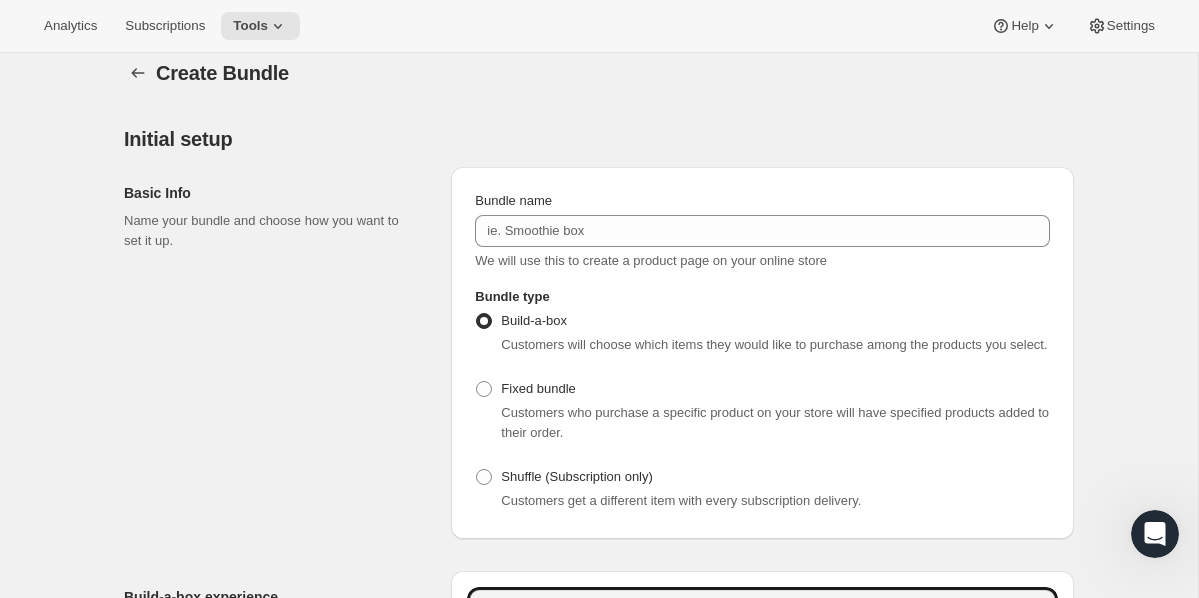 scroll, scrollTop: 0, scrollLeft: 0, axis: both 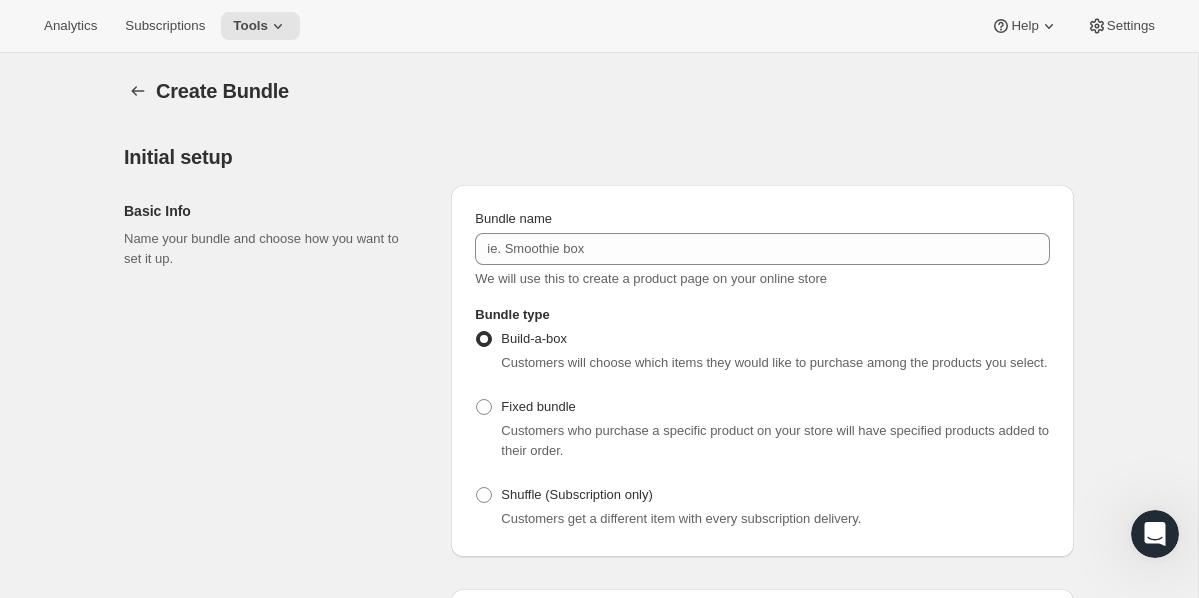 click 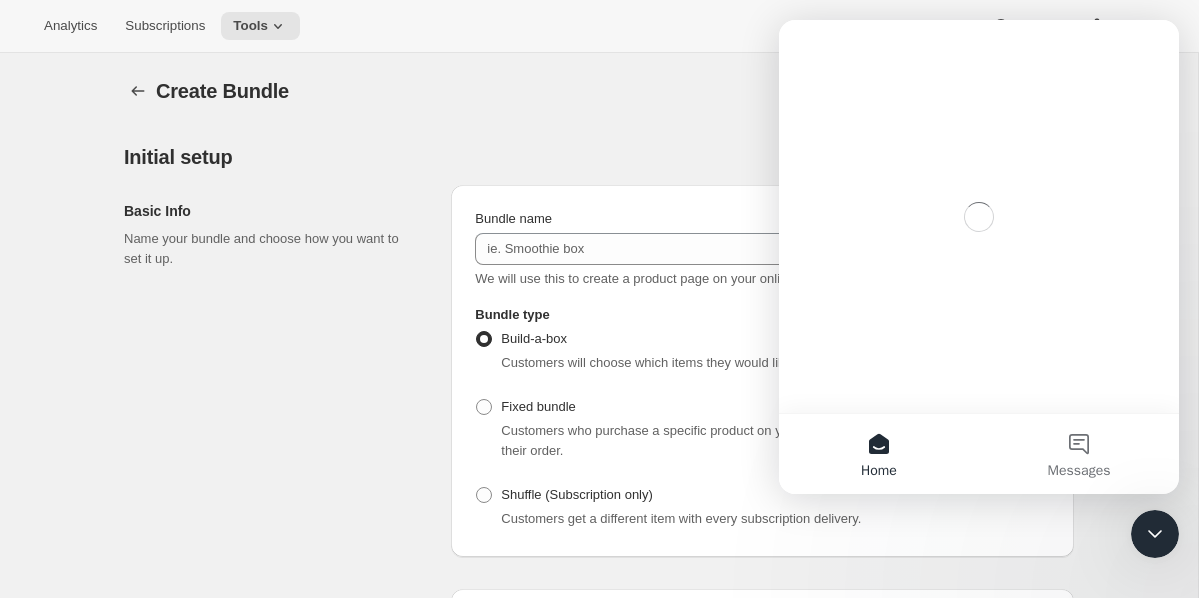 scroll, scrollTop: 0, scrollLeft: 0, axis: both 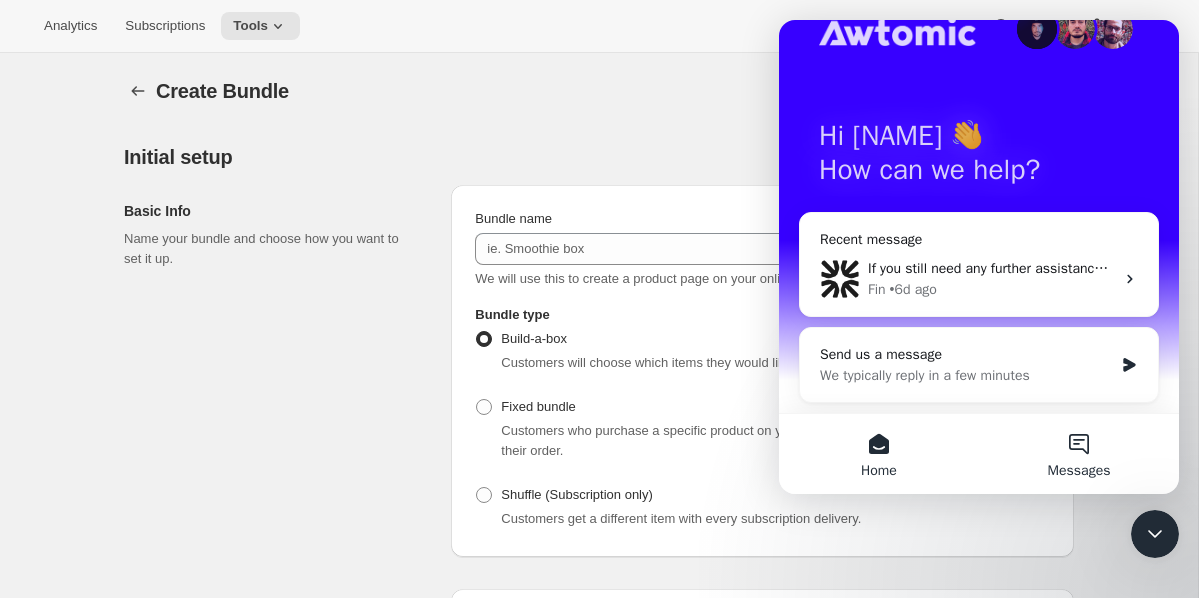 click on "Messages" at bounding box center [1079, 454] 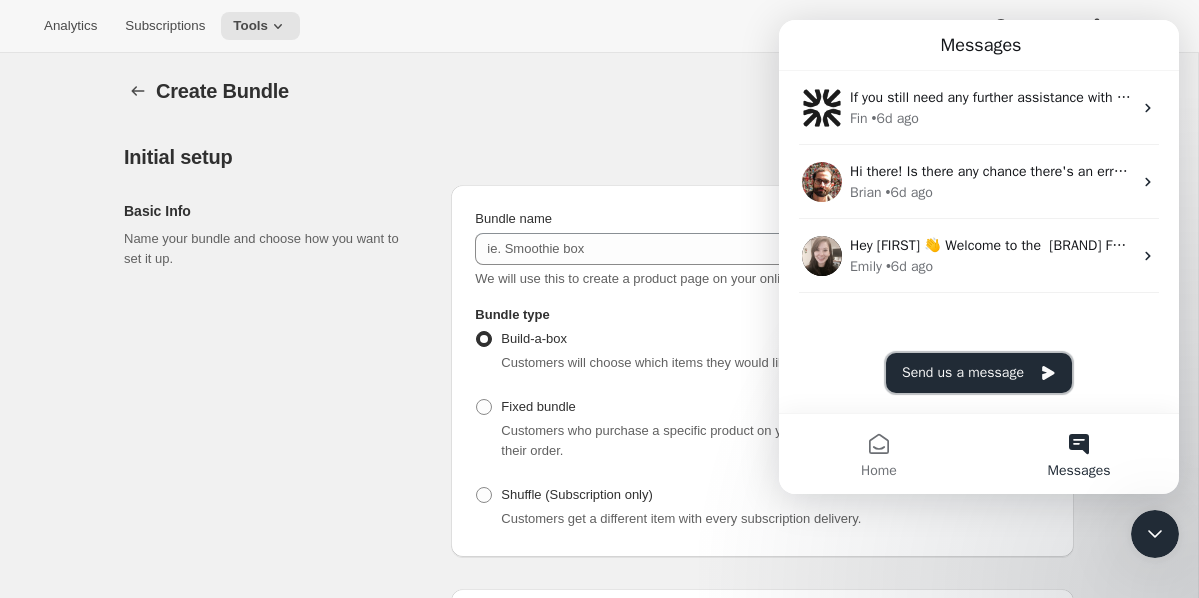 click on "Send us a message" at bounding box center (979, 373) 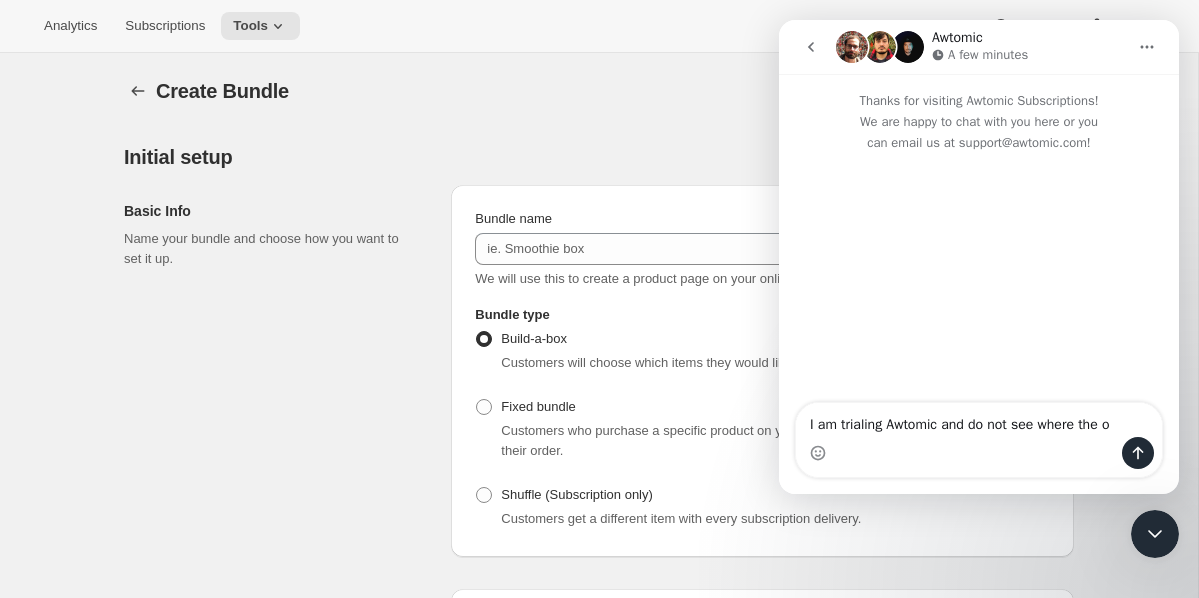drag, startPoint x: 978, startPoint y: 426, endPoint x: 1170, endPoint y: 433, distance: 192.12756 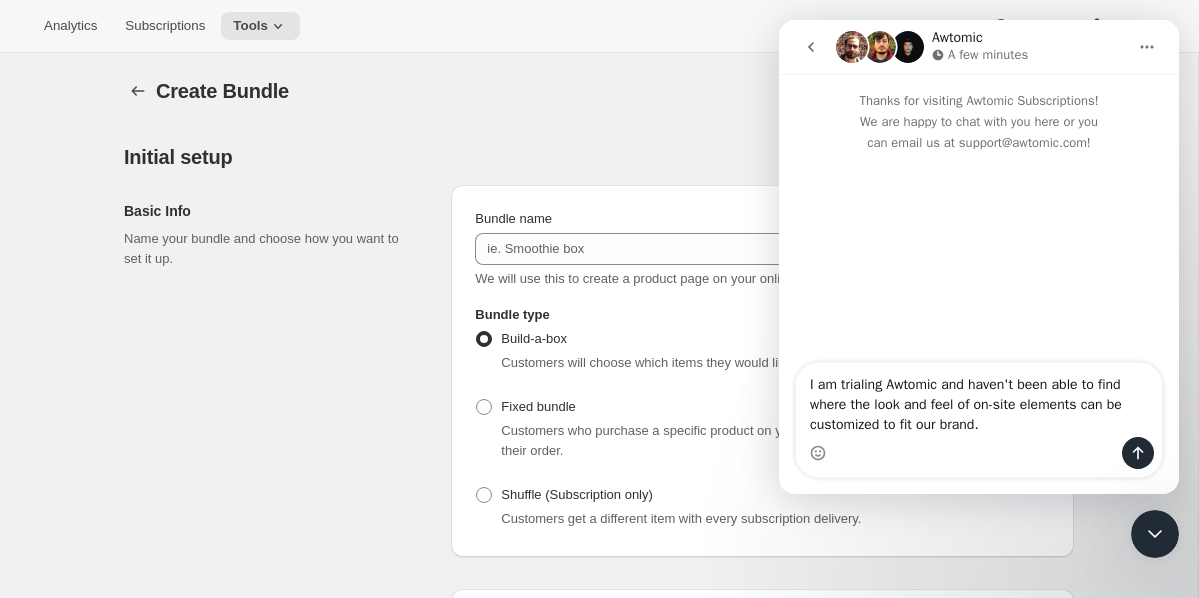 type on "I am trialing Awtomic and haven't been able to find where the look and feel of on-site elements can be customized to fit our brand." 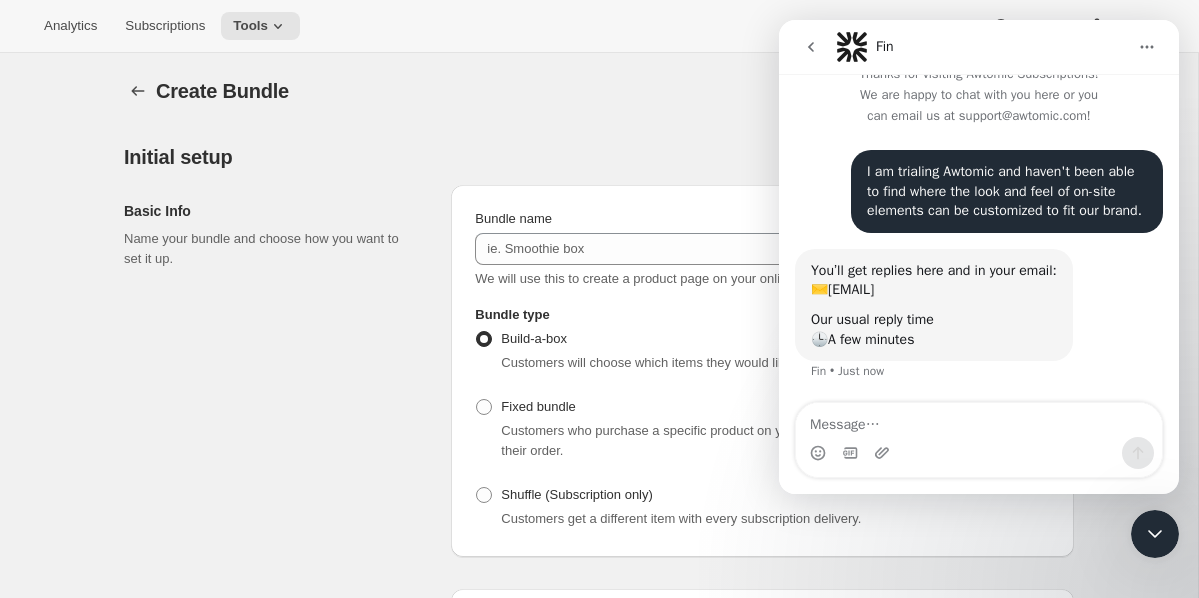 scroll, scrollTop: 47, scrollLeft: 0, axis: vertical 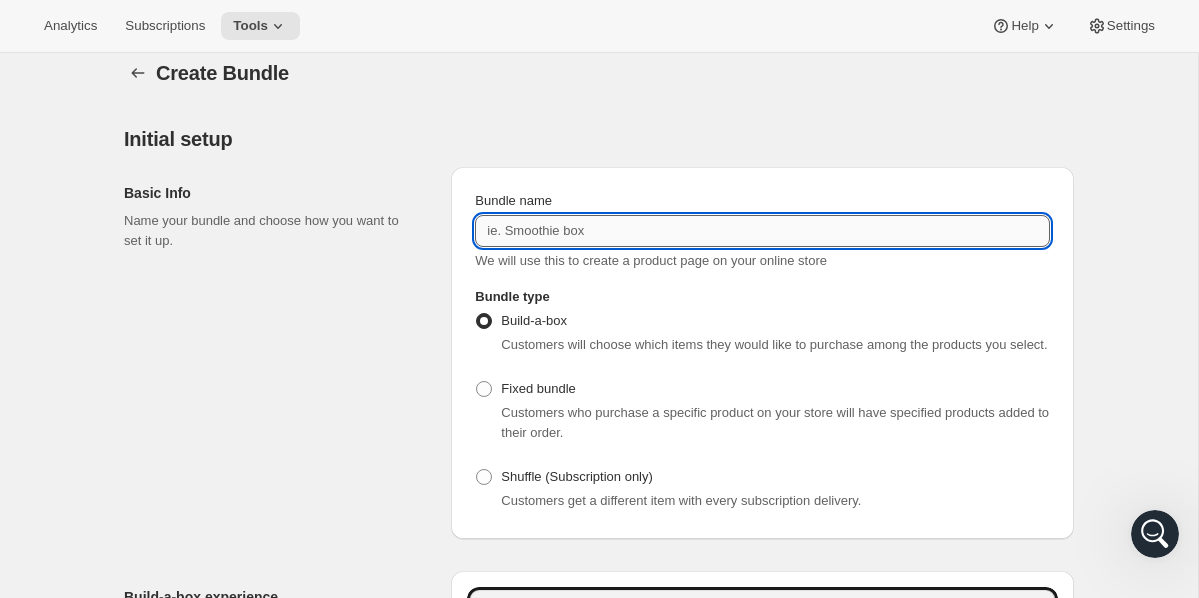 click on "Bundle name" at bounding box center (762, 231) 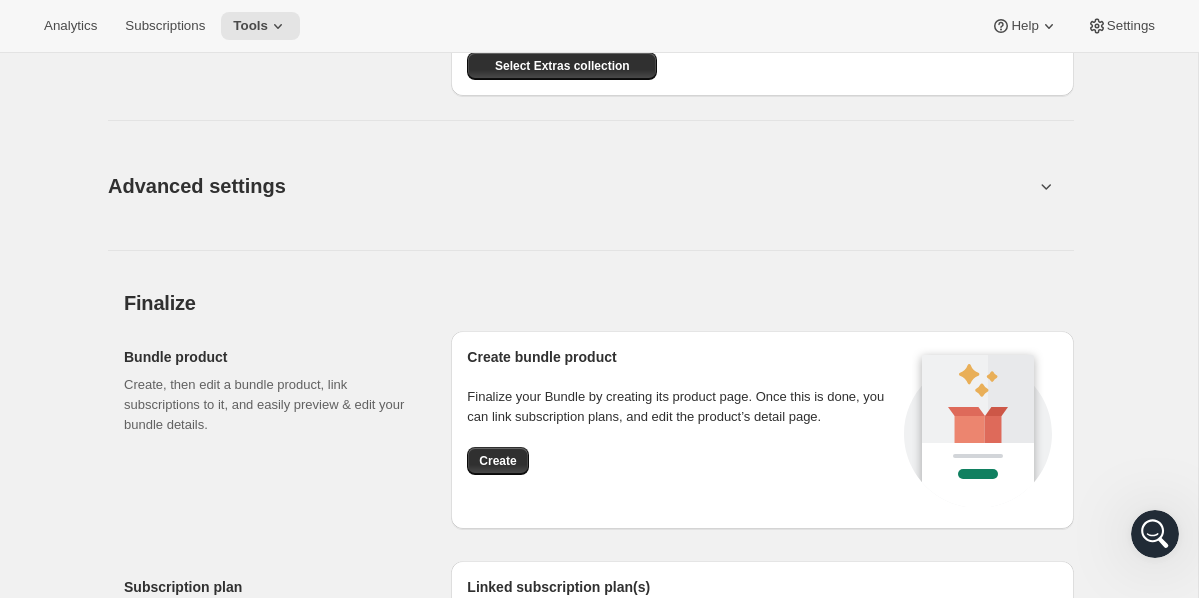 scroll, scrollTop: 2413, scrollLeft: 0, axis: vertical 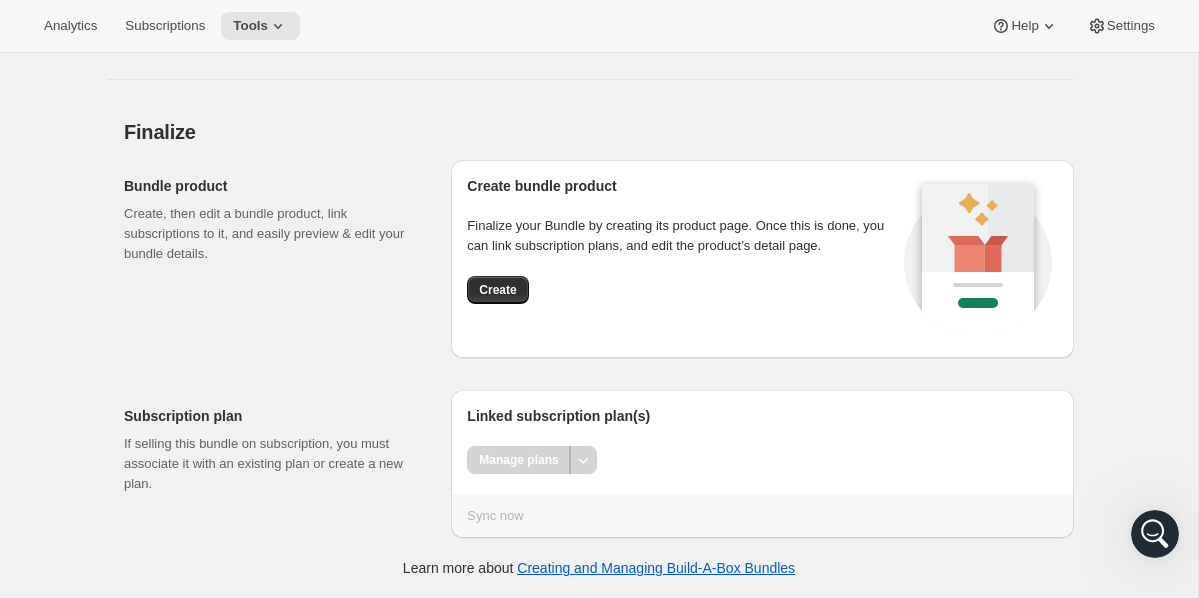 click at bounding box center (583, 460) 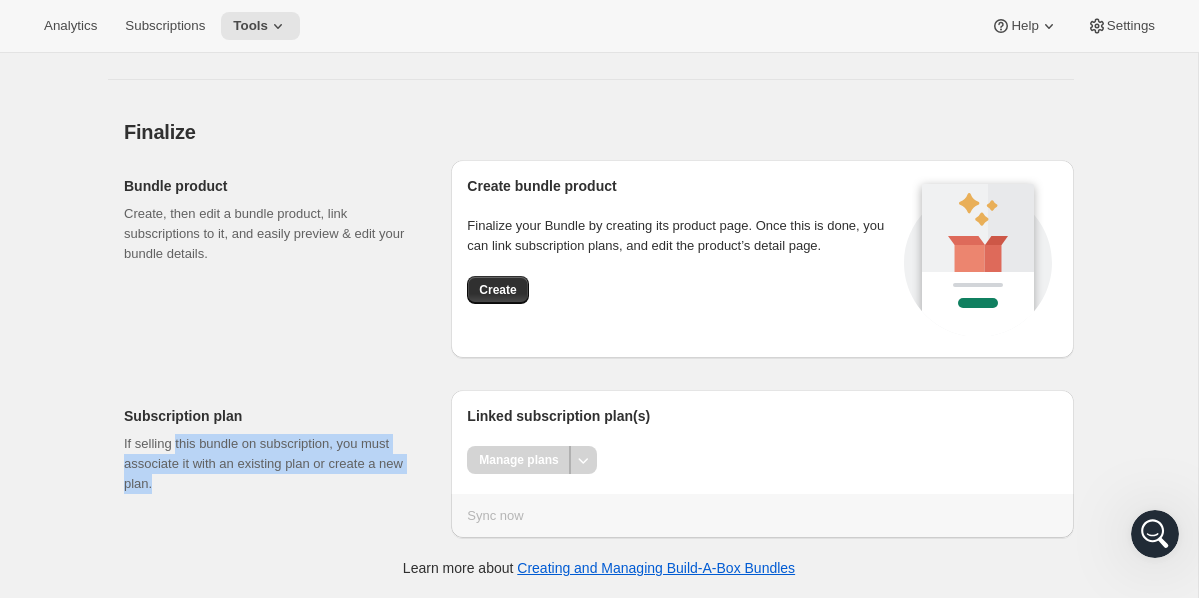 drag, startPoint x: 180, startPoint y: 440, endPoint x: 293, endPoint y: 494, distance: 125.23977 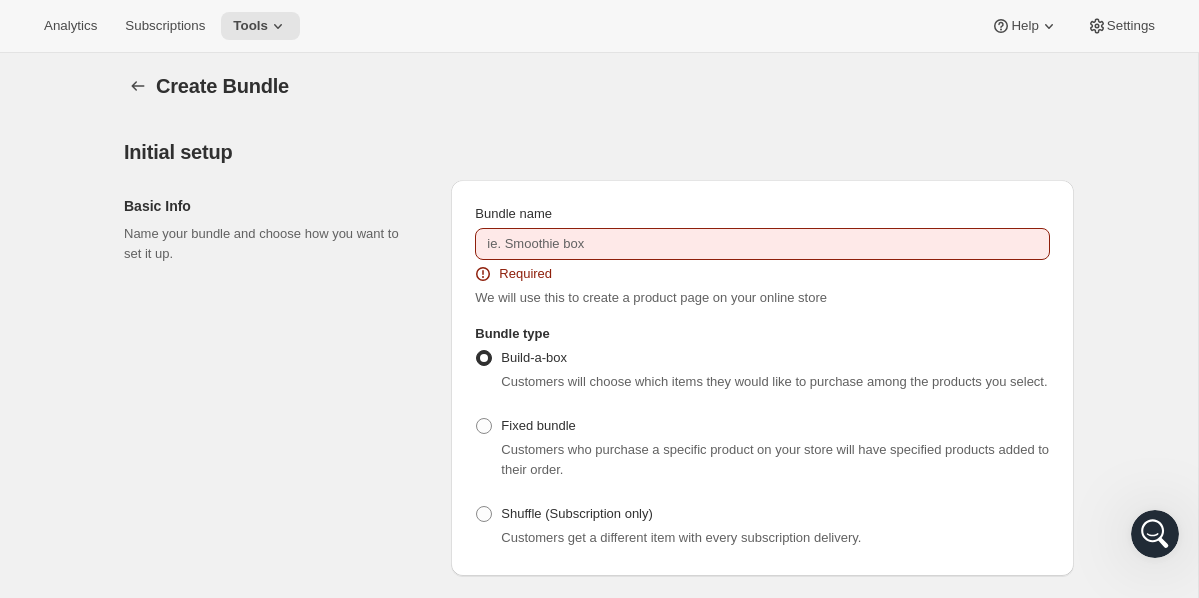 scroll, scrollTop: 0, scrollLeft: 0, axis: both 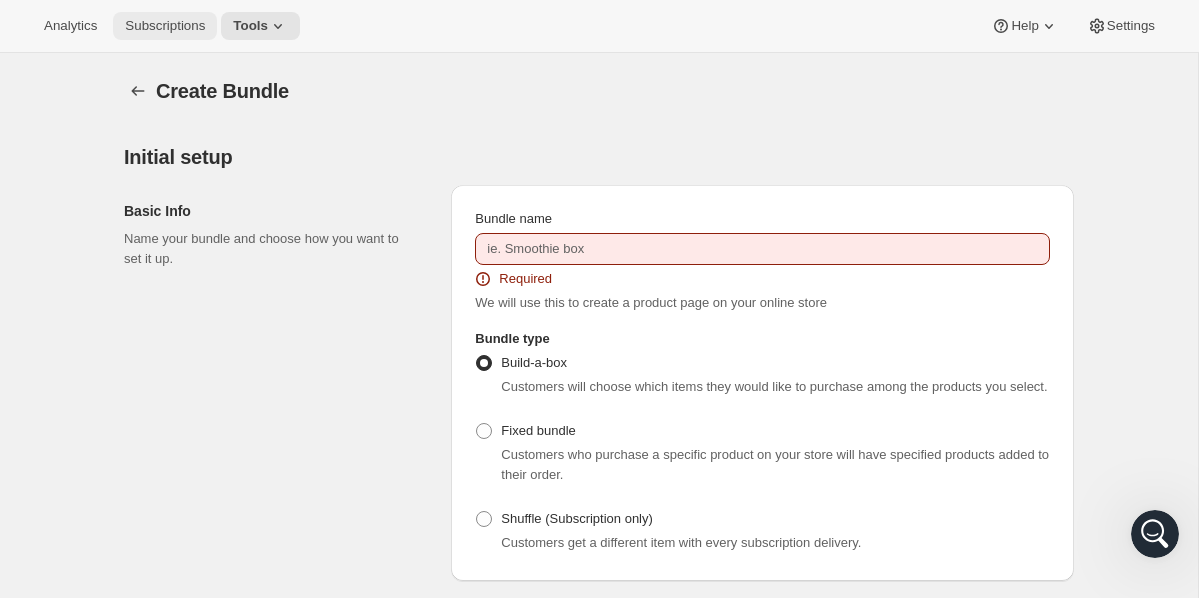click on "Subscriptions" at bounding box center [165, 26] 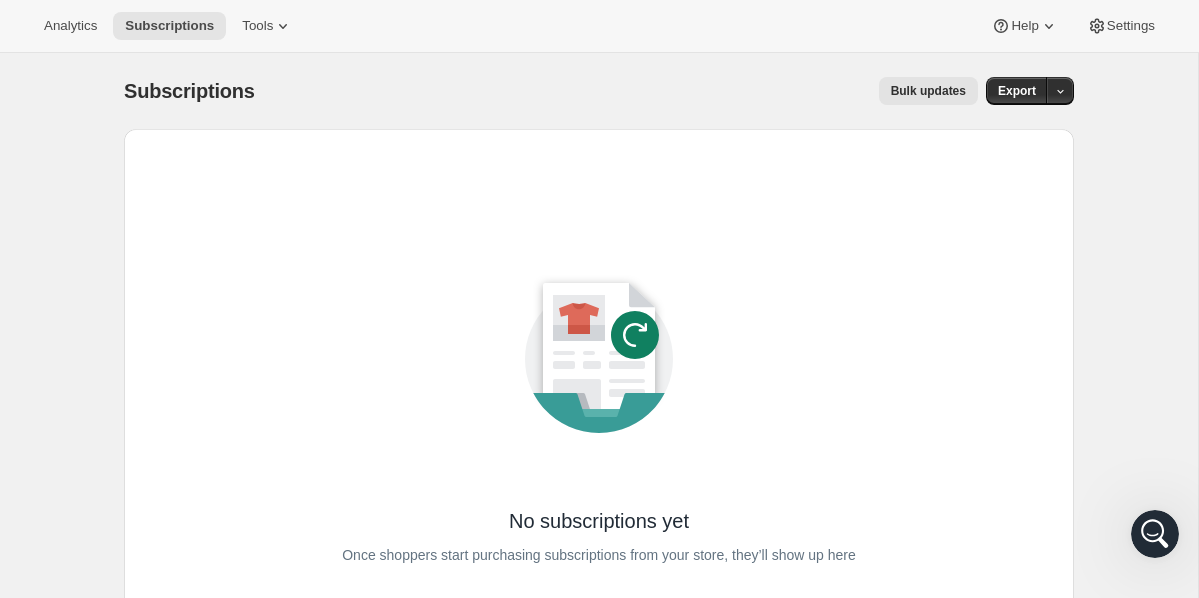 scroll, scrollTop: 147, scrollLeft: 0, axis: vertical 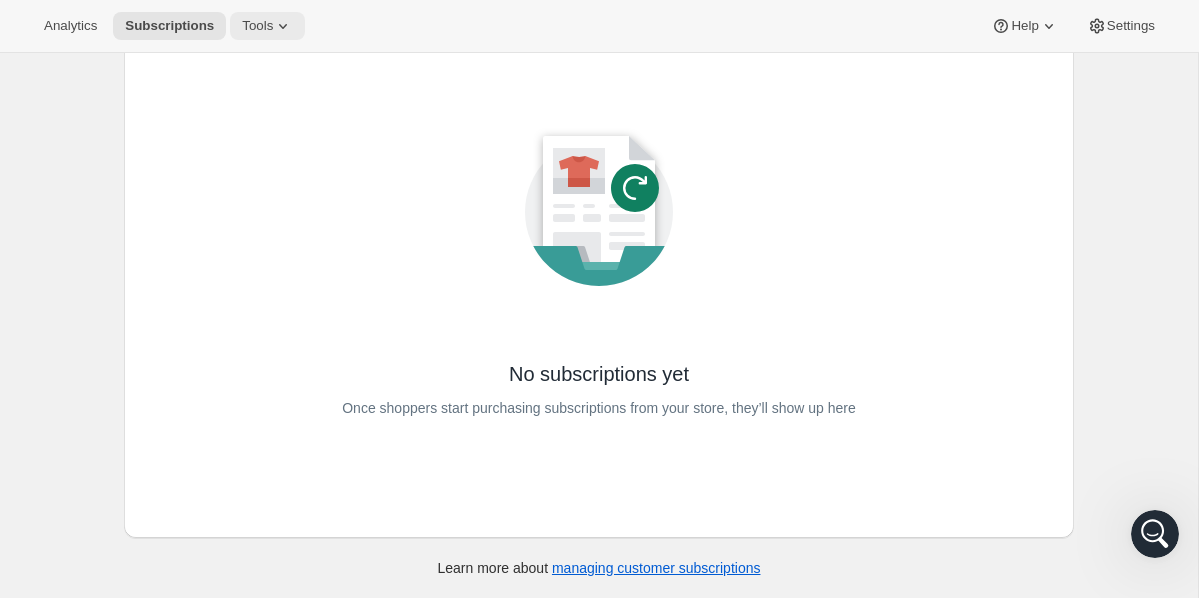 click on "Tools" at bounding box center [257, 26] 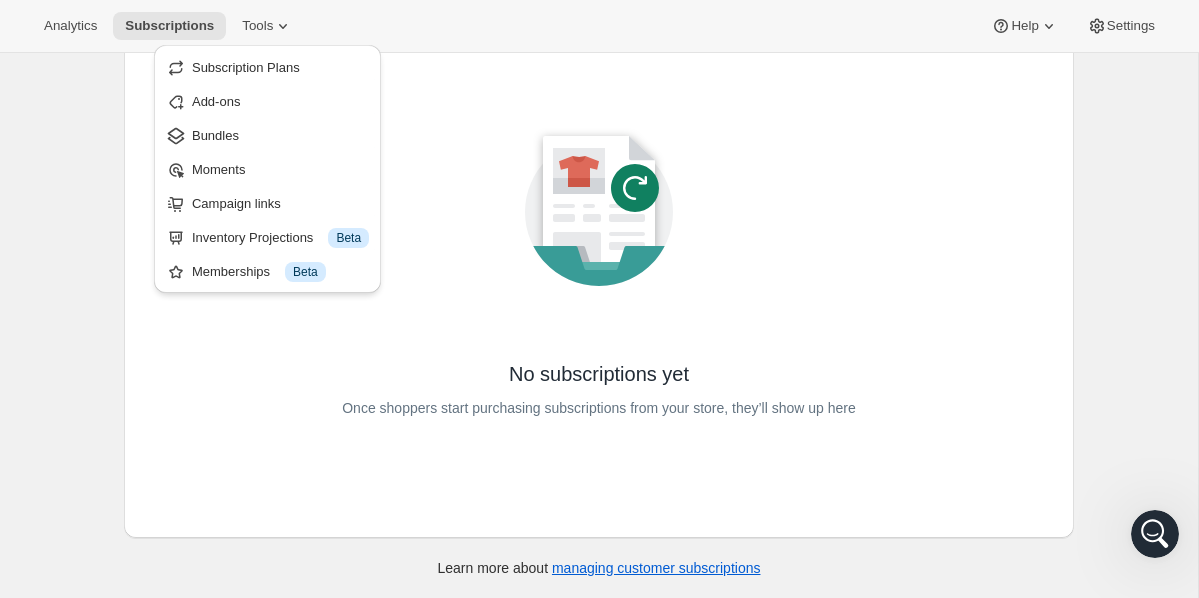 click on "Analytics Subscriptions Tools Help Settings" at bounding box center [599, 26] 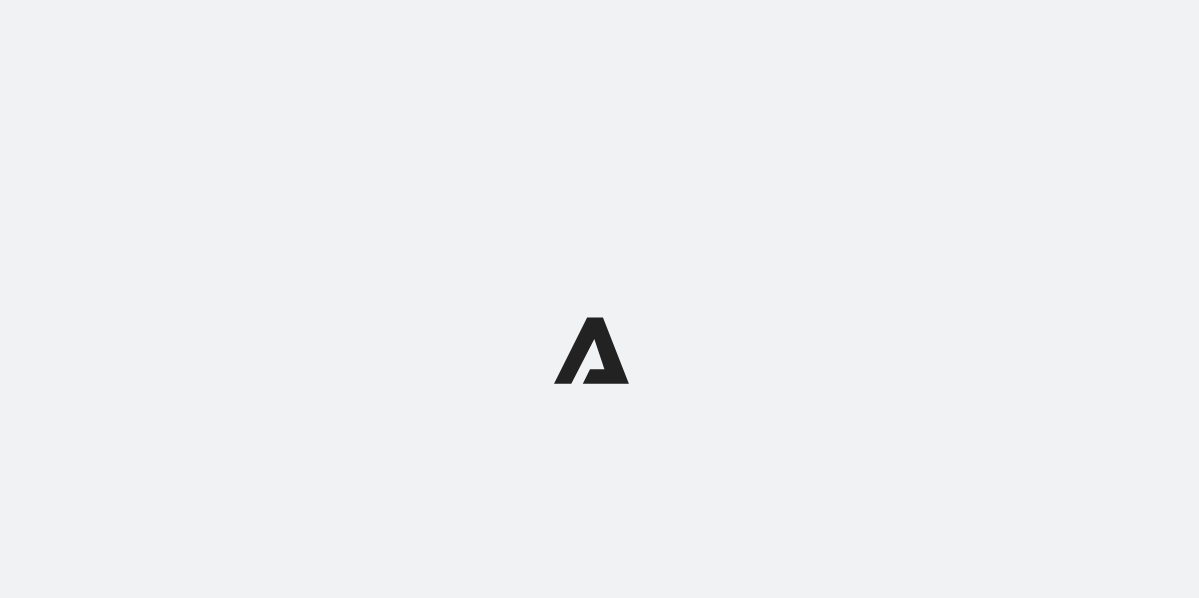 scroll, scrollTop: 0, scrollLeft: 0, axis: both 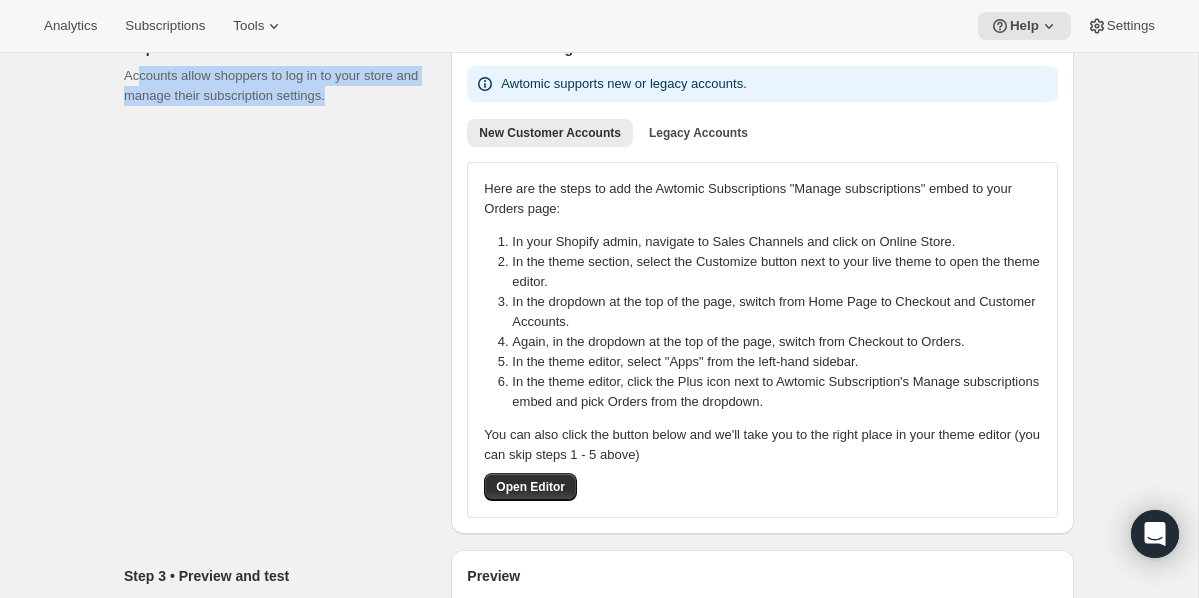 drag, startPoint x: 136, startPoint y: 85, endPoint x: 285, endPoint y: 157, distance: 165.48413 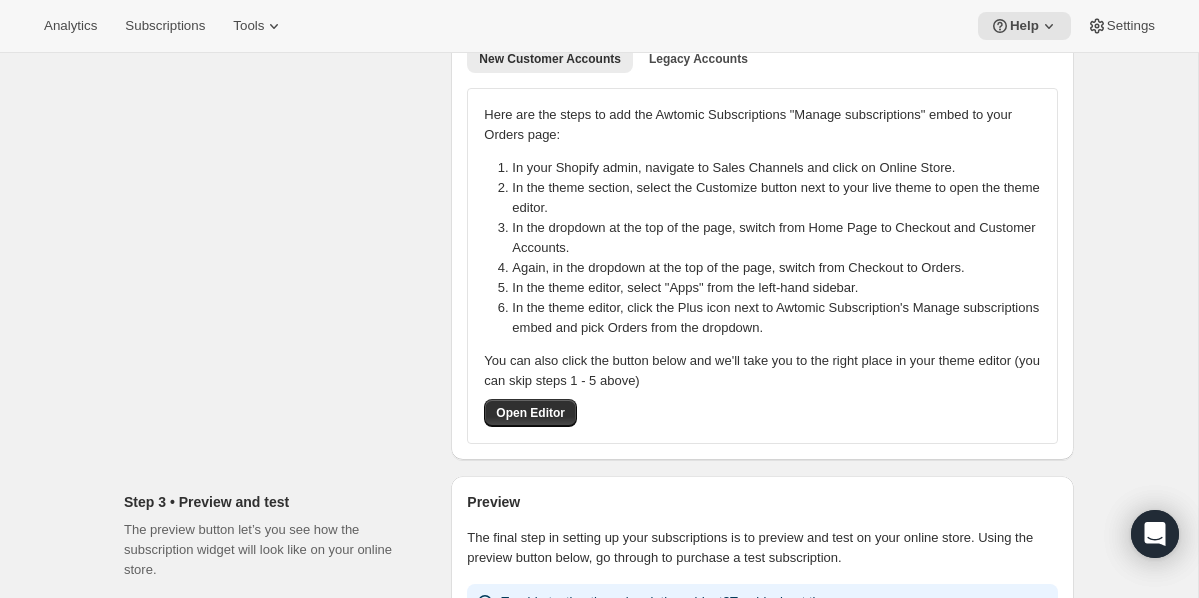 scroll, scrollTop: 330, scrollLeft: 0, axis: vertical 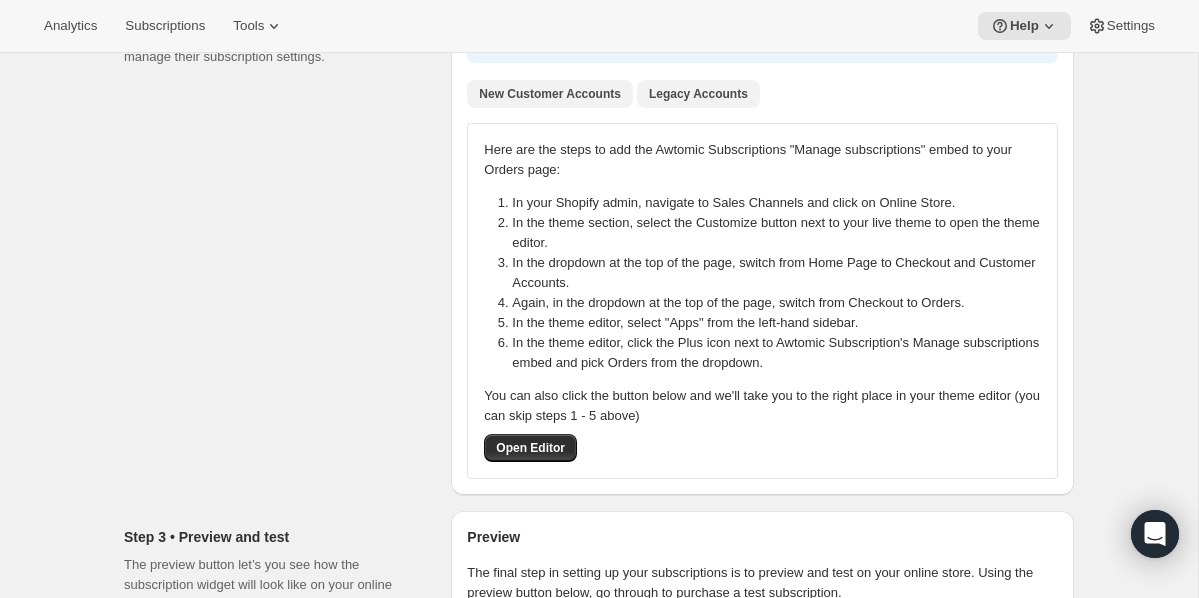 click on "Legacy Accounts" at bounding box center (698, 94) 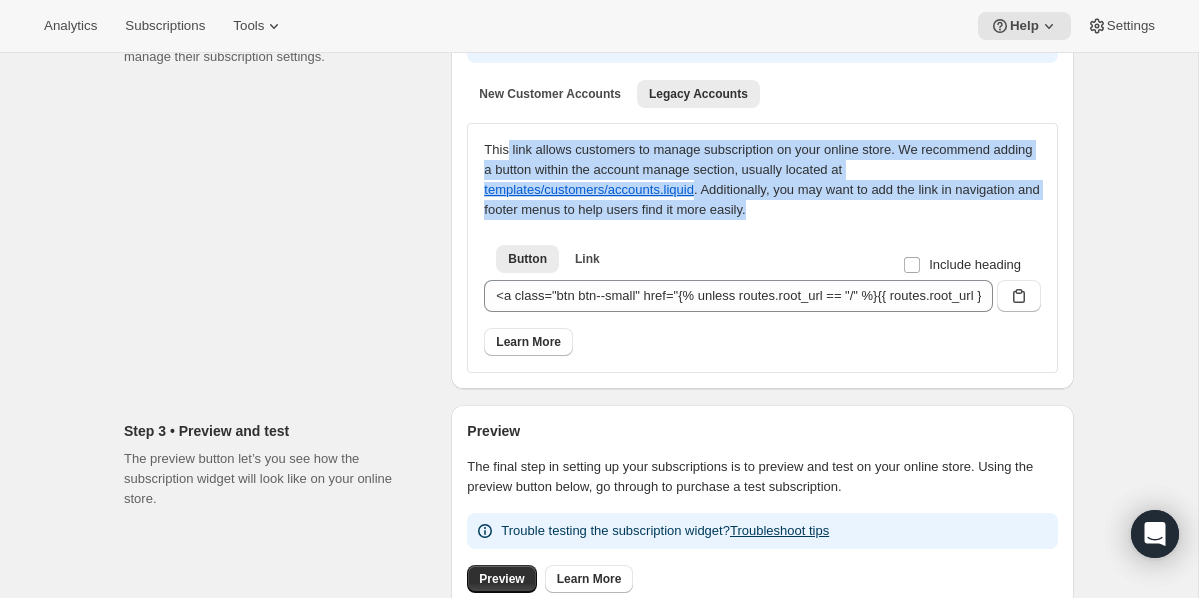 drag, startPoint x: 510, startPoint y: 146, endPoint x: 929, endPoint y: 208, distance: 423.5623 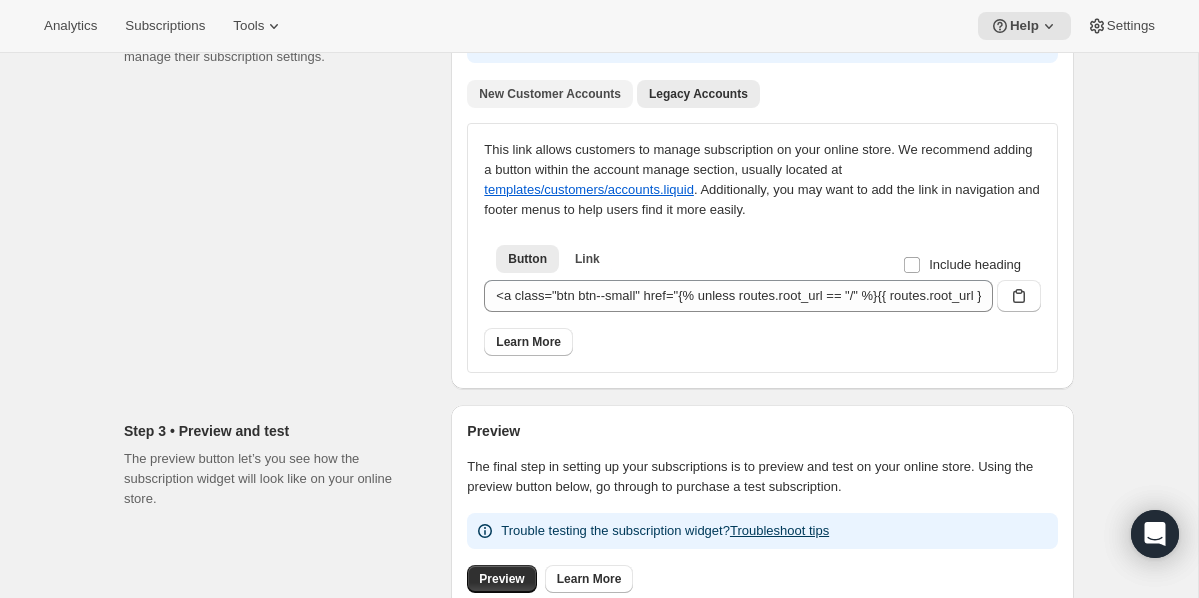 click on "New Customer Accounts" at bounding box center (550, 94) 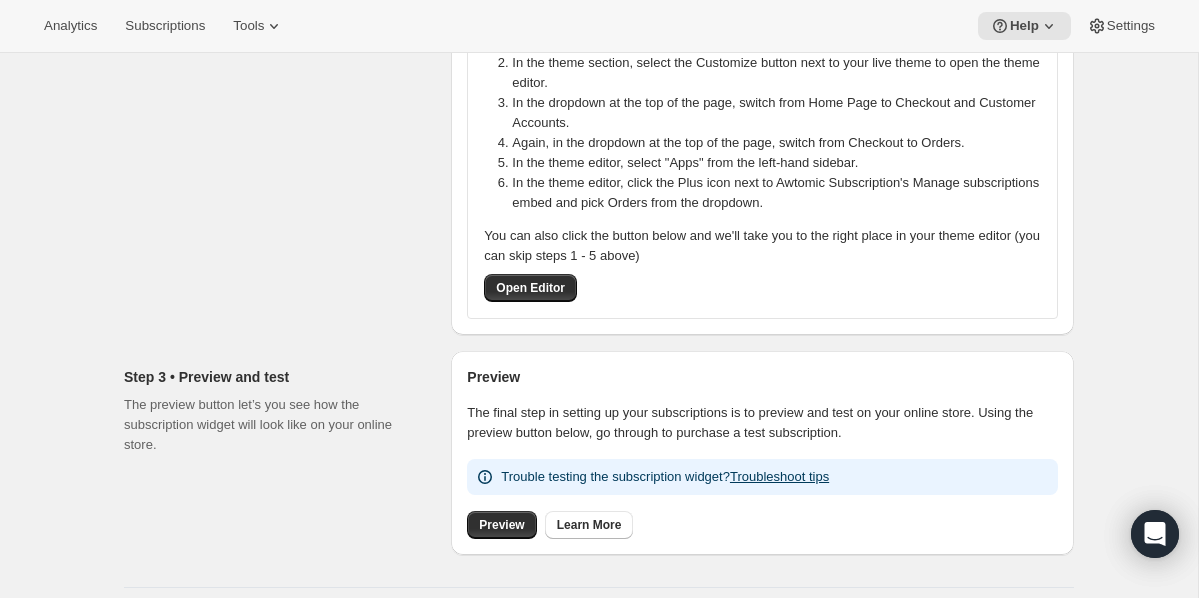 scroll, scrollTop: 493, scrollLeft: 0, axis: vertical 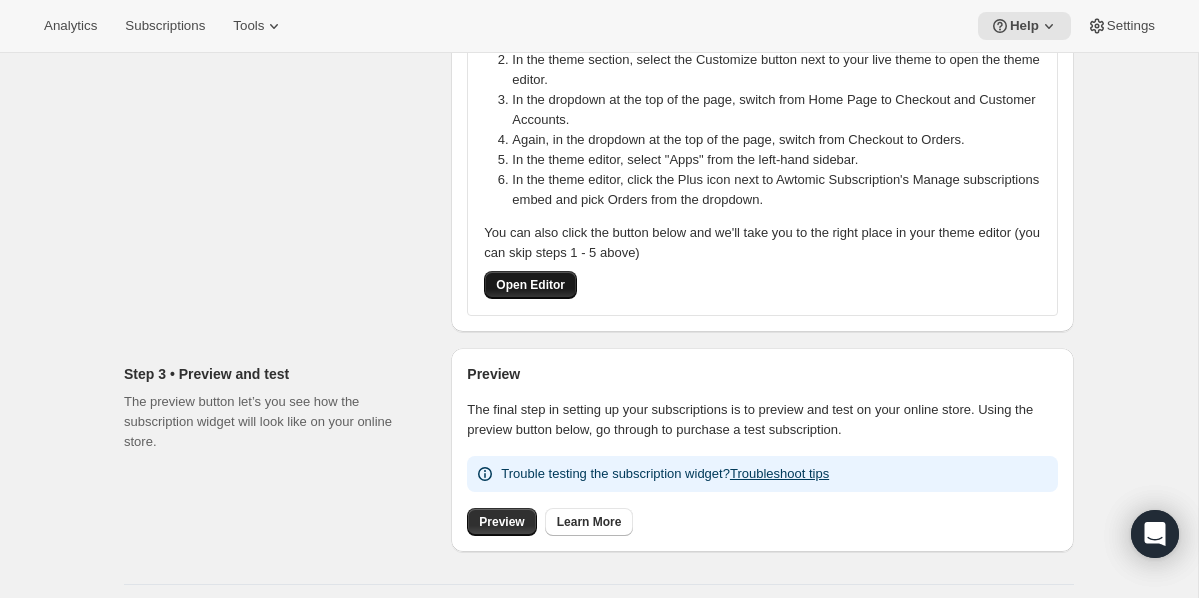 click on "Open Editor" at bounding box center (530, 285) 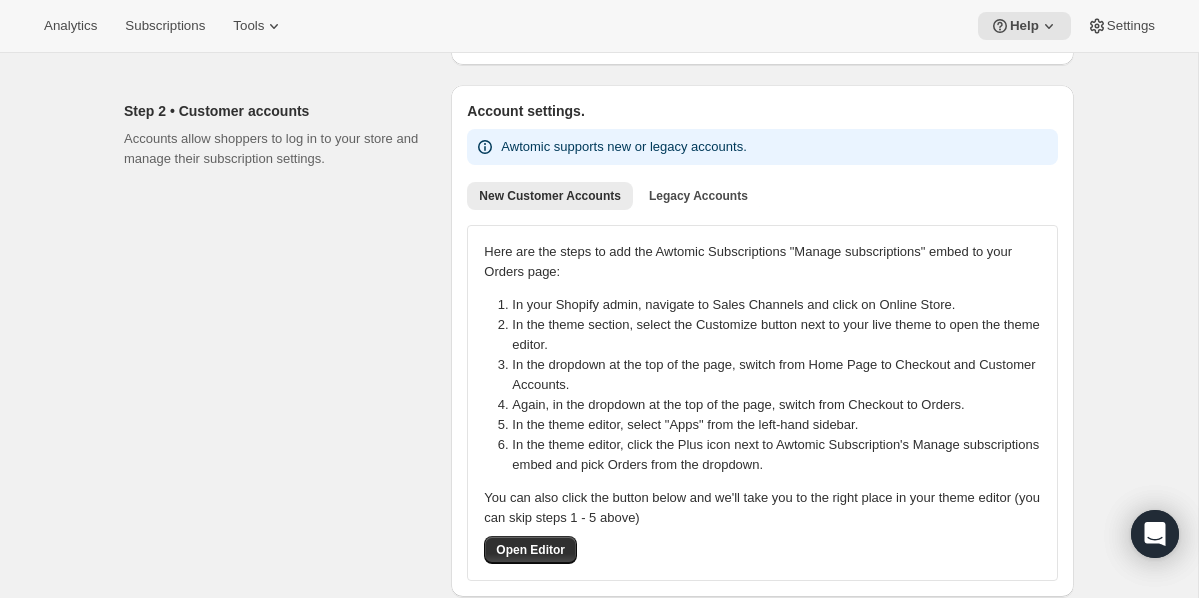 scroll, scrollTop: 155, scrollLeft: 0, axis: vertical 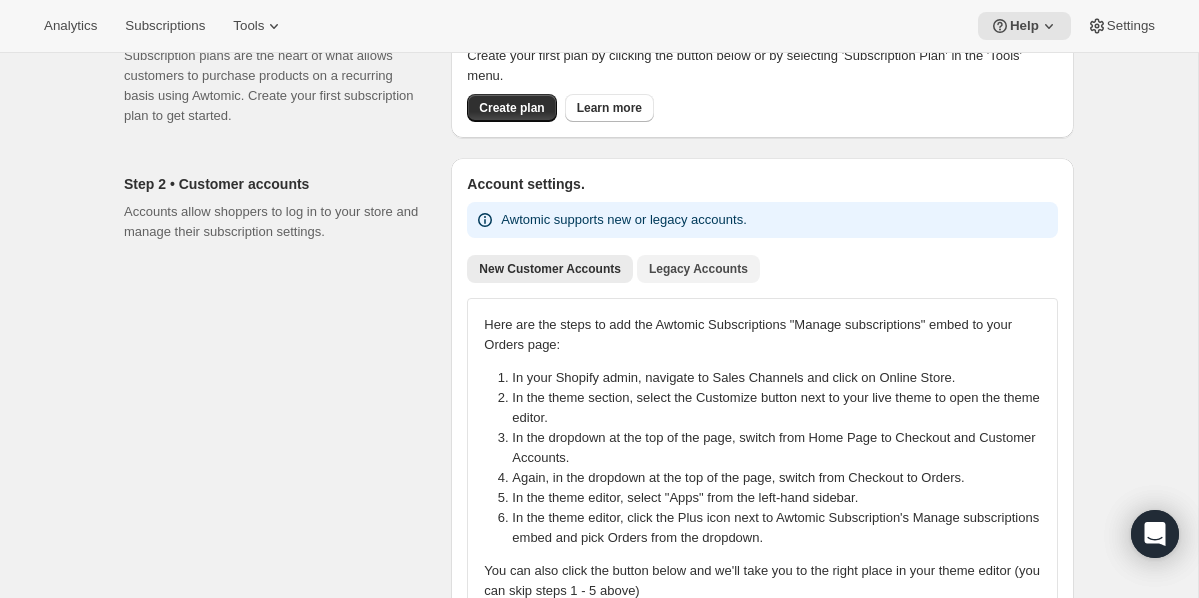 click on "Legacy Accounts" at bounding box center [698, 269] 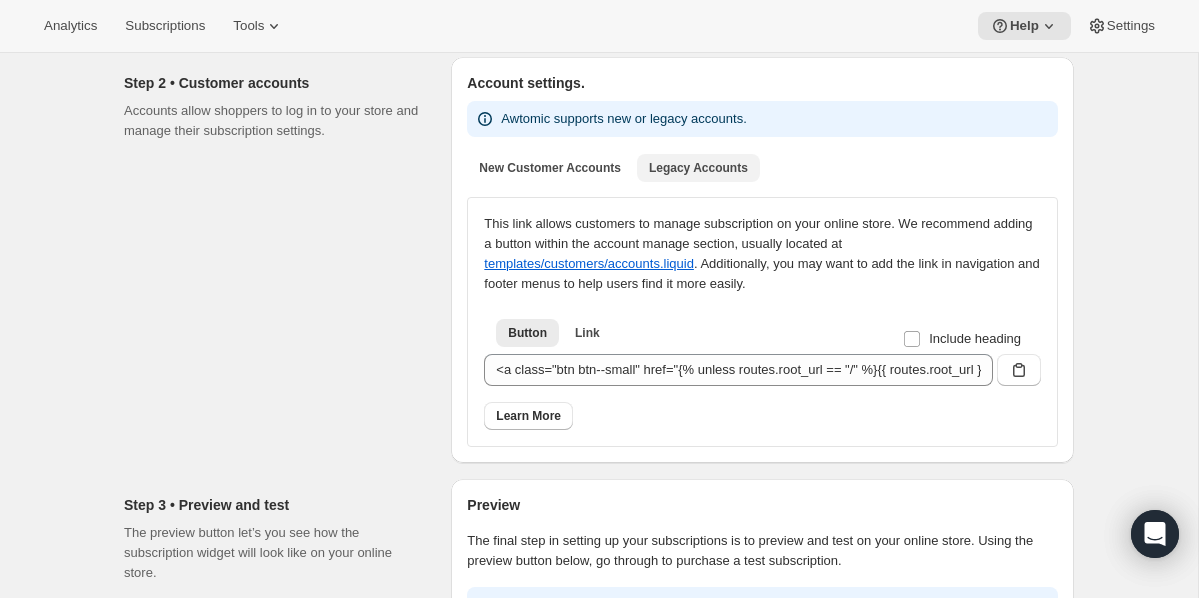 scroll, scrollTop: 258, scrollLeft: 0, axis: vertical 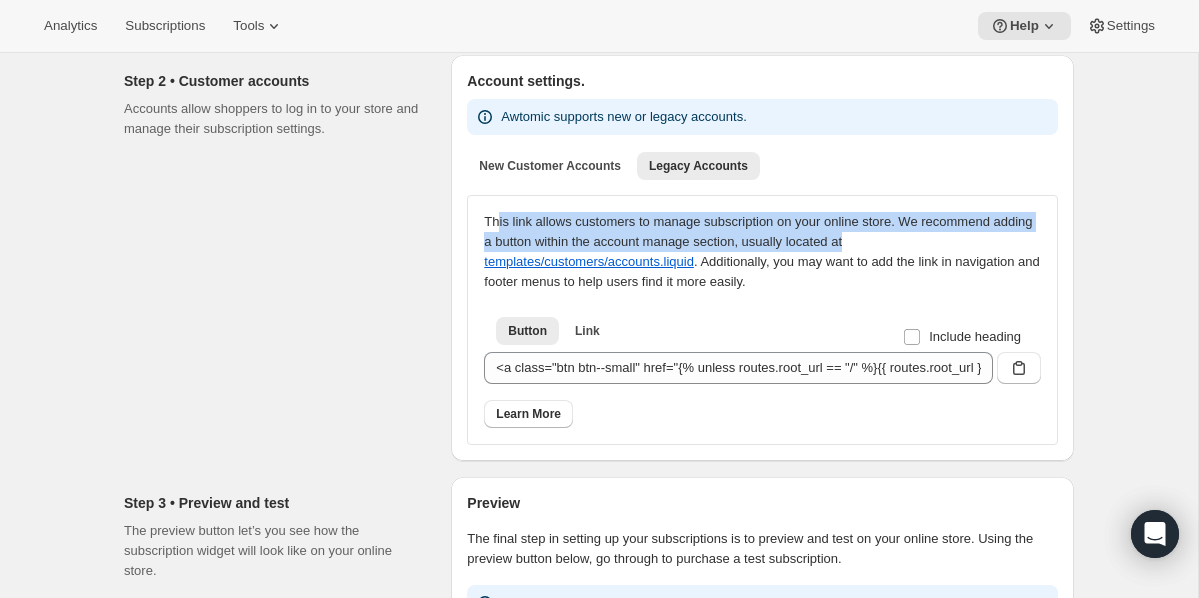 drag, startPoint x: 501, startPoint y: 220, endPoint x: 1011, endPoint y: 249, distance: 510.82385 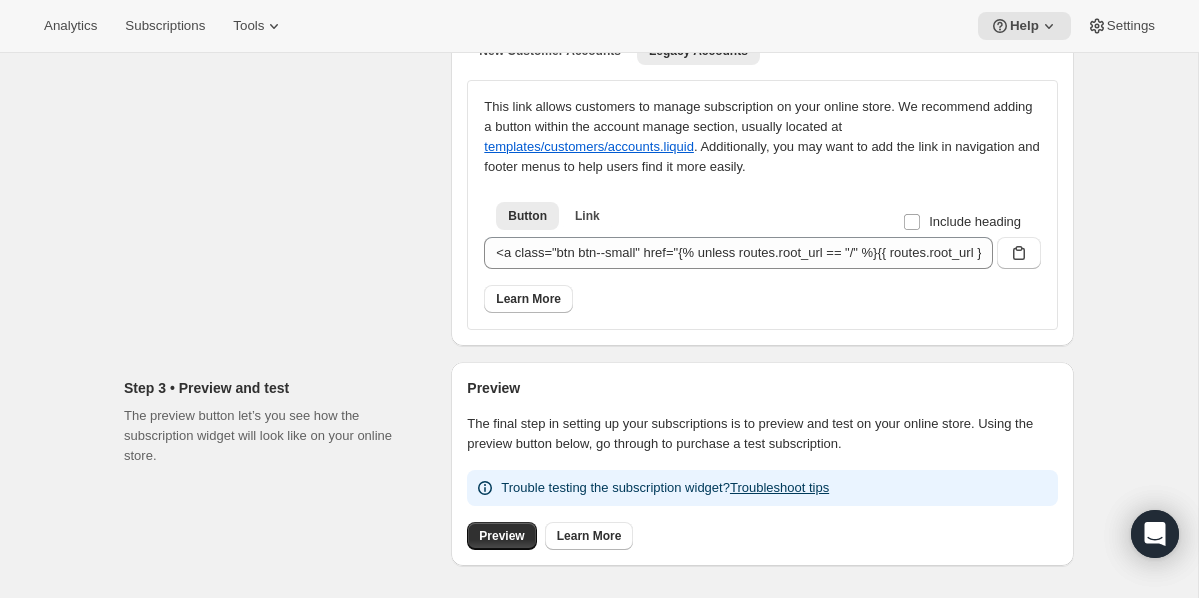 scroll, scrollTop: 379, scrollLeft: 0, axis: vertical 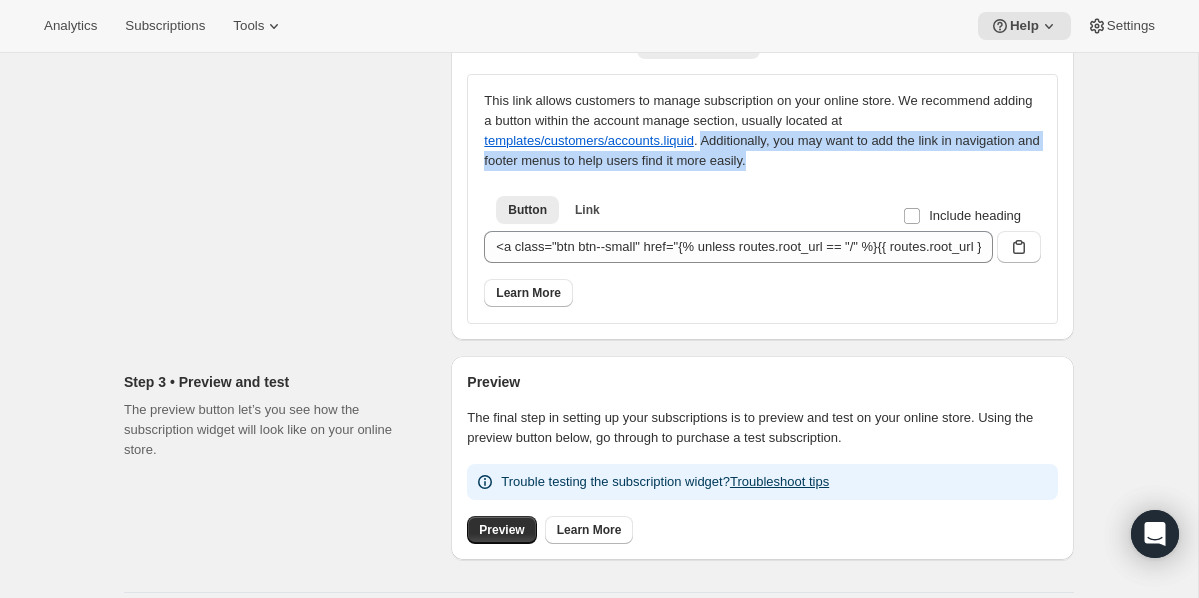 drag, startPoint x: 721, startPoint y: 139, endPoint x: 921, endPoint y: 158, distance: 200.90047 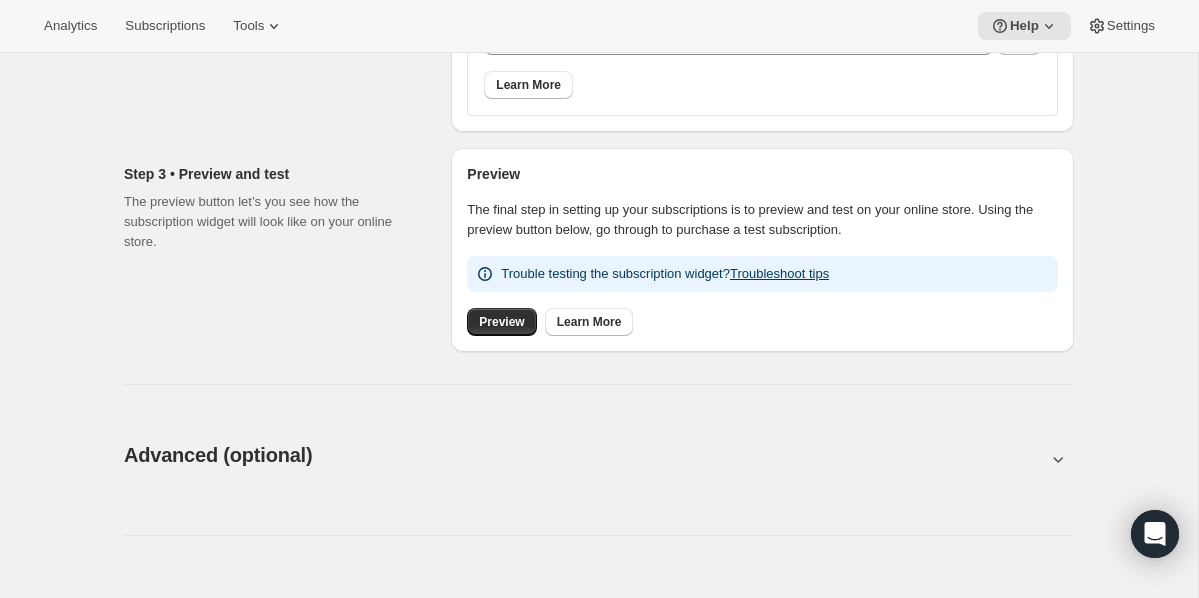 scroll, scrollTop: 590, scrollLeft: 0, axis: vertical 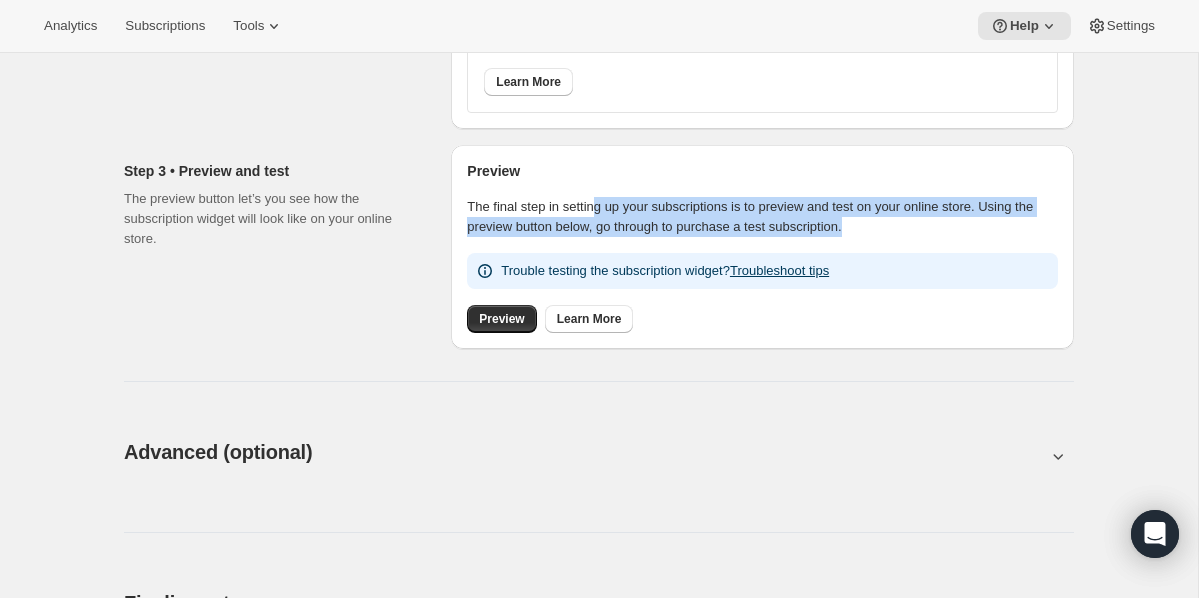 drag, startPoint x: 603, startPoint y: 200, endPoint x: 887, endPoint y: 222, distance: 284.85083 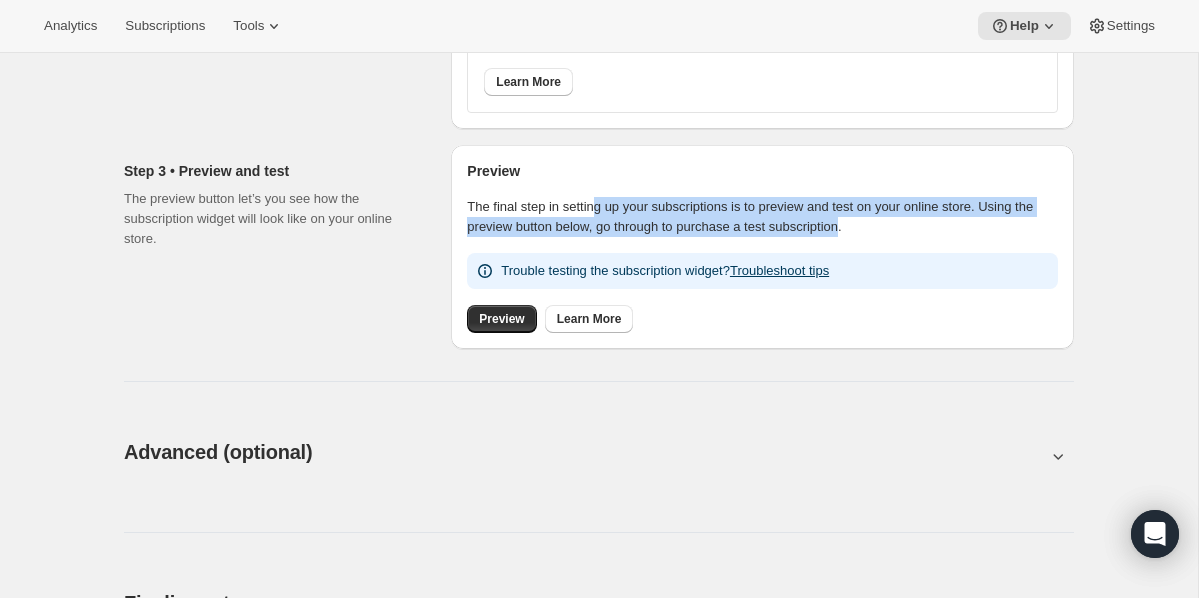 click on "The final step in setting up your subscriptions is to preview and test on your online store. Using the preview button below, go through to purchase a test subscription." at bounding box center (762, 217) 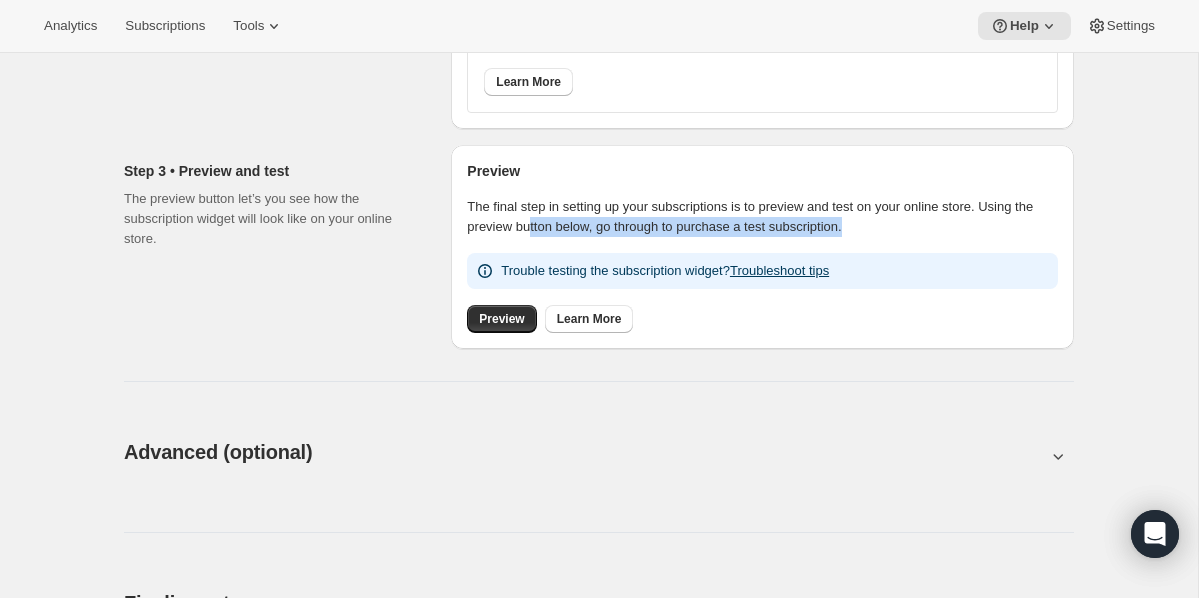 drag, startPoint x: 591, startPoint y: 227, endPoint x: 893, endPoint y: 236, distance: 302.13406 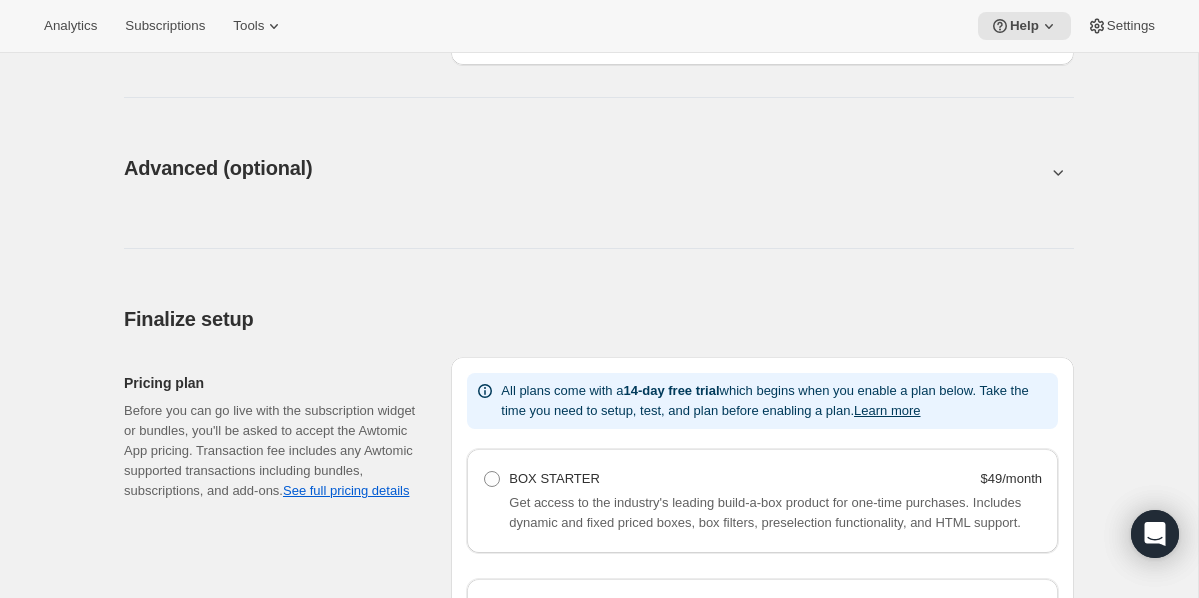 scroll, scrollTop: 876, scrollLeft: 0, axis: vertical 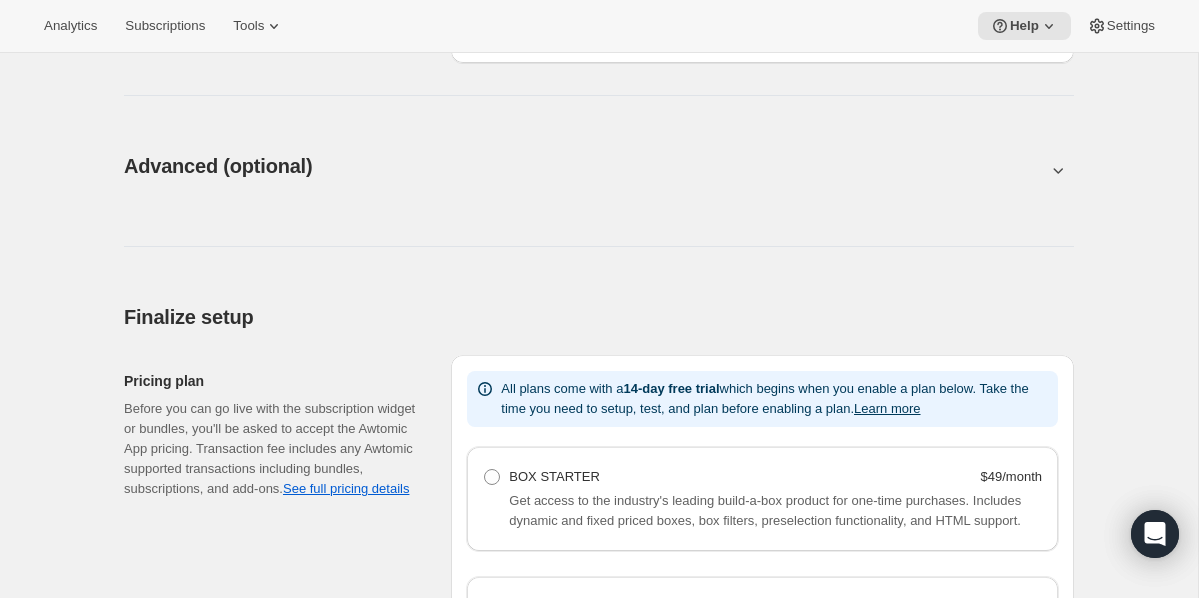 click at bounding box center (599, 170) 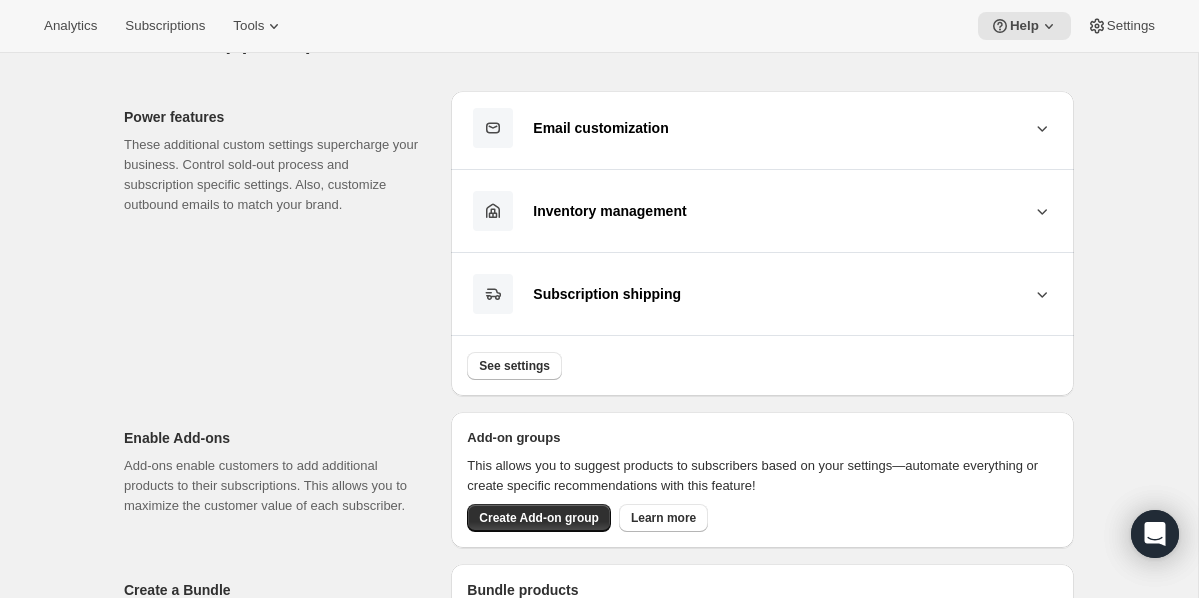 scroll, scrollTop: 1003, scrollLeft: 0, axis: vertical 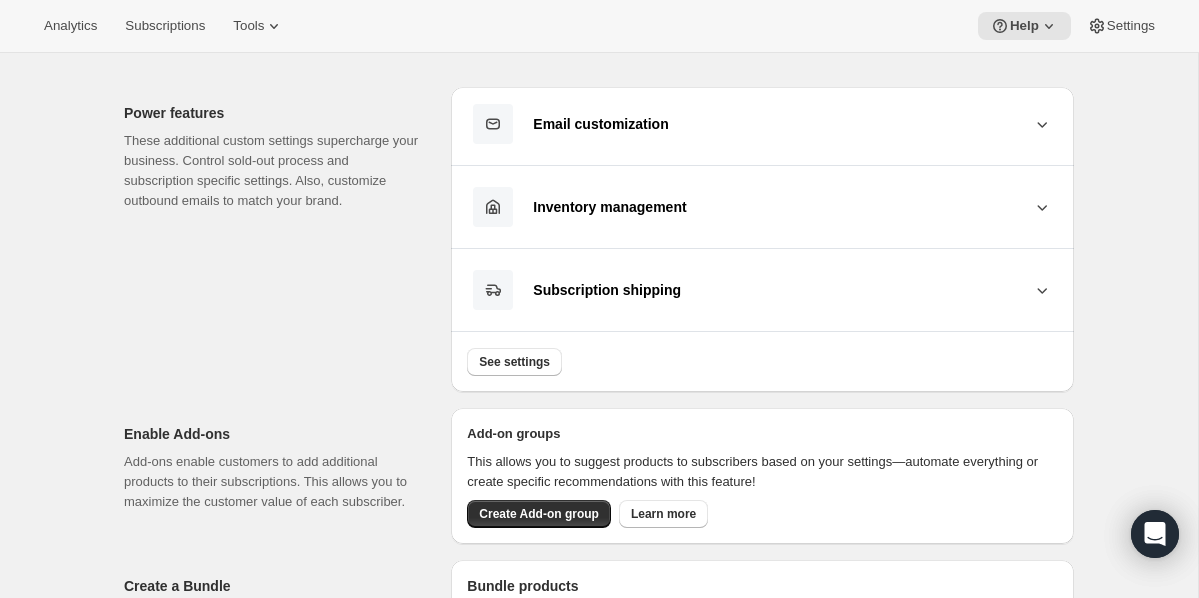 click on "Inventory management" at bounding box center (782, 207) 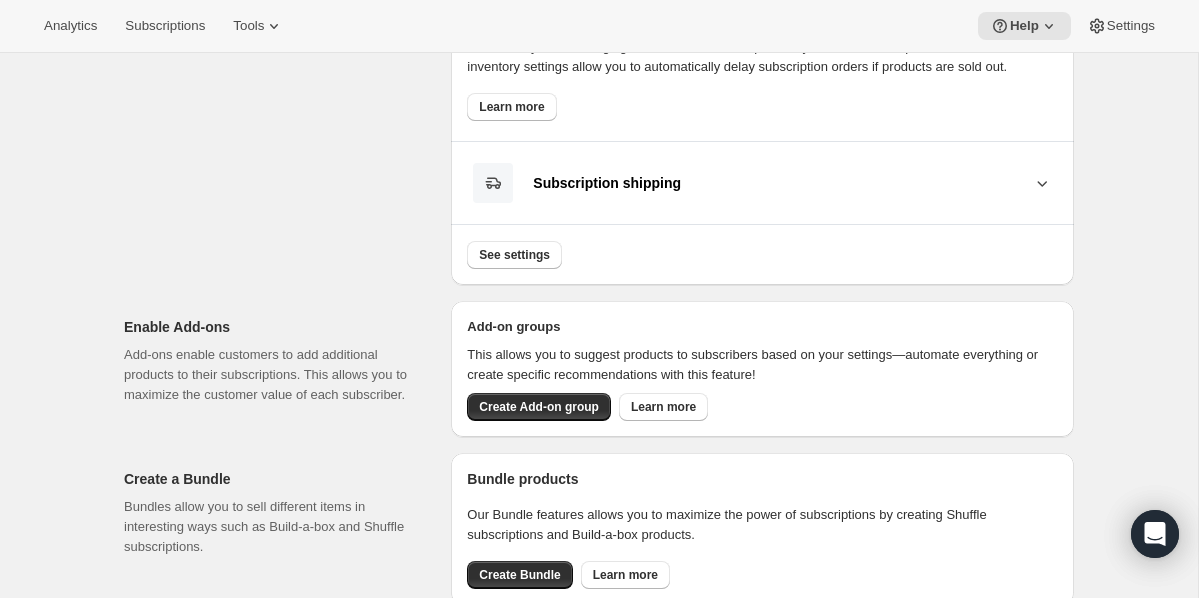 scroll, scrollTop: 1220, scrollLeft: 0, axis: vertical 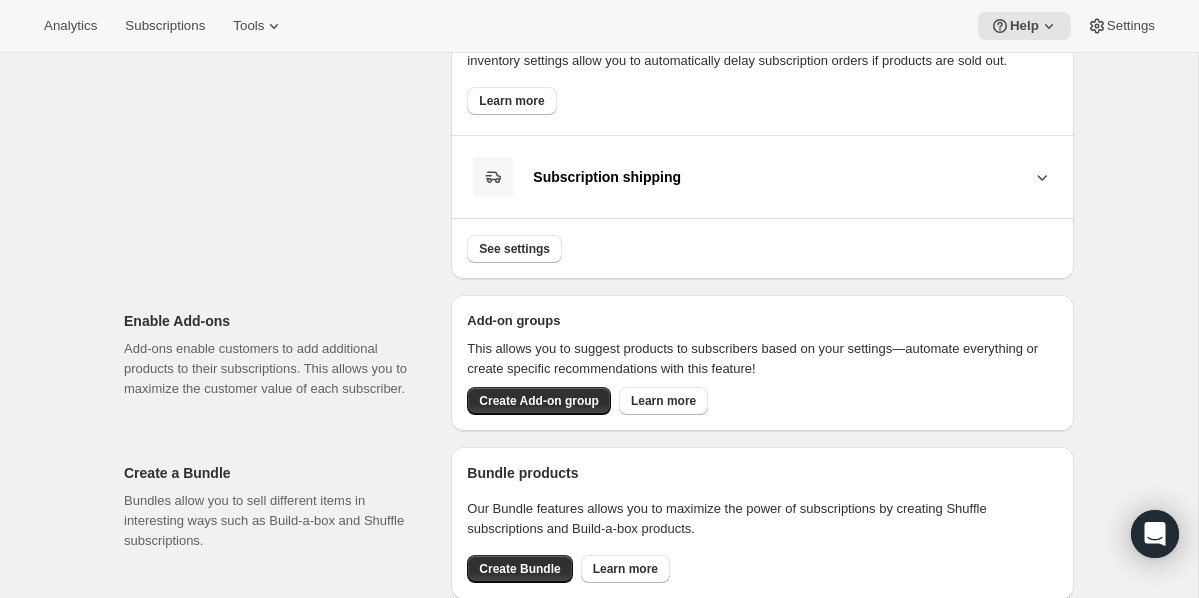 click 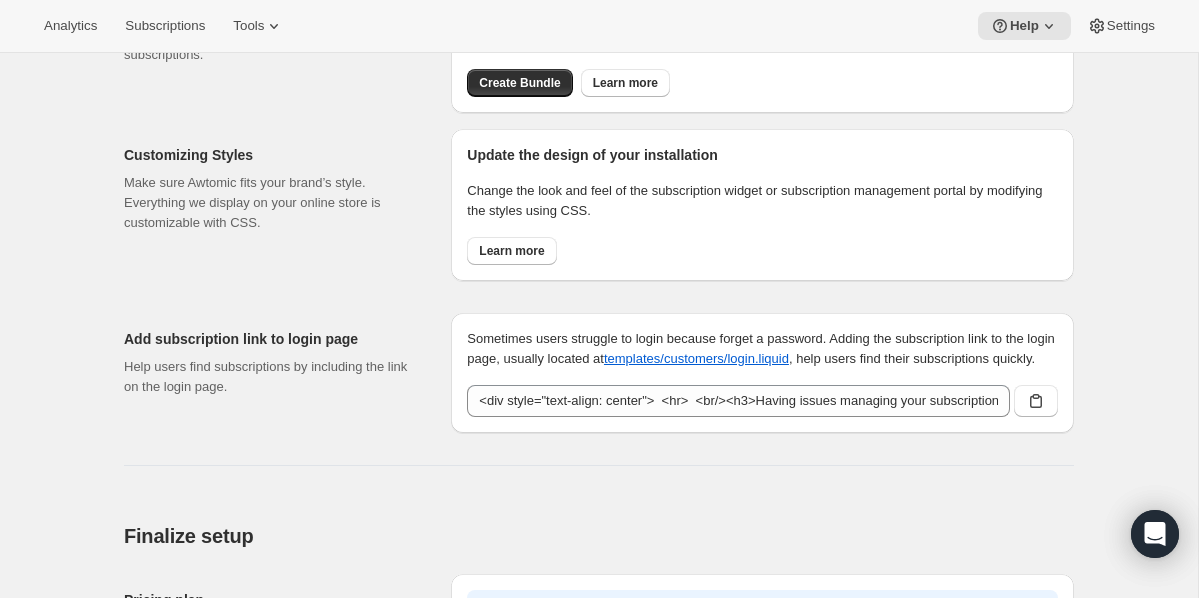scroll, scrollTop: 1827, scrollLeft: 0, axis: vertical 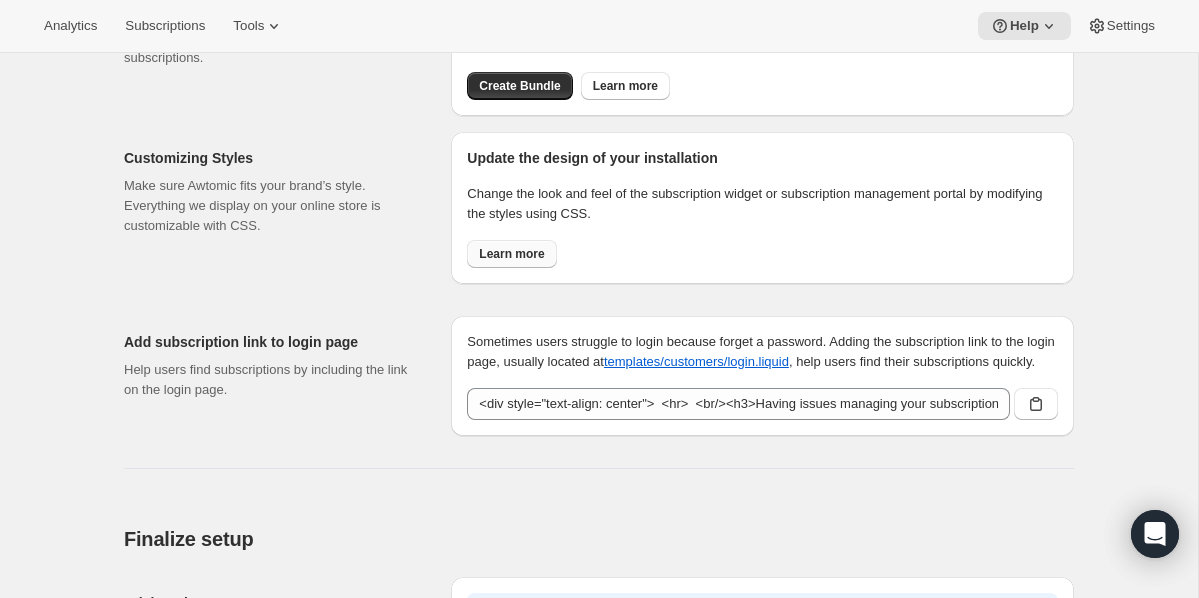 click on "Learn more" at bounding box center (511, 254) 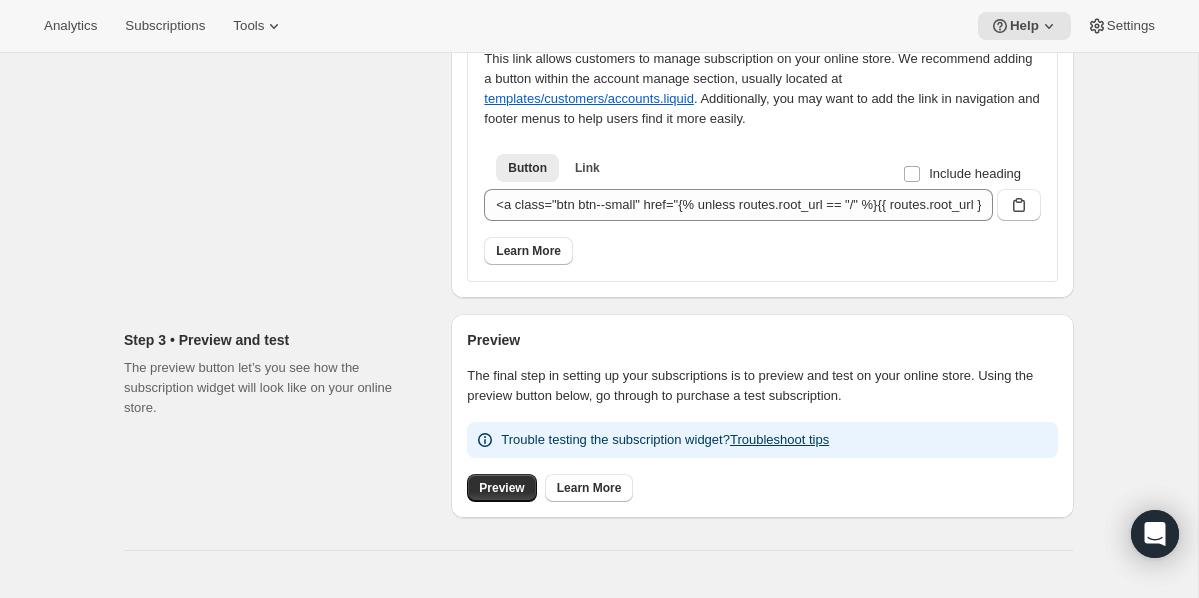 scroll, scrollTop: 556, scrollLeft: 0, axis: vertical 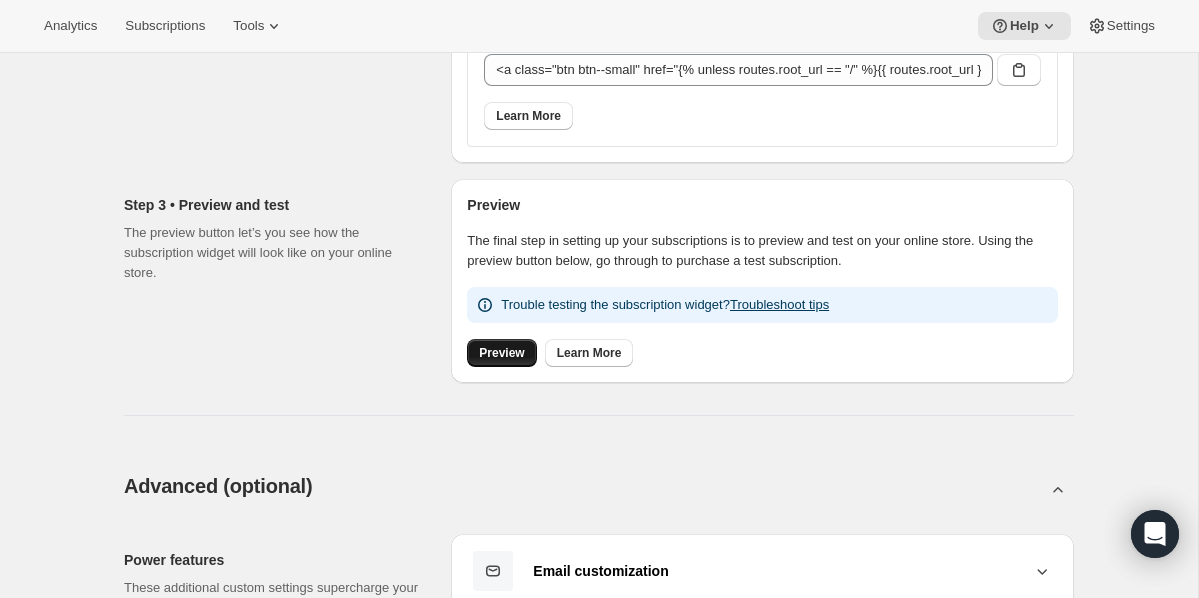 click on "Preview" at bounding box center [501, 353] 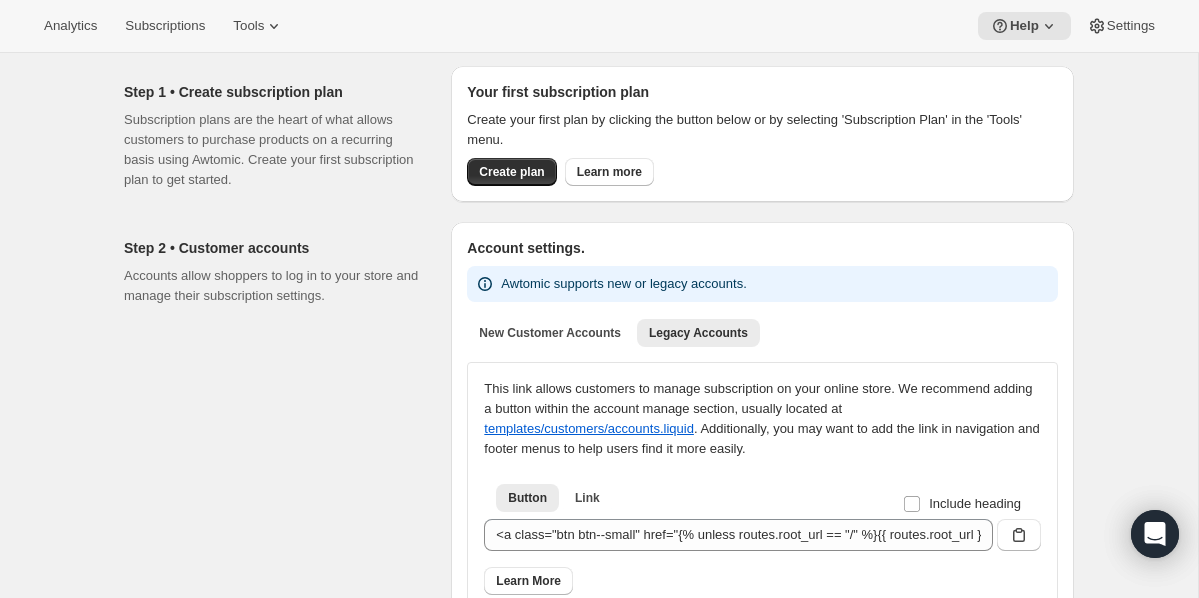 scroll, scrollTop: 0, scrollLeft: 0, axis: both 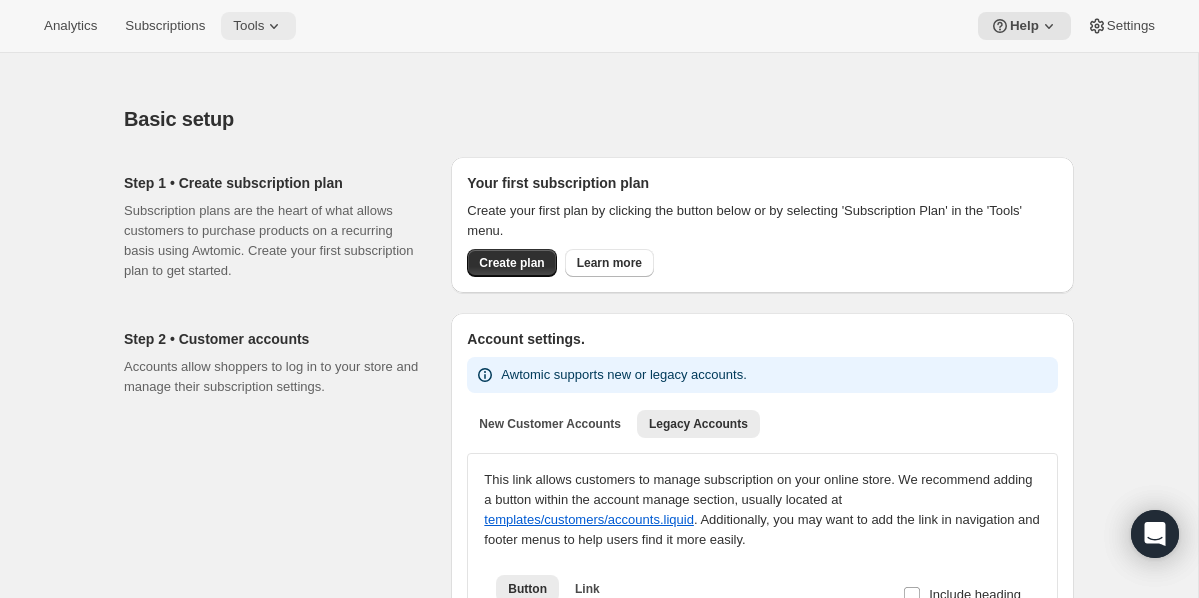 click on "Tools" at bounding box center [248, 26] 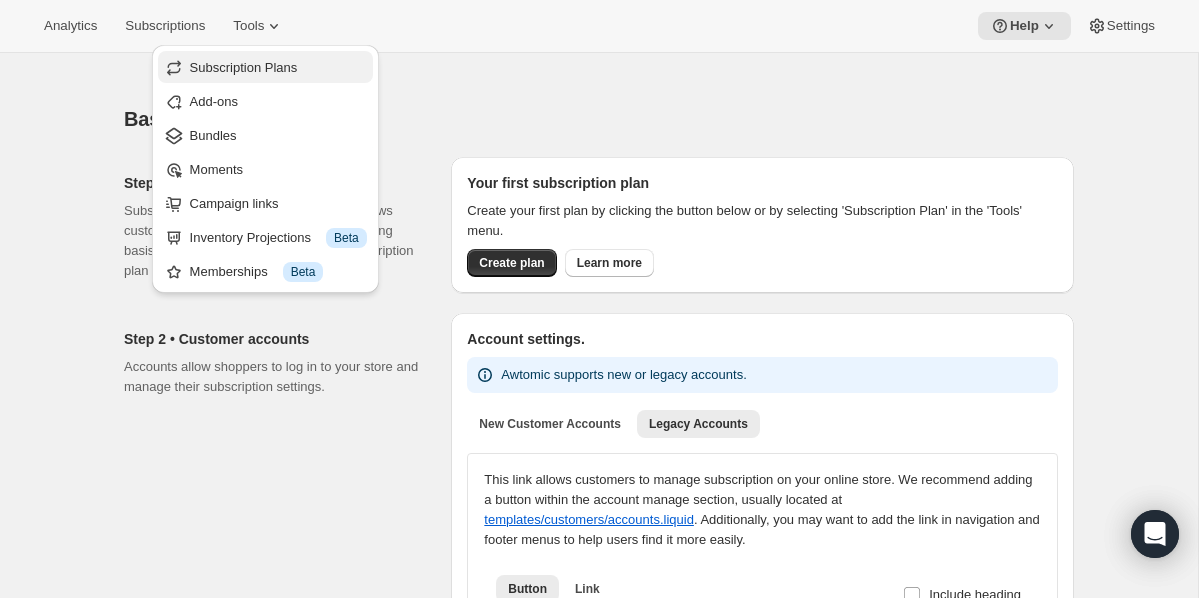 click on "Subscription Plans" at bounding box center [244, 67] 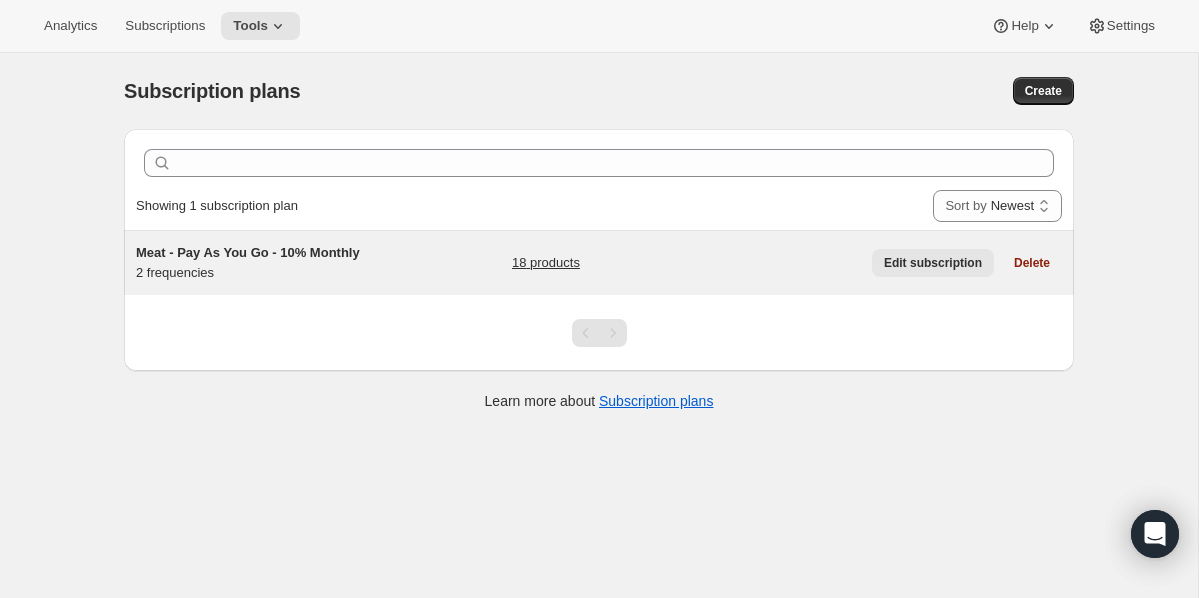 click on "Edit subscription" at bounding box center (933, 263) 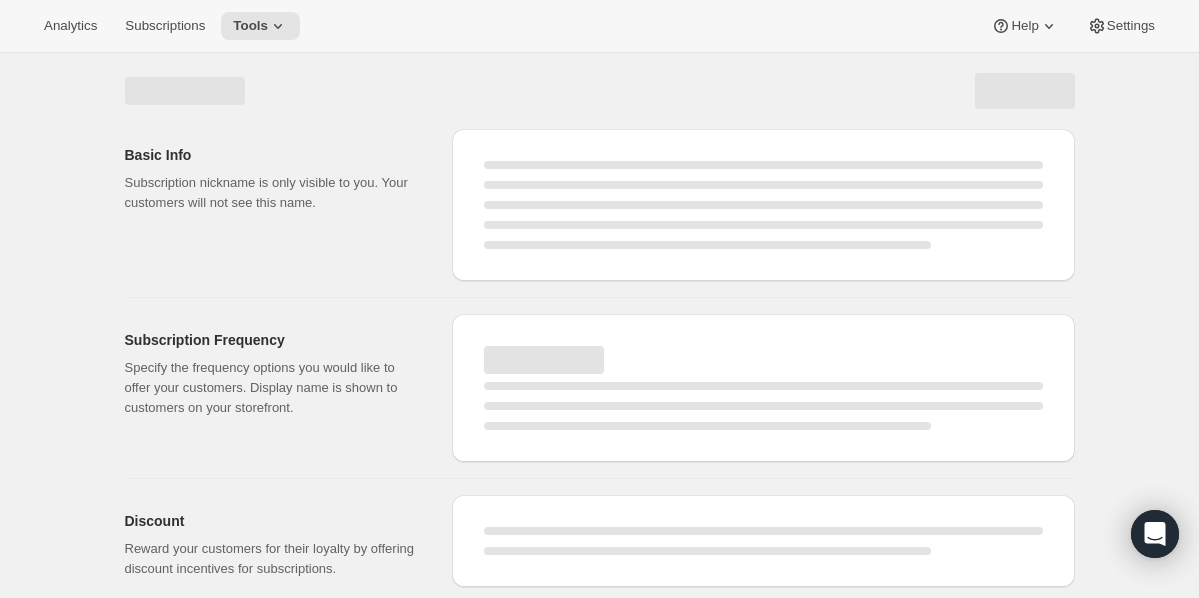 select on "WEEK" 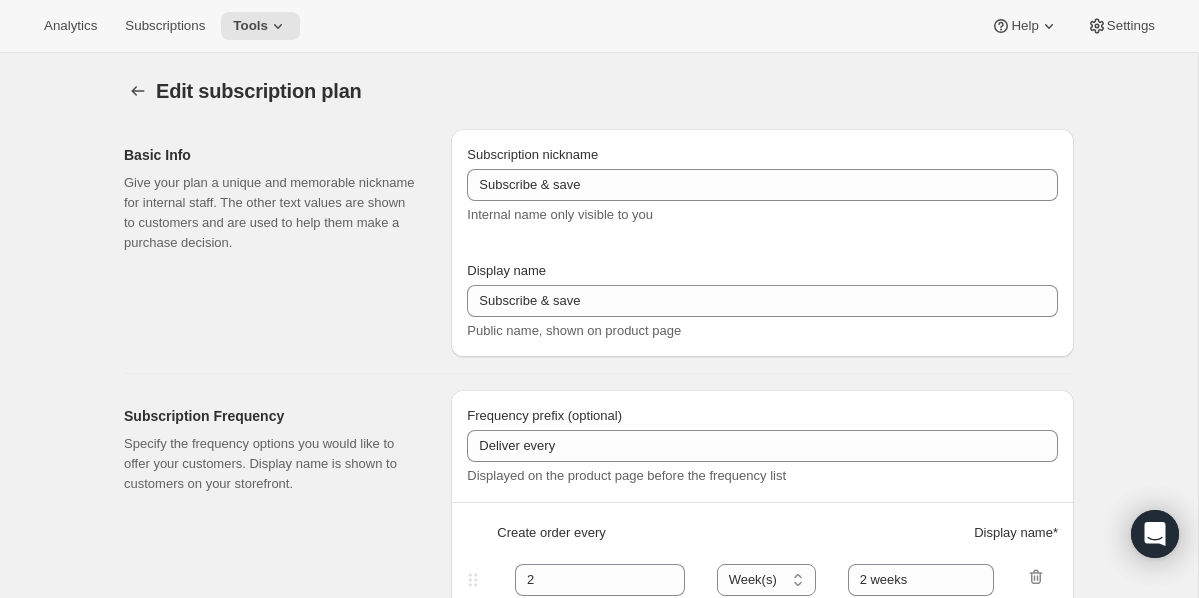 type on "Meat - Pay As You Go - 10% Monthly" 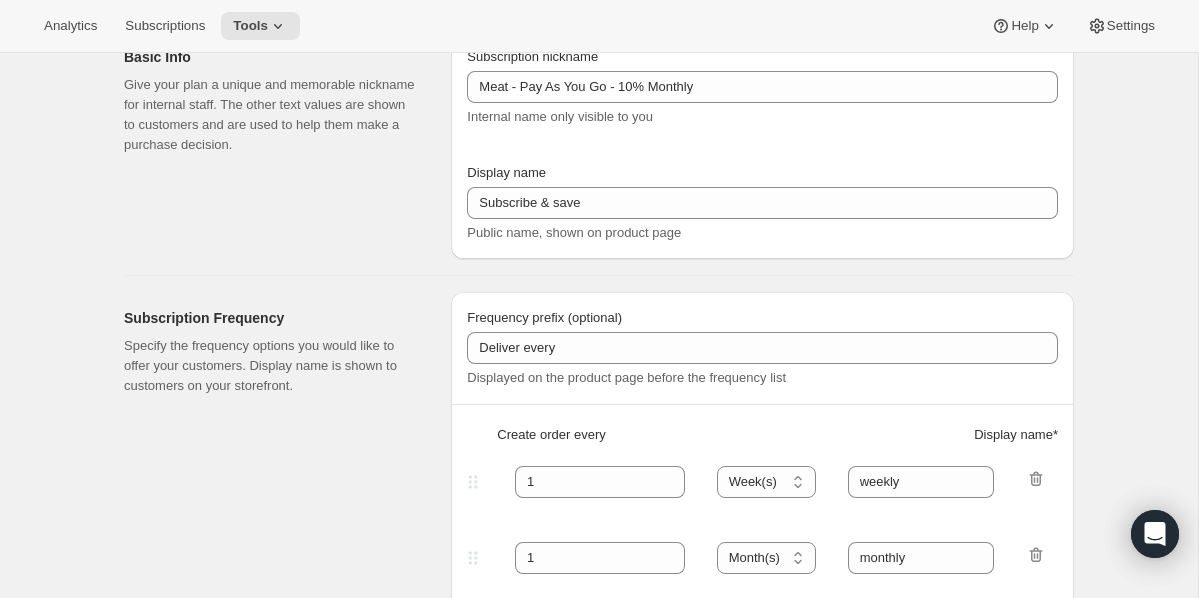 scroll, scrollTop: 0, scrollLeft: 0, axis: both 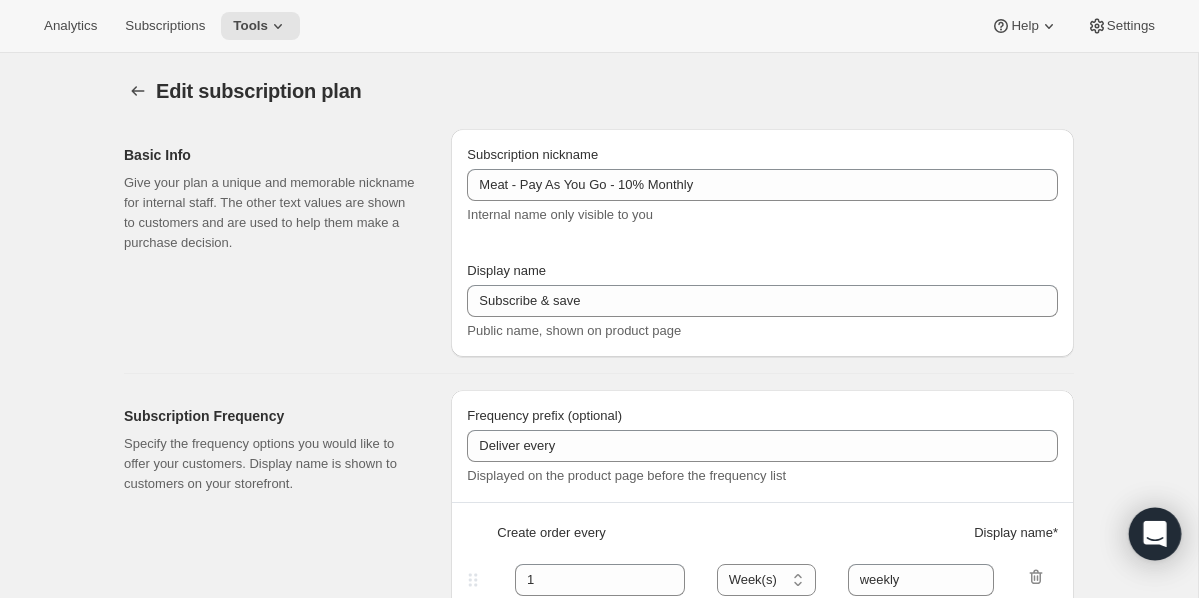 click at bounding box center (1155, 534) 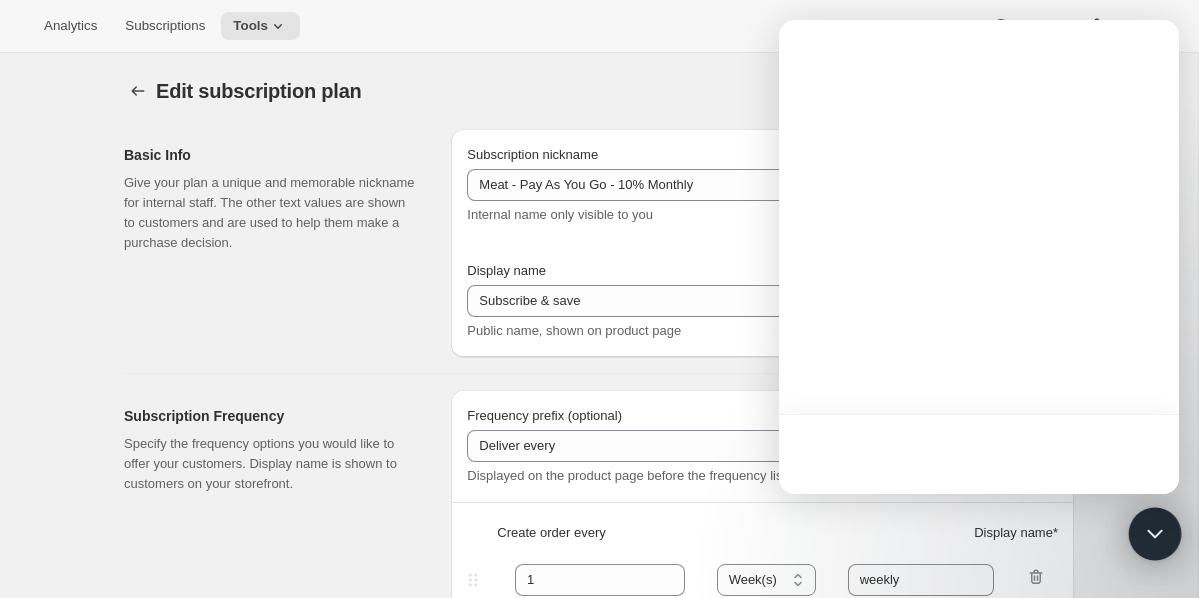 scroll, scrollTop: 0, scrollLeft: 0, axis: both 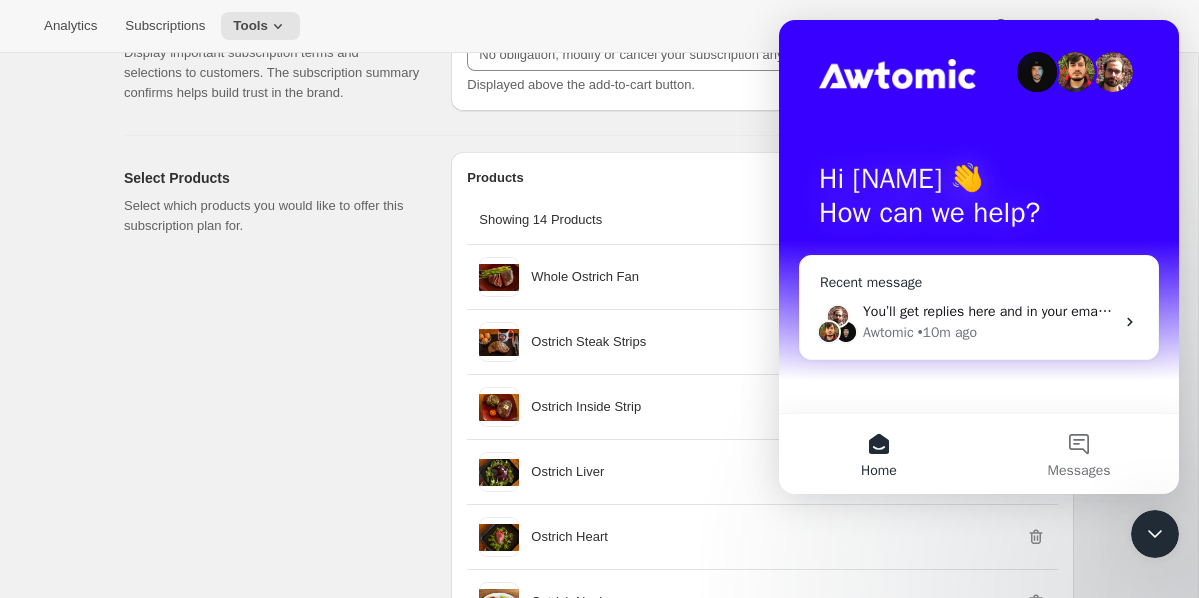 click on "You’ll get replies here and in your email: ✉️ hello@americanostrichfarms.com Our usual reply time 🕒 A few minutes Awtomic •  10m ago" at bounding box center [979, 322] 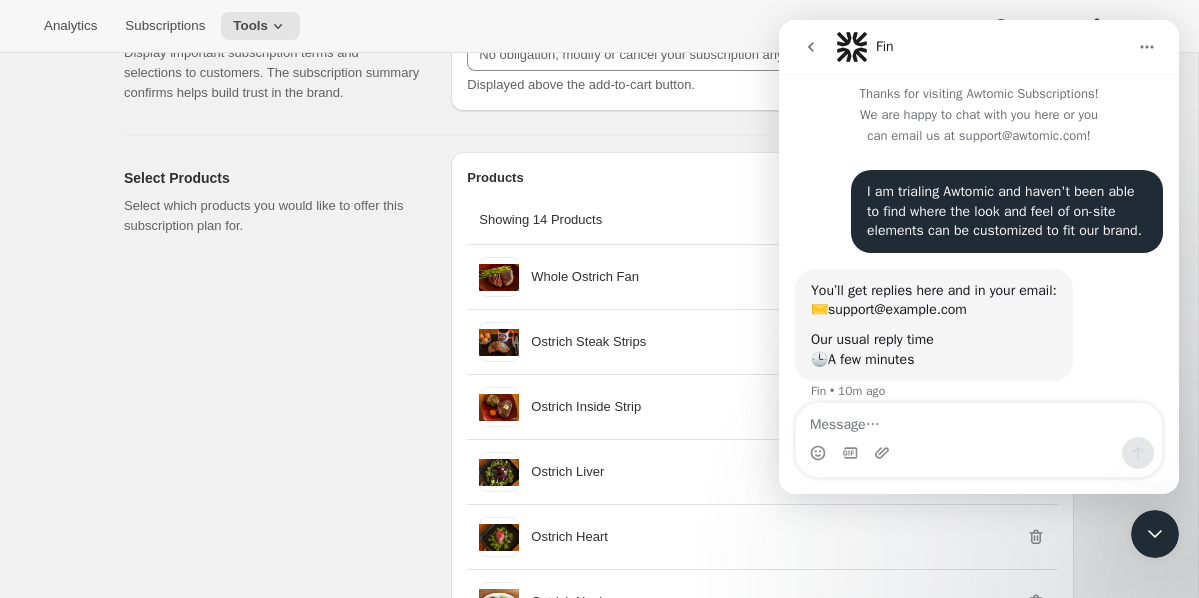 scroll, scrollTop: 47, scrollLeft: 0, axis: vertical 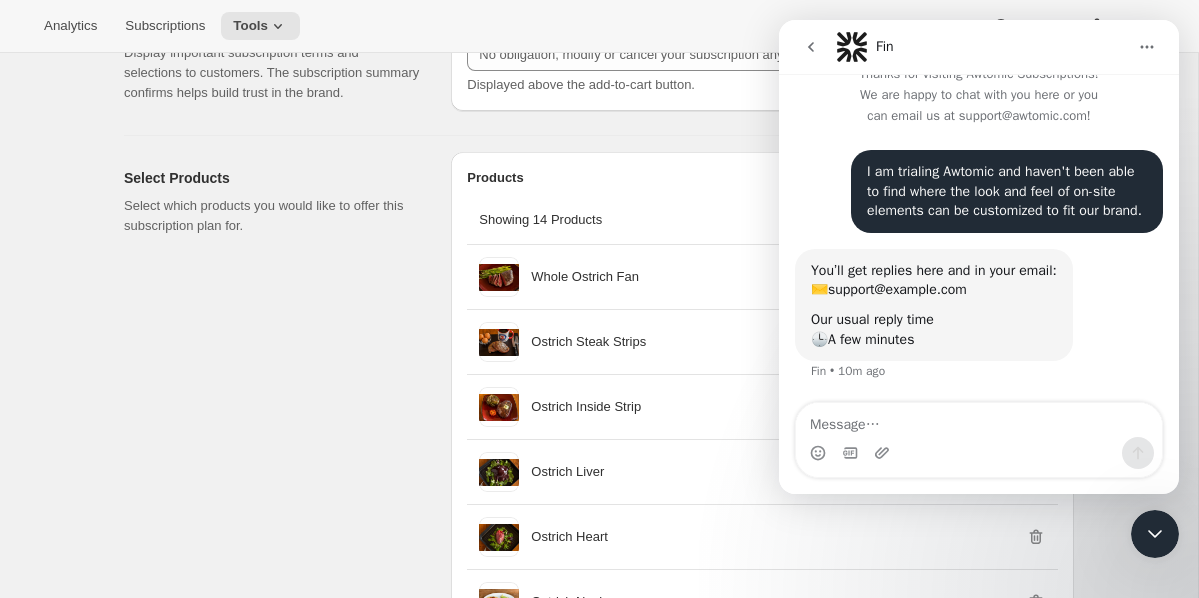 click at bounding box center [979, 453] 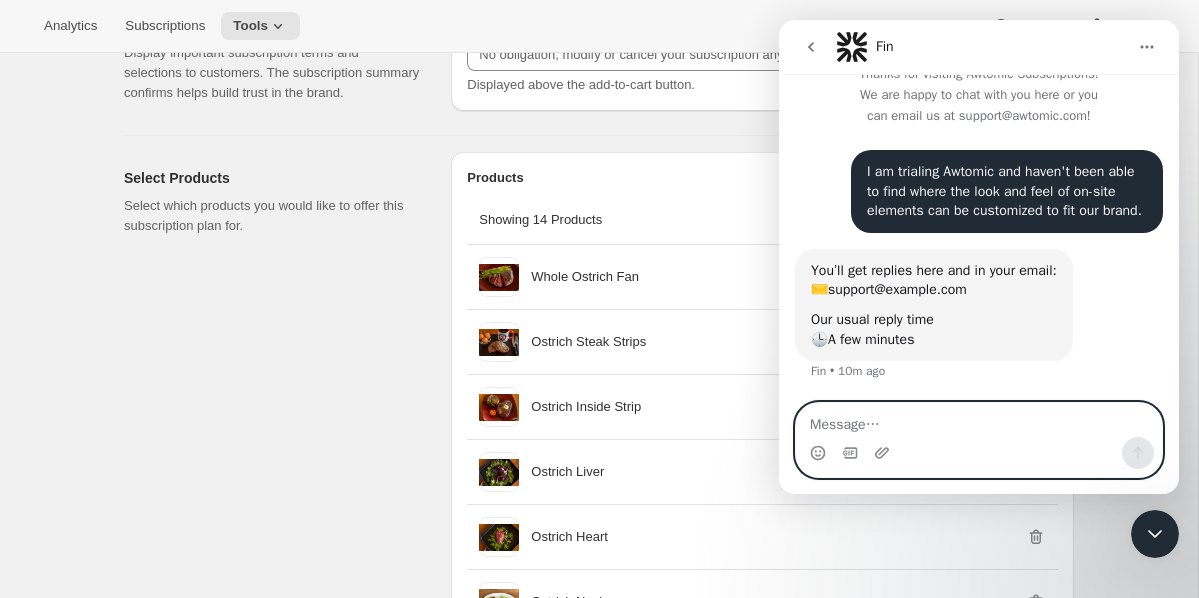 click at bounding box center [979, 420] 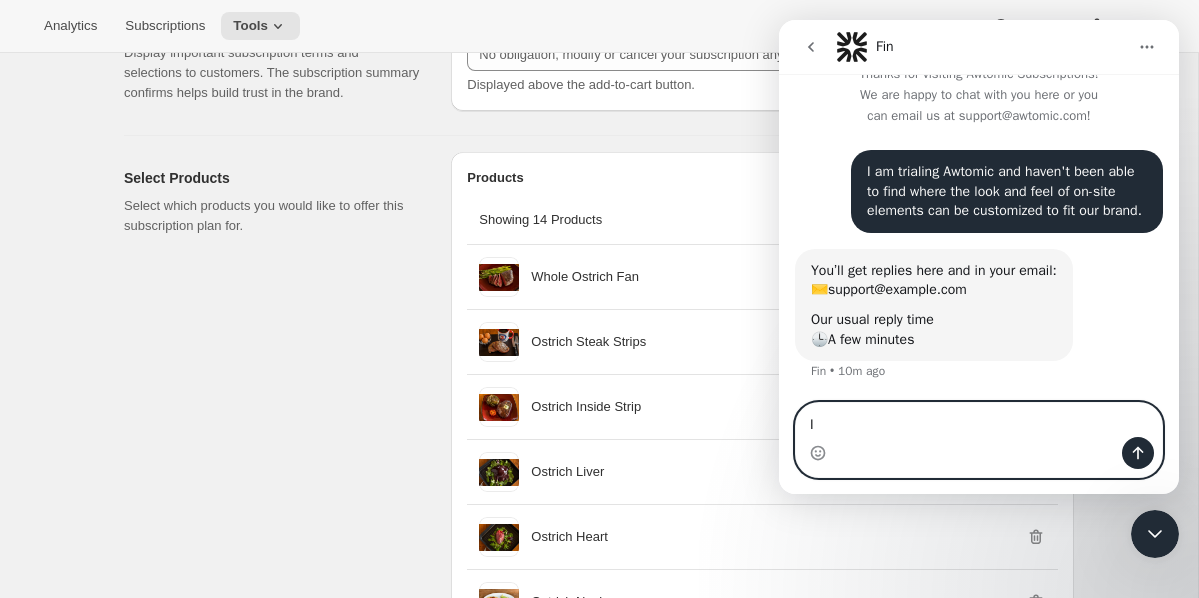type on "I" 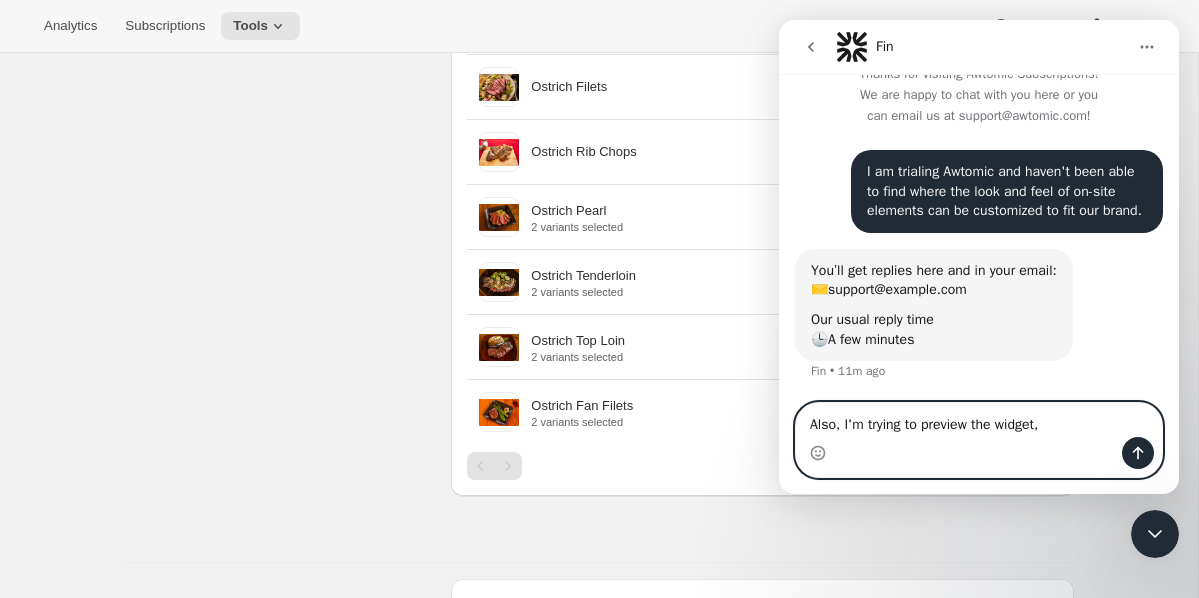 scroll, scrollTop: 2392, scrollLeft: 0, axis: vertical 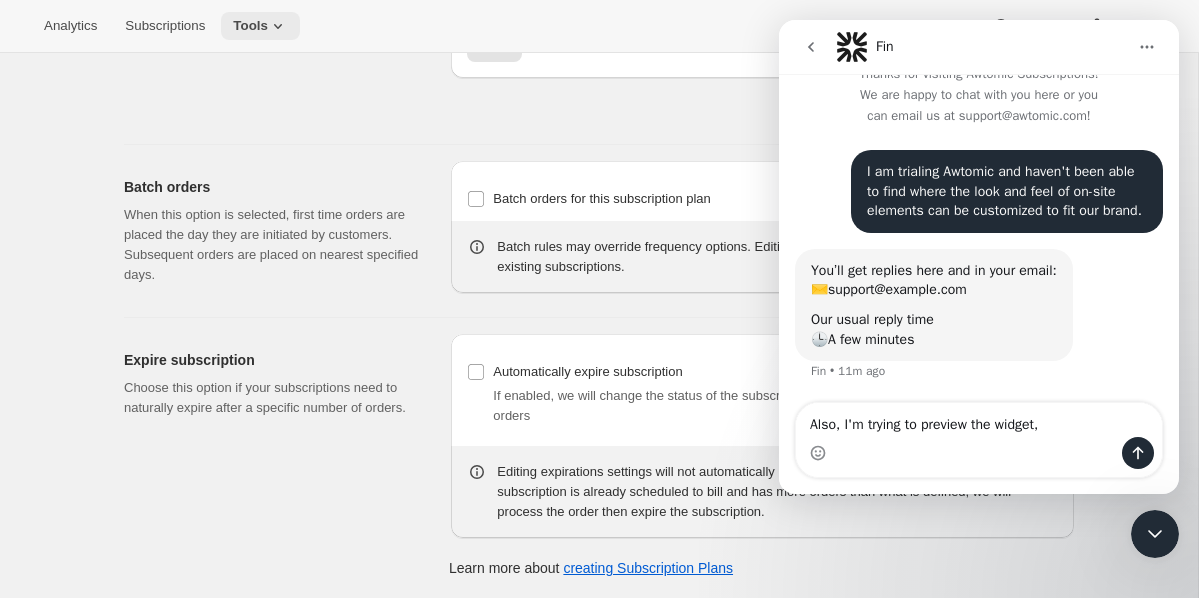 click on "Tools" at bounding box center [260, 26] 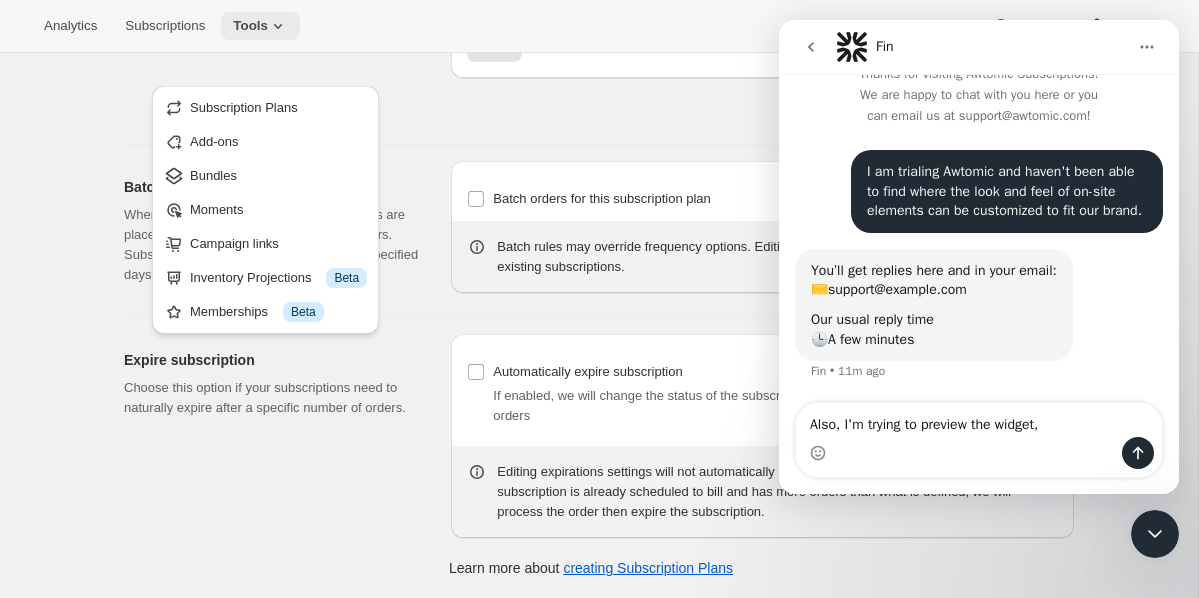 click 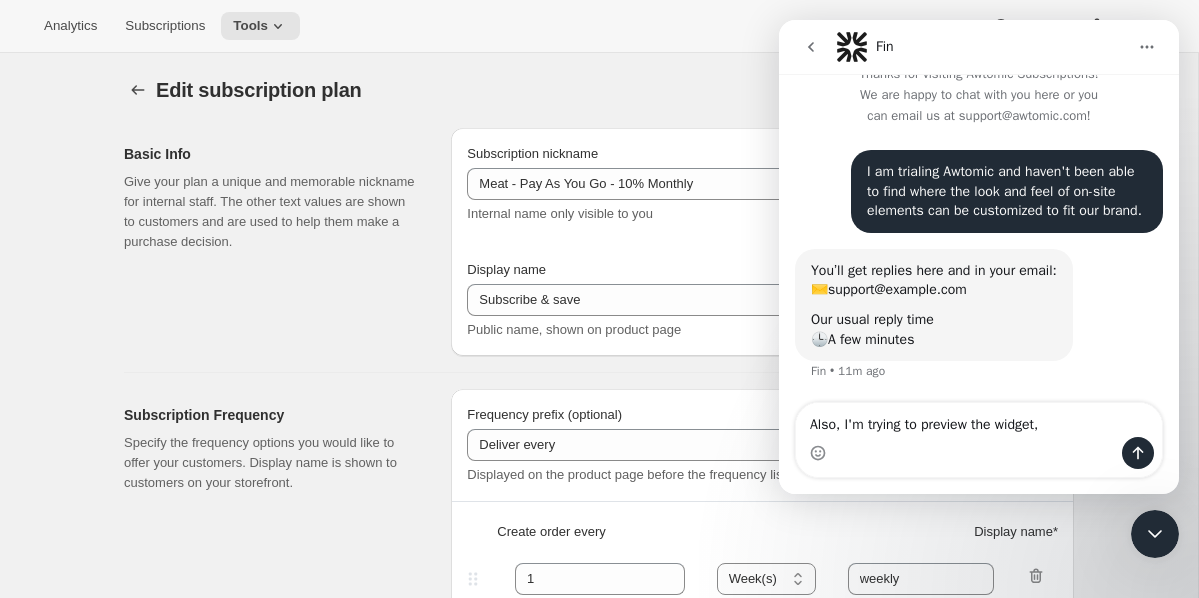 scroll, scrollTop: 0, scrollLeft: 0, axis: both 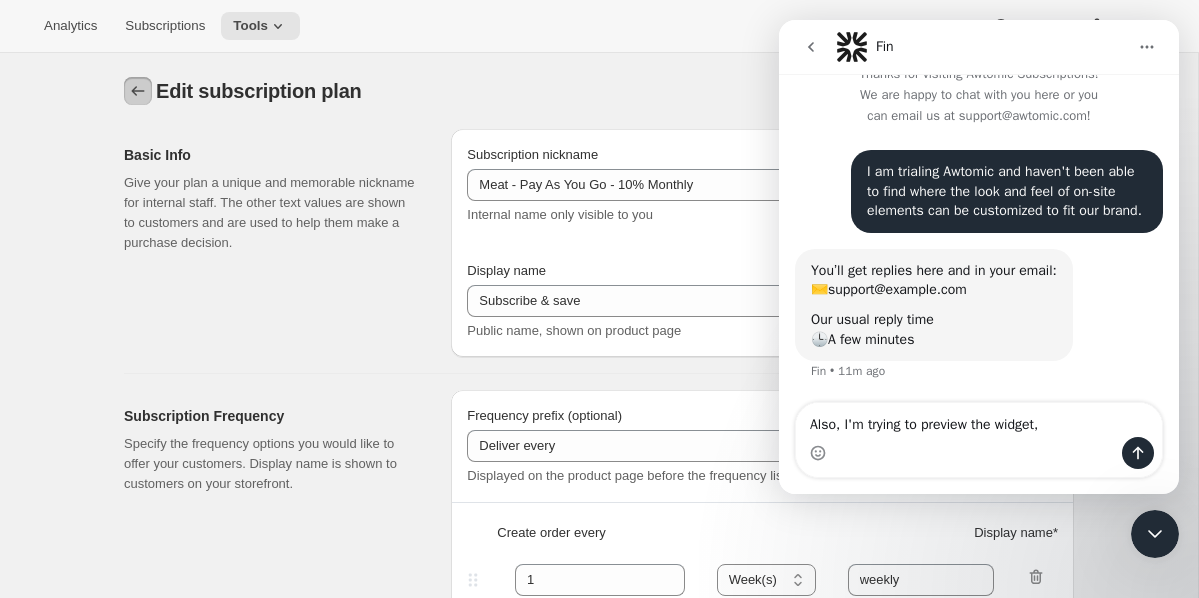 click 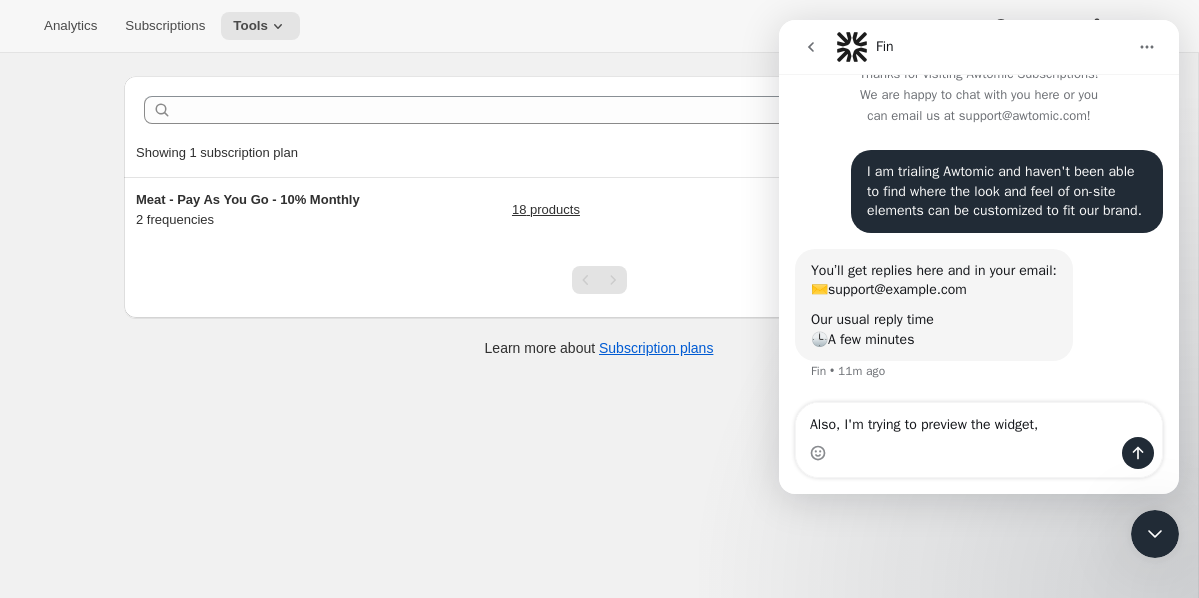 scroll, scrollTop: 48, scrollLeft: 0, axis: vertical 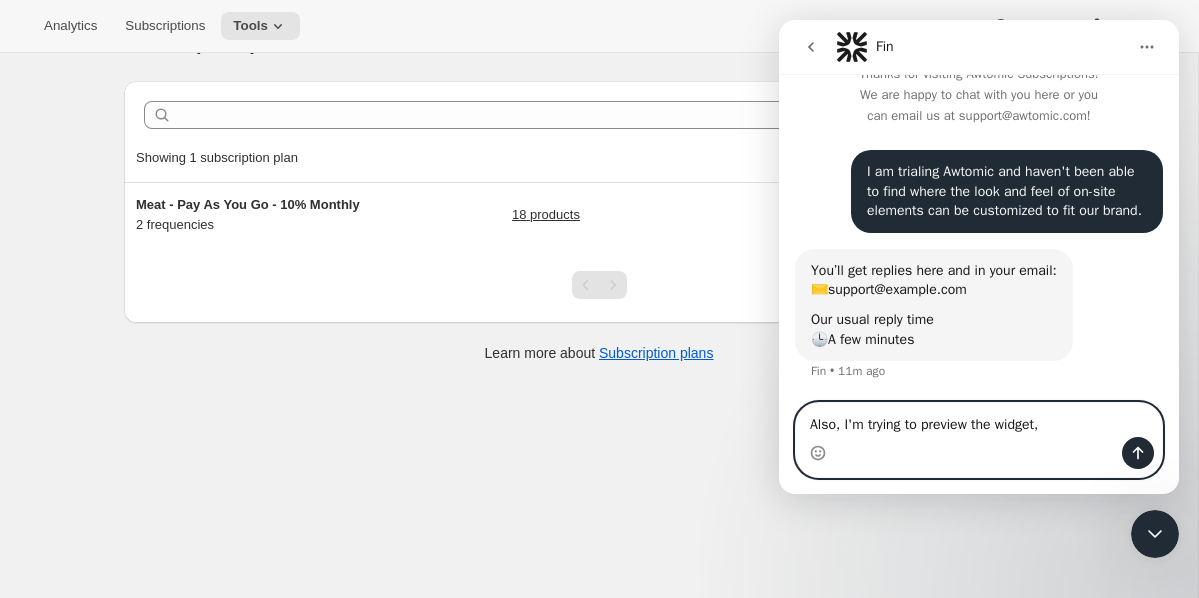 click on "Also, I'm trying to preview the widget," at bounding box center (979, 420) 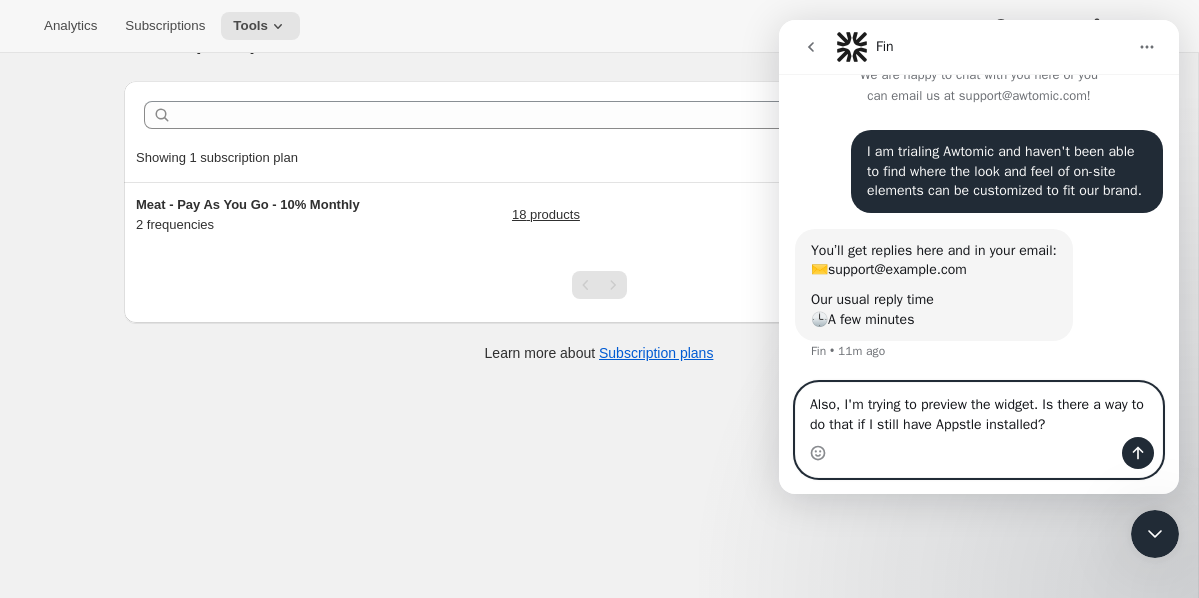 scroll, scrollTop: 53, scrollLeft: 0, axis: vertical 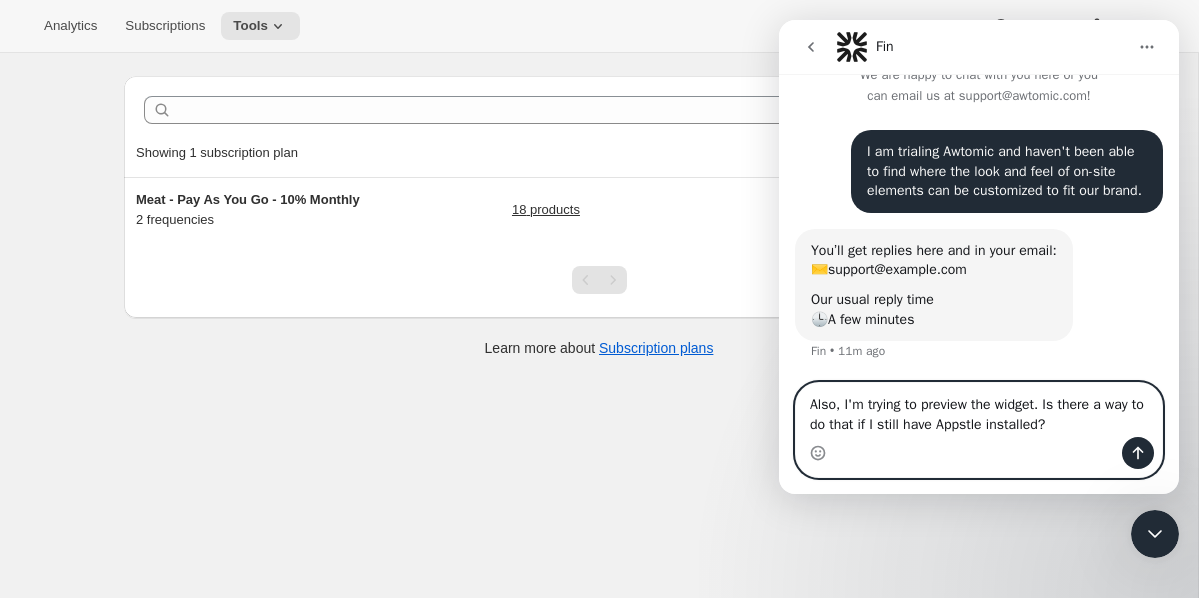 type on "Also, I'm trying to preview the widget. Is there a way to do that if I still have Appstle installed?" 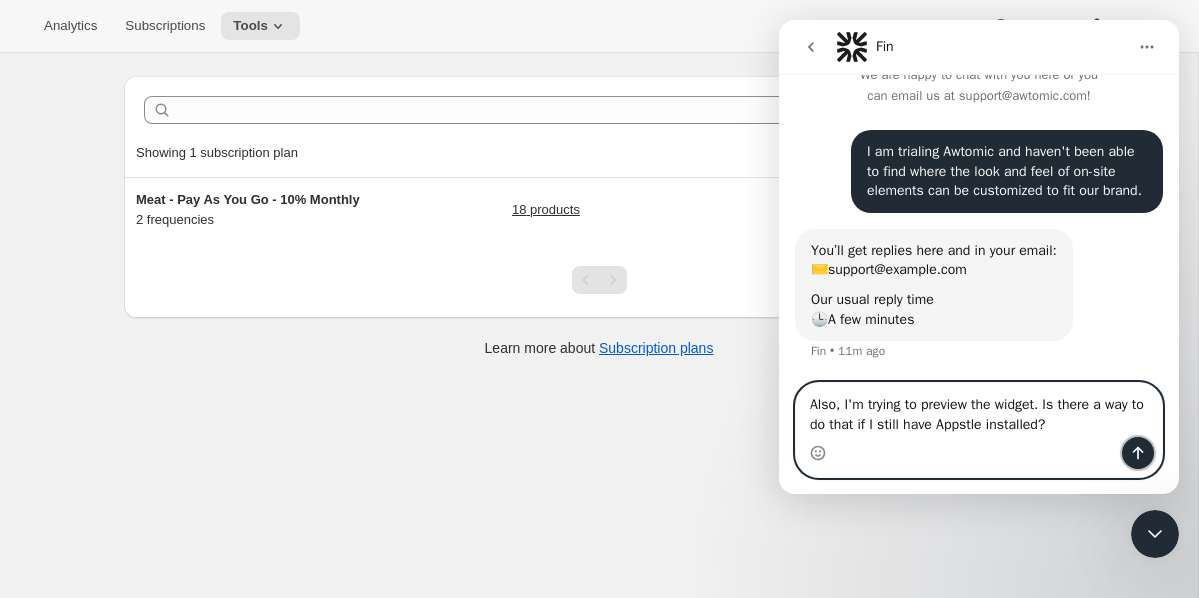 click 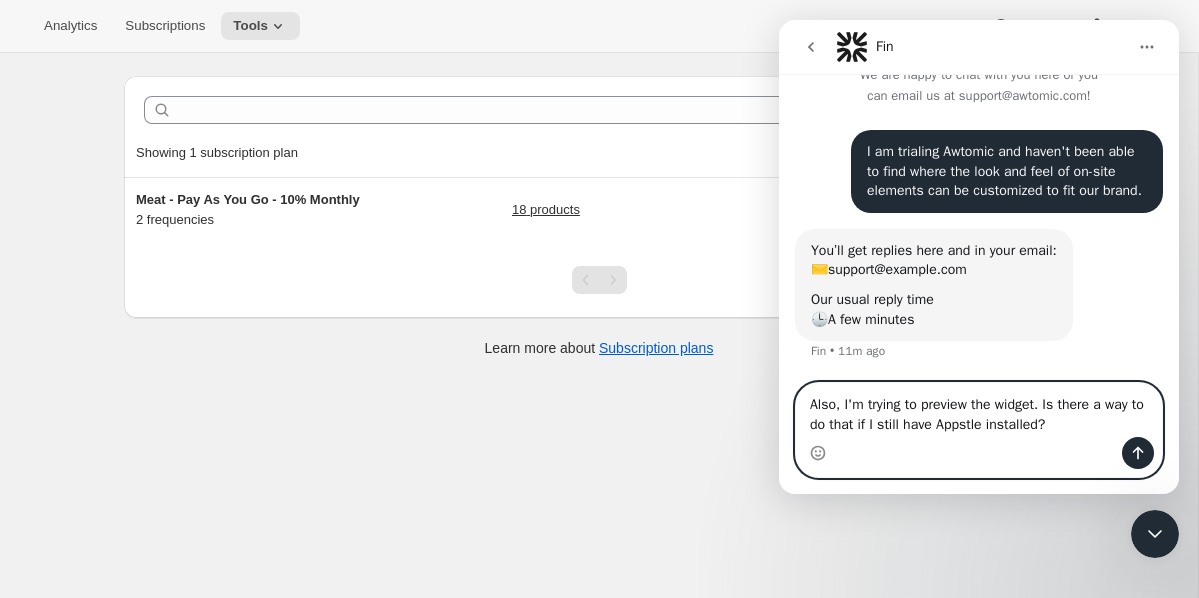 type 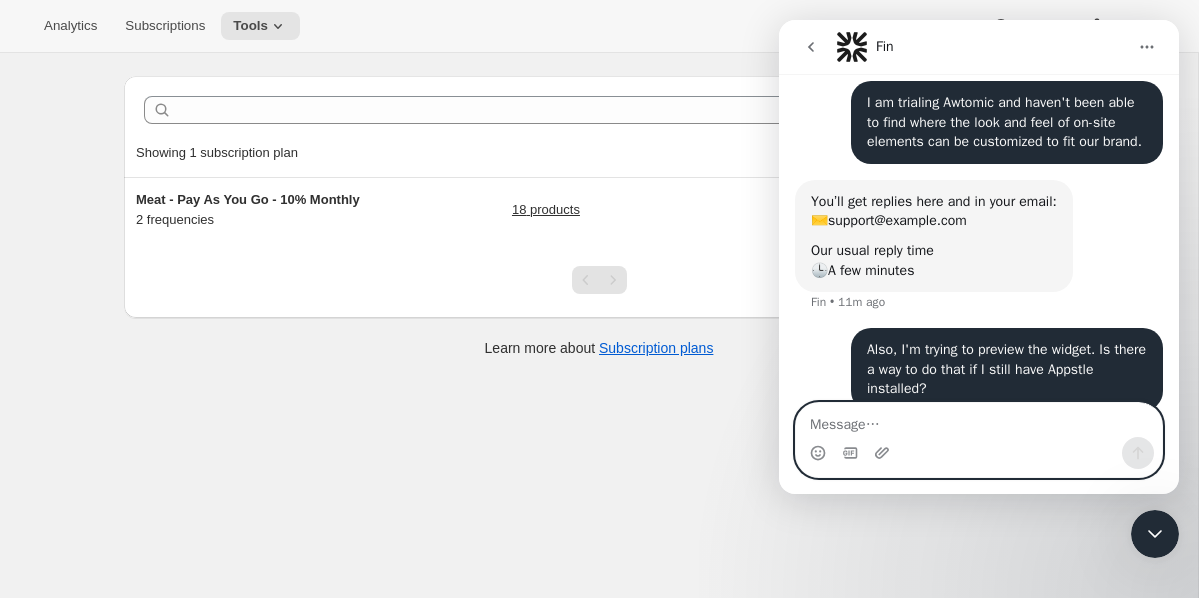 scroll, scrollTop: 145, scrollLeft: 0, axis: vertical 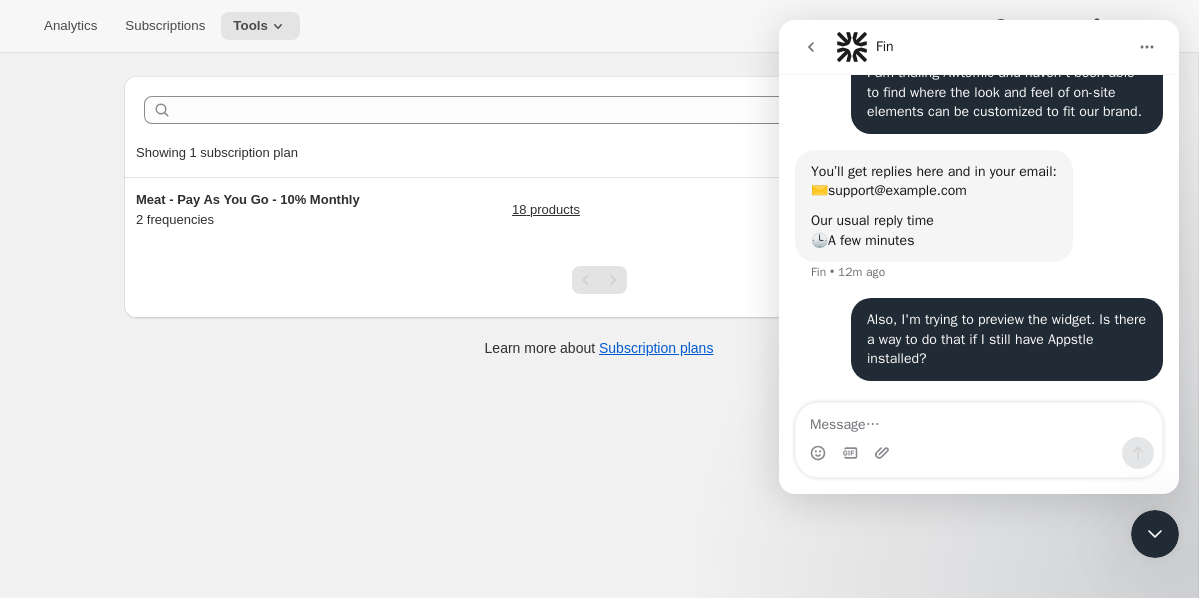 click 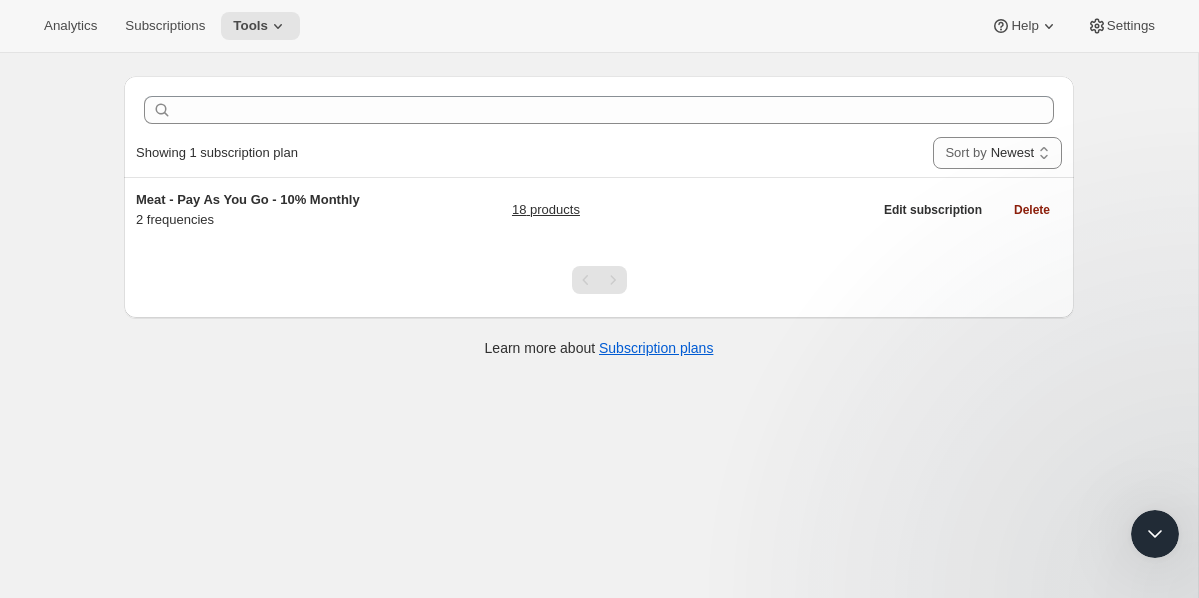 scroll, scrollTop: 0, scrollLeft: 0, axis: both 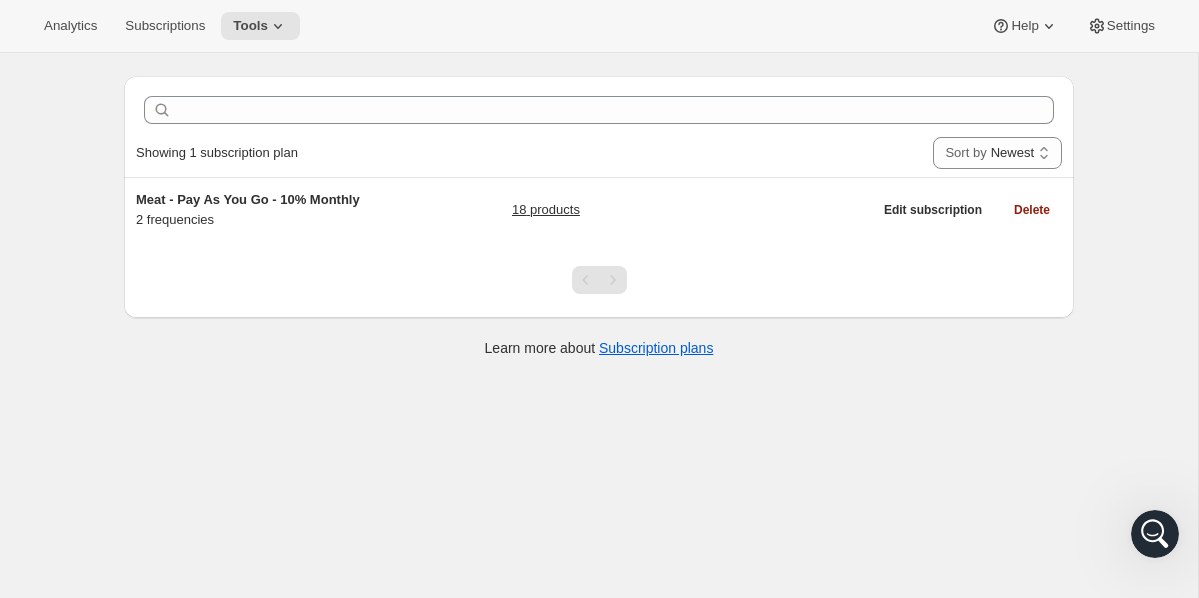 click 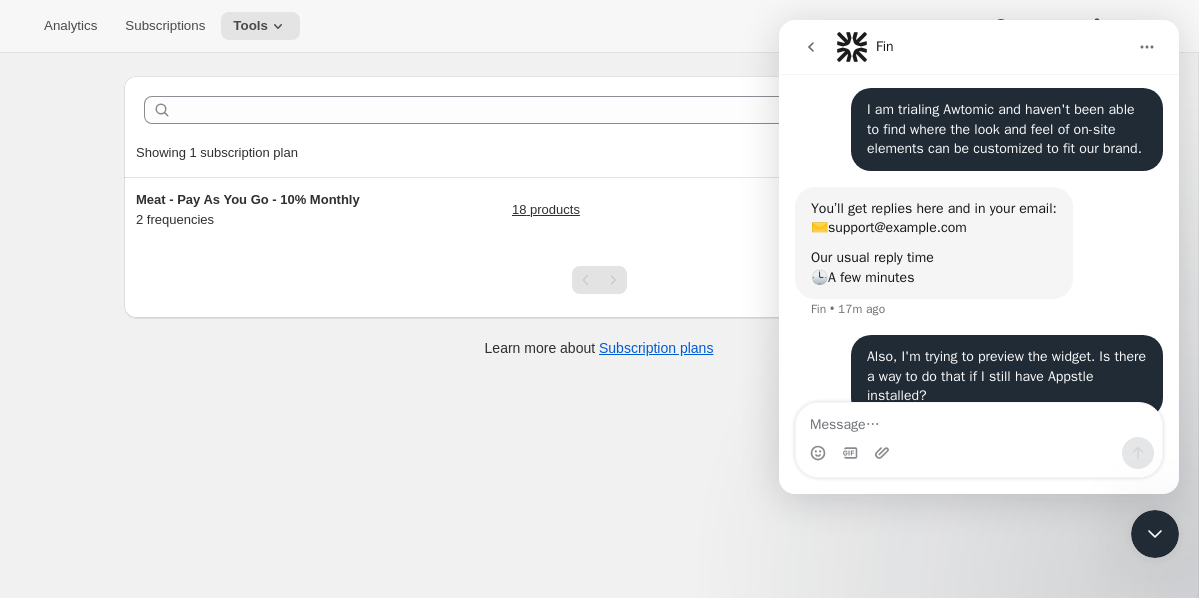 scroll, scrollTop: 145, scrollLeft: 0, axis: vertical 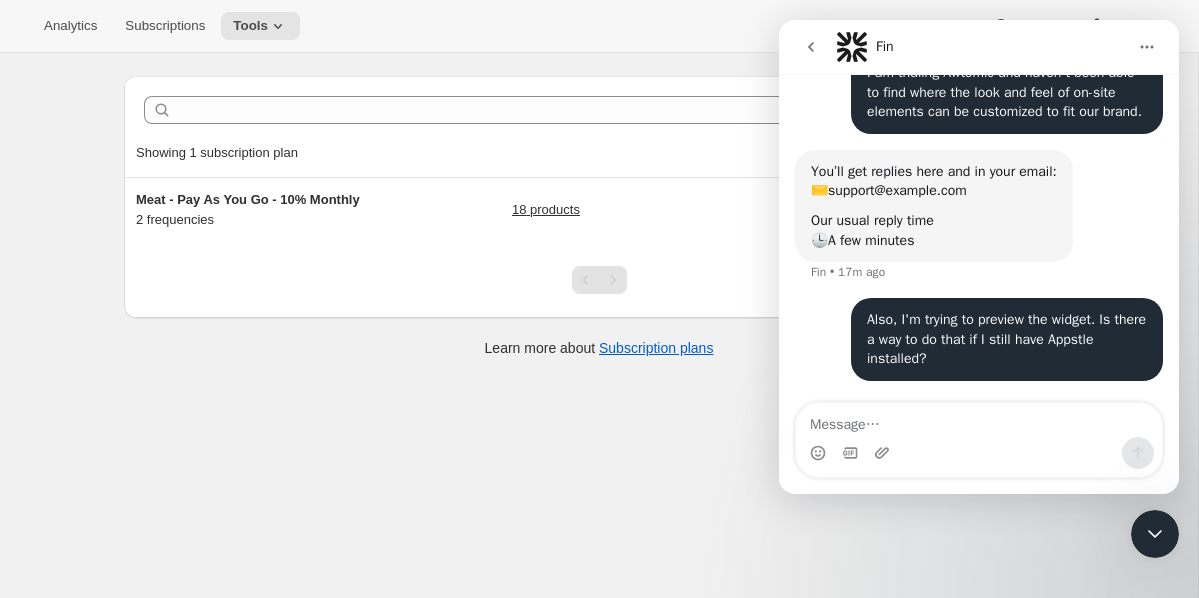click on "Subscription plans. This page is ready Subscription plans Create Clear Showing 1 subscription plan Sort by Newest Oldest Recently updated Least recently updated Sort by Newest Meat - Pay As You Go - 10% Monthly  2 frequencies 18   products Edit subscription Delete Learn more about   Subscription plans" at bounding box center [599, 299] 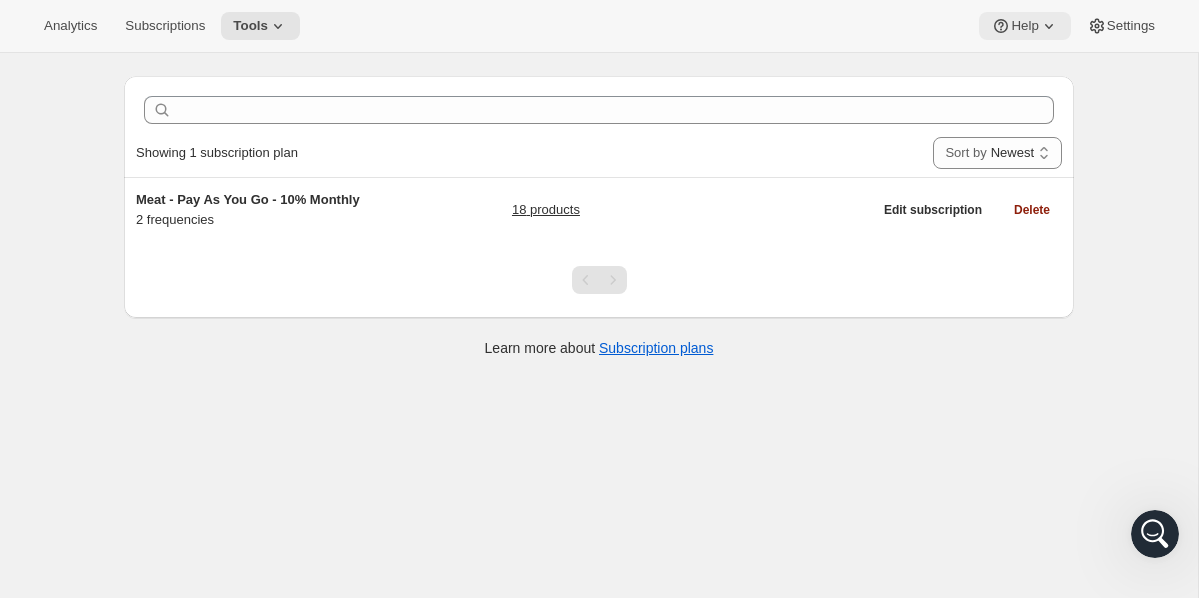 click 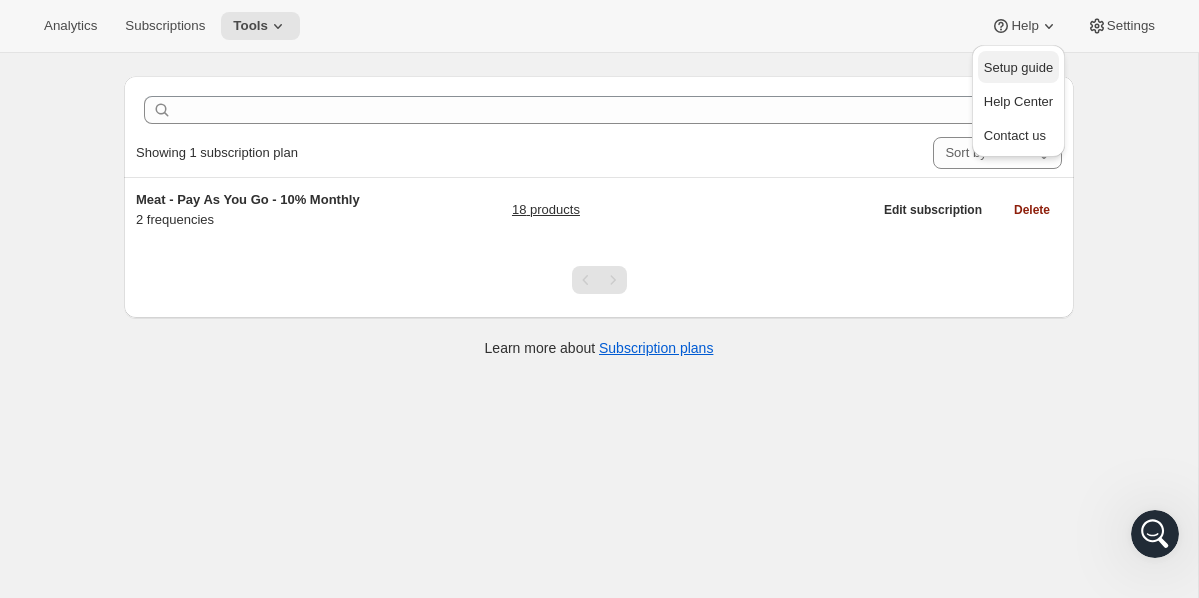 click on "Setup guide" at bounding box center [1018, 67] 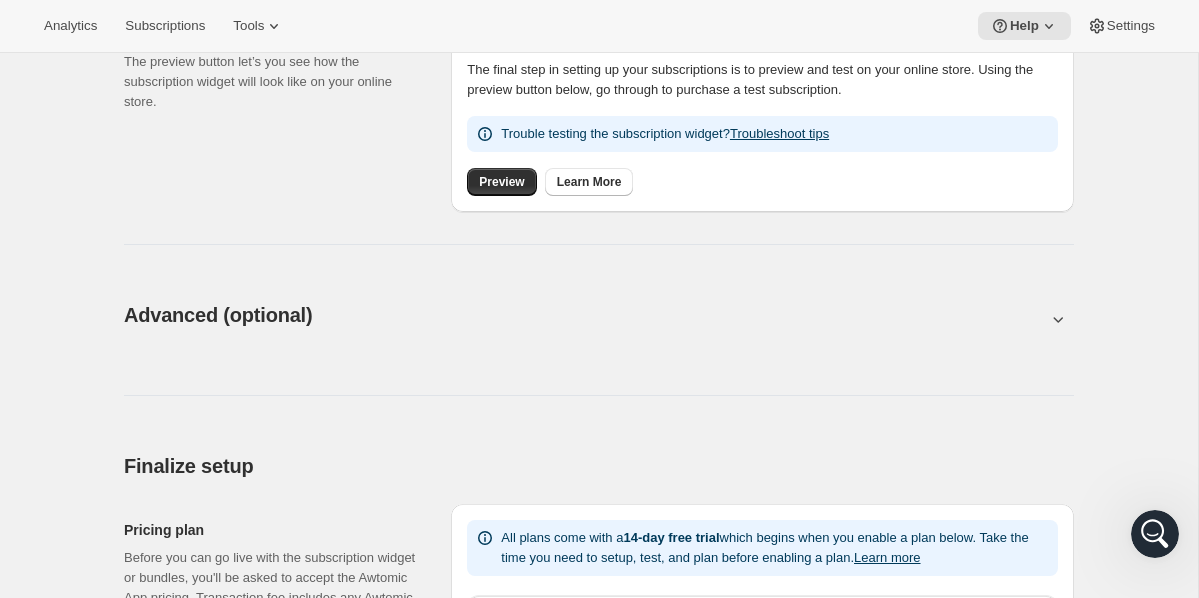scroll, scrollTop: 848, scrollLeft: 0, axis: vertical 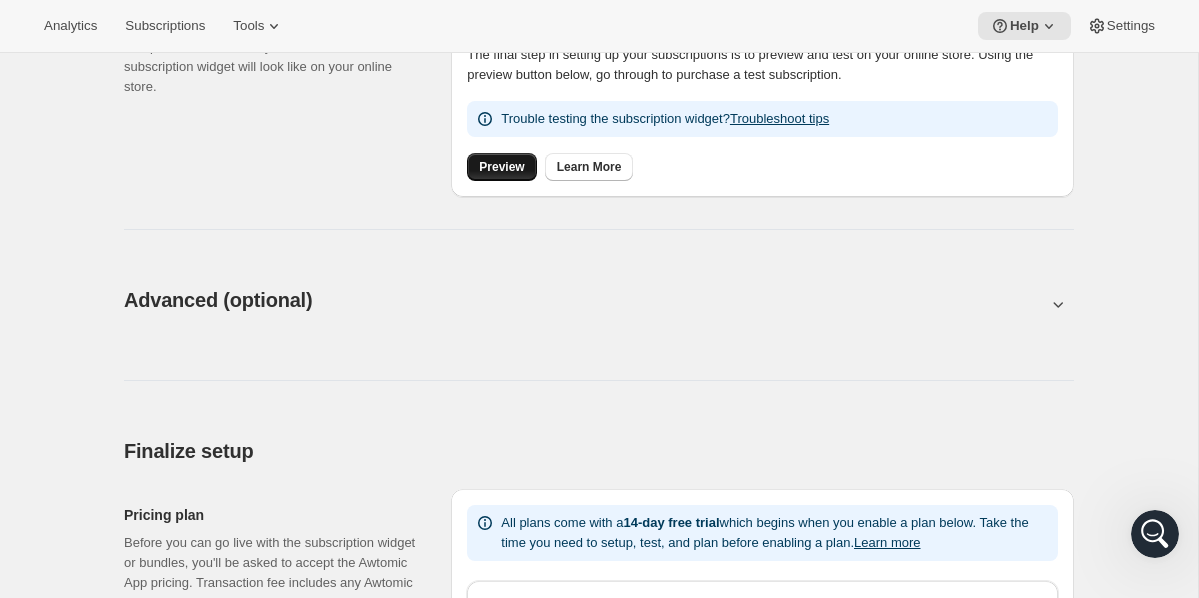 click on "Preview" at bounding box center (501, 167) 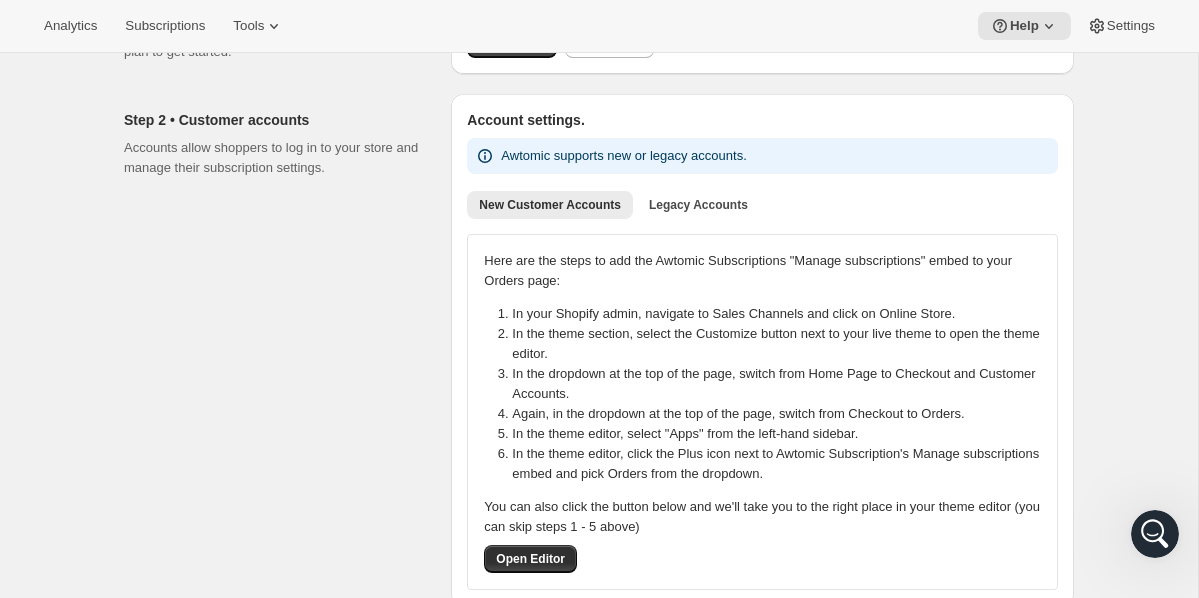 scroll, scrollTop: 0, scrollLeft: 0, axis: both 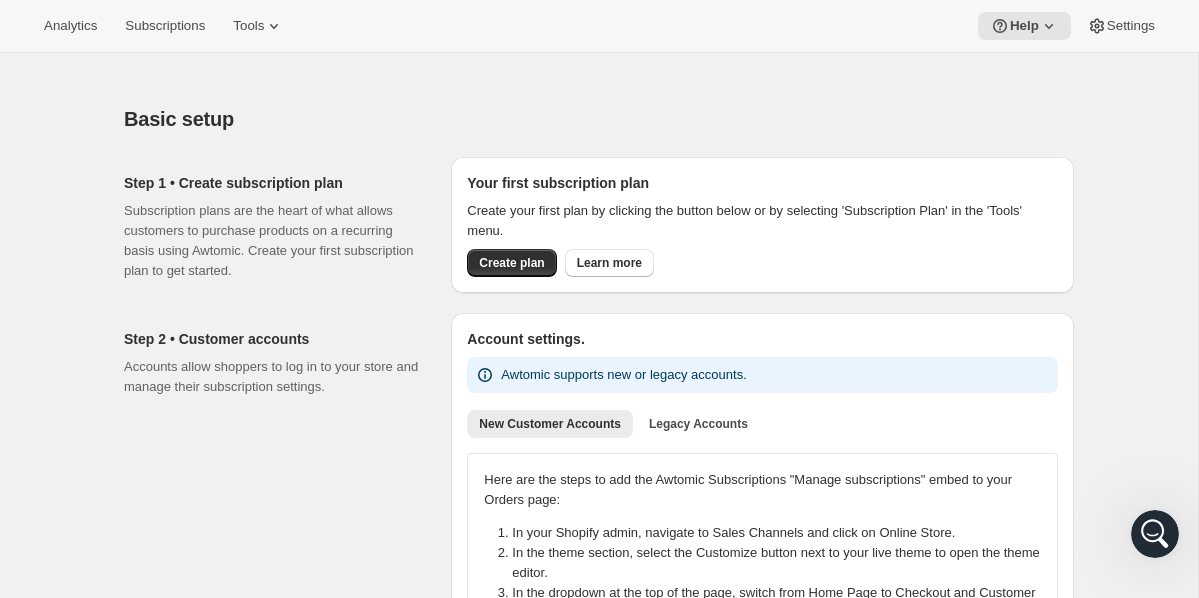 click at bounding box center (1155, 534) 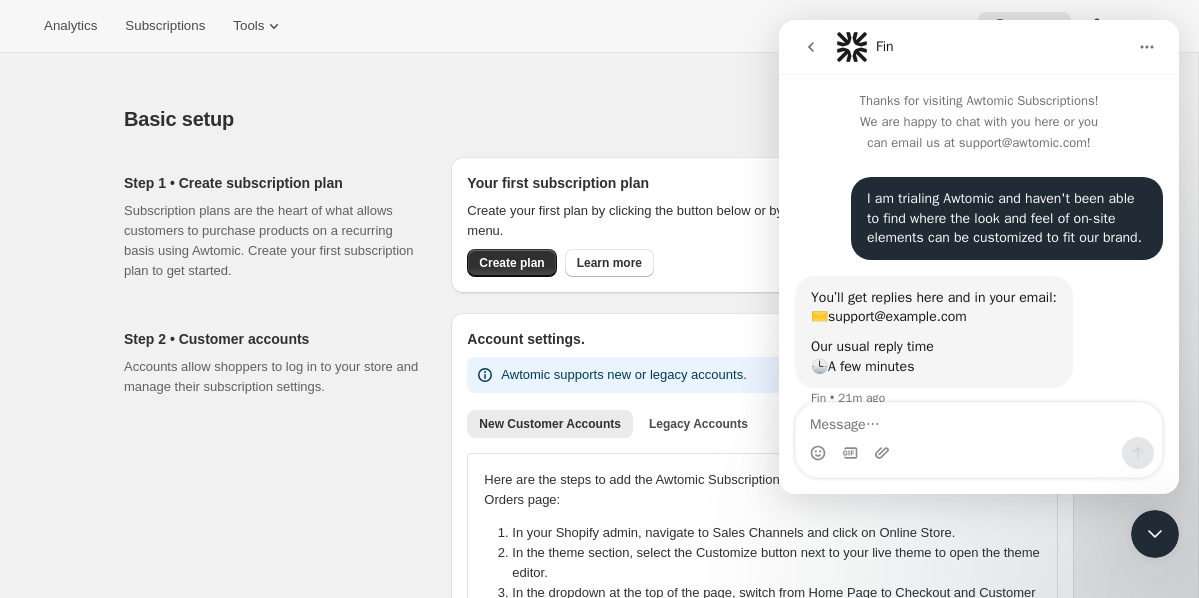 scroll, scrollTop: 145, scrollLeft: 0, axis: vertical 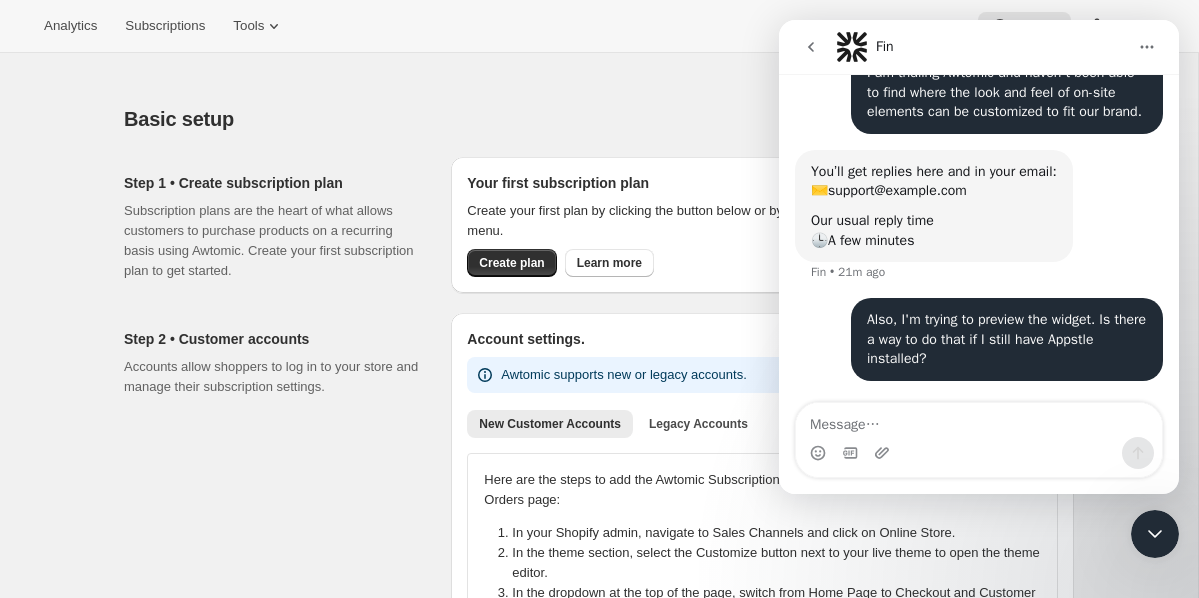click at bounding box center (1155, 534) 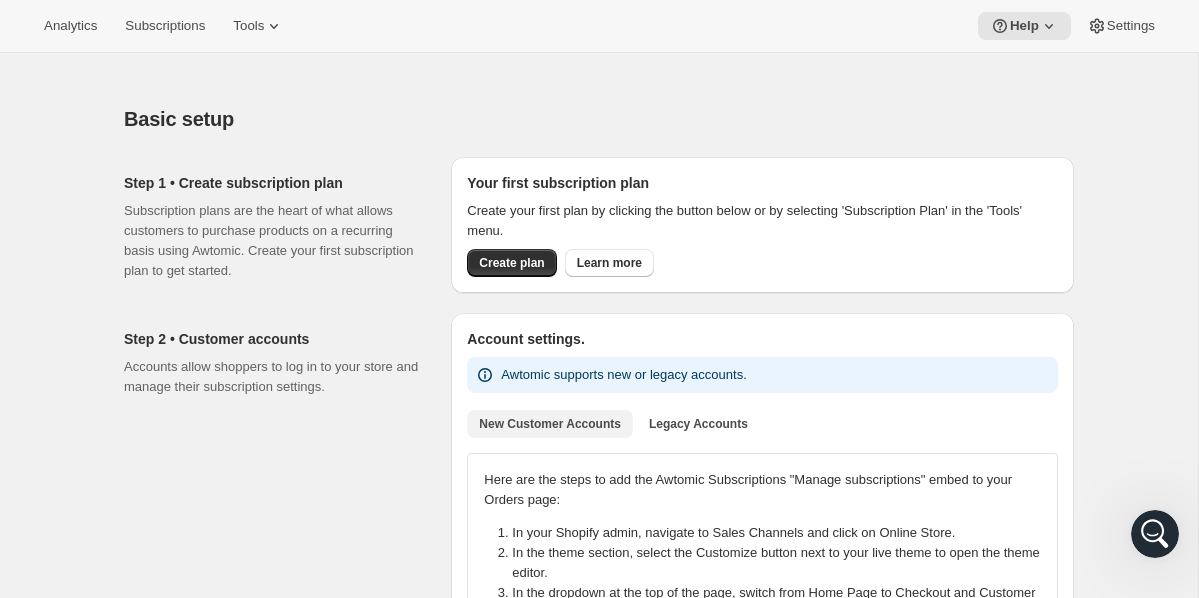 drag, startPoint x: 732, startPoint y: 455, endPoint x: 770, endPoint y: 339, distance: 122.06556 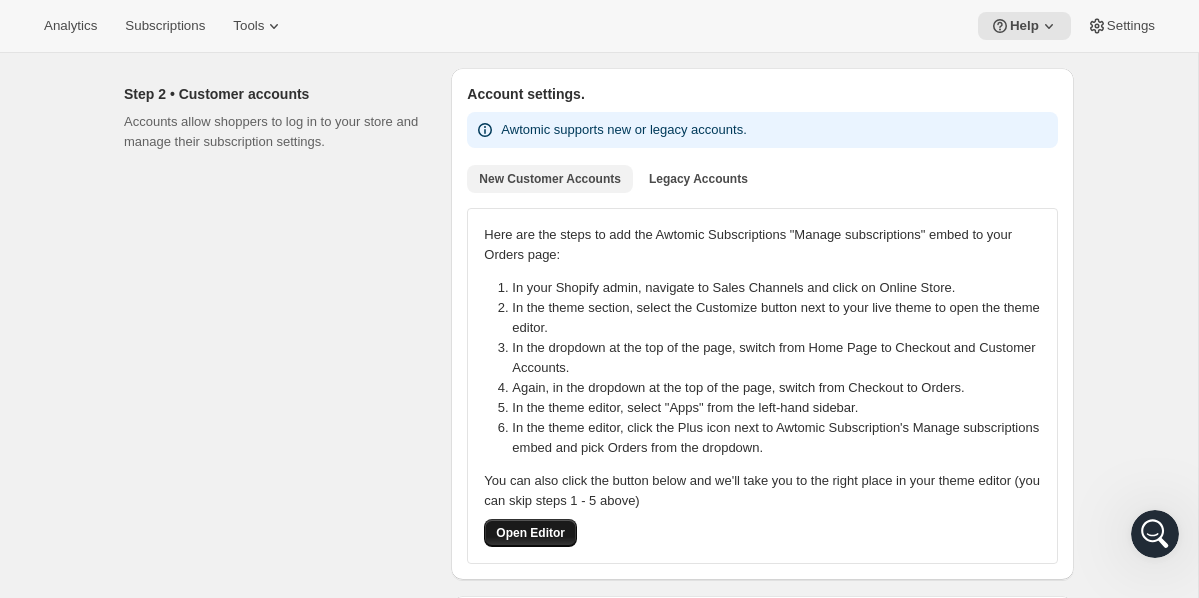 scroll, scrollTop: 248, scrollLeft: 0, axis: vertical 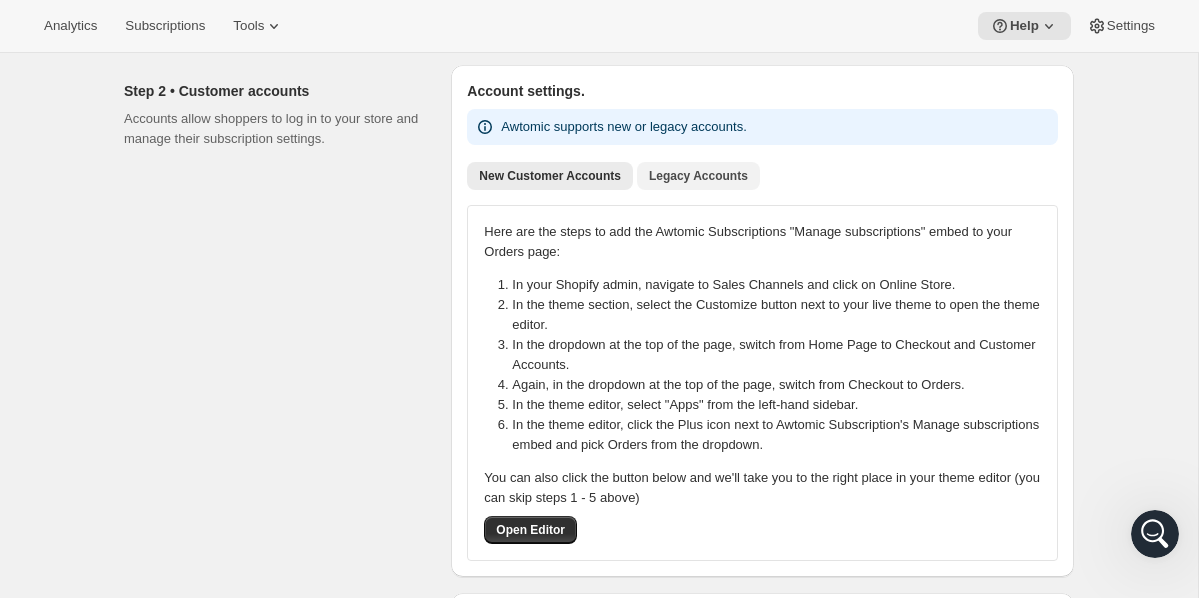 click on "Legacy Accounts" at bounding box center [698, 176] 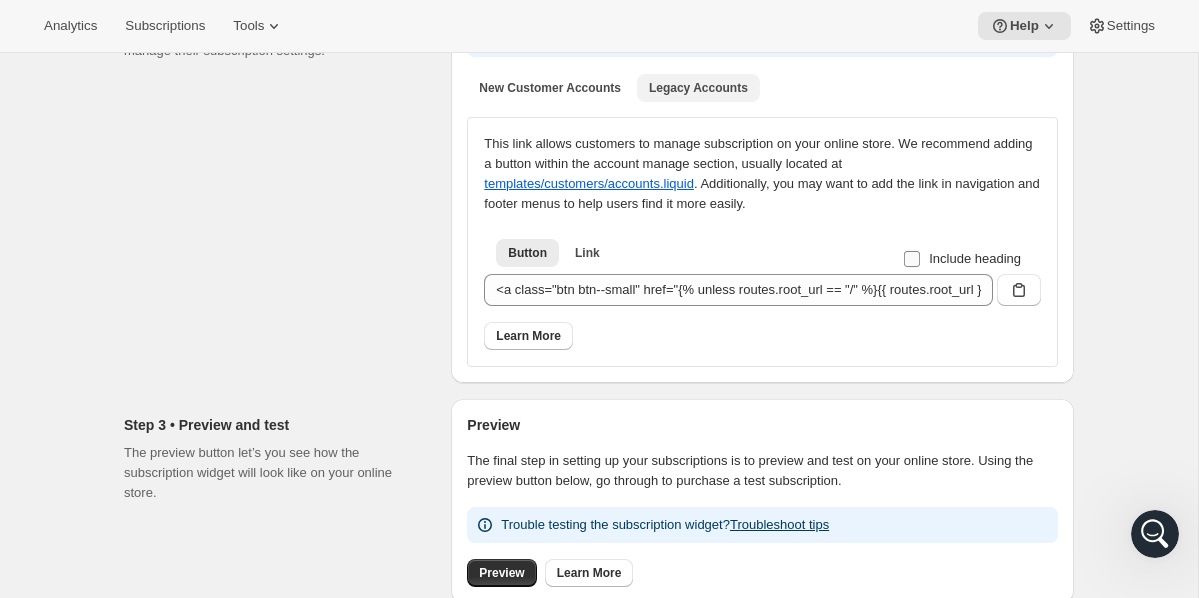scroll, scrollTop: 348, scrollLeft: 0, axis: vertical 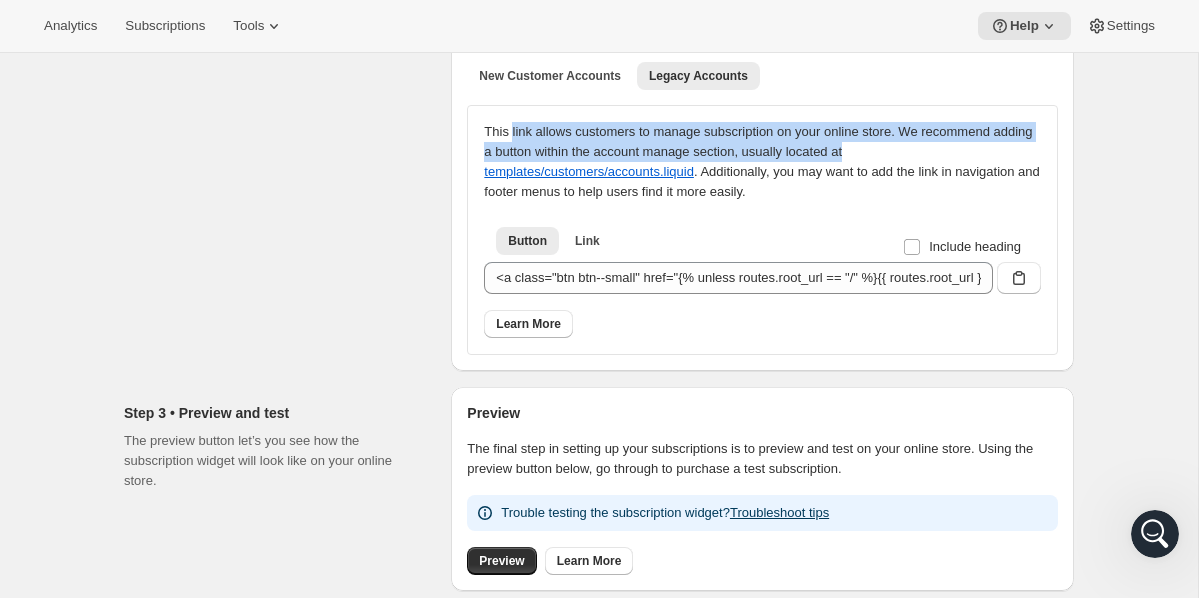 drag, startPoint x: 513, startPoint y: 137, endPoint x: 1052, endPoint y: 156, distance: 539.3348 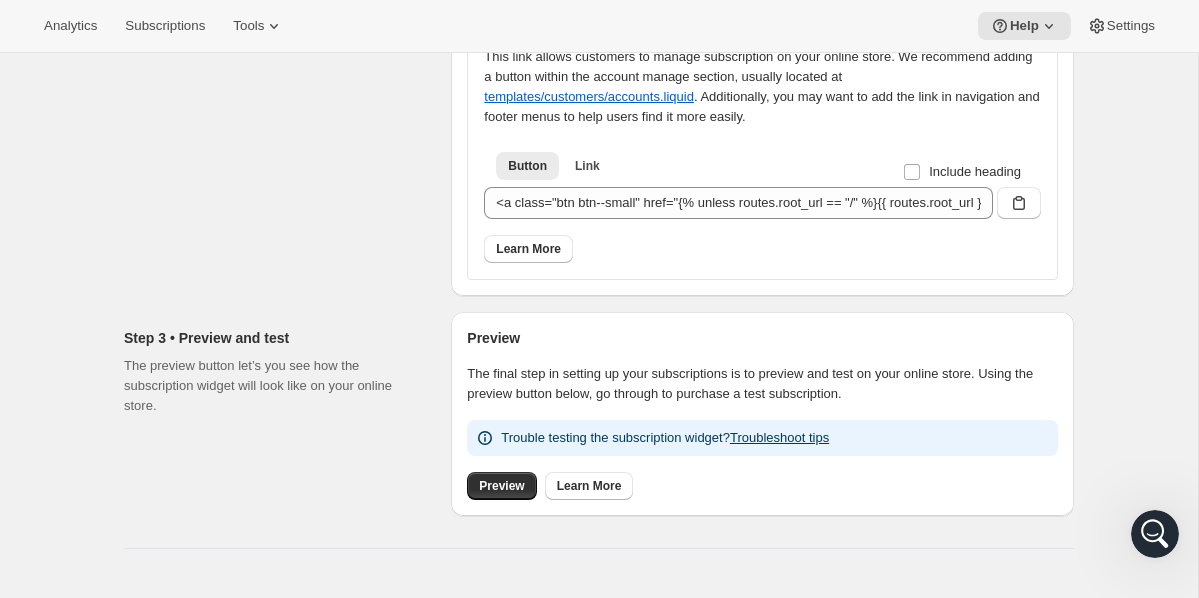 scroll, scrollTop: 424, scrollLeft: 0, axis: vertical 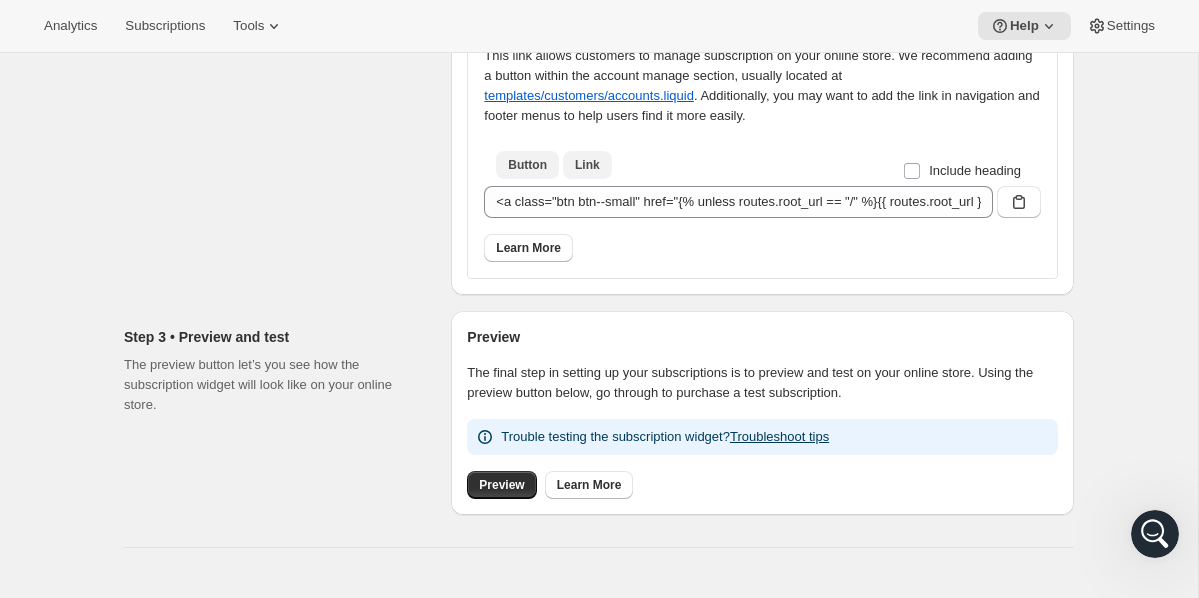 click on "Link" at bounding box center (587, 165) 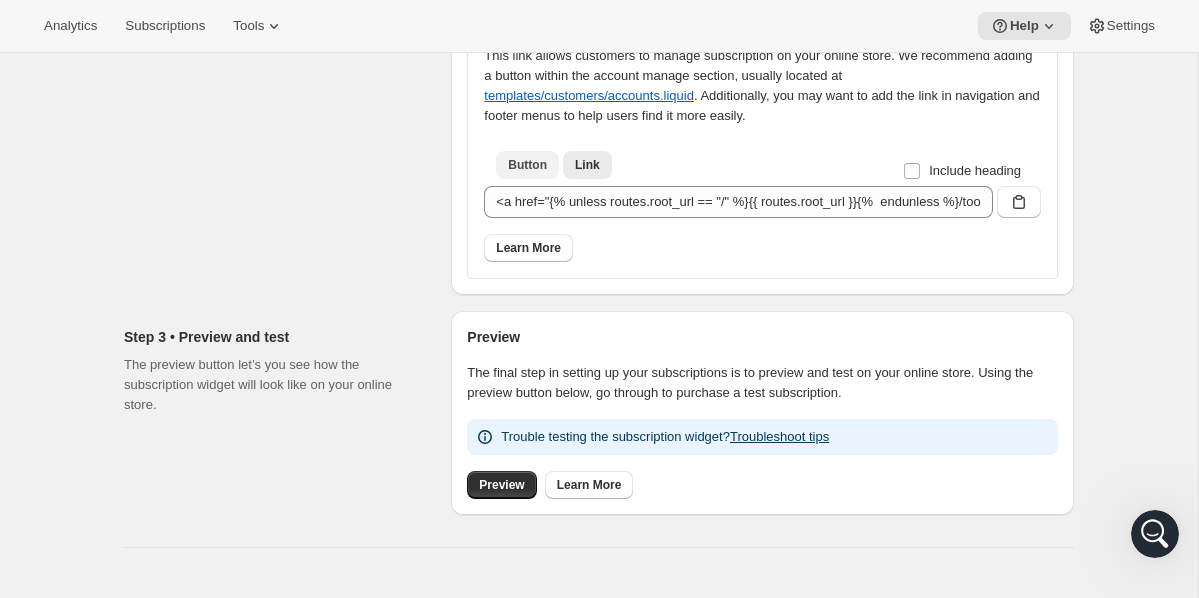 click on "Button" at bounding box center (527, 165) 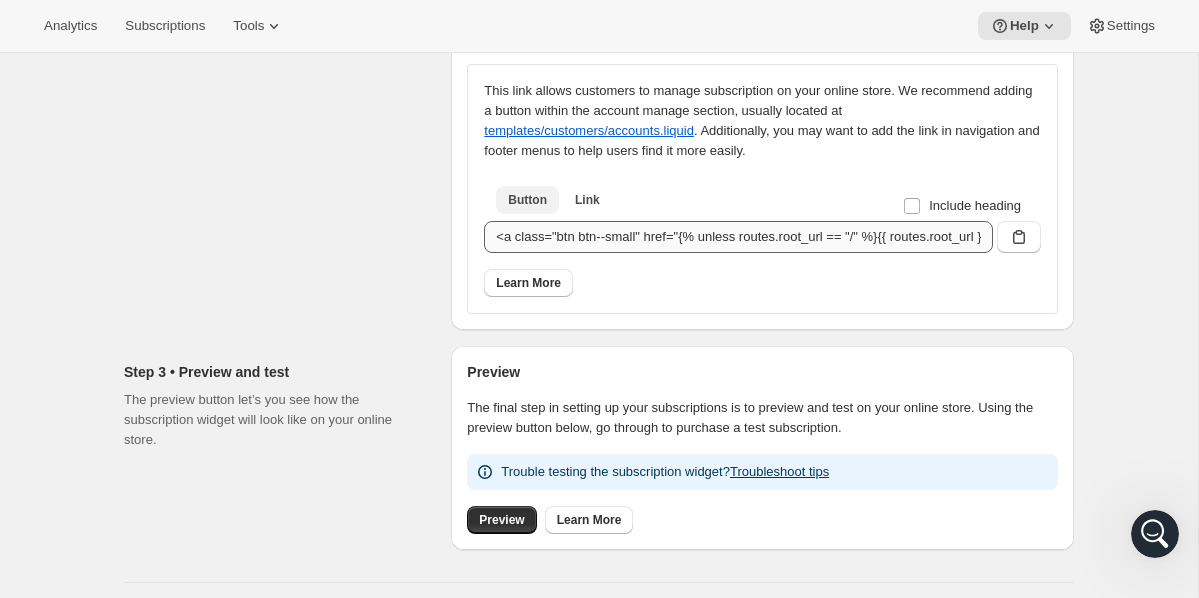 scroll, scrollTop: 390, scrollLeft: 0, axis: vertical 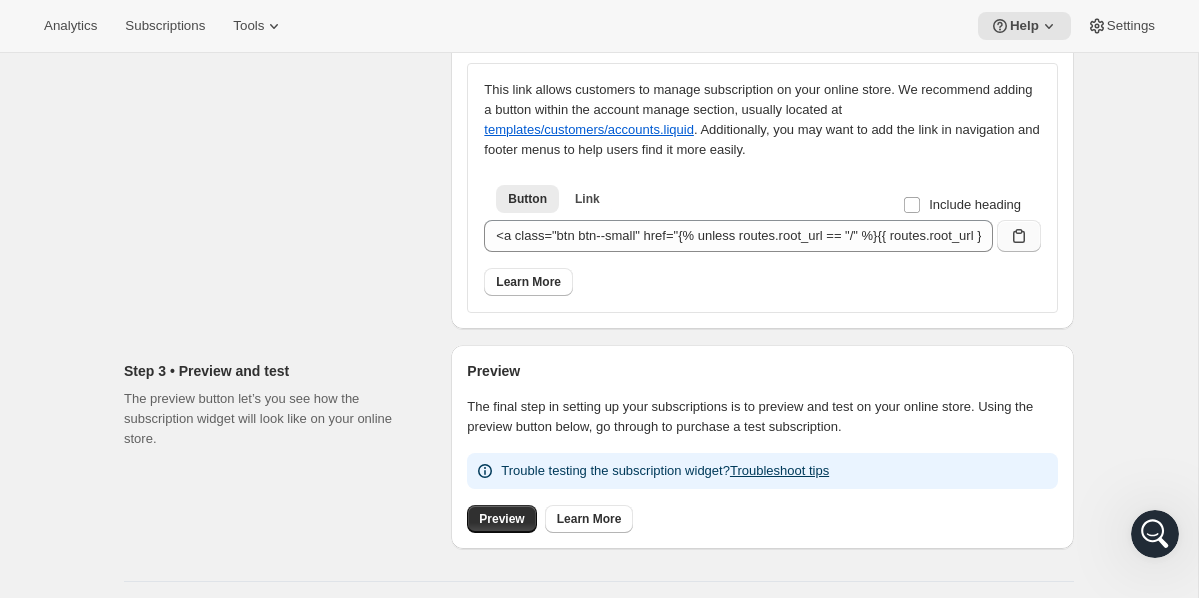 click 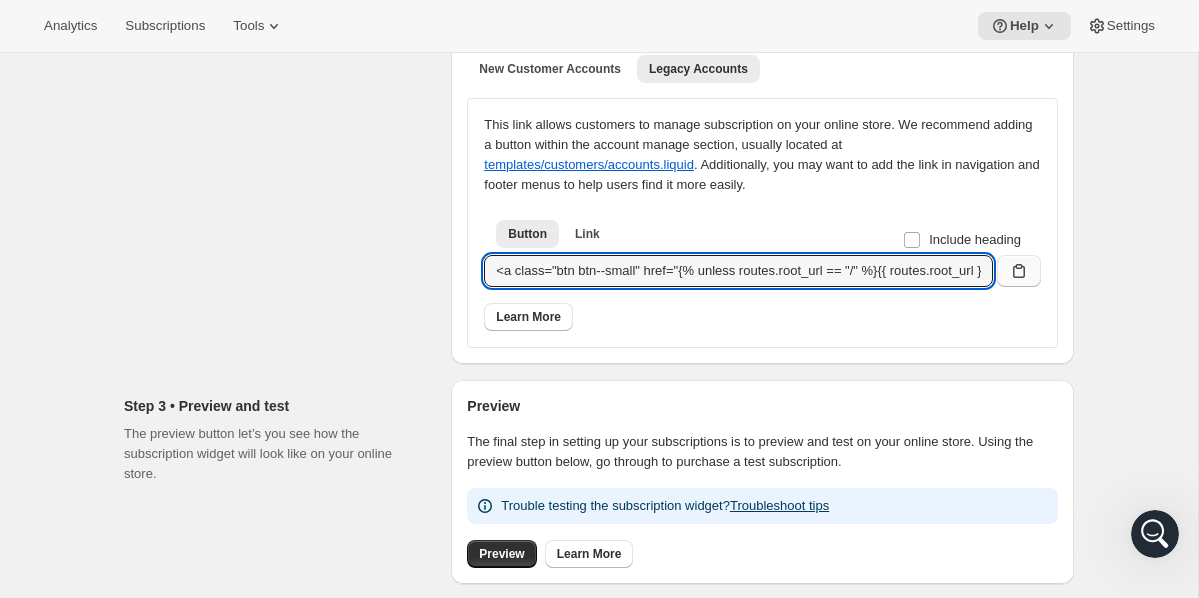 scroll, scrollTop: 359, scrollLeft: 0, axis: vertical 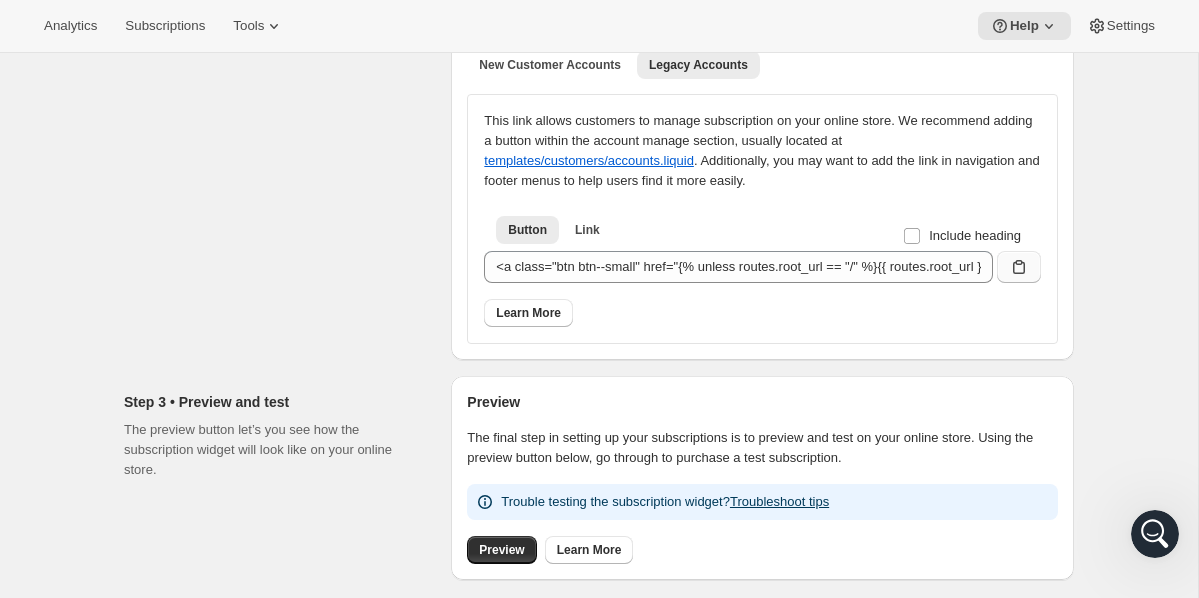 click on "Step 2 • Customer accounts Accounts allow shoppers to log in to your store and manage their subscription settings." at bounding box center (279, 157) 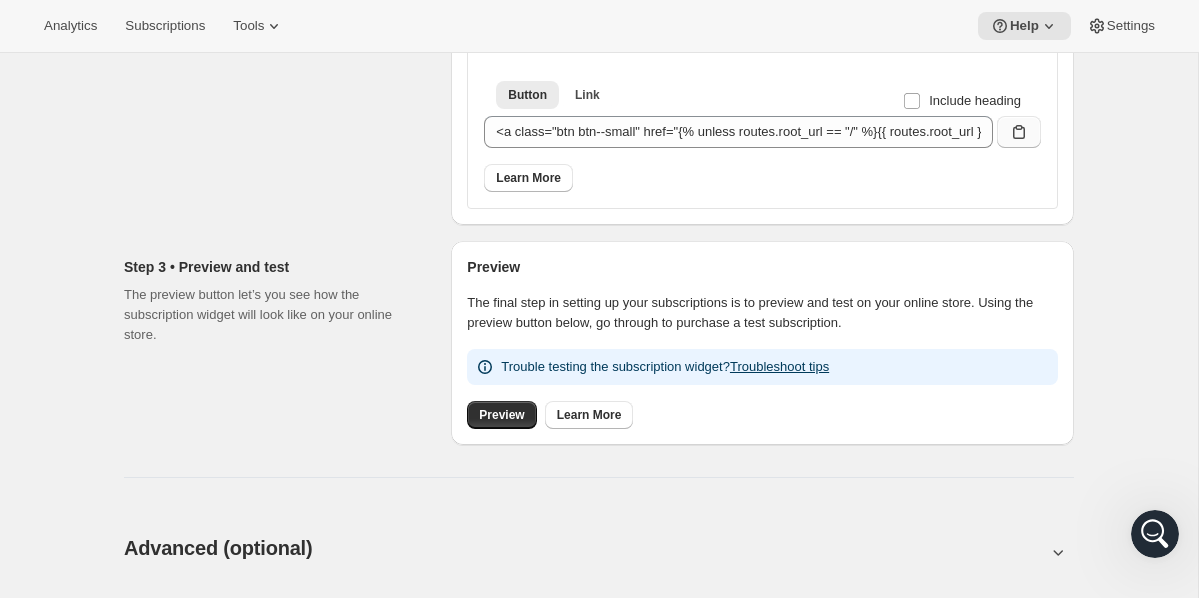 scroll, scrollTop: 496, scrollLeft: 0, axis: vertical 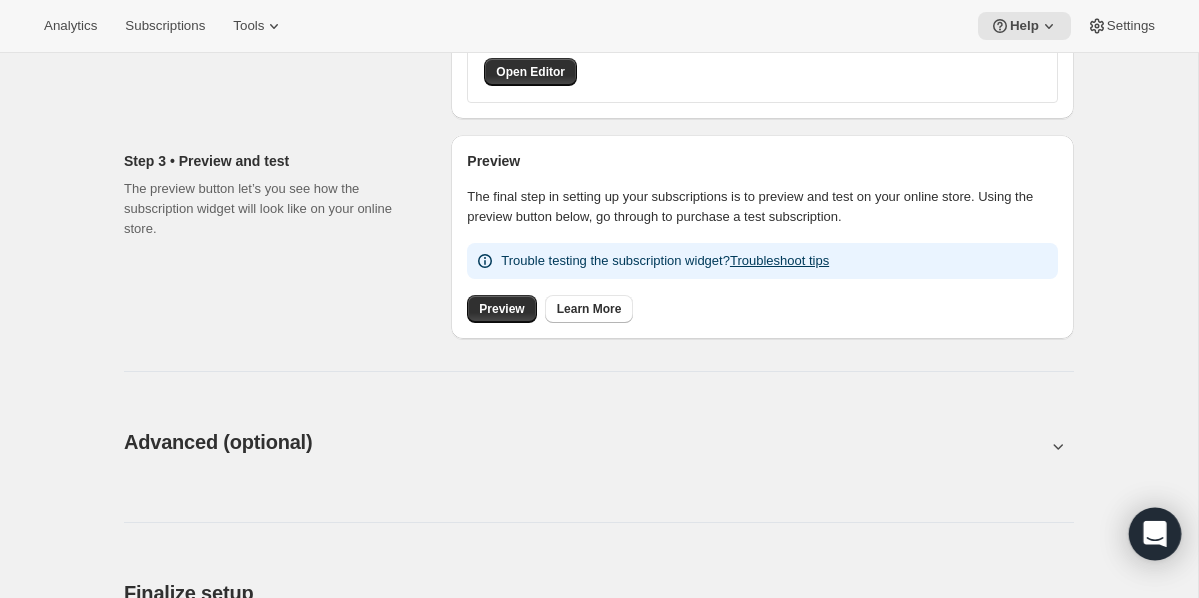 click at bounding box center (1155, 534) 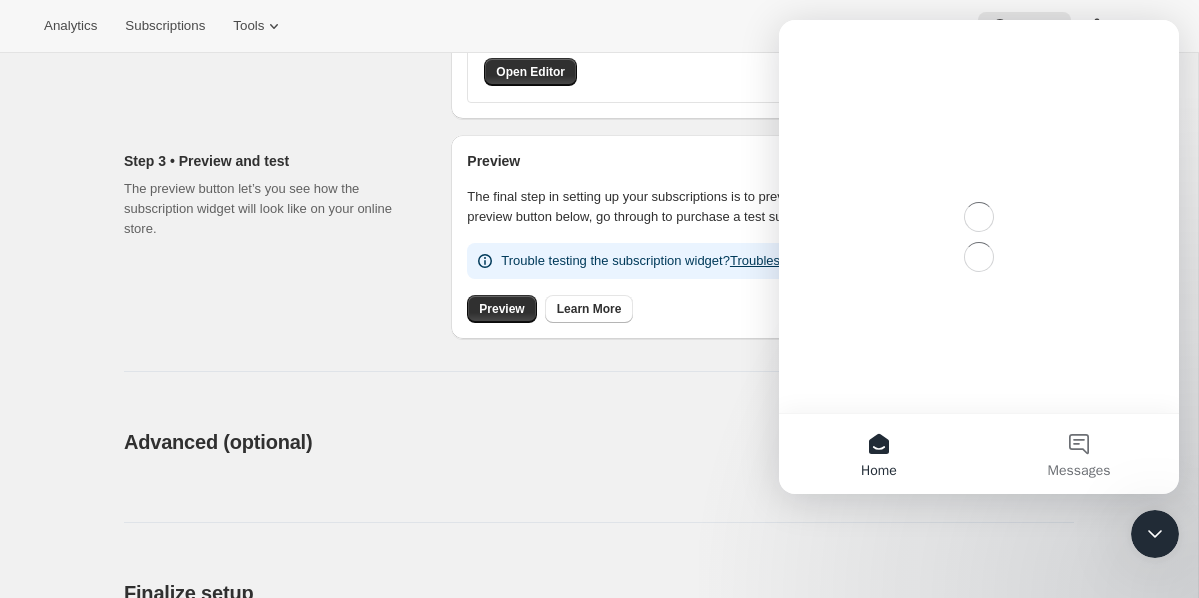 scroll, scrollTop: 0, scrollLeft: 0, axis: both 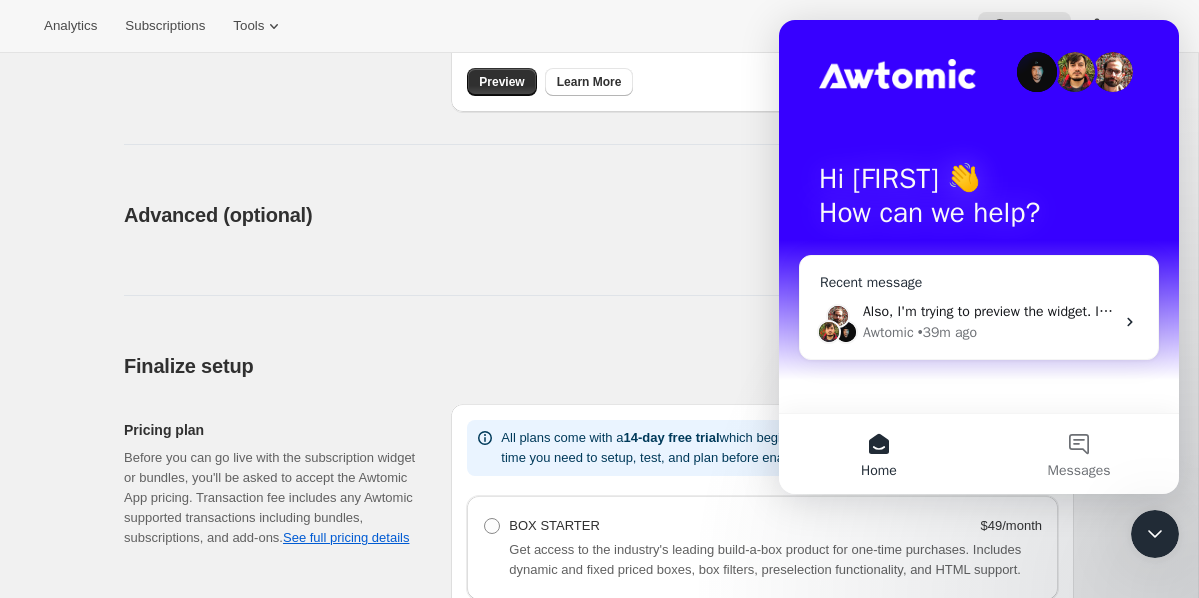 click on "Also, I'm trying to preview the widget. Is there a way to do that if I still have Appstle installed?" at bounding box center [1149, 311] 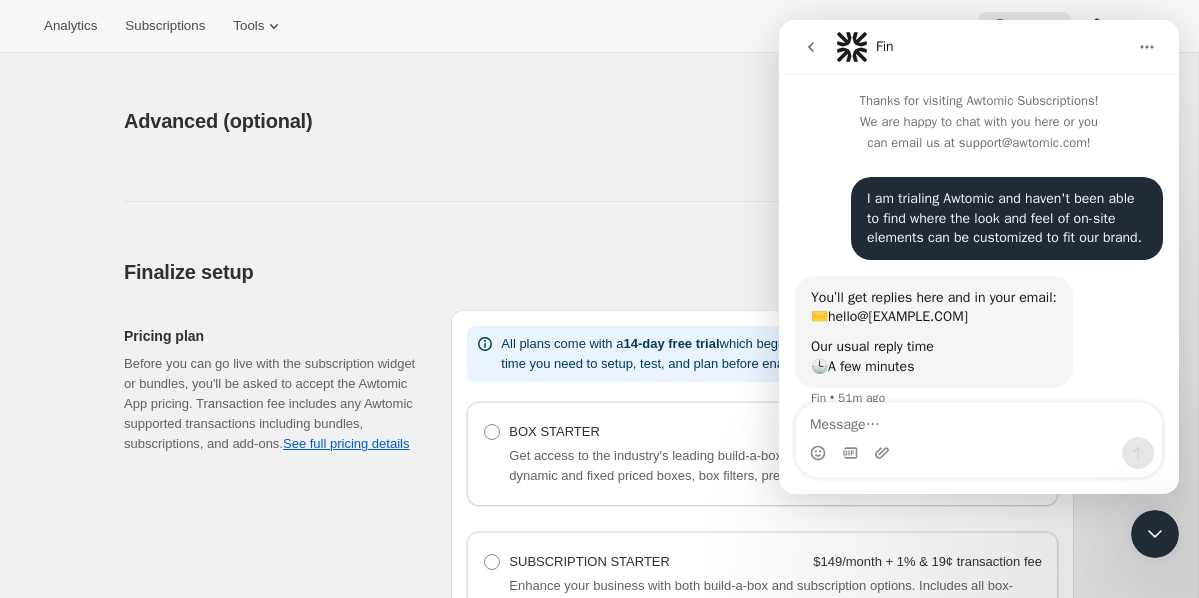 scroll, scrollTop: 1037, scrollLeft: 0, axis: vertical 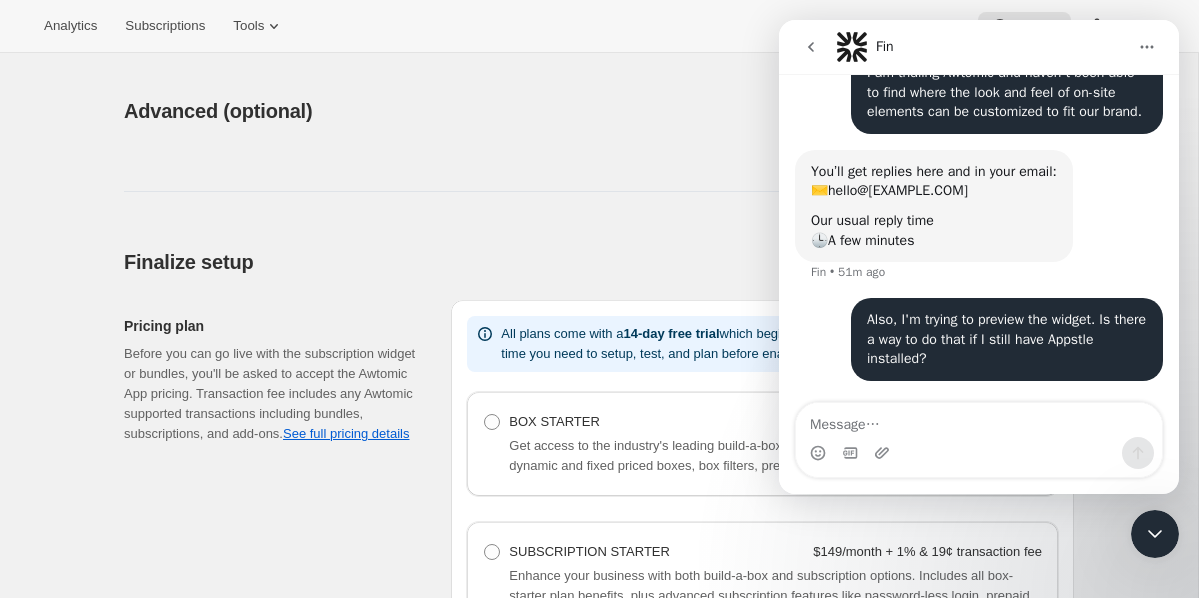 click on "Advanced (optional). This page is ready Advanced (optional) Power features These additional custom settings supercharge your business. Control sold-out process and subscription specific settings. Also, customize outbound emails to match your brand. Email customization Customize the look and feel of your emails by uploading your store’s logo, changing colors, and updating the messaging for subscription emails. Additionally, you can add a “from” email address so that any Awtomic emails come from an address that your customers trust. Learn more Inventory management Never worry about charging customers for subscriptions if you’re sold out of product. Our innovative inventory settings allow you to automatically delay subscription orders if products are sold out. Learn more Subscription shipping Learn more See settings Enable Add-ons Add-ons enable customers to add additional products to their subscriptions. This allows you to maximize the customer value of each subscriber. Add-on groups Create Add-on group" at bounding box center [599, 148] 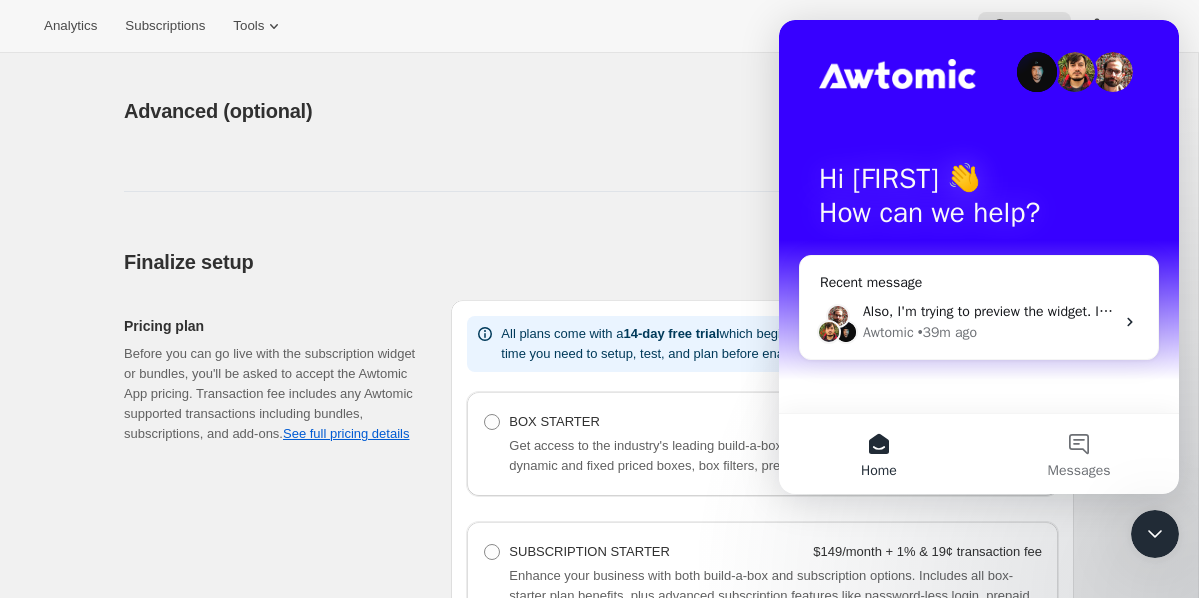 scroll, scrollTop: 0, scrollLeft: 0, axis: both 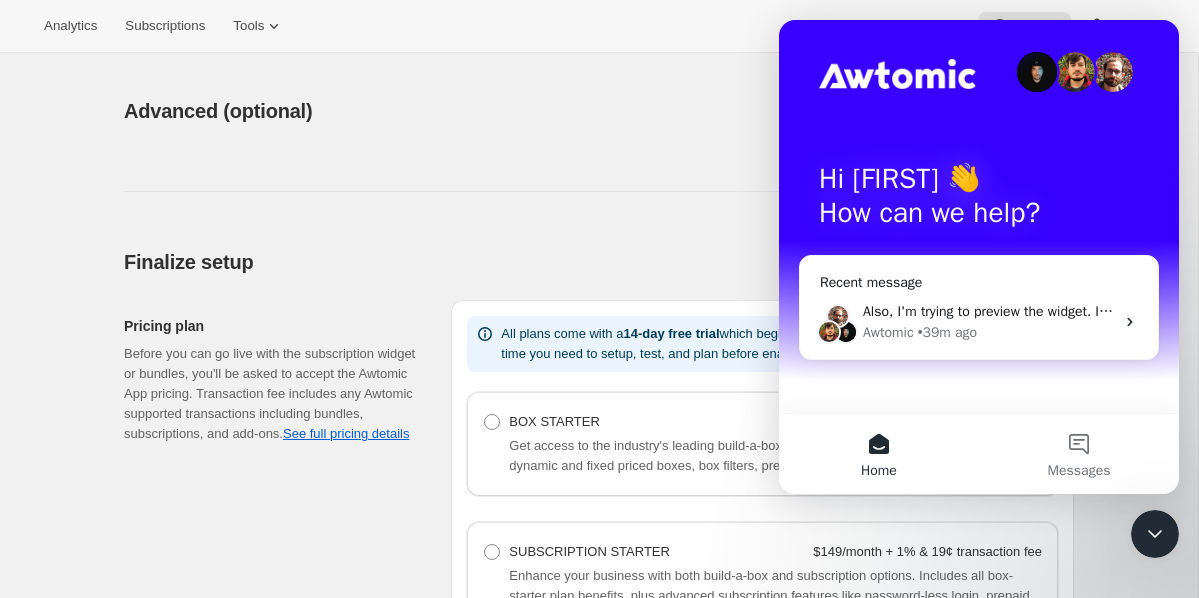 click 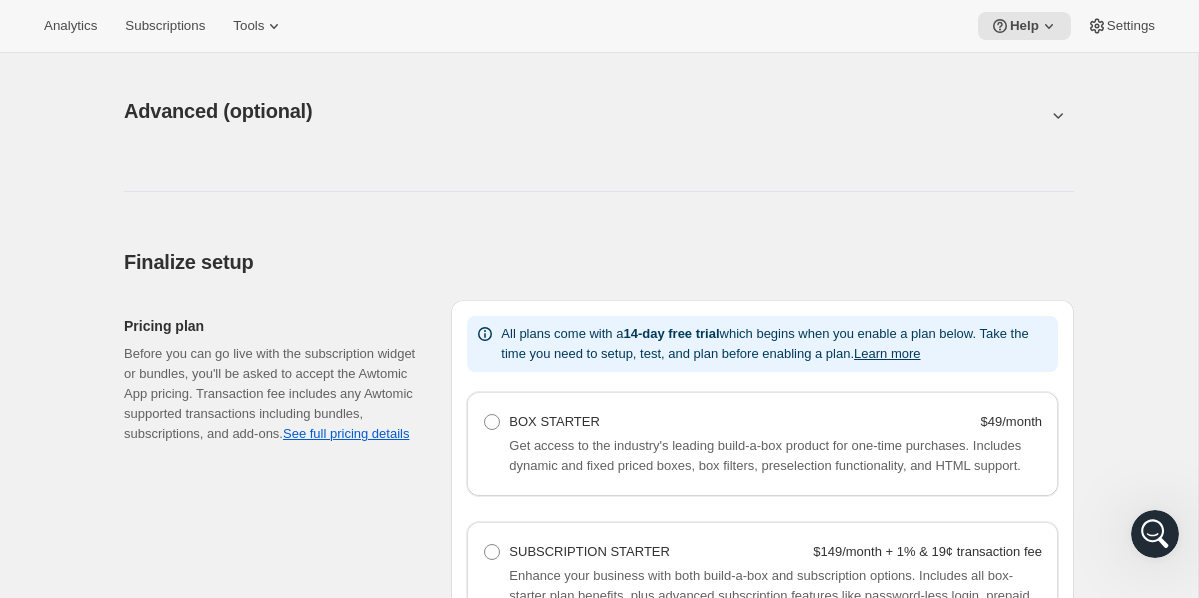 scroll, scrollTop: 0, scrollLeft: 0, axis: both 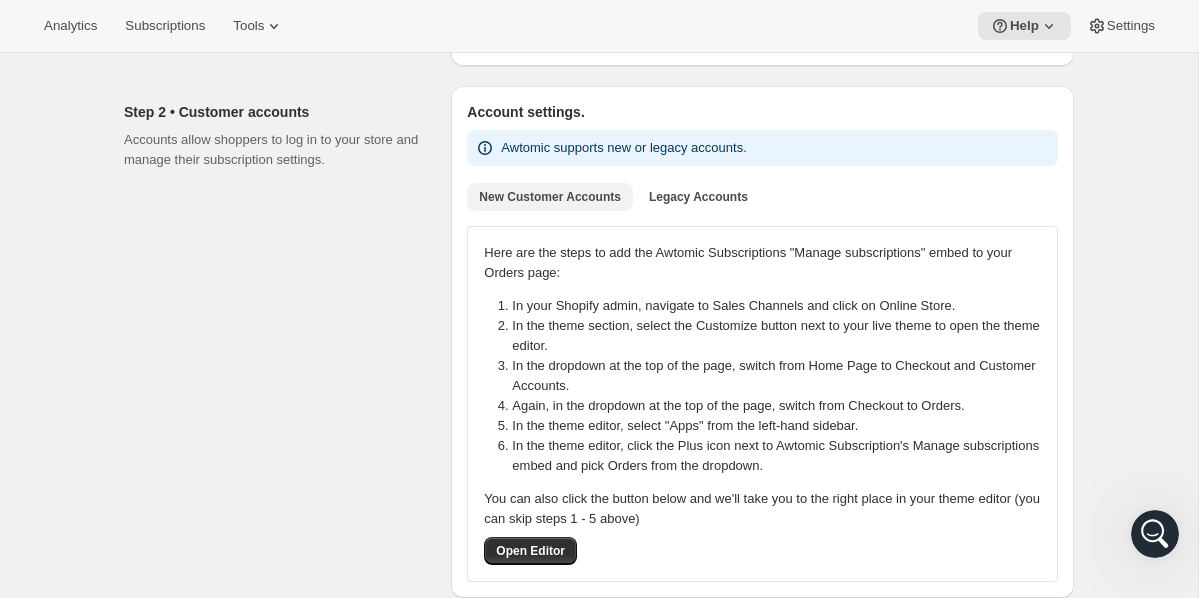 click on "New Customer Accounts" at bounding box center [550, 197] 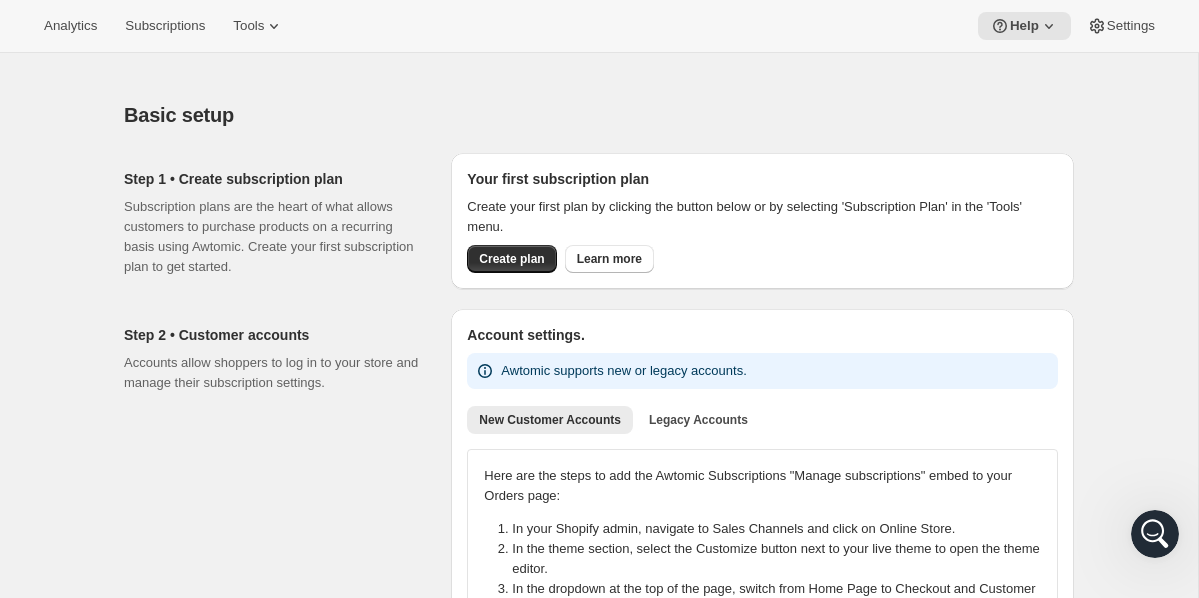 scroll, scrollTop: 0, scrollLeft: 0, axis: both 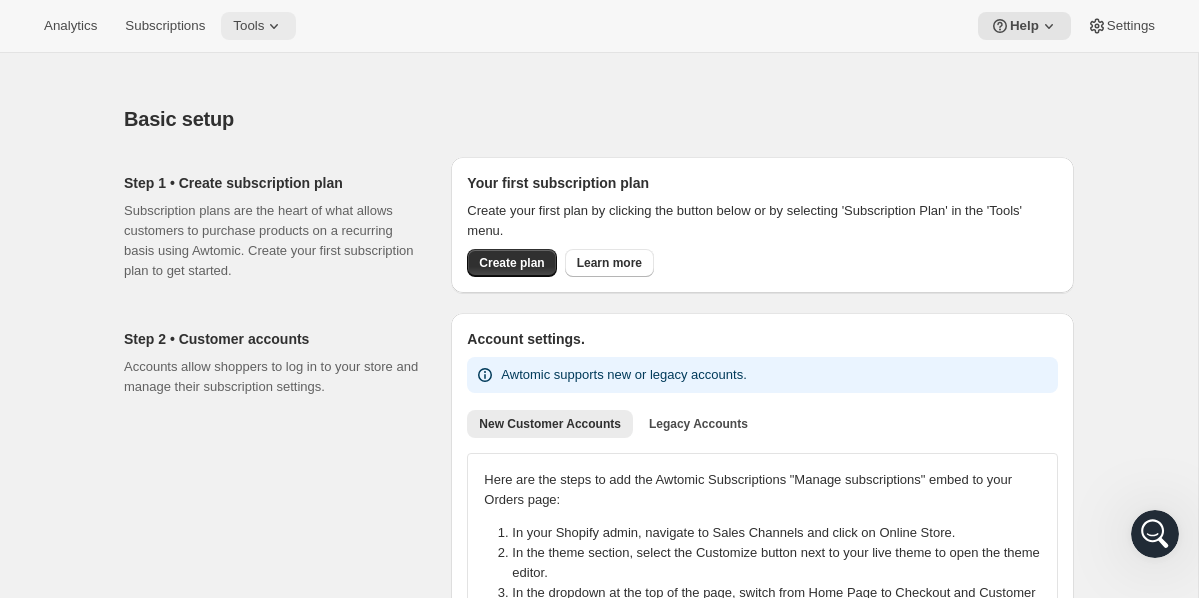 click 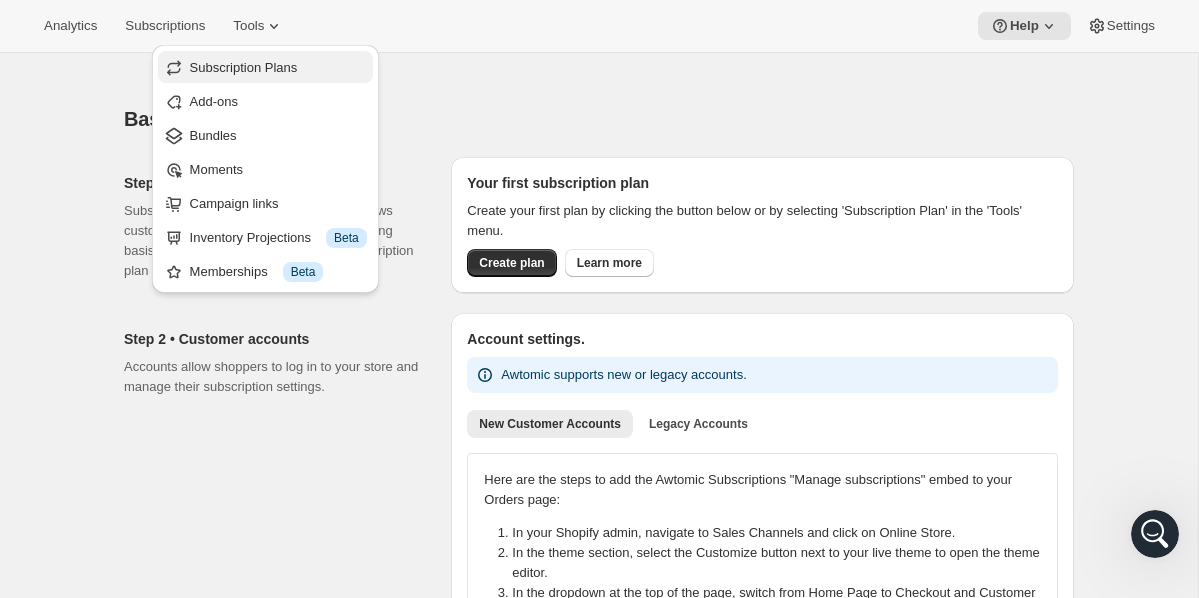 click on "Subscription Plans" at bounding box center (244, 67) 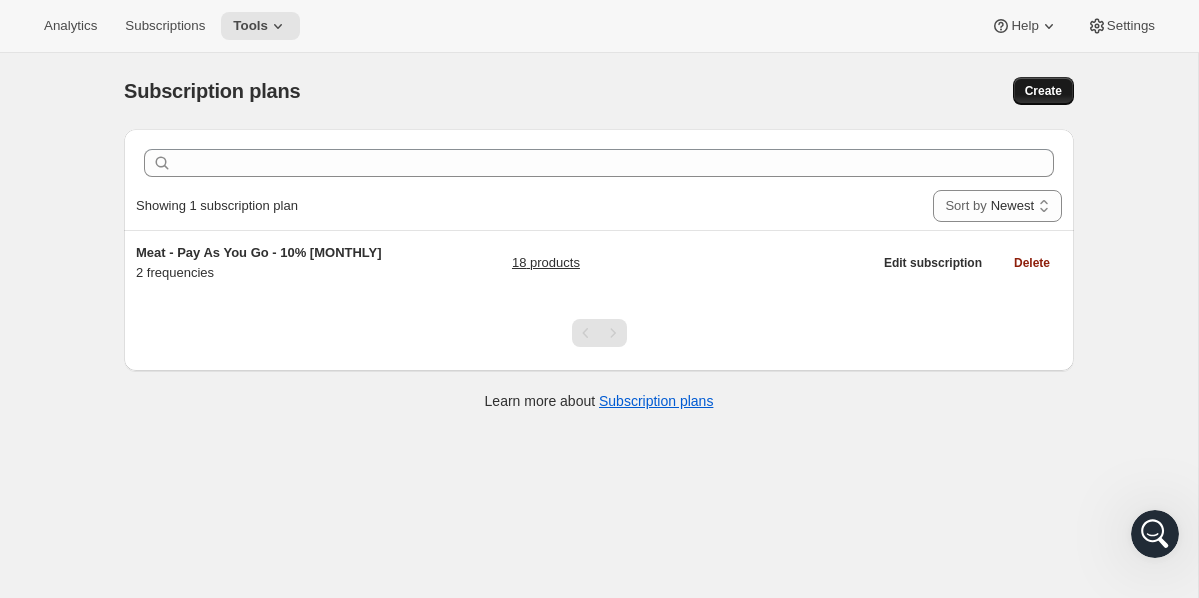 click on "Create" at bounding box center (1043, 91) 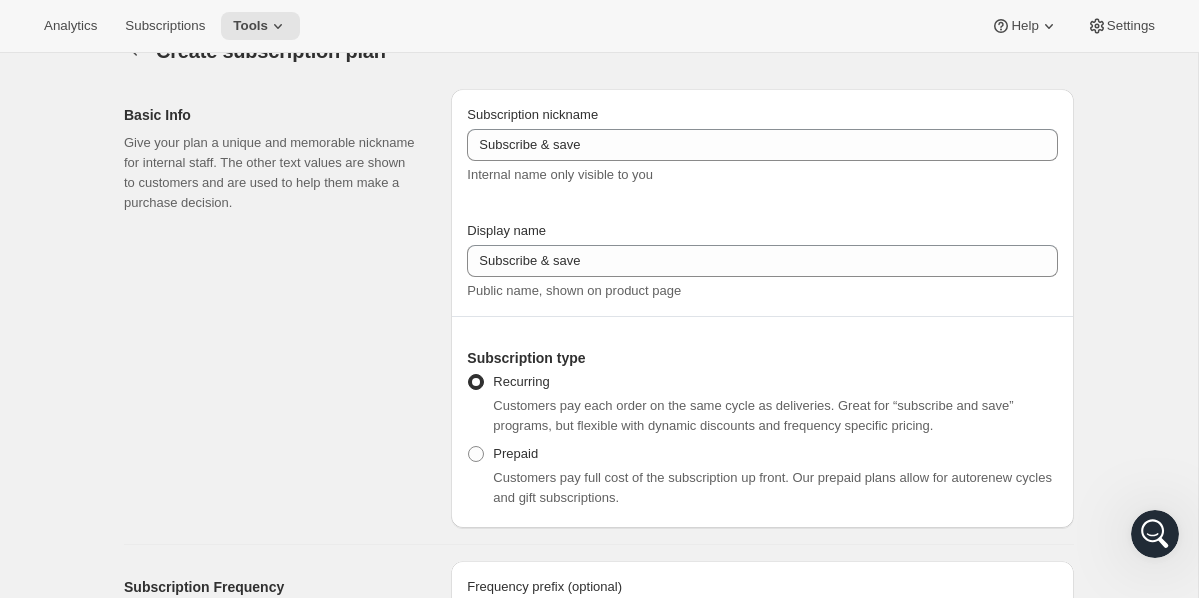 scroll, scrollTop: 0, scrollLeft: 0, axis: both 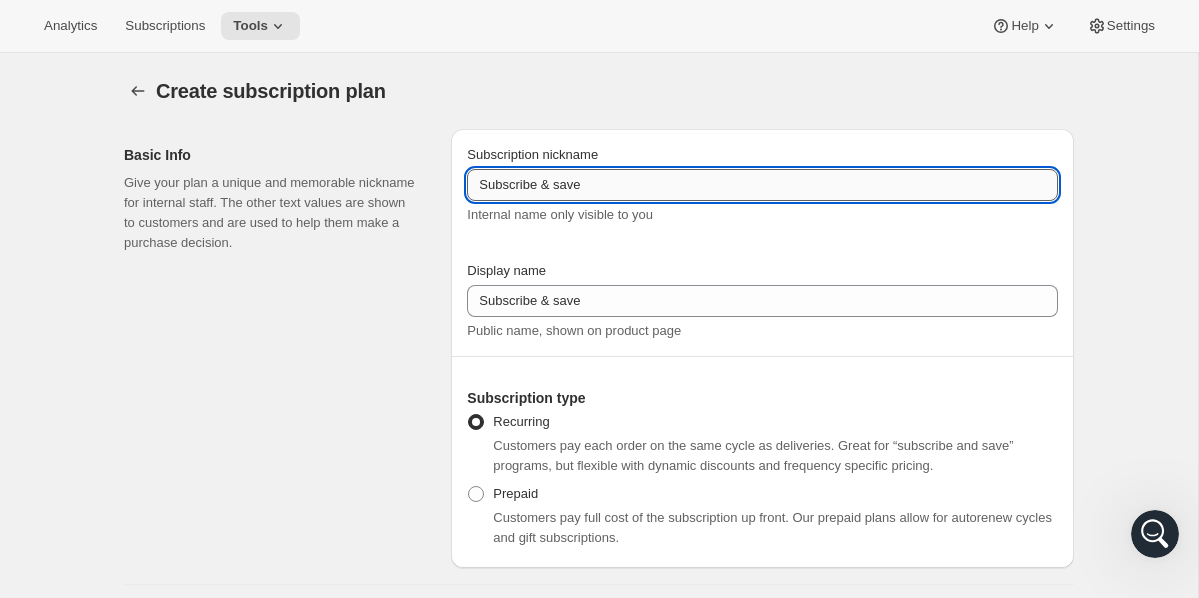 click on "Subscribe & save" at bounding box center [762, 185] 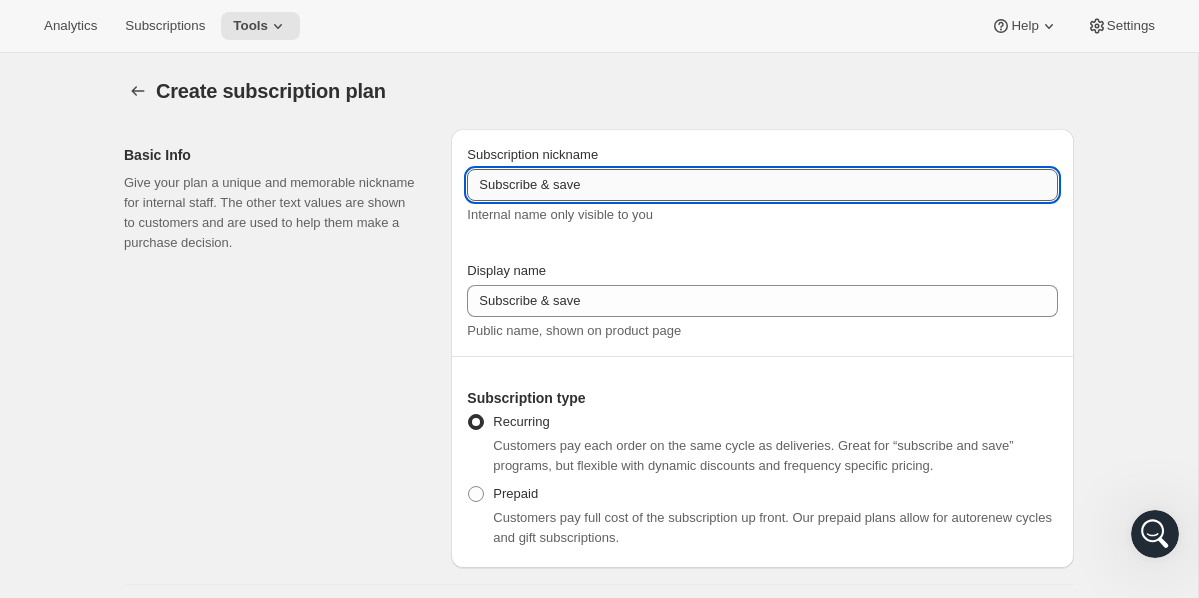 click on "Subscribe & save" at bounding box center [762, 185] 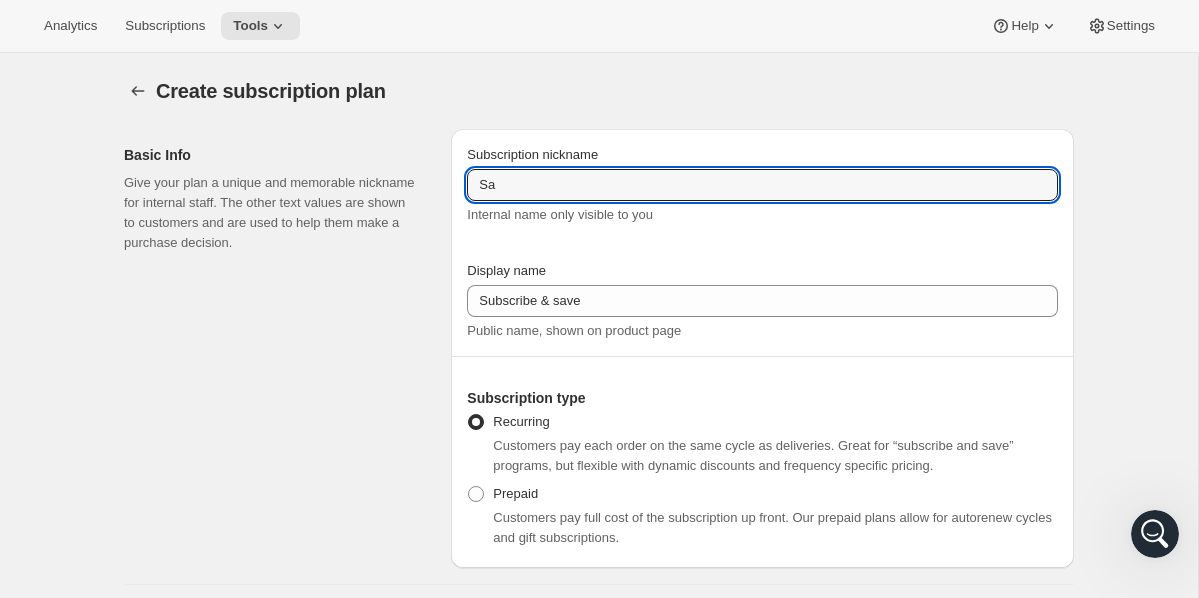 type on "S" 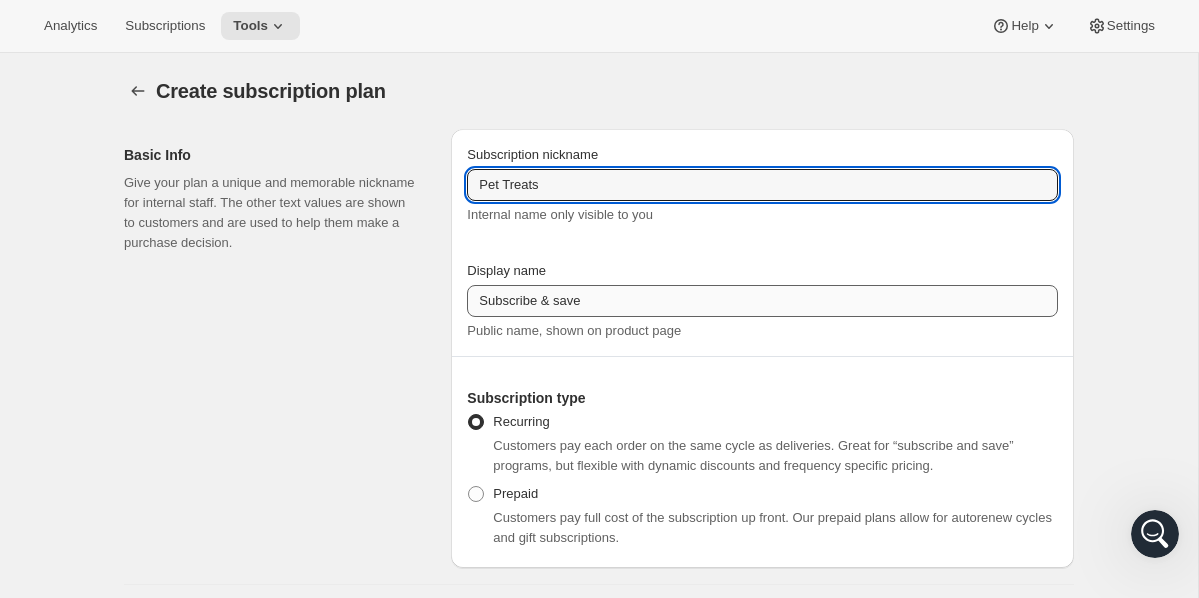 type on "Pet Treats" 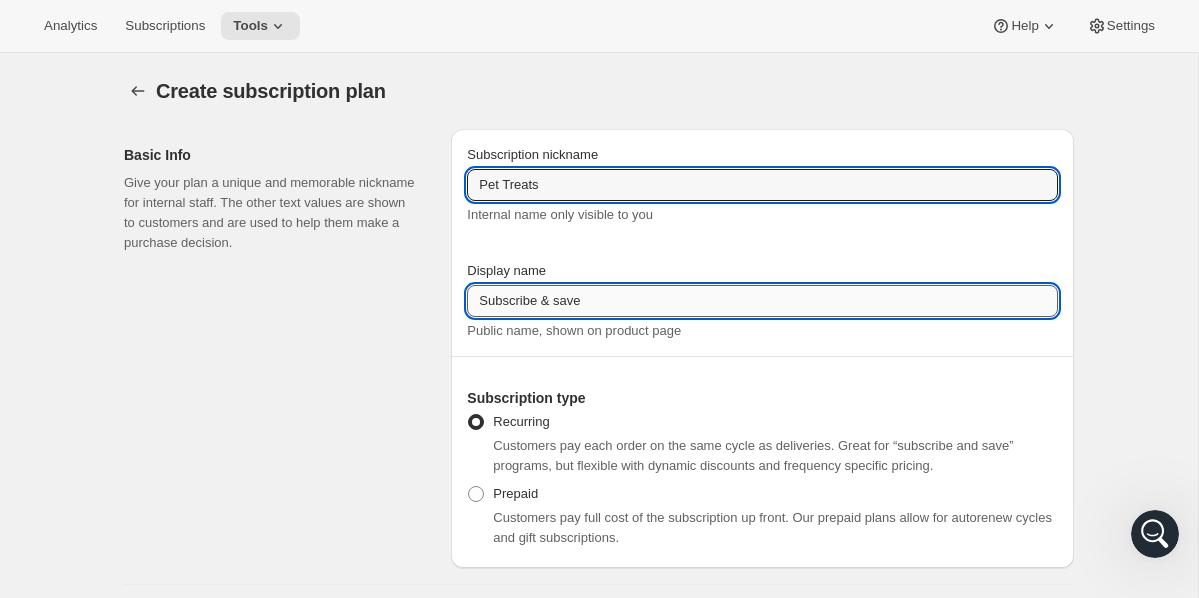 click on "Subscribe & save" at bounding box center [762, 301] 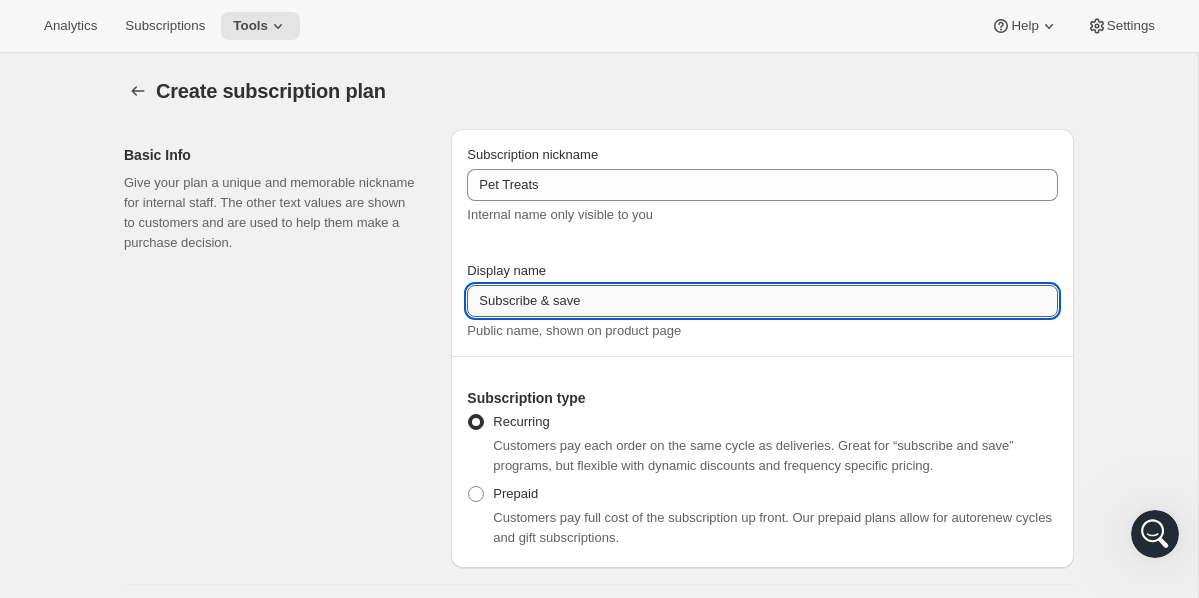 click on "Subscribe & save" at bounding box center [762, 301] 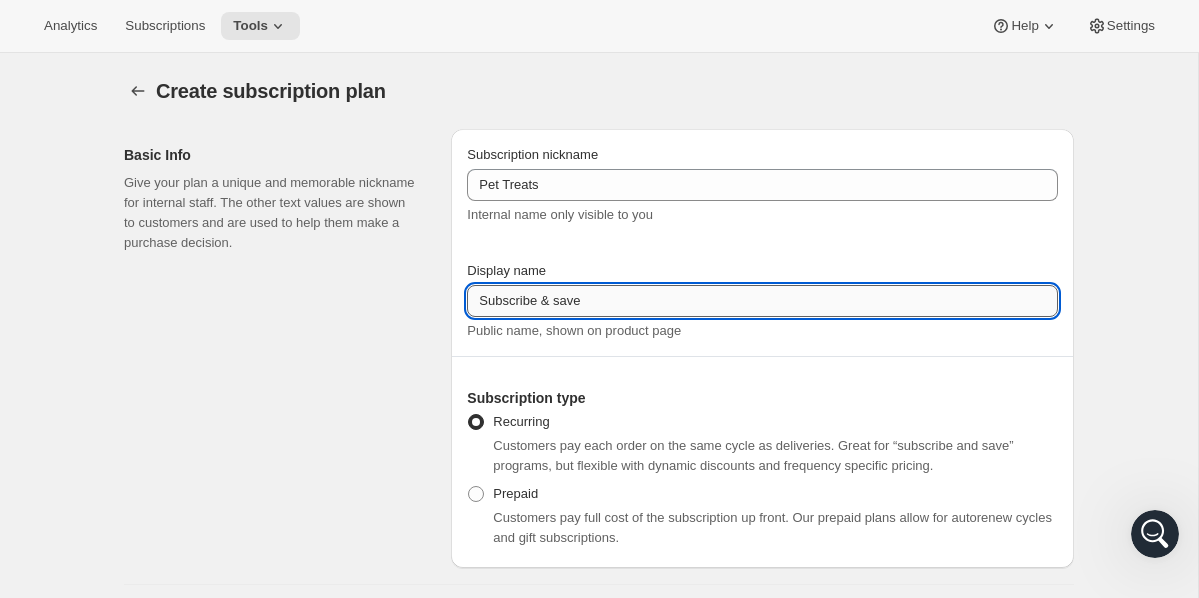 click on "Subscribe & save" at bounding box center (762, 301) 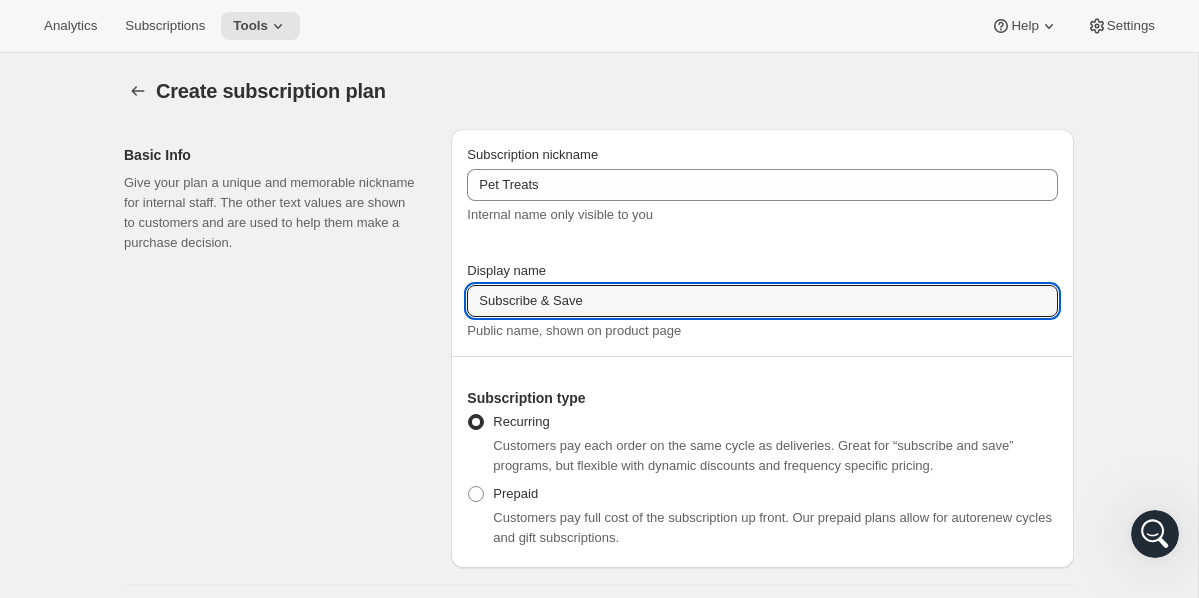 click on "Subscription nickname Pet Treats Internal name only visible to you" at bounding box center (762, 195) 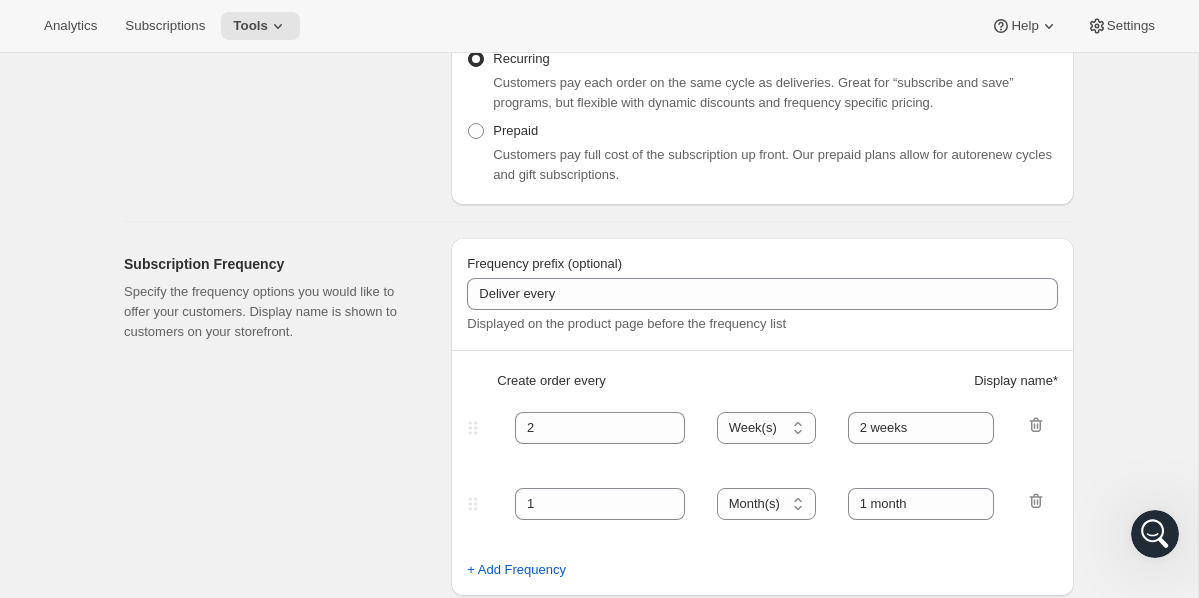 scroll, scrollTop: 365, scrollLeft: 0, axis: vertical 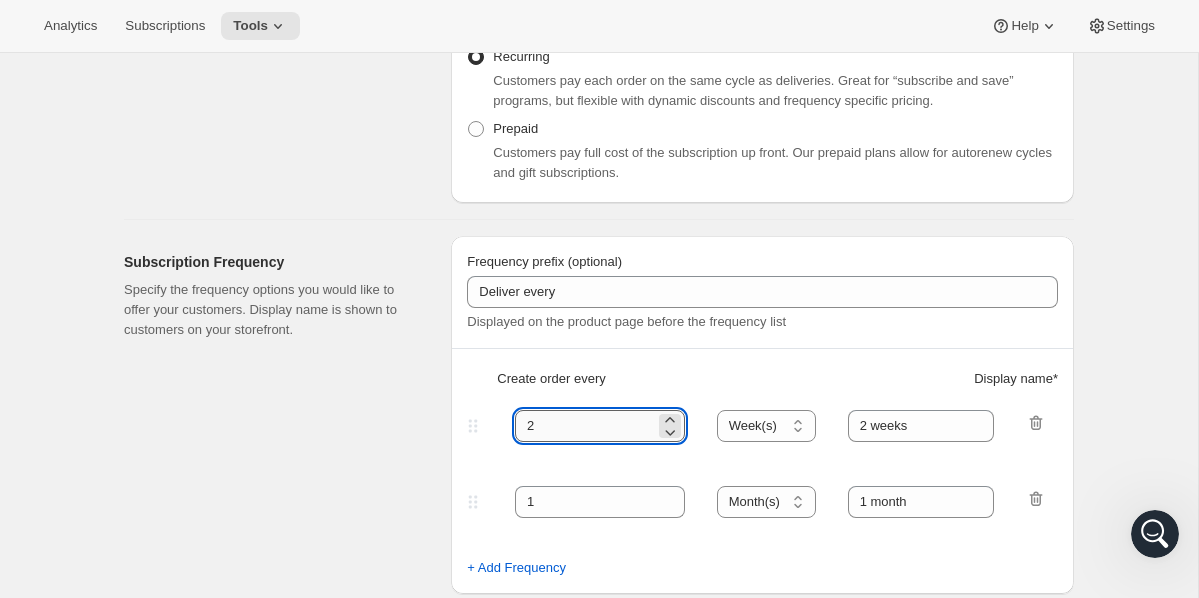 click on "2" at bounding box center (585, 426) 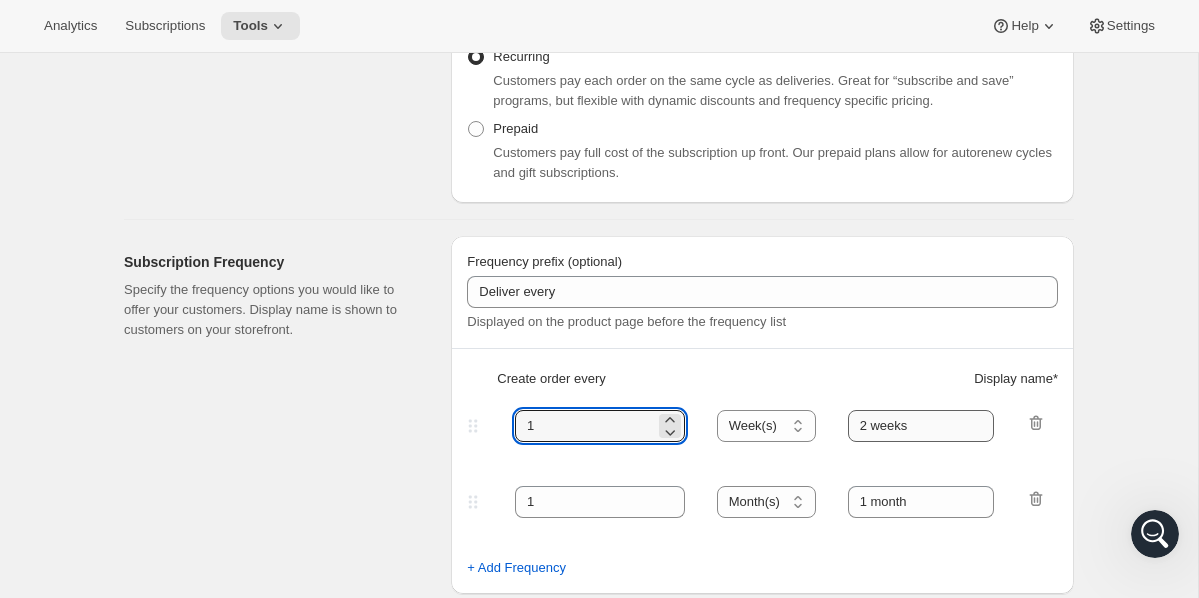 type on "1" 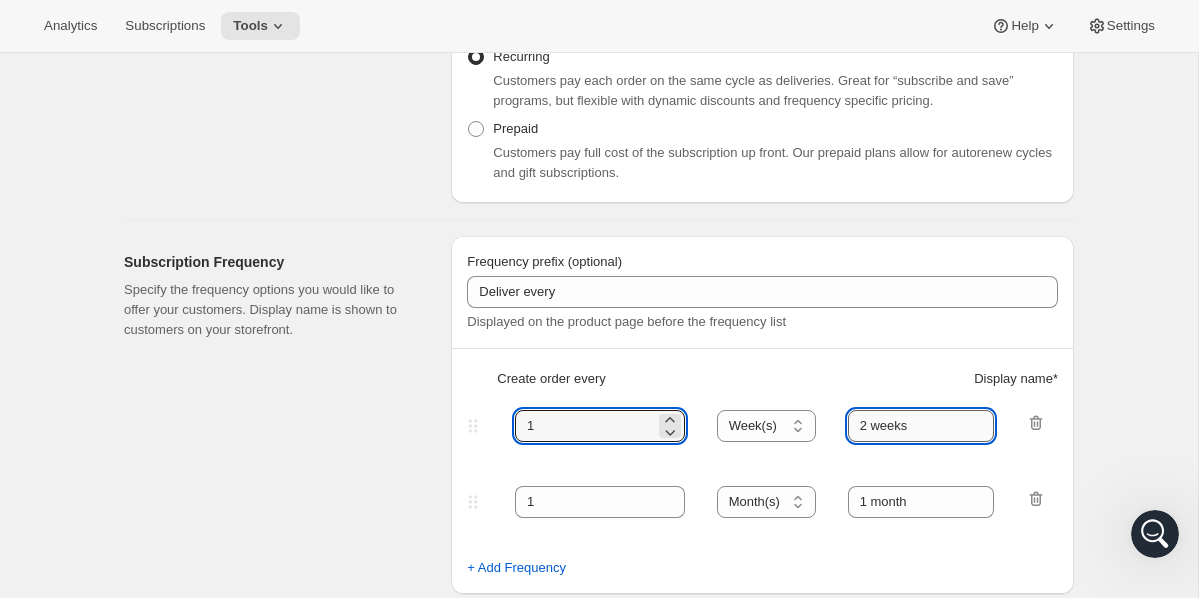click on "2 weeks" at bounding box center (921, 426) 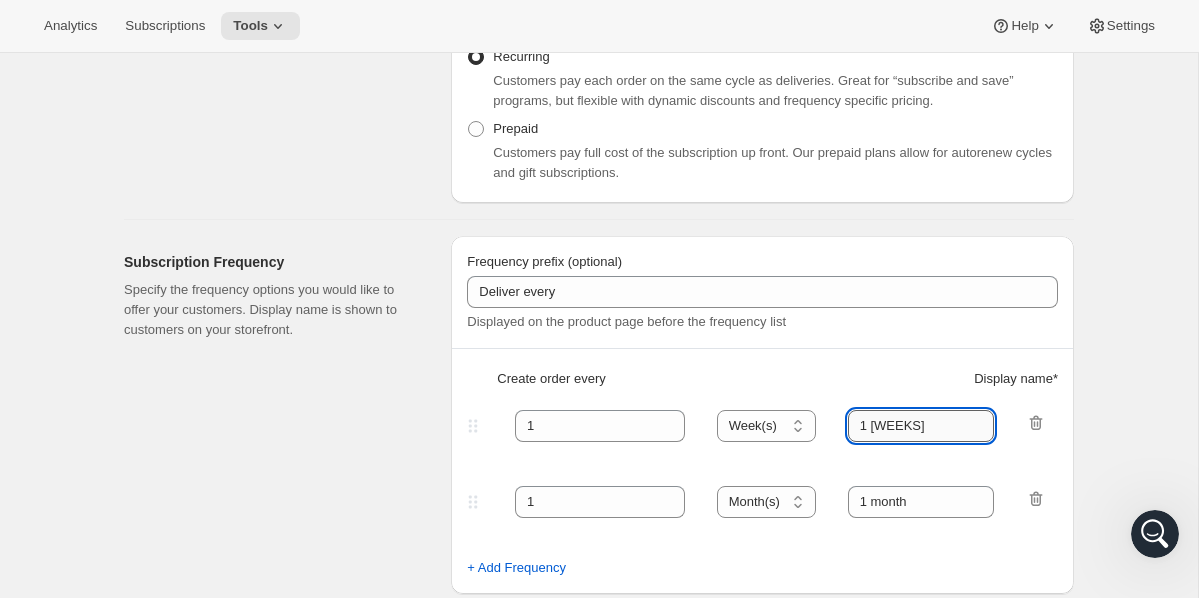 click on "1 weeks" at bounding box center (921, 426) 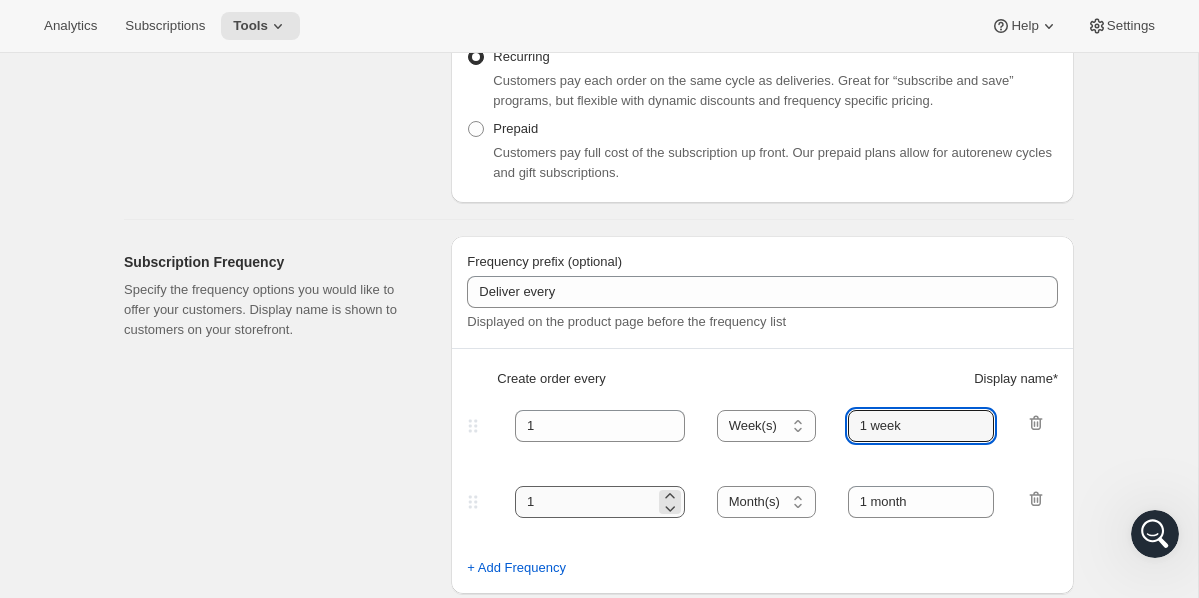 type on "1 week" 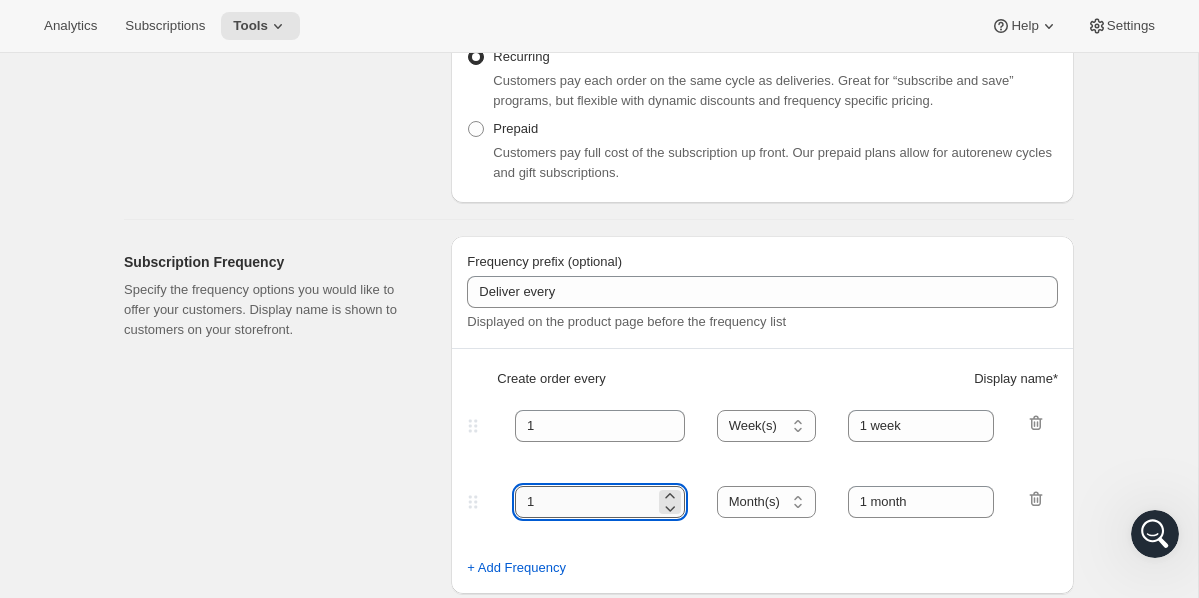 click on "1" at bounding box center [585, 502] 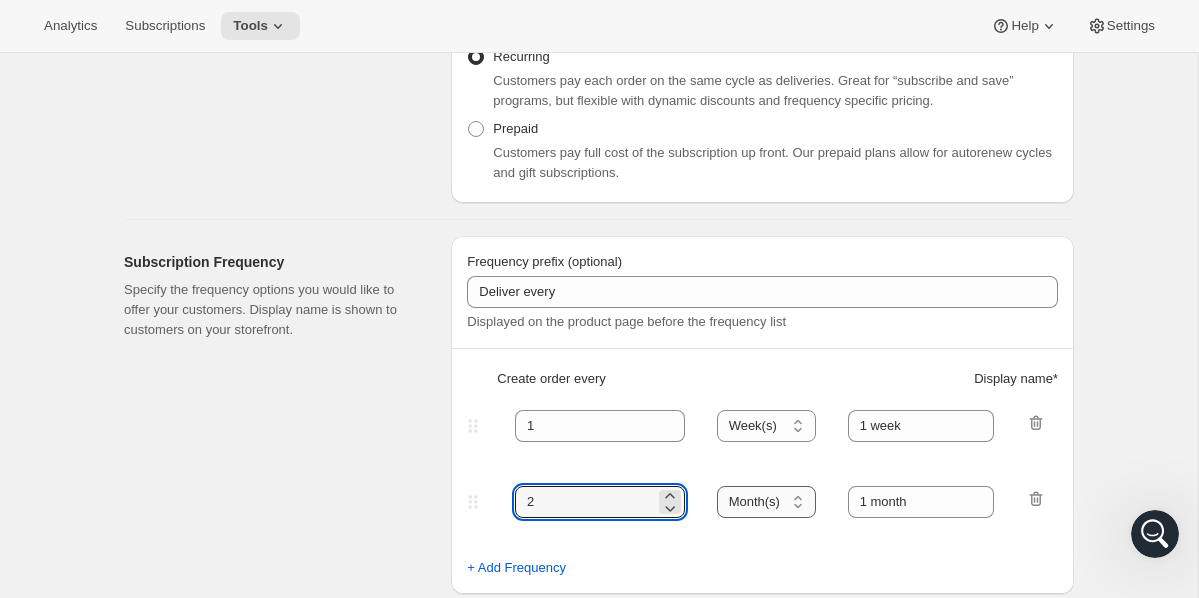 type on "2" 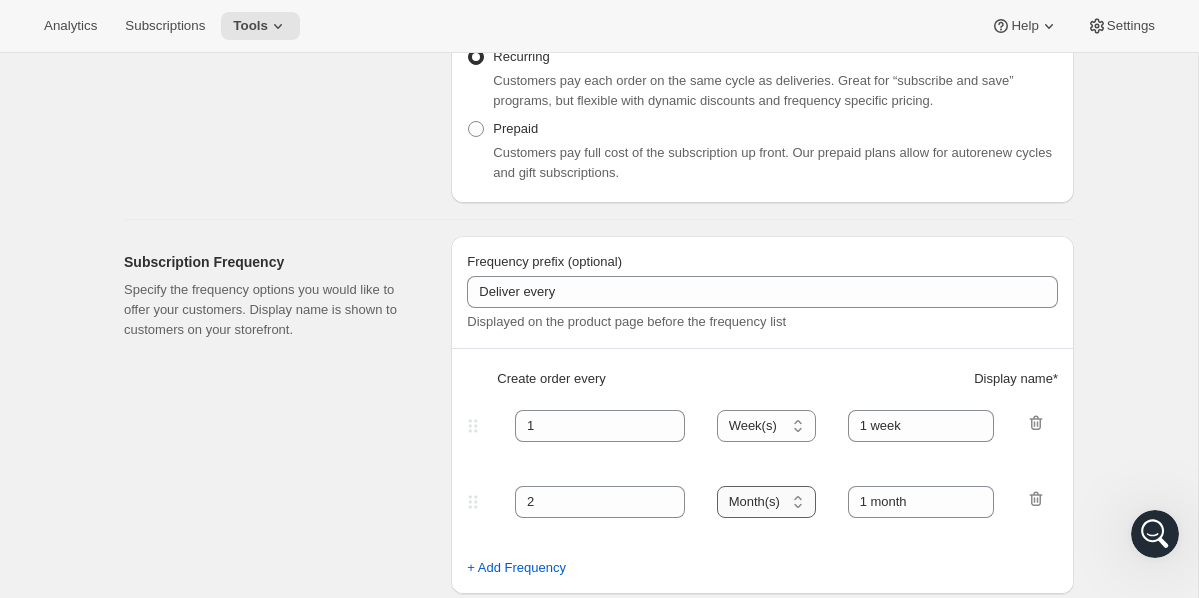 select on "WEEK" 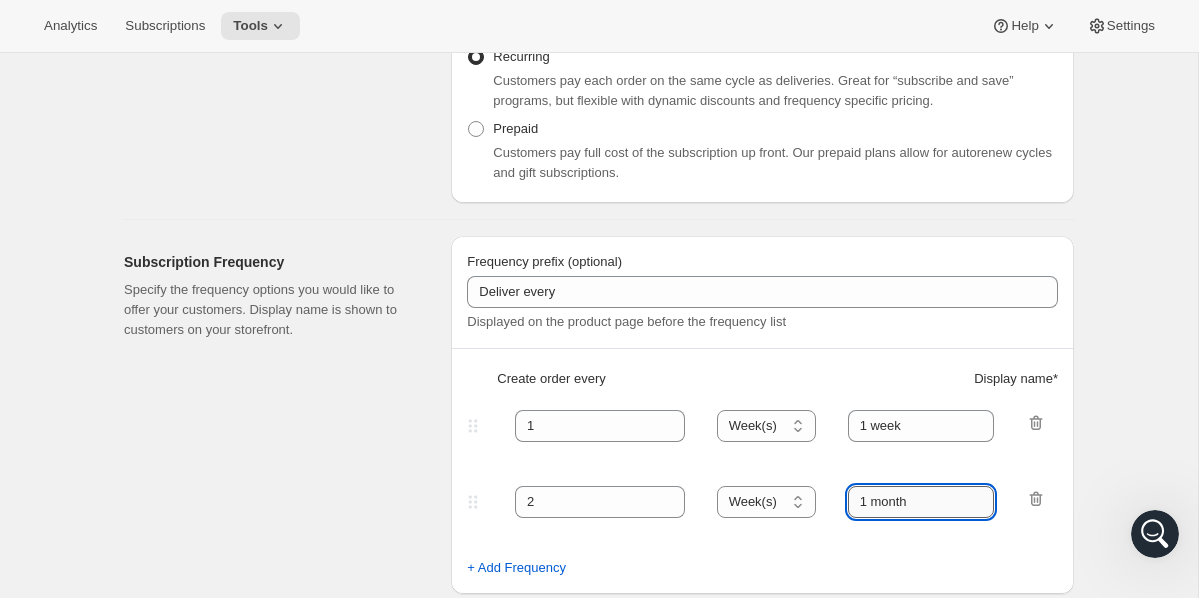 click on "1 month" at bounding box center [921, 502] 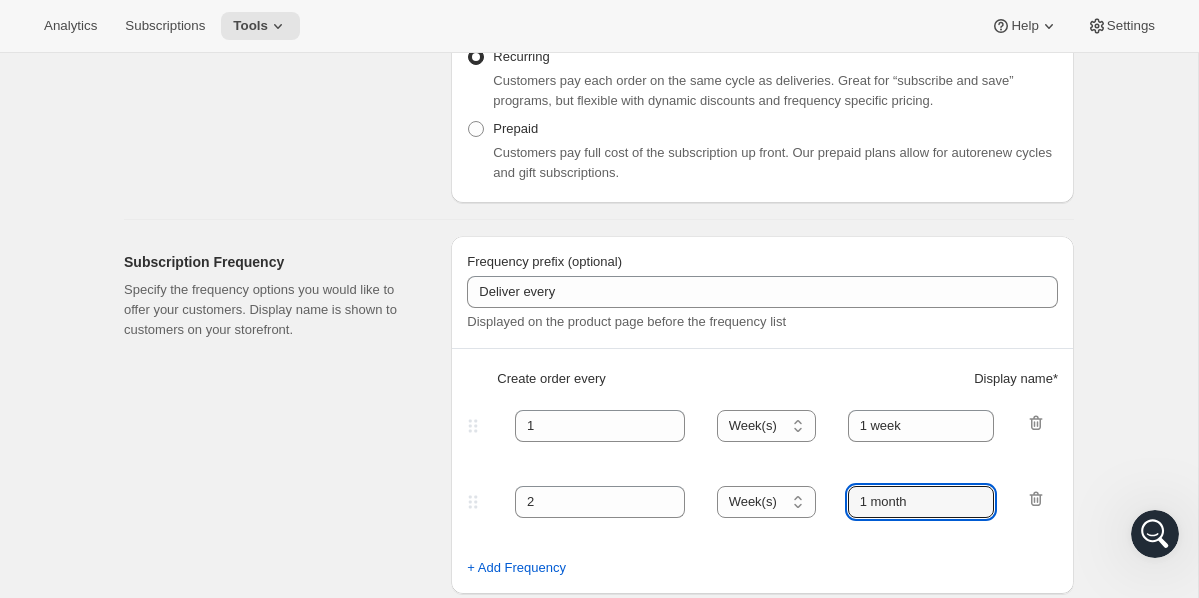 drag, startPoint x: 928, startPoint y: 502, endPoint x: 829, endPoint y: 500, distance: 99.0202 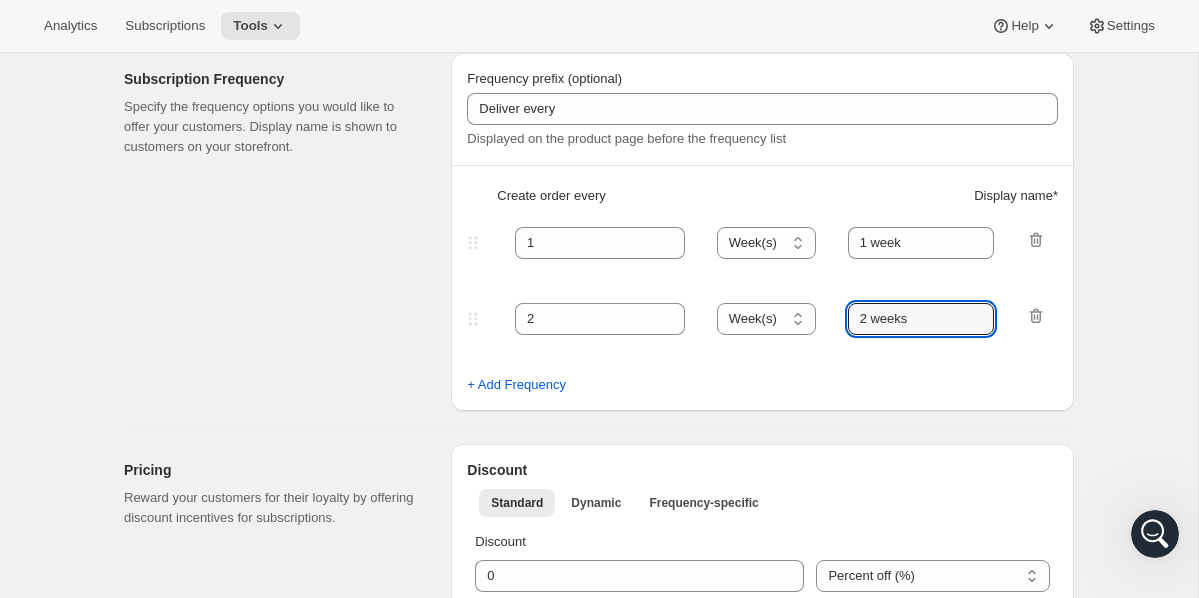 scroll, scrollTop: 550, scrollLeft: 0, axis: vertical 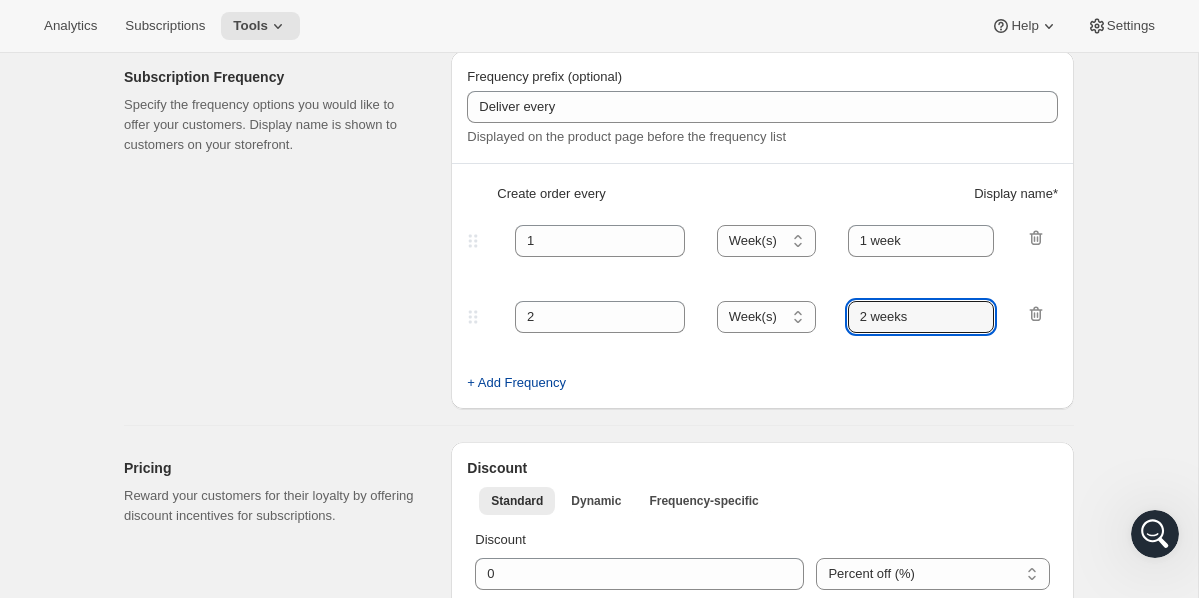 type on "2 weeks" 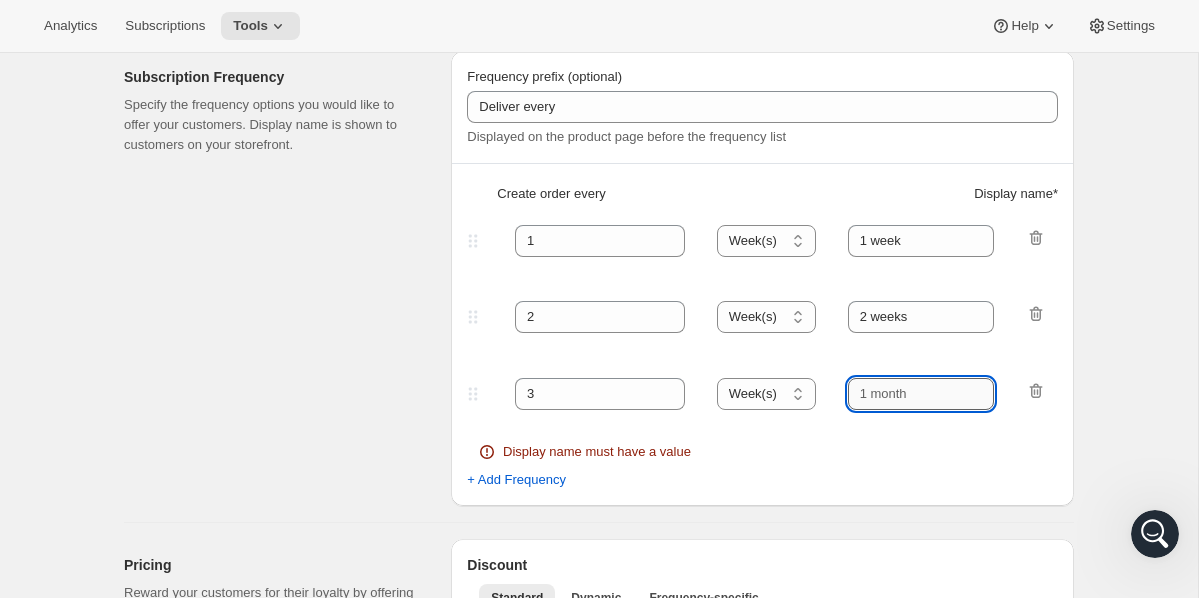 click at bounding box center (921, 394) 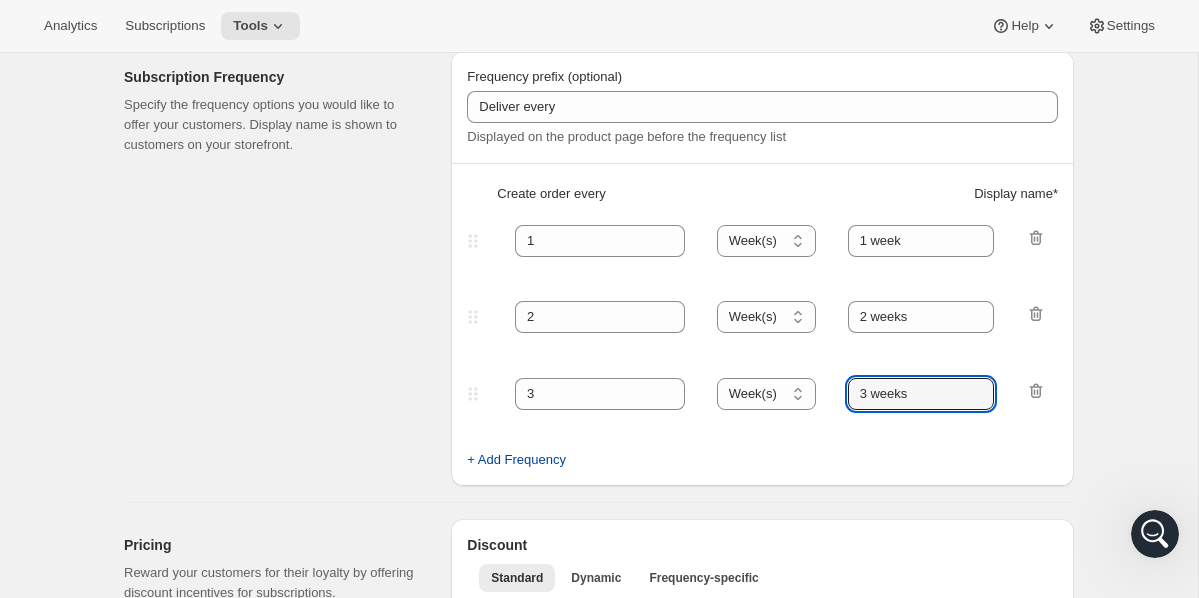 type on "3 weeks" 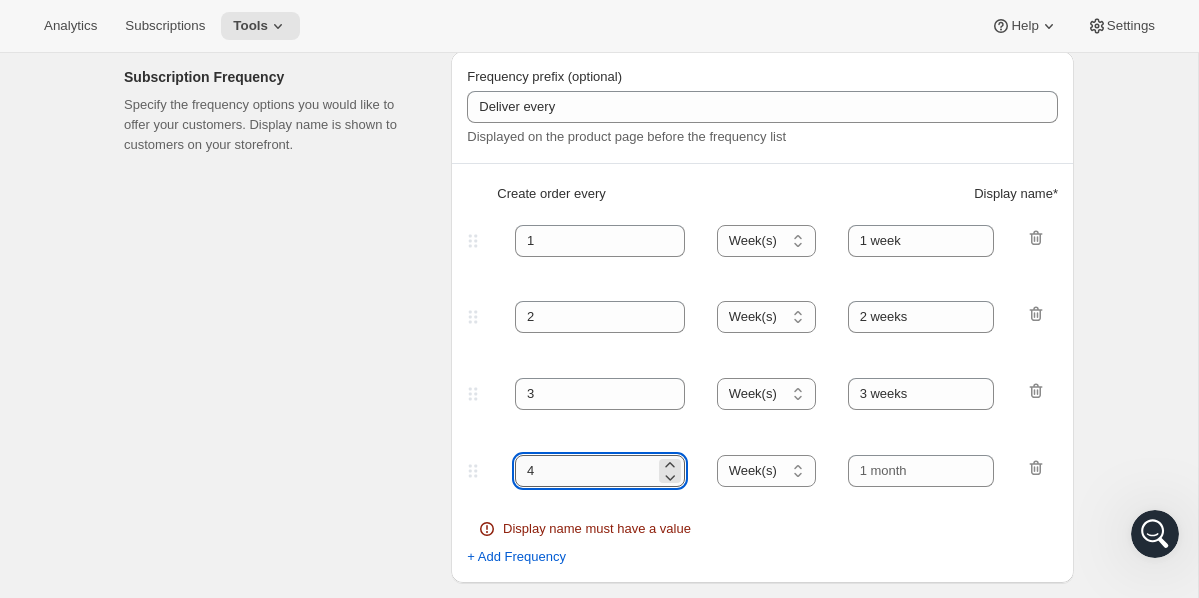 click on "4" at bounding box center (585, 471) 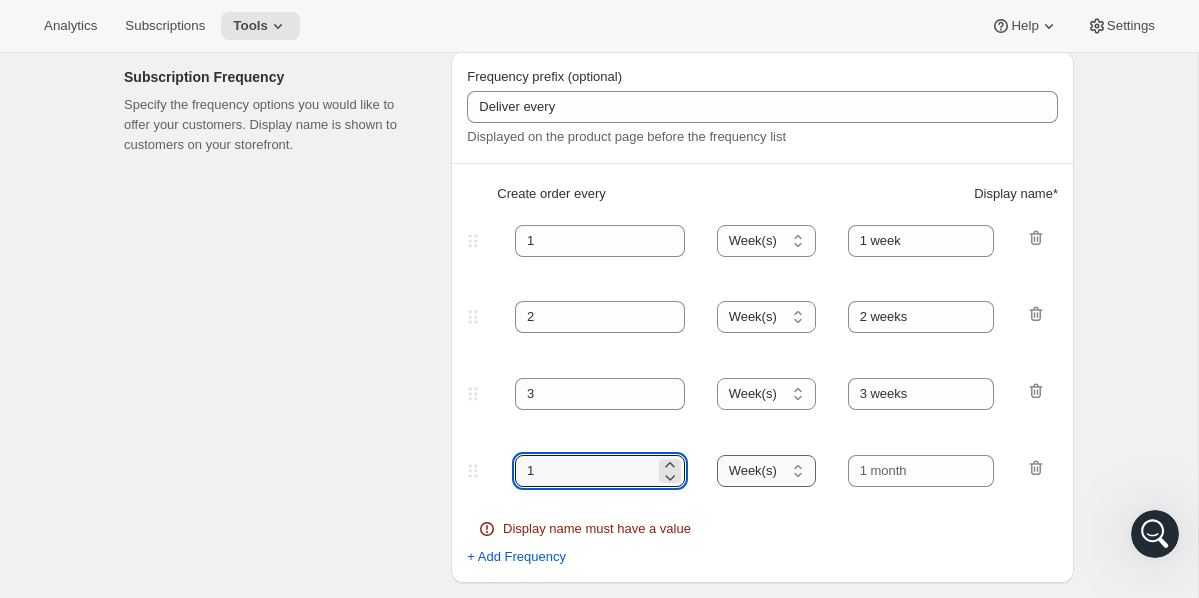 type on "1" 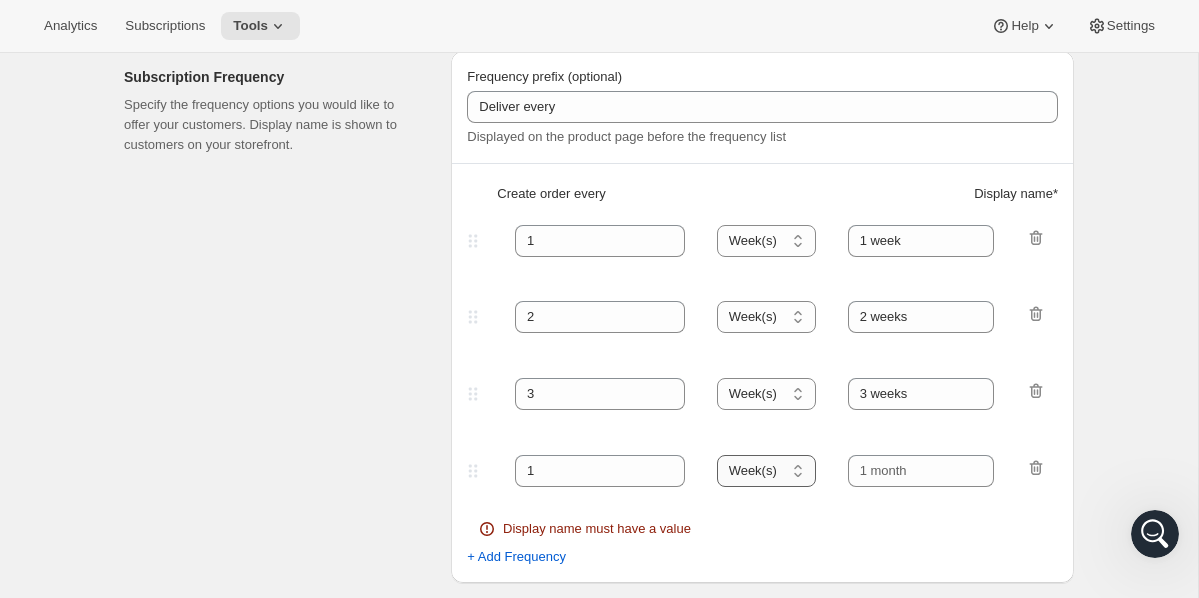 select on "MONTH" 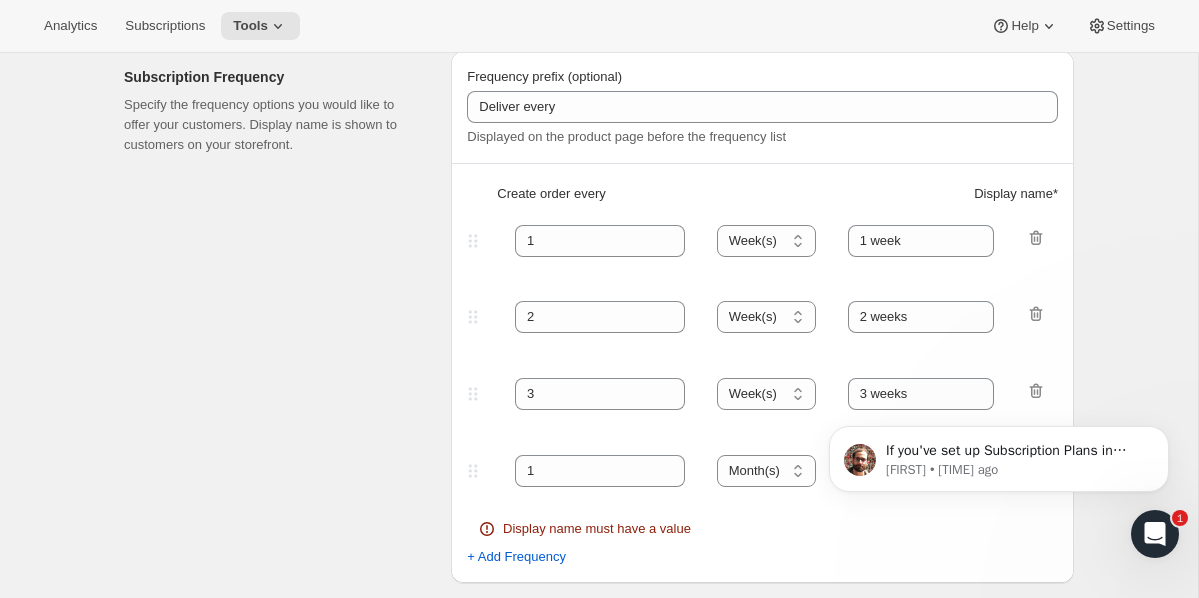 scroll, scrollTop: 0, scrollLeft: 0, axis: both 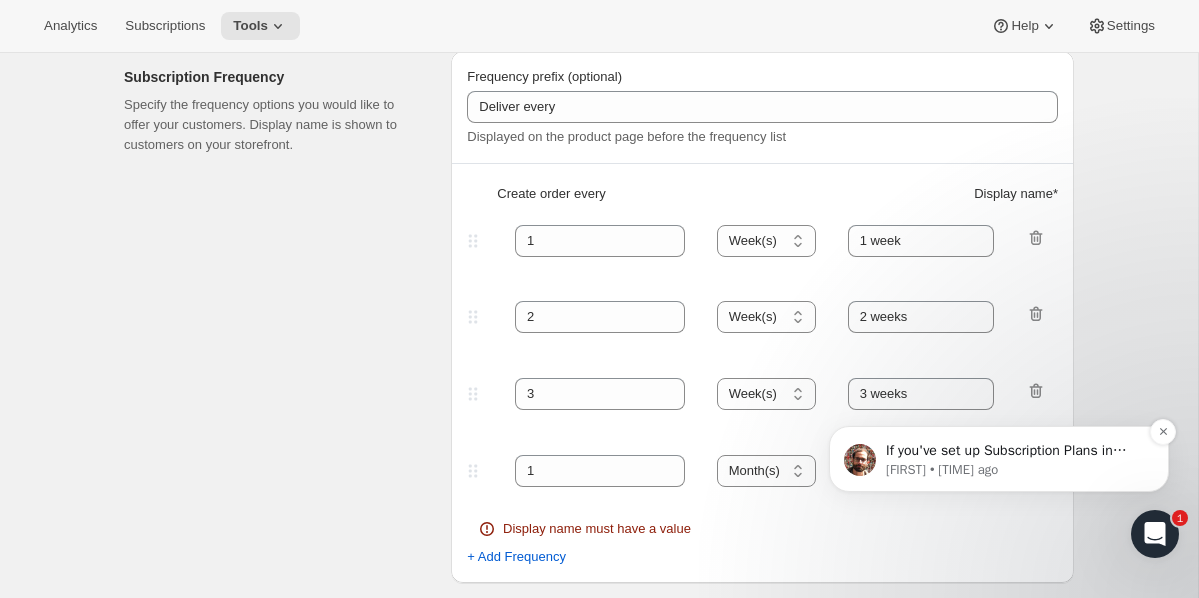 click on "Brian • 16m ago" at bounding box center [1015, 470] 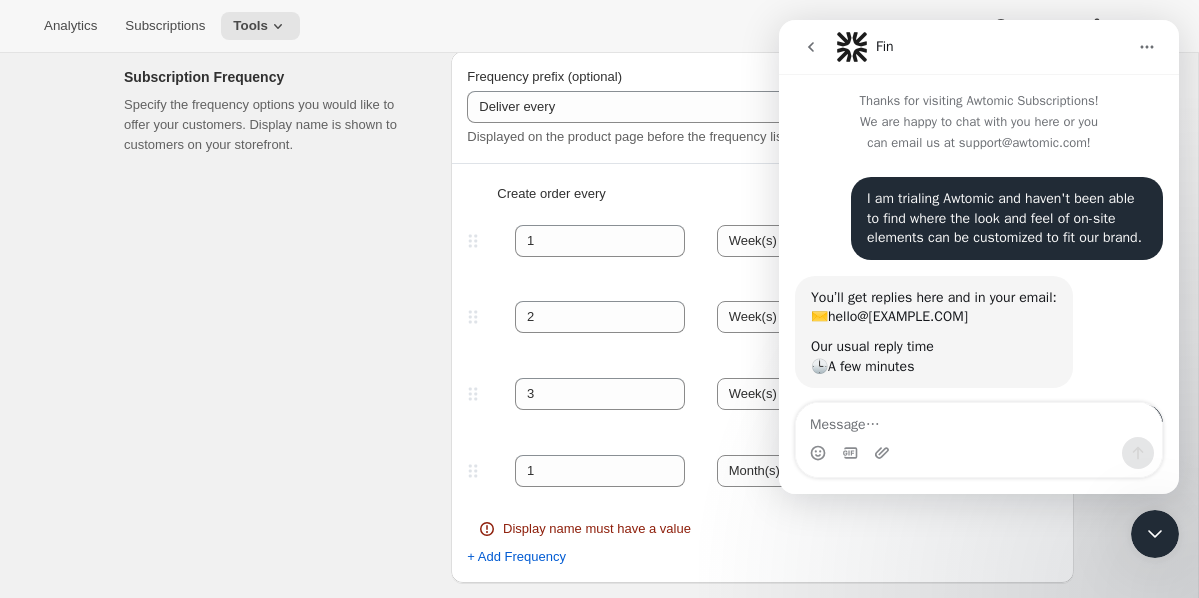 scroll, scrollTop: 3, scrollLeft: 0, axis: vertical 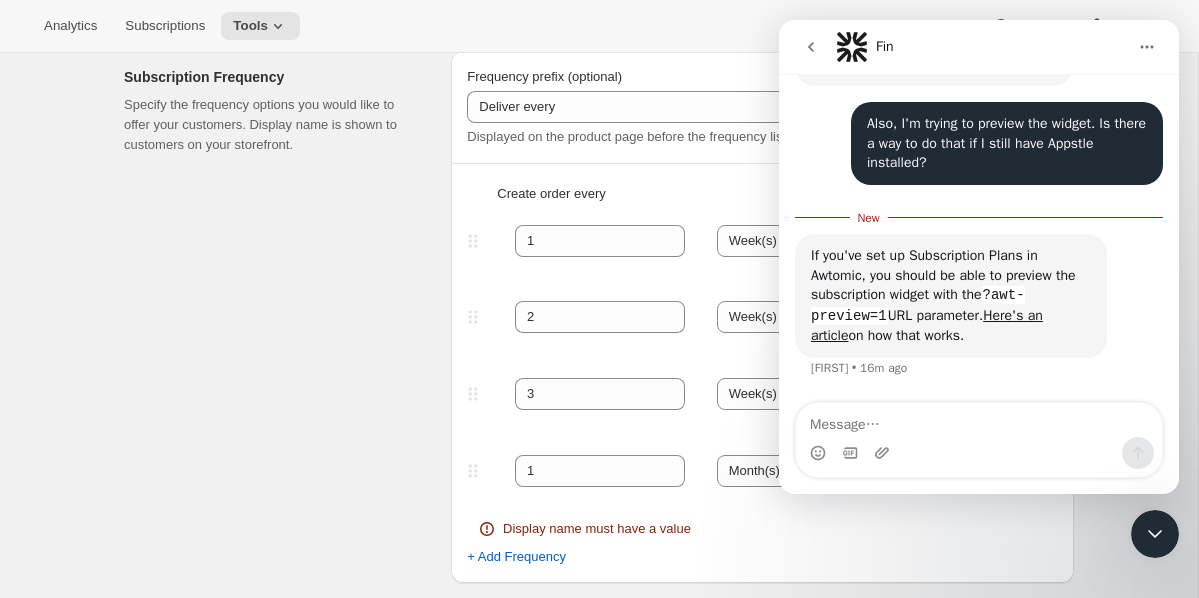 click 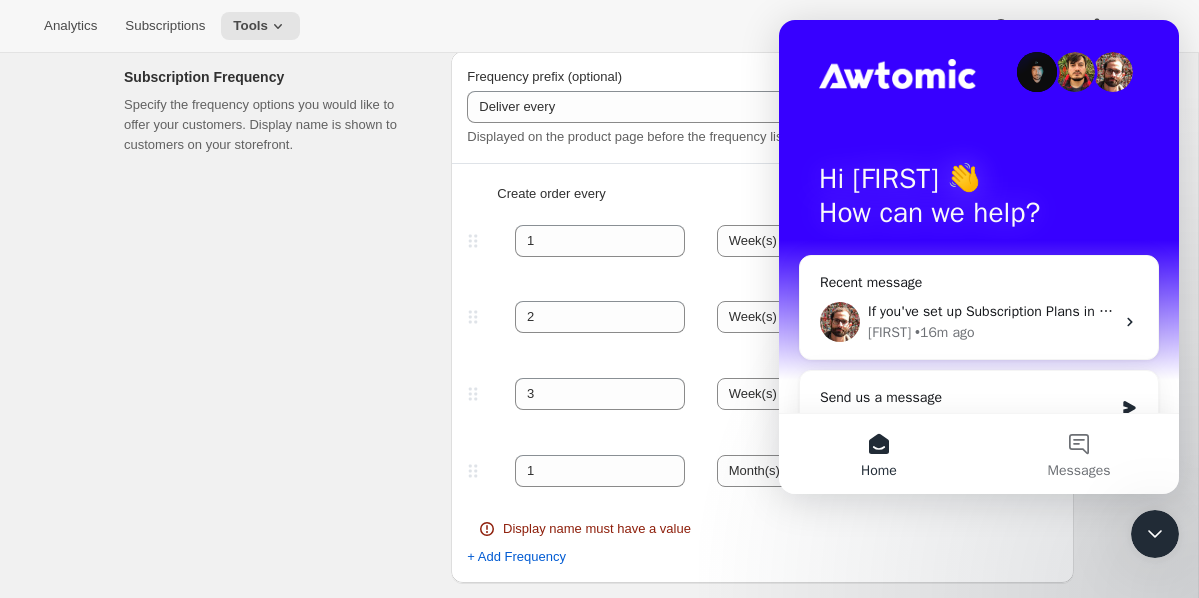 click at bounding box center [1155, 534] 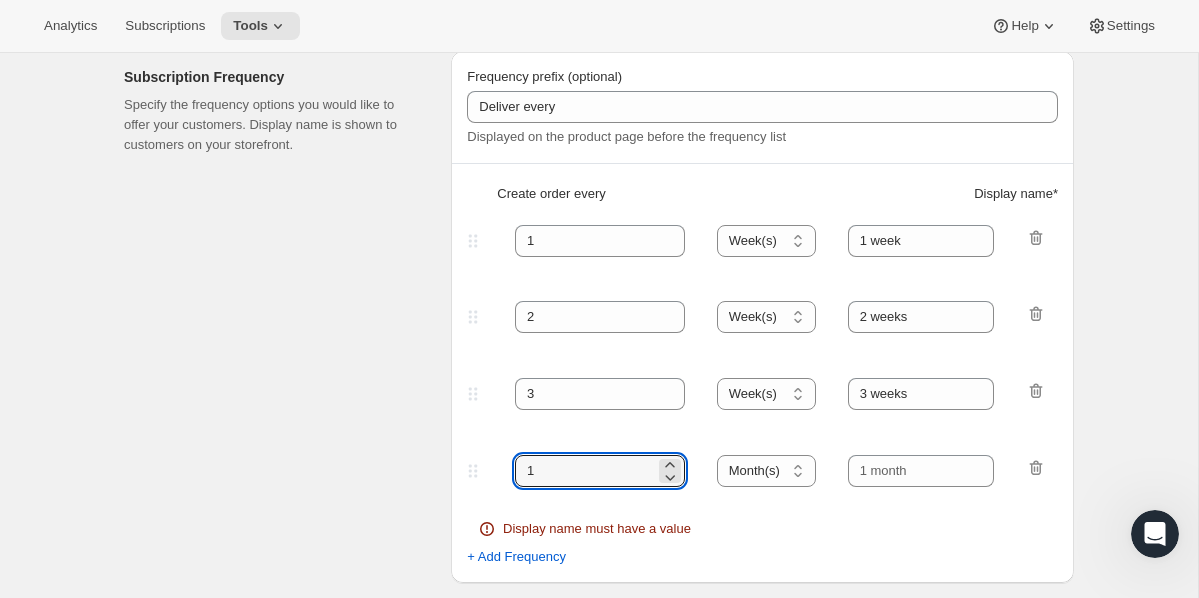 drag, startPoint x: 535, startPoint y: 467, endPoint x: 506, endPoint y: 467, distance: 29 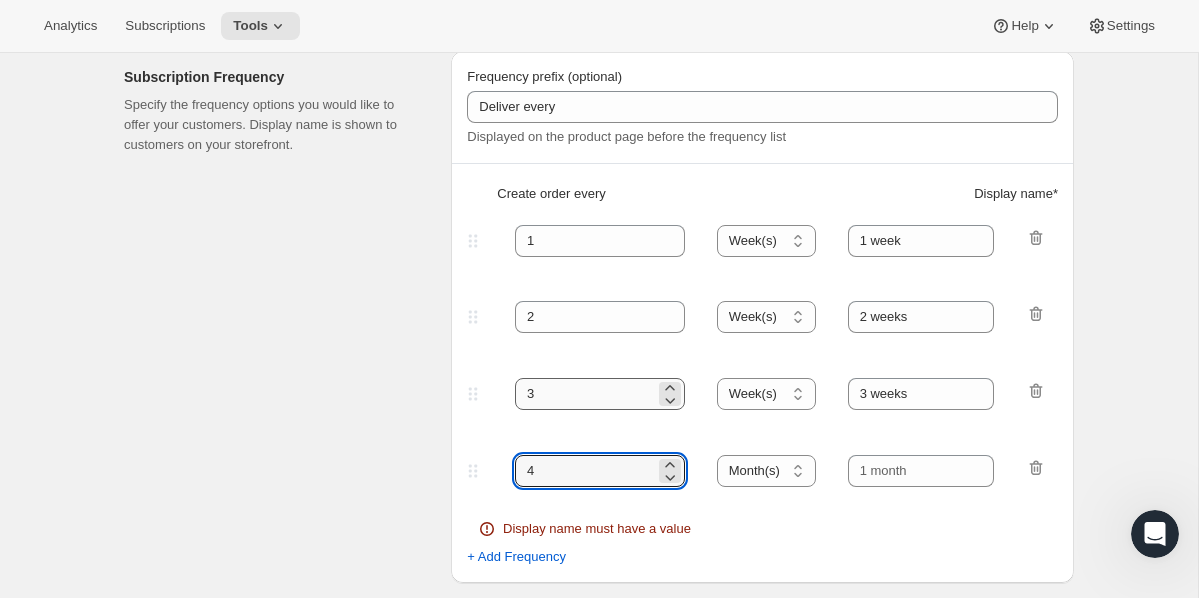 type on "4" 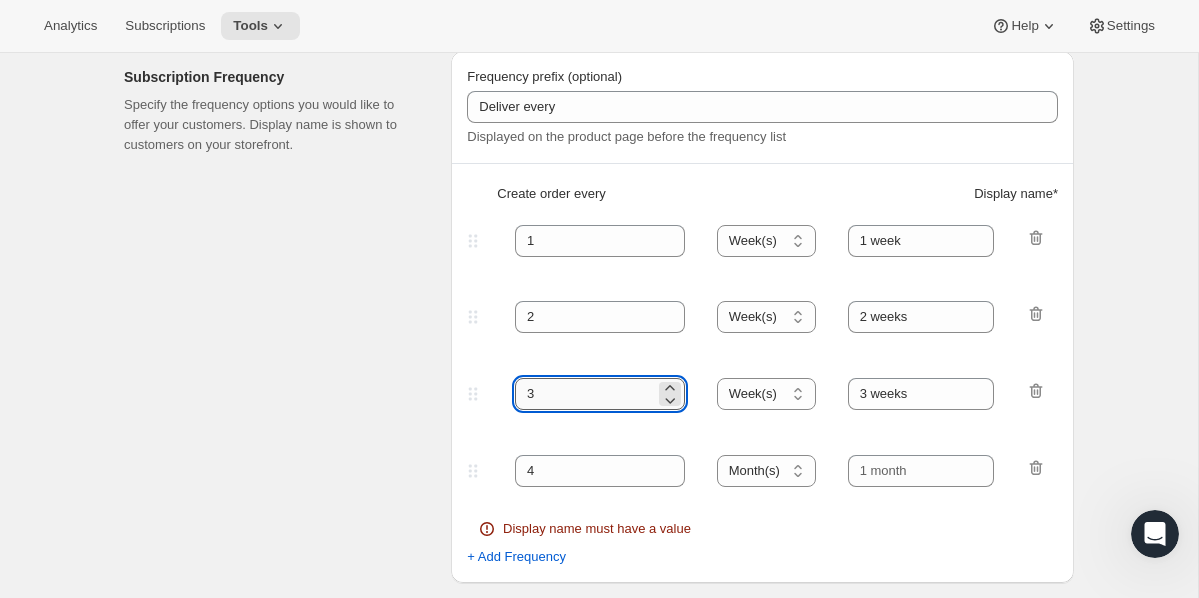 drag, startPoint x: 536, startPoint y: 392, endPoint x: 523, endPoint y: 392, distance: 13 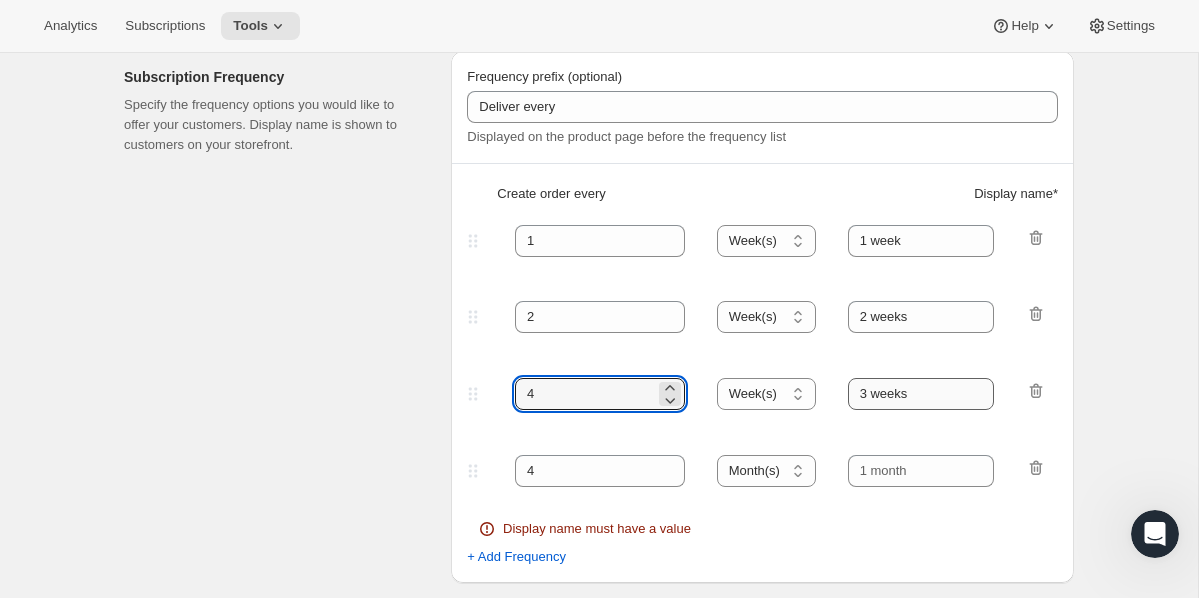 type on "4" 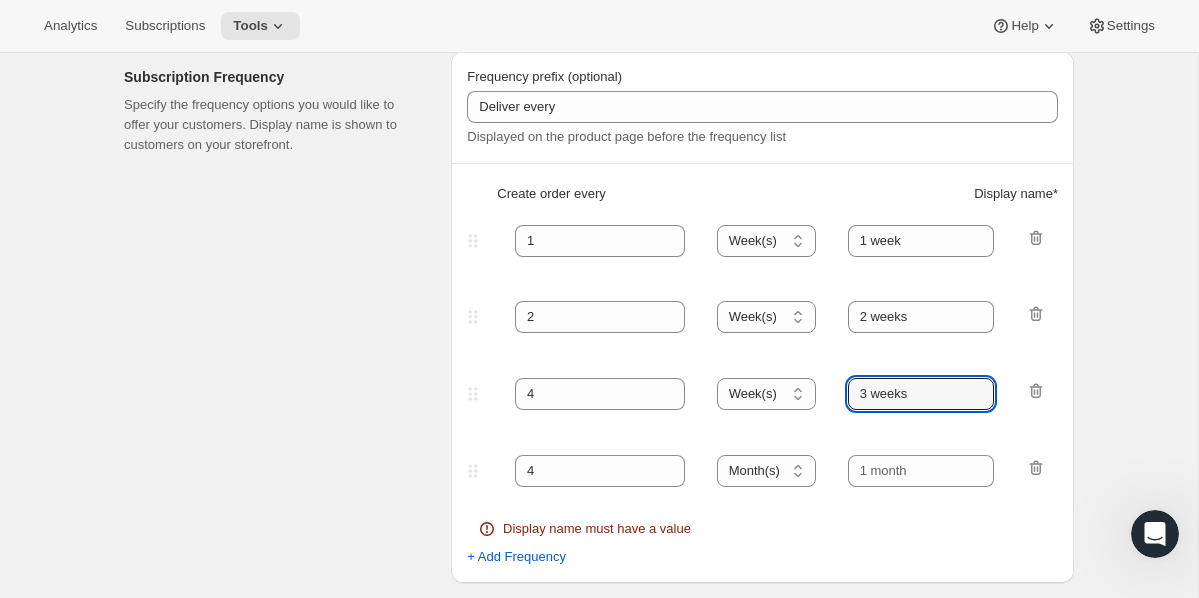drag, startPoint x: 867, startPoint y: 394, endPoint x: 847, endPoint y: 394, distance: 20 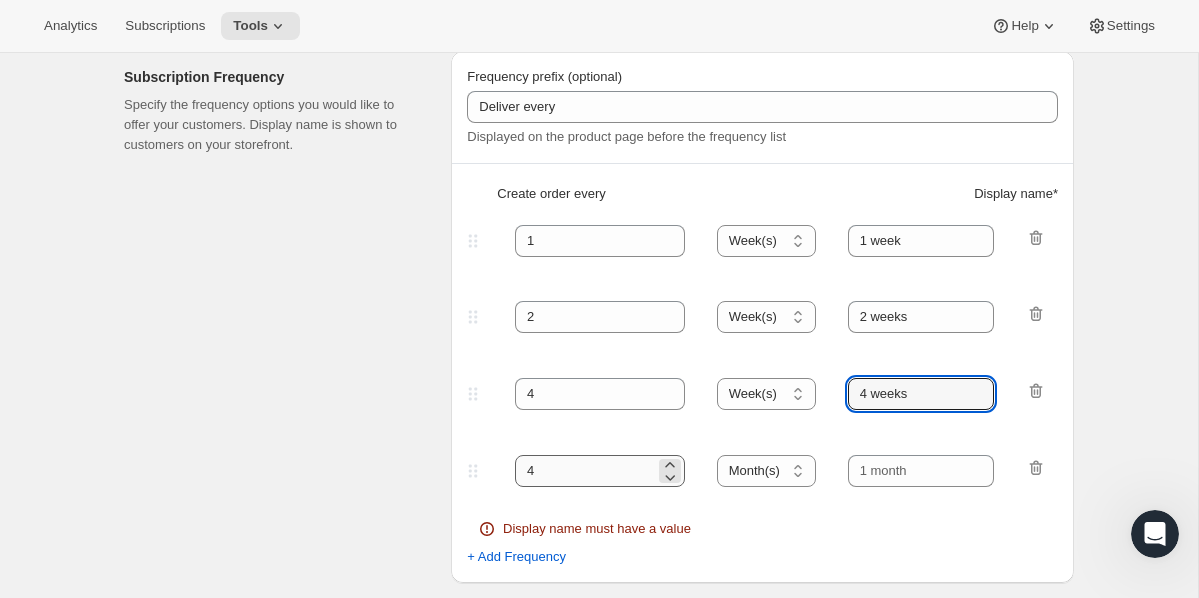 type on "4 weeks" 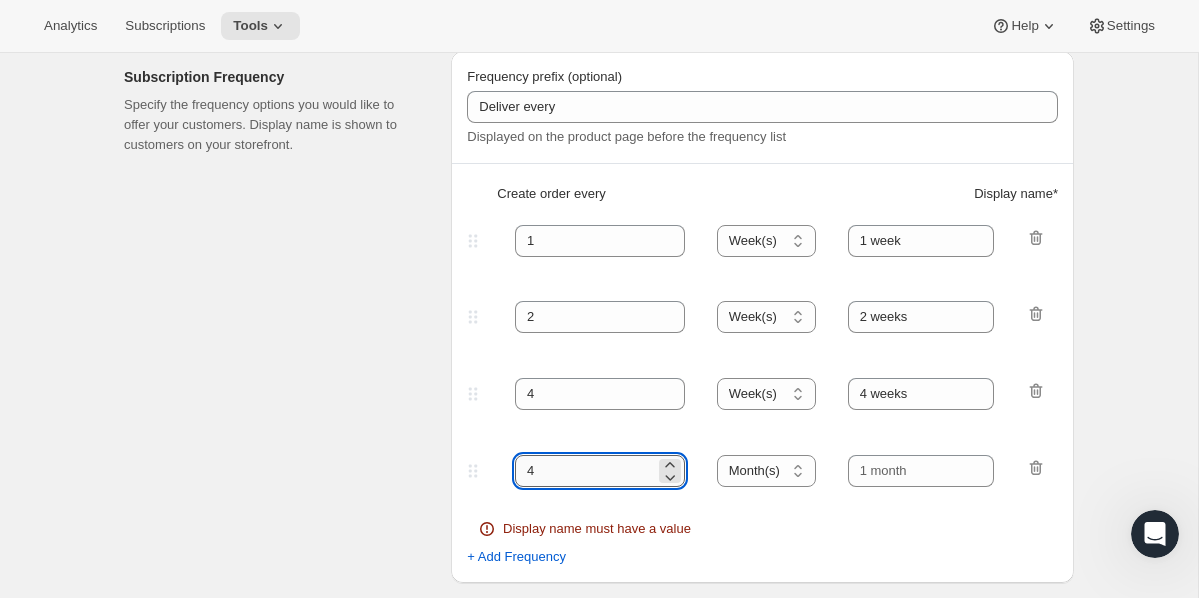 click on "4" at bounding box center [585, 471] 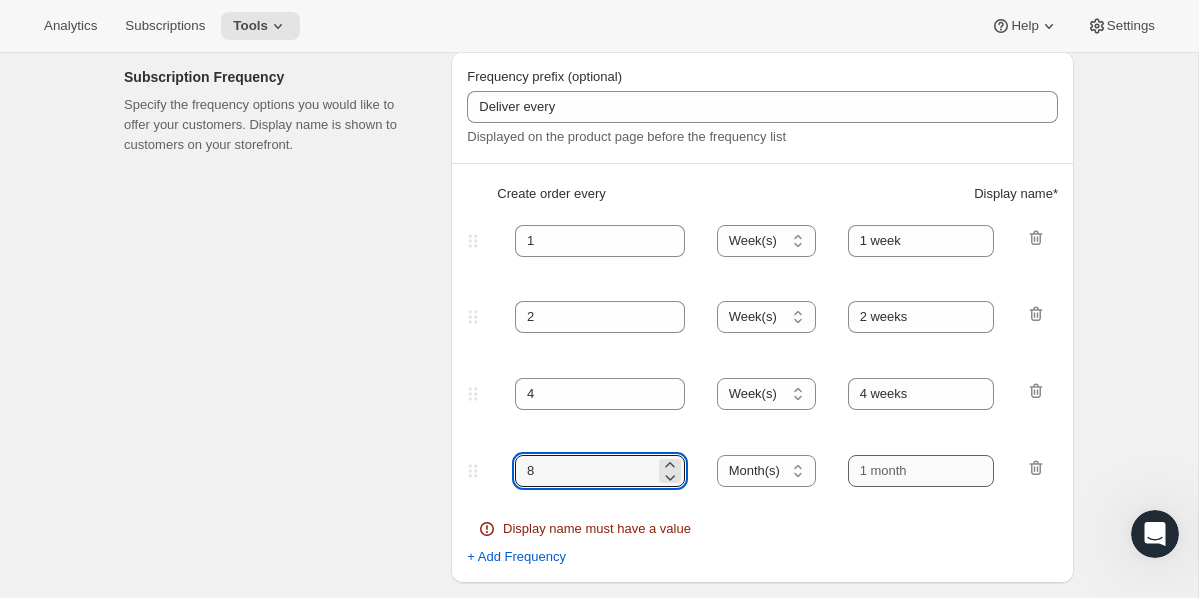 type on "8" 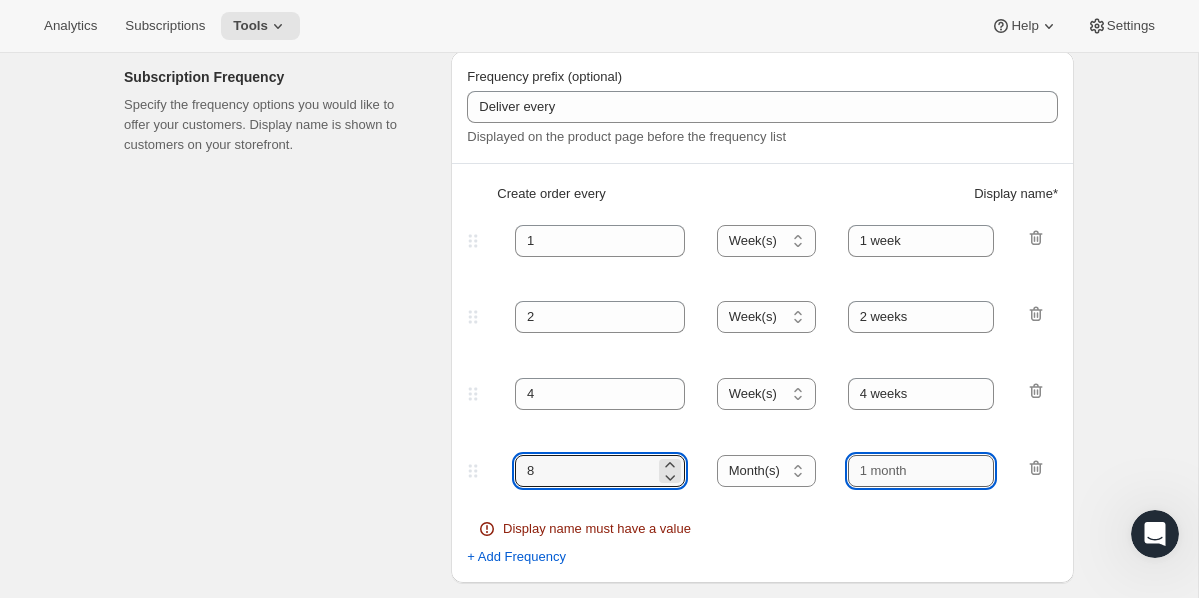click at bounding box center (921, 471) 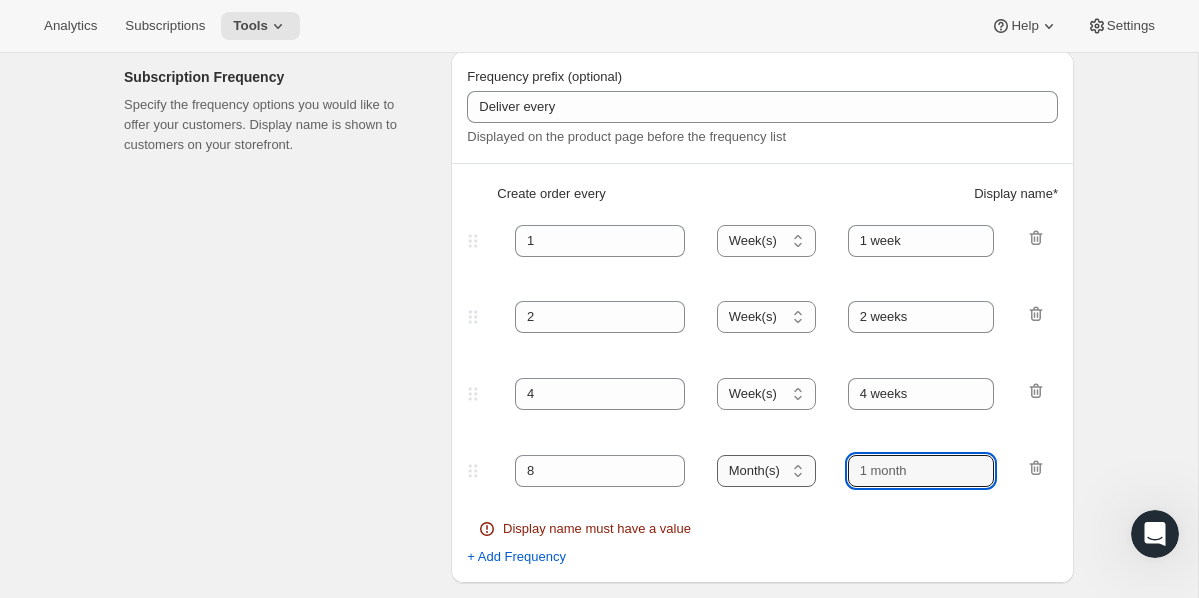 click on "Day(s) Week(s) Month(s) Year(s)" at bounding box center (766, 471) 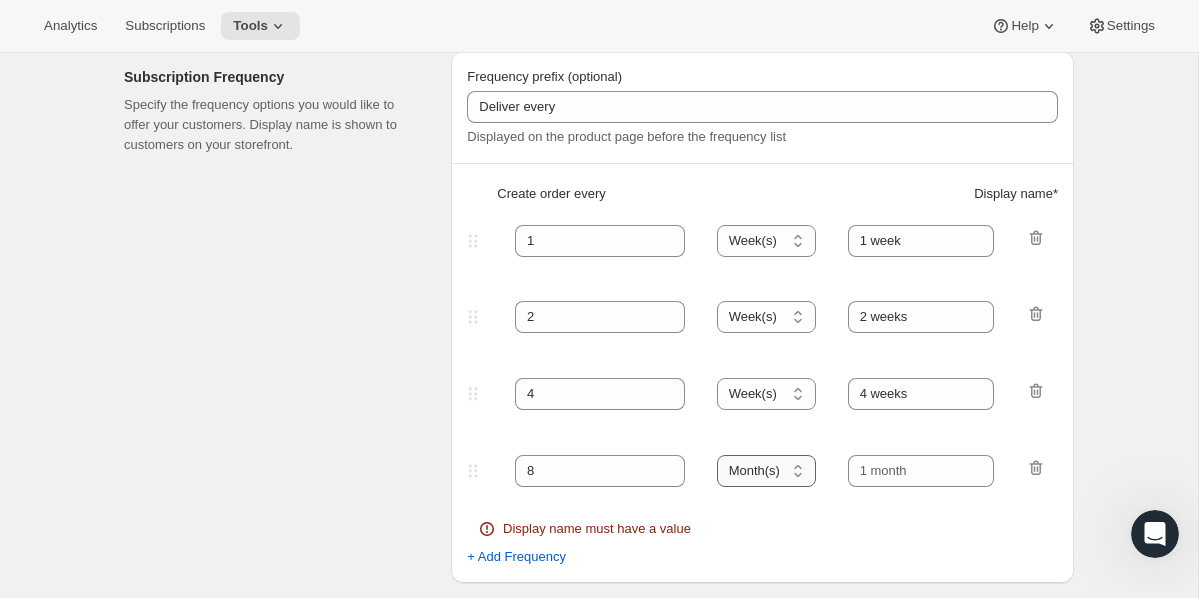 select on "WEEK" 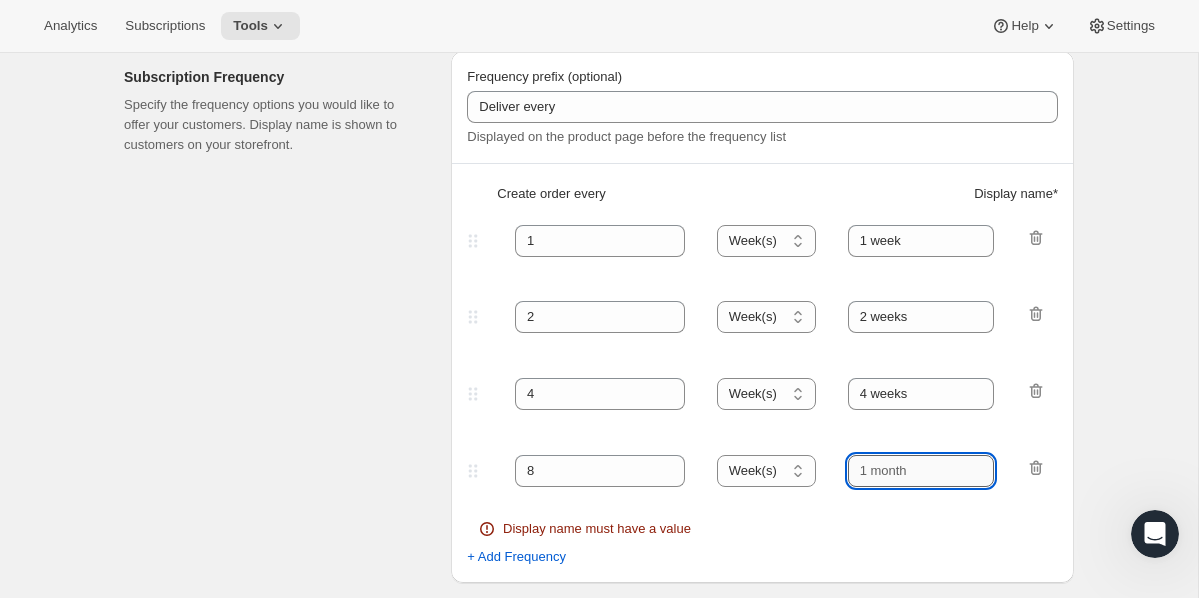 drag, startPoint x: 873, startPoint y: 472, endPoint x: 862, endPoint y: 470, distance: 11.18034 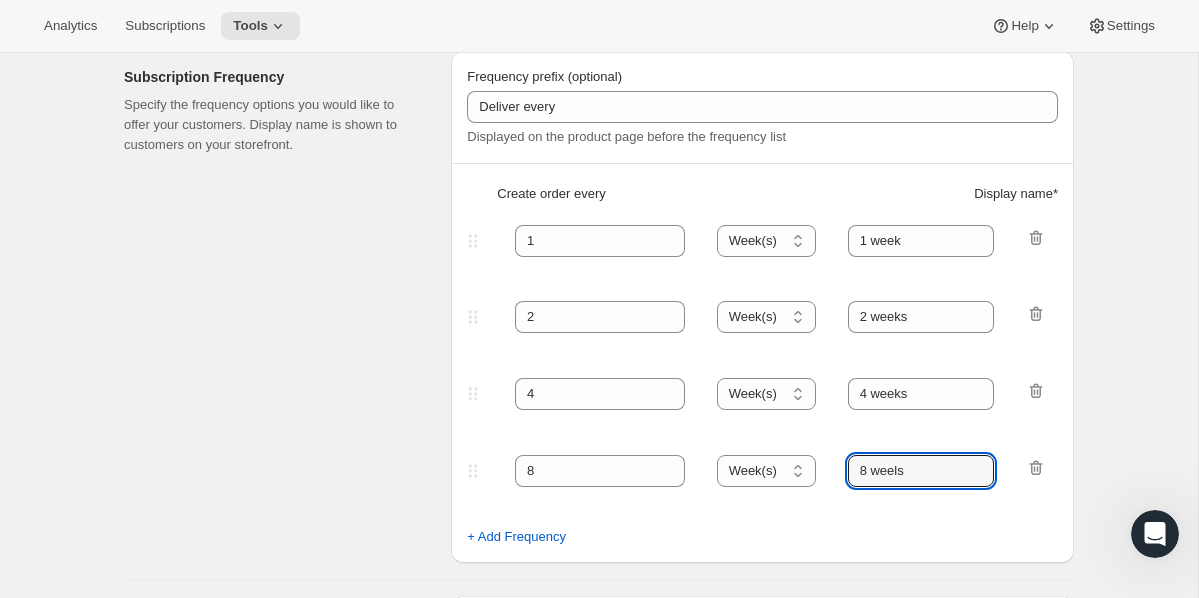 type on "8 weels" 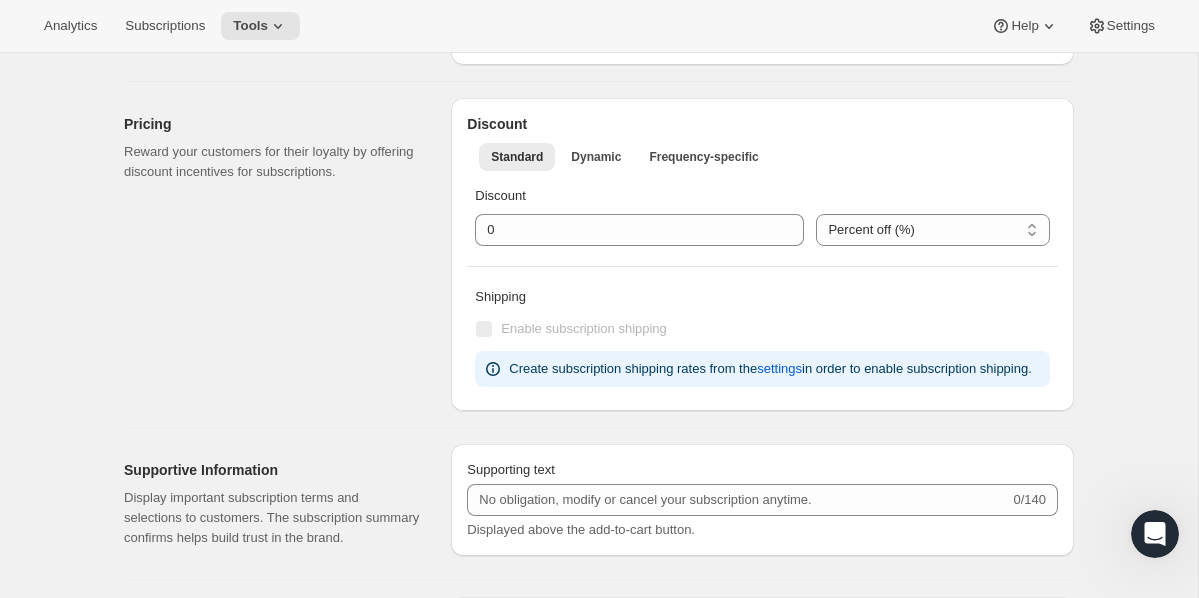 scroll, scrollTop: 1049, scrollLeft: 0, axis: vertical 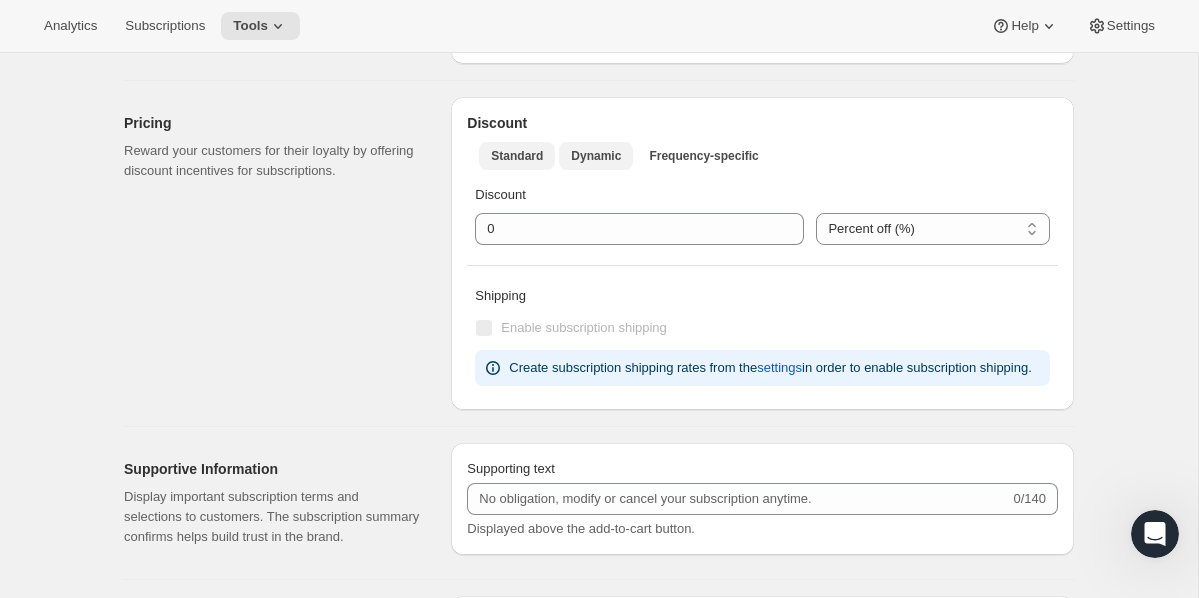 click on "Dynamic" at bounding box center (596, 156) 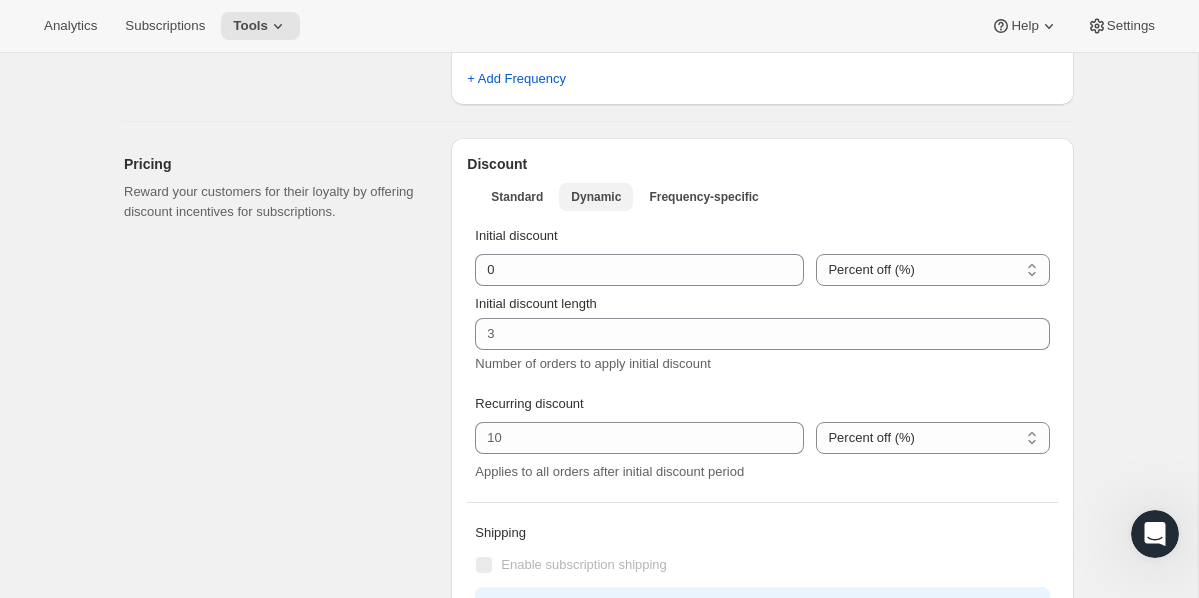 scroll, scrollTop: 1006, scrollLeft: 0, axis: vertical 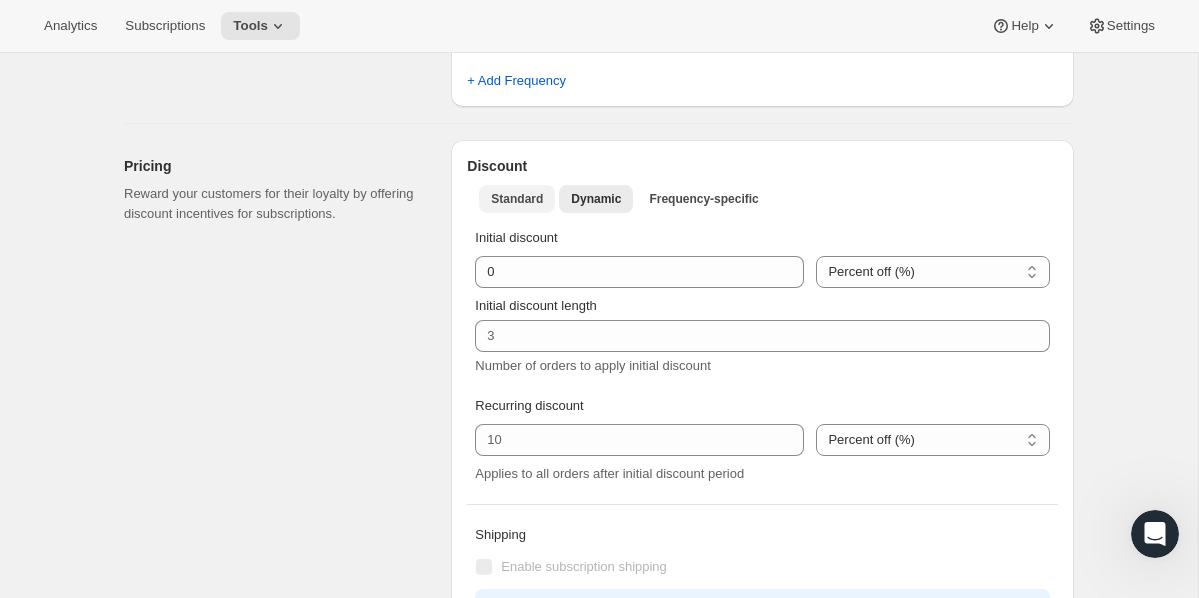 click on "Standard" at bounding box center [517, 199] 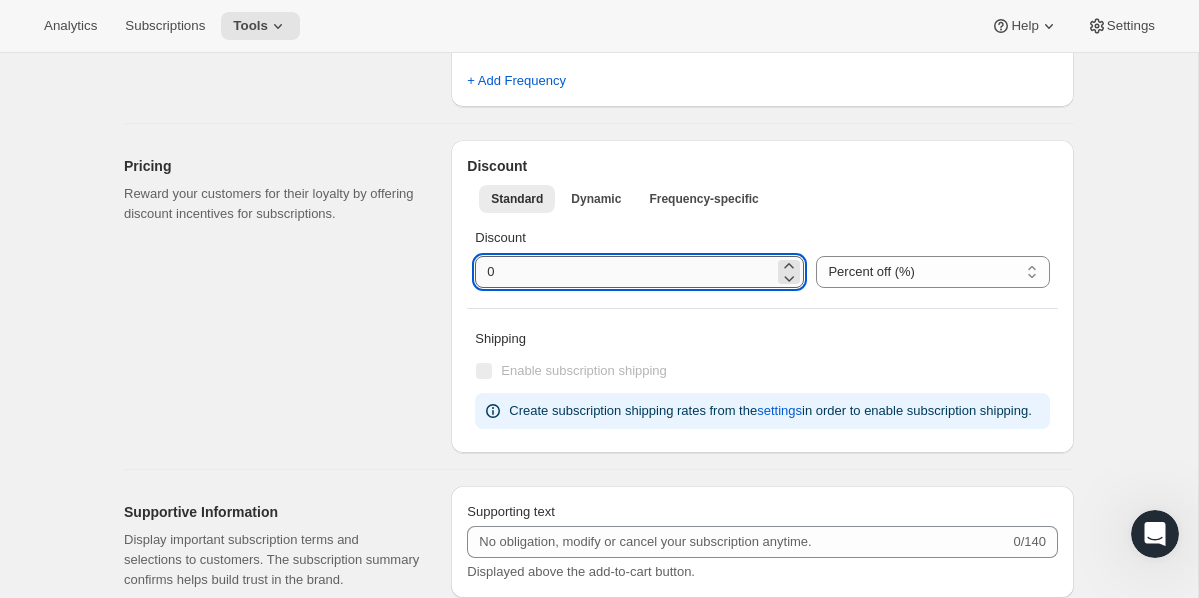 click at bounding box center (624, 272) 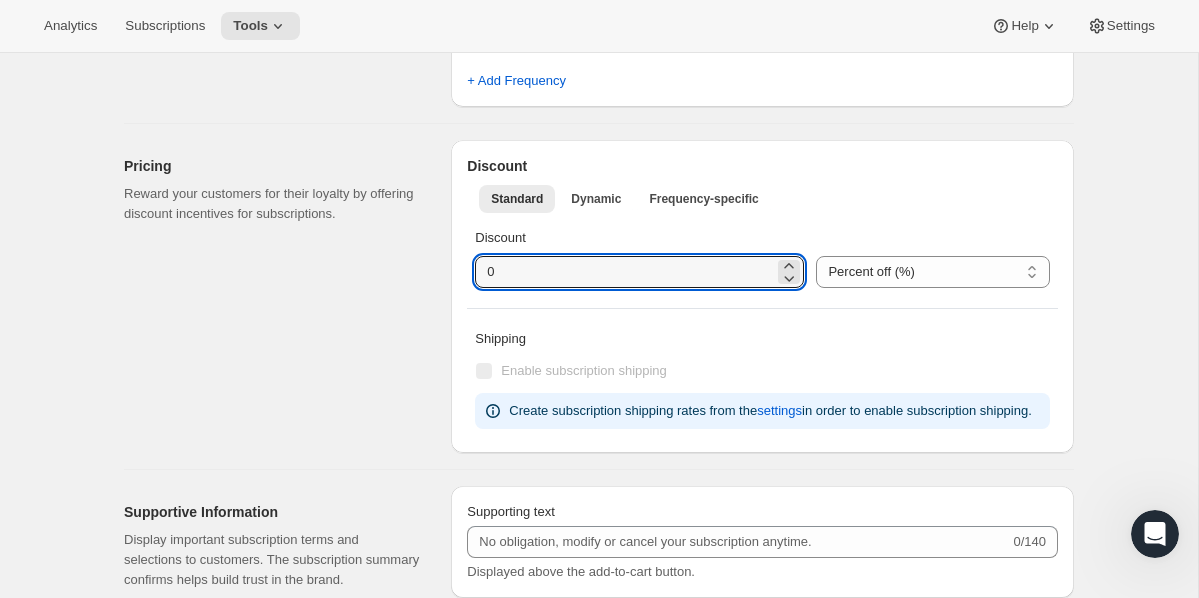 drag, startPoint x: 519, startPoint y: 271, endPoint x: 455, endPoint y: 271, distance: 64 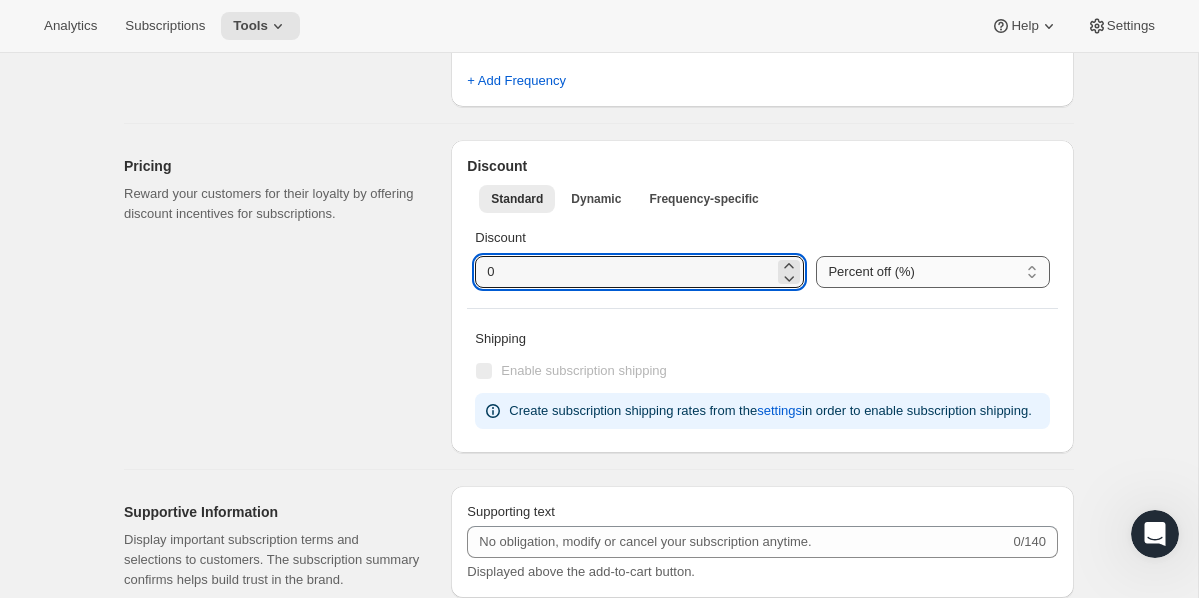 click on "Percent off (%) US Dollars off ($)" at bounding box center (933, 272) 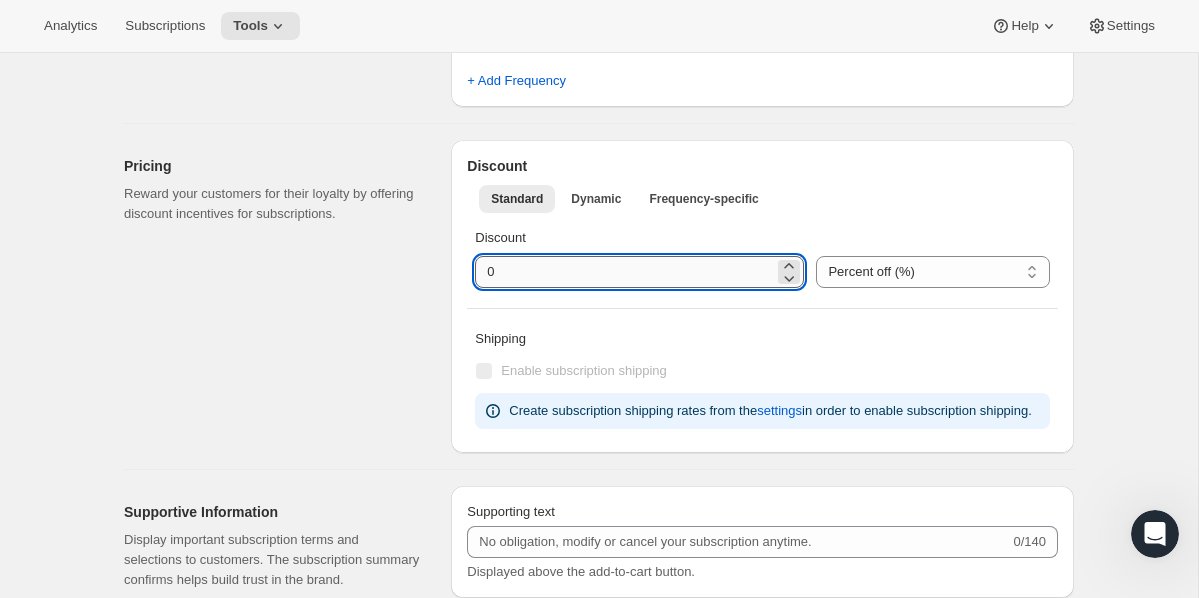 click at bounding box center [624, 272] 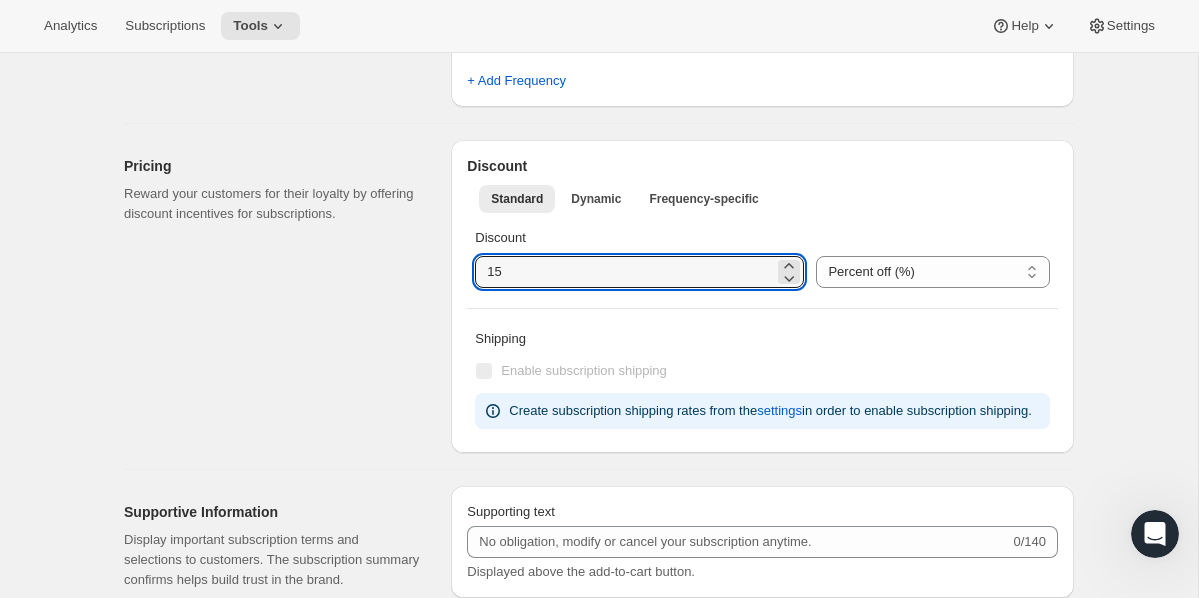 type on "15" 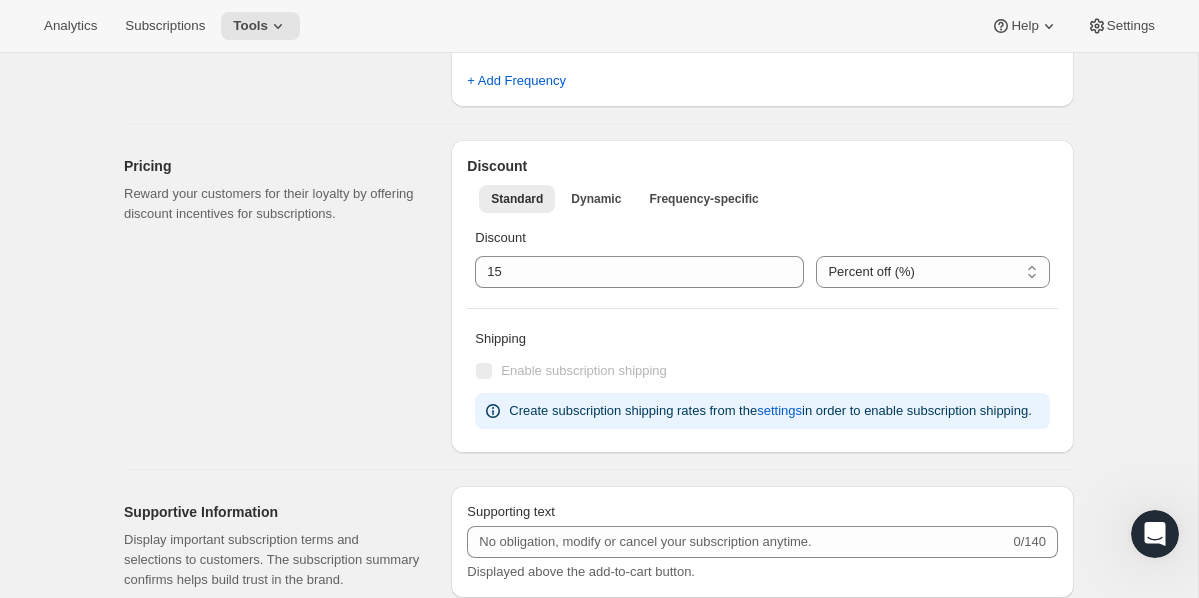 click on "Standard Dynamic Frequency-specific More views Standard Dynamic Frequency-specific More views" at bounding box center (762, 198) 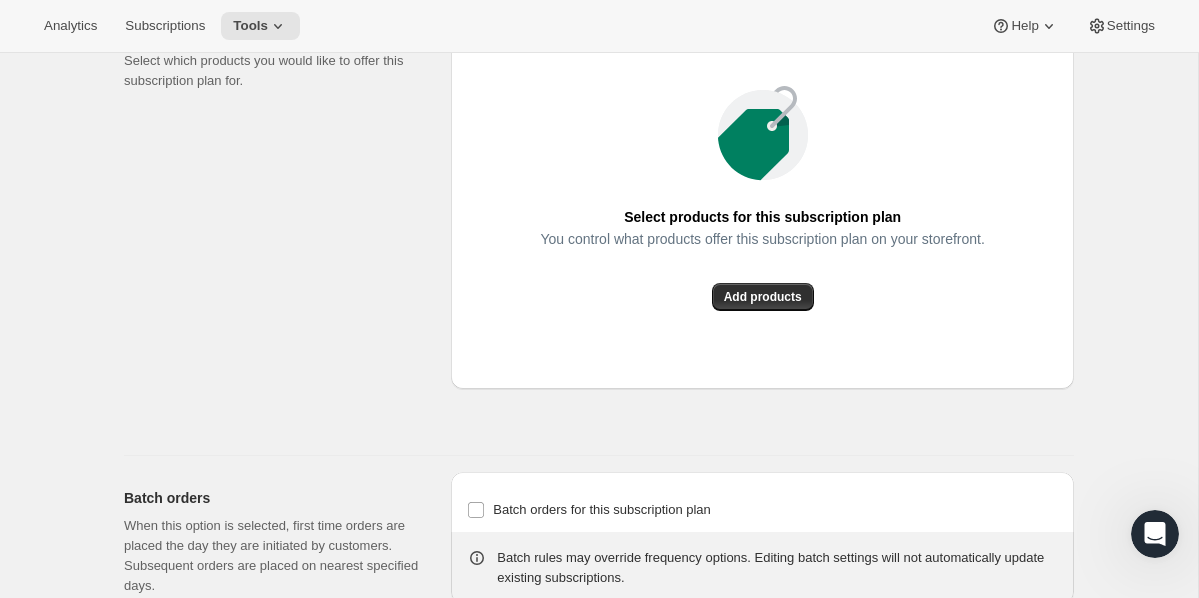 scroll, scrollTop: 1637, scrollLeft: 0, axis: vertical 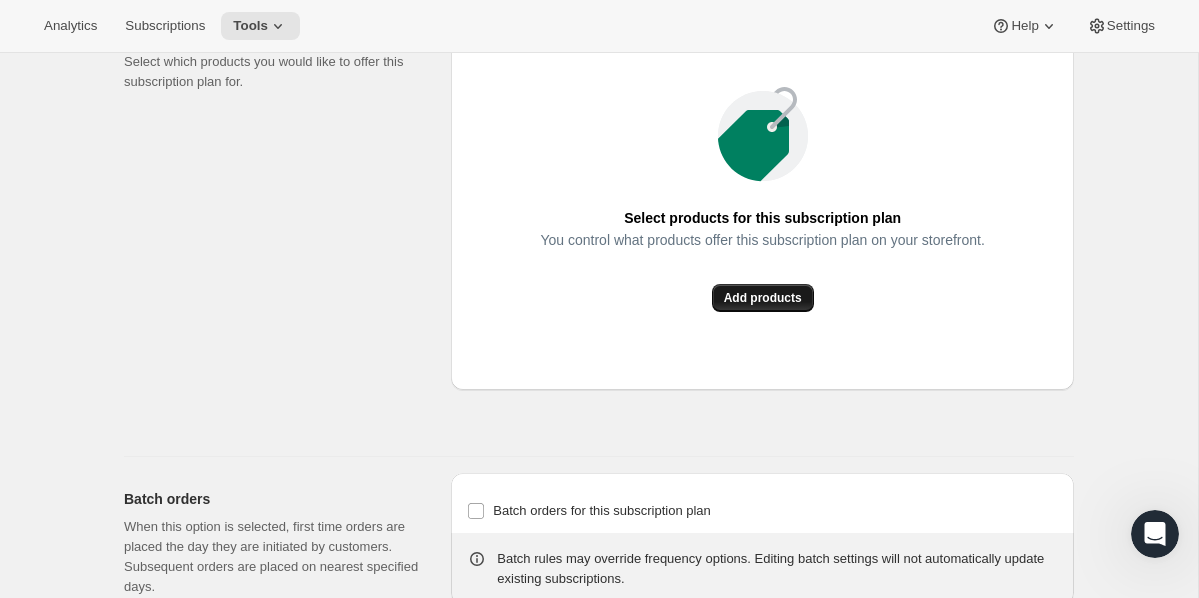 click on "Add products" at bounding box center [763, 298] 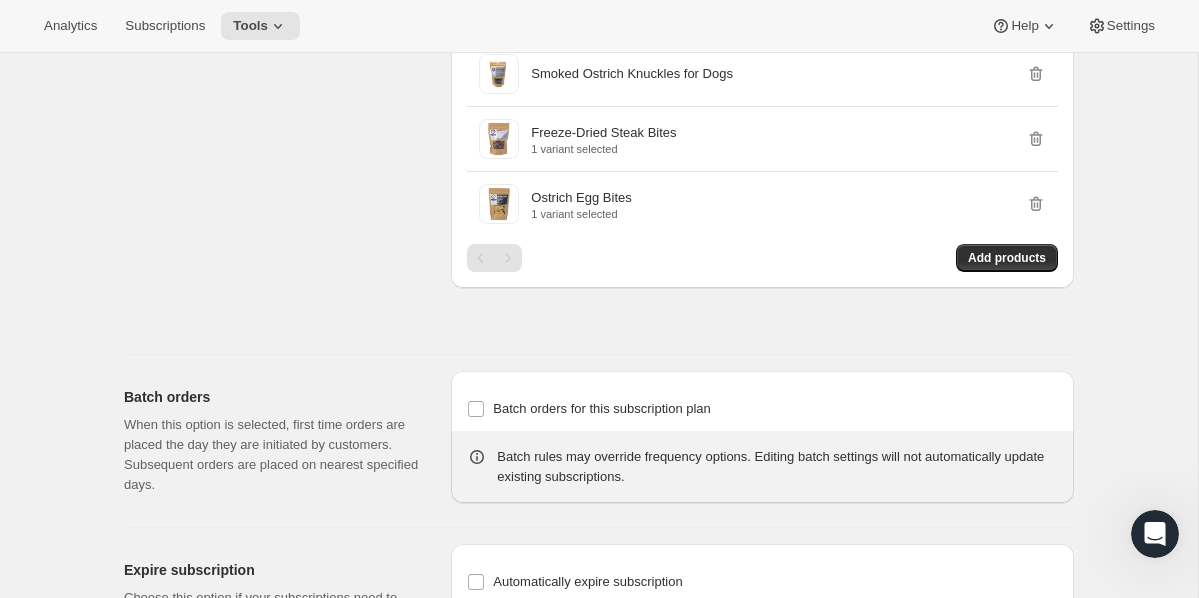 scroll, scrollTop: 2154, scrollLeft: 0, axis: vertical 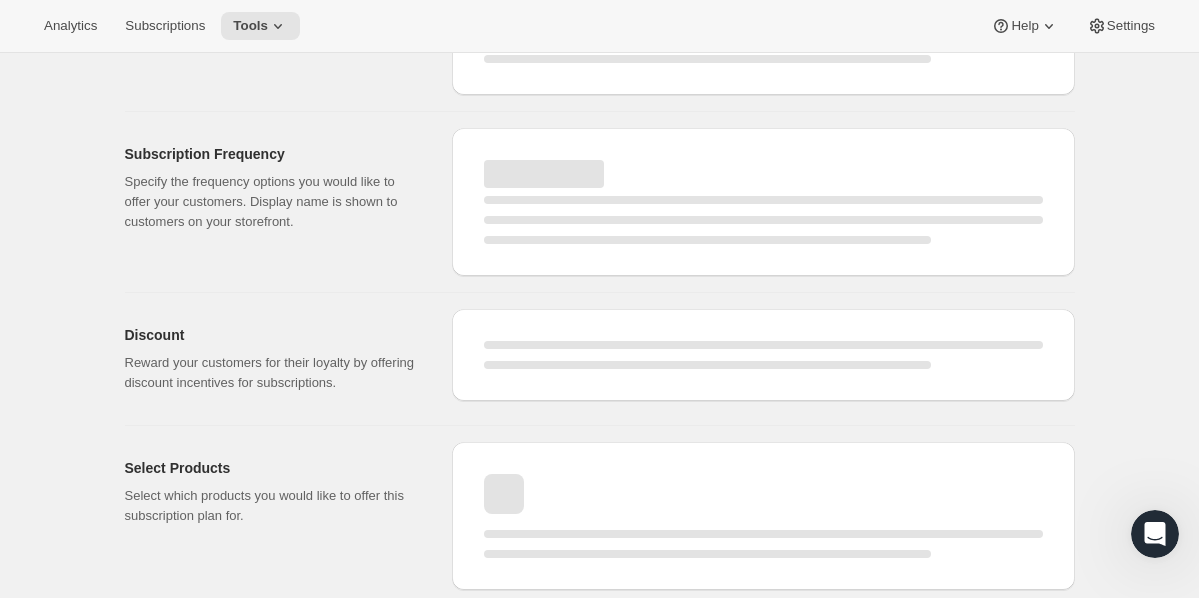 select on "WEEK" 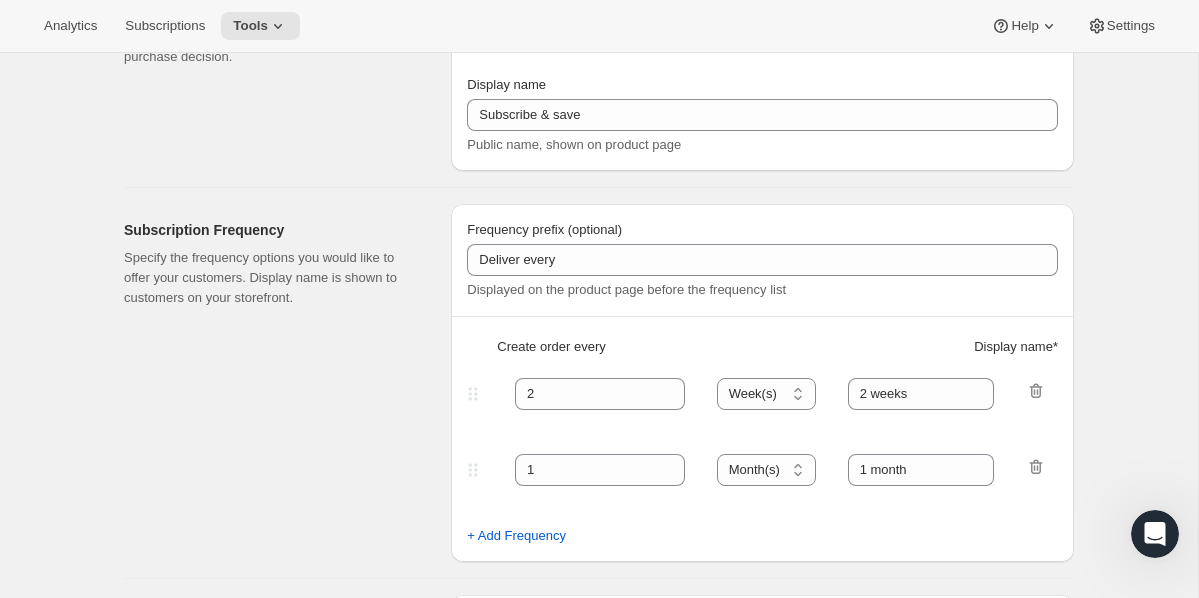 scroll, scrollTop: 1402, scrollLeft: 0, axis: vertical 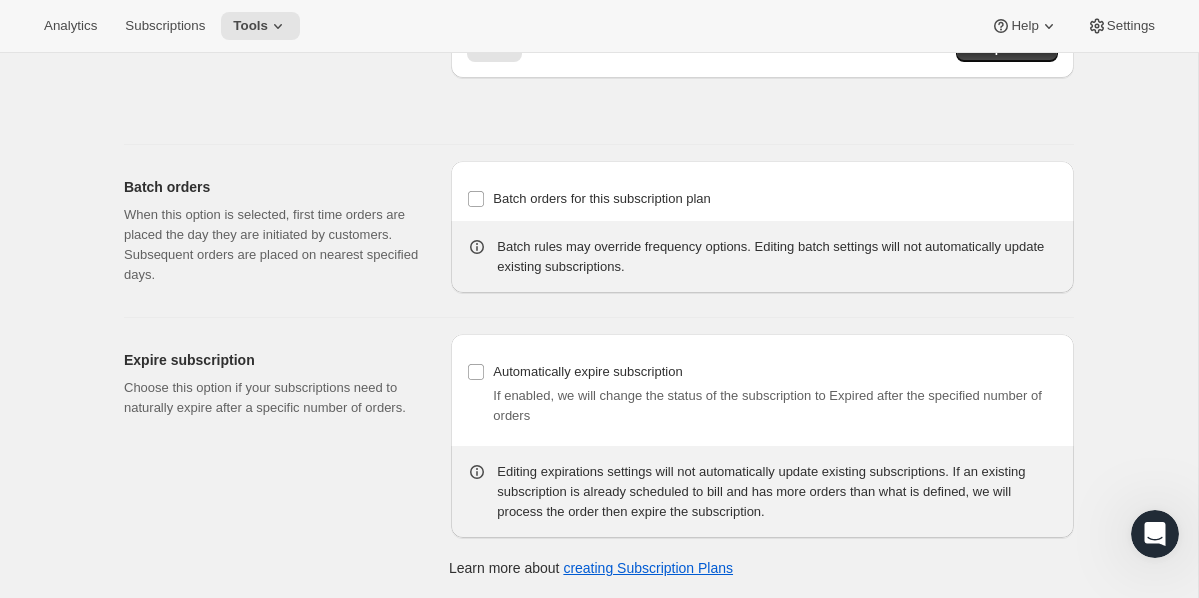 type on "Pet Treats" 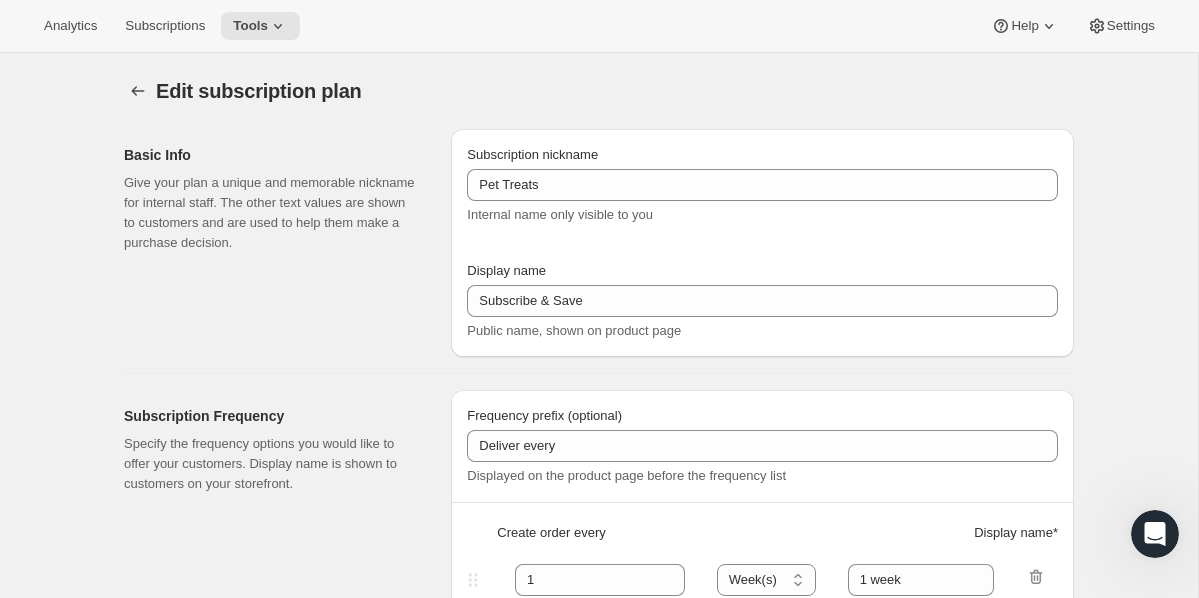 select on "WEEK" 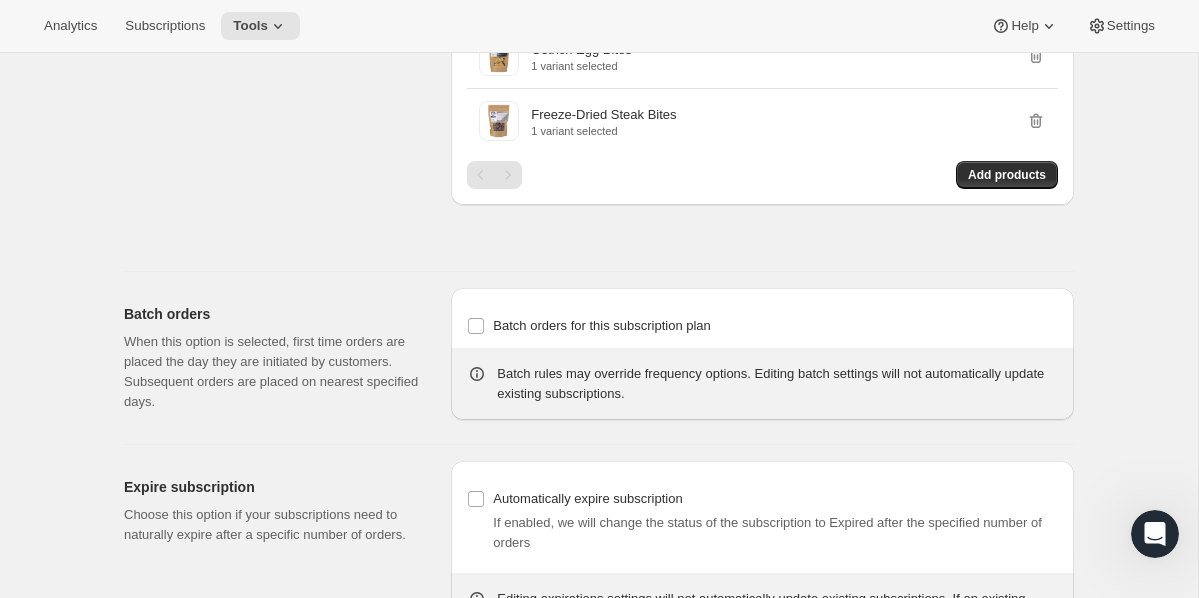 scroll, scrollTop: 2205, scrollLeft: 0, axis: vertical 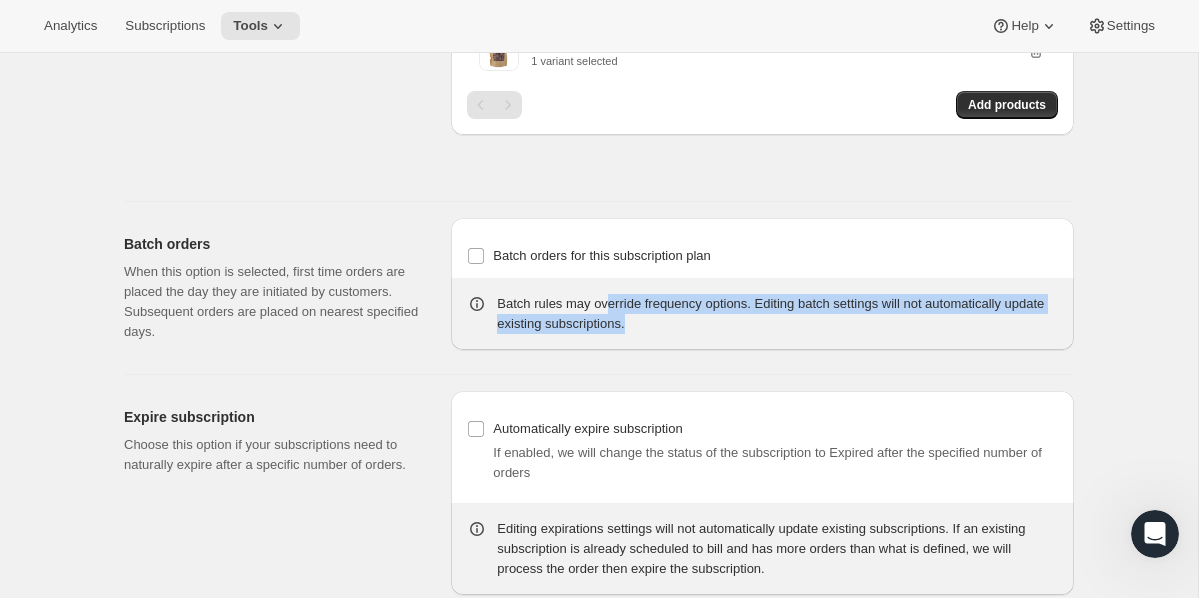 drag, startPoint x: 611, startPoint y: 339, endPoint x: 975, endPoint y: 369, distance: 365.23416 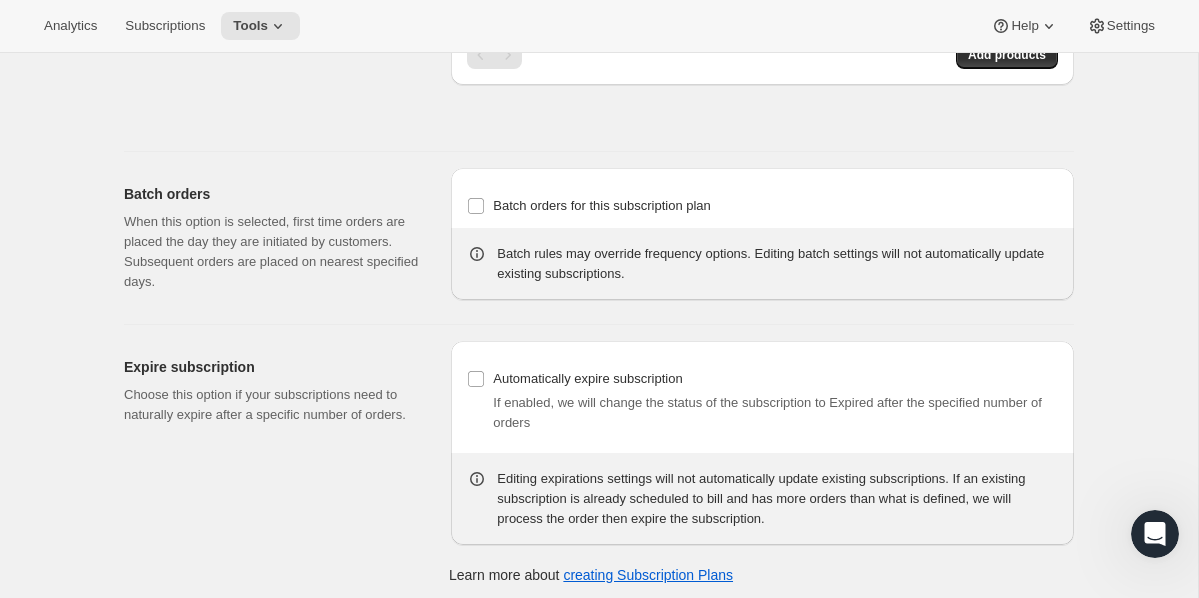 scroll, scrollTop: 2269, scrollLeft: 0, axis: vertical 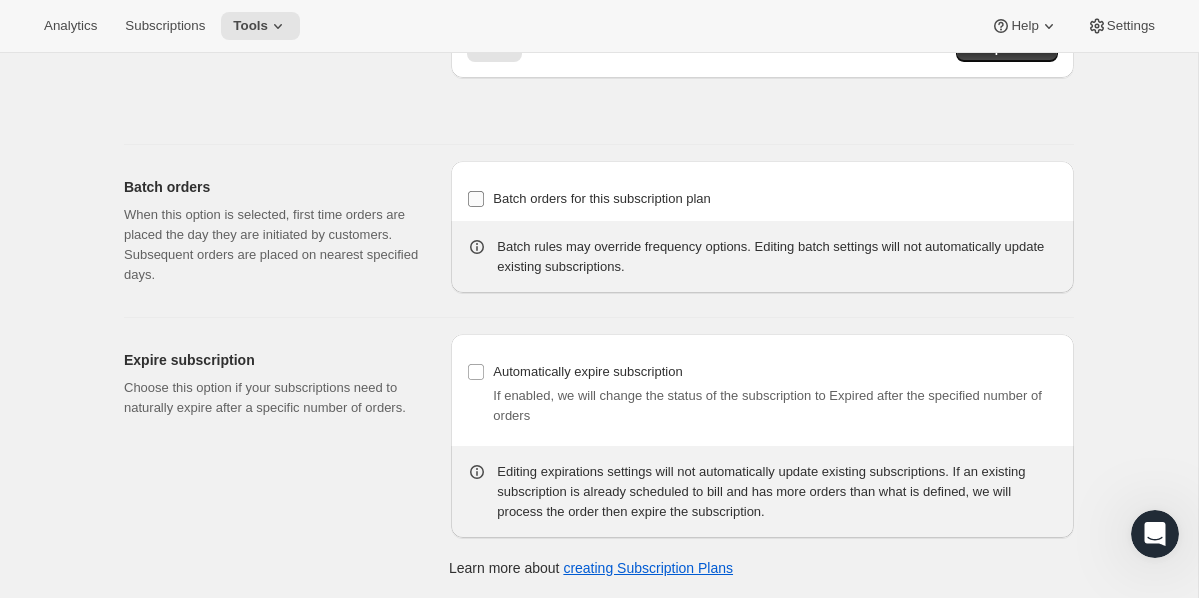 click on "Batch orders for this subscription plan" at bounding box center (476, 199) 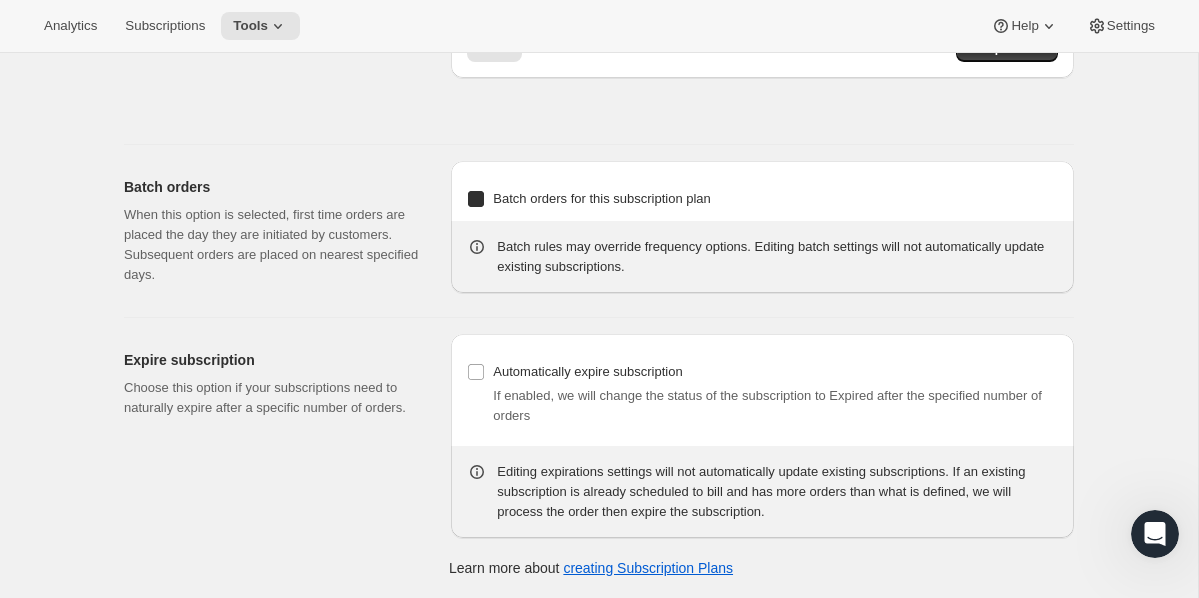checkbox on "true" 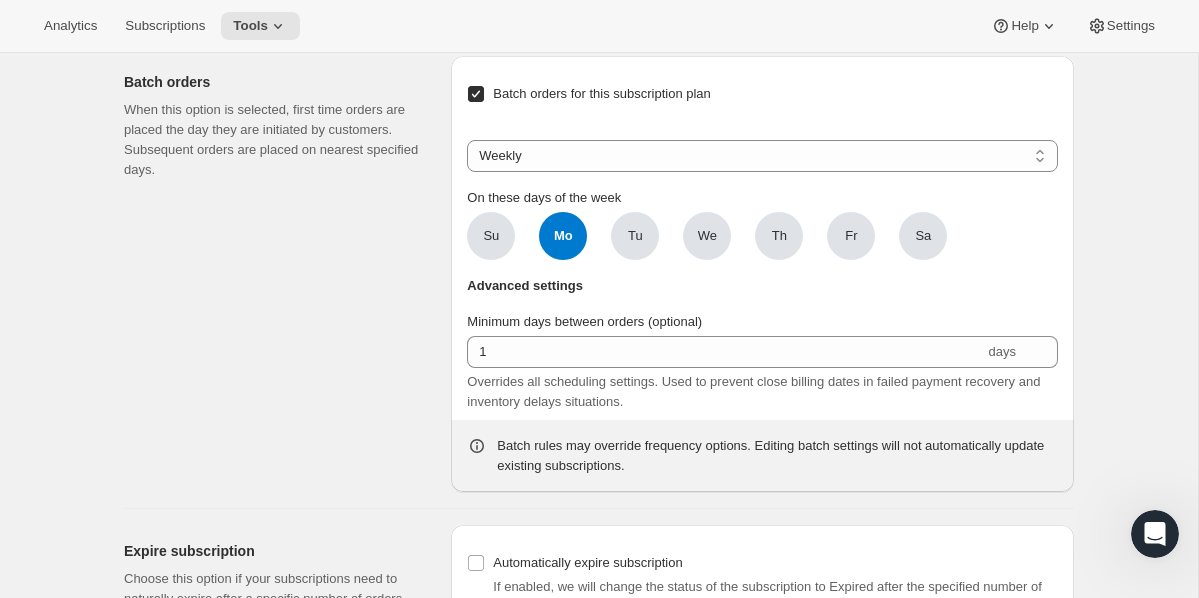 scroll, scrollTop: 2366, scrollLeft: 0, axis: vertical 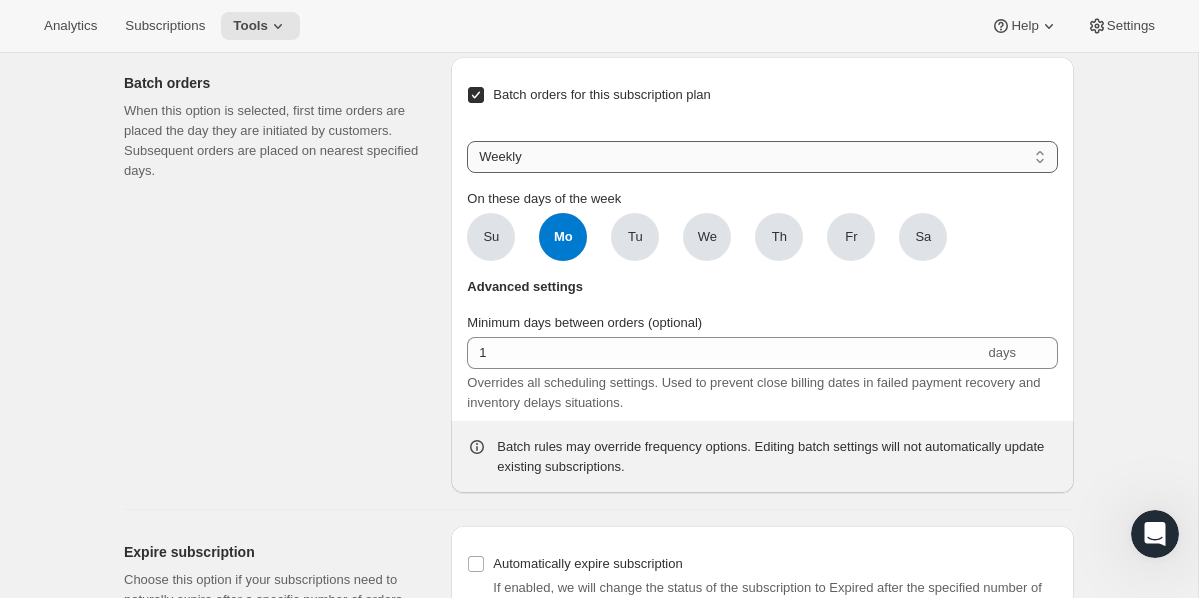 click on "Weekly Monthly Yearly" at bounding box center [762, 157] 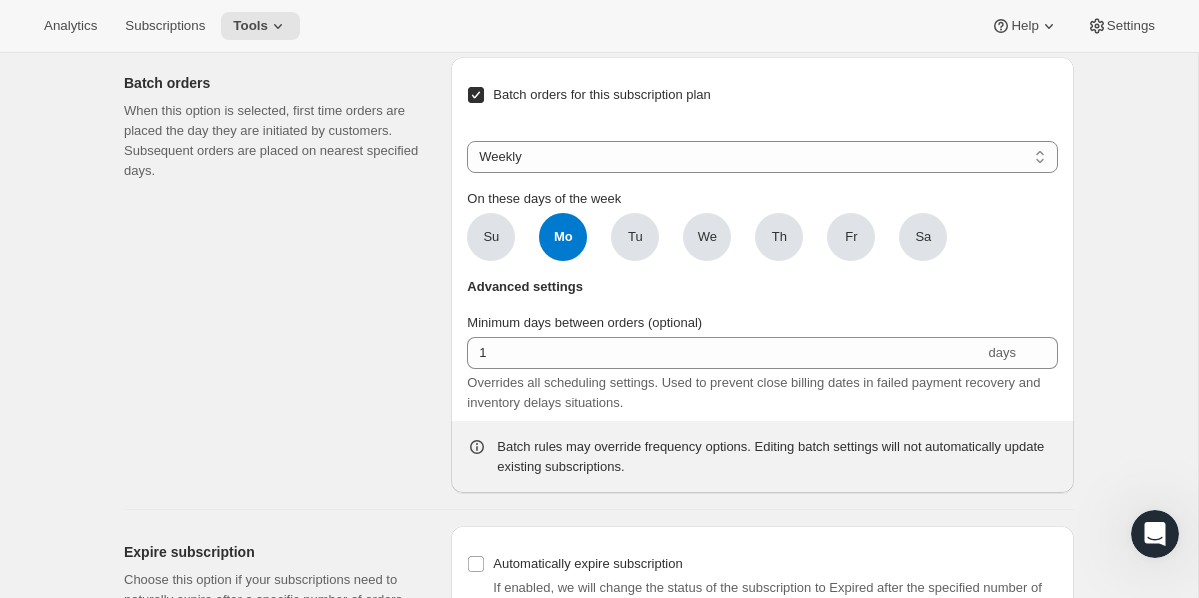 click on "Su Mo Mo Tu We Th Fr Sa" at bounding box center (707, 237) 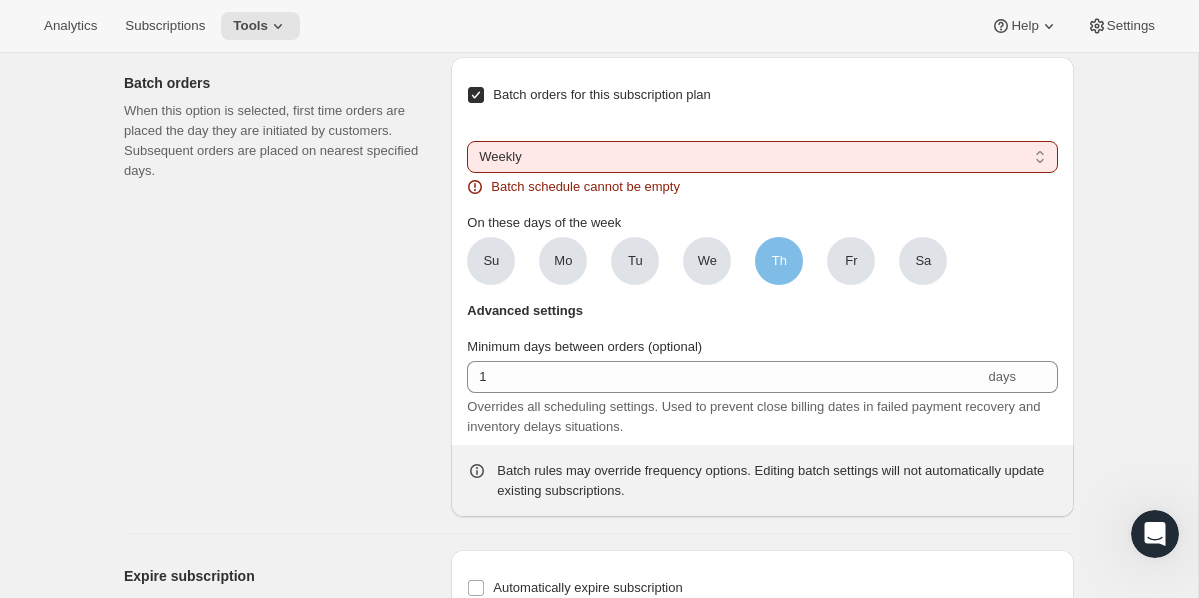 click on "Th" at bounding box center [779, 261] 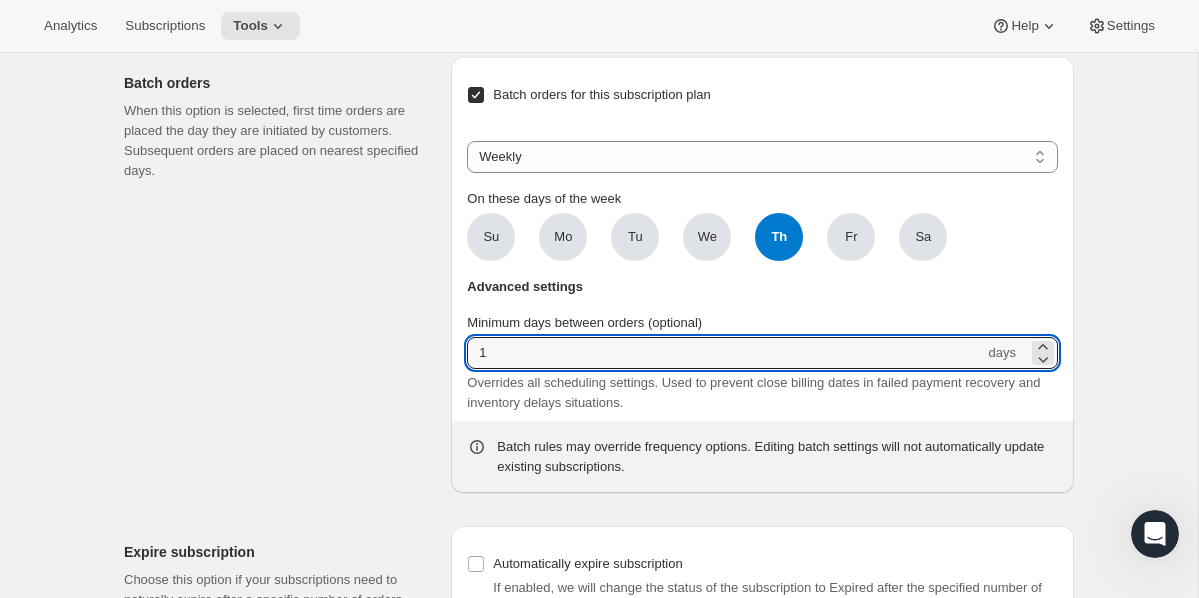 drag, startPoint x: 489, startPoint y: 392, endPoint x: 464, endPoint y: 392, distance: 25 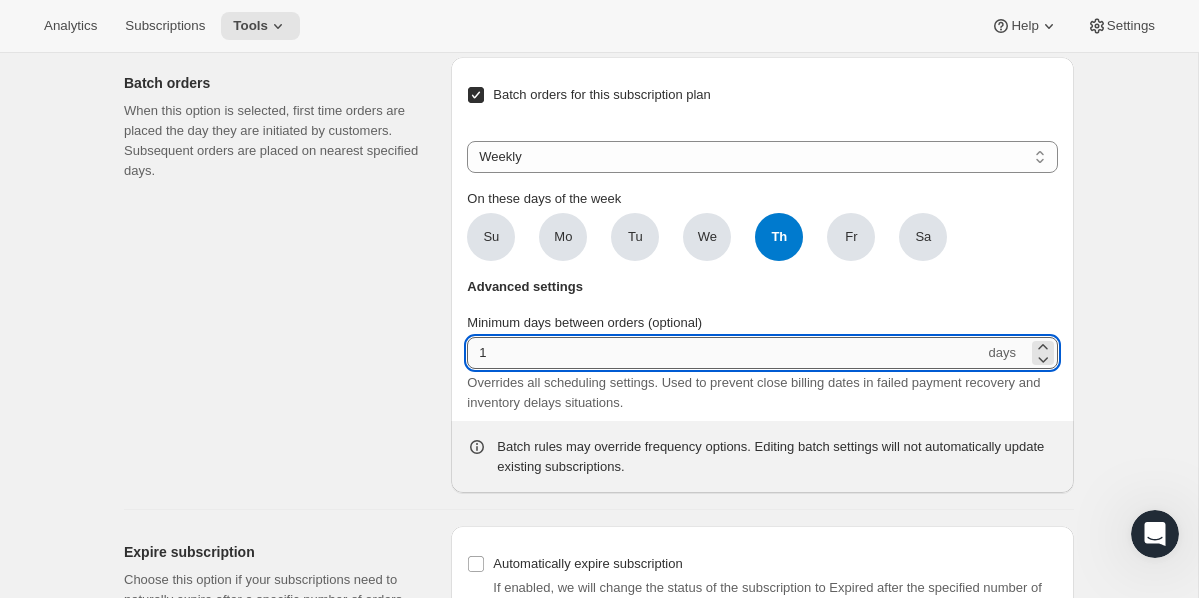 click on "1" at bounding box center [725, 353] 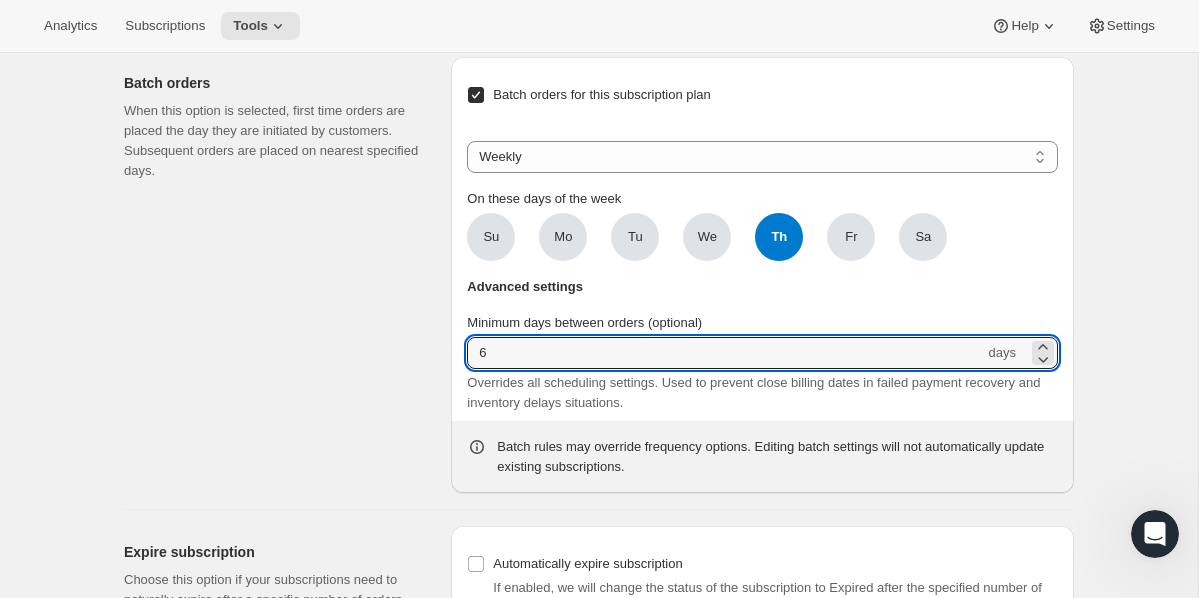 type on "6" 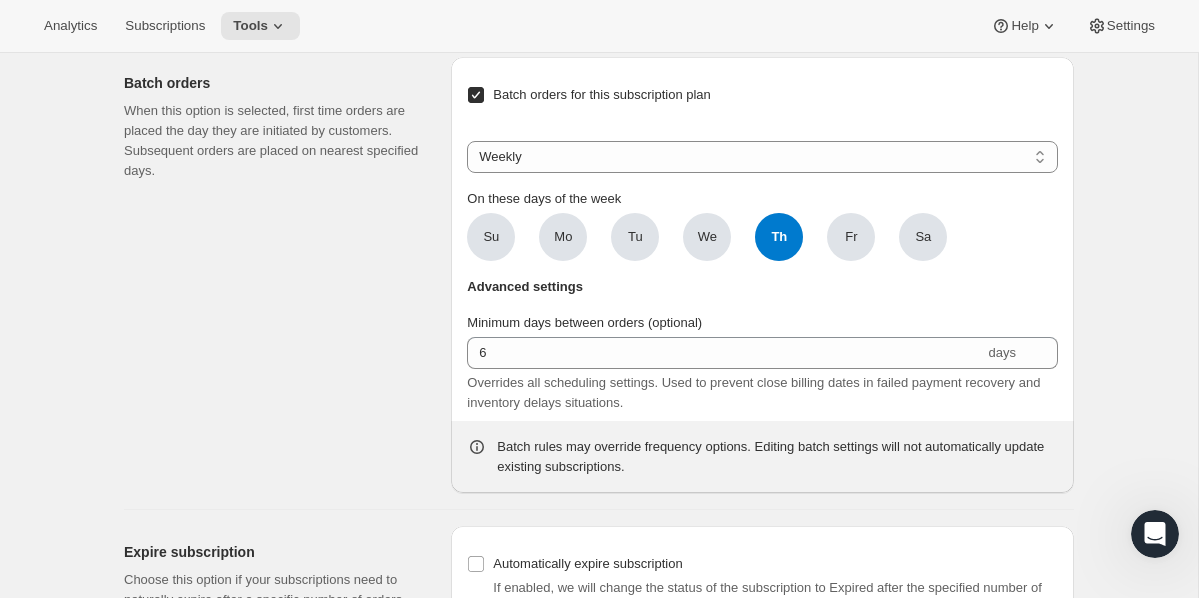 click on "Batch orders When this option is selected, first time orders are placed the day they are initiated by customers. Subsequent orders are placed on nearest specified days." at bounding box center (279, 275) 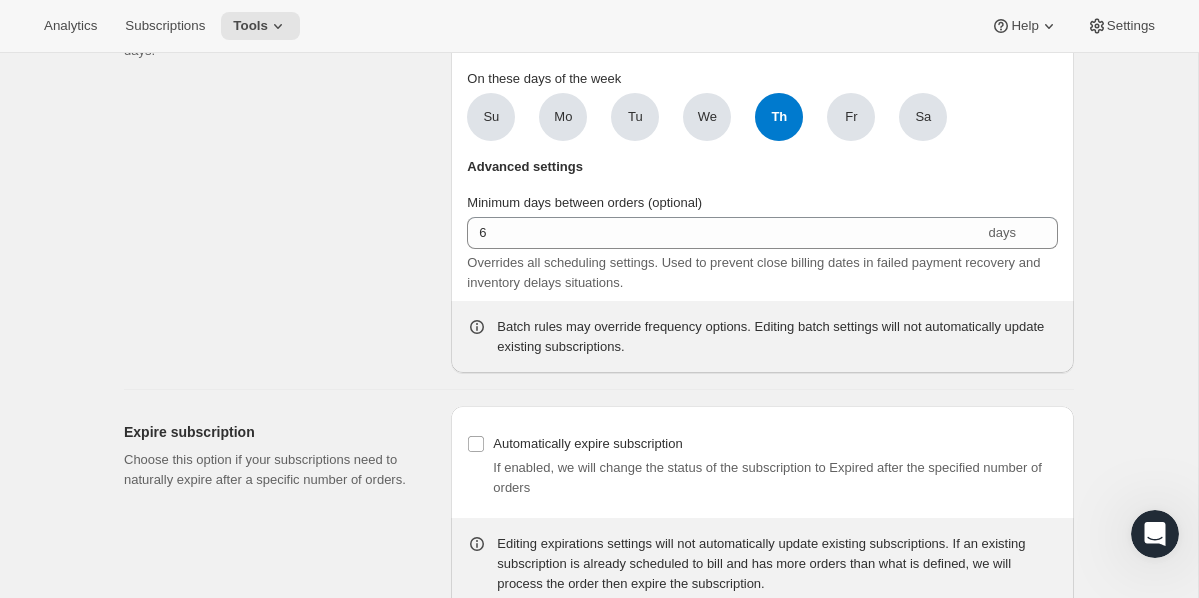 scroll, scrollTop: 2597, scrollLeft: 0, axis: vertical 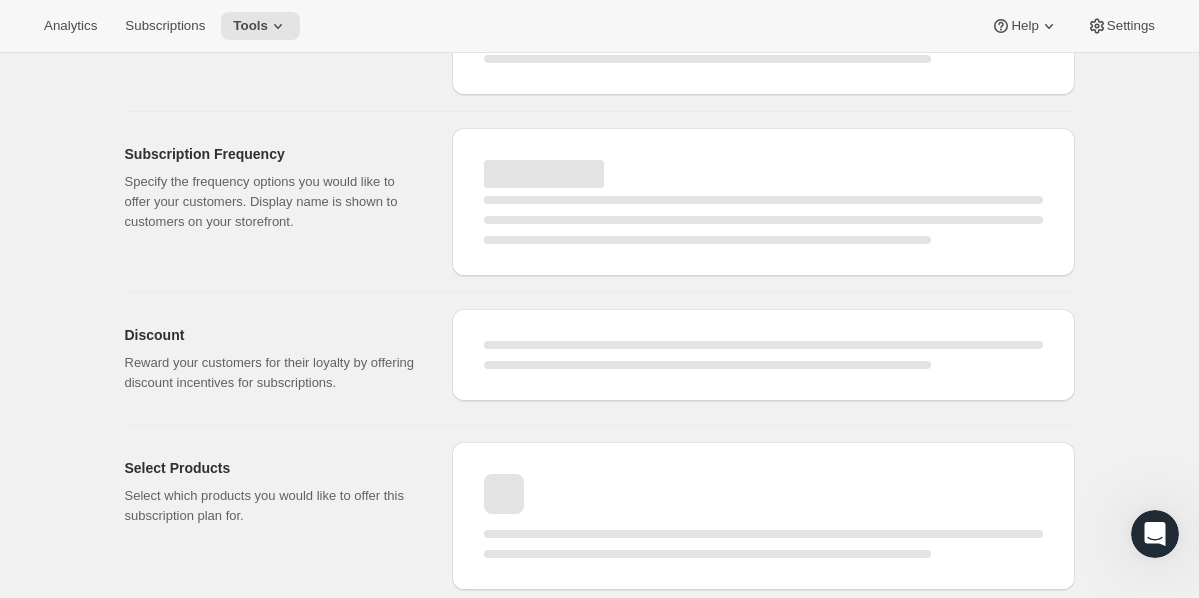select on "WEEK" 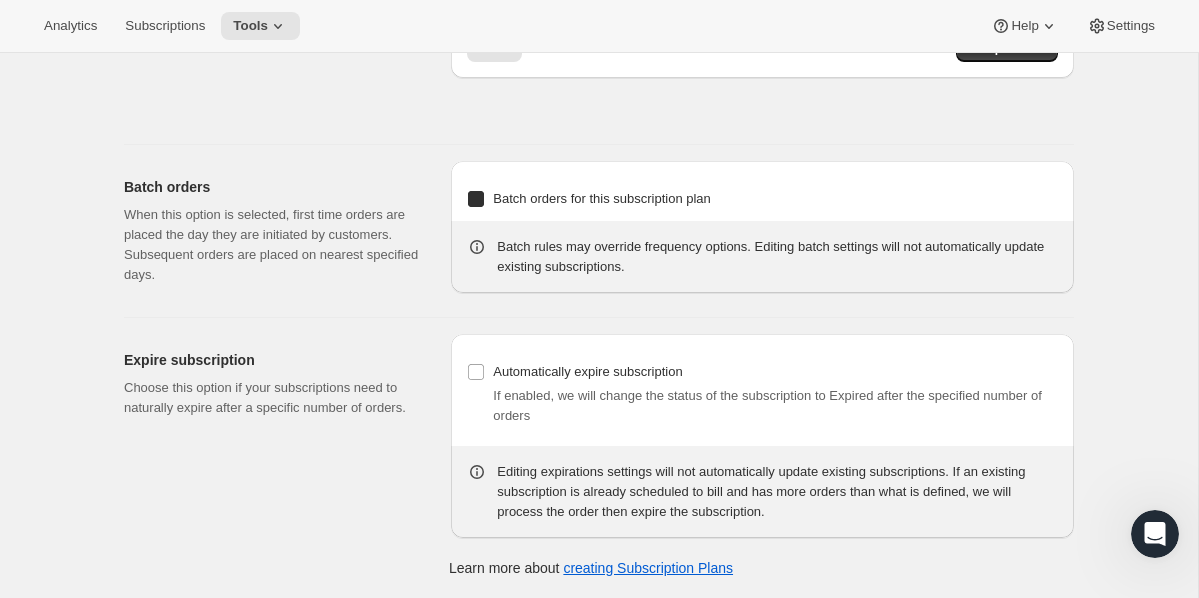 checkbox on "true" 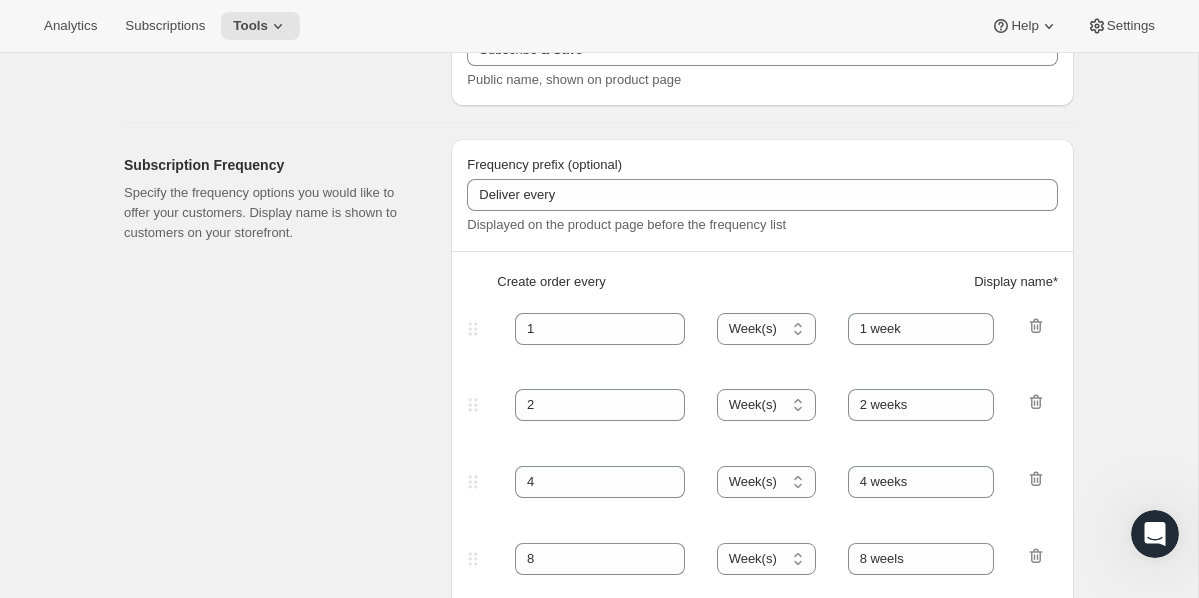 scroll, scrollTop: 0, scrollLeft: 0, axis: both 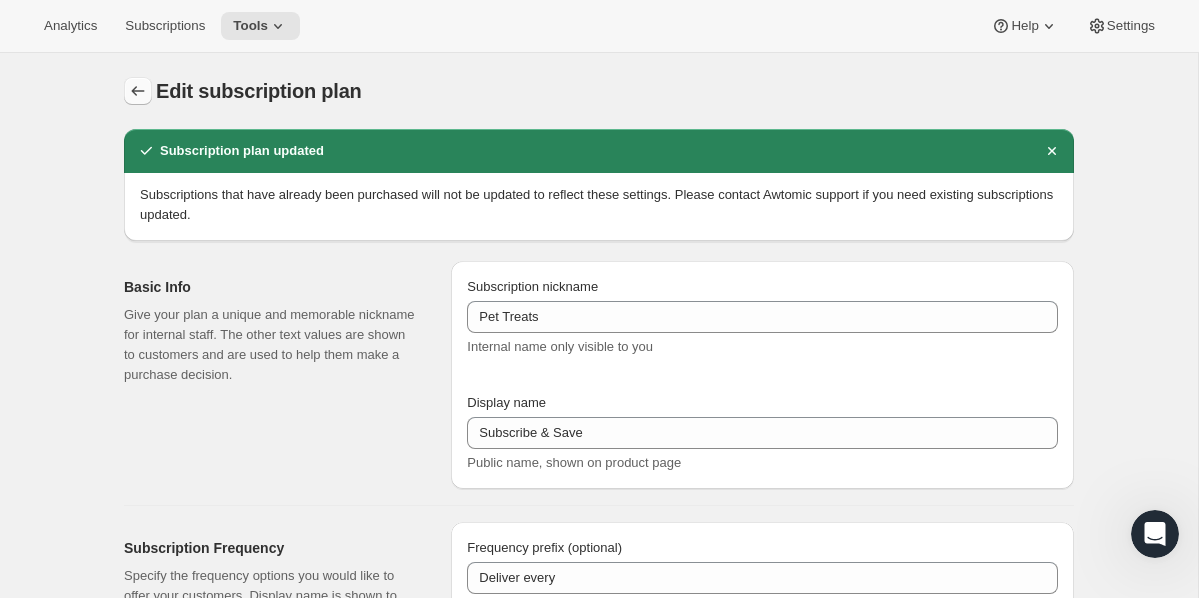 click 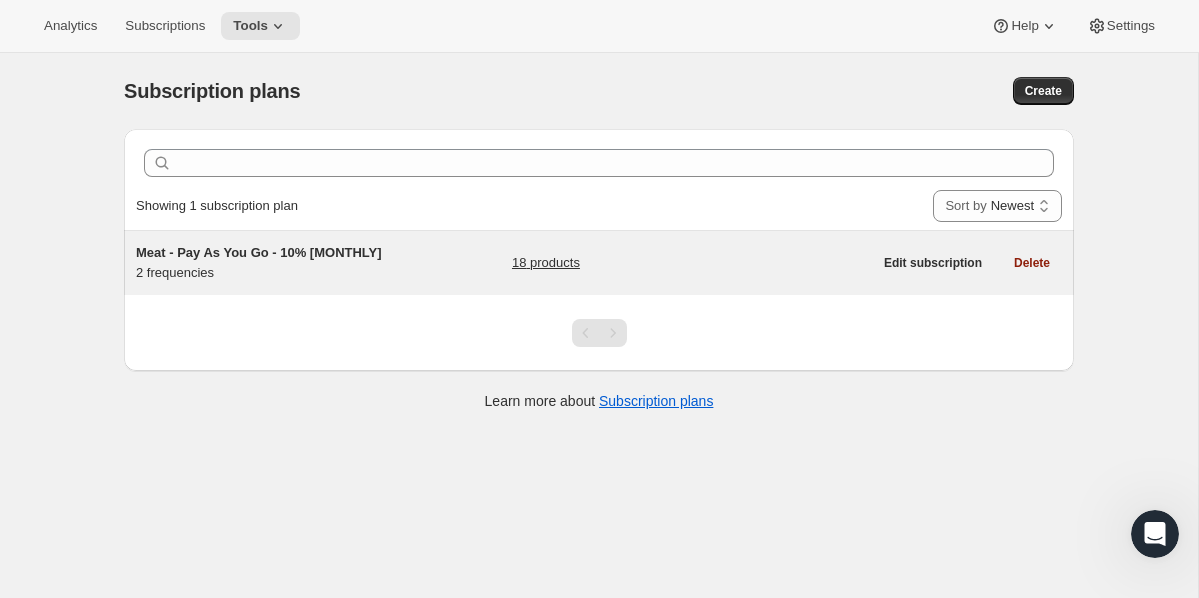 click on "Meat - Pay As You Go - 10% Monthly" at bounding box center [259, 252] 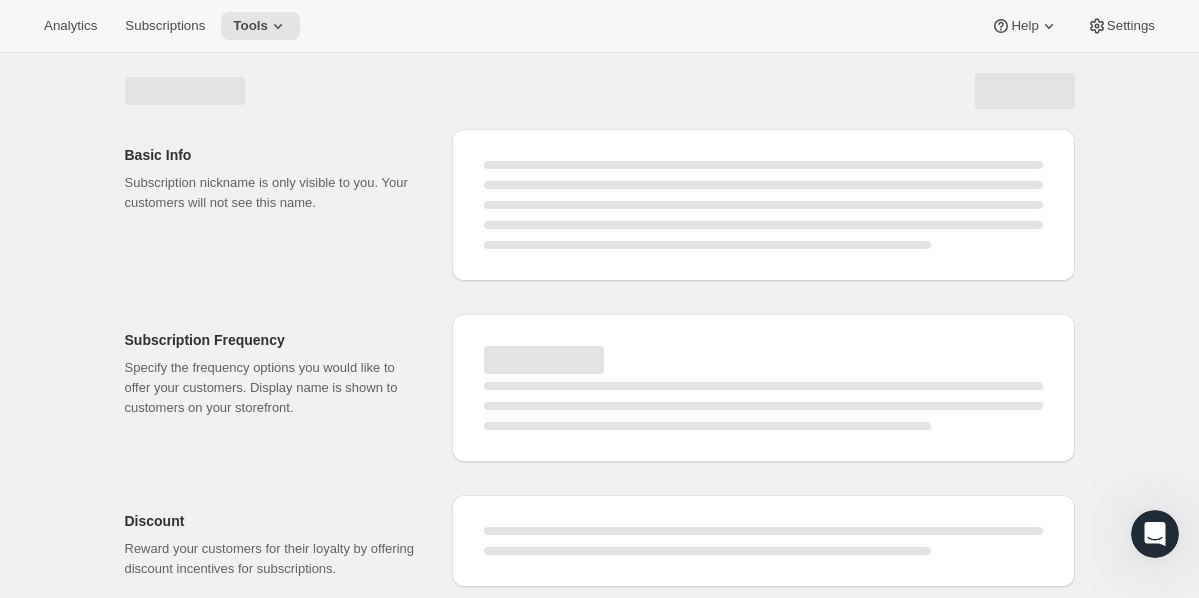 select on "WEEK" 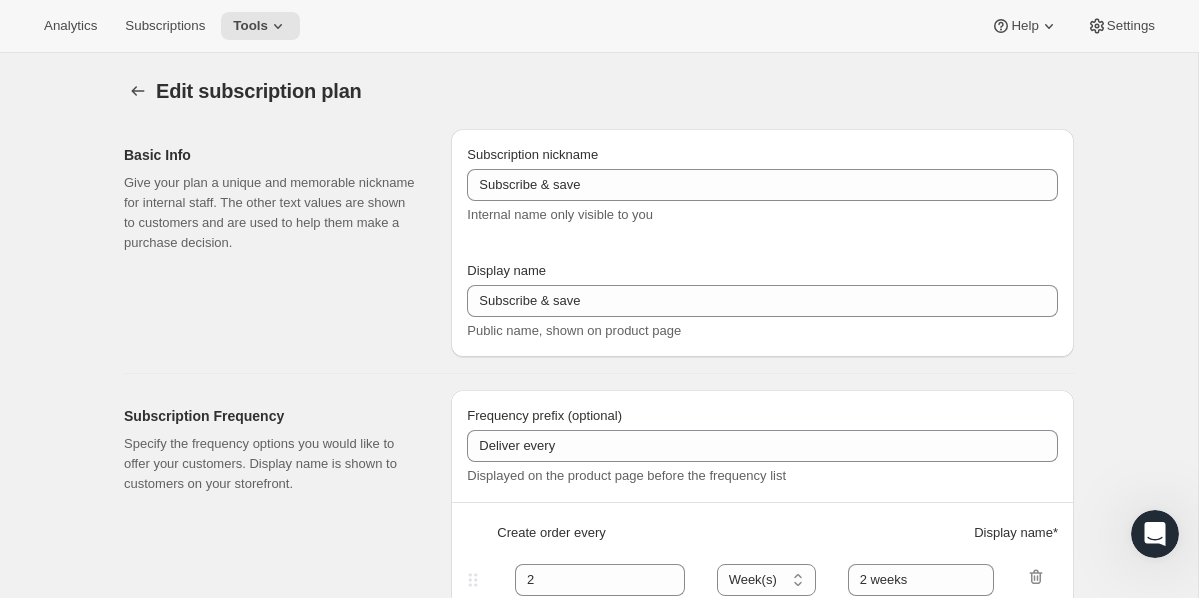 type on "Meat - Pay As You Go - 10% Monthly" 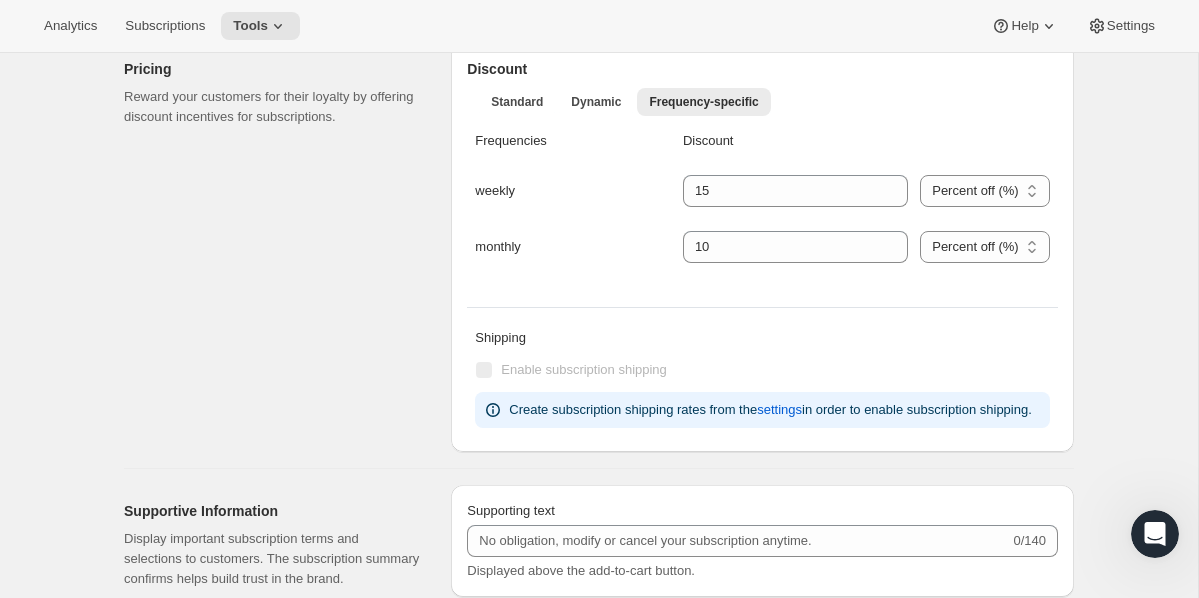 scroll, scrollTop: 684, scrollLeft: 0, axis: vertical 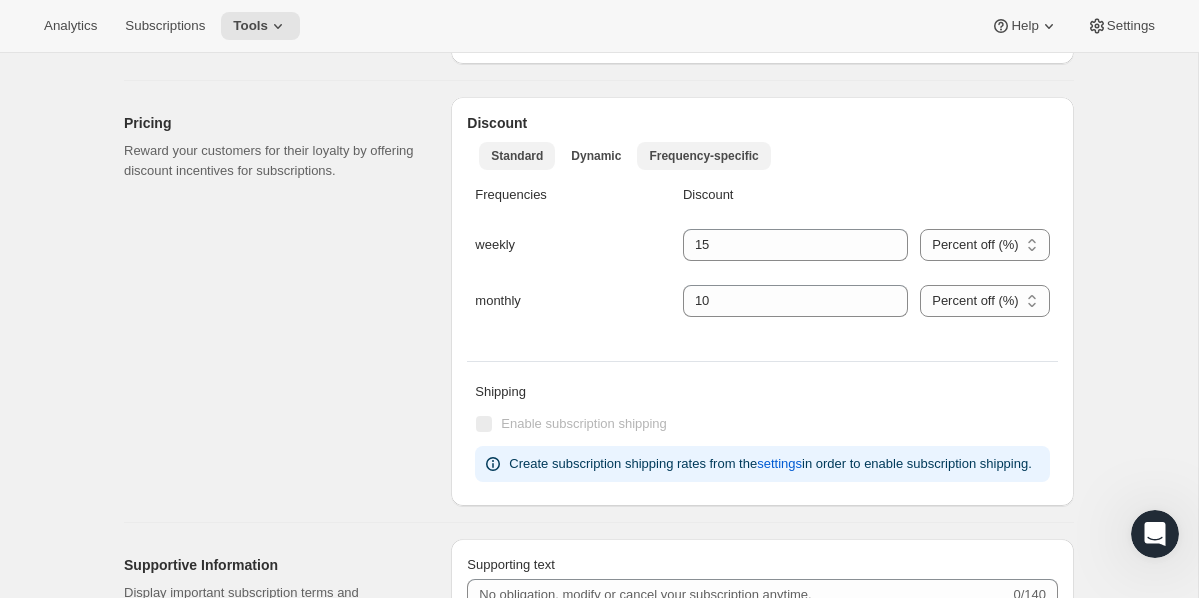 click on "Standard" at bounding box center (517, 156) 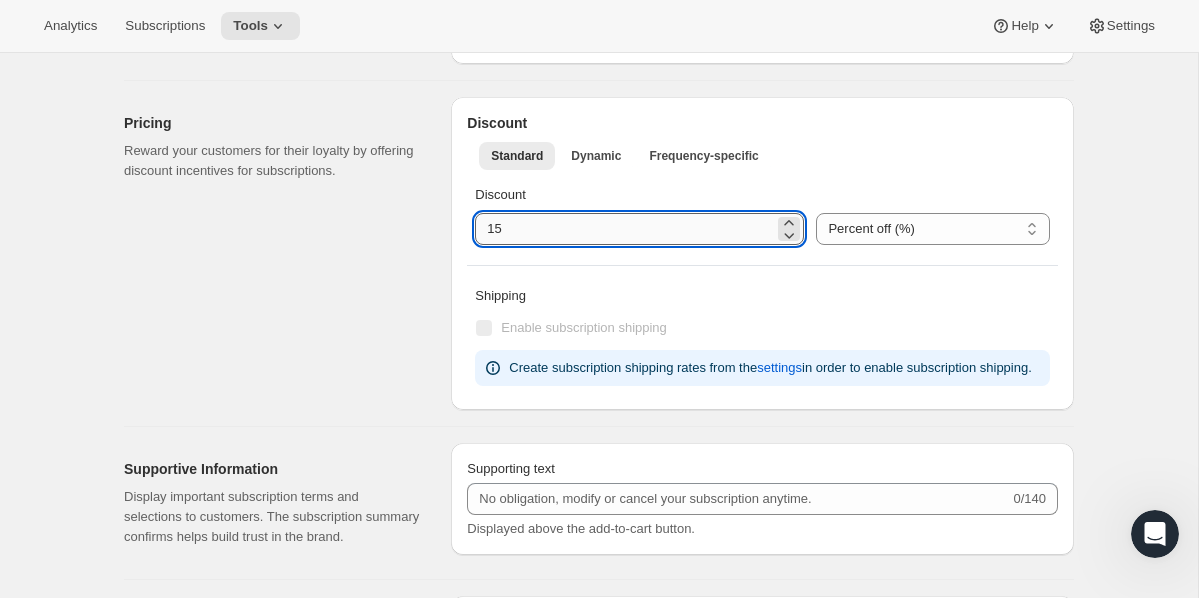 click at bounding box center [624, 229] 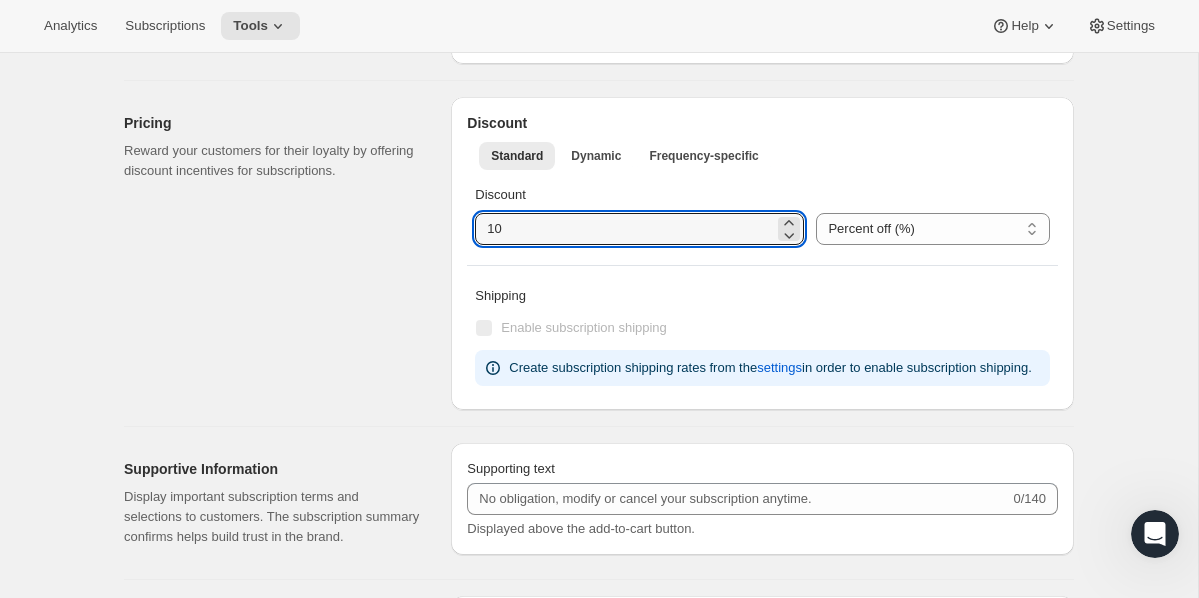 type on "10" 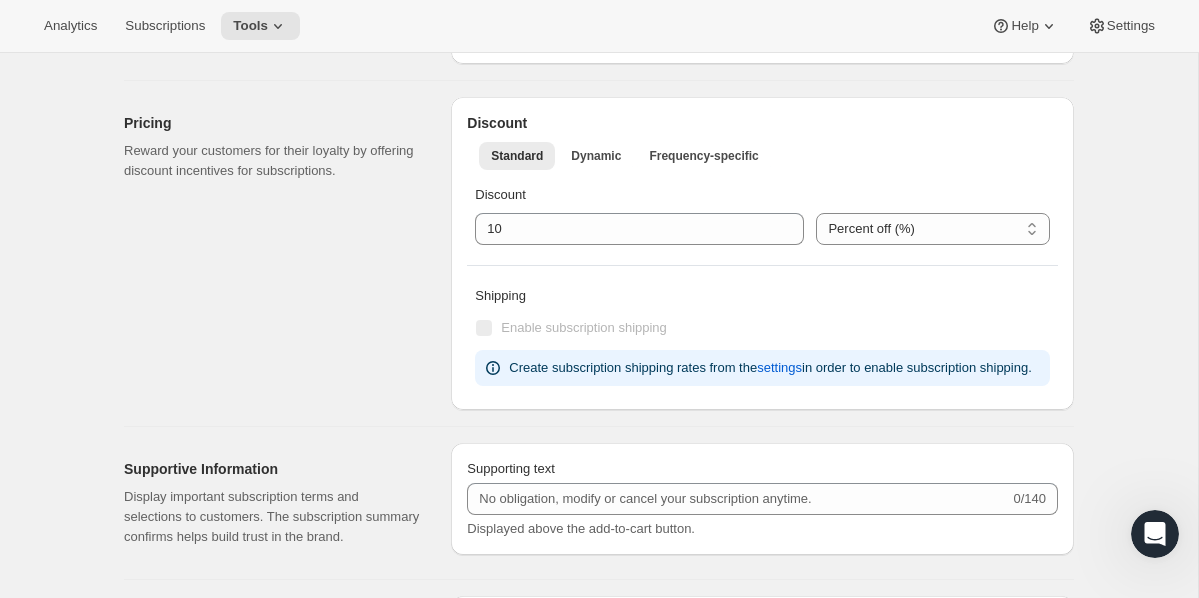 click on "Standard Dynamic Frequency-specific More views" at bounding box center [762, 155] 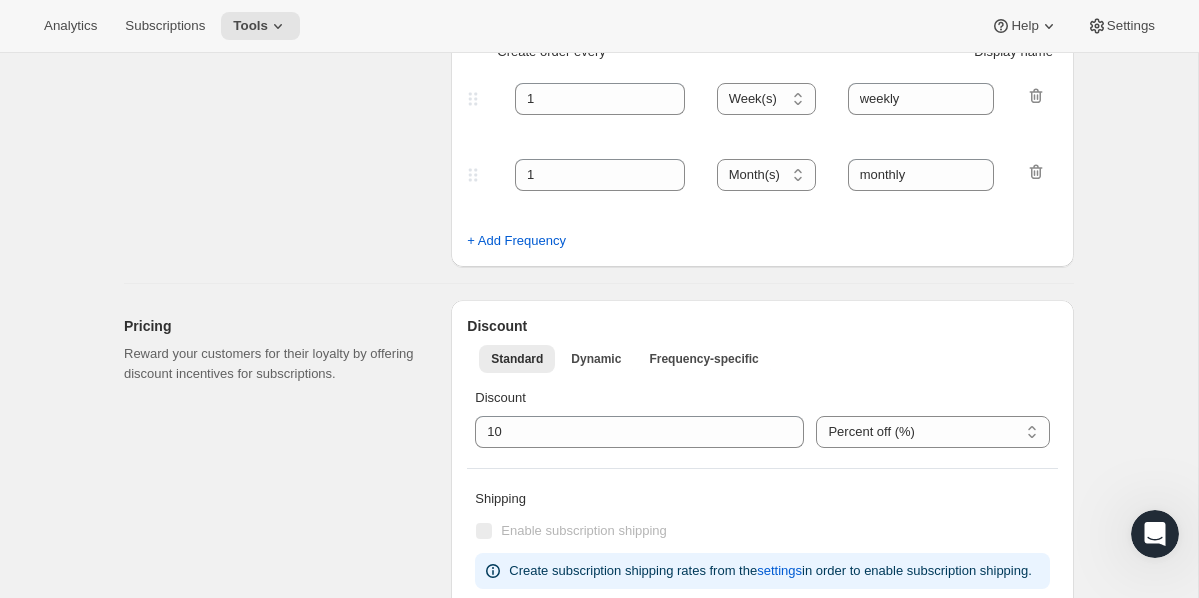 scroll, scrollTop: 479, scrollLeft: 0, axis: vertical 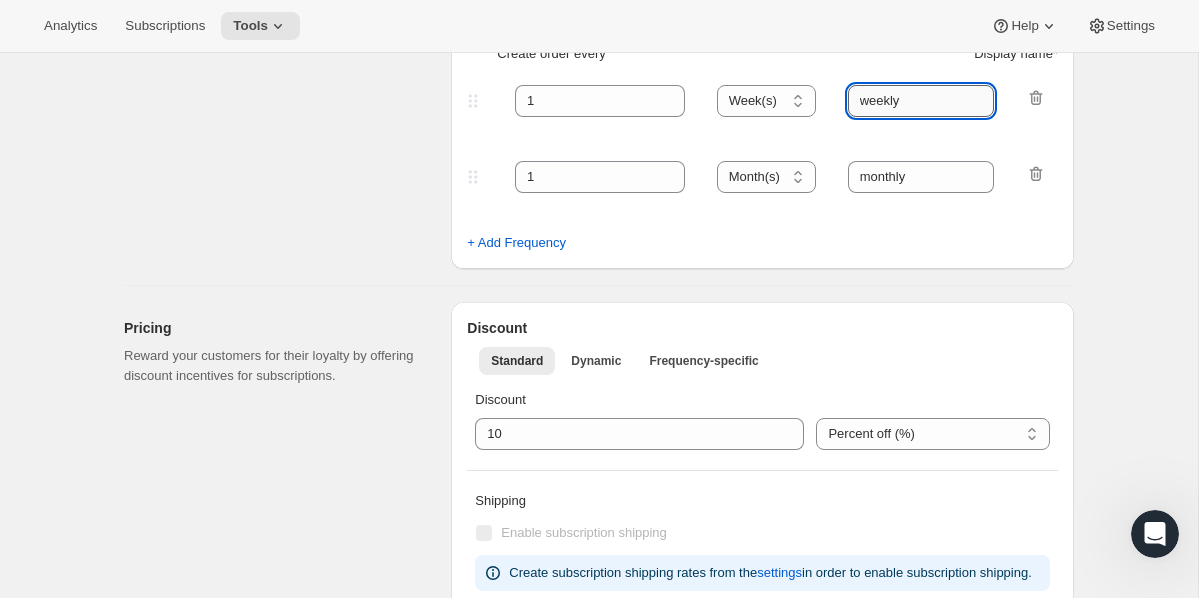 click on "weekly" at bounding box center [921, 101] 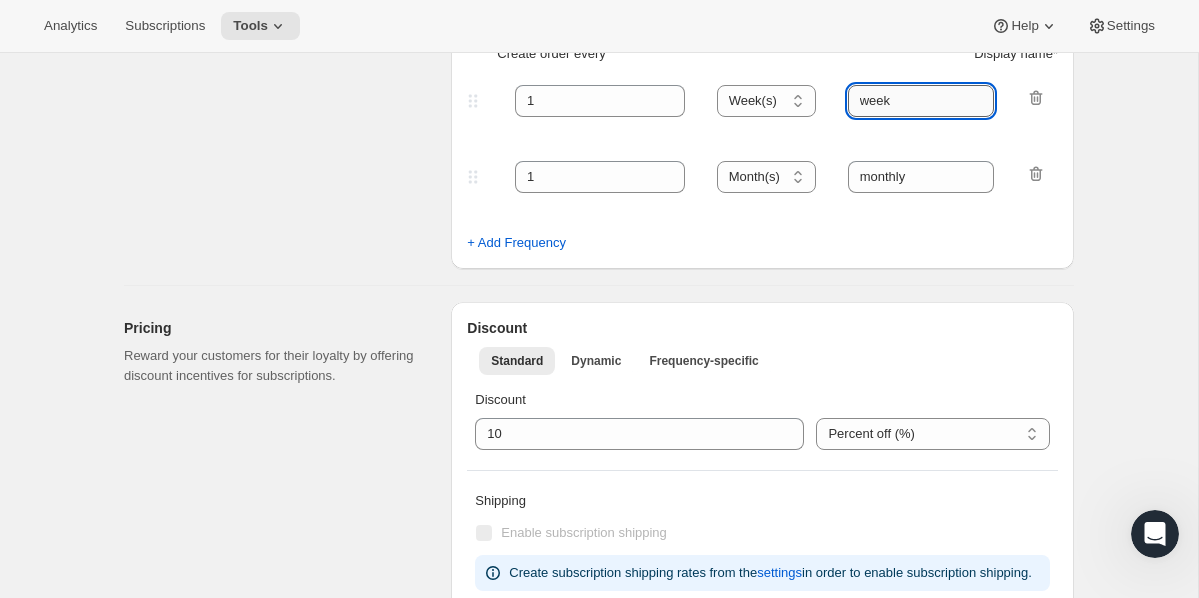 click on "week" at bounding box center [921, 101] 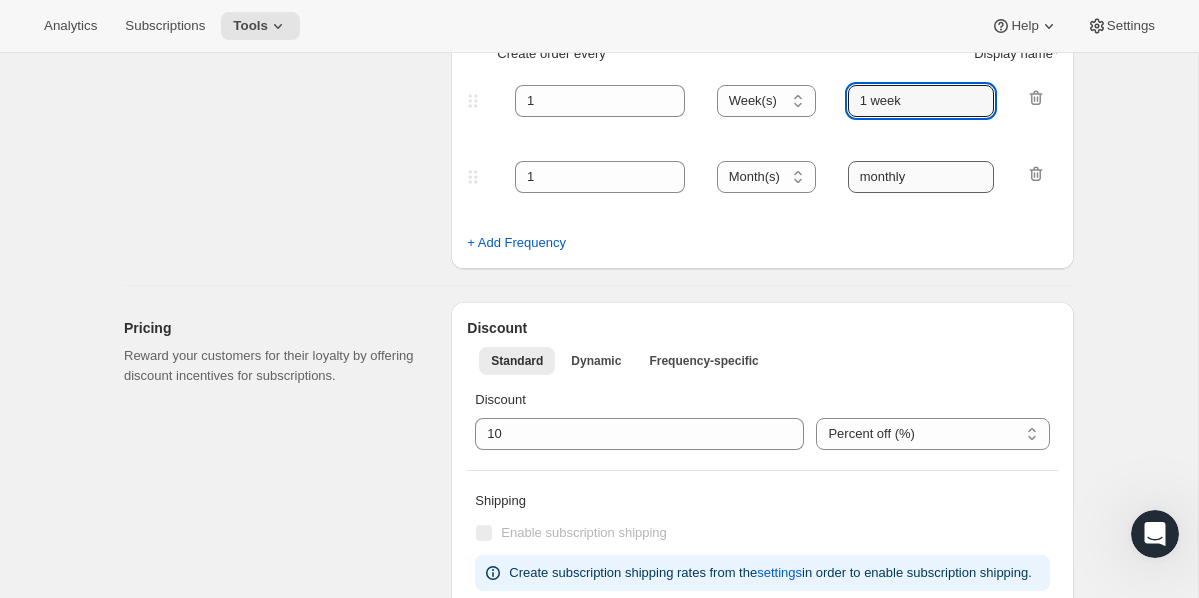 type on "1 week" 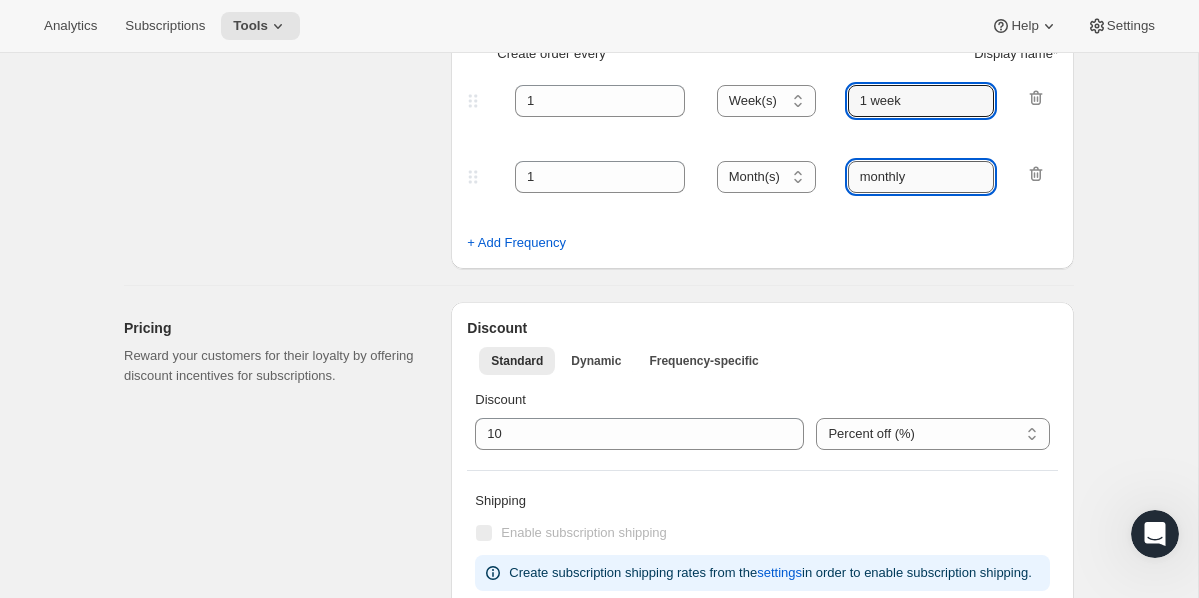 click on "monthly" at bounding box center [921, 177] 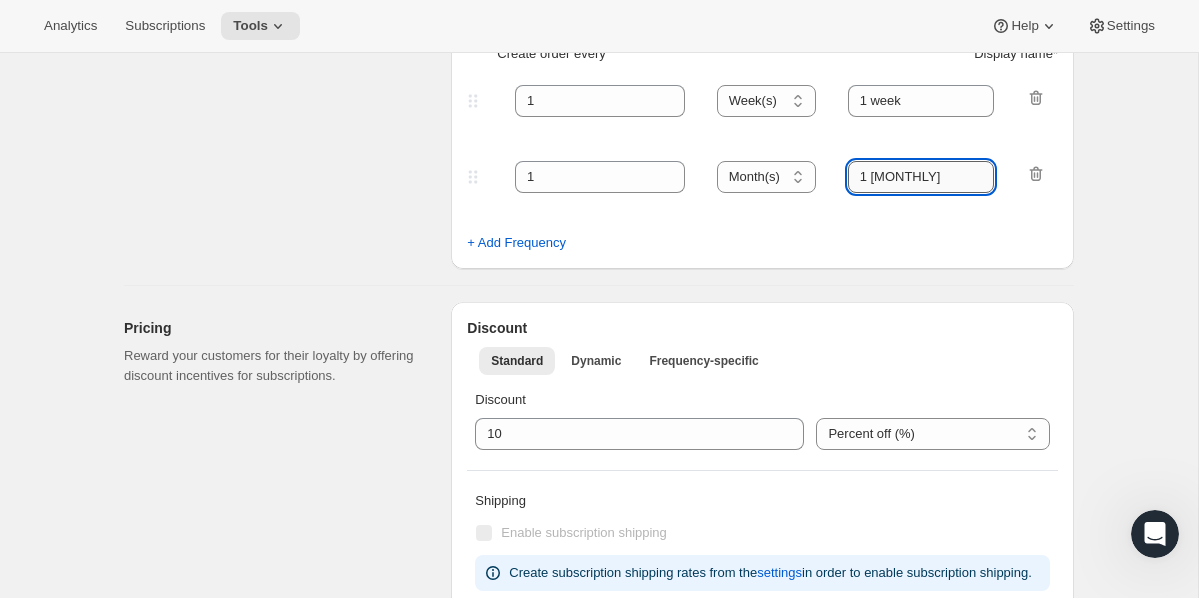 click on "1 monthly" at bounding box center [921, 177] 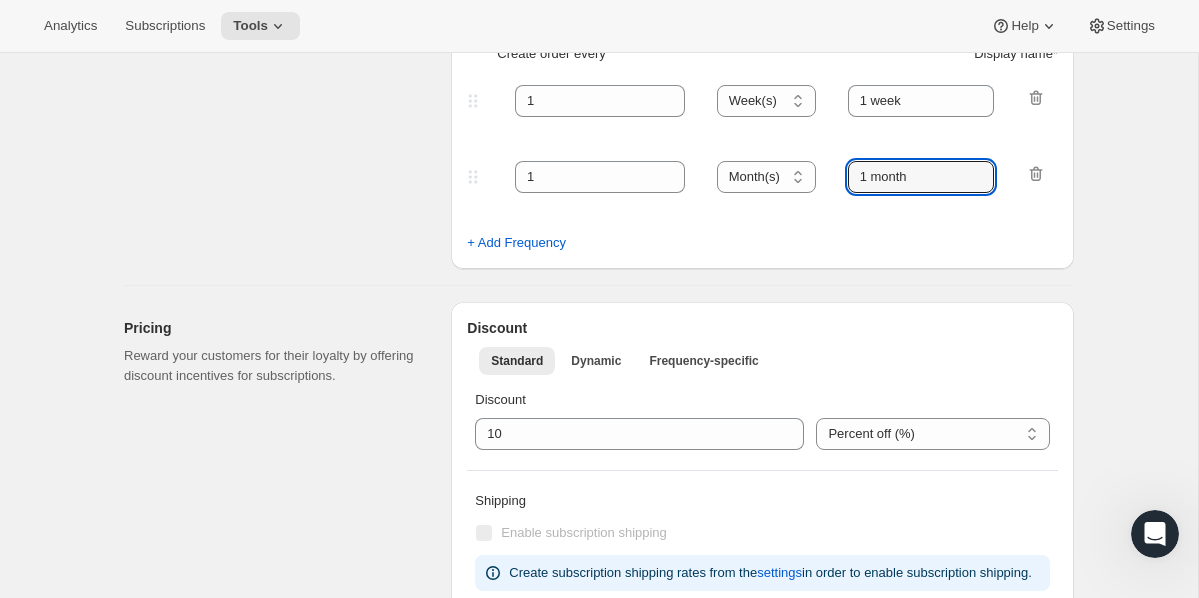 type on "1 month" 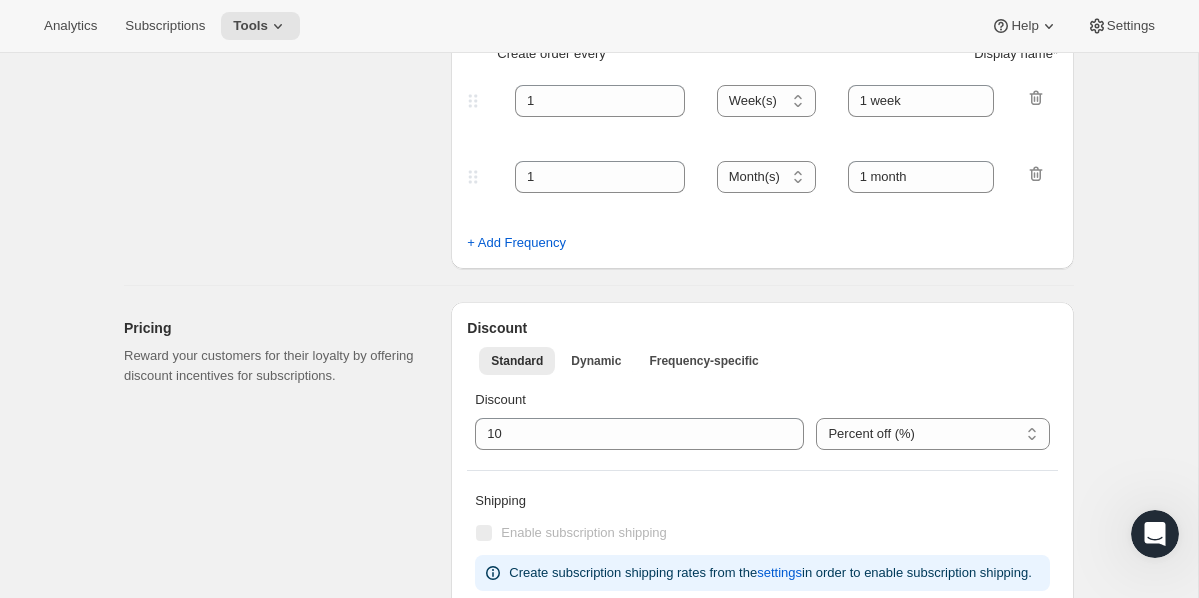 click on "Frequency prefix (optional) Deliver every Displayed on the product page before the frequency list Create order every Display name * 1 Day(s) Week(s) Month(s) Year(s) Week(s) 1 week 1 Day(s) Week(s) Month(s) Year(s) Month(s) 1 month + Add Frequency" at bounding box center [762, 90] 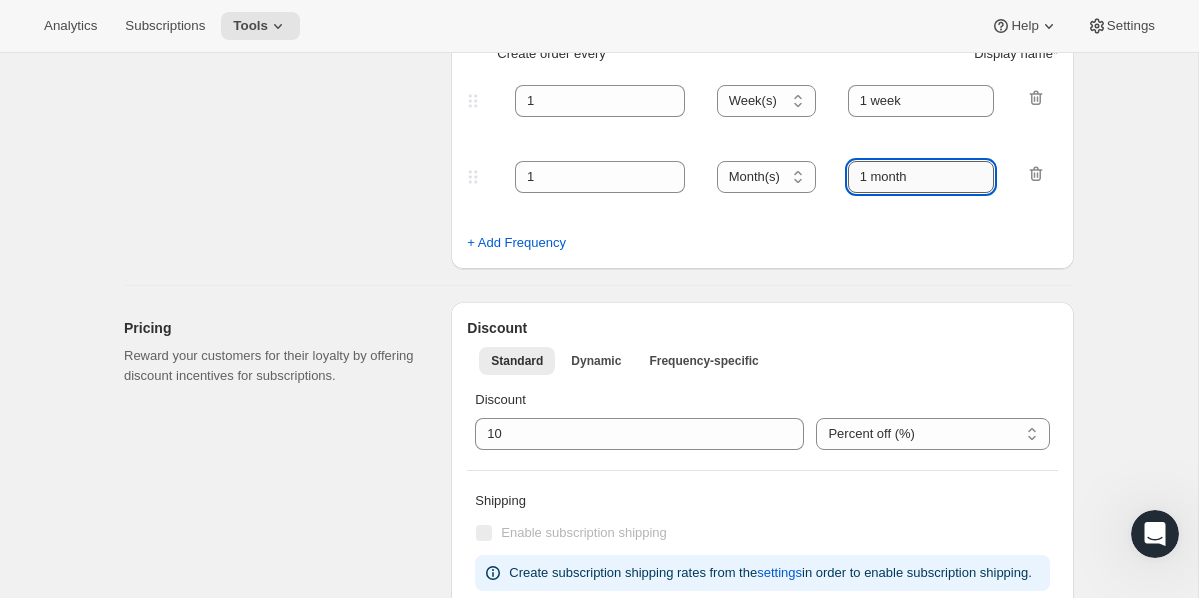 click on "1 month" at bounding box center (921, 177) 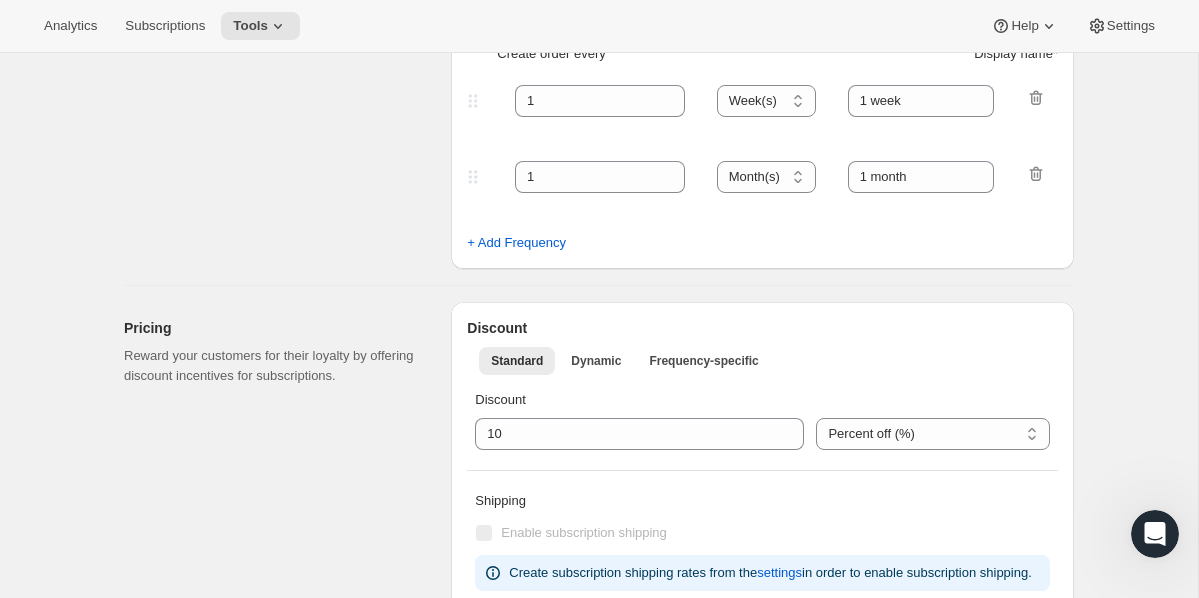 click on "Frequency prefix (optional) Deliver every Displayed on the product page before the frequency list Create order every Display name * 1 Day(s) Week(s) Month(s) Year(s) Week(s) 1 week 1 Day(s) Week(s) Month(s) Year(s) Month(s) 1 month + Add Frequency" at bounding box center (762, 90) 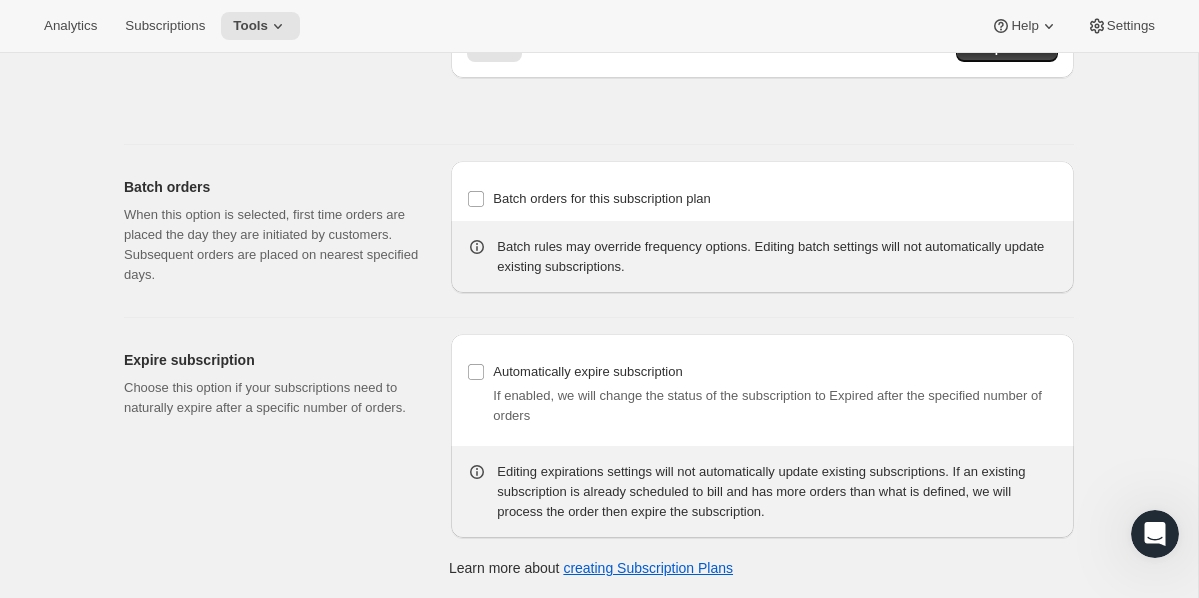 scroll, scrollTop: 2296, scrollLeft: 0, axis: vertical 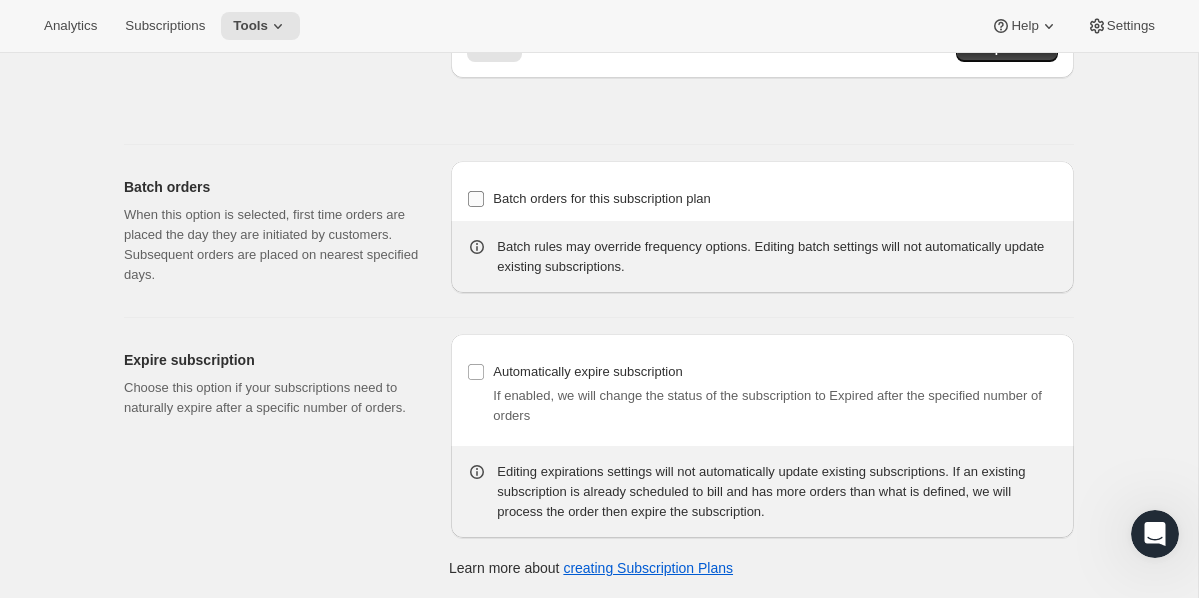 click on "Batch orders for this subscription plan" at bounding box center [476, 199] 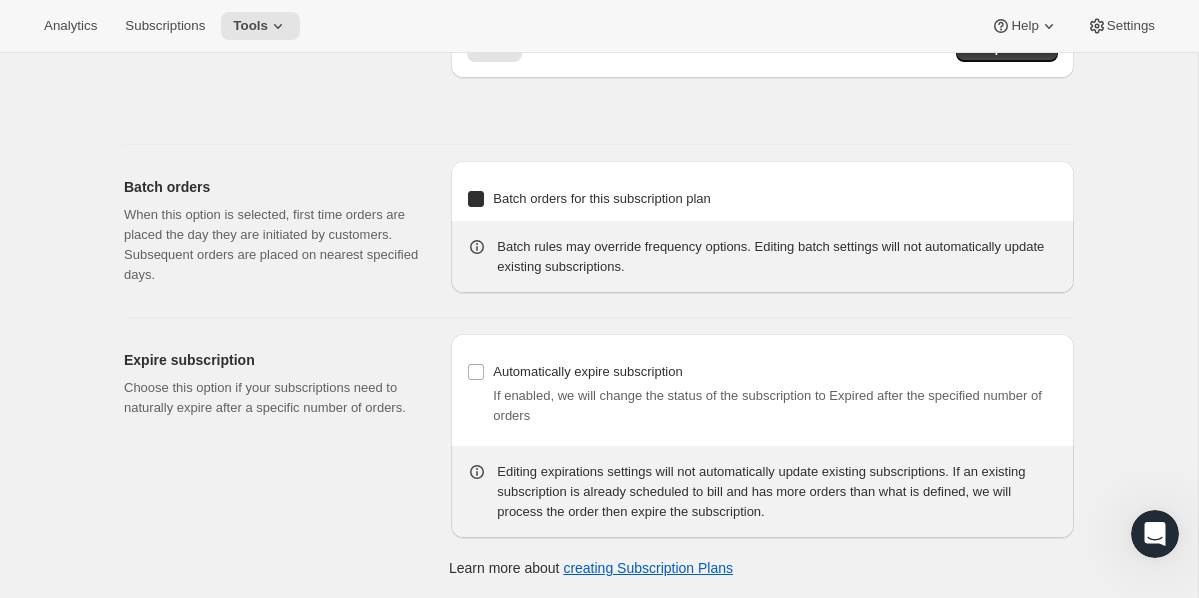 checkbox on "true" 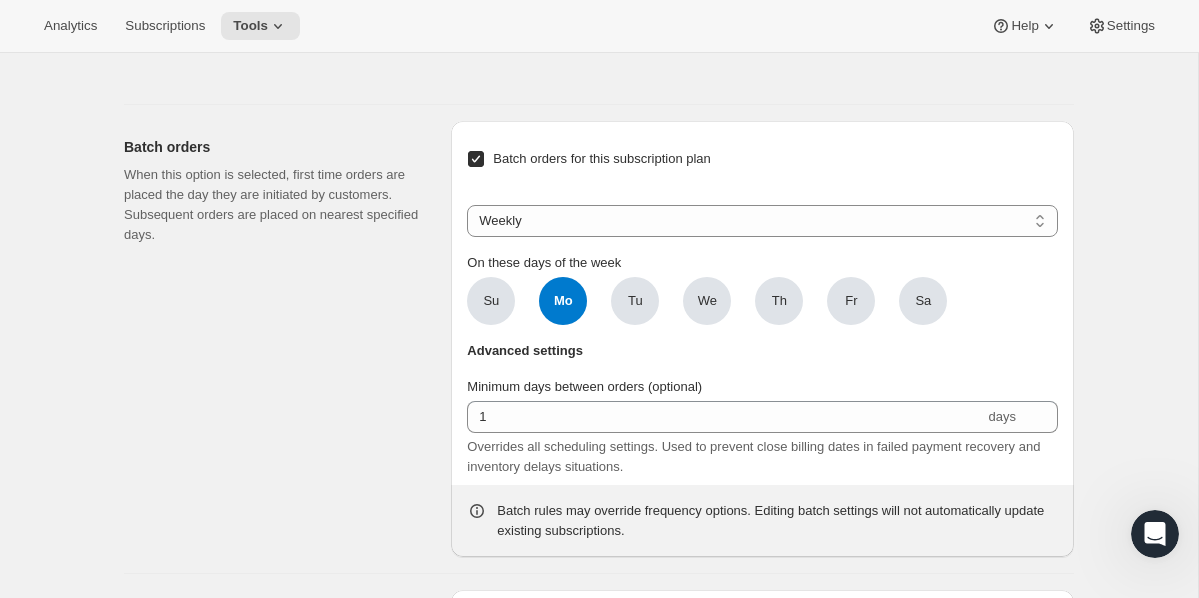 click on "Mo" at bounding box center (563, 301) 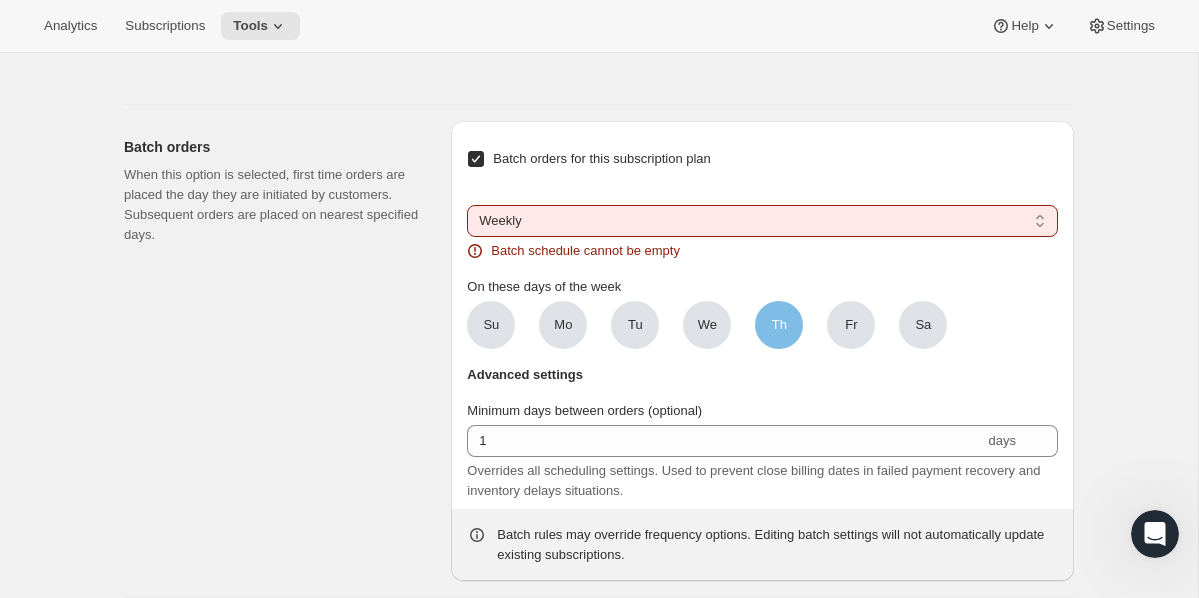 click on "Th" at bounding box center [779, 325] 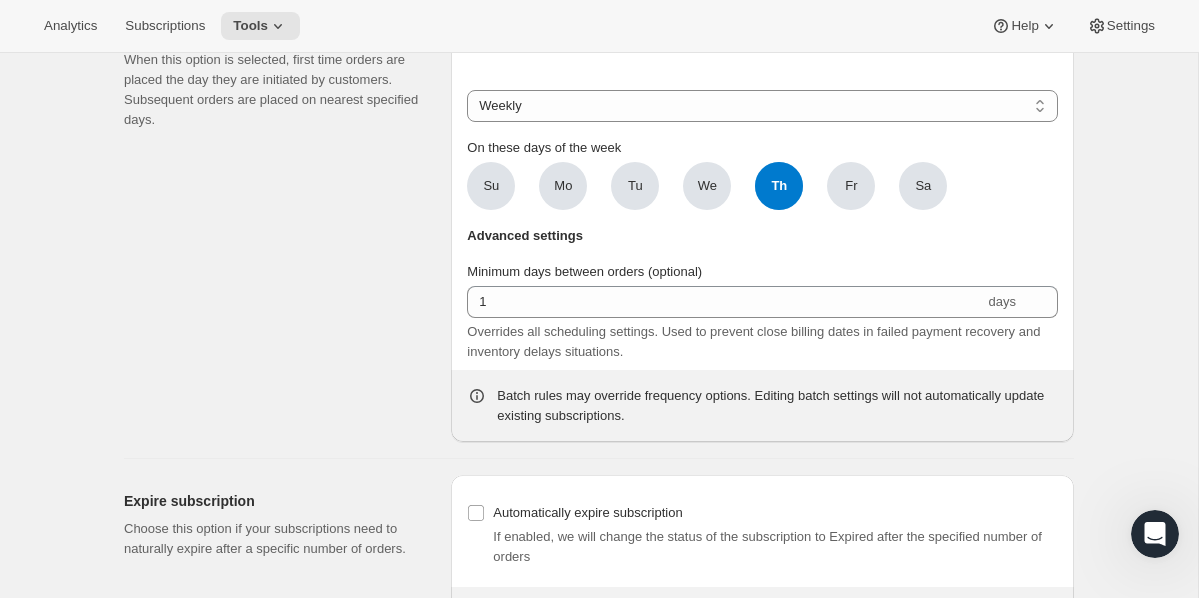 scroll, scrollTop: 2413, scrollLeft: 0, axis: vertical 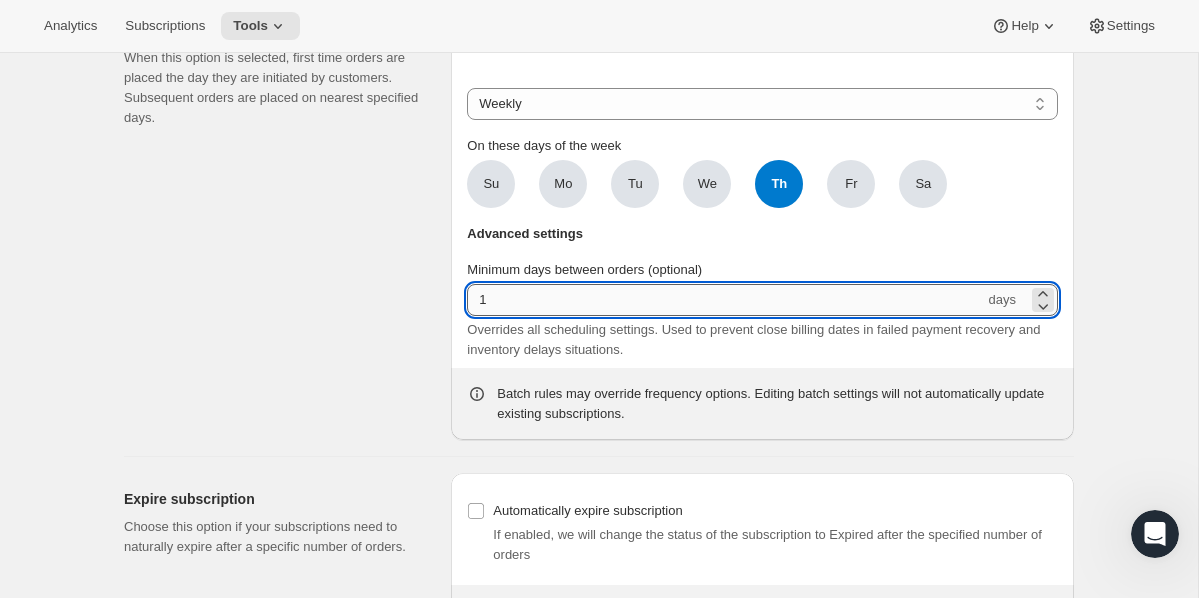 click on "1" at bounding box center [725, 300] 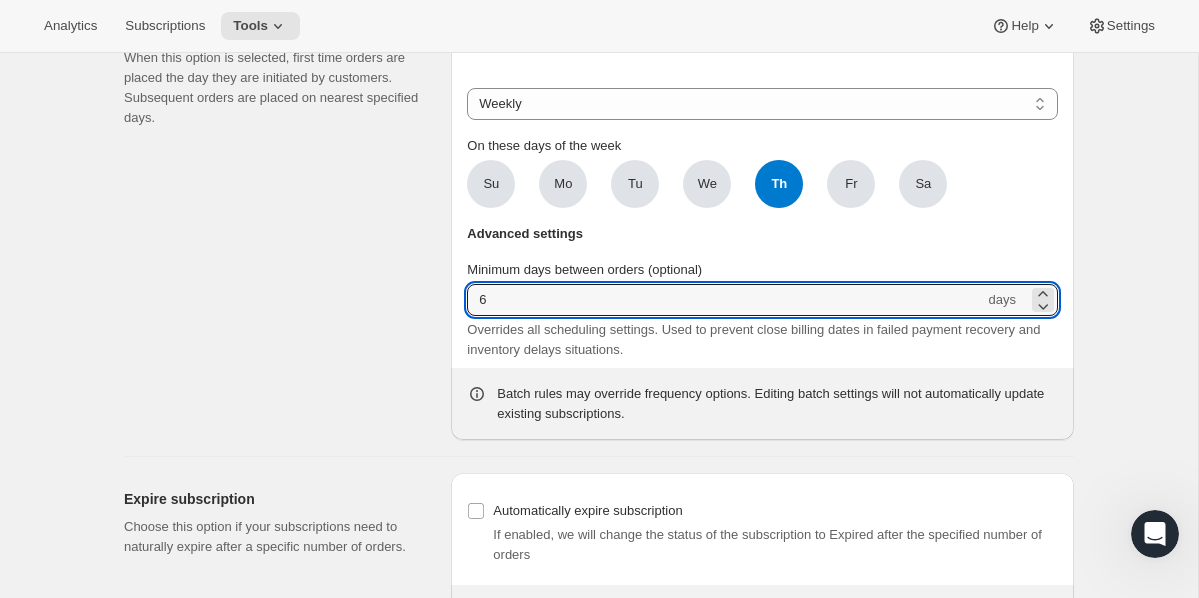 type on "6" 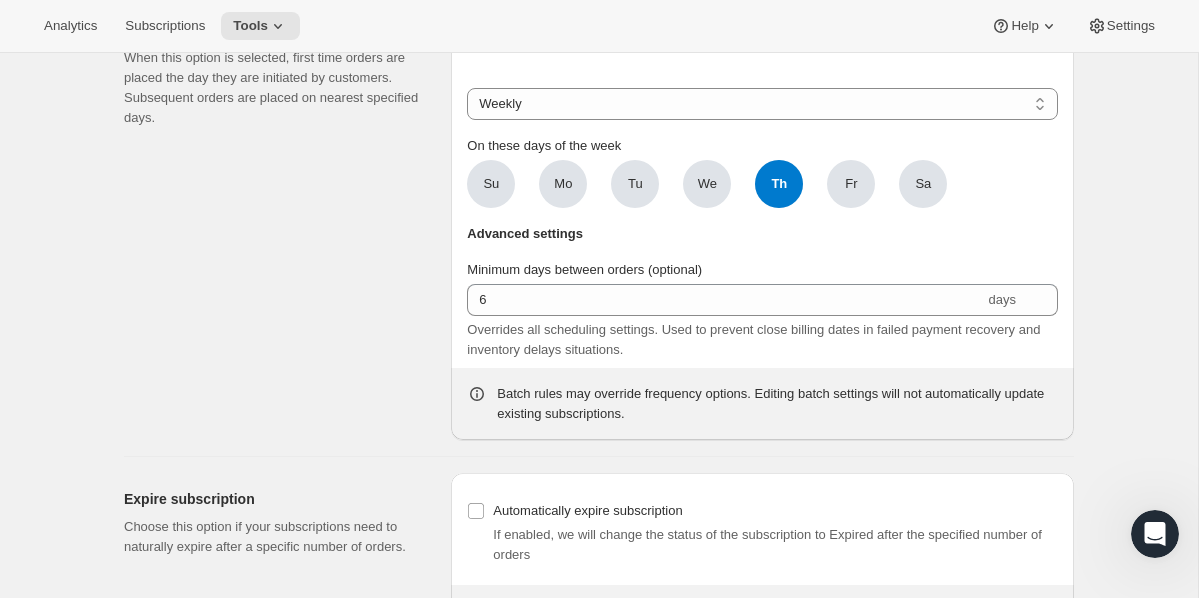 scroll, scrollTop: 2592, scrollLeft: 0, axis: vertical 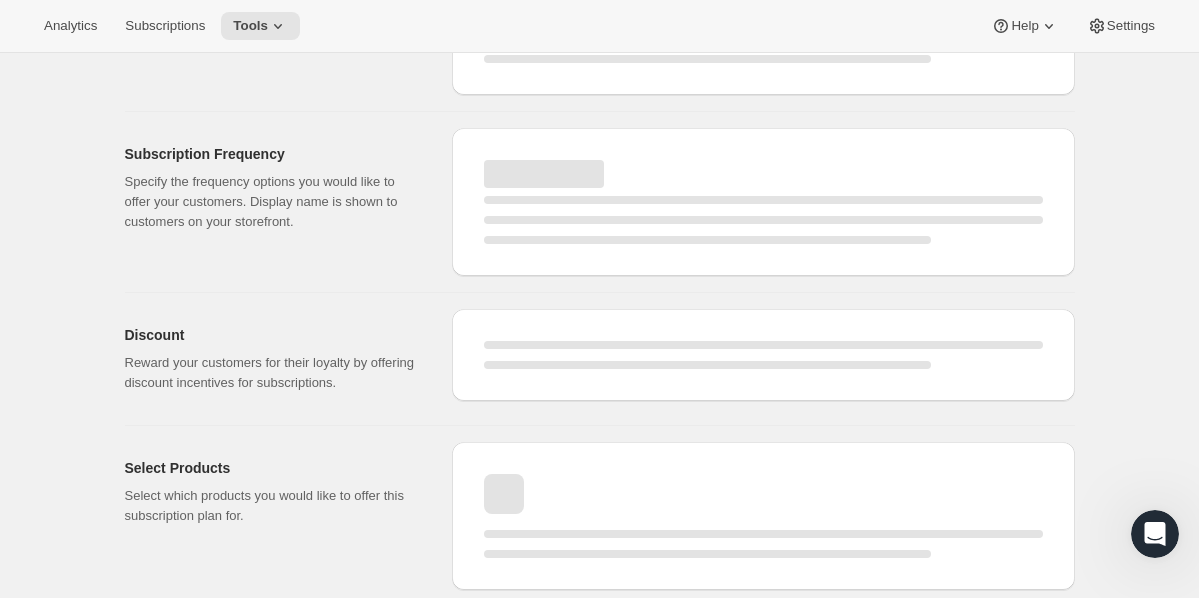select on "WEEK" 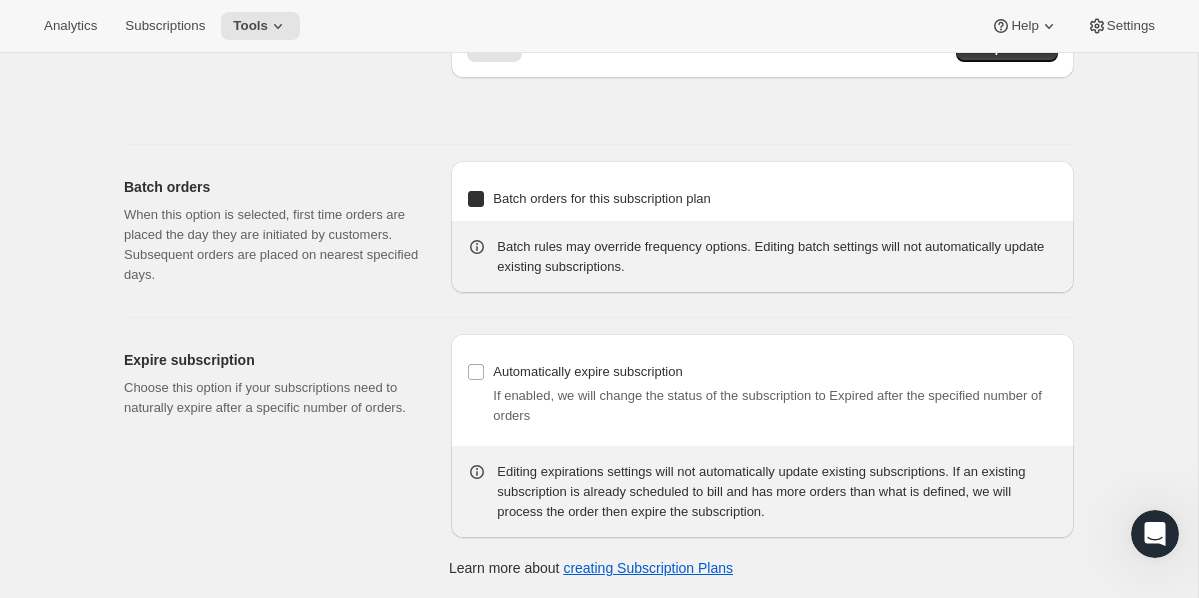 type on "1 week" 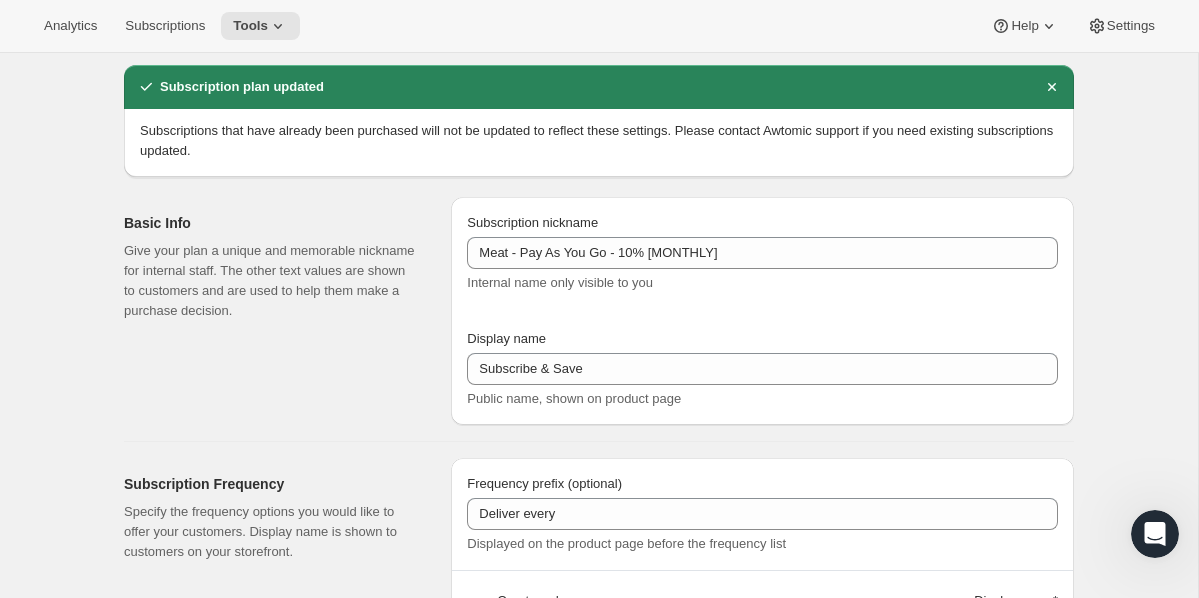 scroll, scrollTop: 0, scrollLeft: 0, axis: both 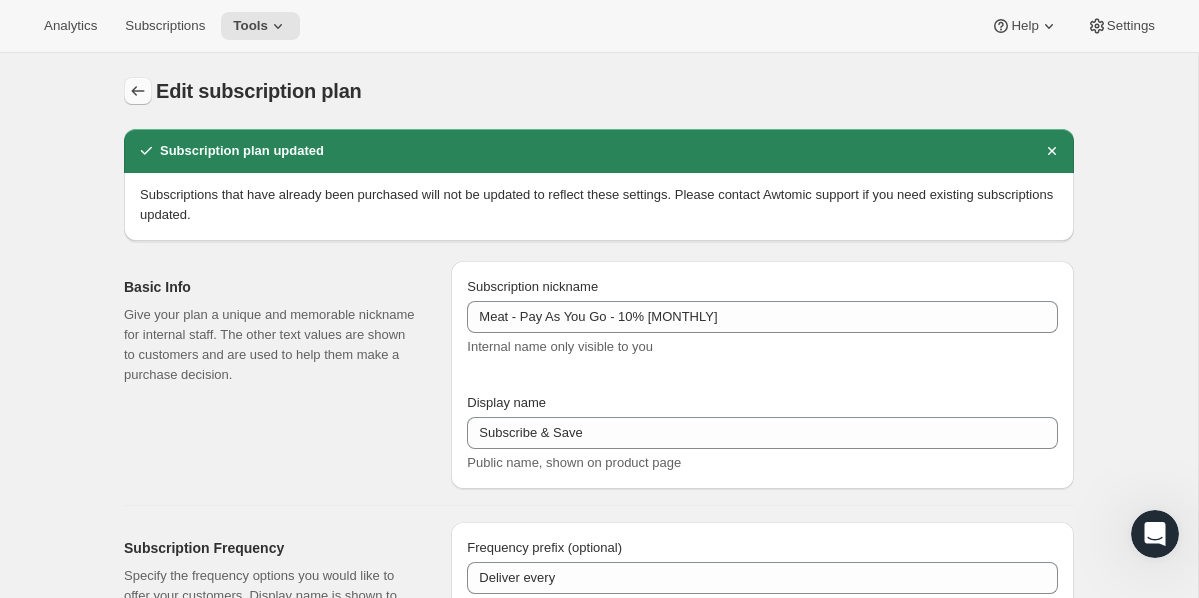click 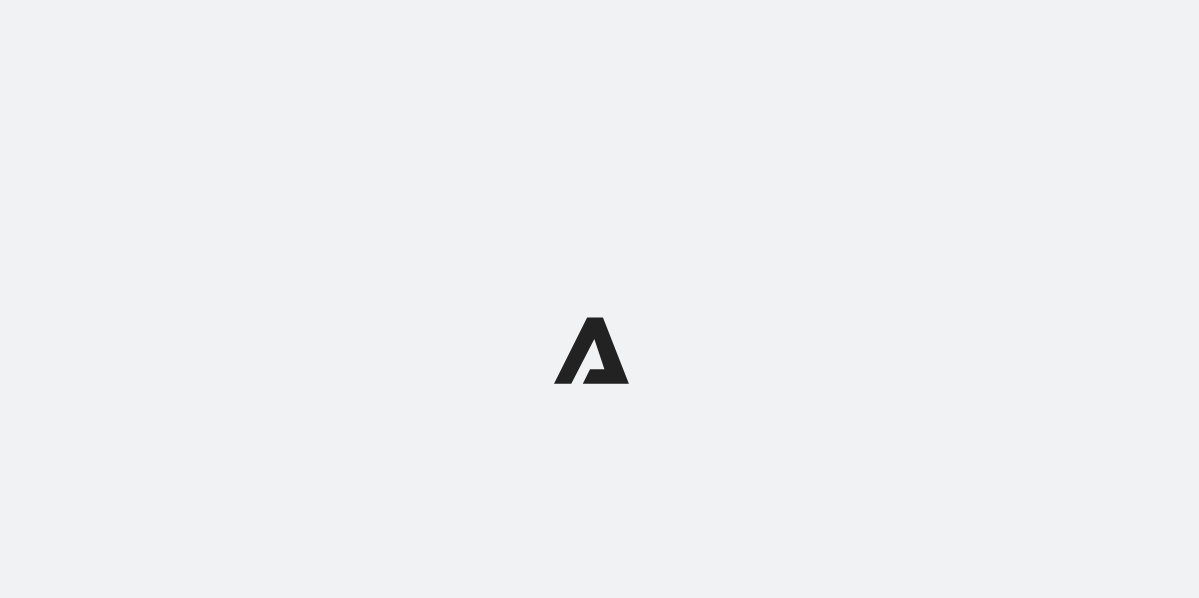 scroll, scrollTop: 0, scrollLeft: 0, axis: both 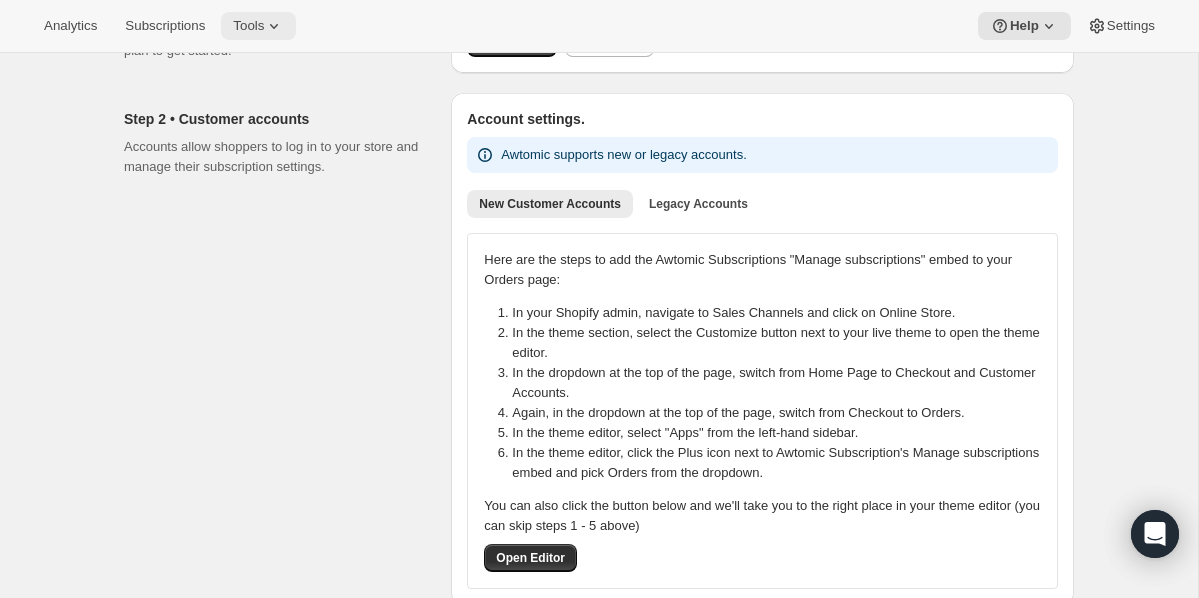 click on "Tools" at bounding box center (248, 26) 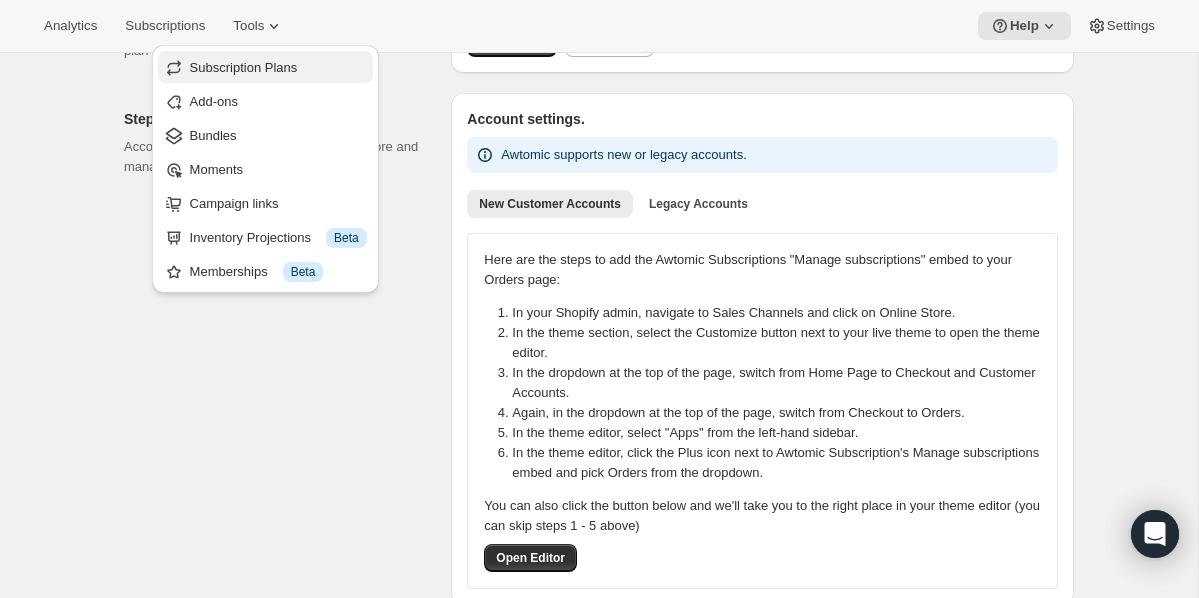 click on "Subscription Plans" at bounding box center (244, 67) 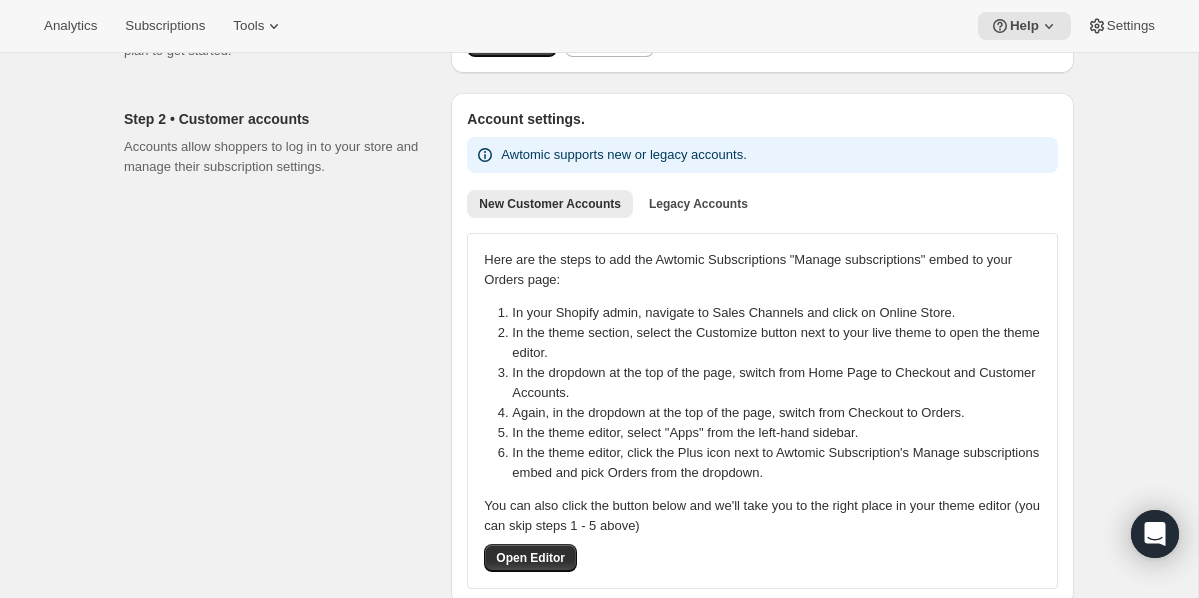 scroll, scrollTop: 0, scrollLeft: 0, axis: both 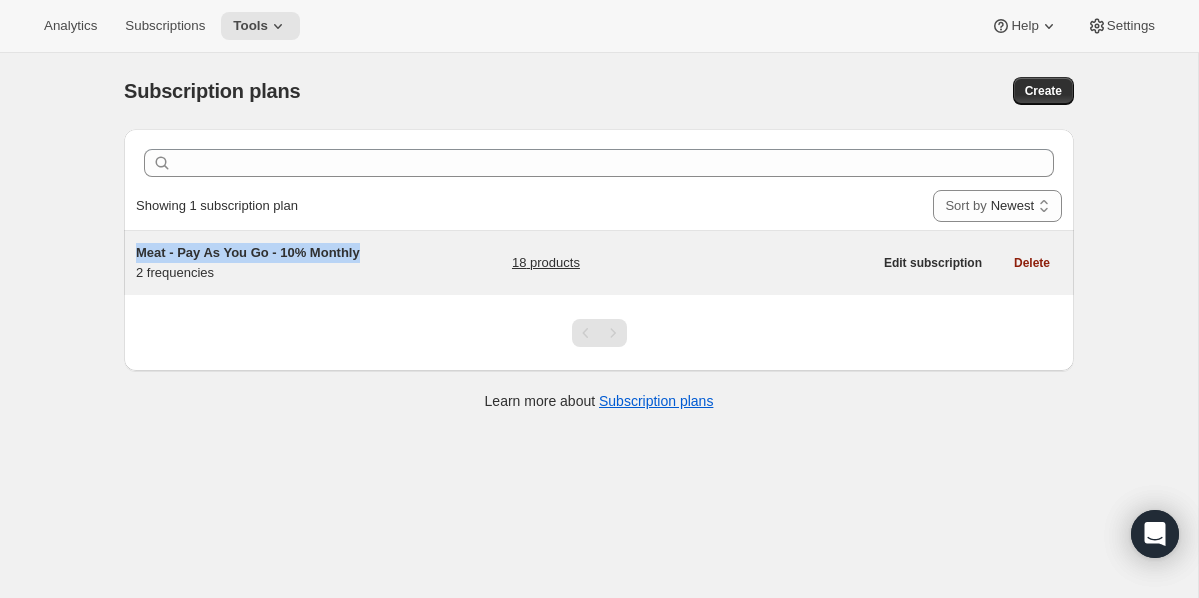 drag, startPoint x: 389, startPoint y: 253, endPoint x: 129, endPoint y: 257, distance: 260.03076 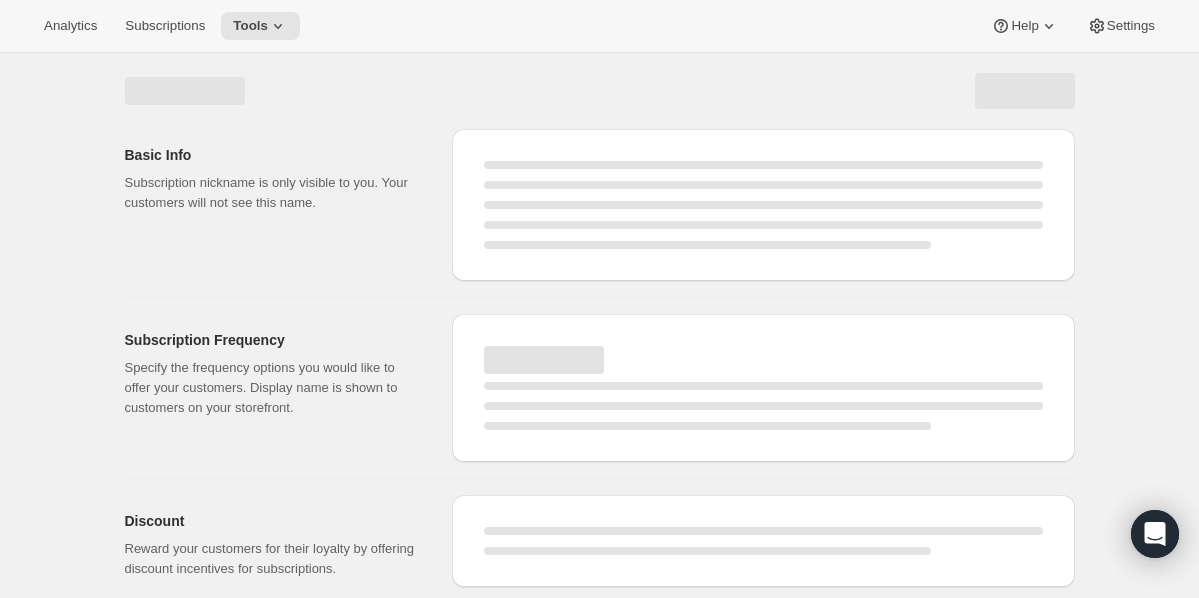 select on "WEEK" 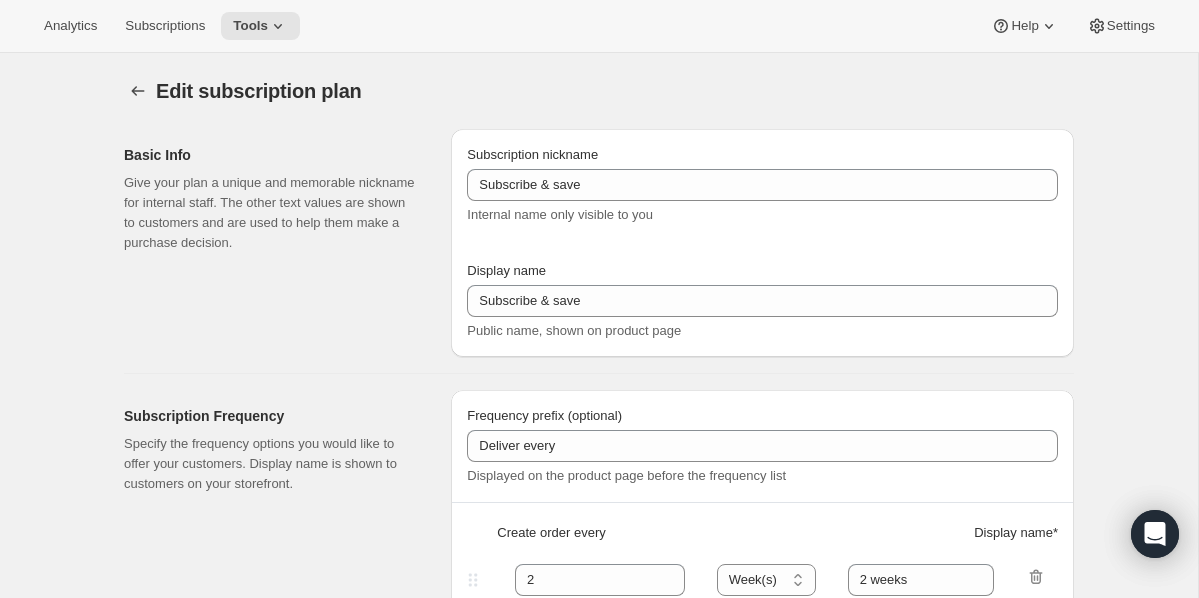 type on "Meat - Pay As You Go - 10% Monthly" 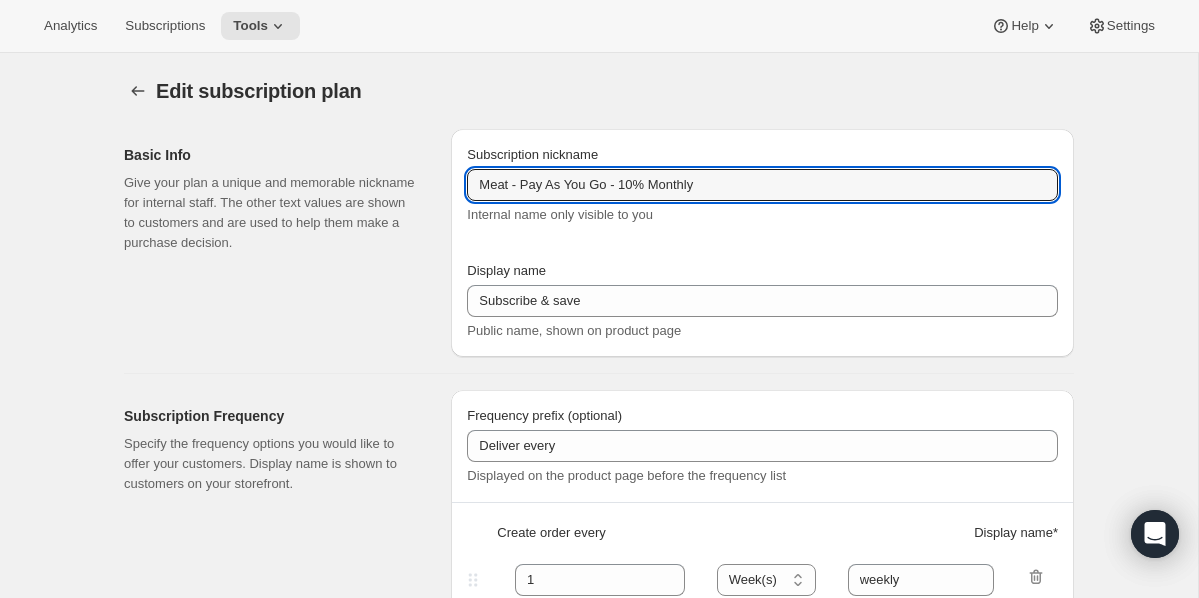 drag, startPoint x: 804, startPoint y: 179, endPoint x: 427, endPoint y: 179, distance: 377 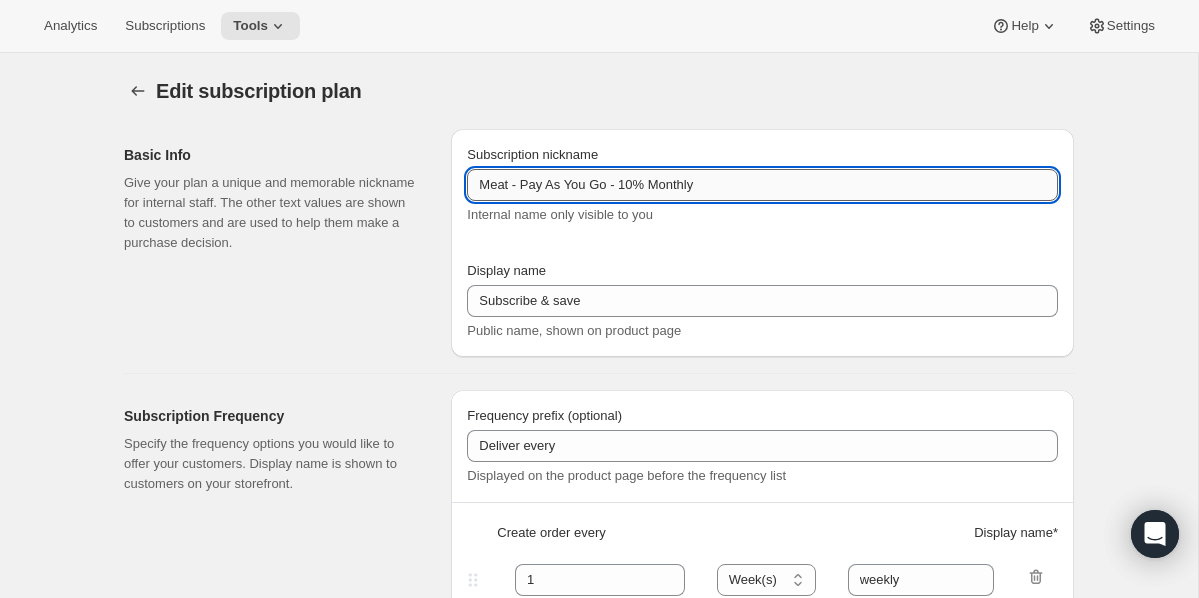 click on "Meat - Pay As You Go - 10% Monthly" at bounding box center [762, 185] 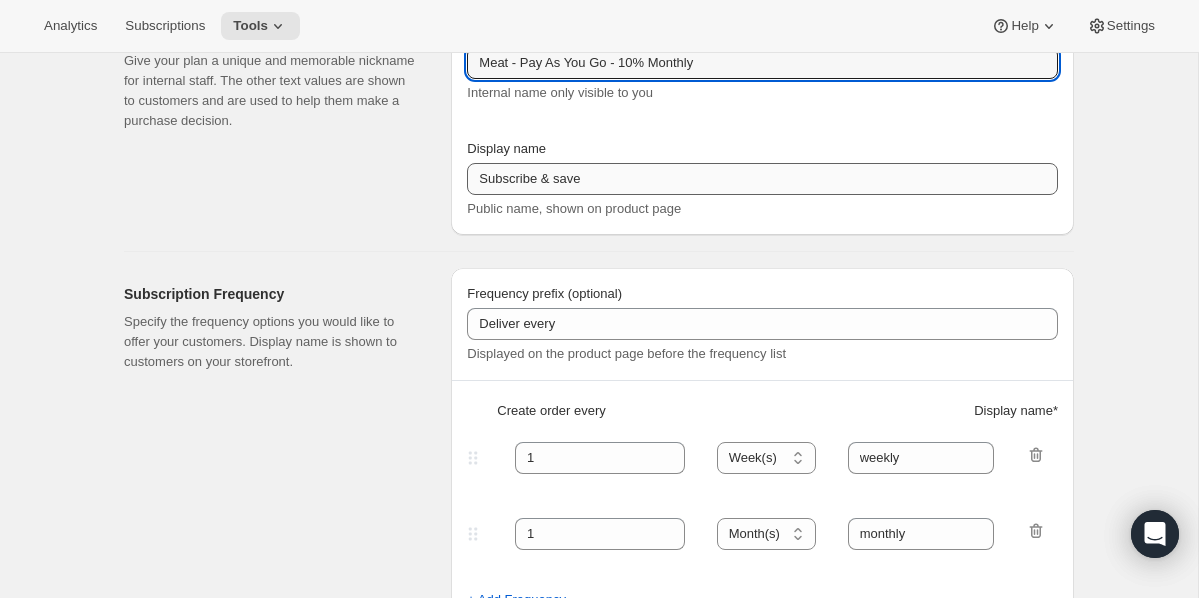scroll, scrollTop: 78, scrollLeft: 0, axis: vertical 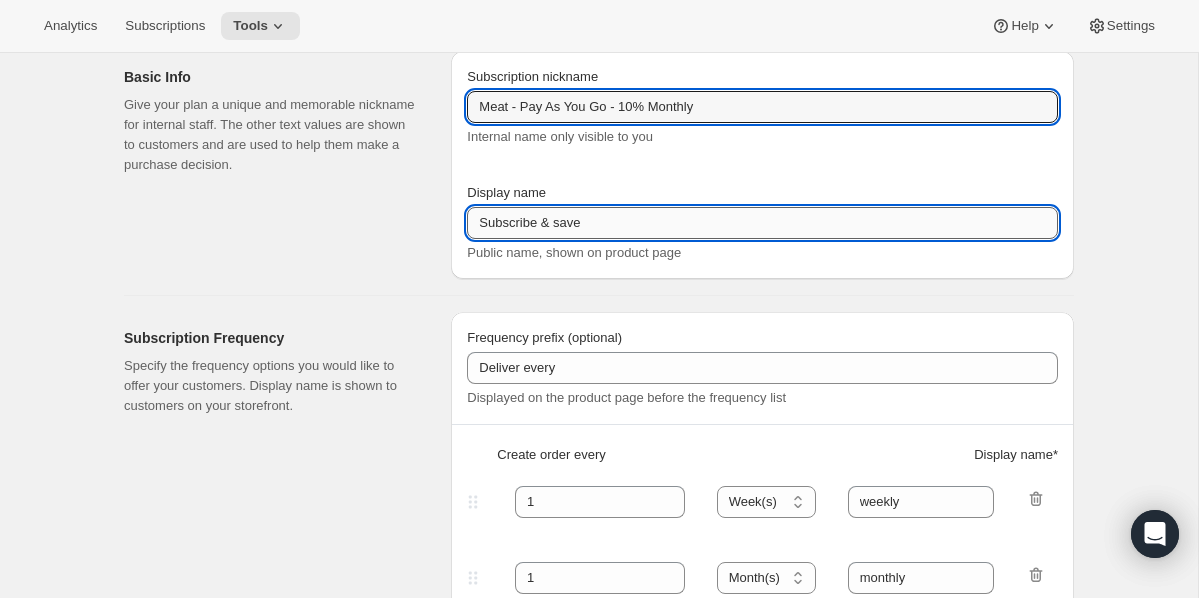 click on "Subscribe & save" at bounding box center [762, 223] 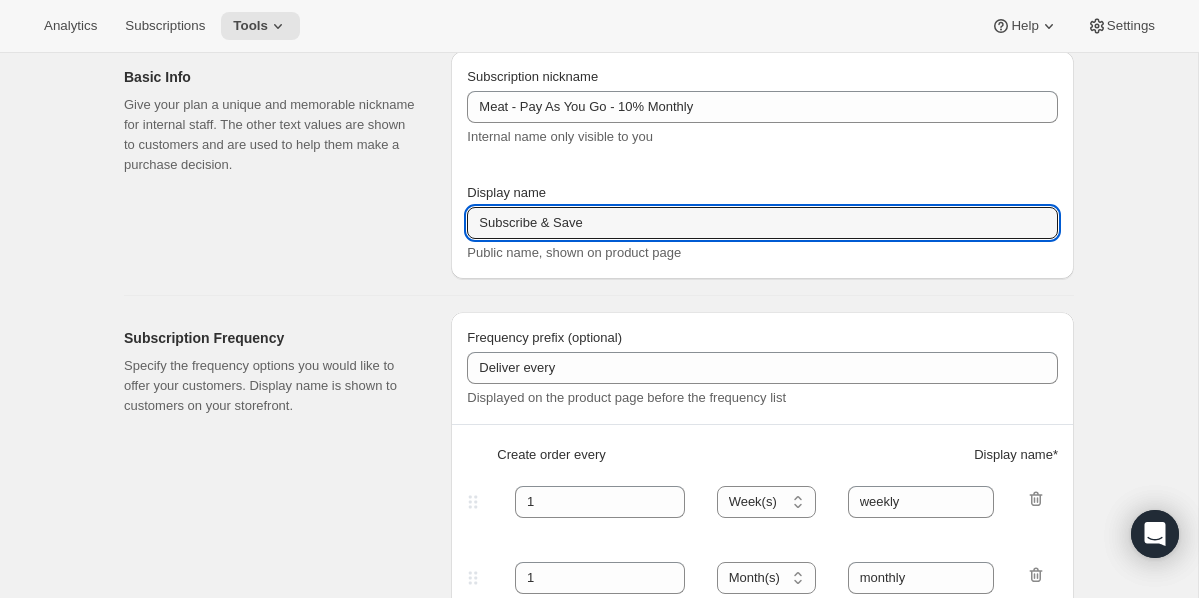type on "Subscribe & Save" 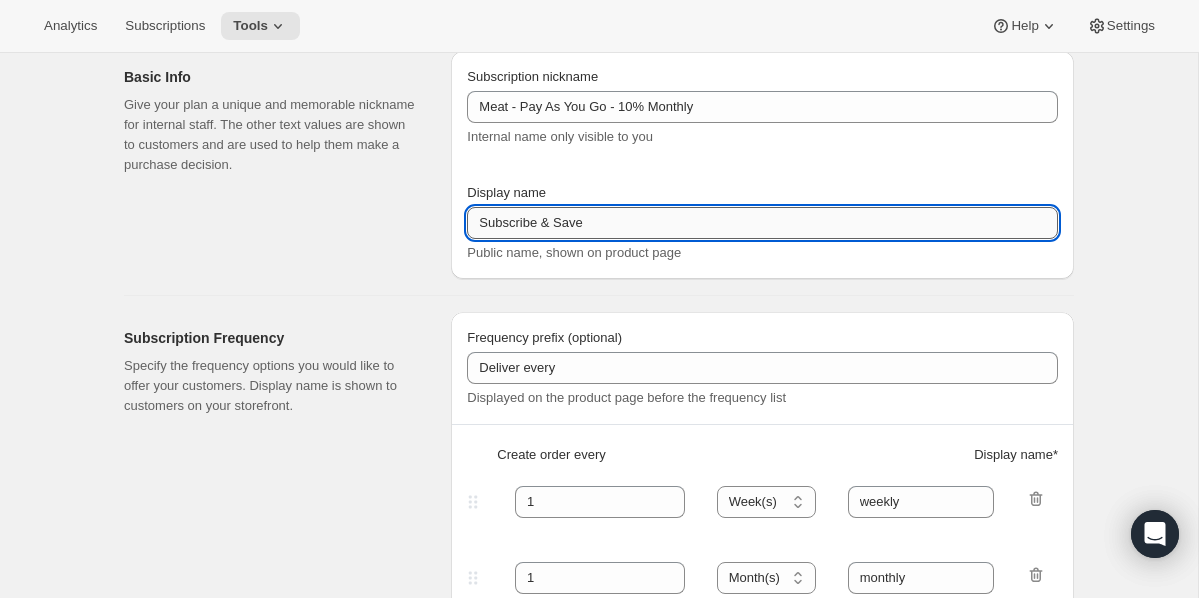 click on "Subscribe & Save" at bounding box center [762, 223] 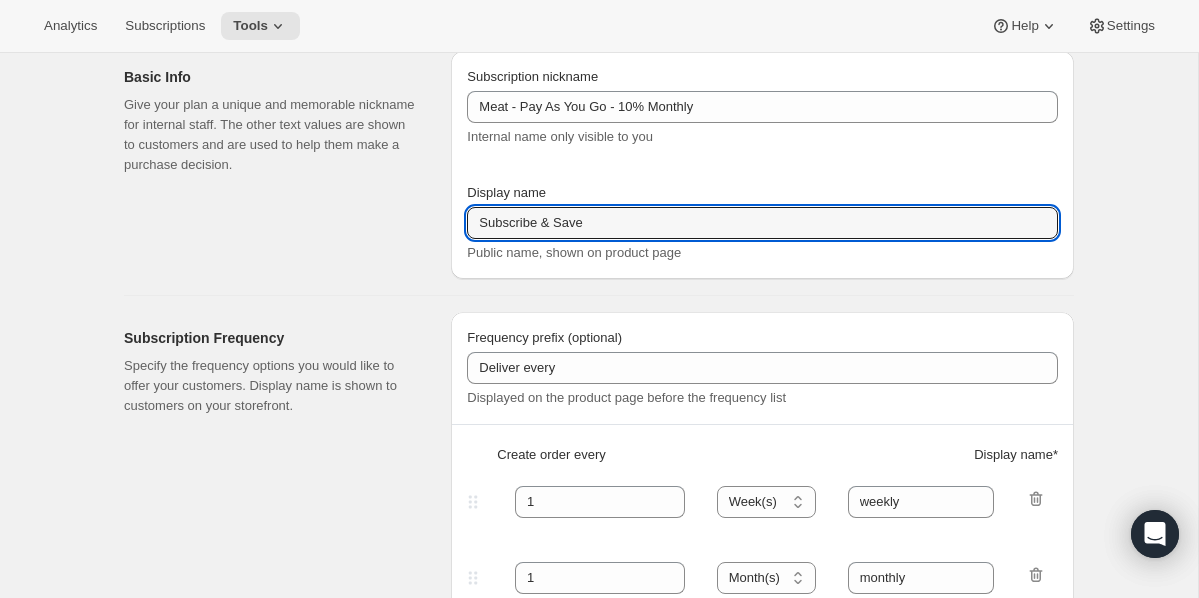 click on "Subscription Frequency Specify the frequency options you would like to offer your customers. Display name is shown to customers on your storefront. Frequency prefix (optional) Deliver every Displayed on the product page before the frequency list Create order every Display name * 1 Day(s) Week(s) Month(s) Year(s) Week(s) weekly 1 Day(s) Week(s) Month(s) Year(s) Month(s) monthly + Add Frequency" at bounding box center (591, 483) 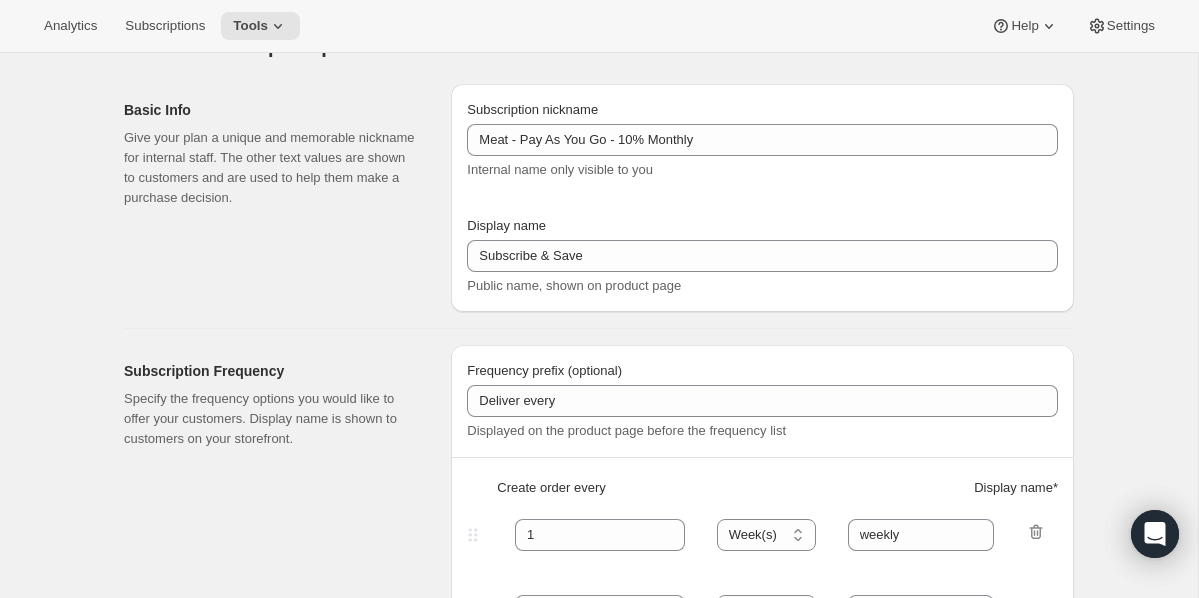 scroll, scrollTop: 0, scrollLeft: 0, axis: both 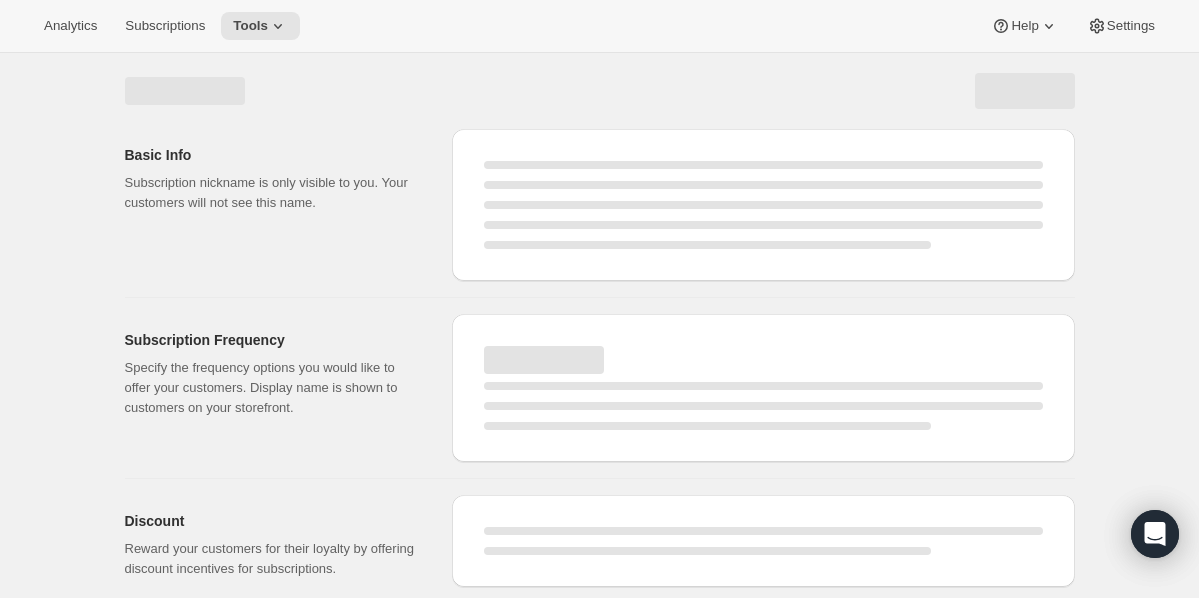 select on "WEEK" 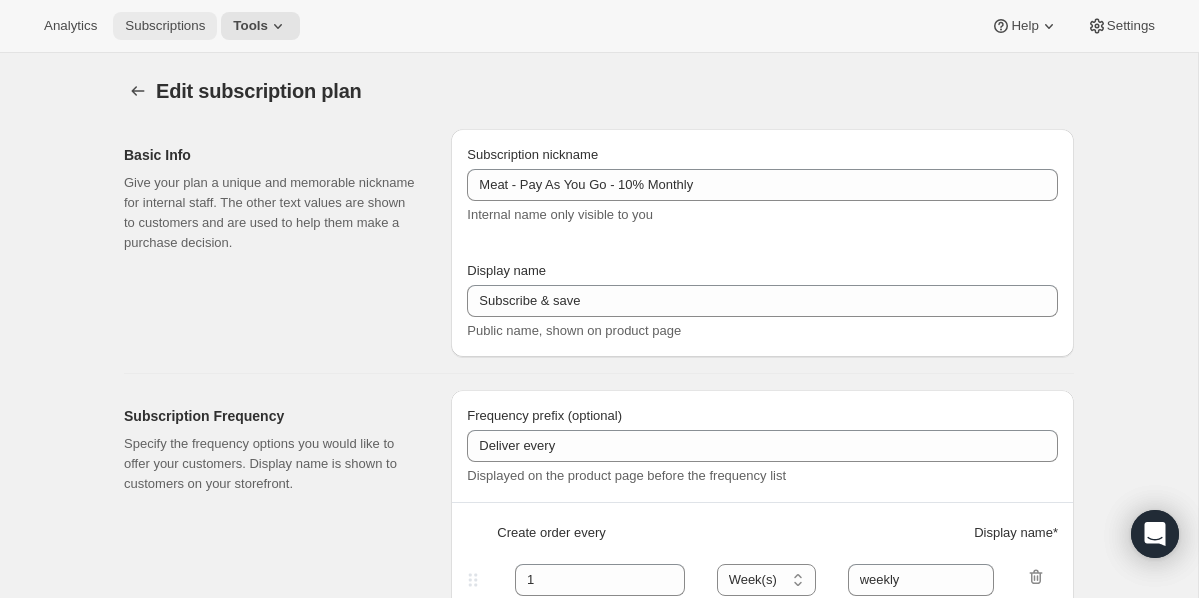 type on "Subscribe & Save" 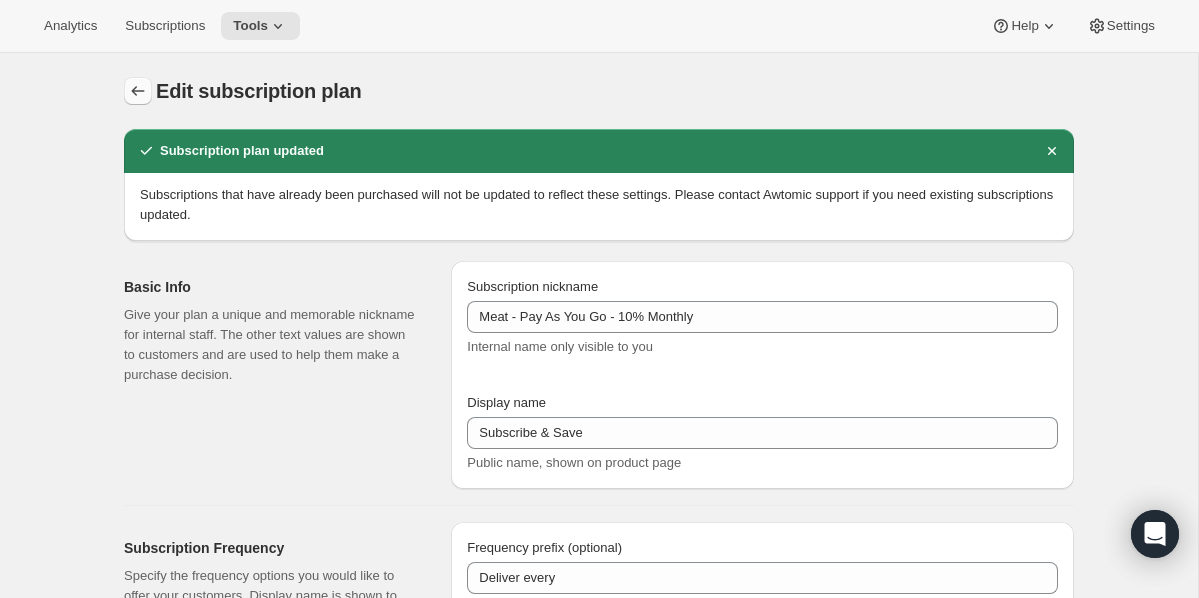 click 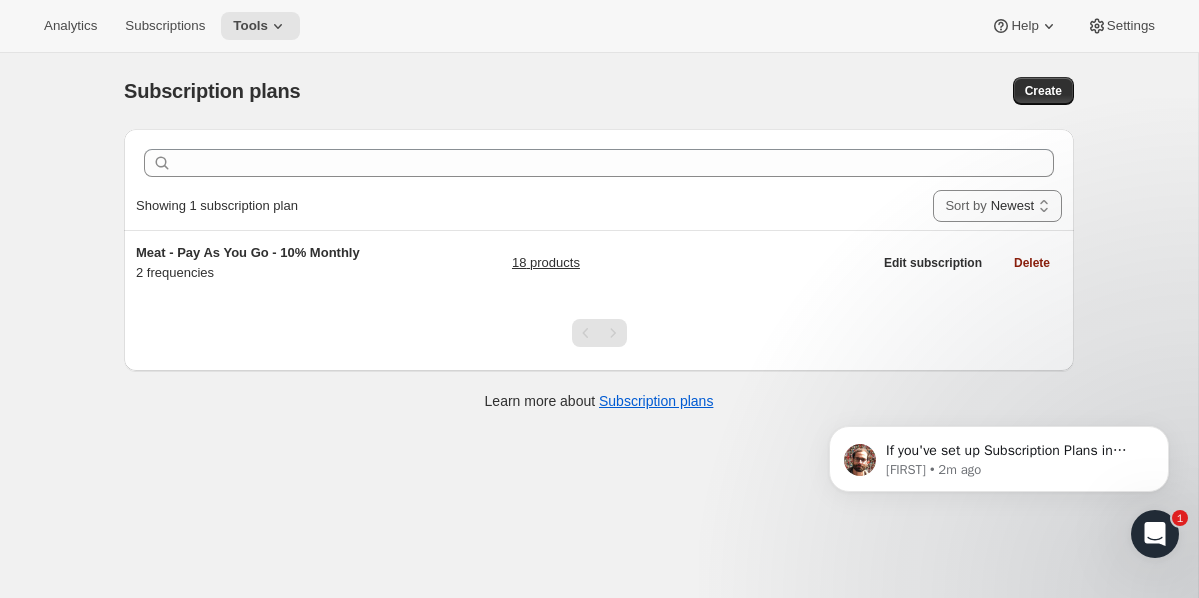 scroll, scrollTop: 0, scrollLeft: 0, axis: both 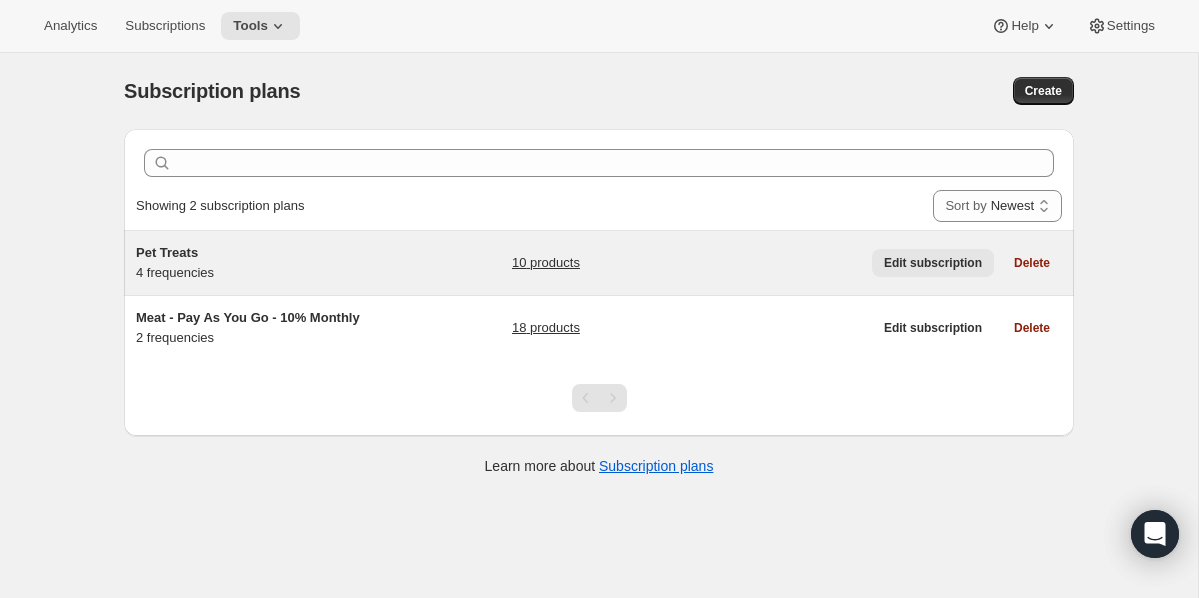 click on "Edit subscription" at bounding box center (933, 263) 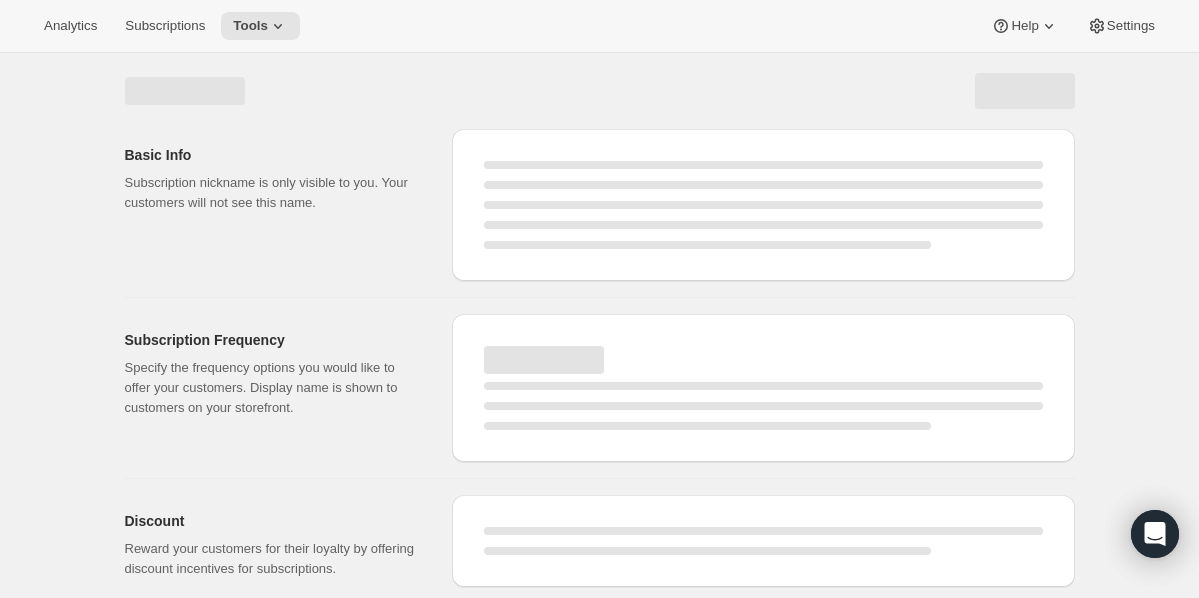 select on "WEEK" 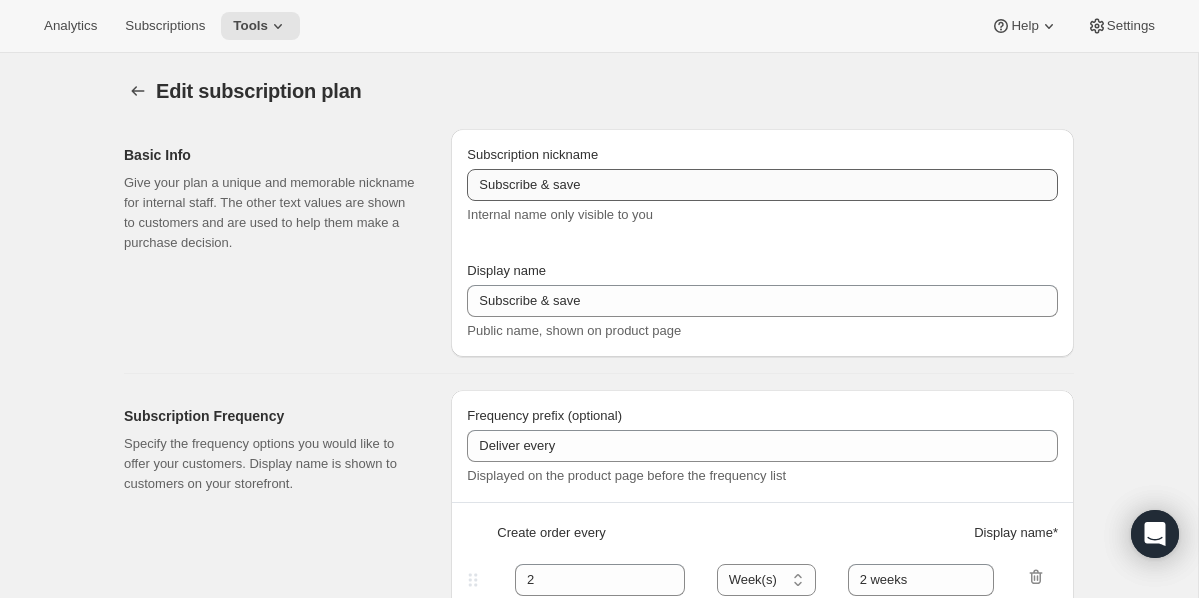 type on "Pet Treats" 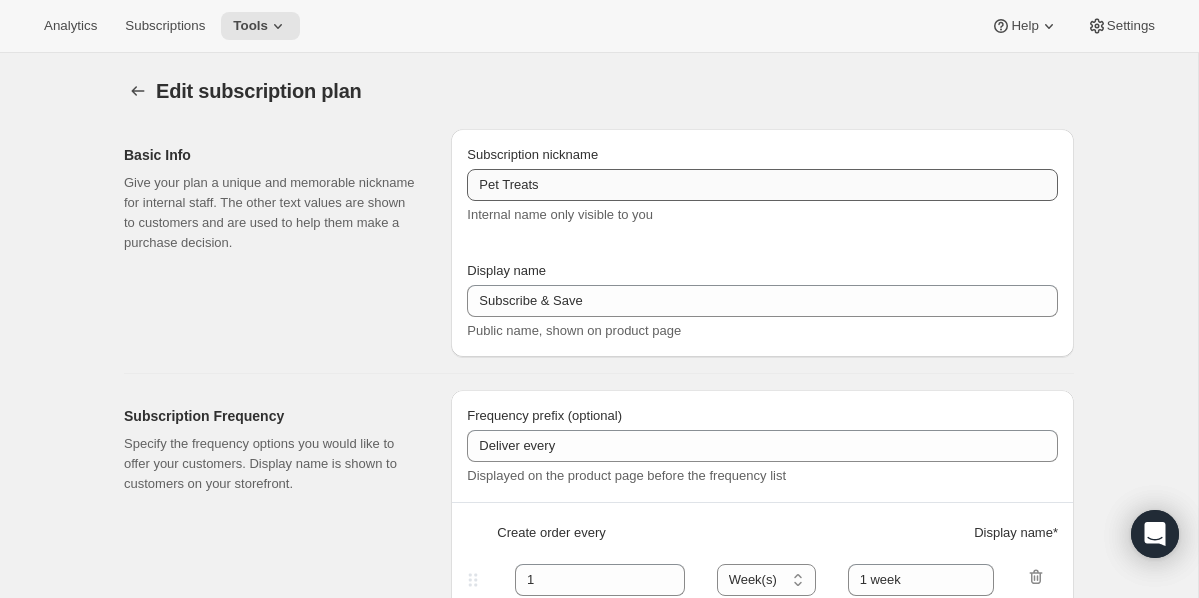 select on "WEEK" 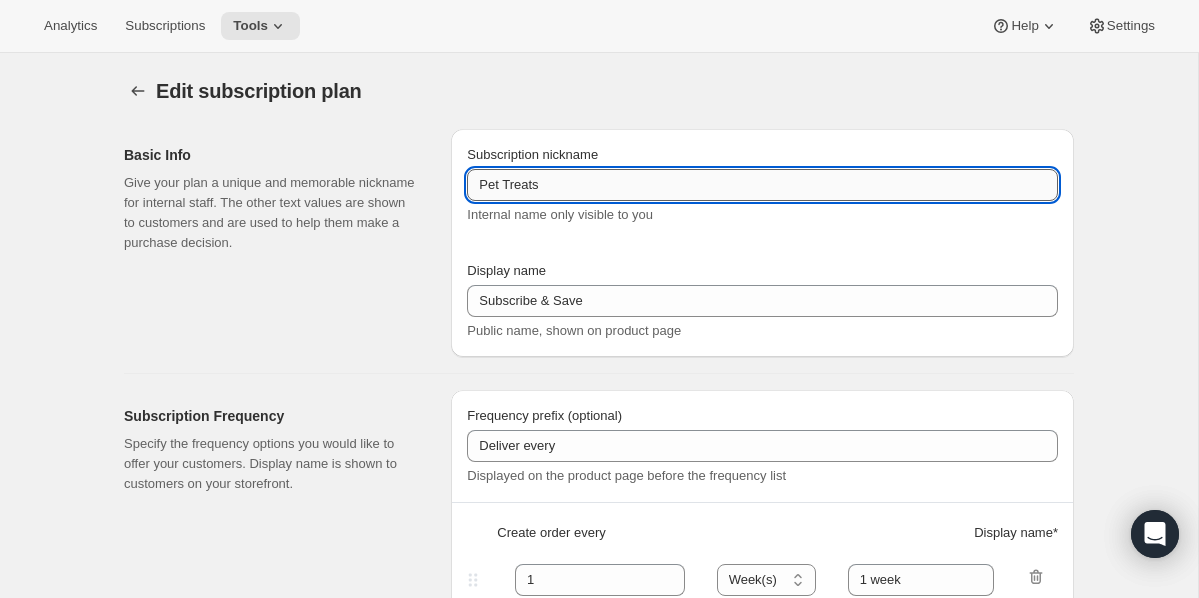 click on "Pet Treats" at bounding box center [762, 185] 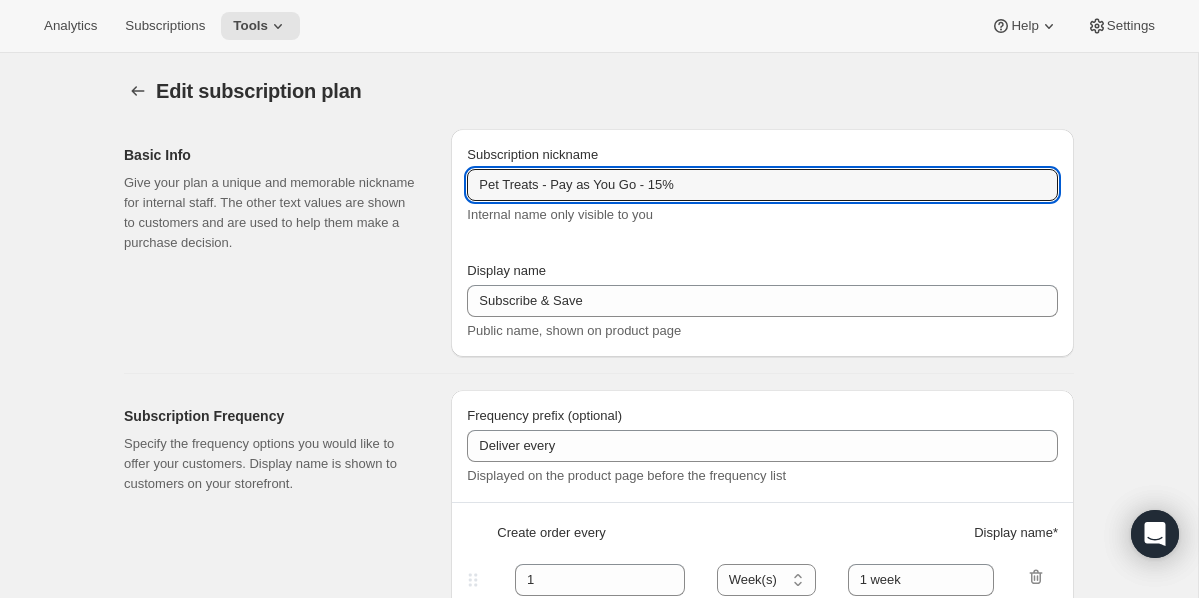 type on "Pet Treats - Pay as You Go - 15%" 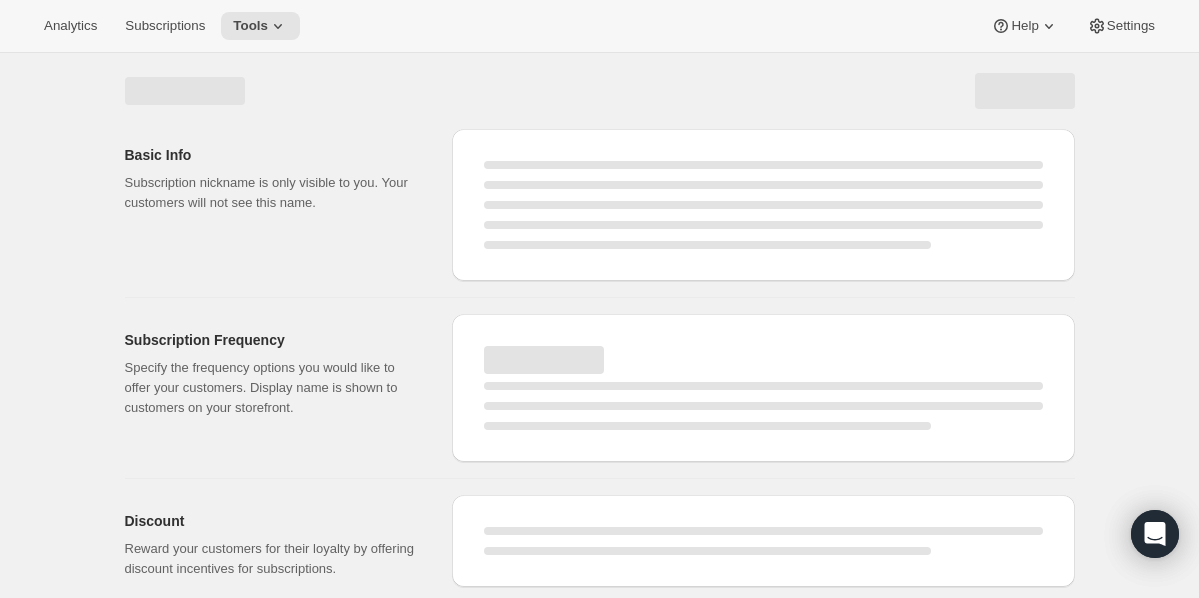 select on "WEEK" 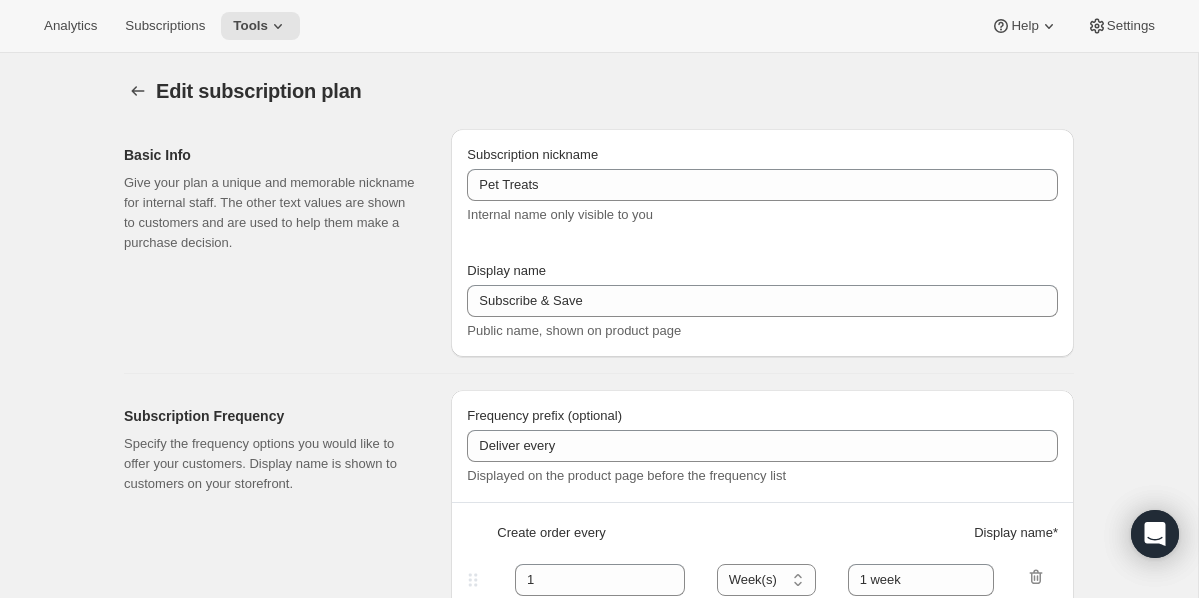 type on "Pet Treats - Pay as You Go - 15%" 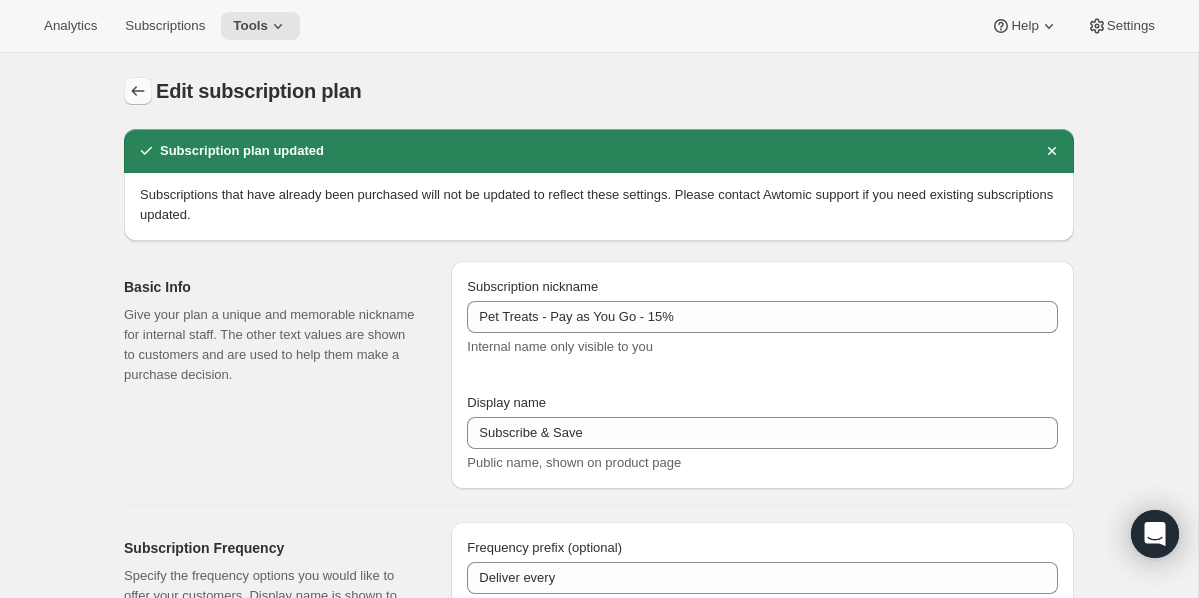 click 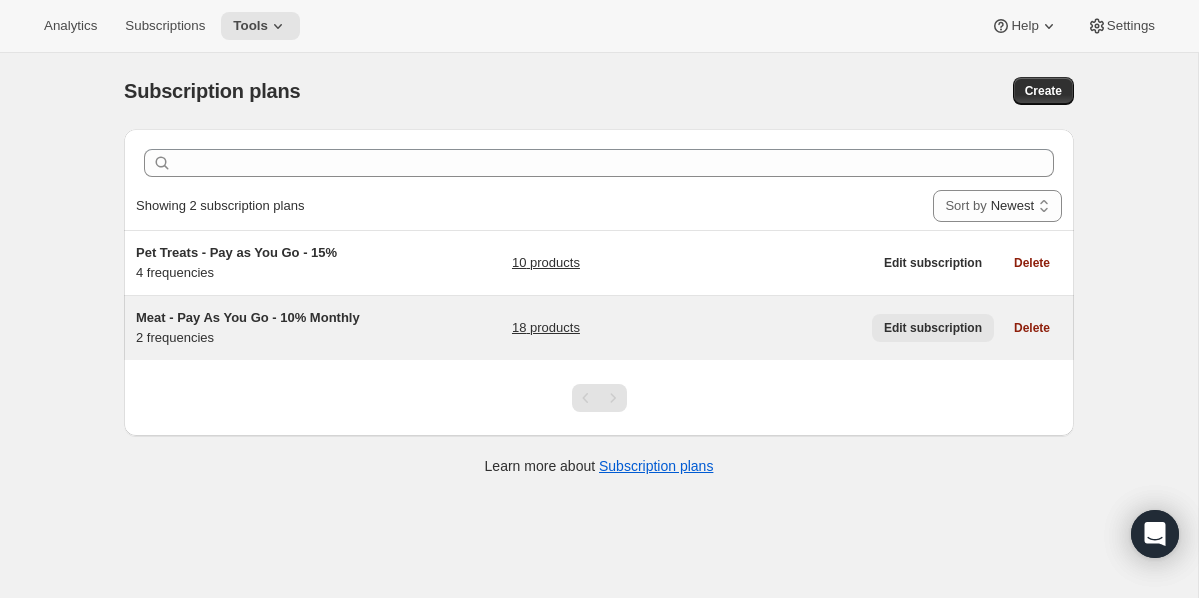 click on "Edit subscription" at bounding box center [933, 328] 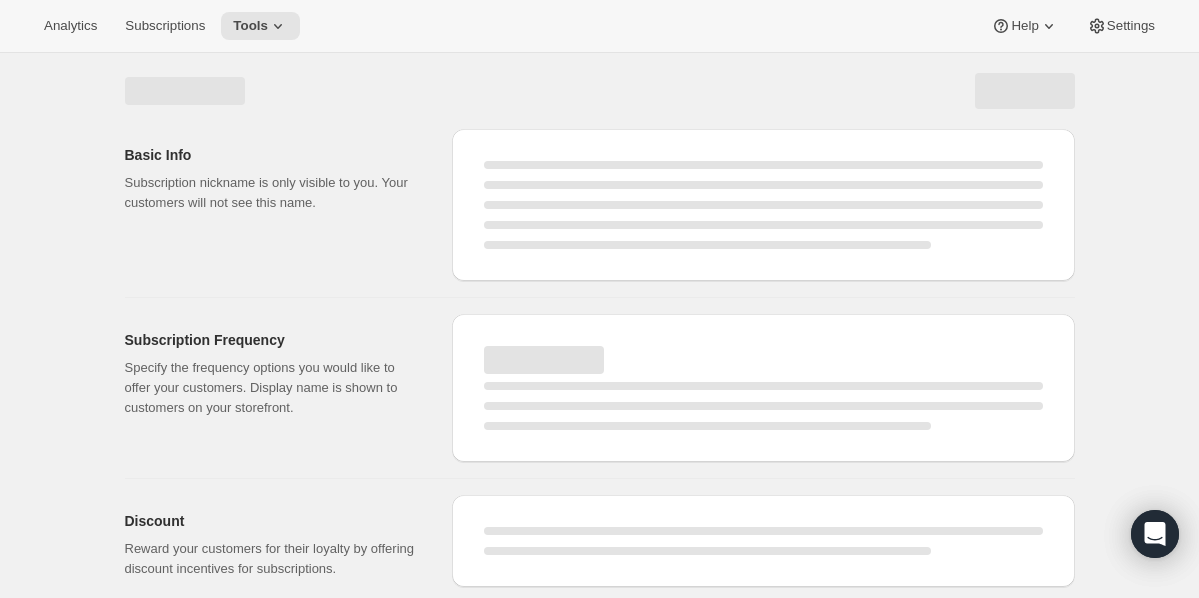 select on "WEEK" 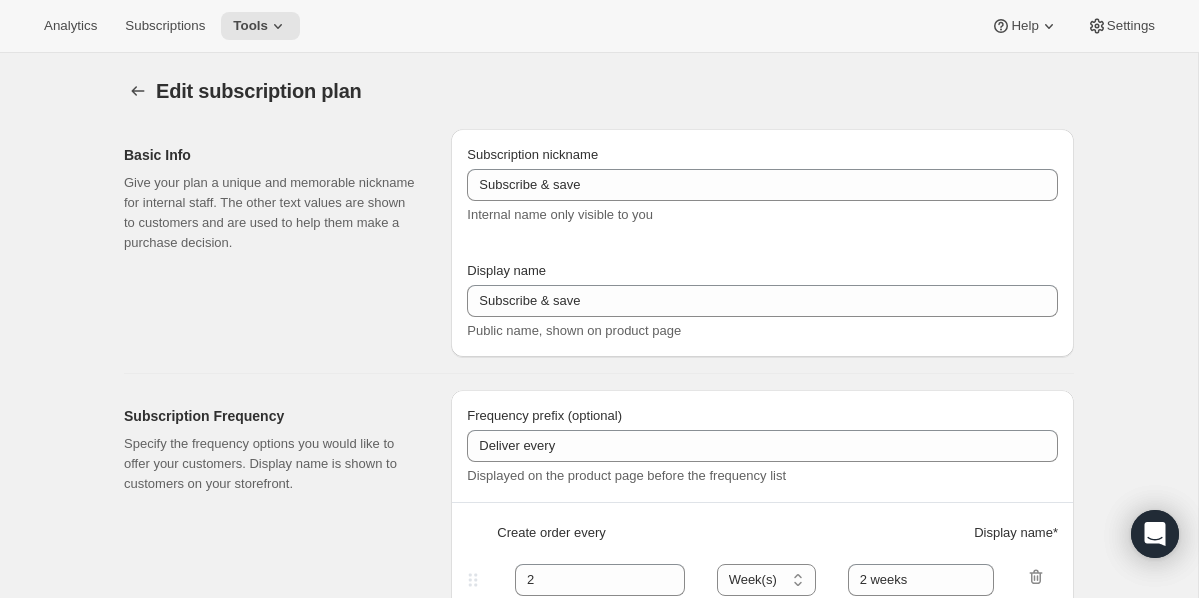 type on "Meat - Pay As You Go - 10% Monthly" 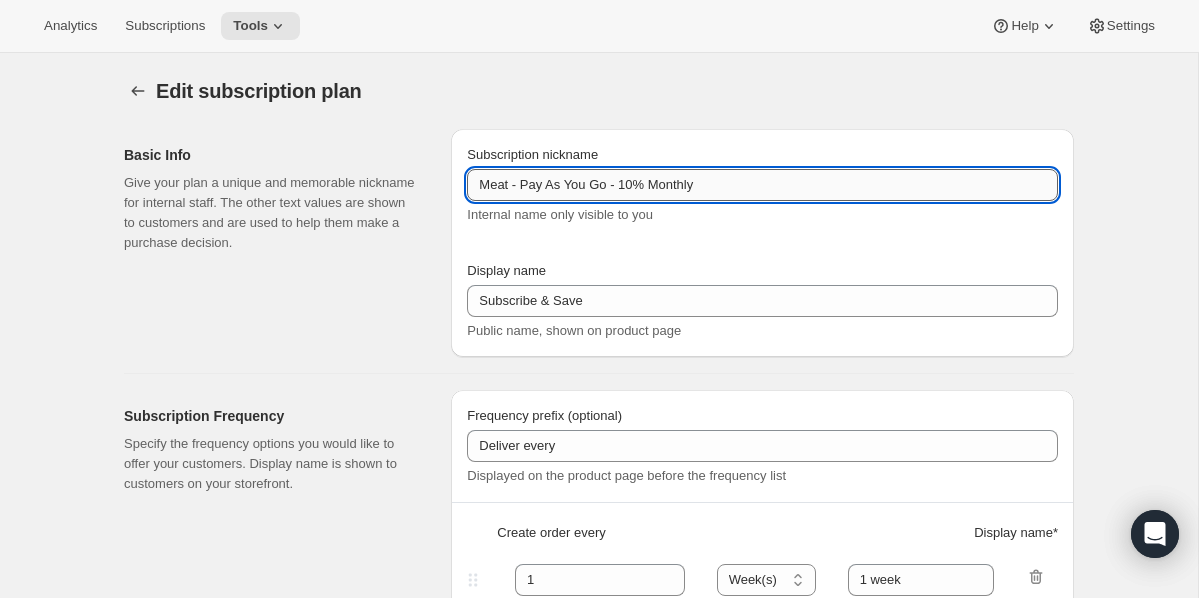 drag, startPoint x: 709, startPoint y: 183, endPoint x: 654, endPoint y: 180, distance: 55.081757 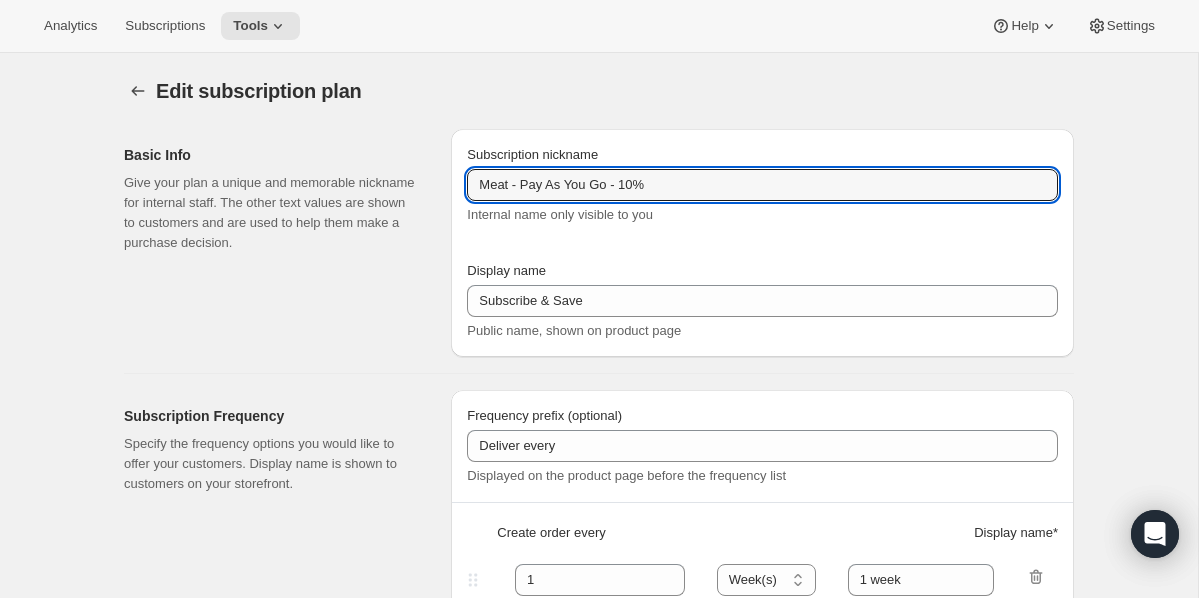type on "Meat - Pay As You Go - 10%" 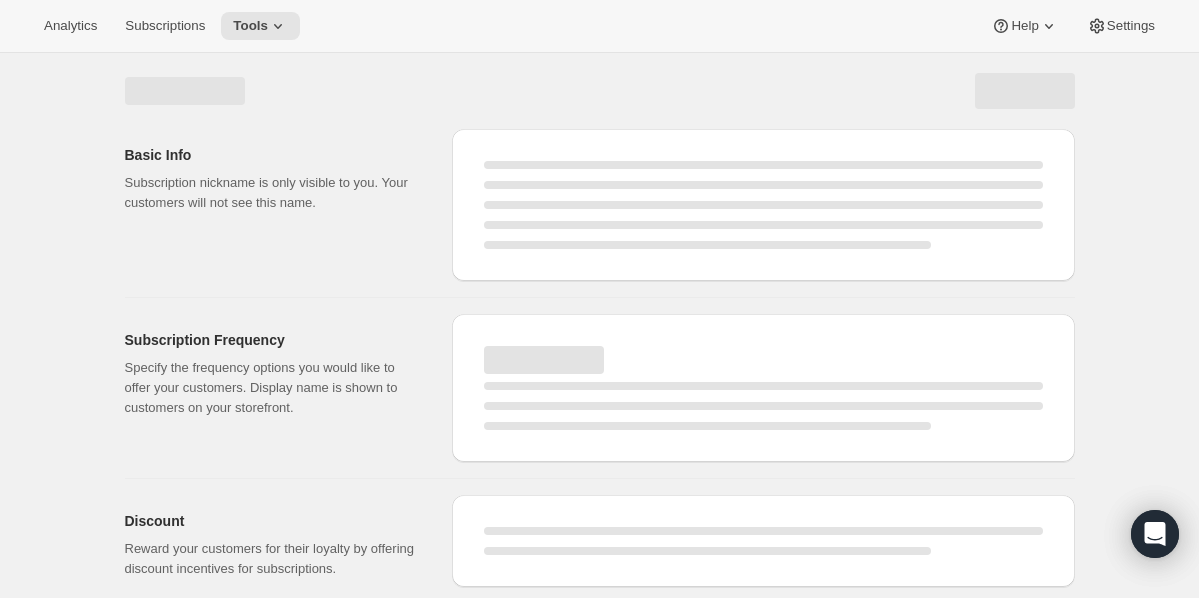 select on "WEEK" 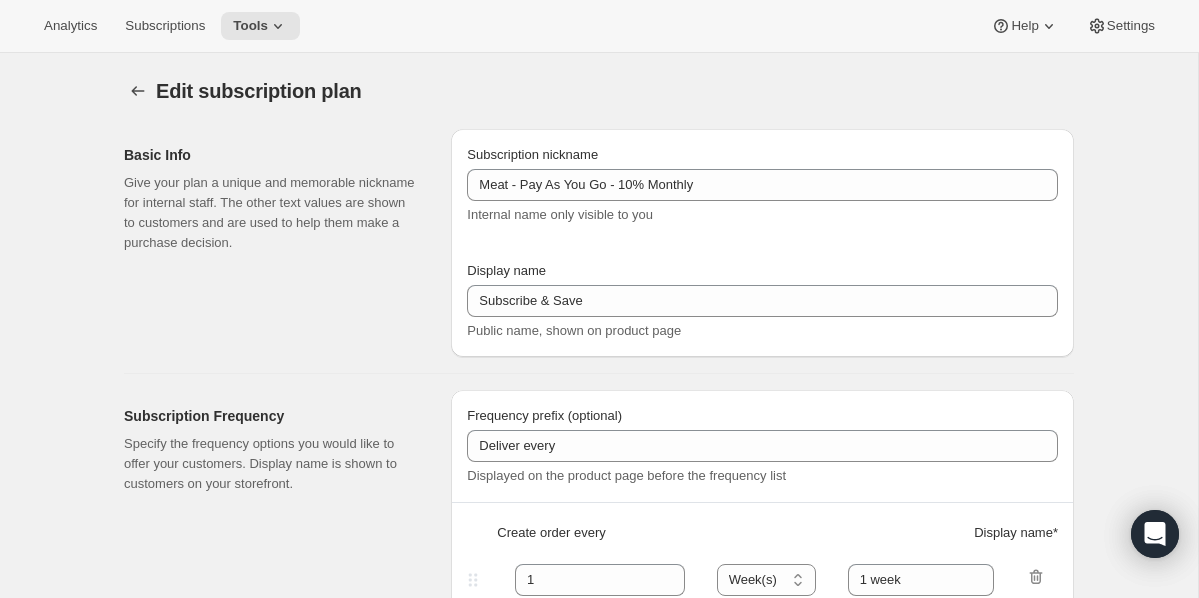 type on "Meat - Pay As You Go - 10%" 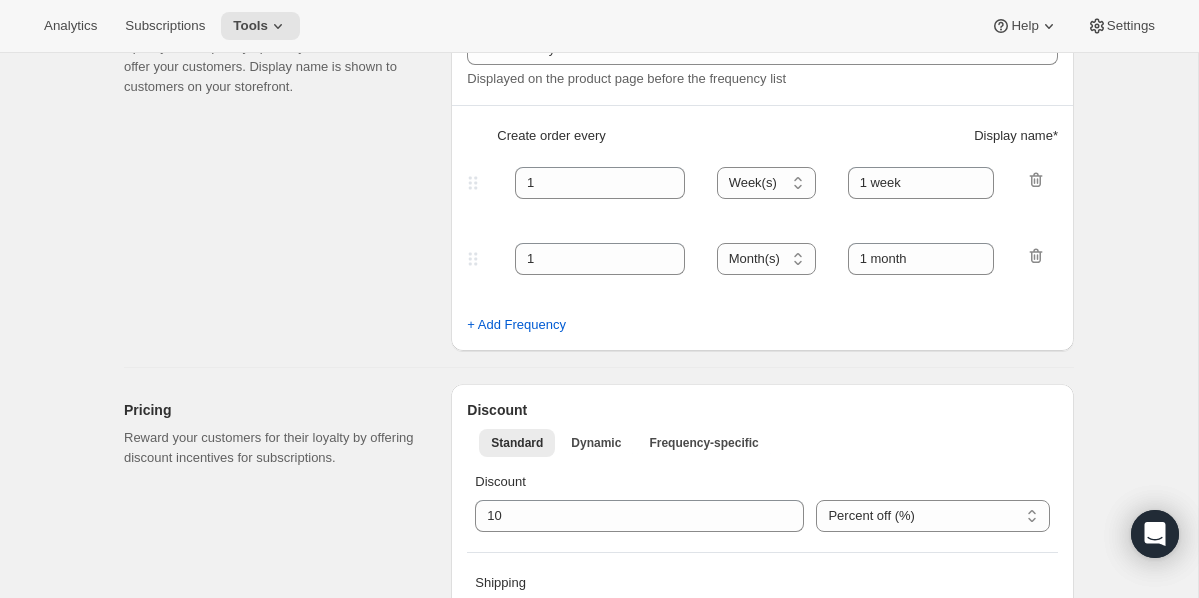 scroll, scrollTop: 0, scrollLeft: 0, axis: both 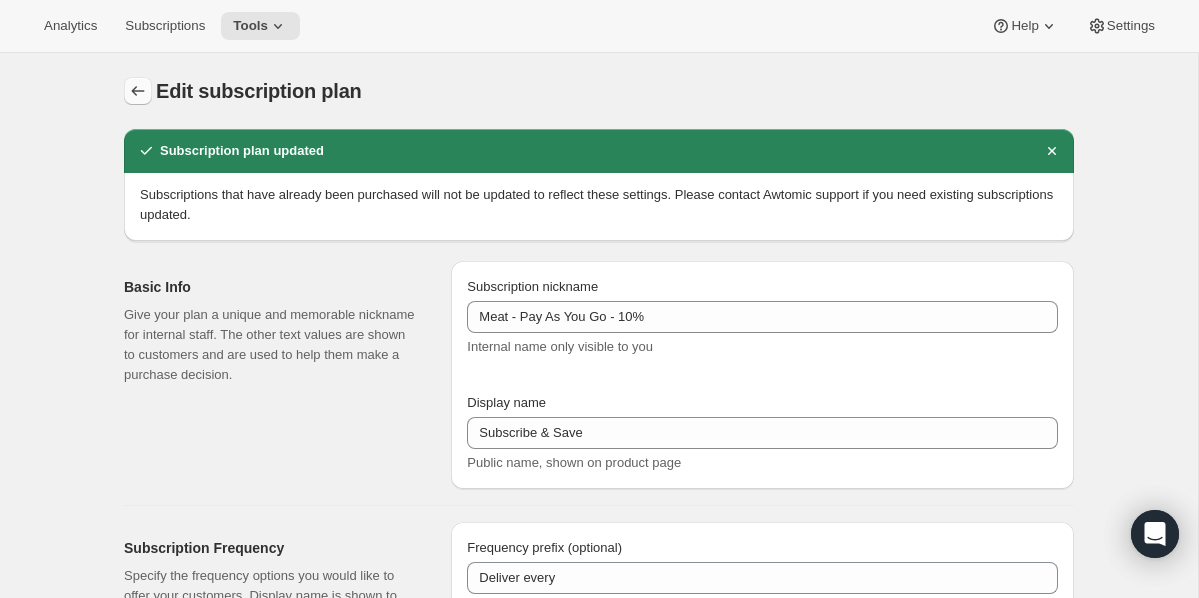 click 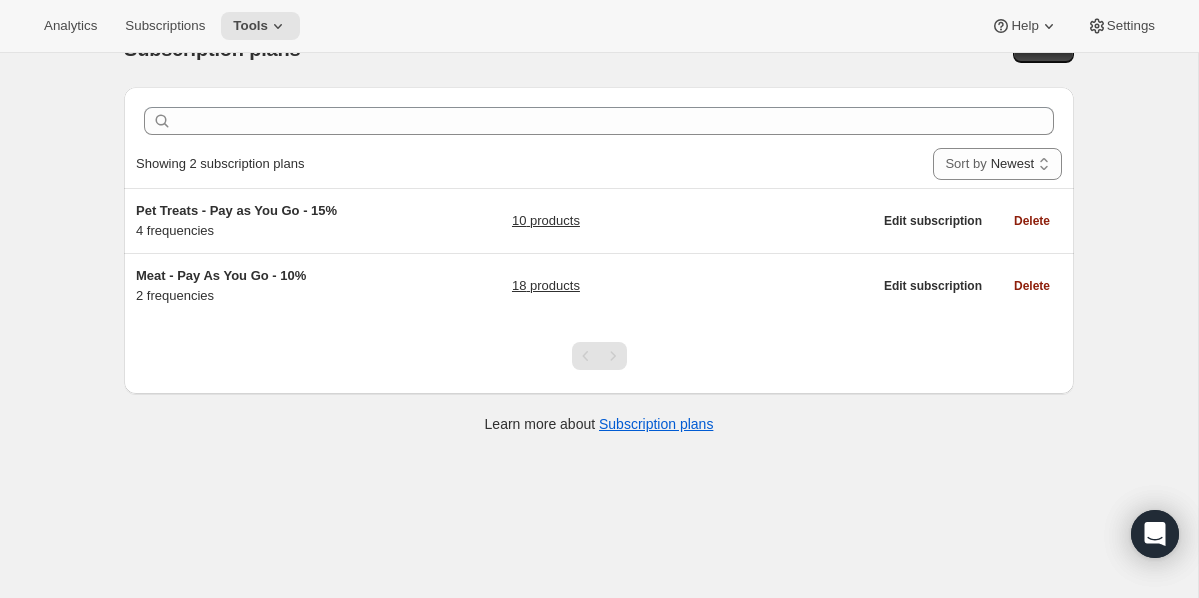 scroll, scrollTop: 0, scrollLeft: 0, axis: both 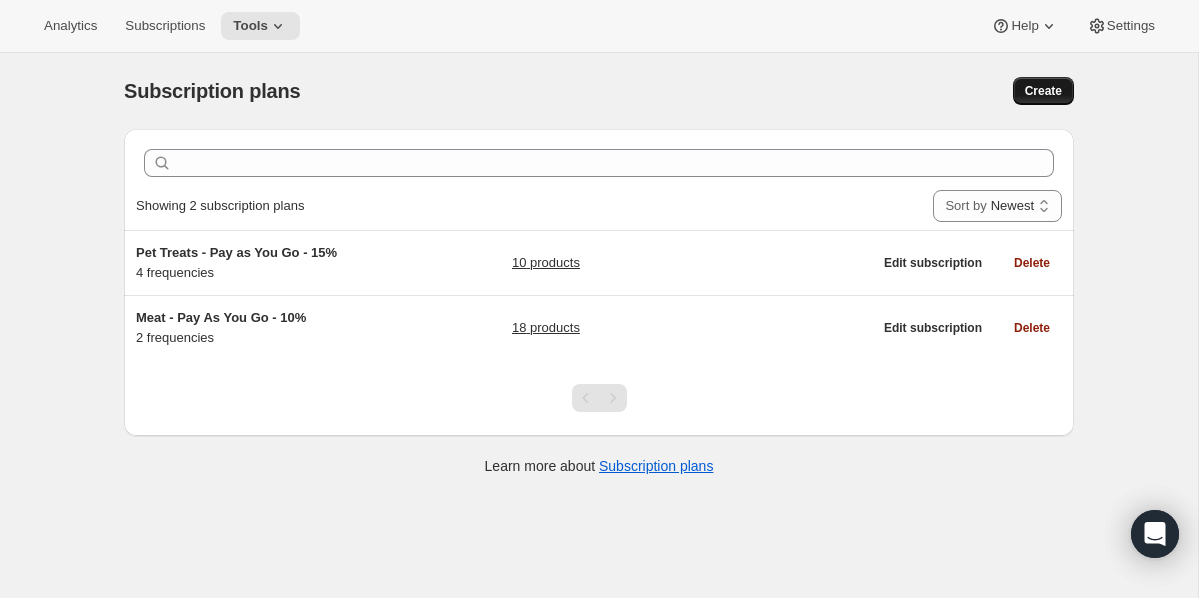 click on "Create" at bounding box center (1043, 91) 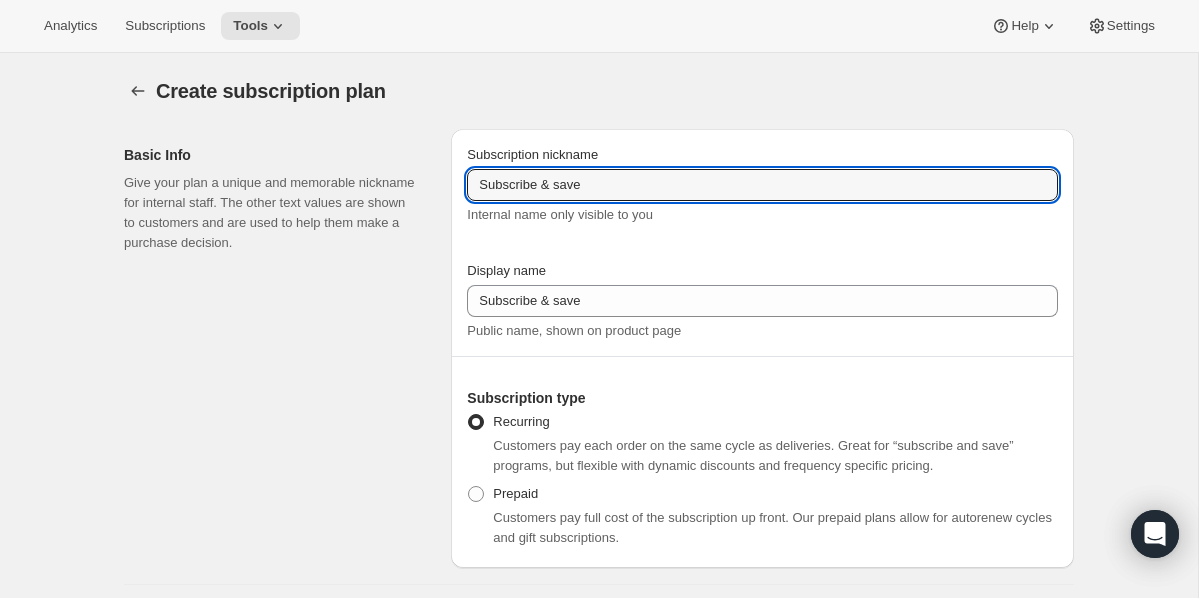 drag, startPoint x: 617, startPoint y: 188, endPoint x: 382, endPoint y: 188, distance: 235 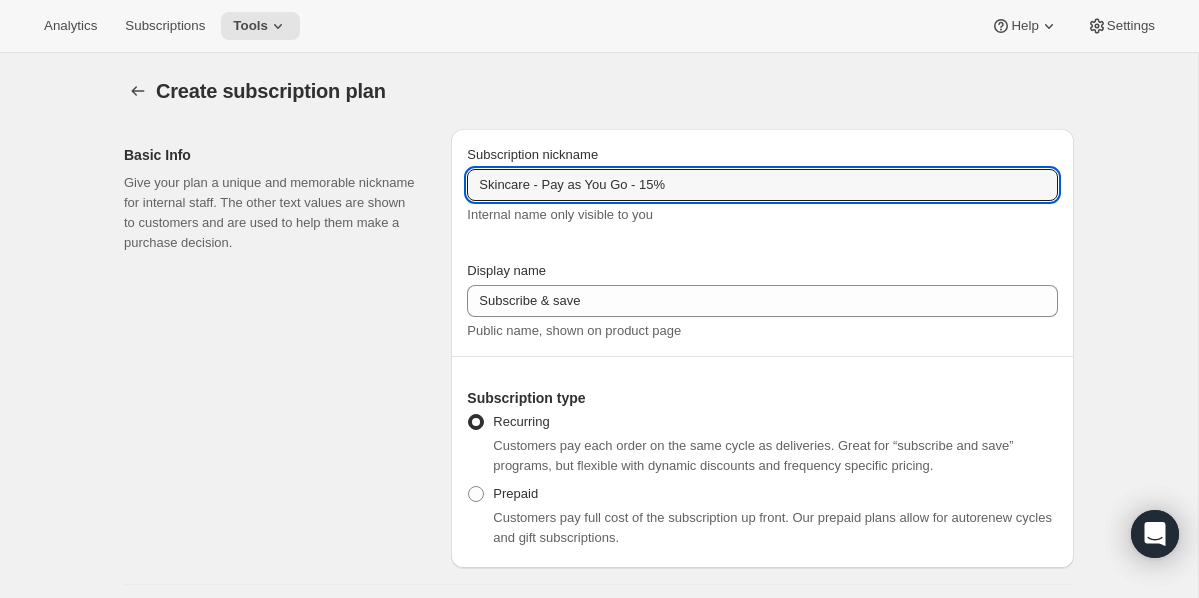type on "Skincare - Pay as You Go - 15%" 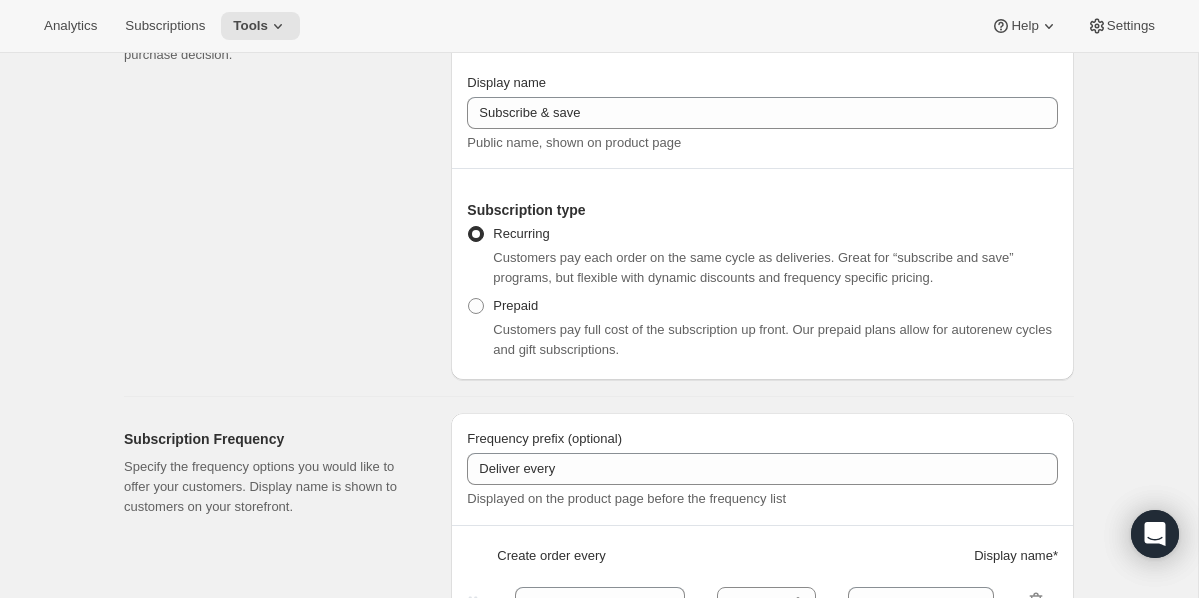 scroll, scrollTop: 489, scrollLeft: 0, axis: vertical 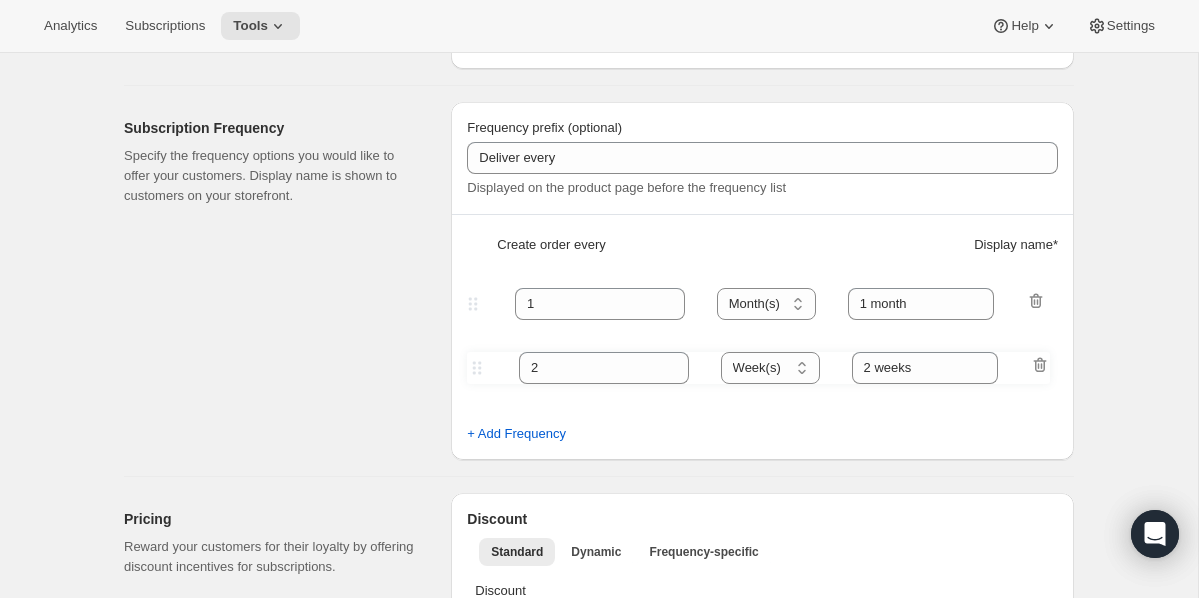 drag, startPoint x: 478, startPoint y: 298, endPoint x: 482, endPoint y: 373, distance: 75.10659 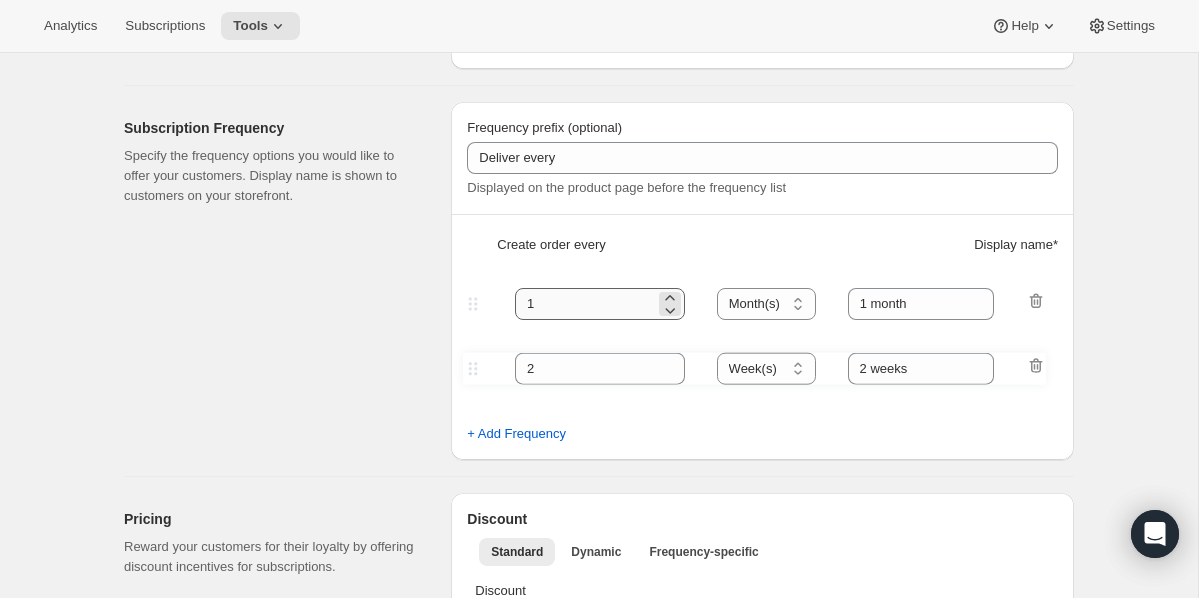 type on "1" 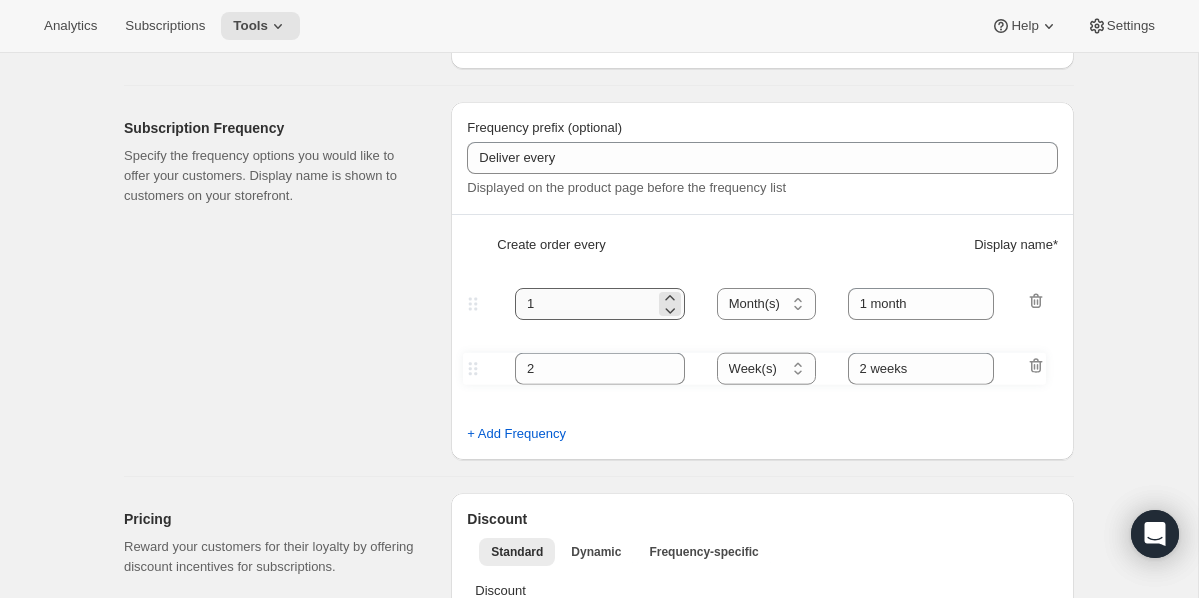 select on "MONTH" 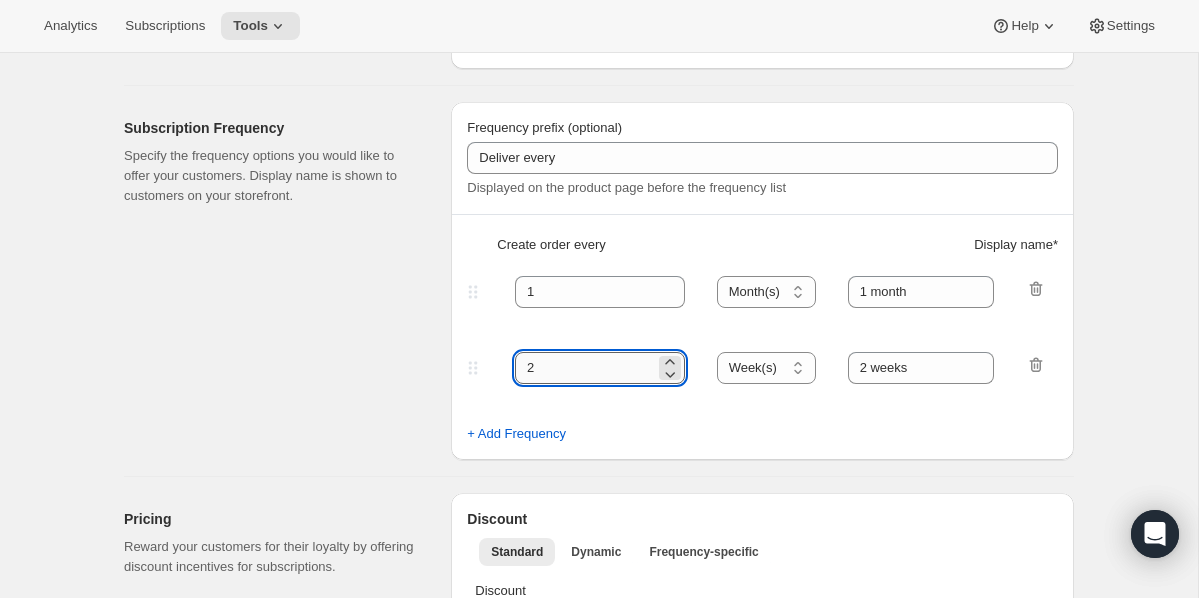 click on "2" at bounding box center [585, 368] 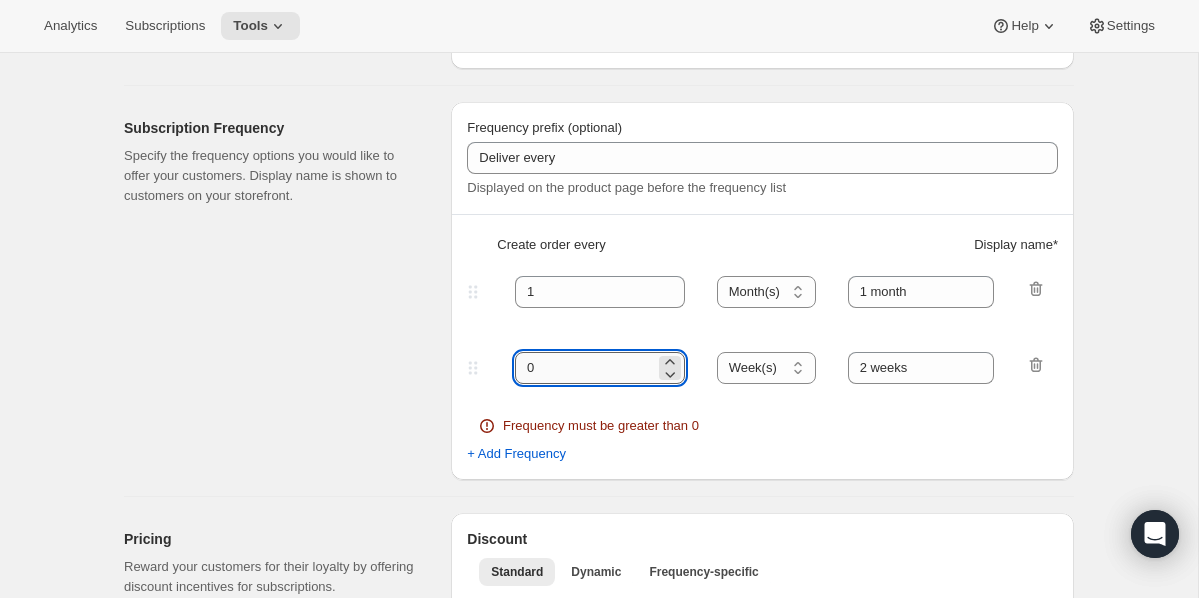 type on "2" 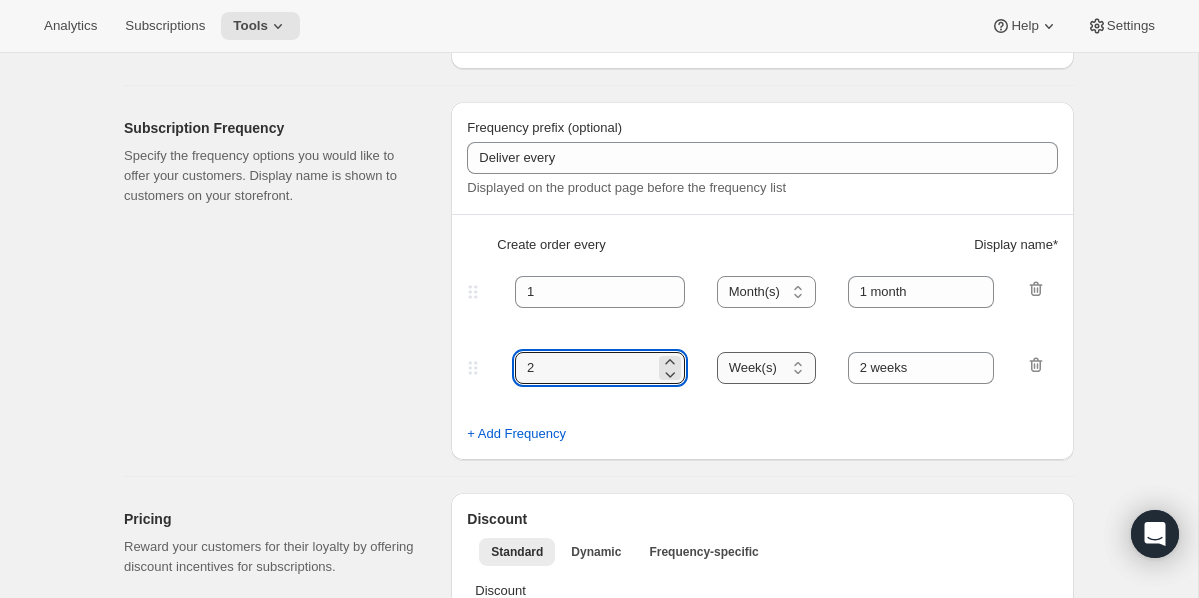 click on "Day(s) Week(s) Month(s) Year(s)" at bounding box center [766, 368] 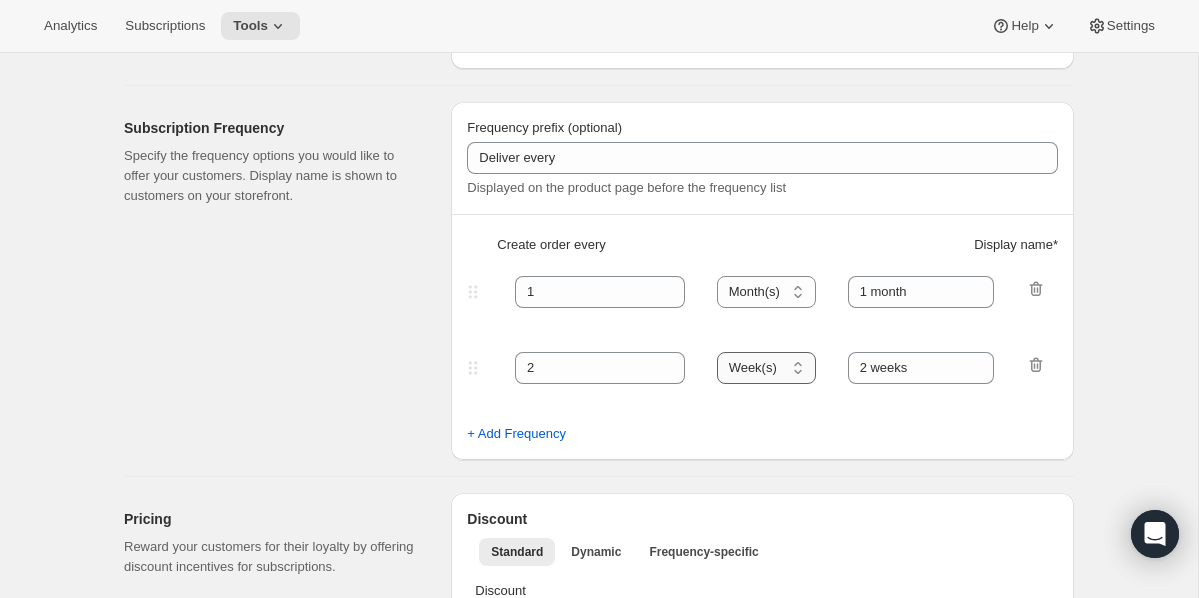 select on "MONTH" 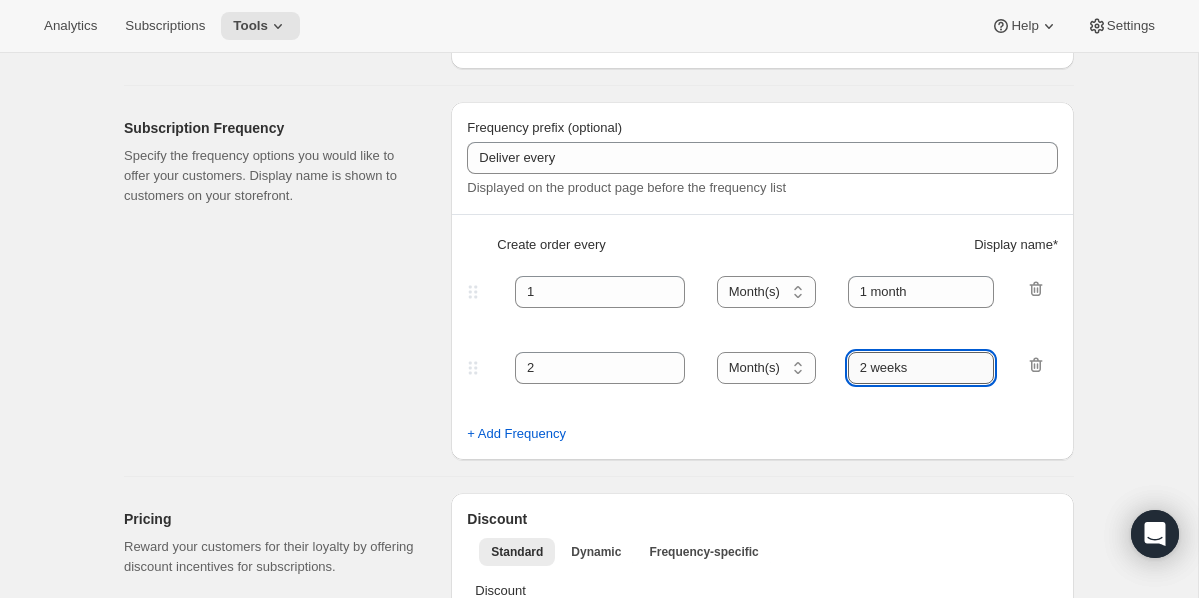 drag, startPoint x: 928, startPoint y: 363, endPoint x: 880, endPoint y: 363, distance: 48 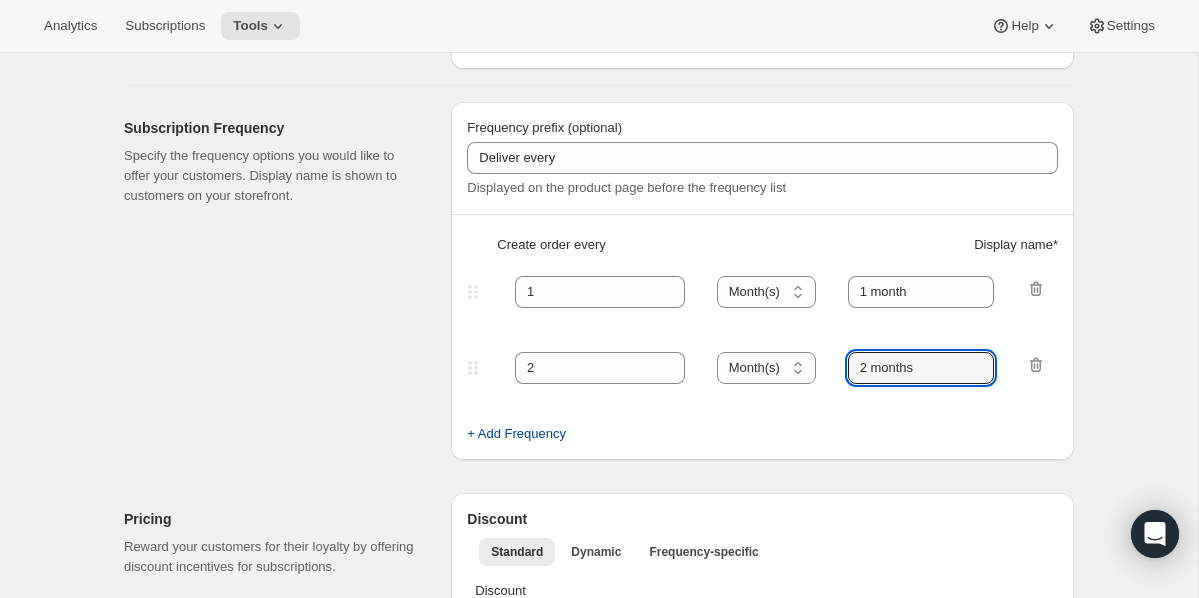 type on "2 months" 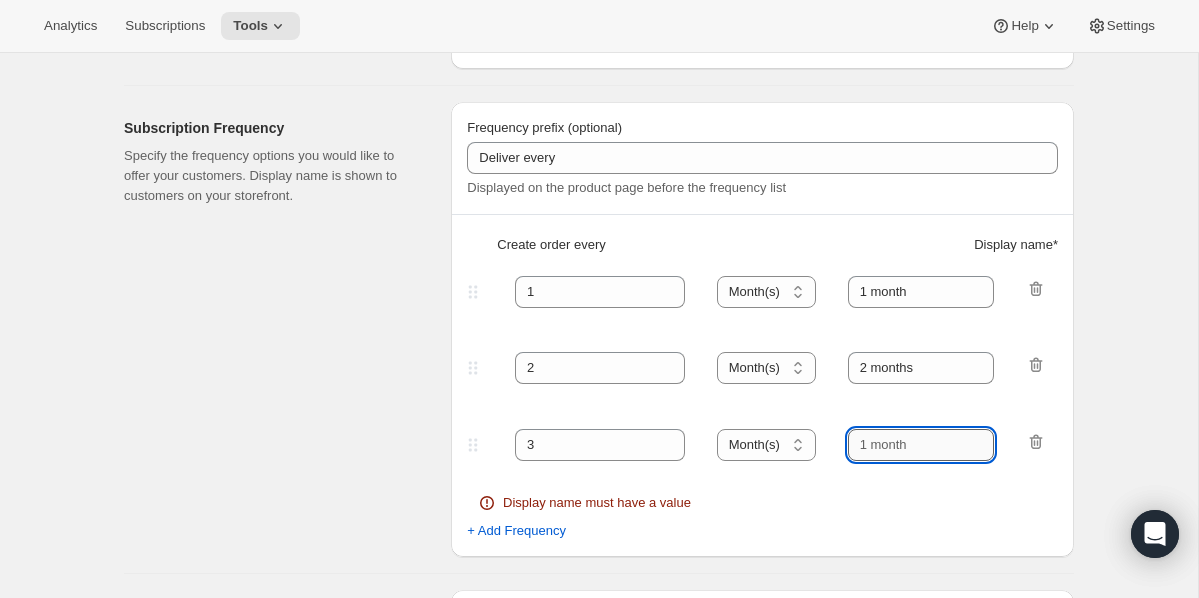 click at bounding box center (921, 445) 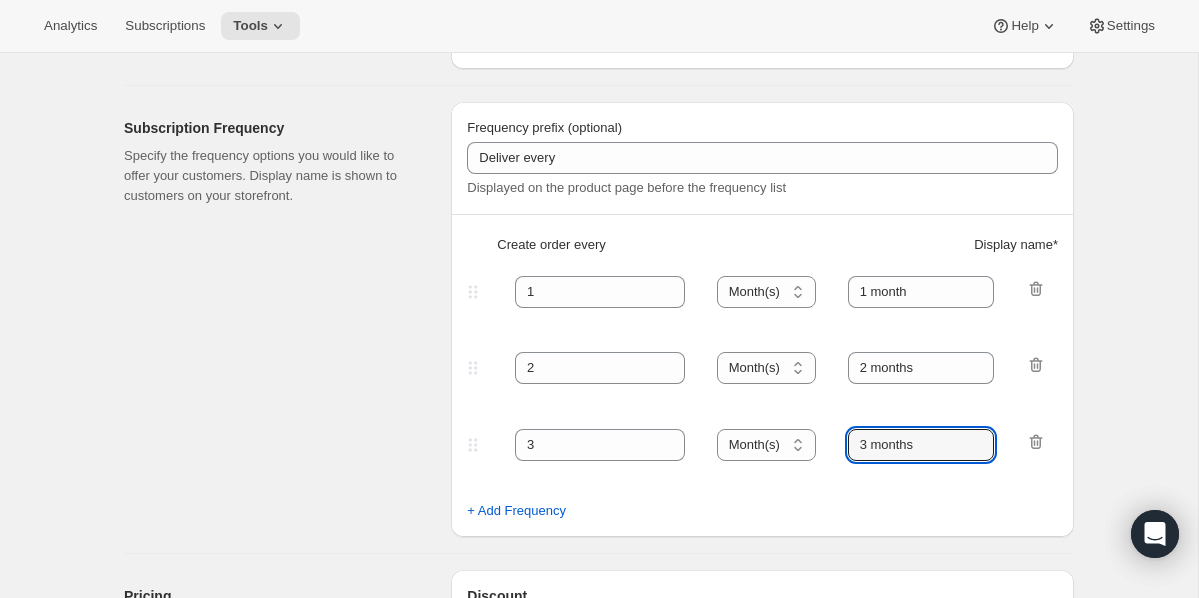 type on "3 months" 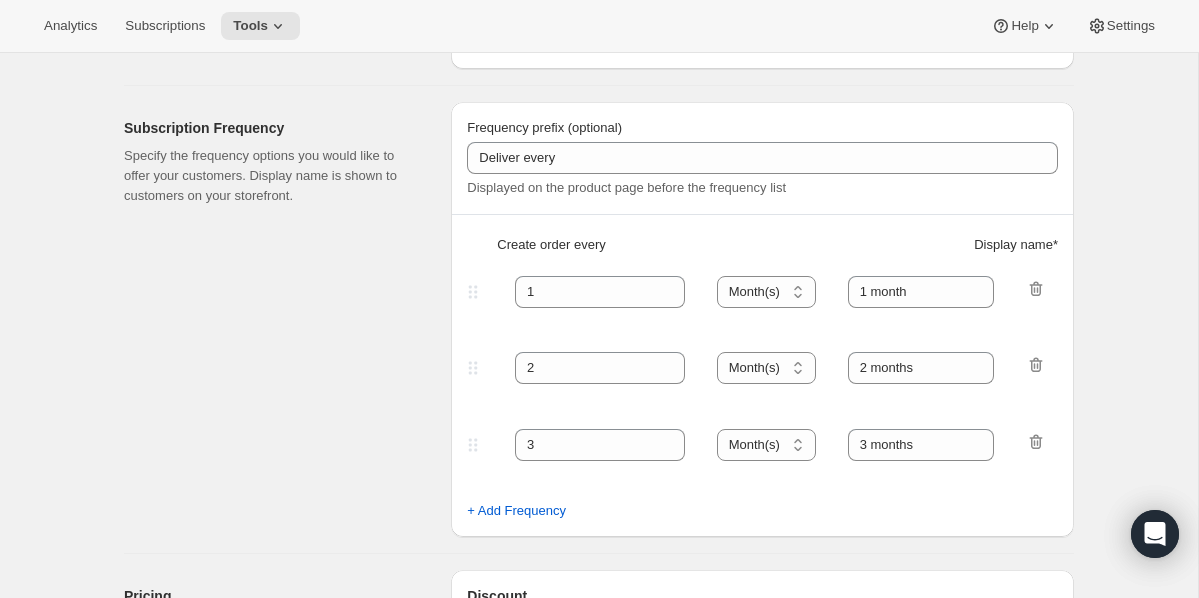 click on "Subscription Frequency Specify the frequency options you would like to offer your customers. Display name is shown to customers on your storefront." at bounding box center [279, 319] 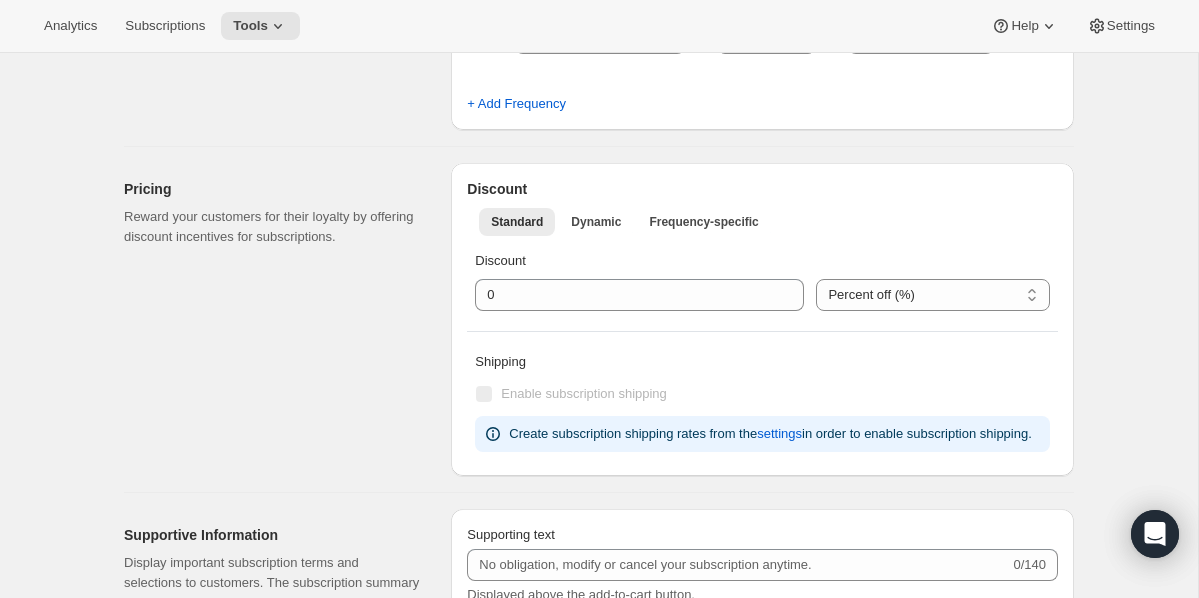 scroll, scrollTop: 957, scrollLeft: 0, axis: vertical 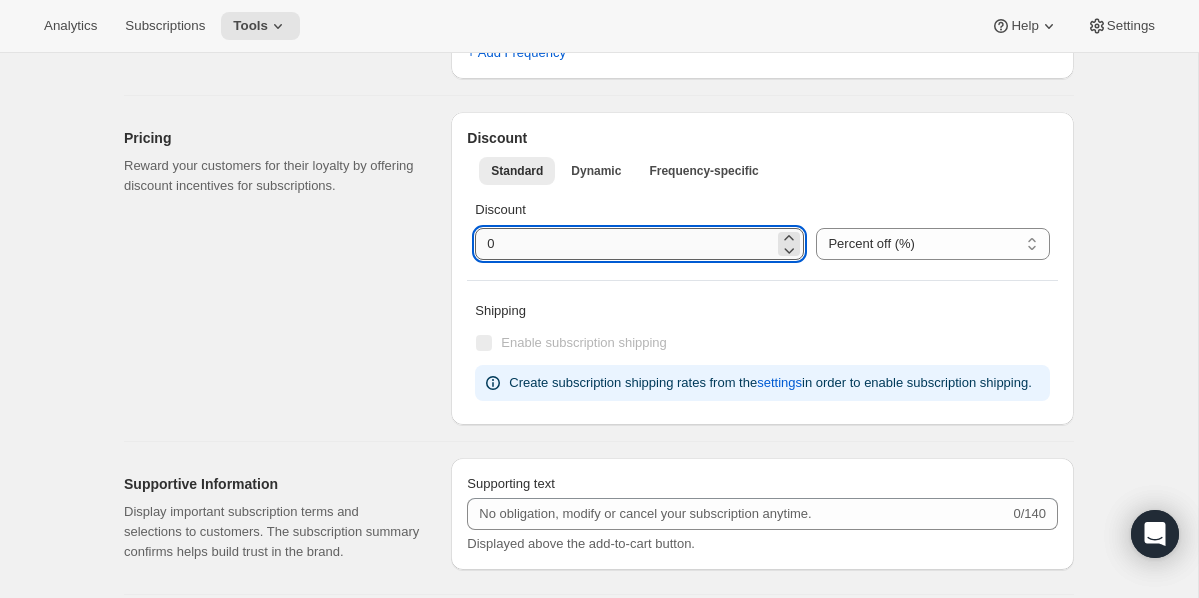 click at bounding box center (624, 244) 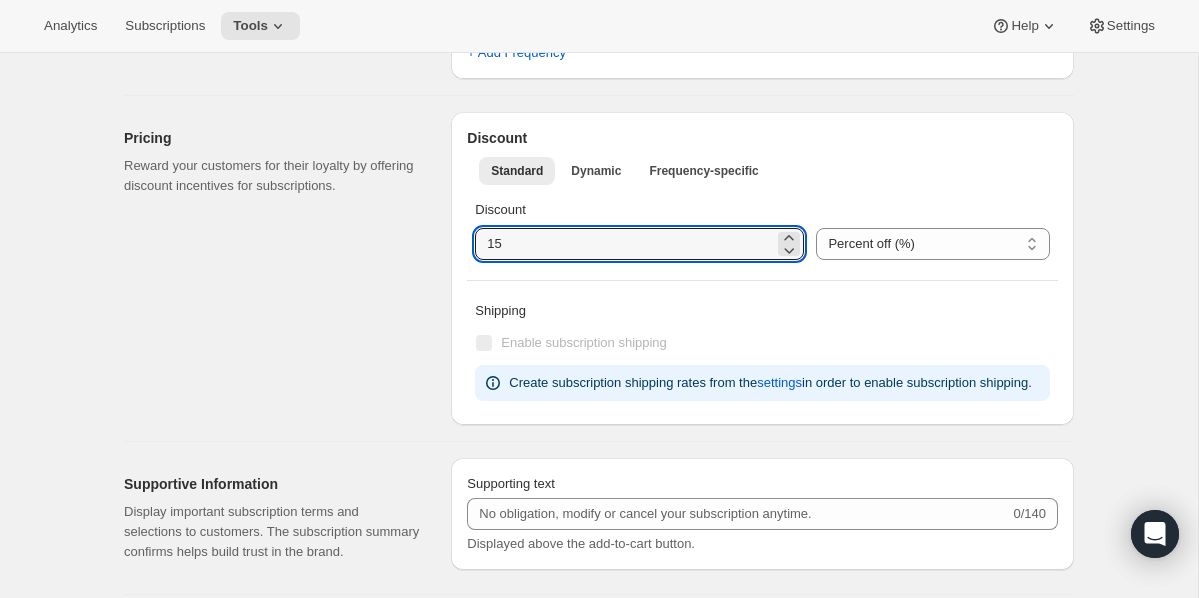 type on "15" 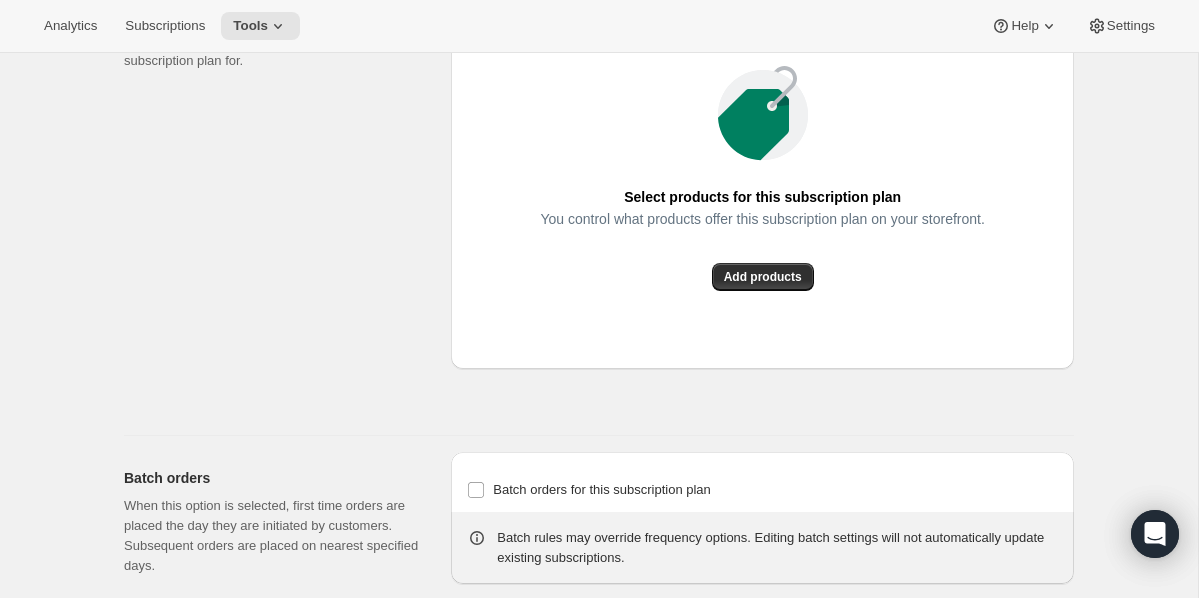 scroll, scrollTop: 1582, scrollLeft: 0, axis: vertical 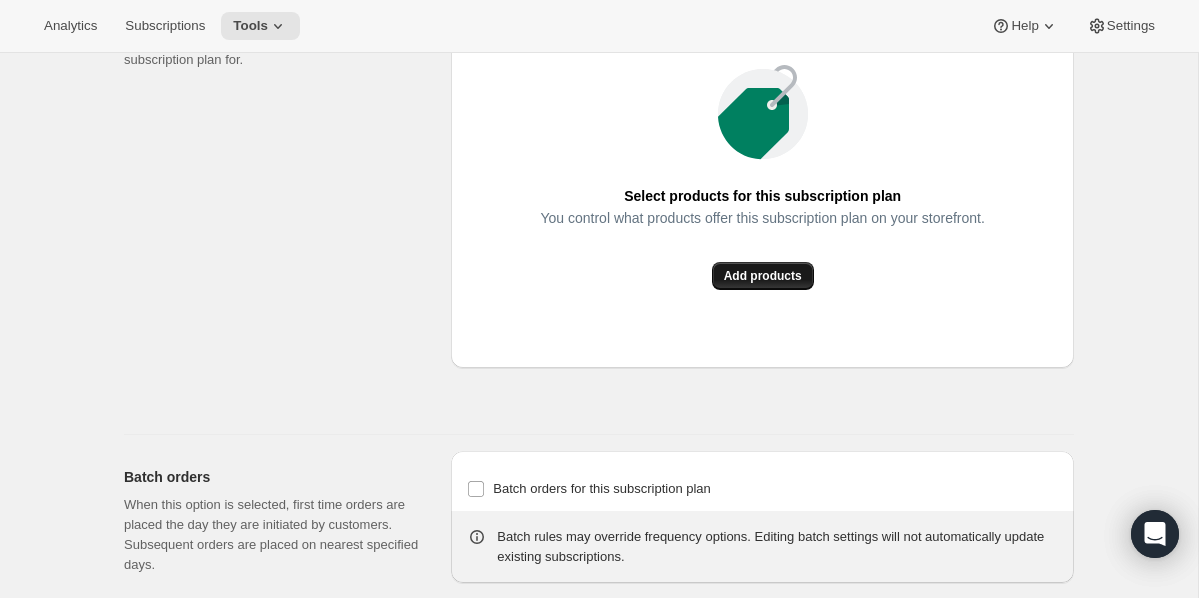 click on "Add products" at bounding box center (763, 276) 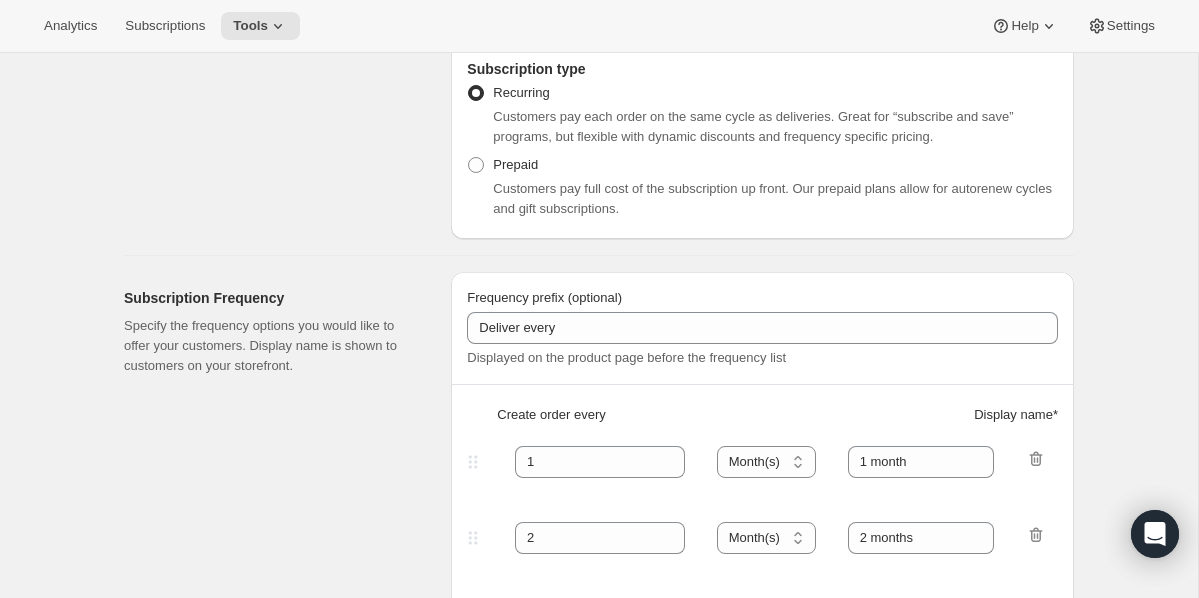 scroll, scrollTop: 0, scrollLeft: 0, axis: both 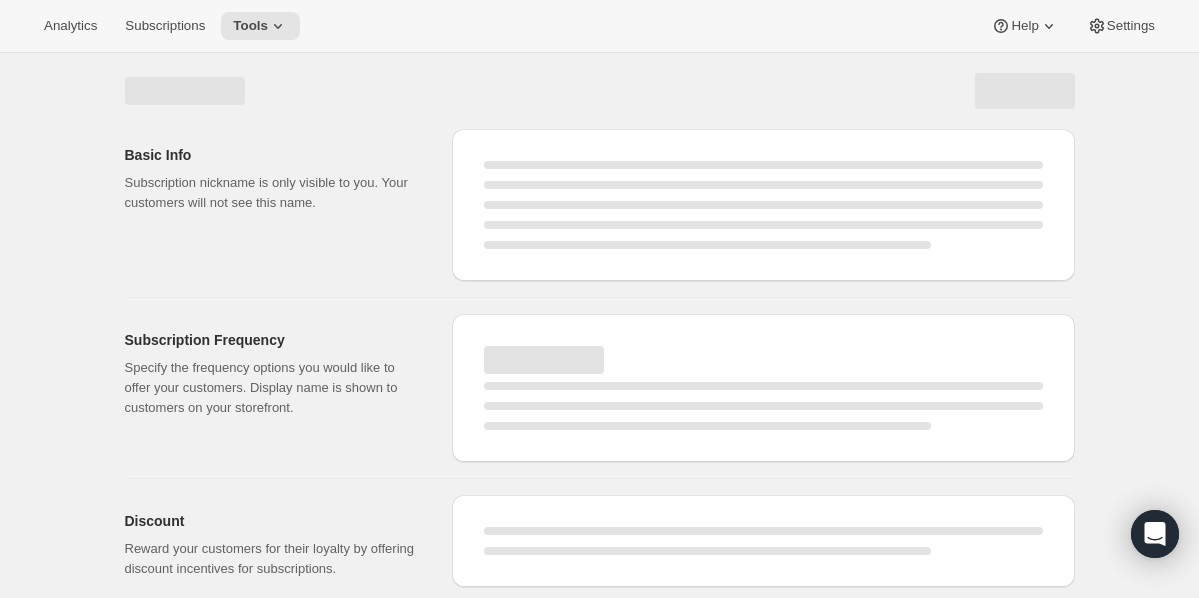 select on "WEEK" 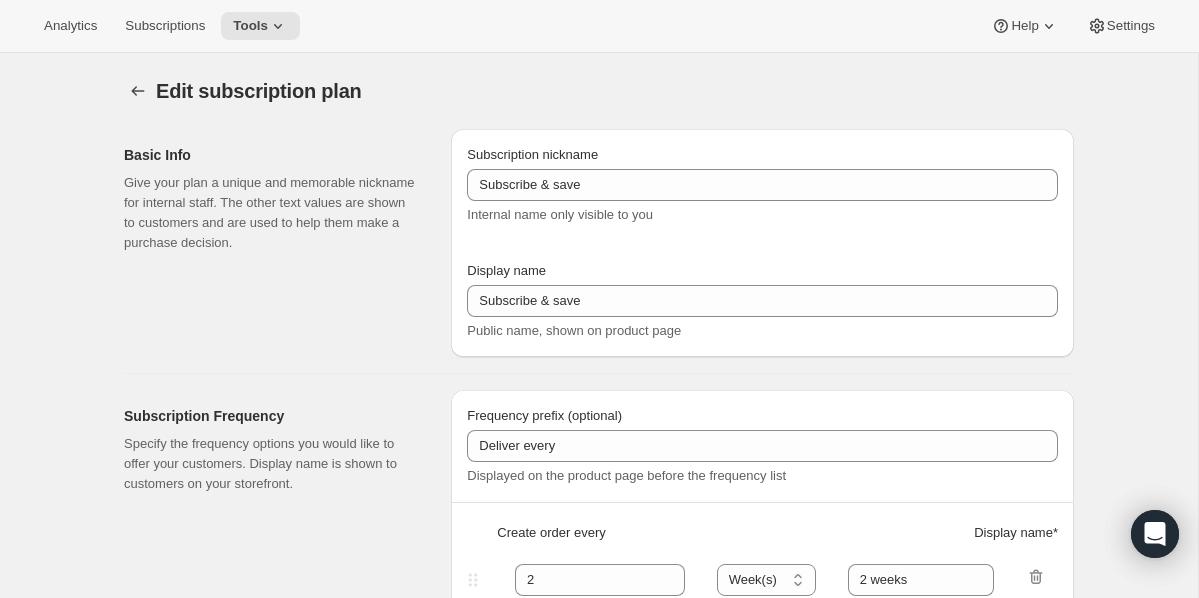 type on "Skincare - Pay as You Go - 15%" 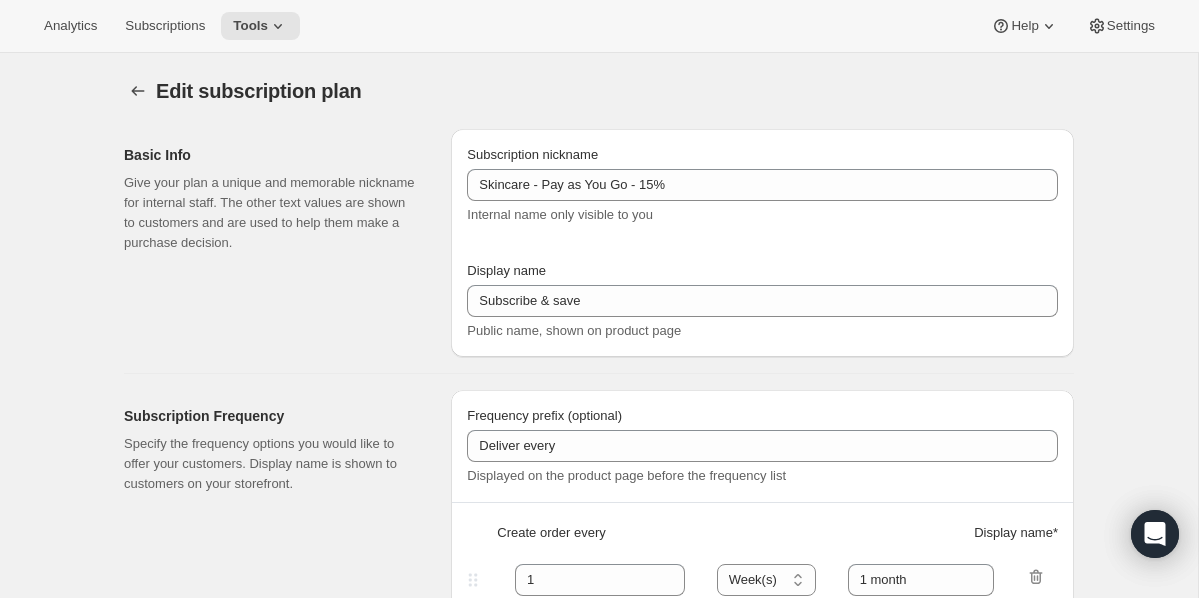 select on "MONTH" 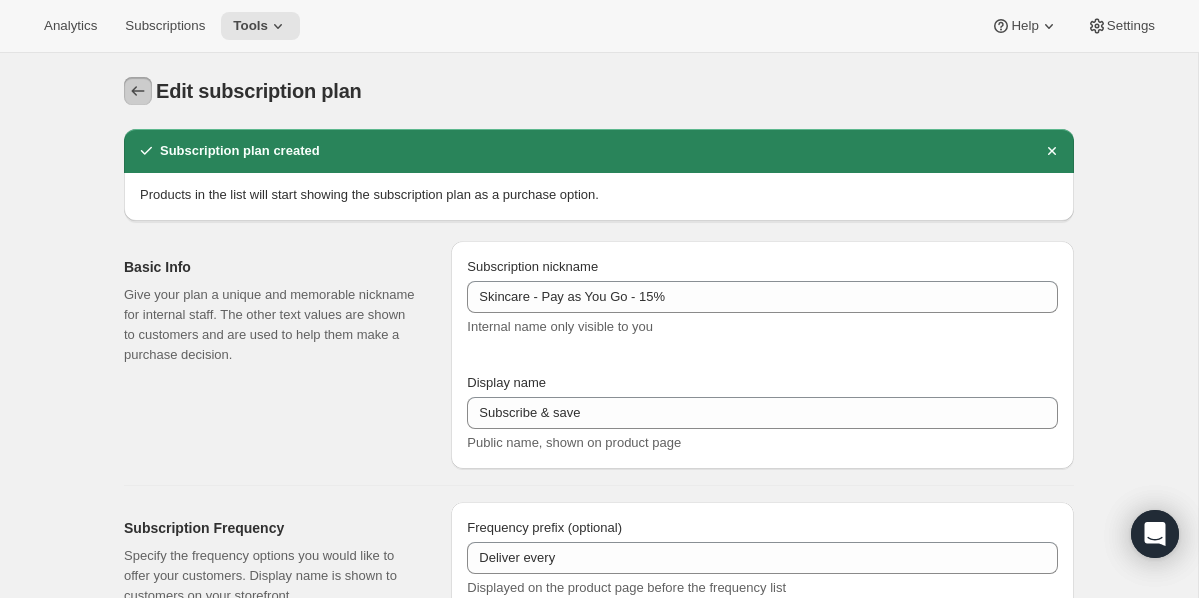 click 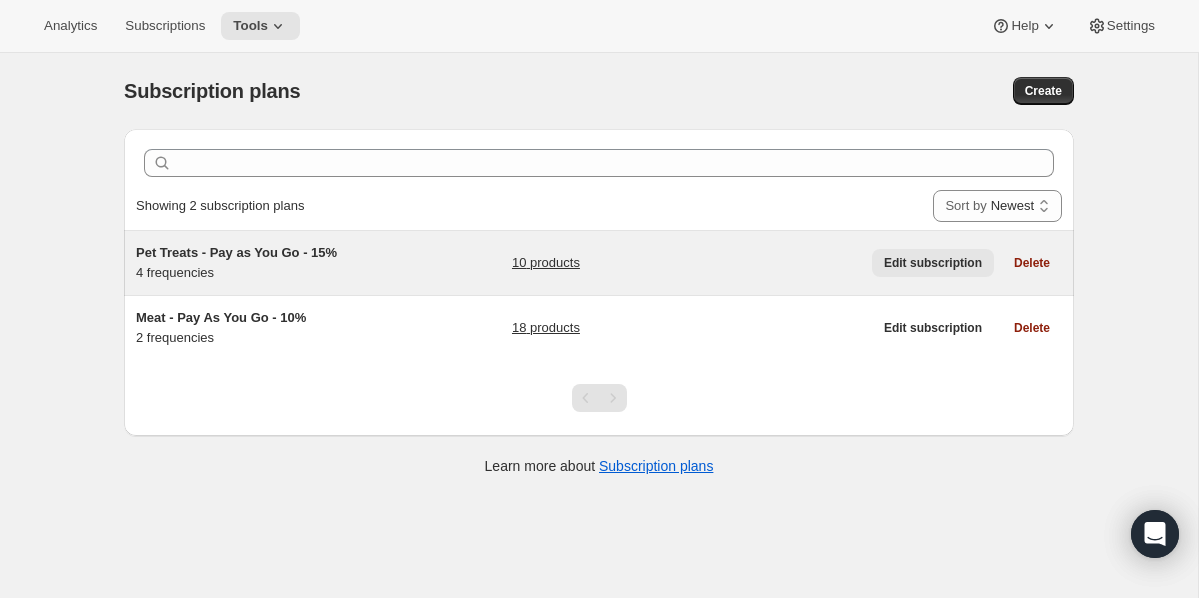 click on "Edit subscription" at bounding box center (933, 263) 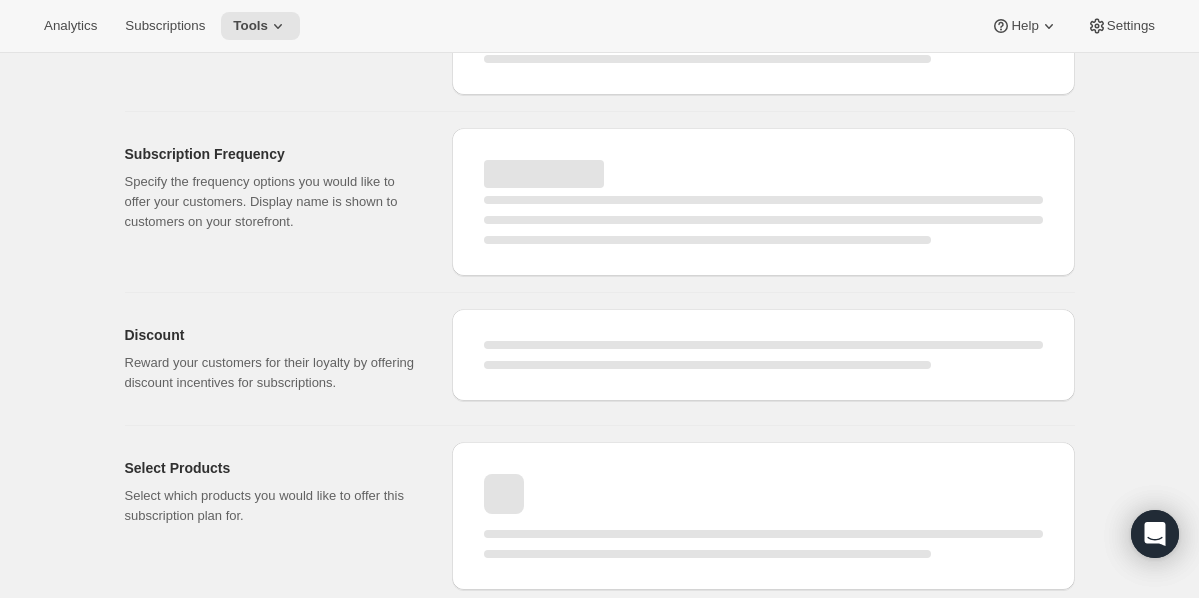 select on "WEEK" 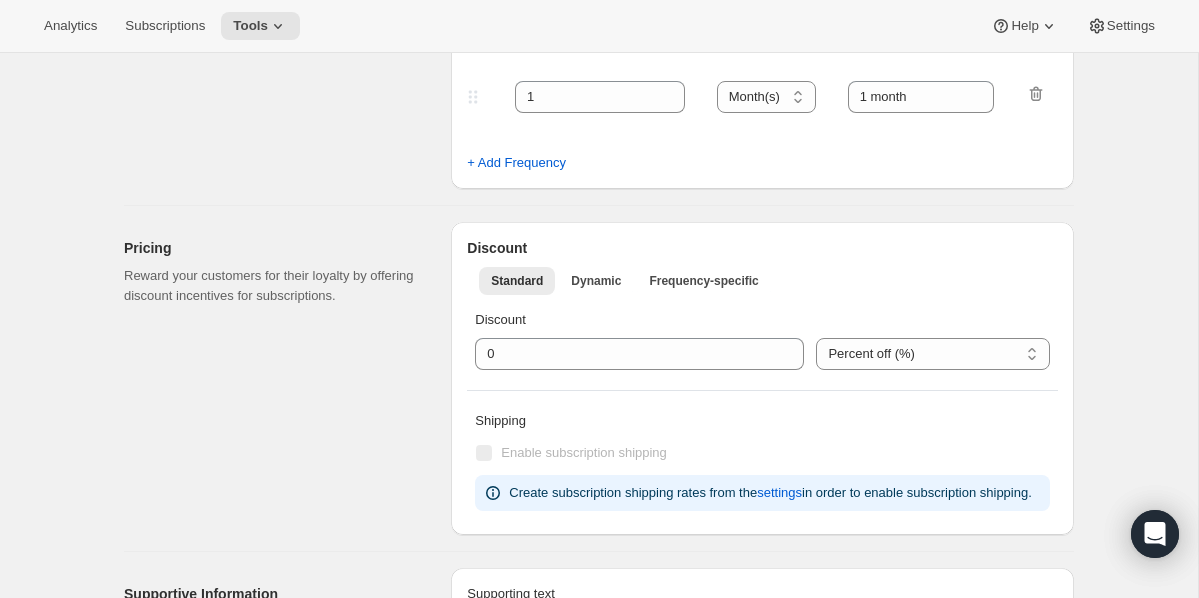 type on "Pet Treats - Pay as You Go - 15%" 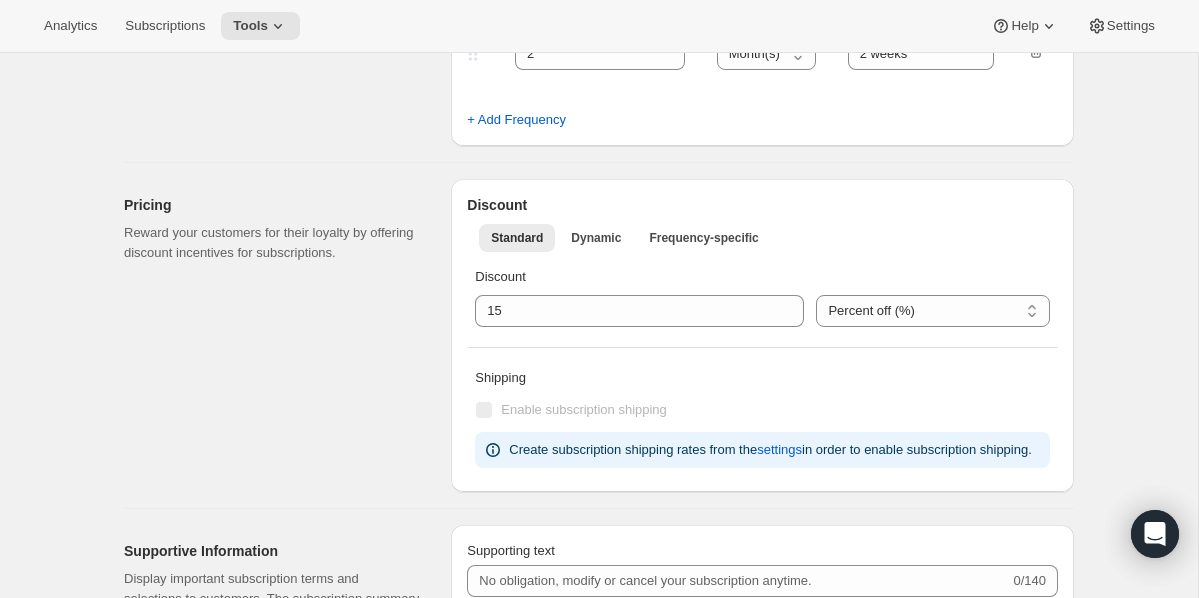select on "WEEK" 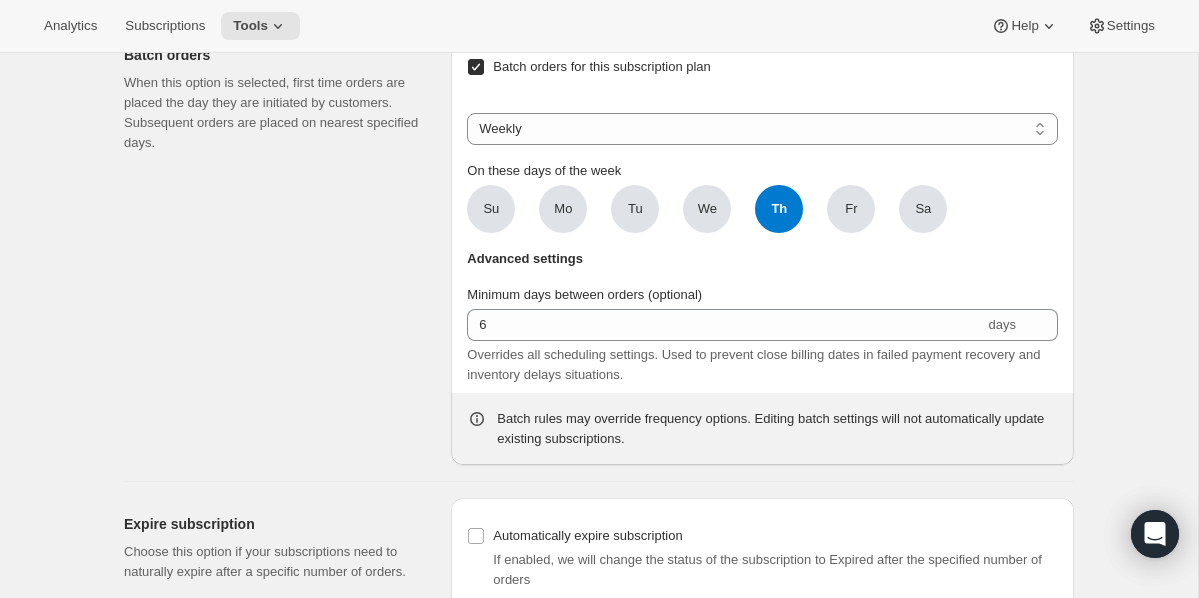 scroll, scrollTop: 2287, scrollLeft: 0, axis: vertical 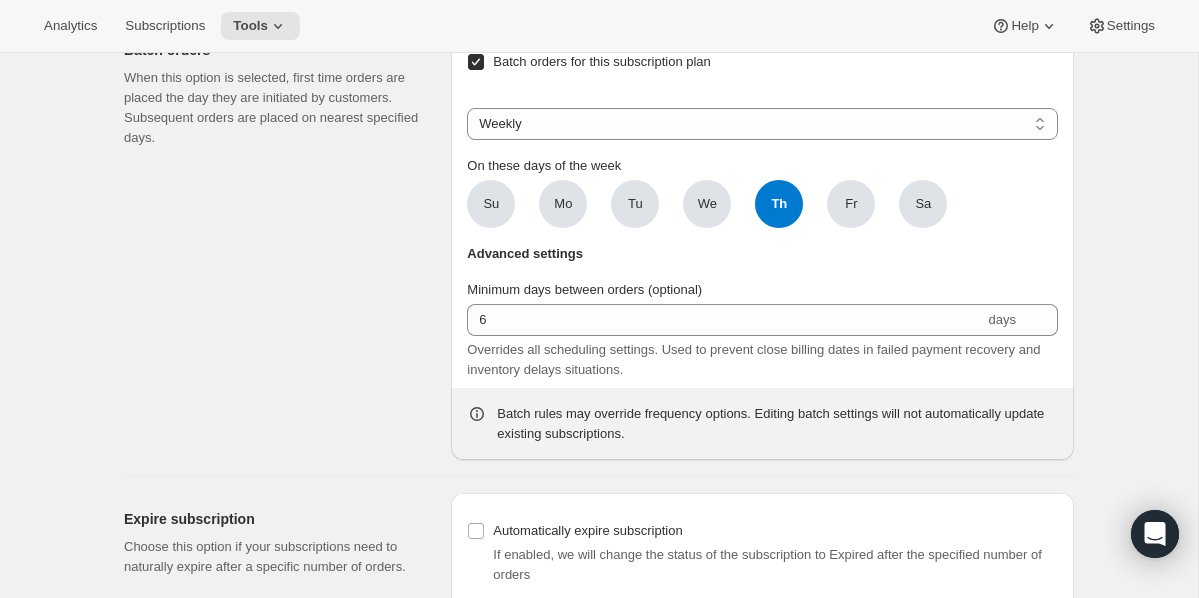 click on "Batch orders for this subscription plan" at bounding box center [476, 62] 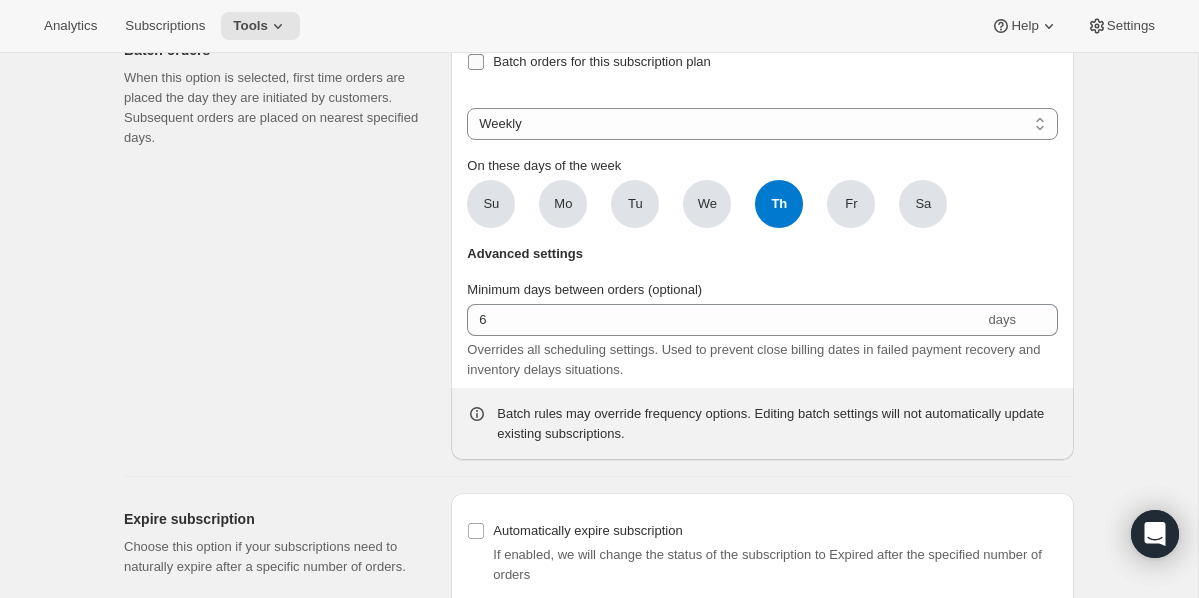 checkbox on "false" 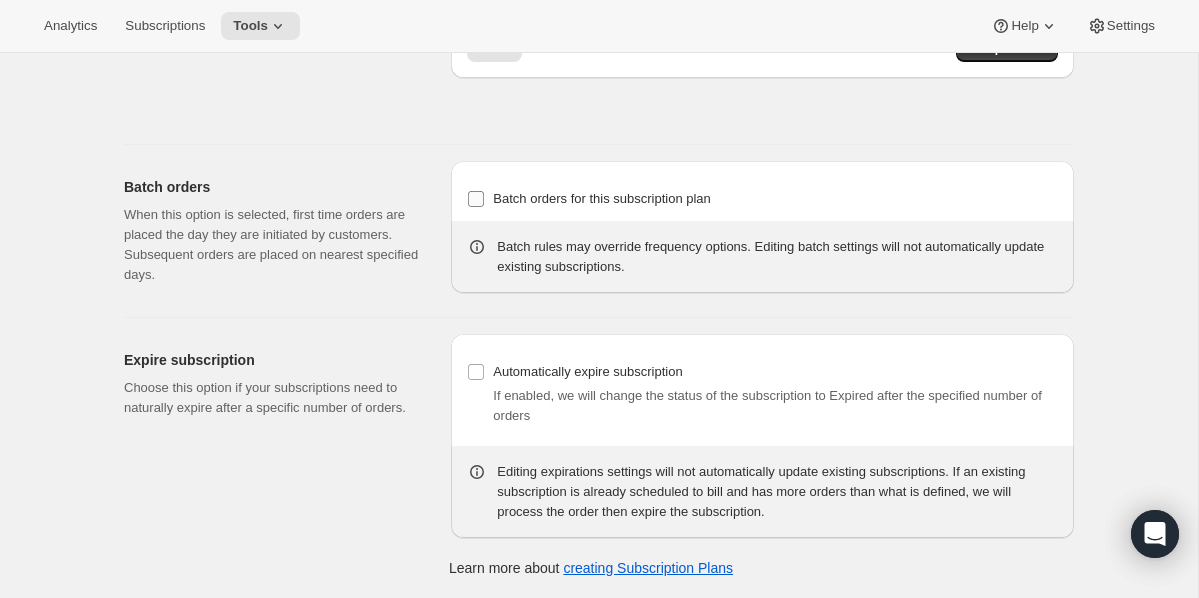 scroll, scrollTop: 2189, scrollLeft: 0, axis: vertical 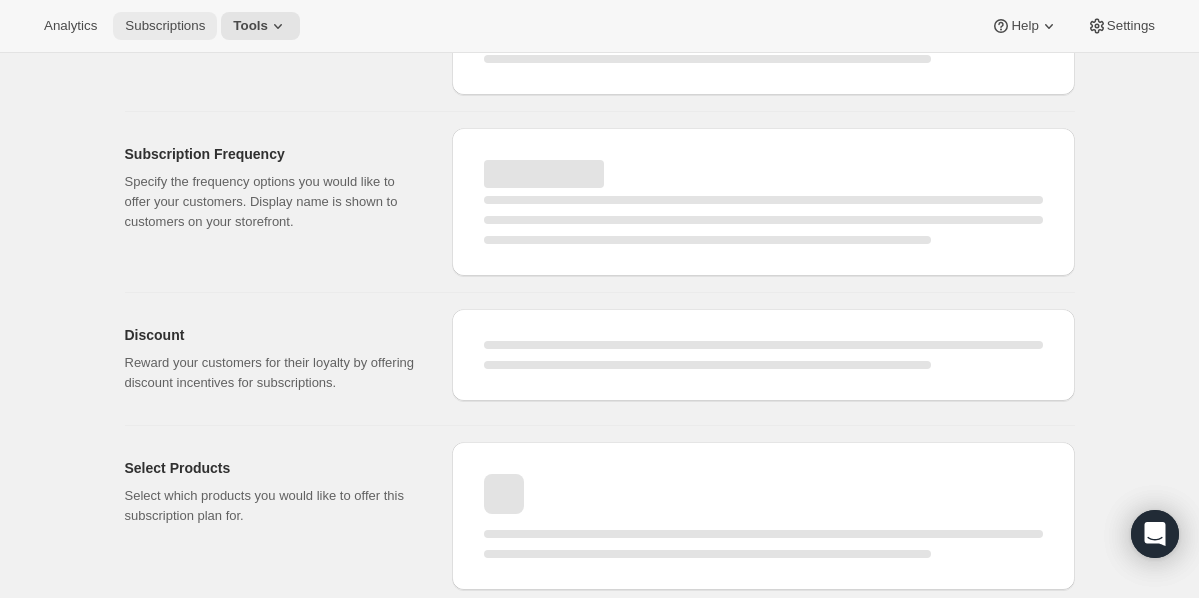 select on "WEEK" 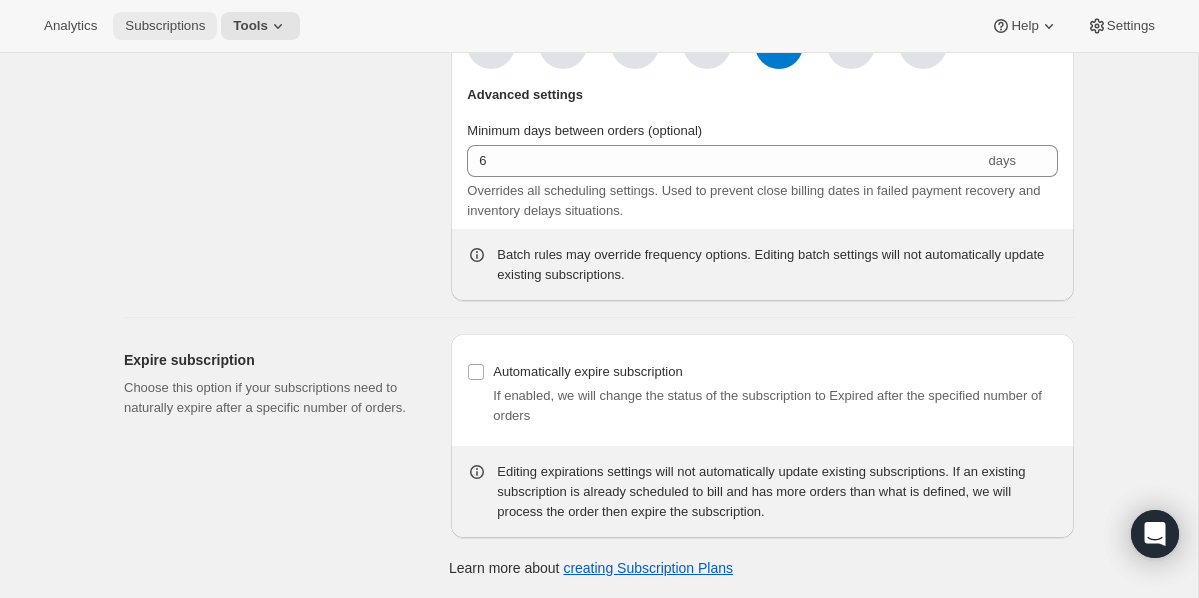 click on "Subscriptions" at bounding box center [165, 26] 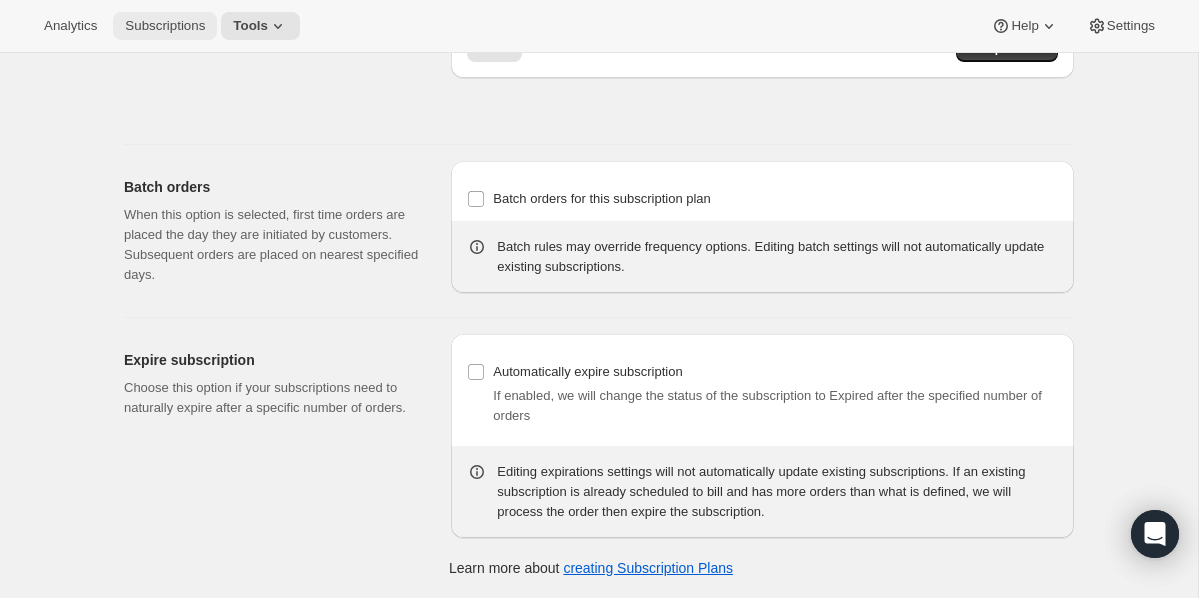 scroll, scrollTop: 0, scrollLeft: 0, axis: both 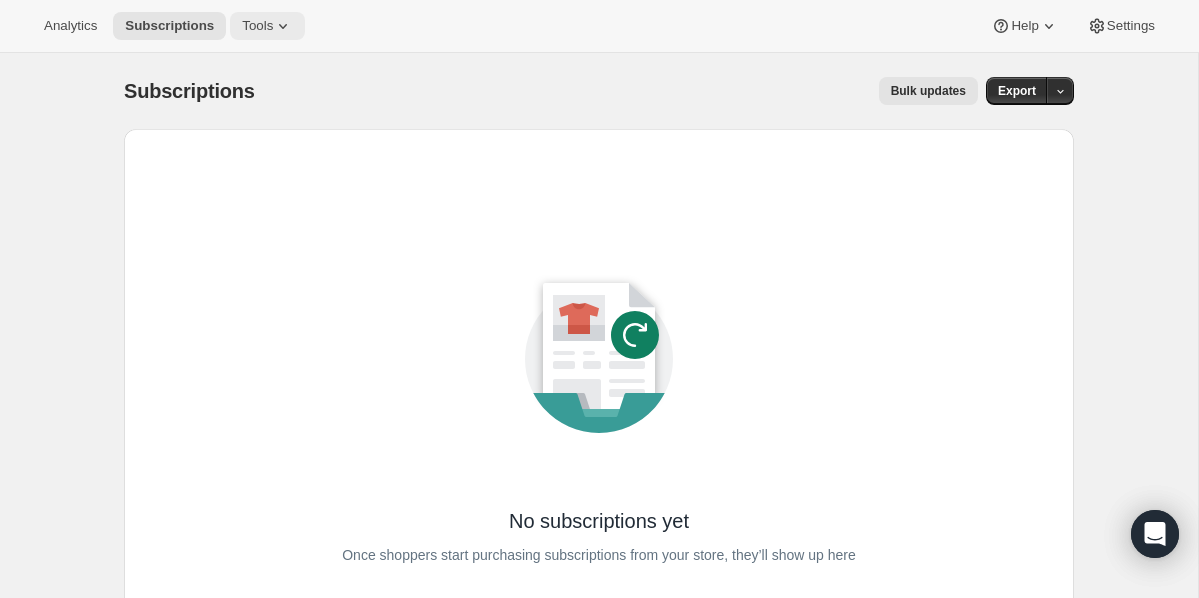 click on "Tools" at bounding box center [257, 26] 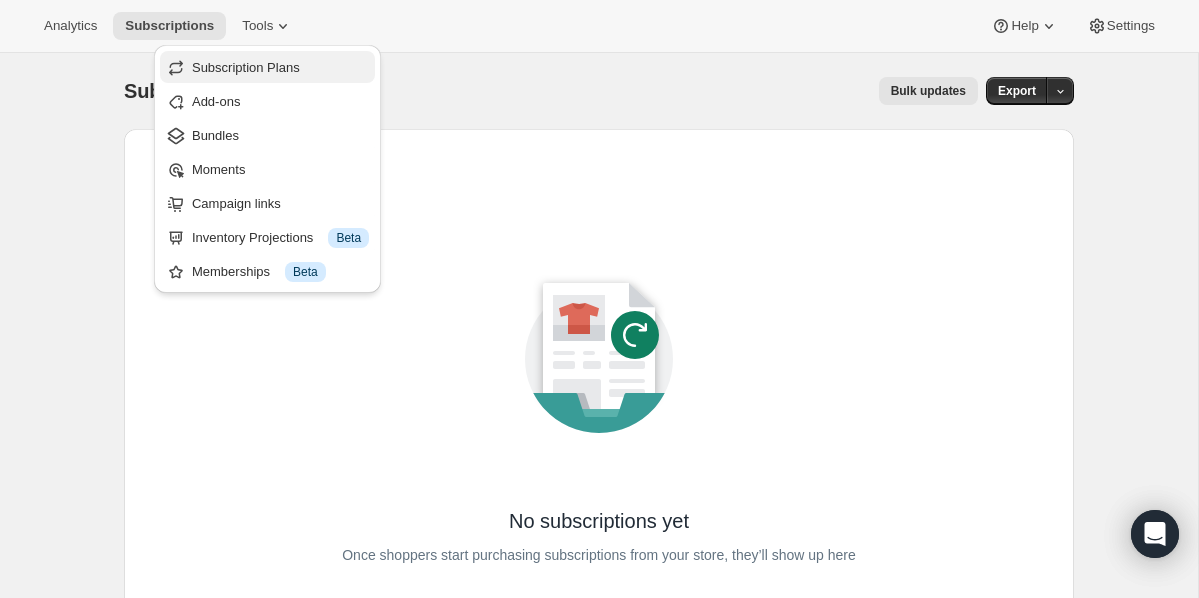 click on "Subscription Plans" at bounding box center (246, 67) 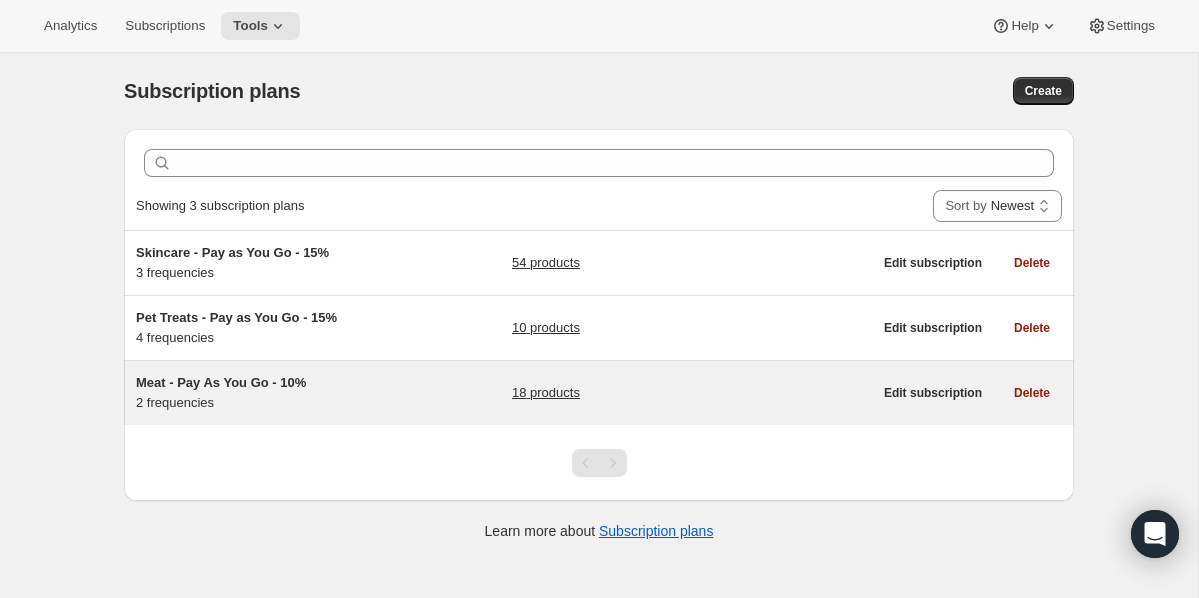 scroll, scrollTop: 53, scrollLeft: 0, axis: vertical 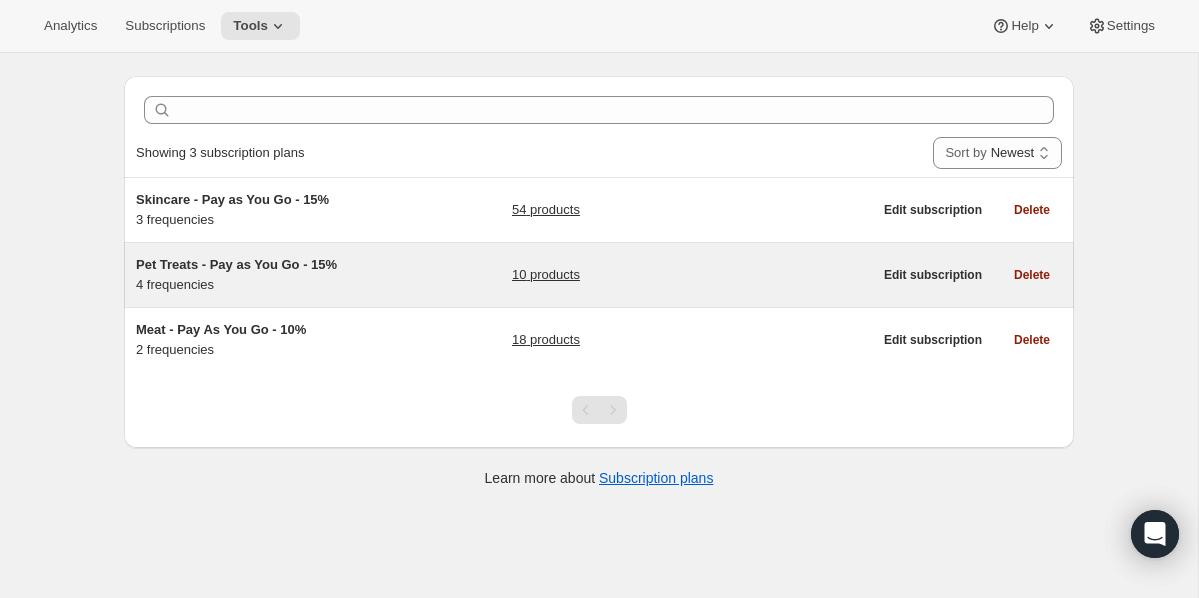 click on "10   products" at bounding box center (546, 275) 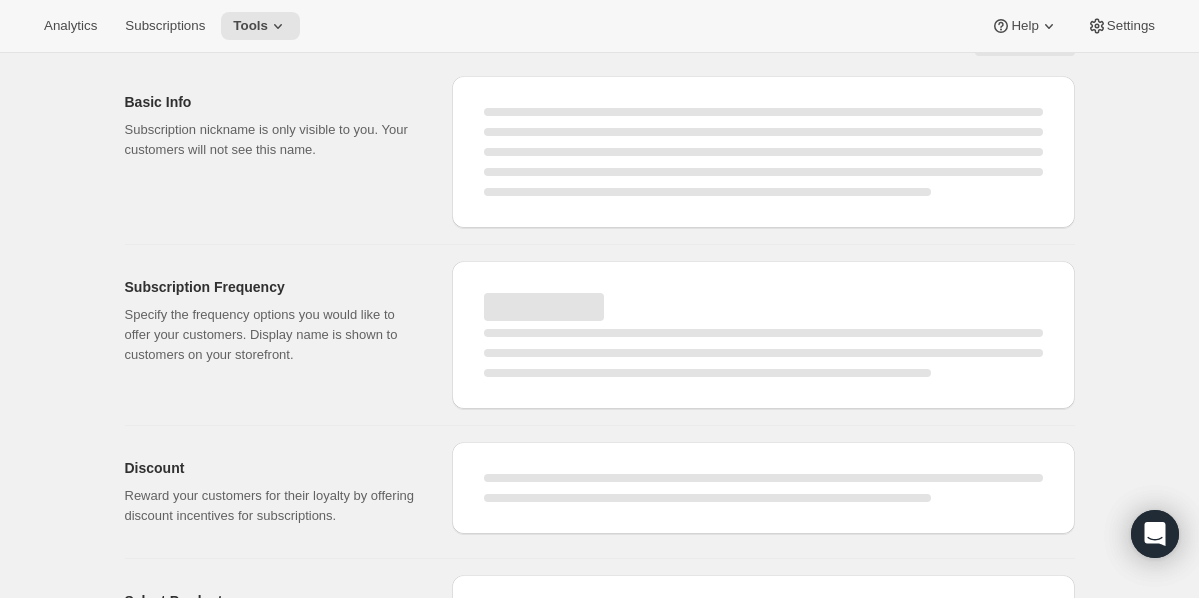 scroll, scrollTop: 0, scrollLeft: 0, axis: both 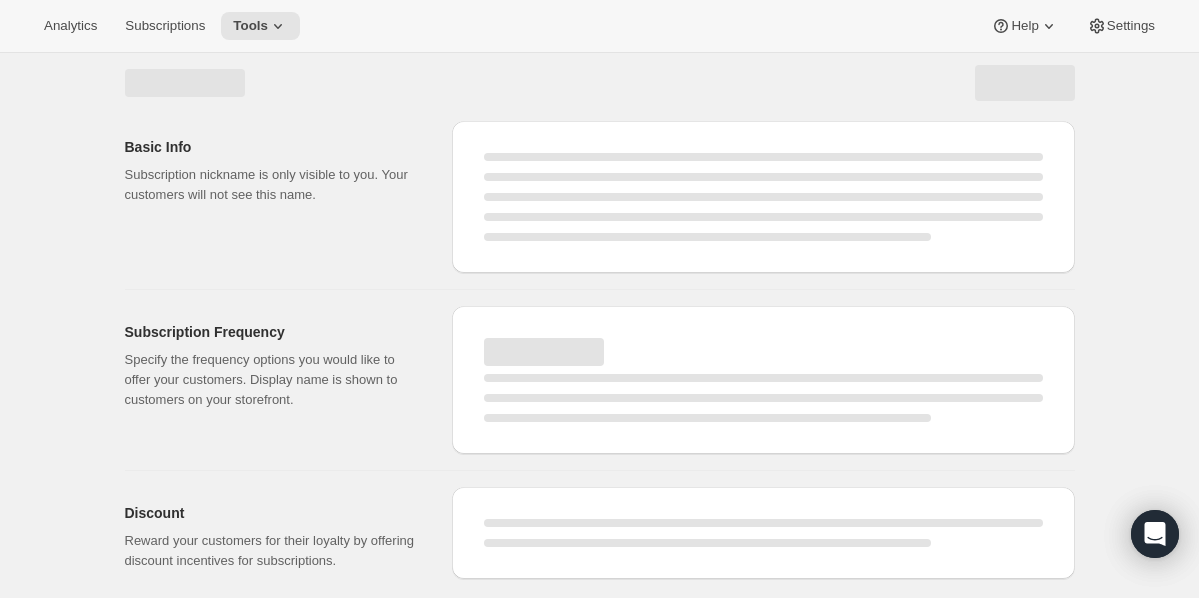 select on "WEEK" 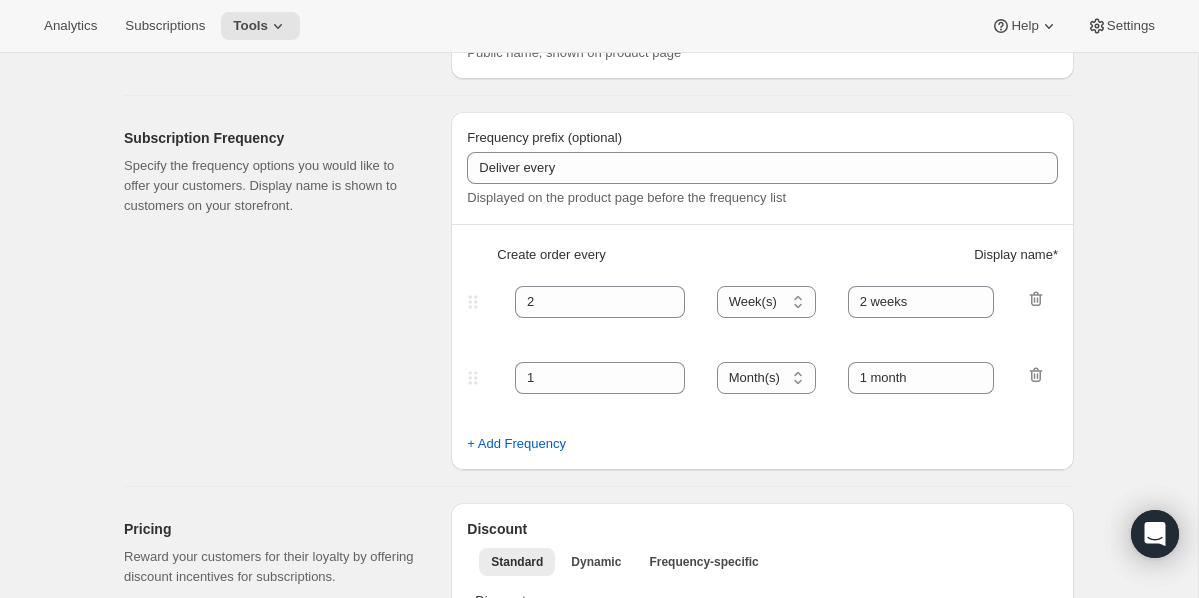 type on "Pet Treats - Pay as You Go - 15%" 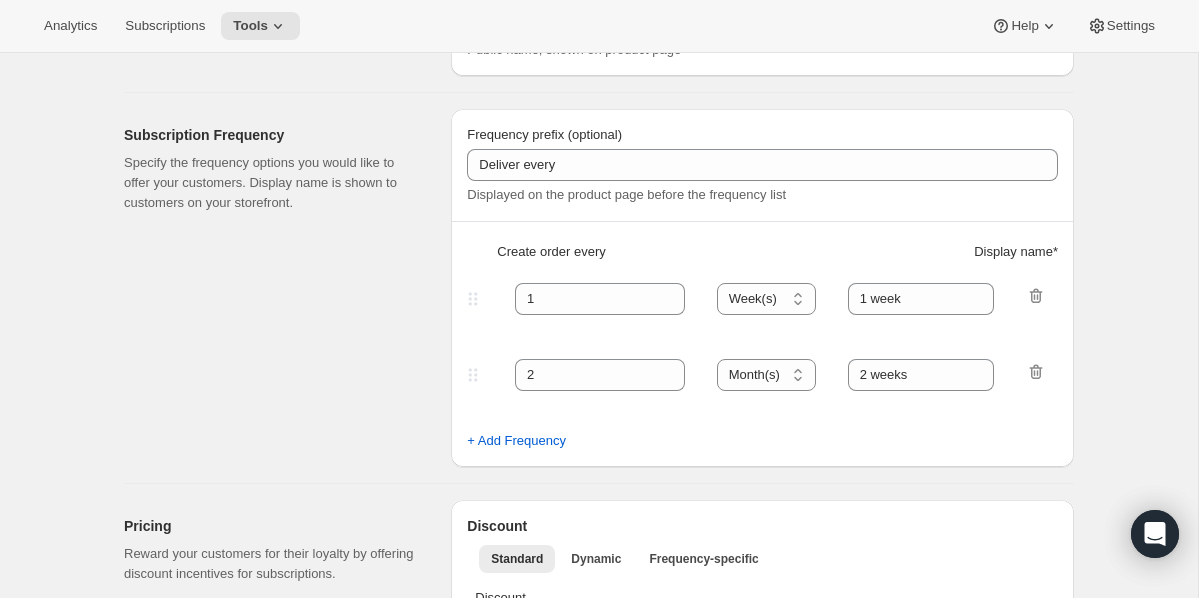 select on "WEEK" 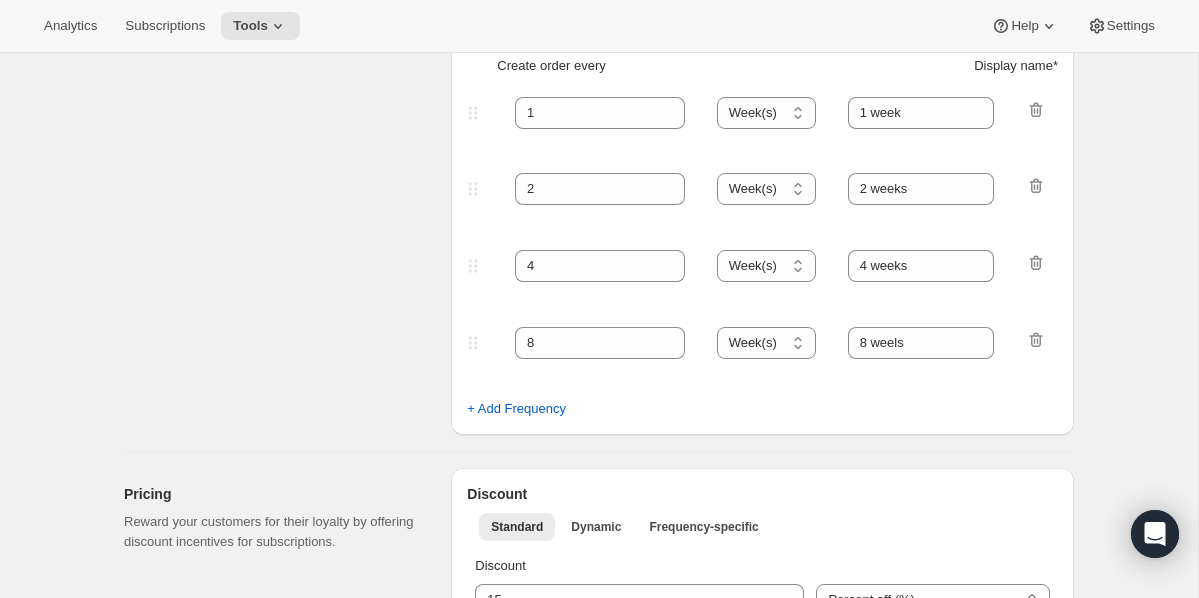 scroll, scrollTop: 0, scrollLeft: 0, axis: both 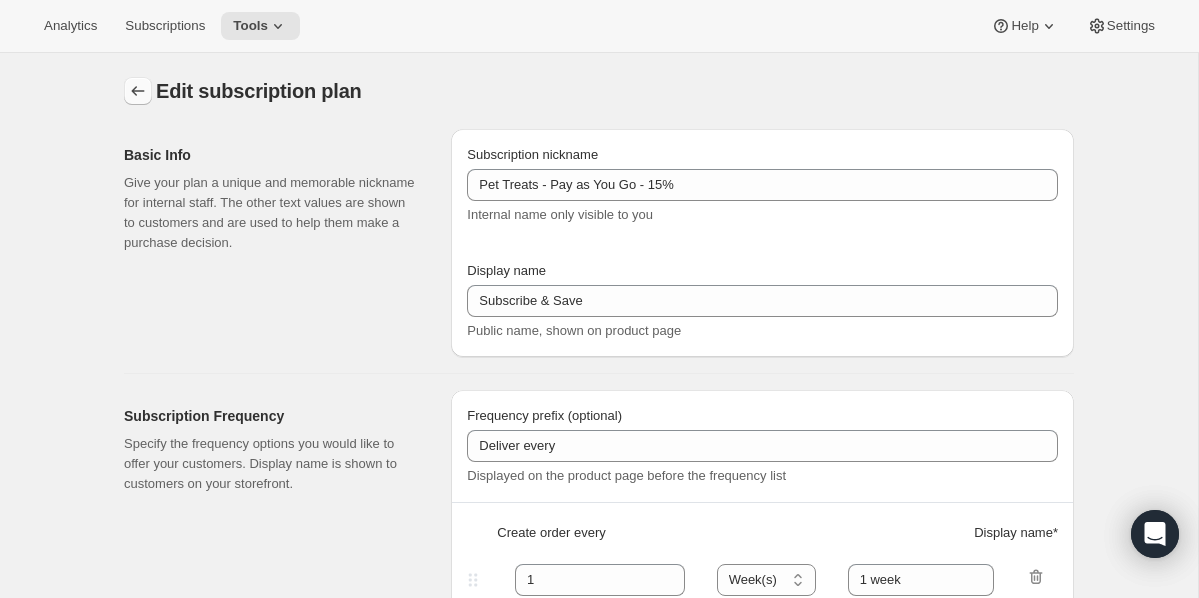 click 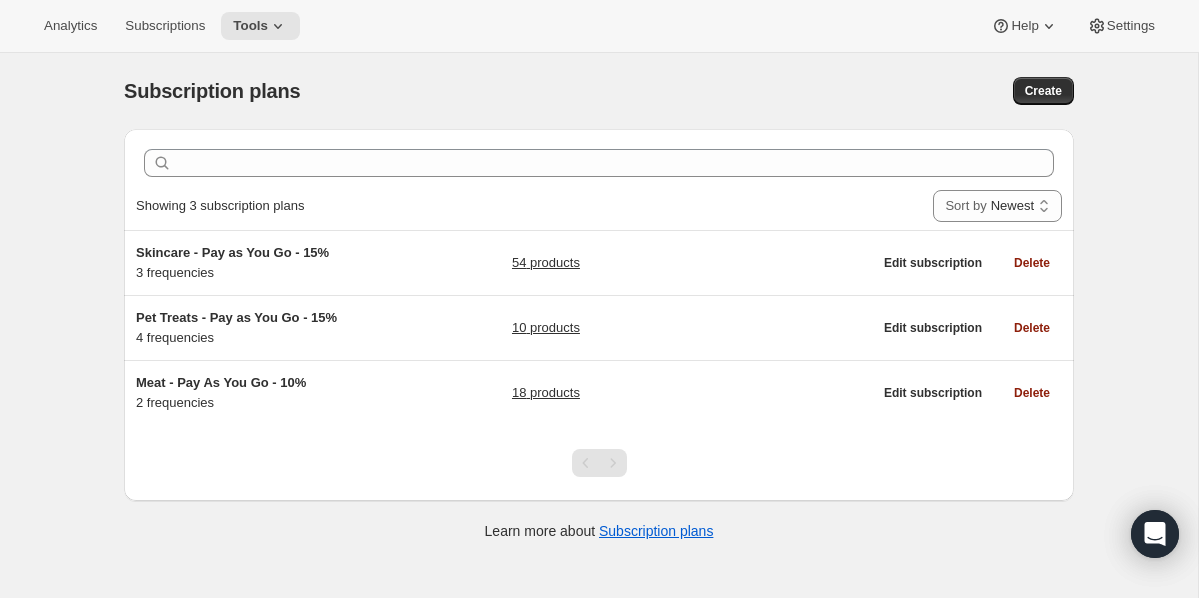 click on "Subscription plans. This page is ready Subscription plans Create" at bounding box center (599, 91) 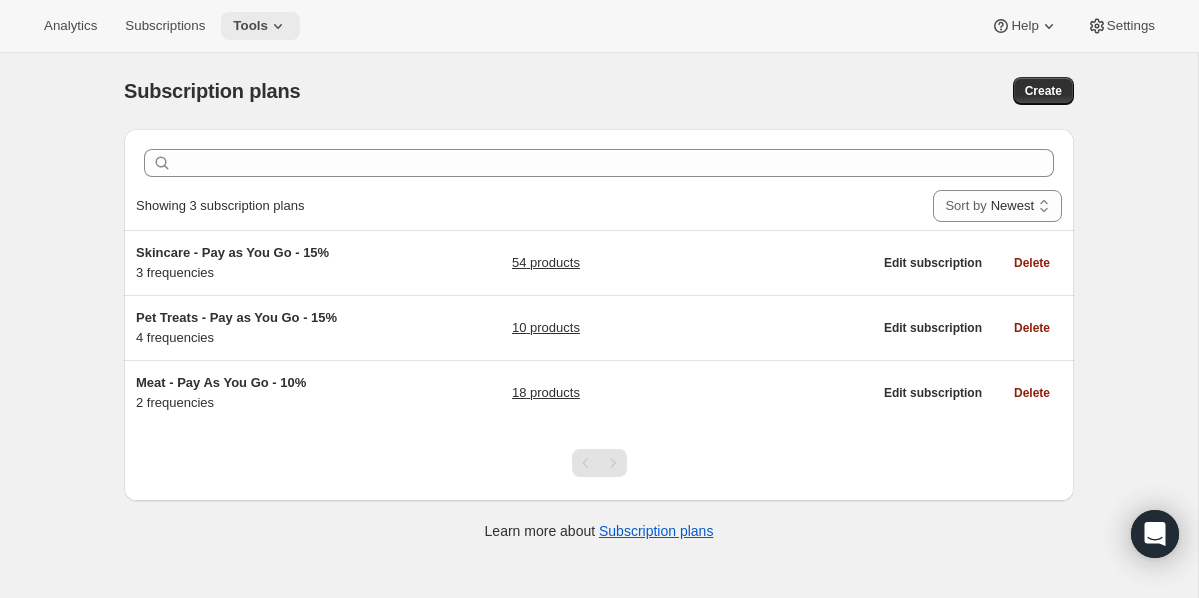 click on "Tools" at bounding box center [250, 26] 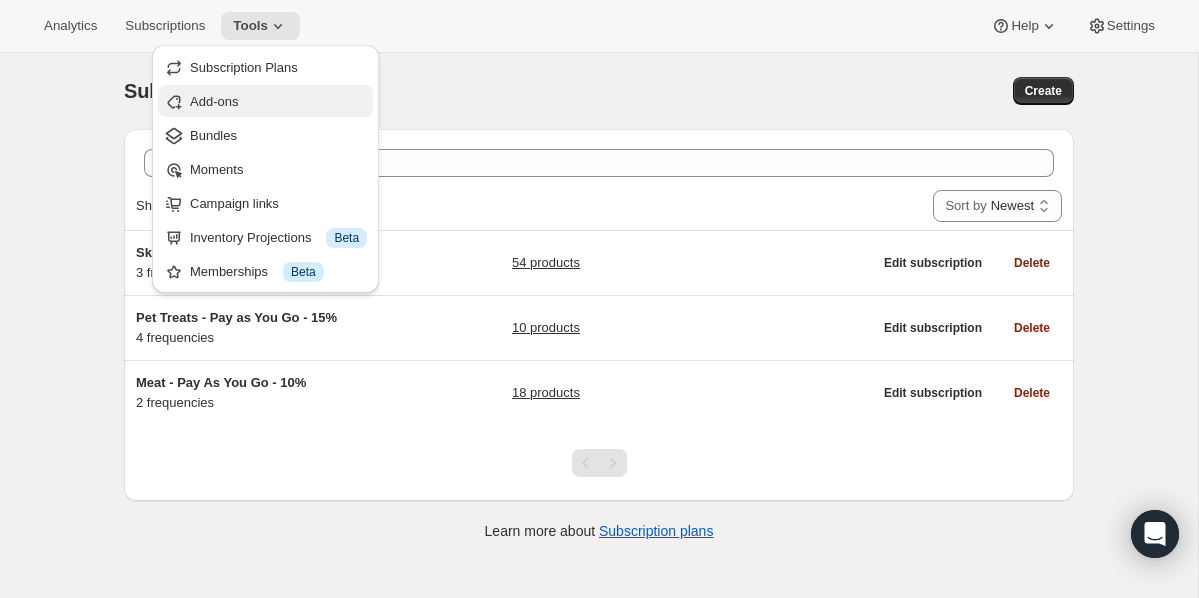 click on "Add-ons" at bounding box center (214, 101) 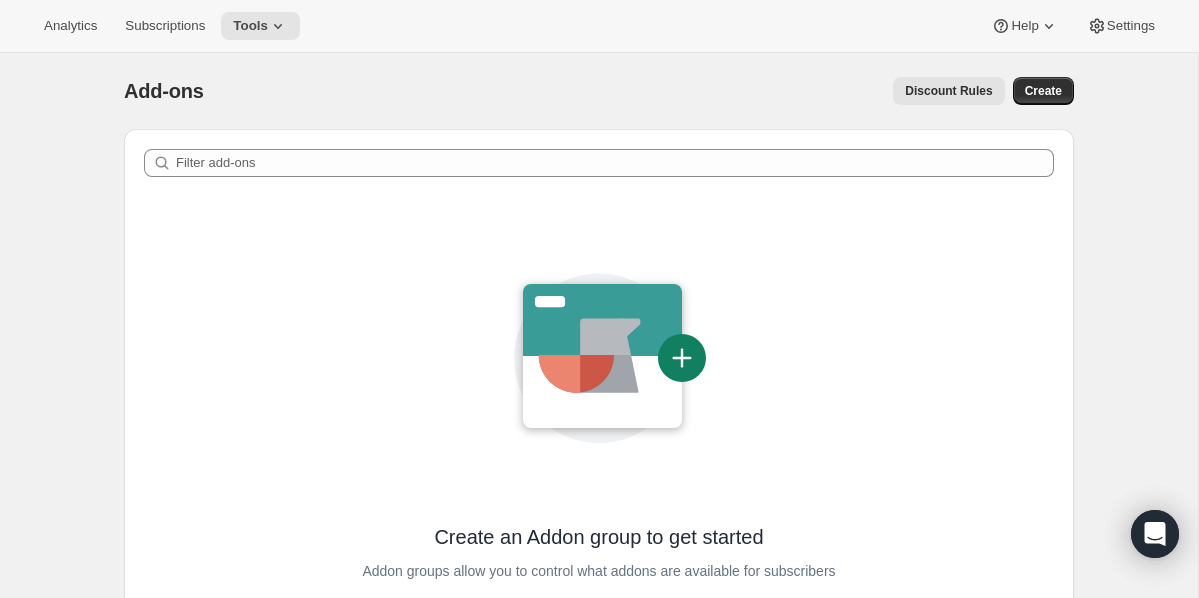 scroll, scrollTop: 223, scrollLeft: 0, axis: vertical 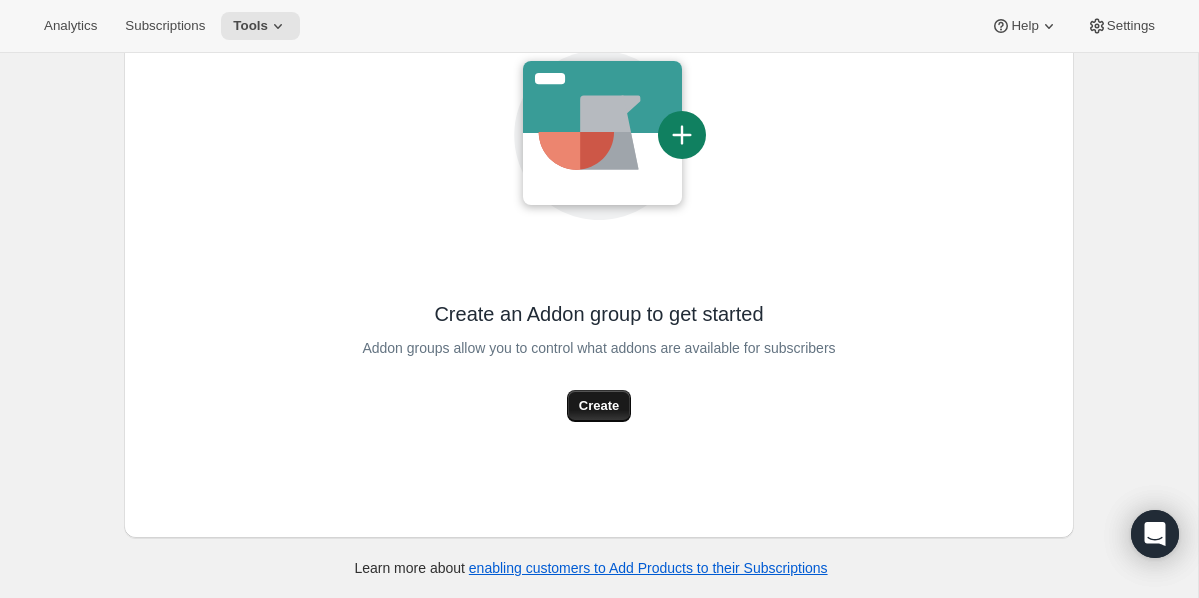 click on "Create" at bounding box center (599, 406) 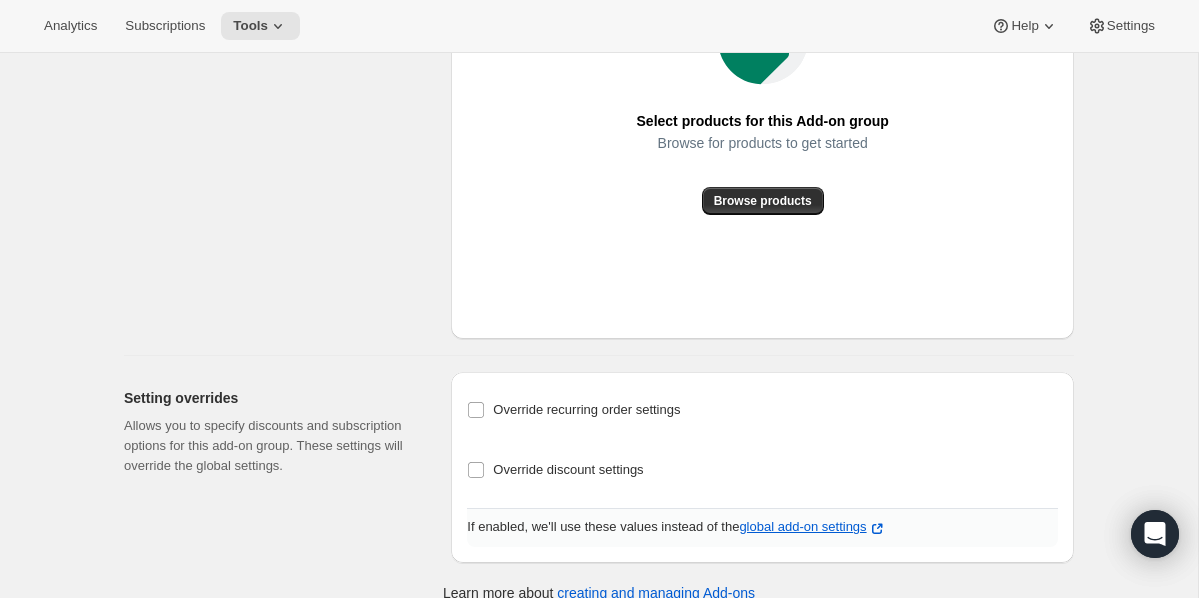 scroll, scrollTop: 763, scrollLeft: 0, axis: vertical 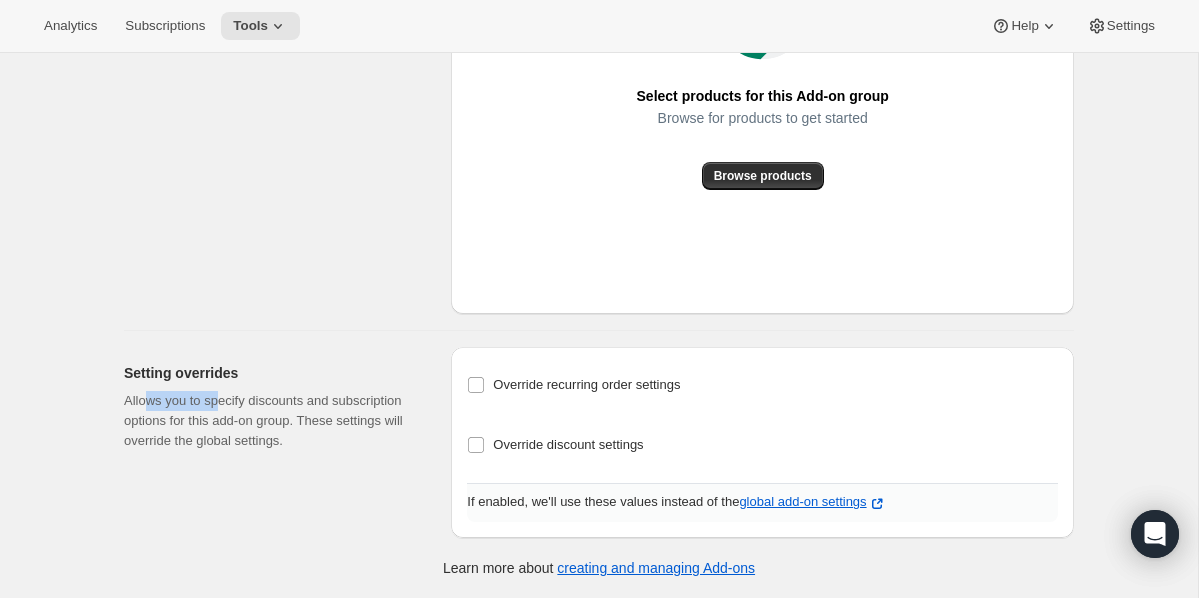 drag, startPoint x: 149, startPoint y: 404, endPoint x: 222, endPoint y: 409, distance: 73.171036 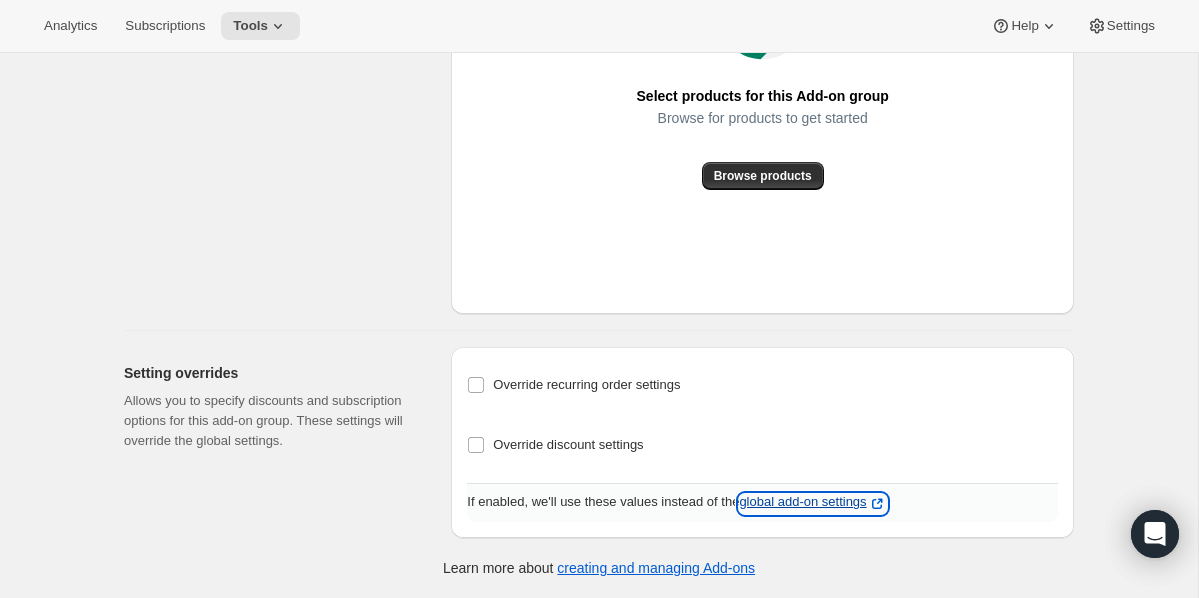 click on "global add-on settings" at bounding box center (812, 504) 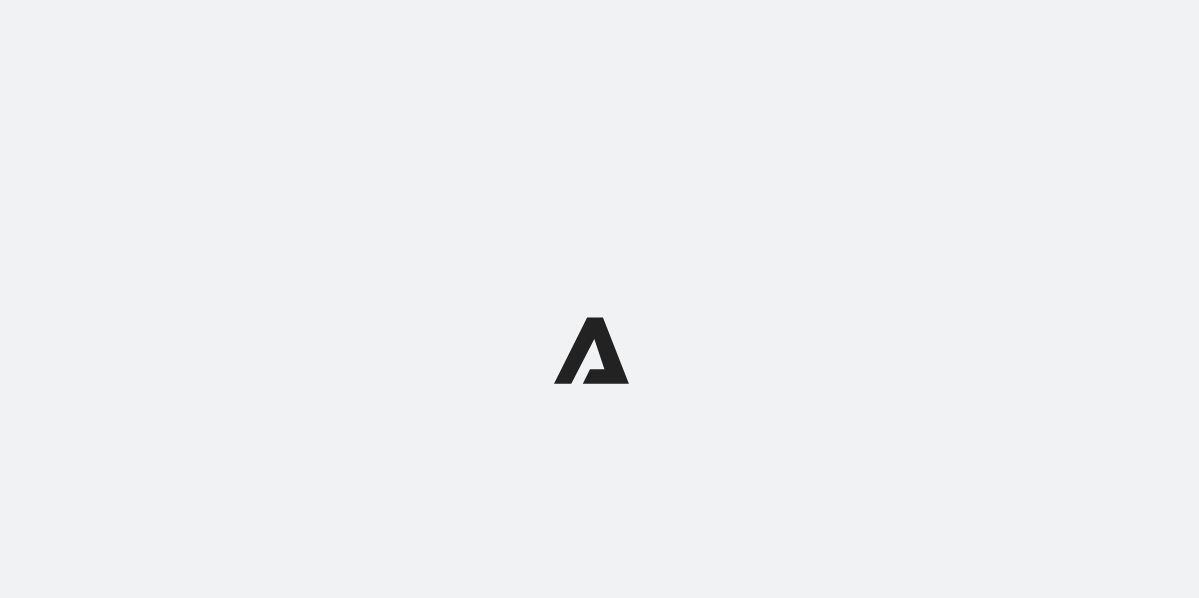 scroll, scrollTop: 0, scrollLeft: 0, axis: both 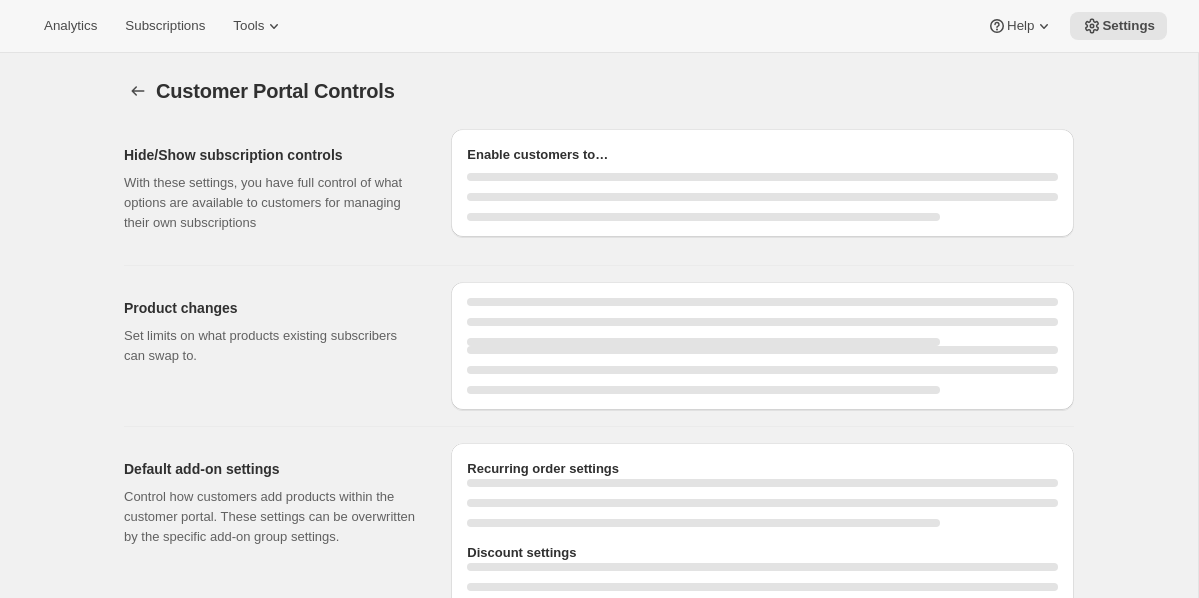 select on "INTERVAL" 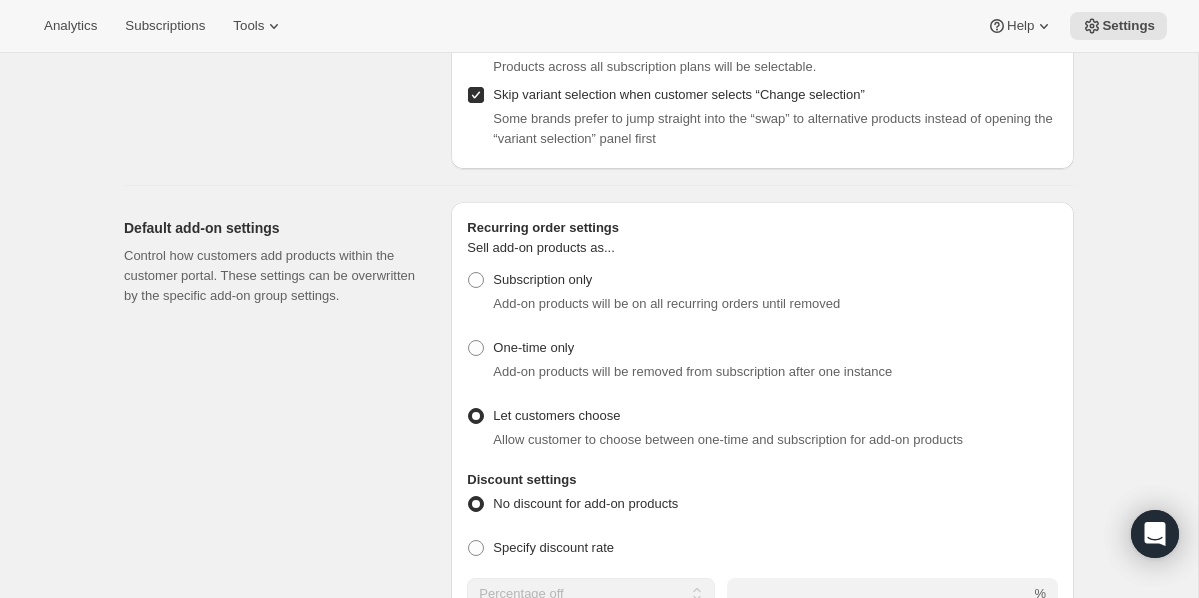 scroll, scrollTop: 757, scrollLeft: 0, axis: vertical 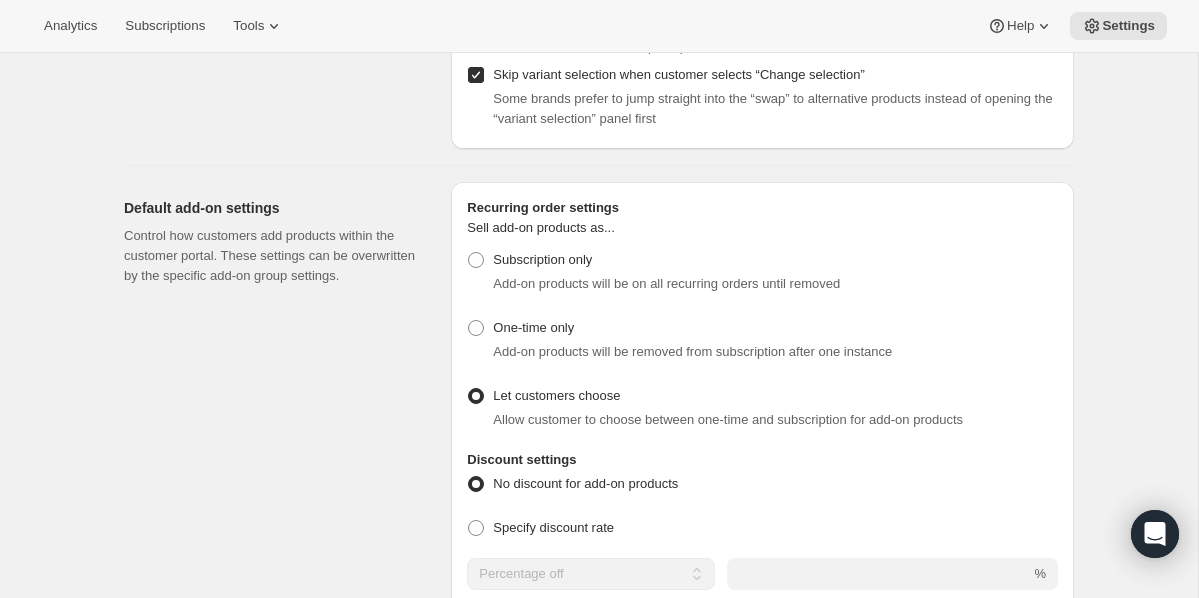 click on "Skip variant selection when customer selects “Change selection”" at bounding box center (476, 75) 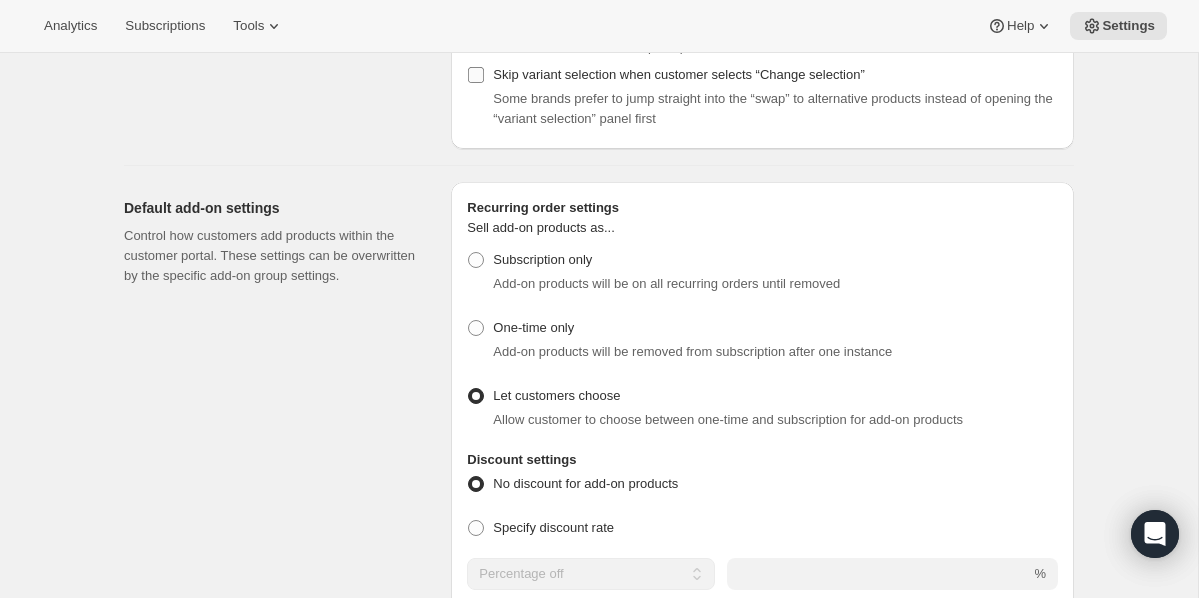 checkbox on "false" 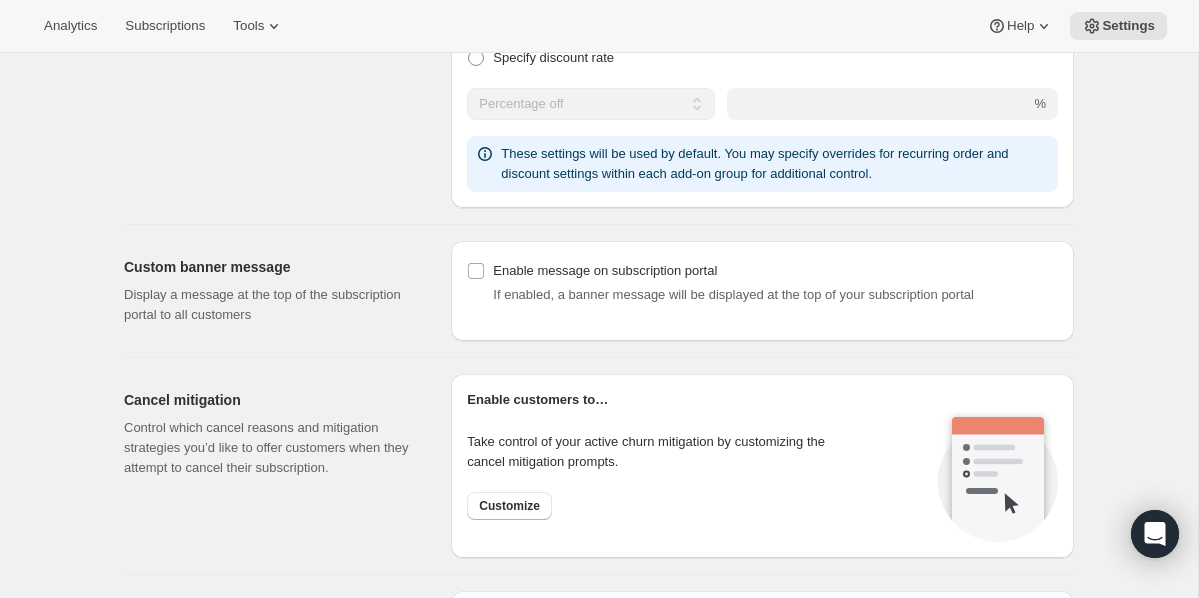 scroll, scrollTop: 1249, scrollLeft: 0, axis: vertical 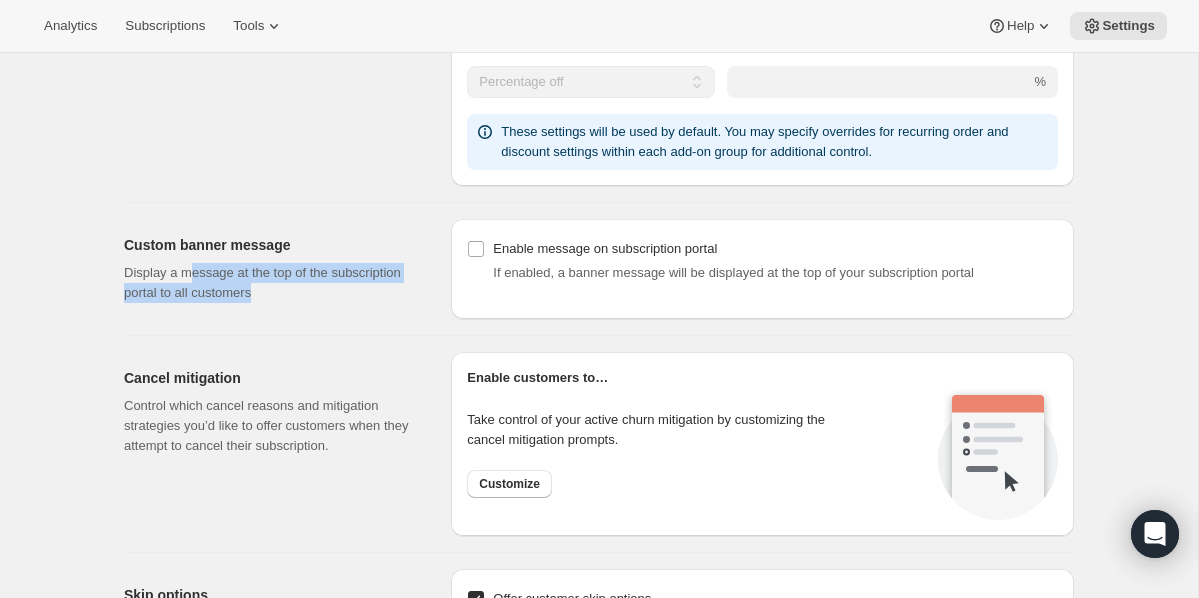 drag, startPoint x: 190, startPoint y: 273, endPoint x: 343, endPoint y: 297, distance: 154.87091 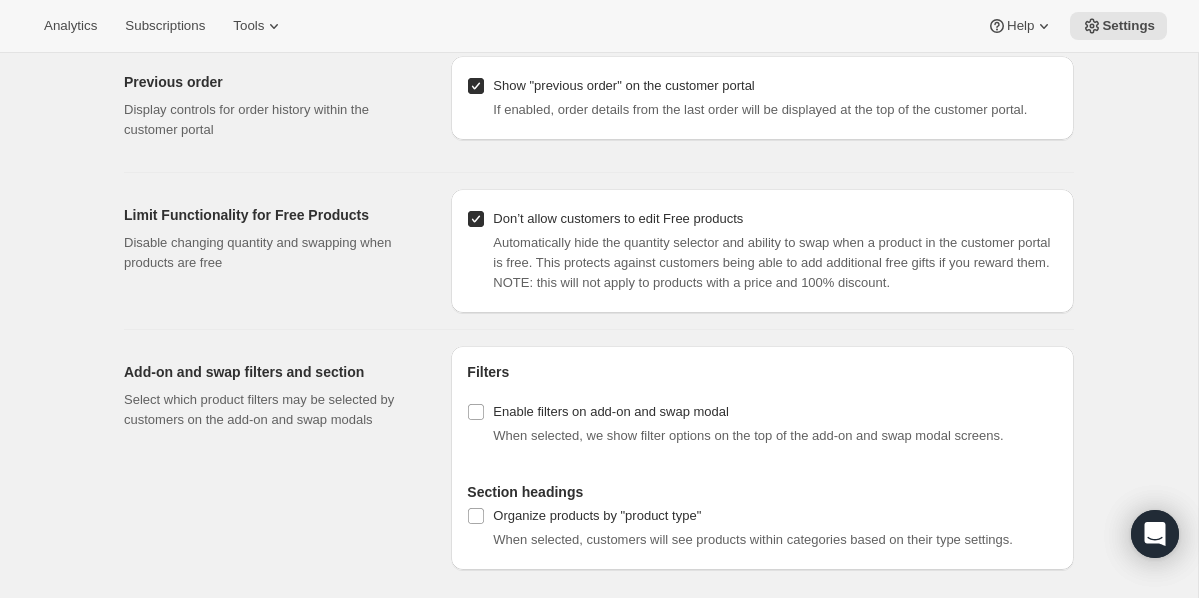 scroll, scrollTop: 2252, scrollLeft: 0, axis: vertical 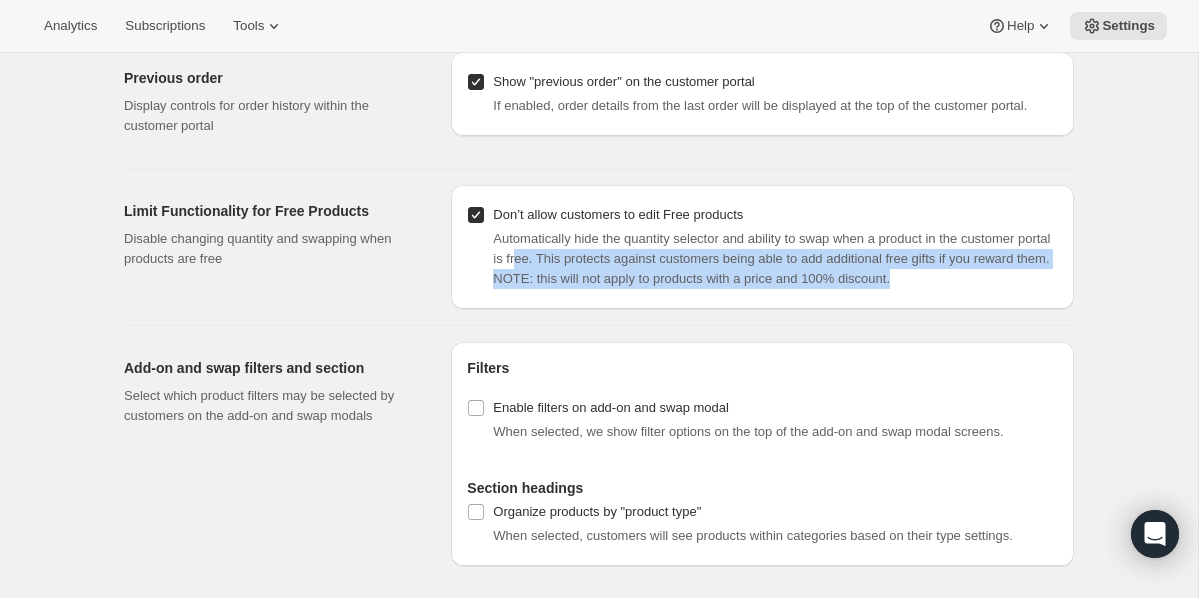 drag, startPoint x: 558, startPoint y: 252, endPoint x: 1037, endPoint y: 281, distance: 479.87708 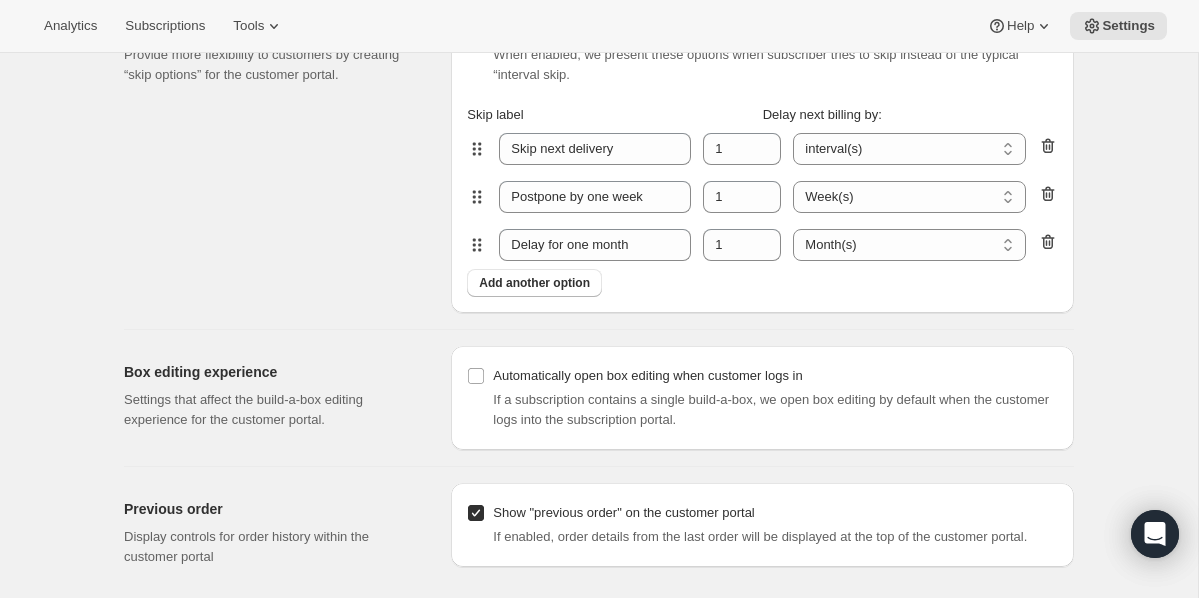 scroll, scrollTop: 1820, scrollLeft: 0, axis: vertical 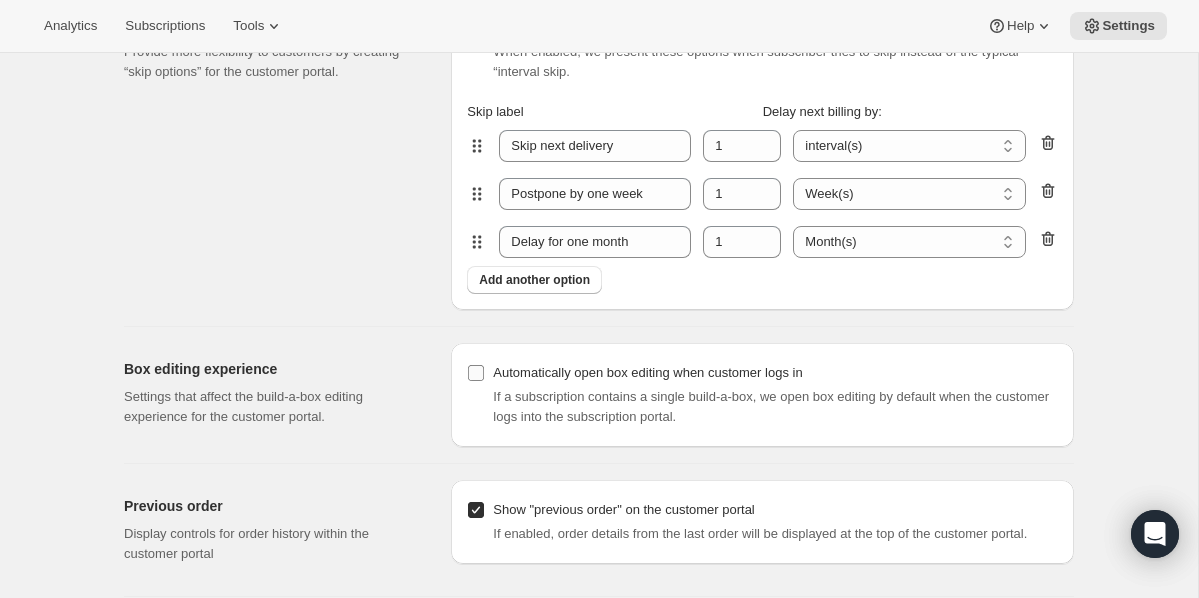 click on "Automatically open box editing when customer logs in" at bounding box center (476, 373) 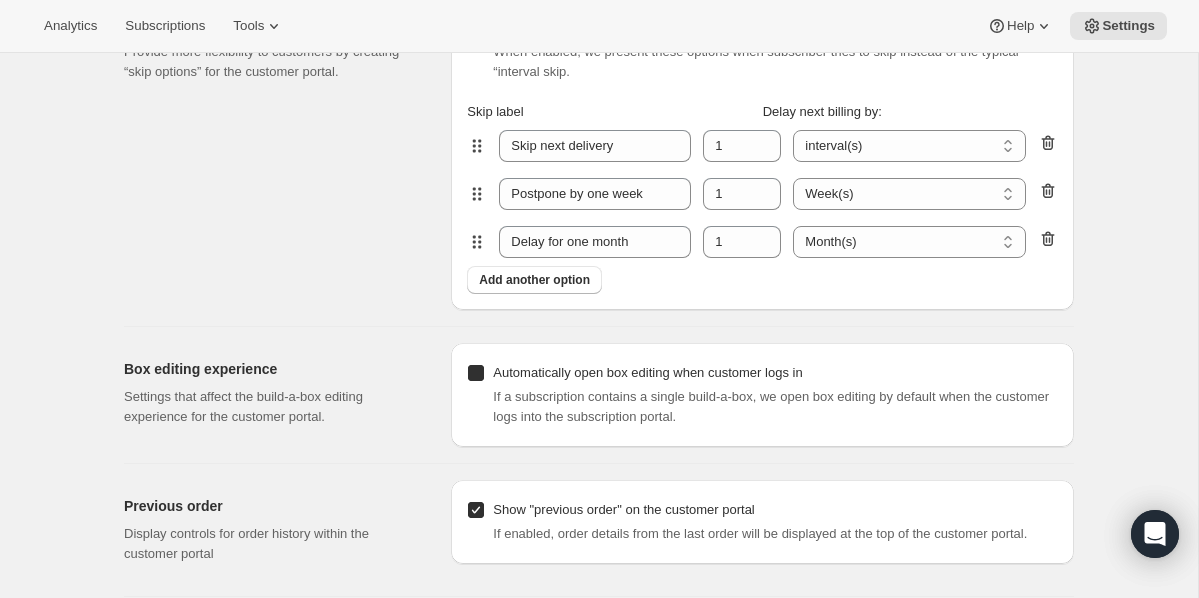 checkbox on "true" 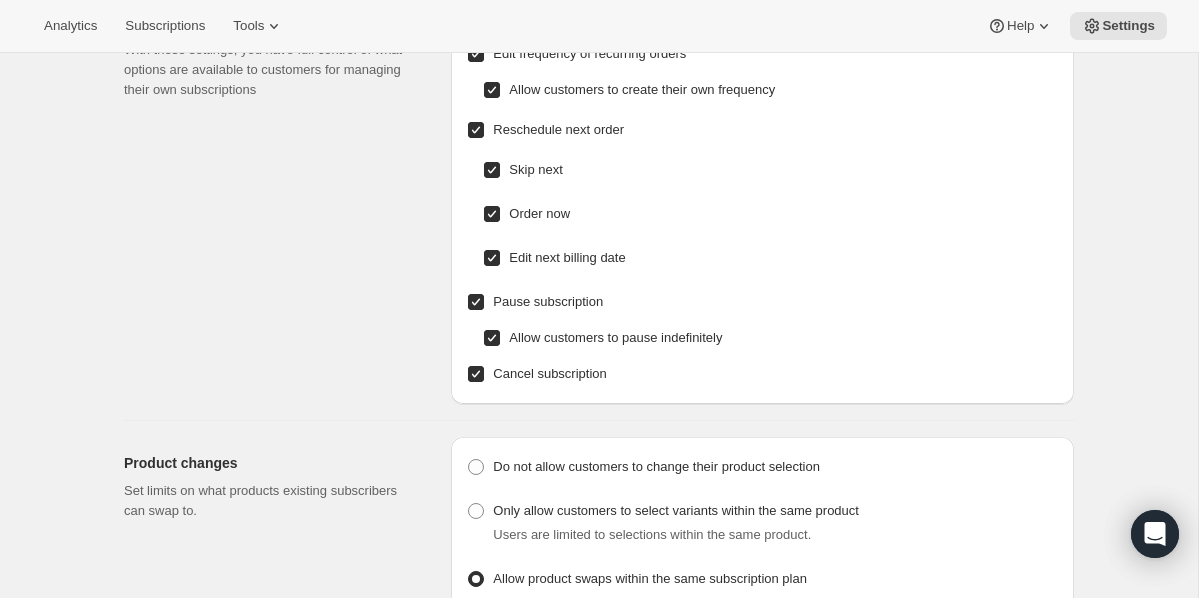 scroll, scrollTop: 0, scrollLeft: 0, axis: both 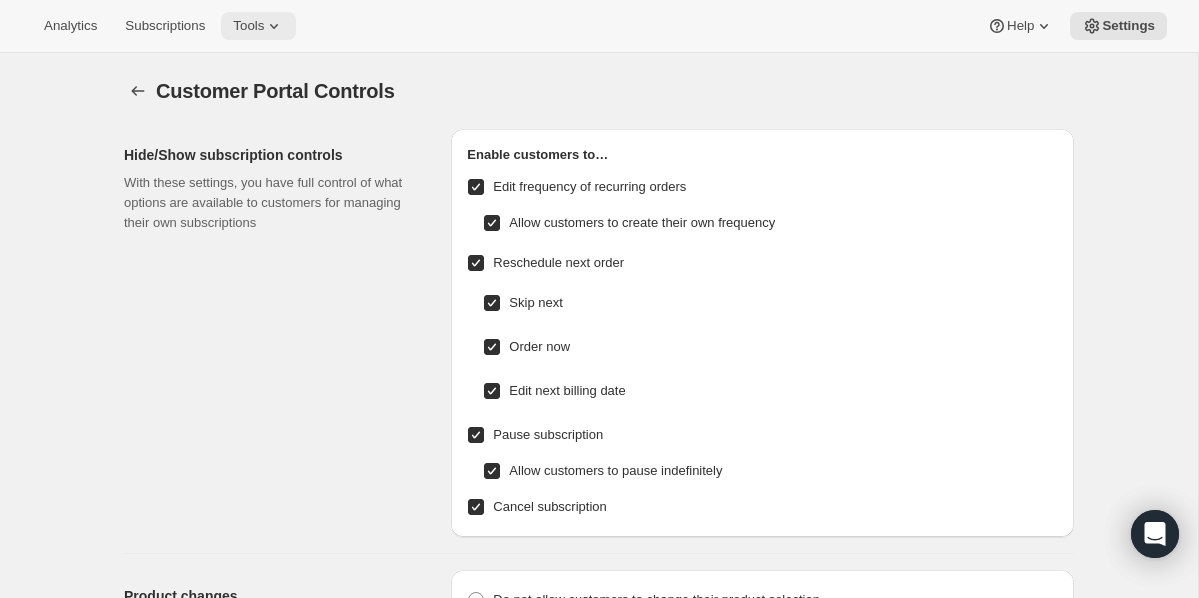 click on "Tools" at bounding box center [248, 26] 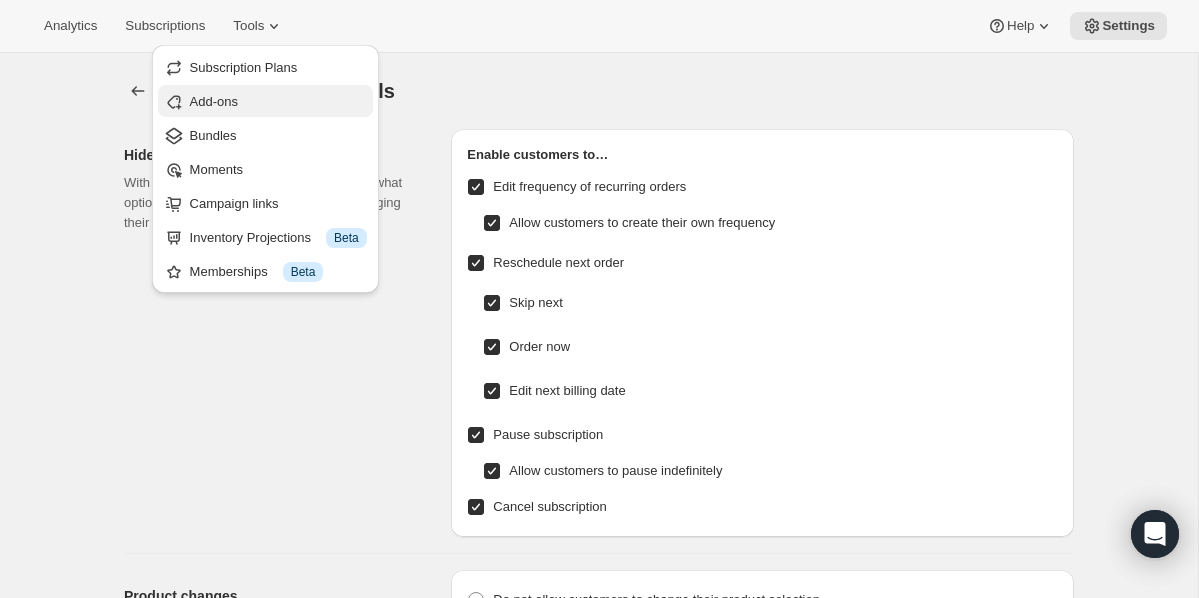 click on "Add-ons" at bounding box center (278, 102) 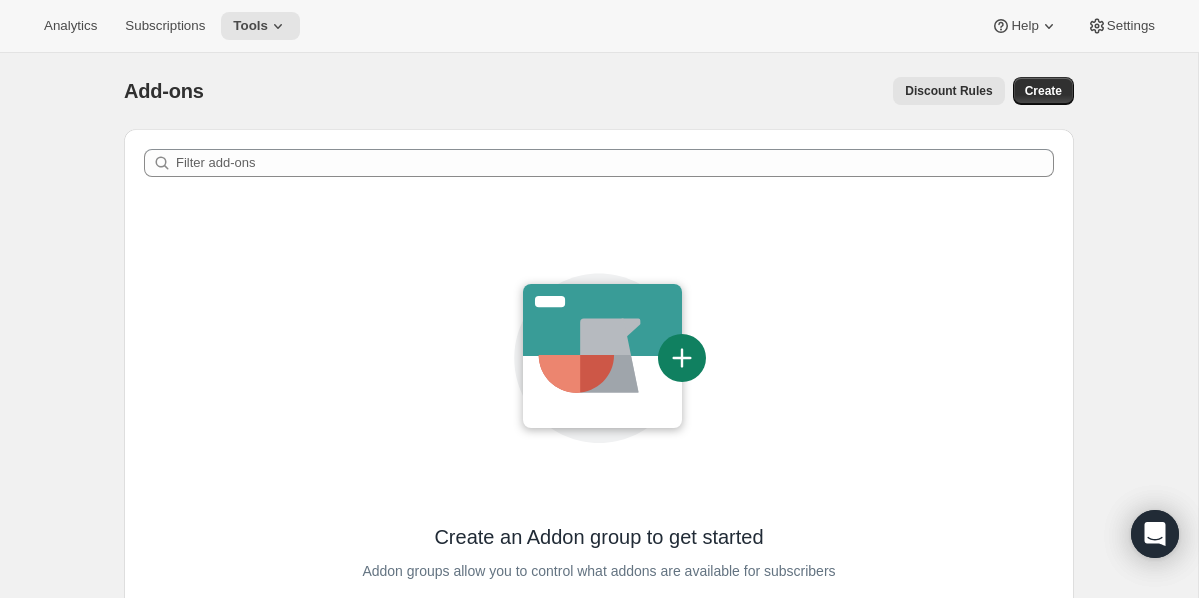 scroll, scrollTop: 223, scrollLeft: 0, axis: vertical 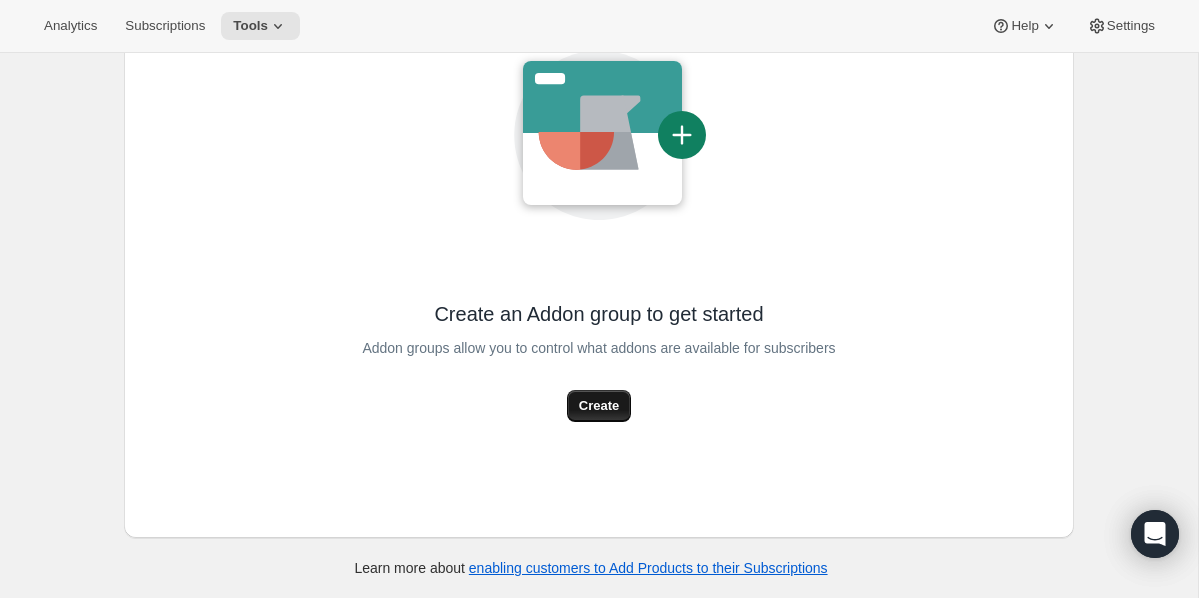 click on "Create" at bounding box center (599, 406) 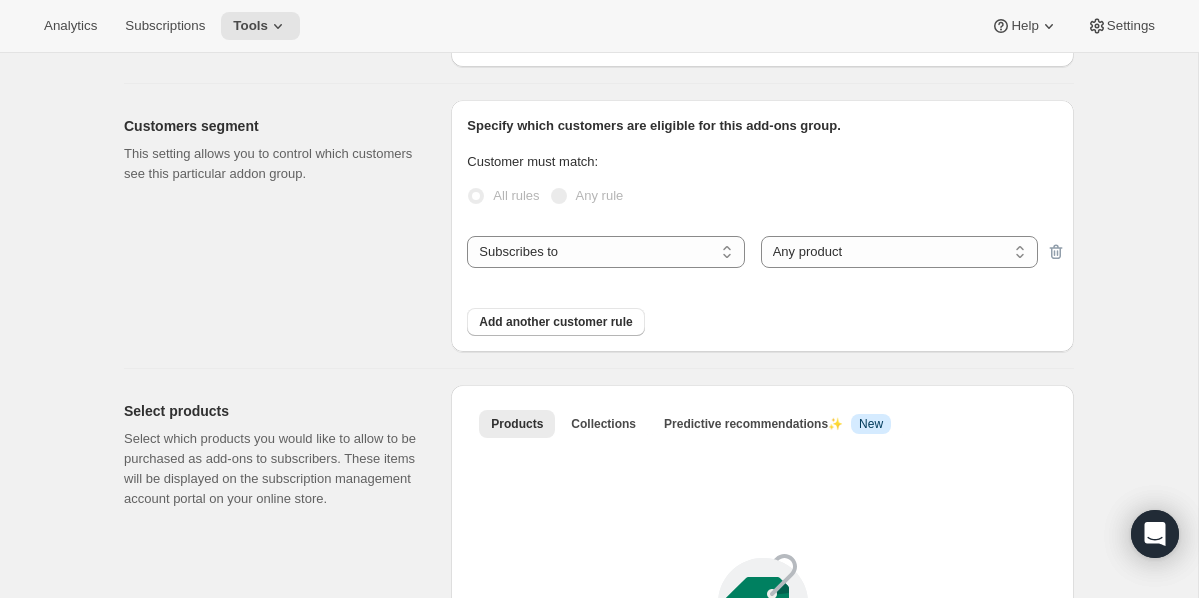 scroll, scrollTop: 174, scrollLeft: 0, axis: vertical 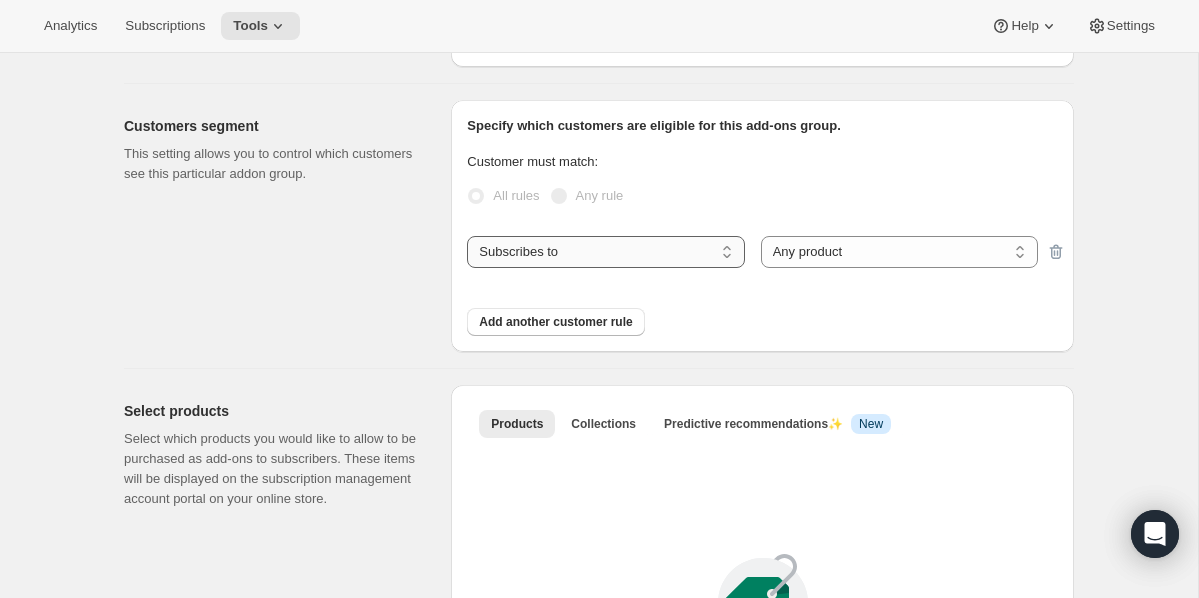 click on "Subscribes to Shipping address is Customer tags" at bounding box center [605, 252] 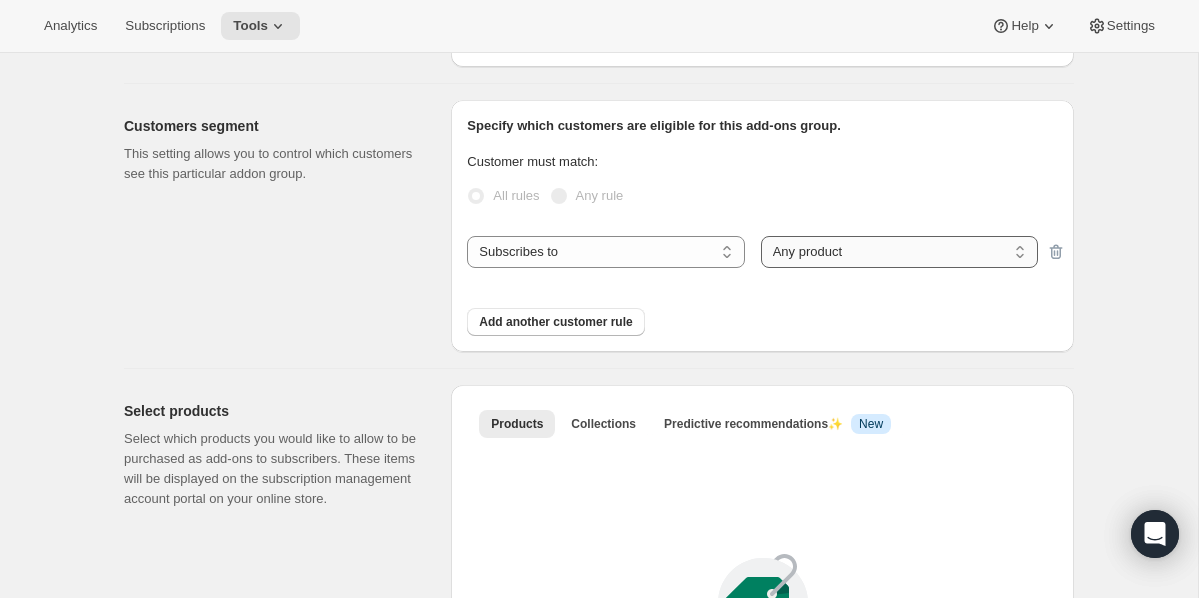 click on "Any product Specific products Specific product variants" at bounding box center (899, 252) 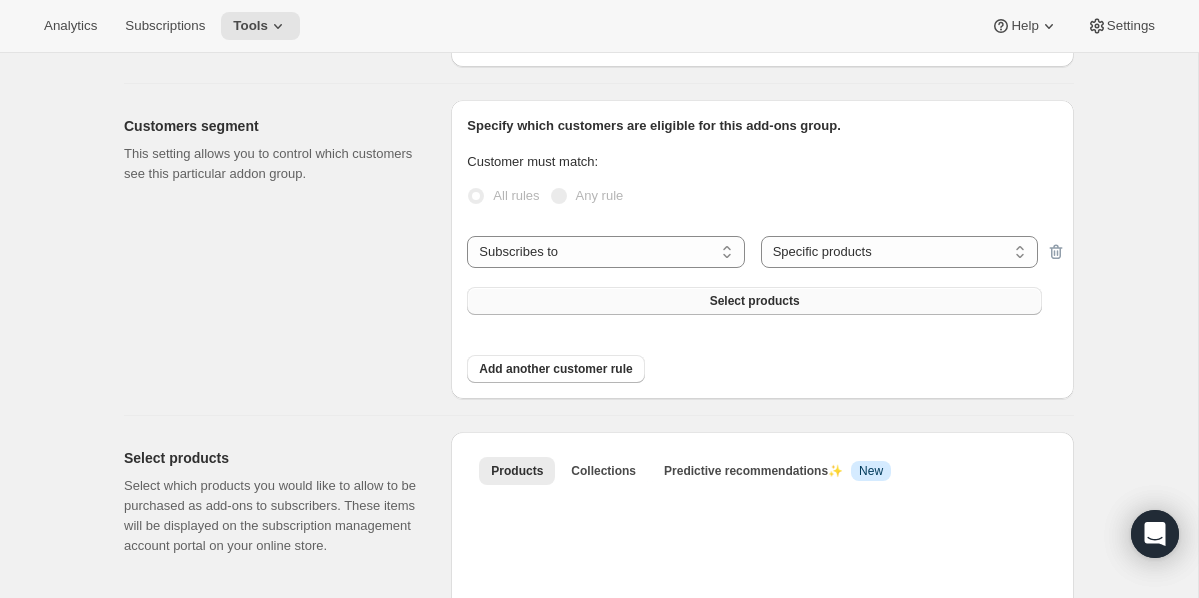 click on "Select products" at bounding box center [755, 301] 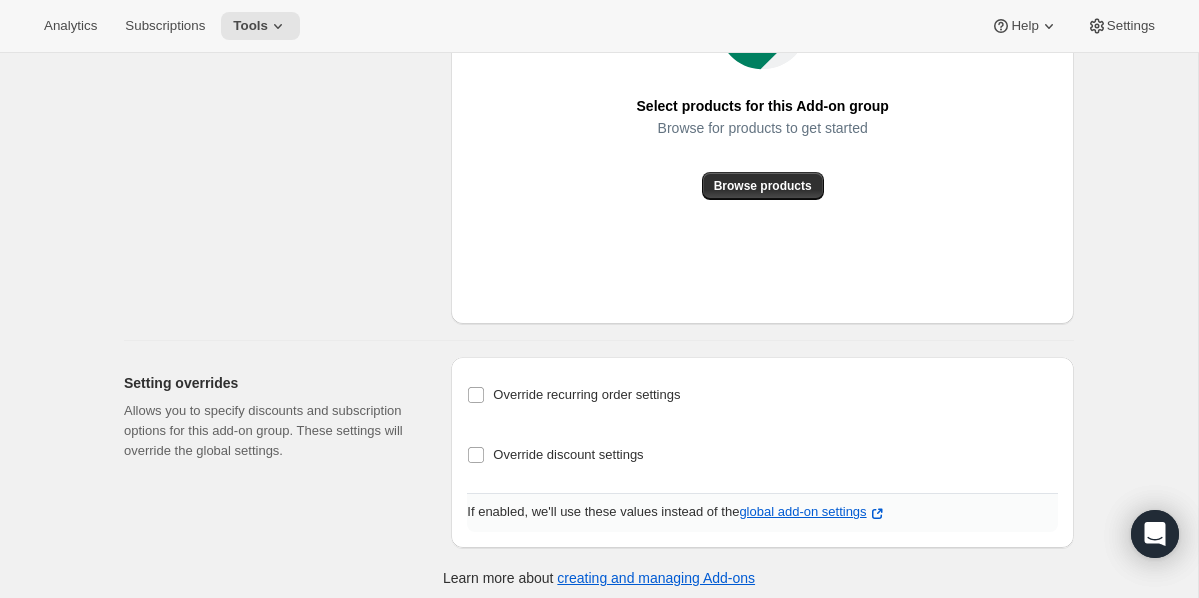 scroll, scrollTop: 810, scrollLeft: 0, axis: vertical 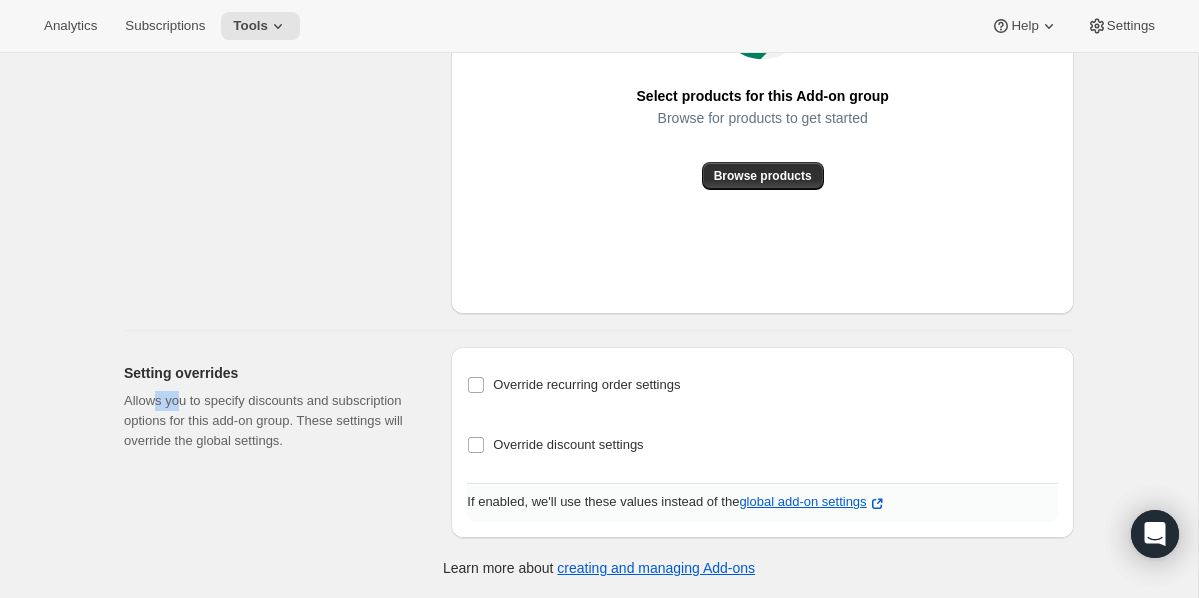 drag, startPoint x: 154, startPoint y: 400, endPoint x: 178, endPoint y: 402, distance: 24.083189 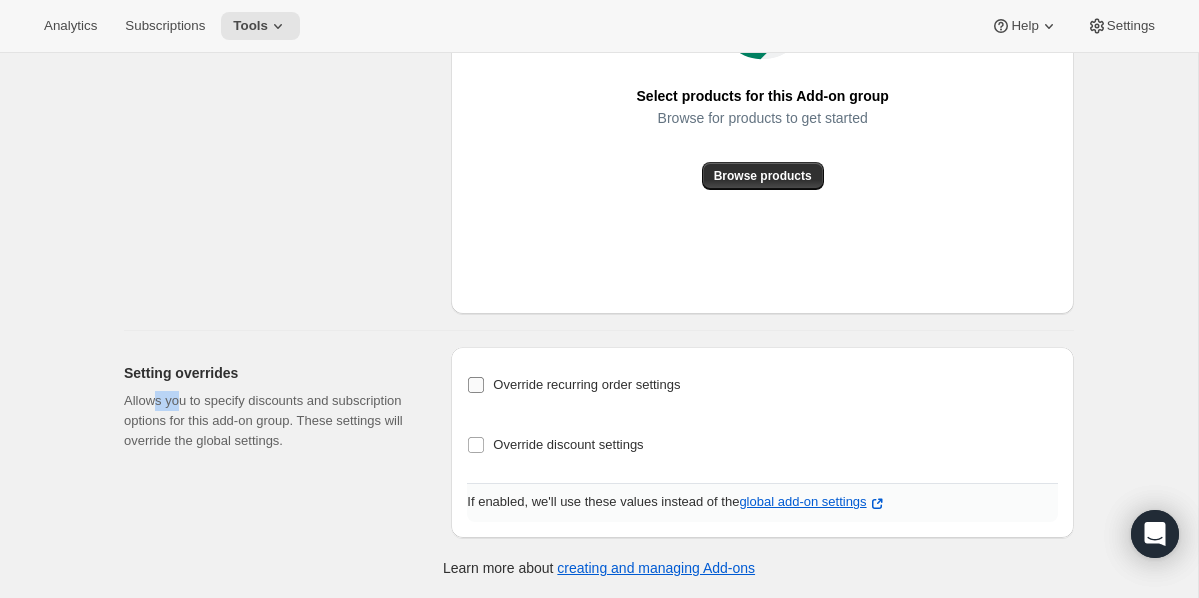 click on "Override recurring order settings" at bounding box center (476, 385) 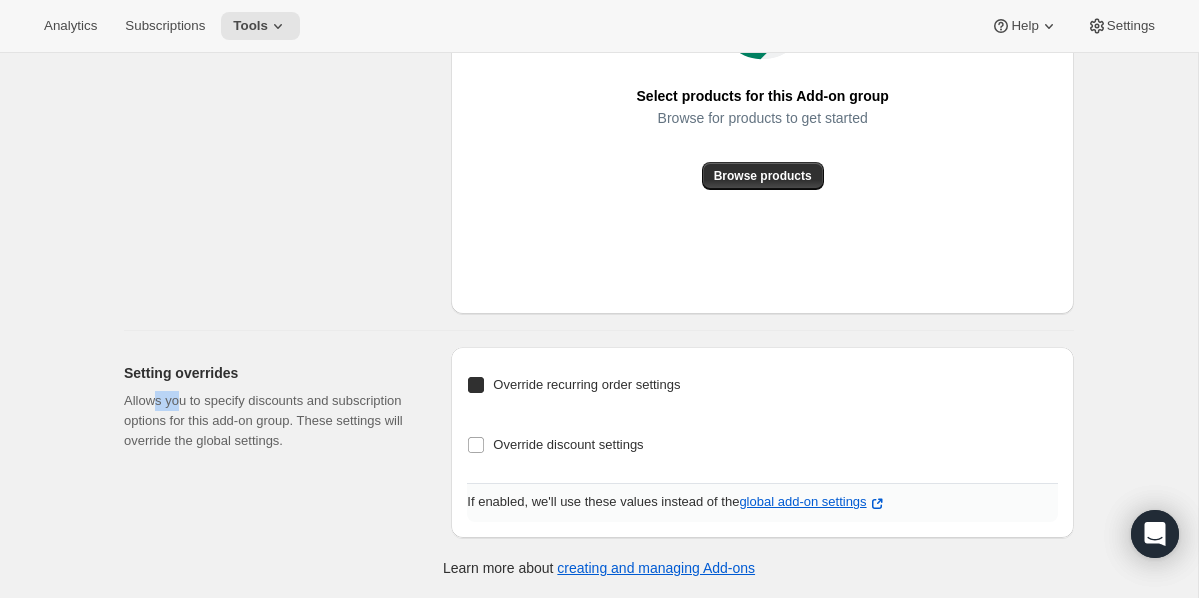 checkbox on "true" 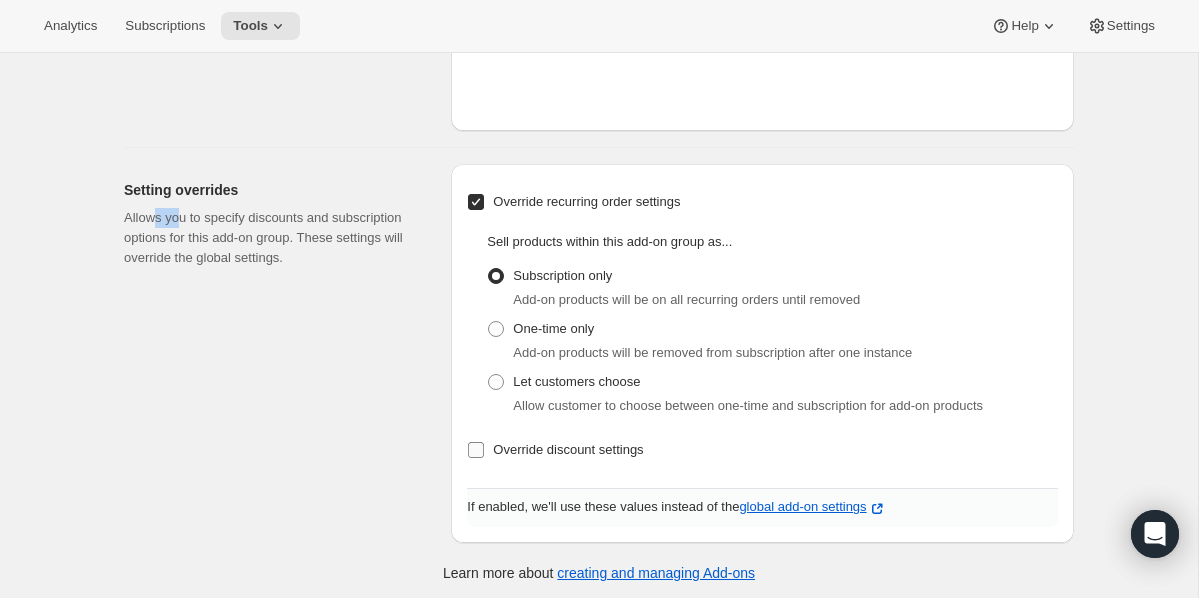 scroll, scrollTop: 998, scrollLeft: 0, axis: vertical 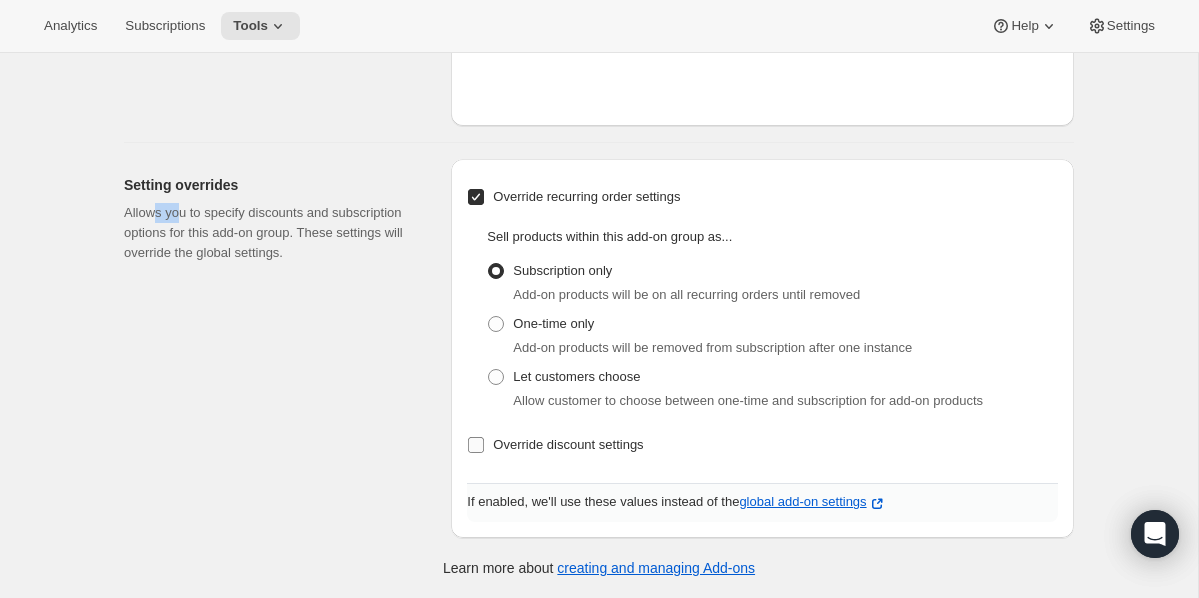 click on "Override discount settings" at bounding box center [476, 445] 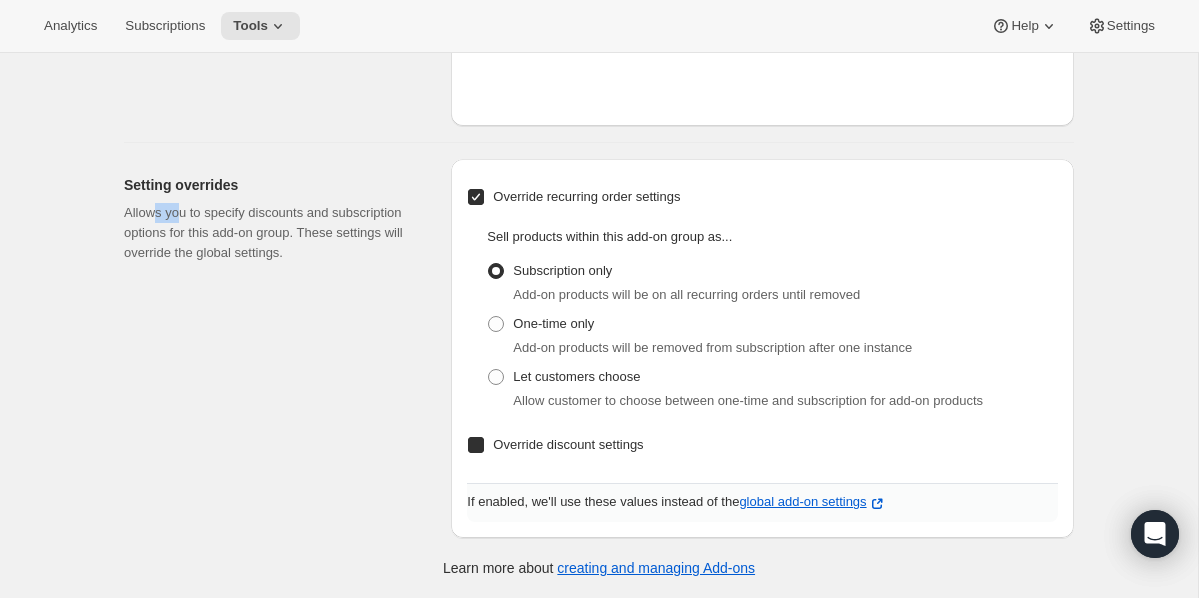 checkbox on "true" 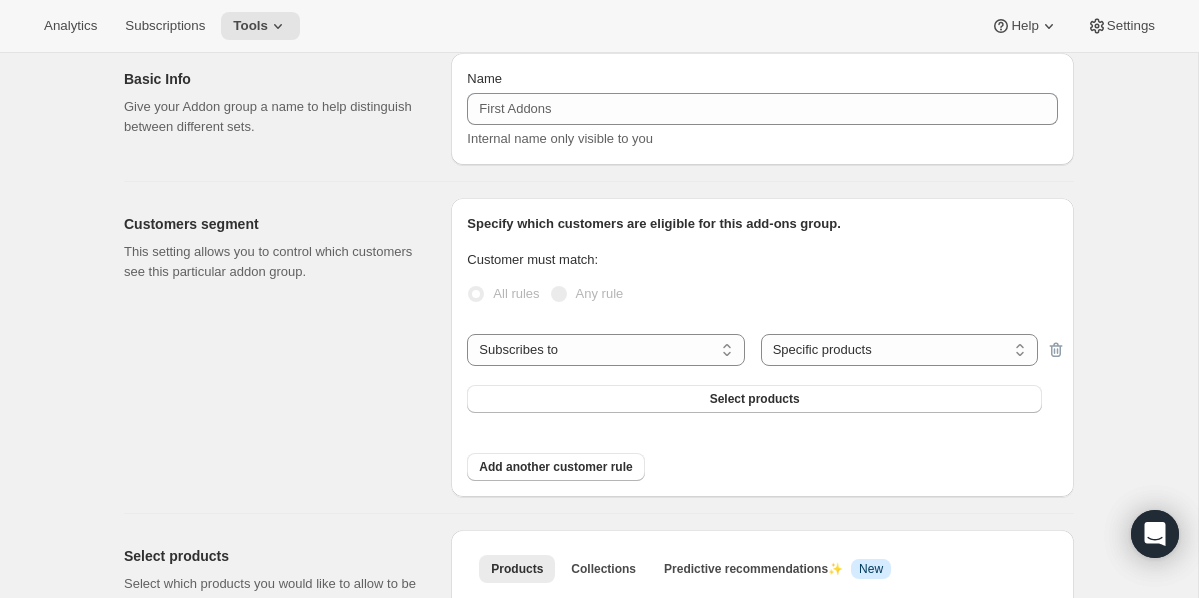 scroll, scrollTop: 0, scrollLeft: 0, axis: both 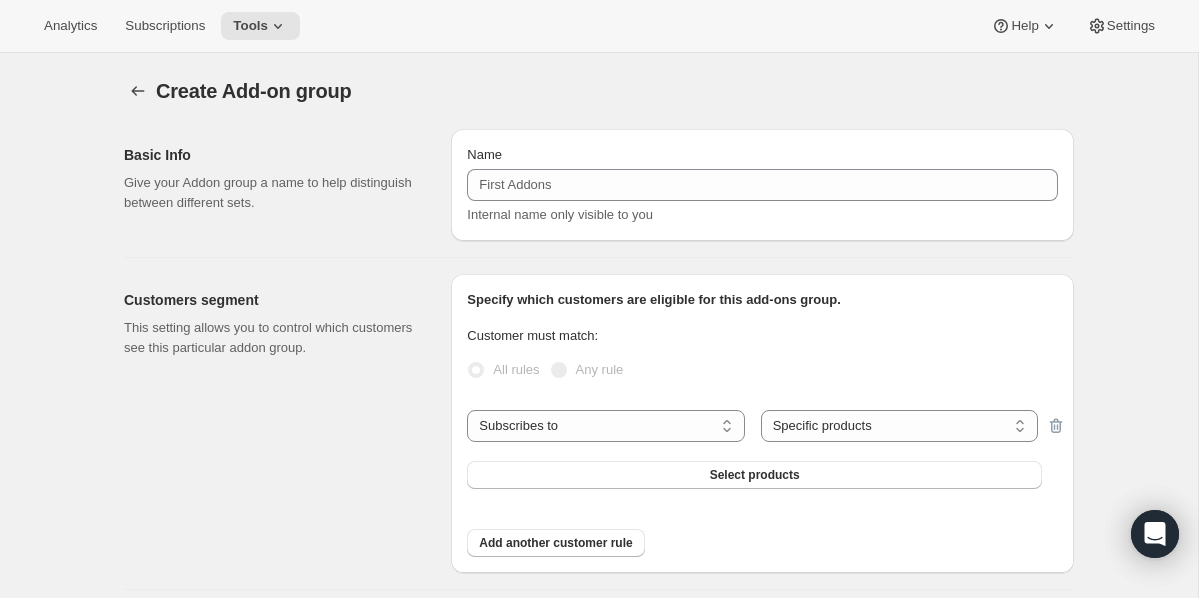 select on "all" 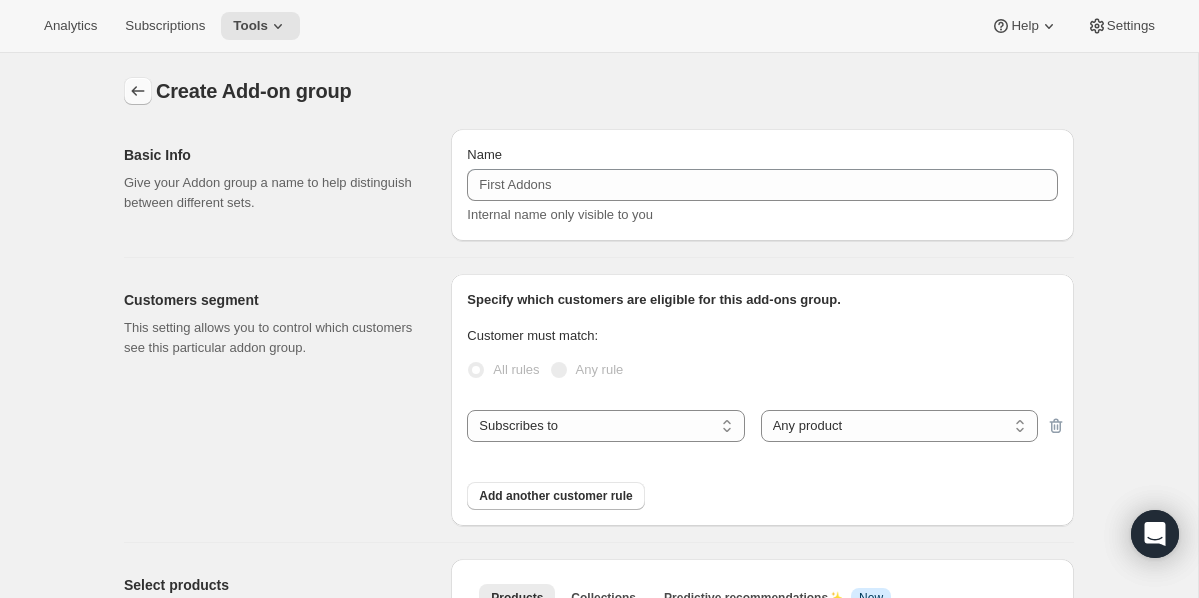click 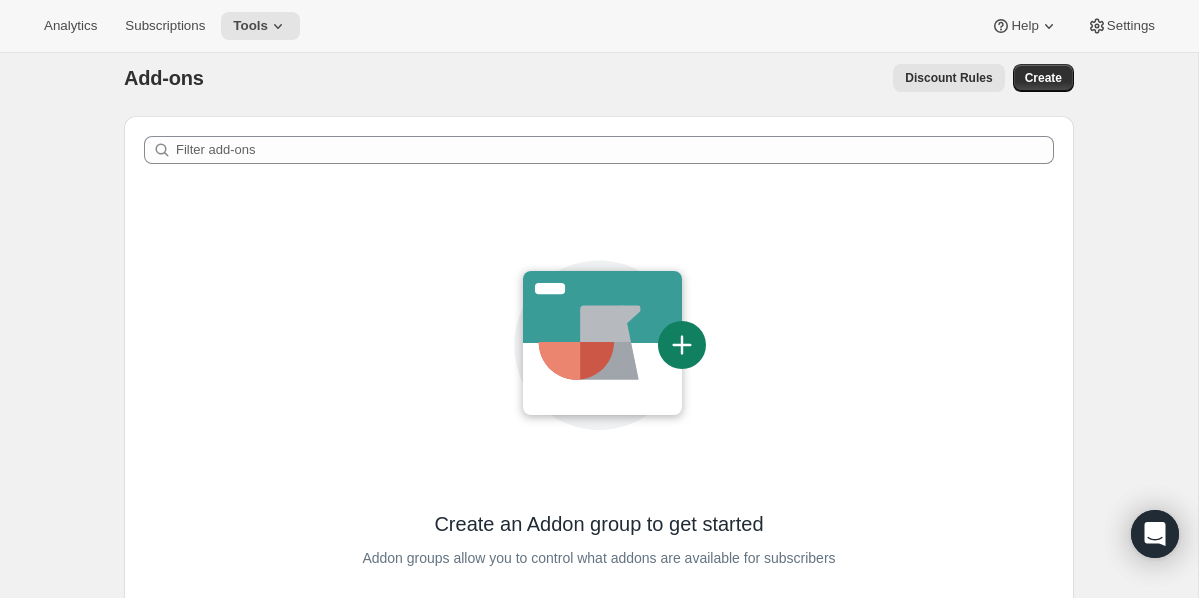 scroll, scrollTop: 0, scrollLeft: 0, axis: both 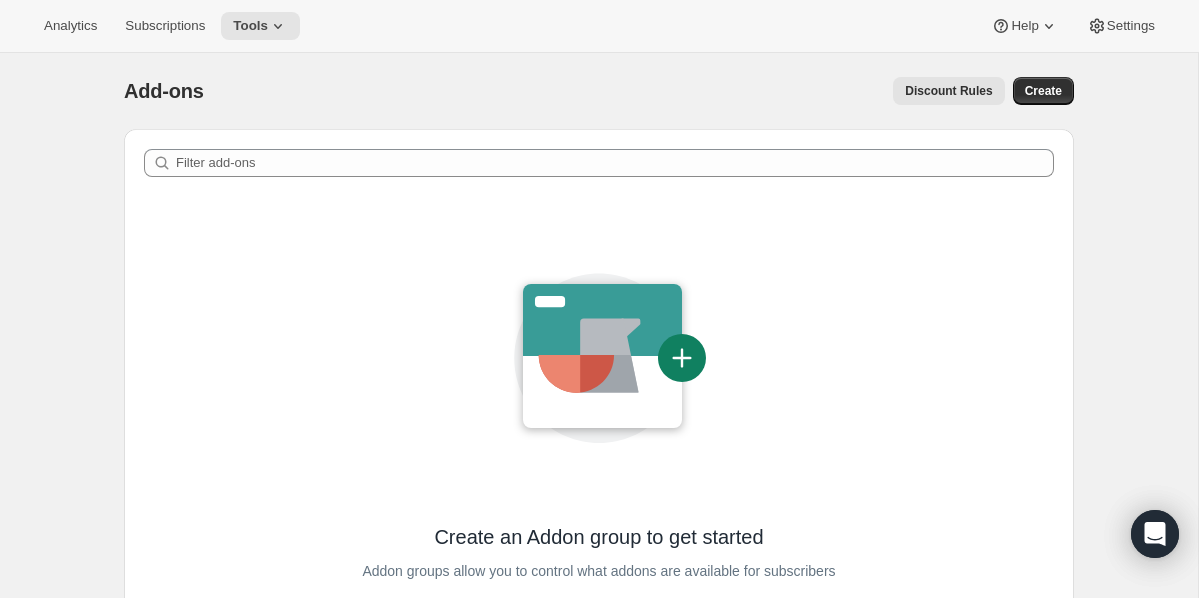 click on "Analytics Subscriptions Tools Help Settings" at bounding box center (599, 26) 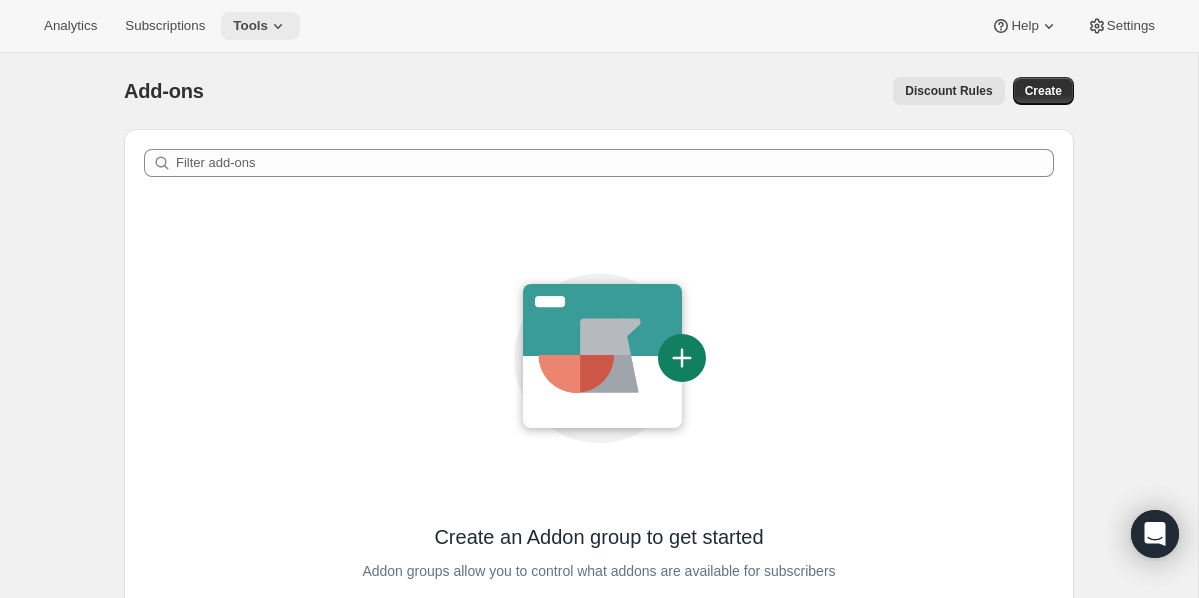click on "Tools" at bounding box center [250, 26] 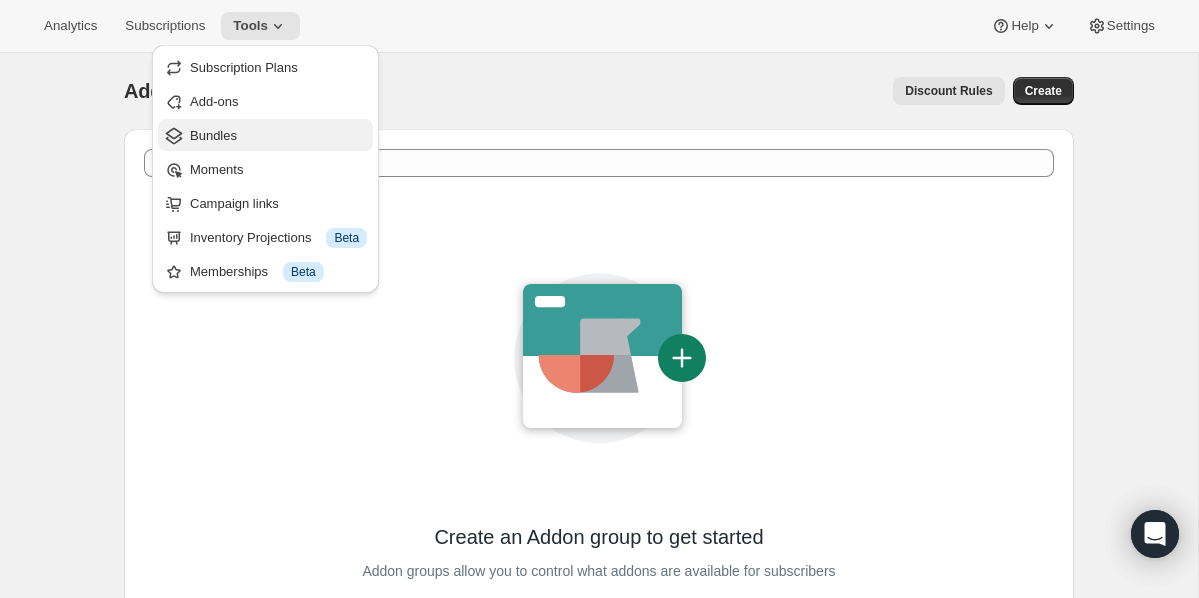 click on "Bundles" at bounding box center (213, 135) 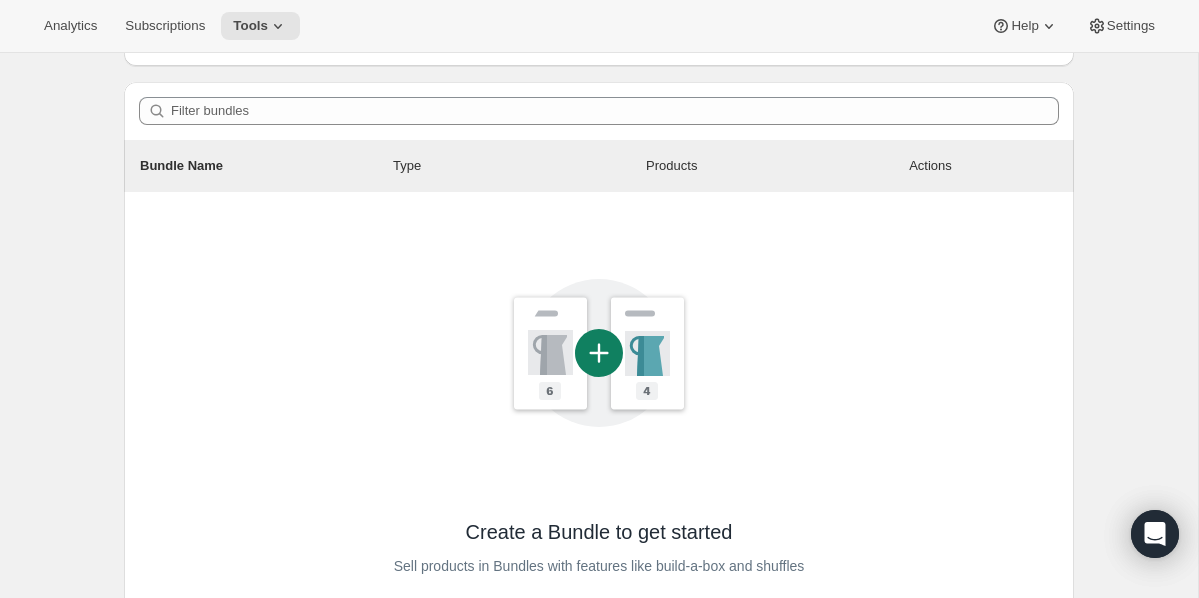 scroll, scrollTop: 385, scrollLeft: 0, axis: vertical 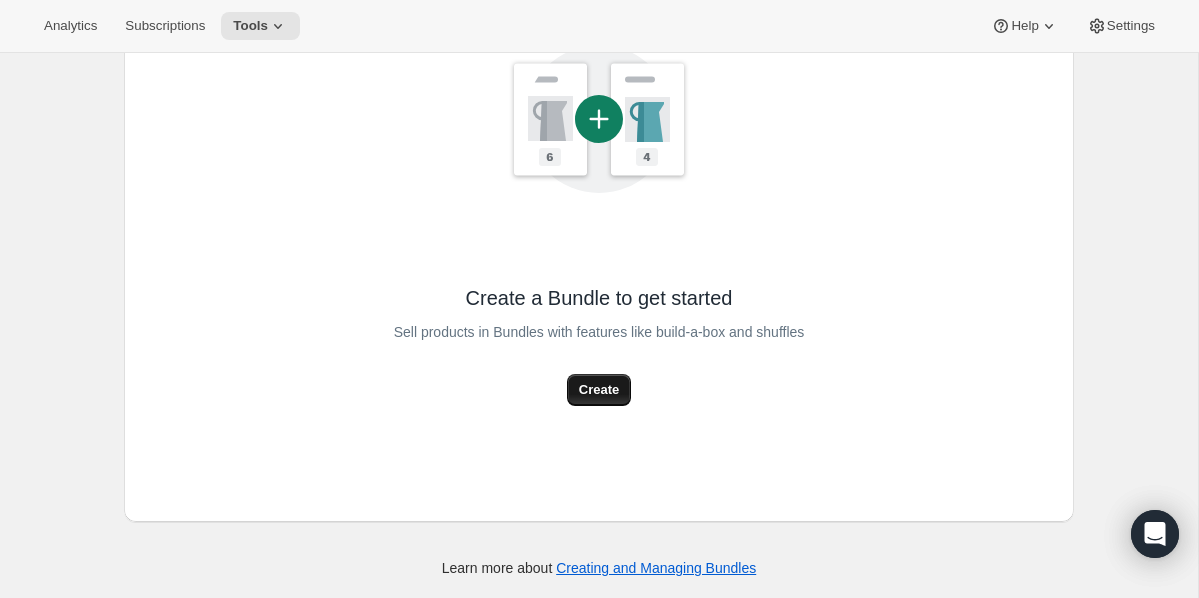 click on "Create" at bounding box center [599, 390] 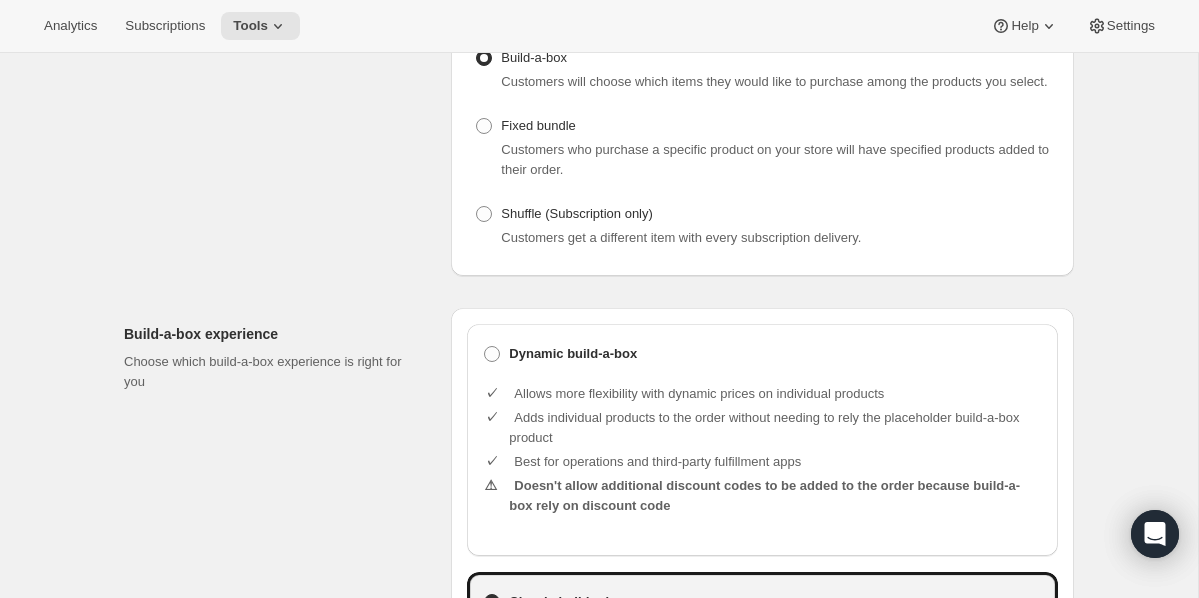 scroll, scrollTop: 233, scrollLeft: 0, axis: vertical 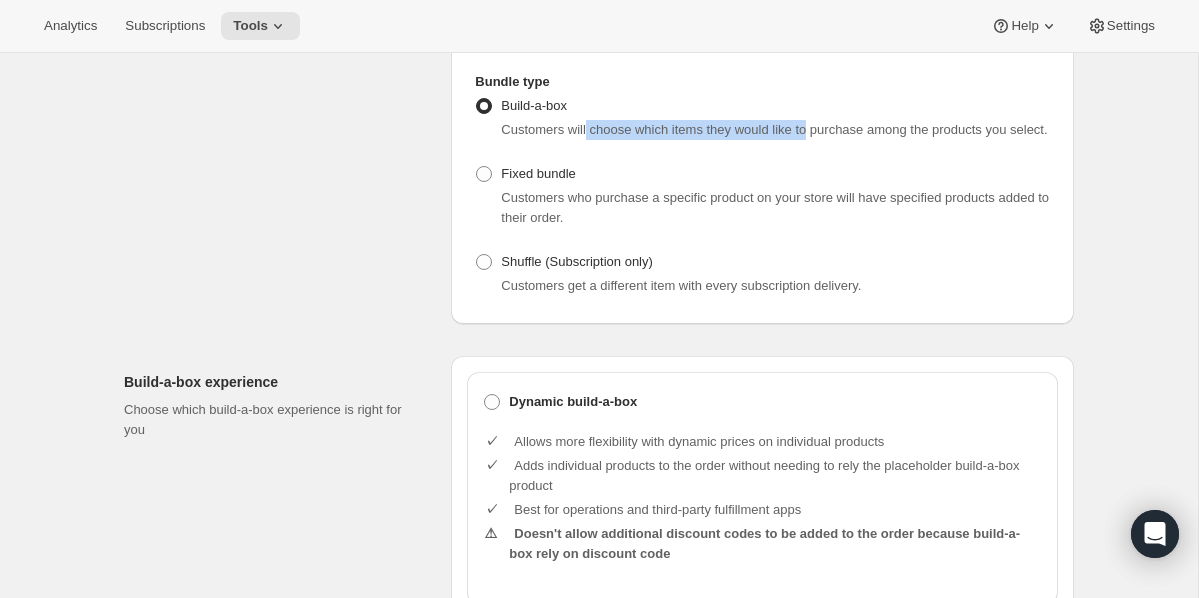 drag, startPoint x: 592, startPoint y: 128, endPoint x: 828, endPoint y: 125, distance: 236.01907 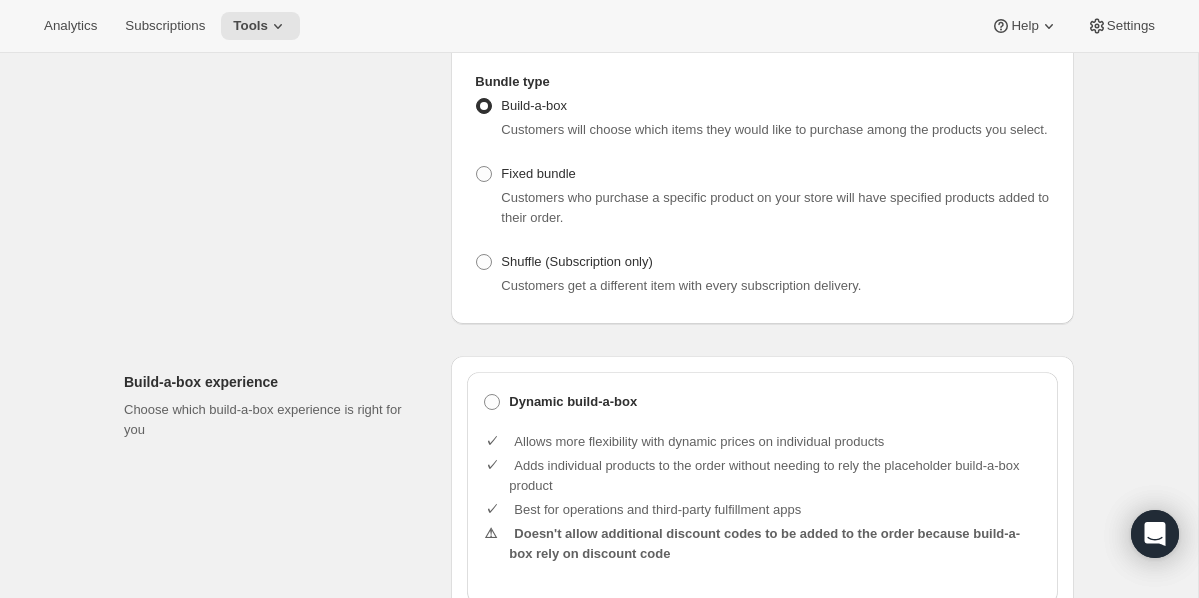 click on "Customers will choose which items they would like to purchase among the products you select." at bounding box center (774, 129) 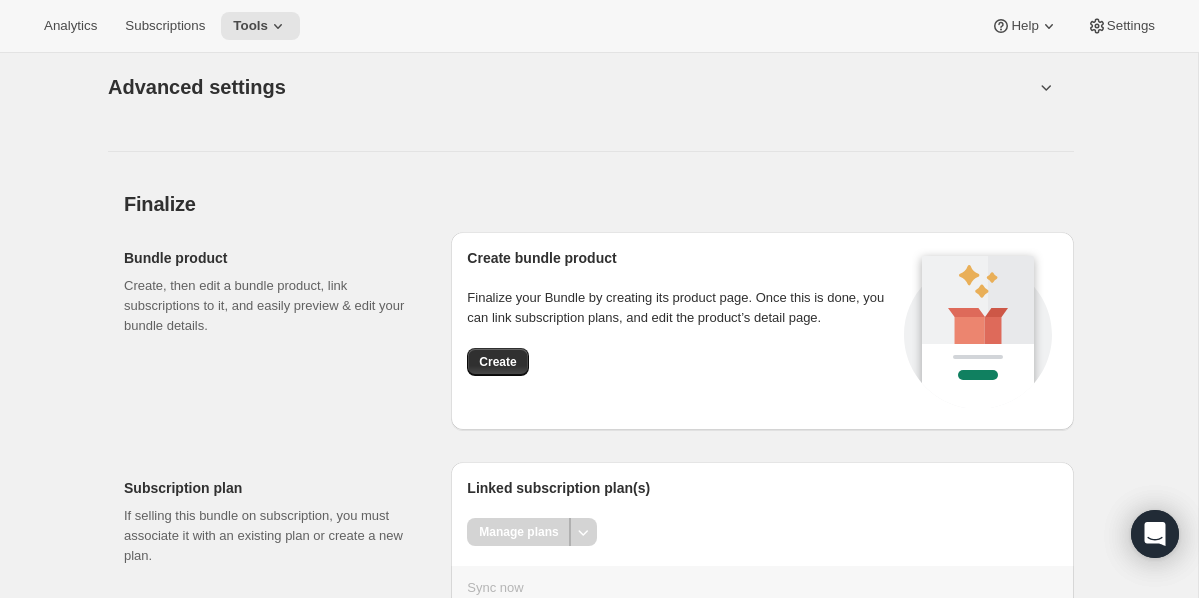 scroll, scrollTop: 2489, scrollLeft: 0, axis: vertical 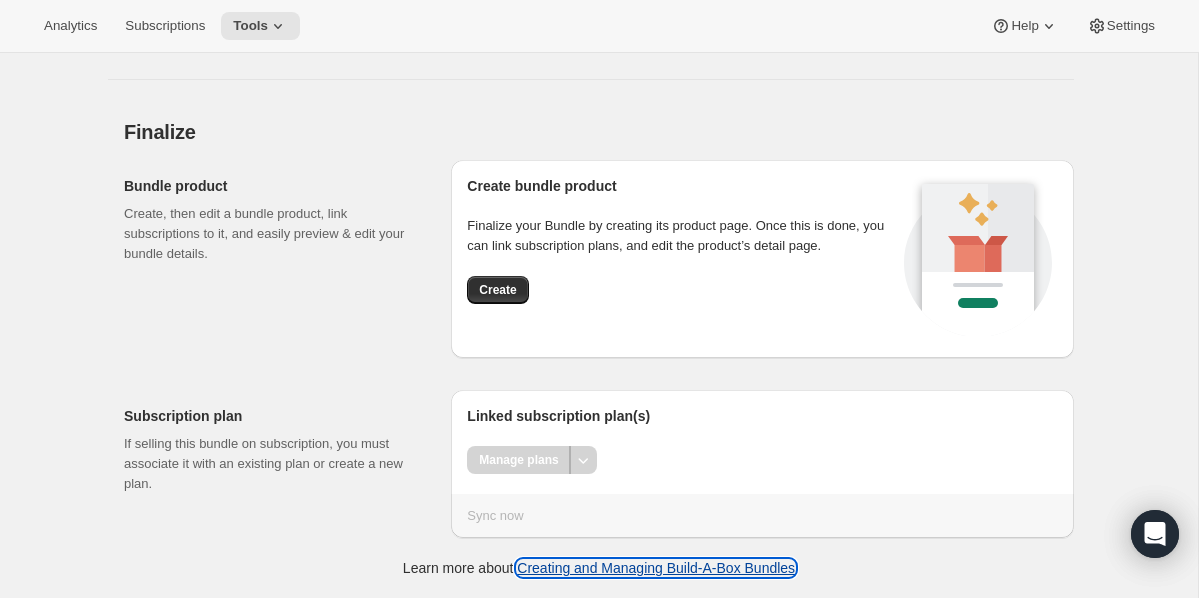 click on "Creating and Managing Build-A-Box Bundles" at bounding box center [656, 568] 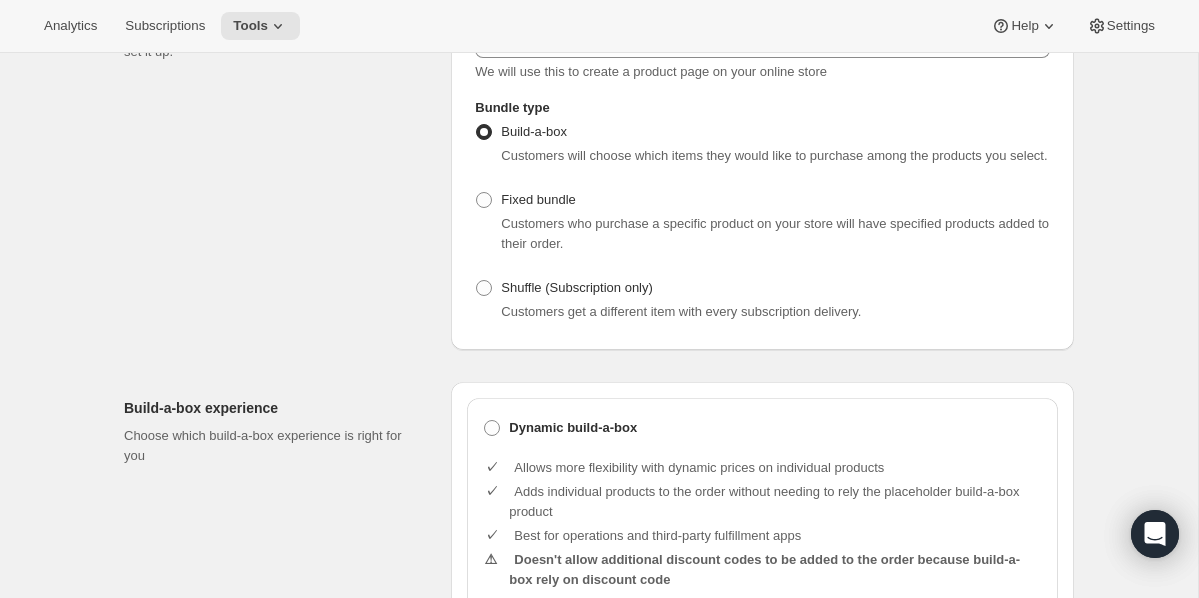 scroll, scrollTop: 0, scrollLeft: 0, axis: both 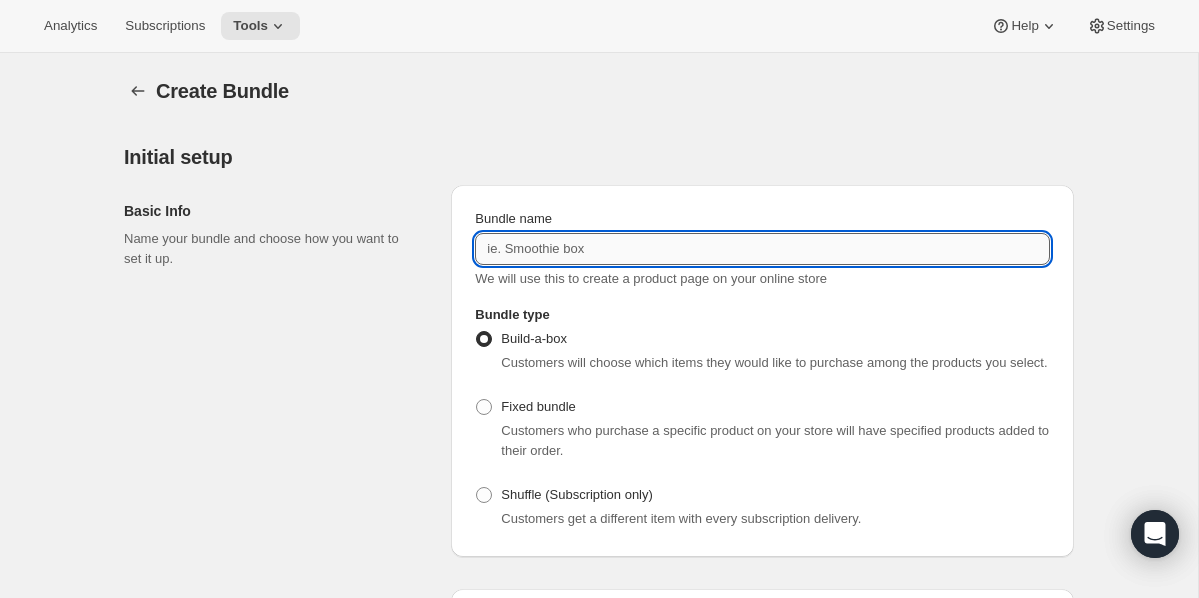 click on "Bundle name" at bounding box center (762, 249) 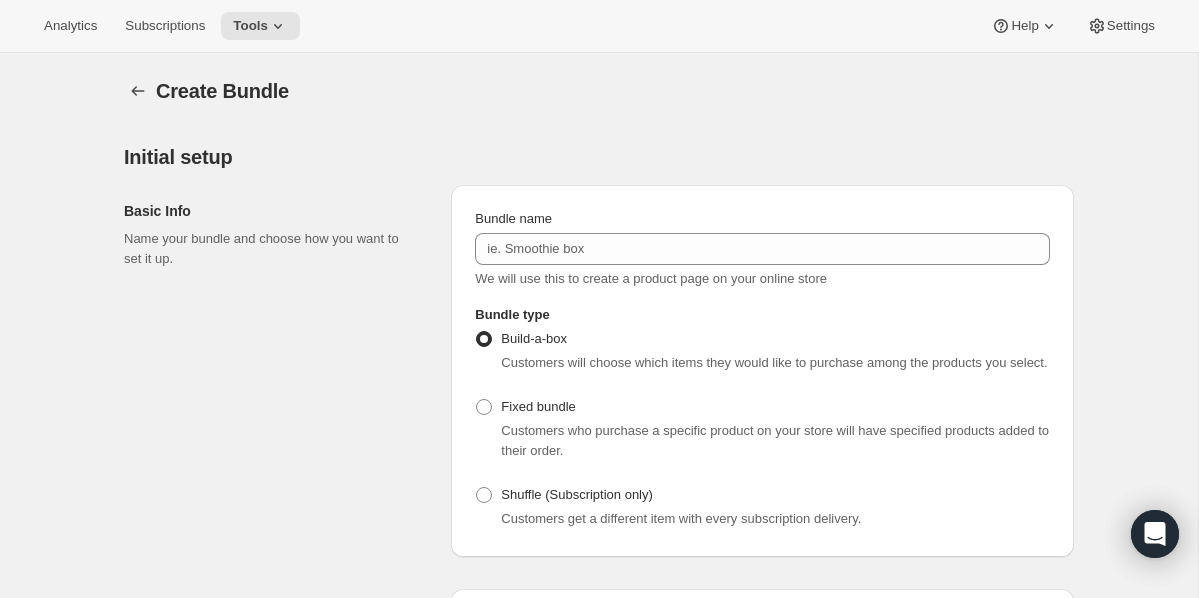 click on "We will use this to create a product page on your online store" at bounding box center (651, 278) 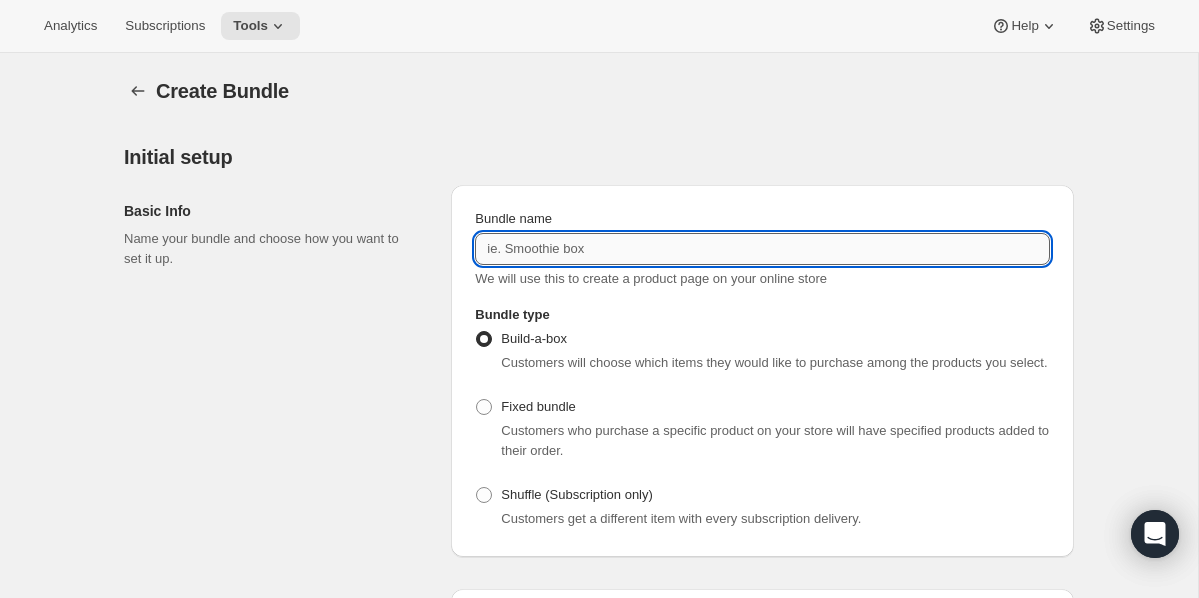 click on "Bundle name" at bounding box center [762, 249] 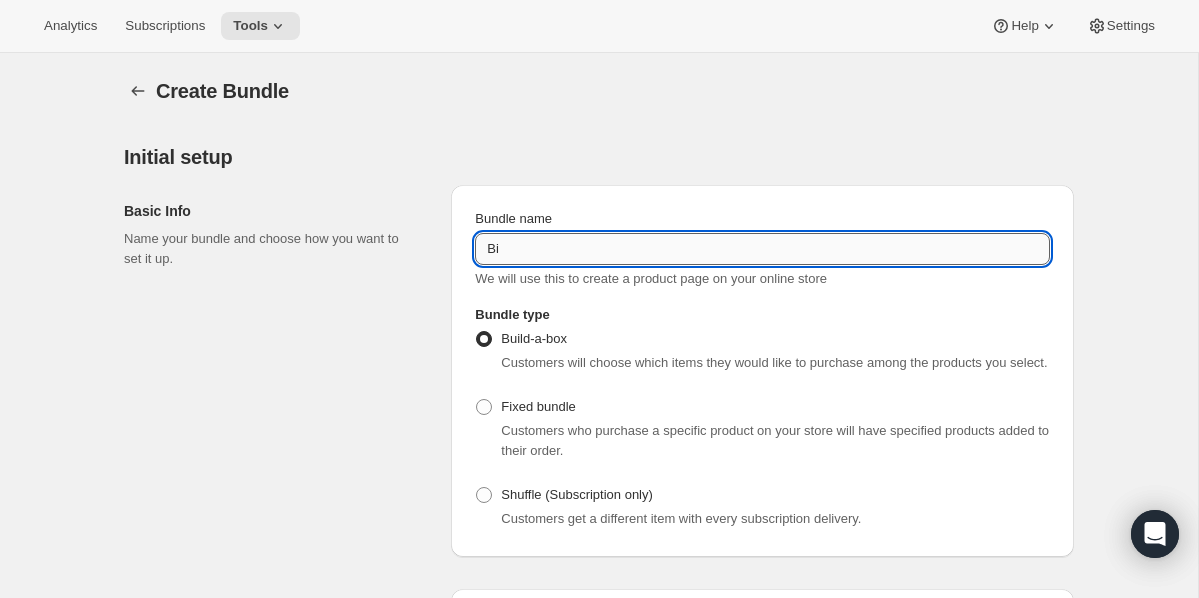 type on "B" 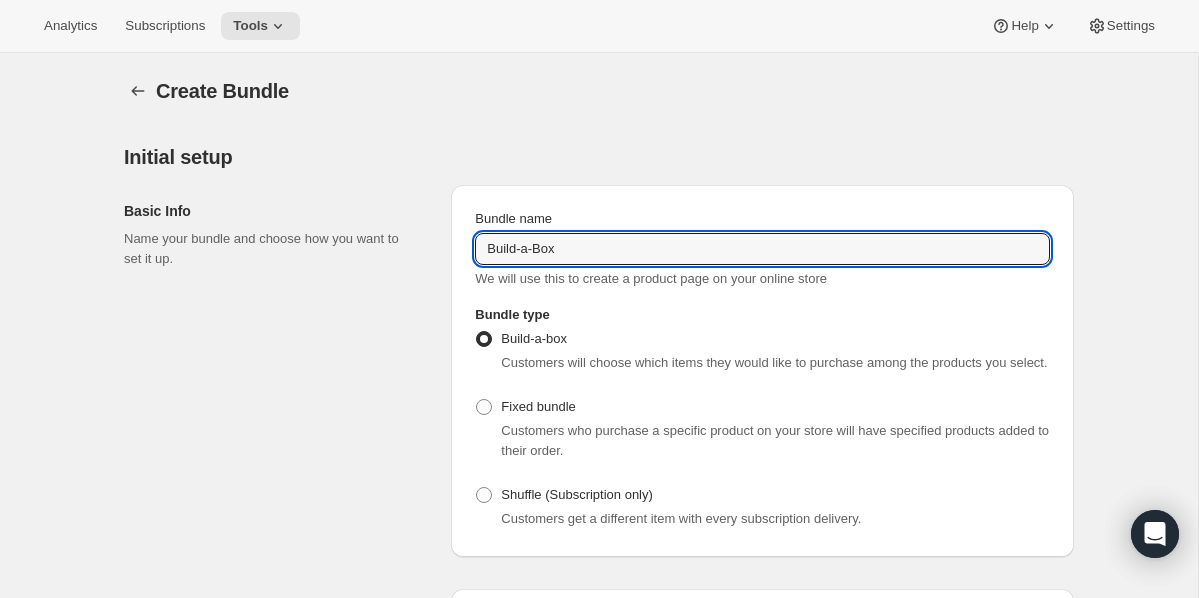 type on "Build-a-Box" 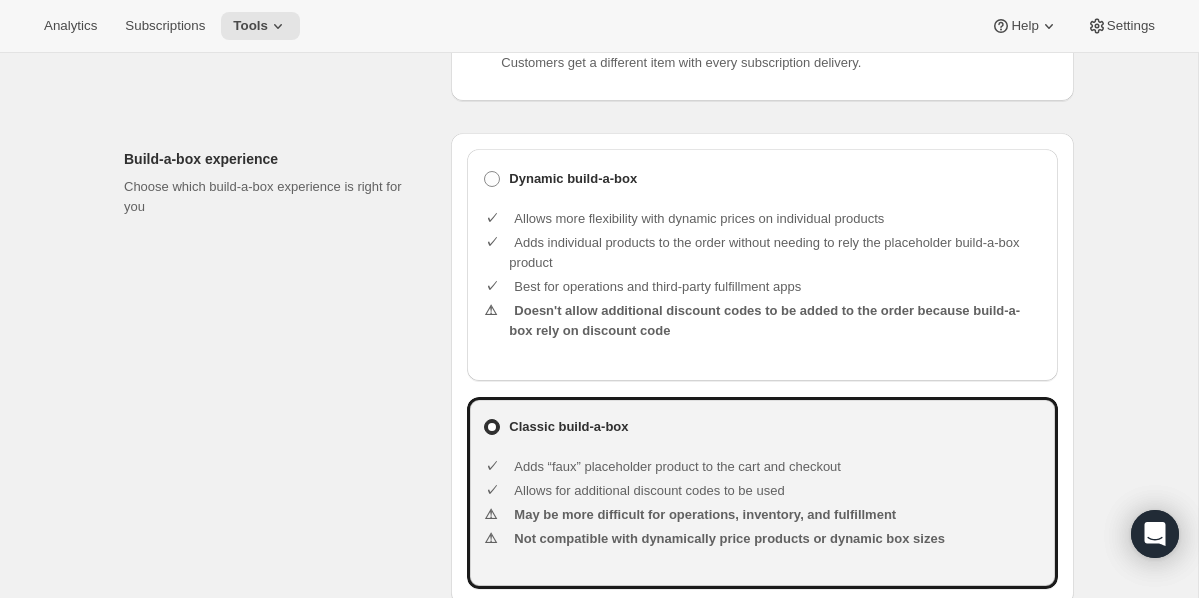 scroll, scrollTop: 459, scrollLeft: 0, axis: vertical 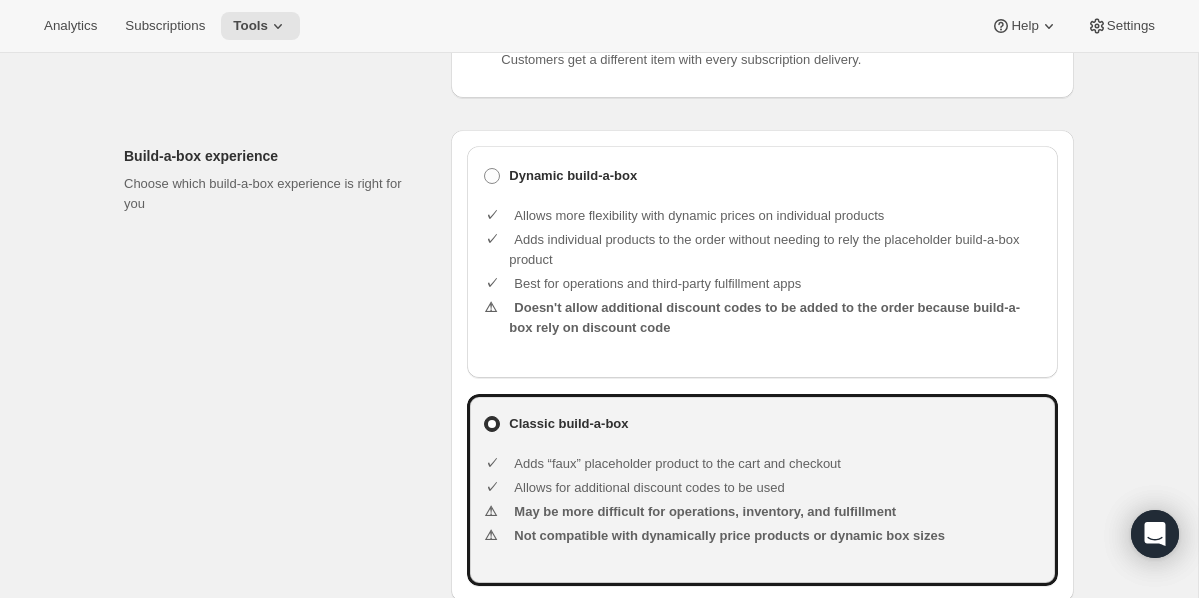 click on "Dynamic build-a-box Allows more flexibility with dynamic prices on individual products Adds individual products to the order without needing to rely the placeholder build-a-box product Best for operations and third-party fulfillment apps Doesn't allow additional discount codes to be added to the order because build-a-box rely on discount code" at bounding box center [762, 262] 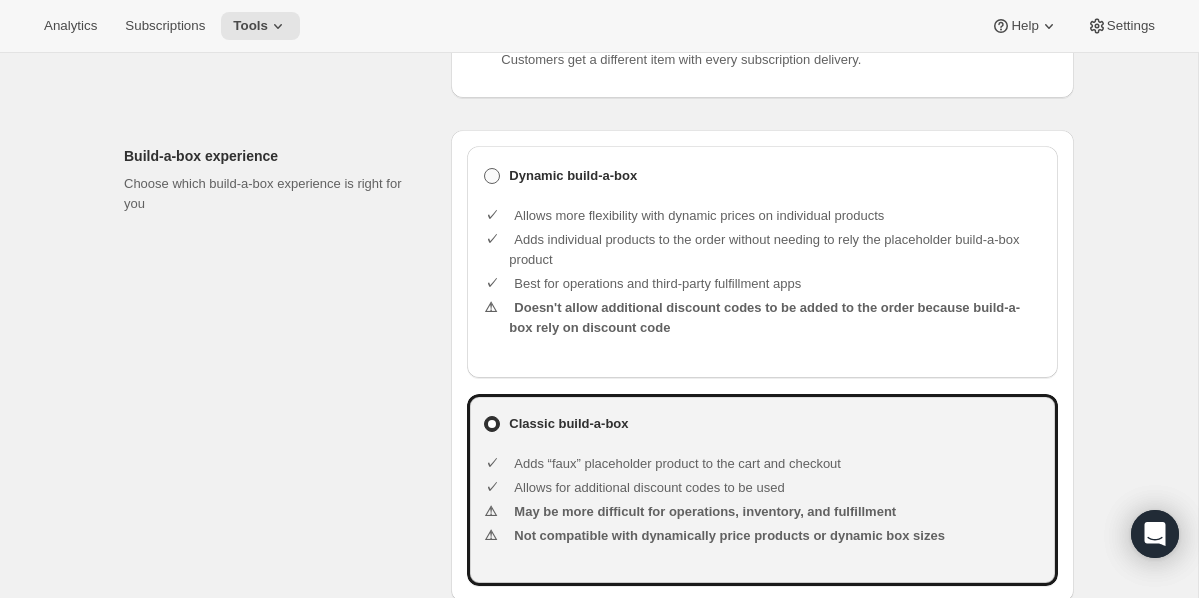 click at bounding box center (492, 176) 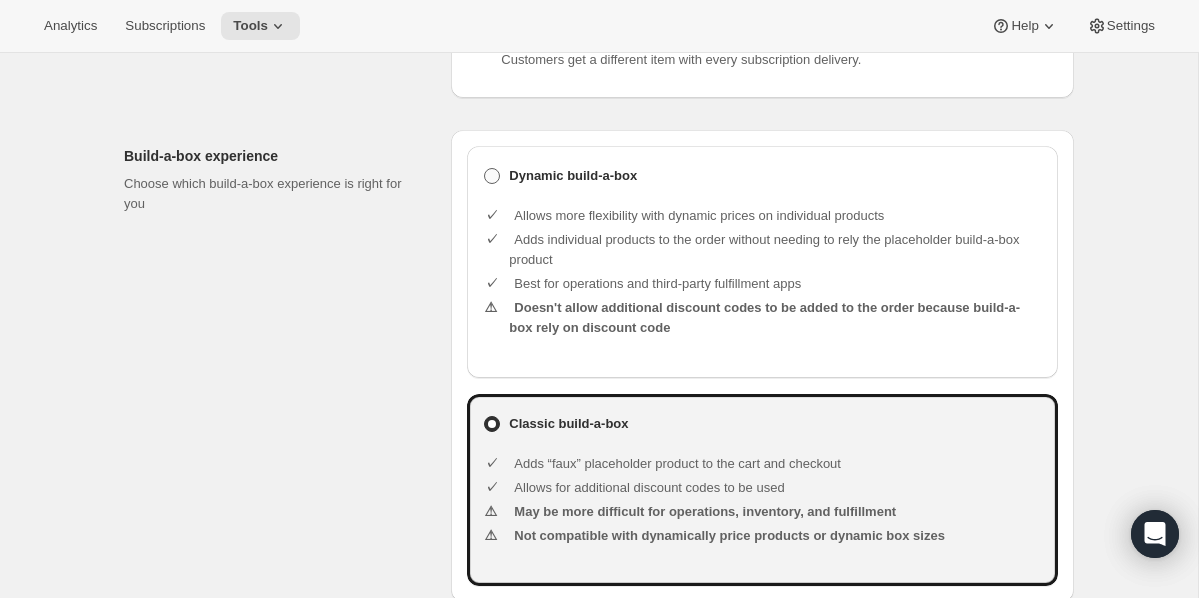 radio on "true" 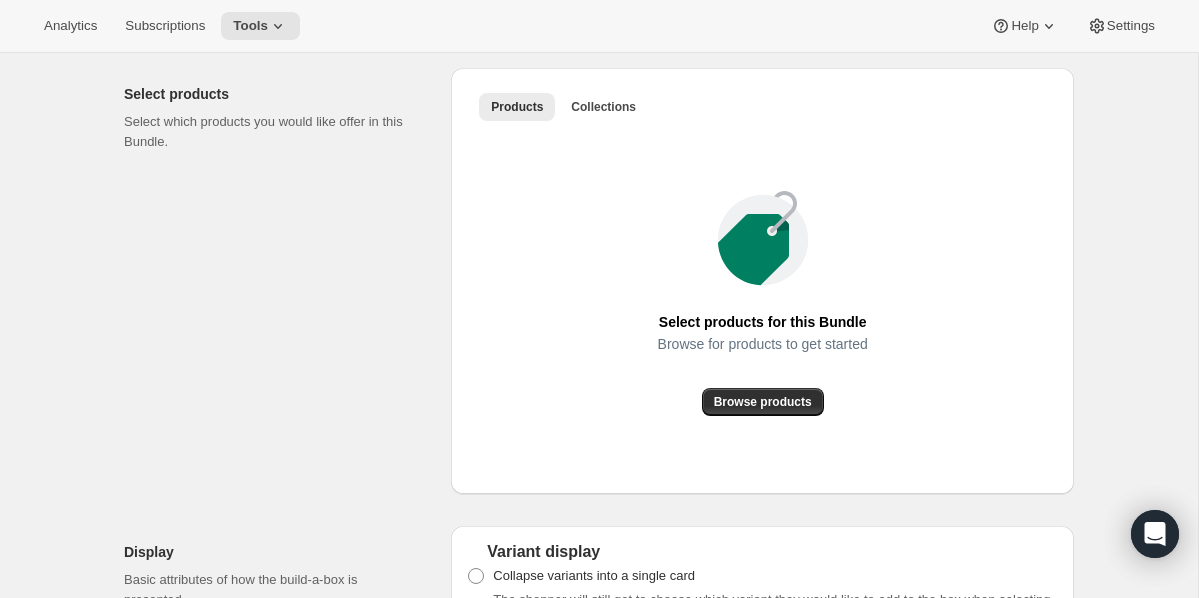 scroll, scrollTop: 1058, scrollLeft: 0, axis: vertical 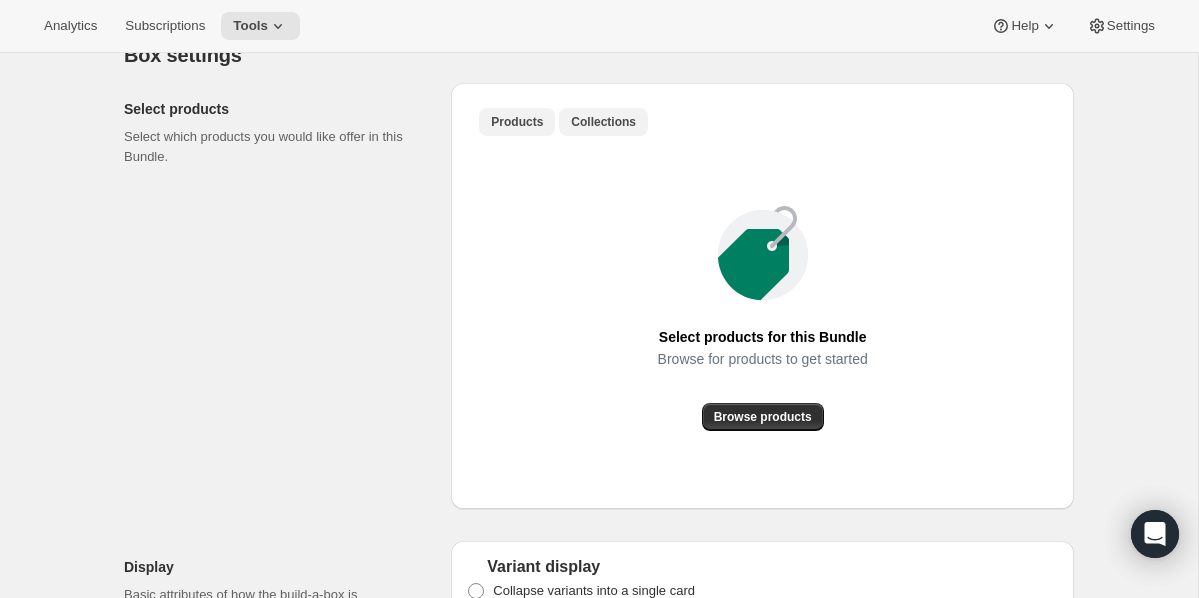 click on "Collections" at bounding box center [603, 122] 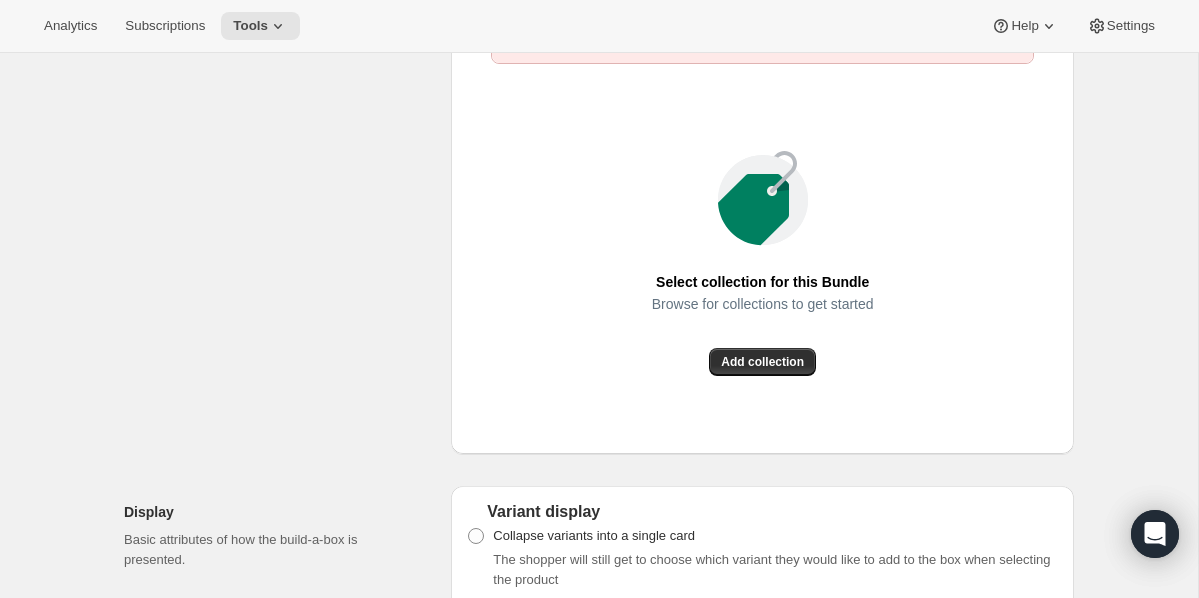 scroll, scrollTop: 1228, scrollLeft: 0, axis: vertical 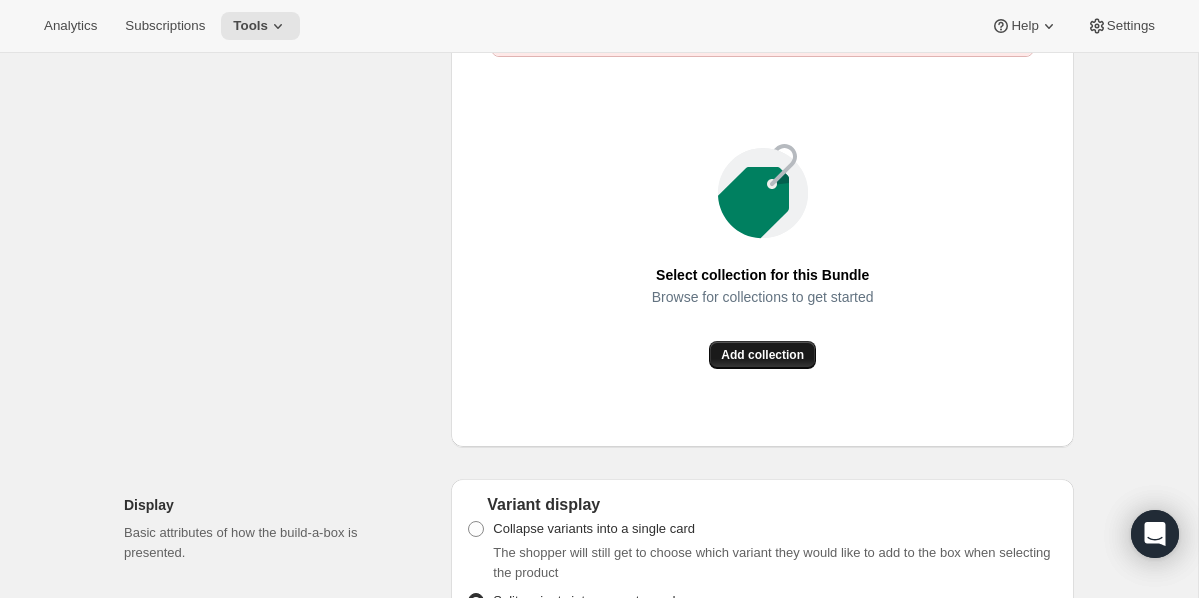 click on "Add collection" at bounding box center [762, 355] 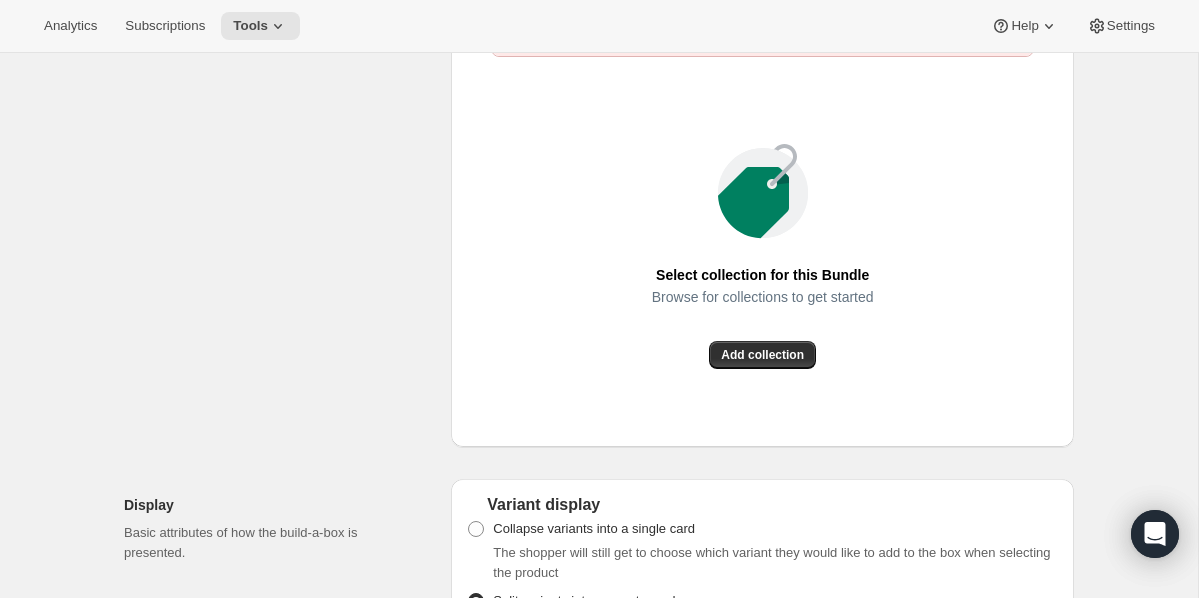 scroll, scrollTop: 1086, scrollLeft: 0, axis: vertical 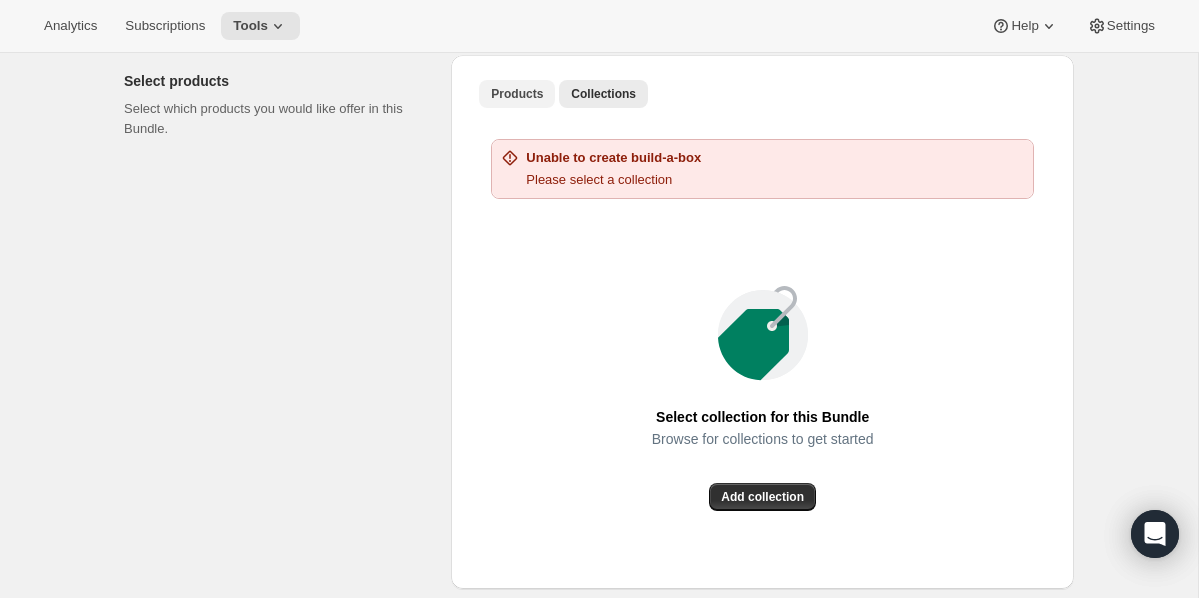 click on "Products" at bounding box center (517, 94) 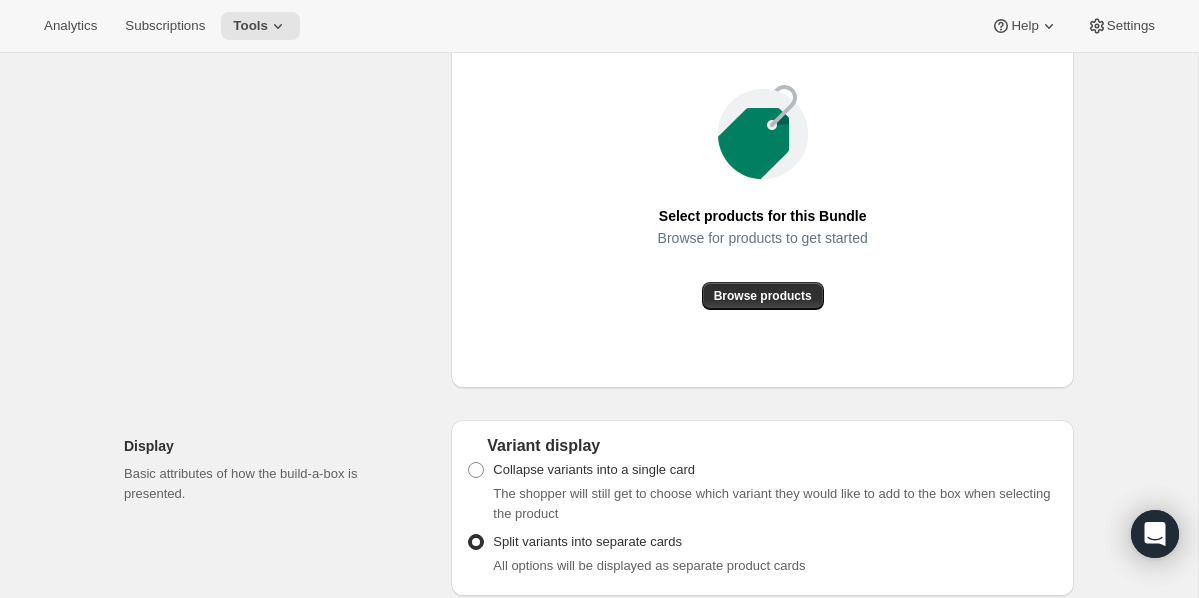 scroll, scrollTop: 1191, scrollLeft: 0, axis: vertical 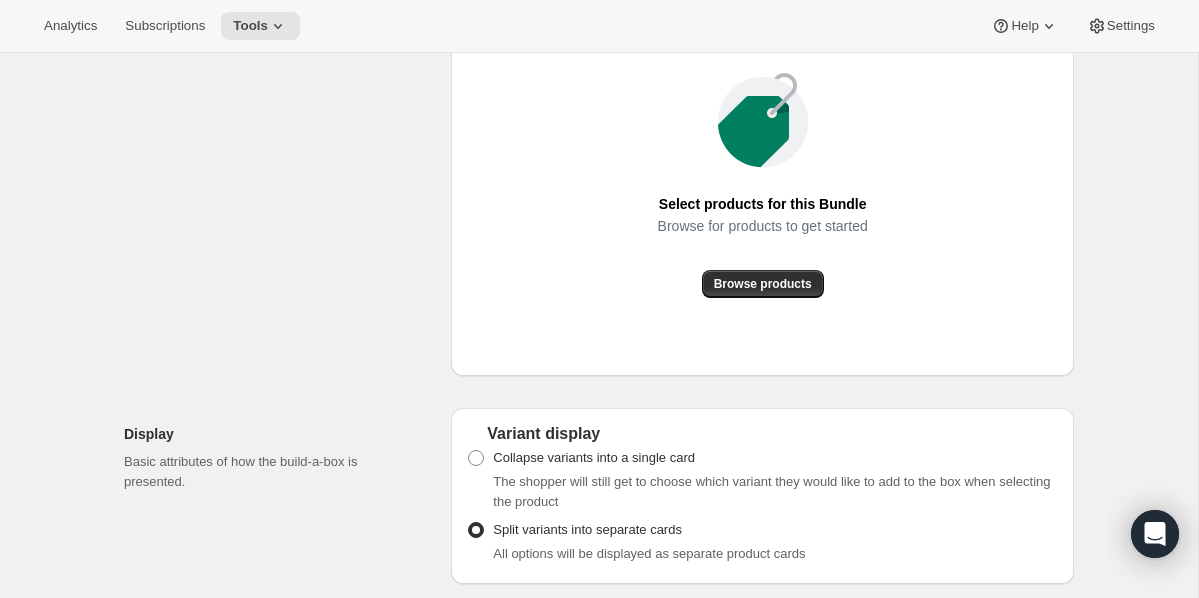 click on "Browse for products to get started" at bounding box center (763, 244) 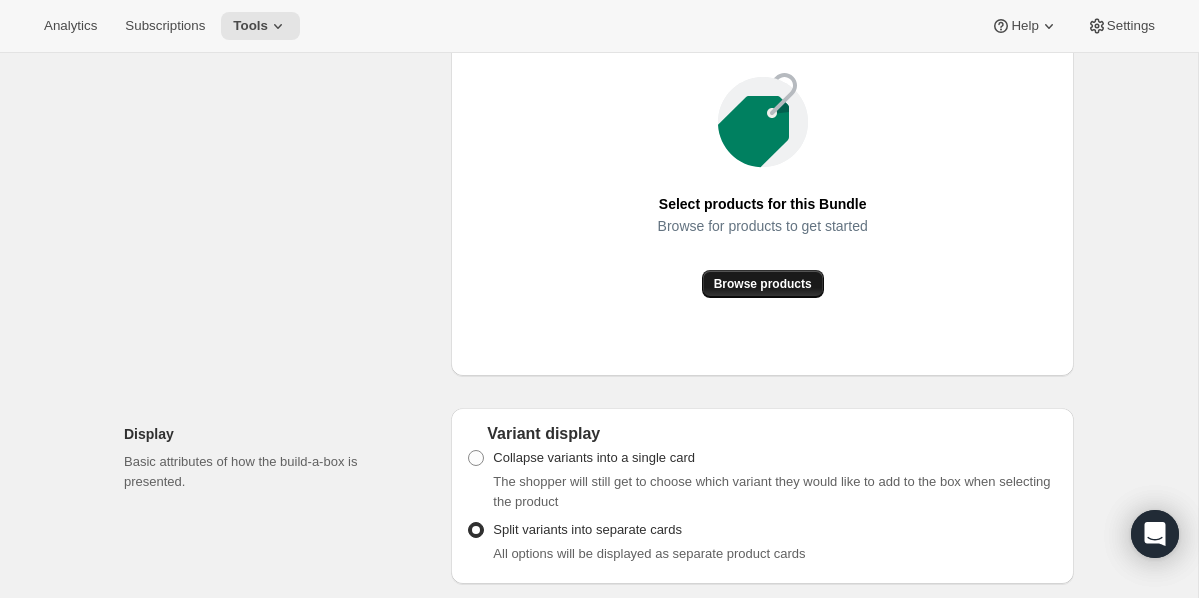 click on "Browse products" at bounding box center [763, 284] 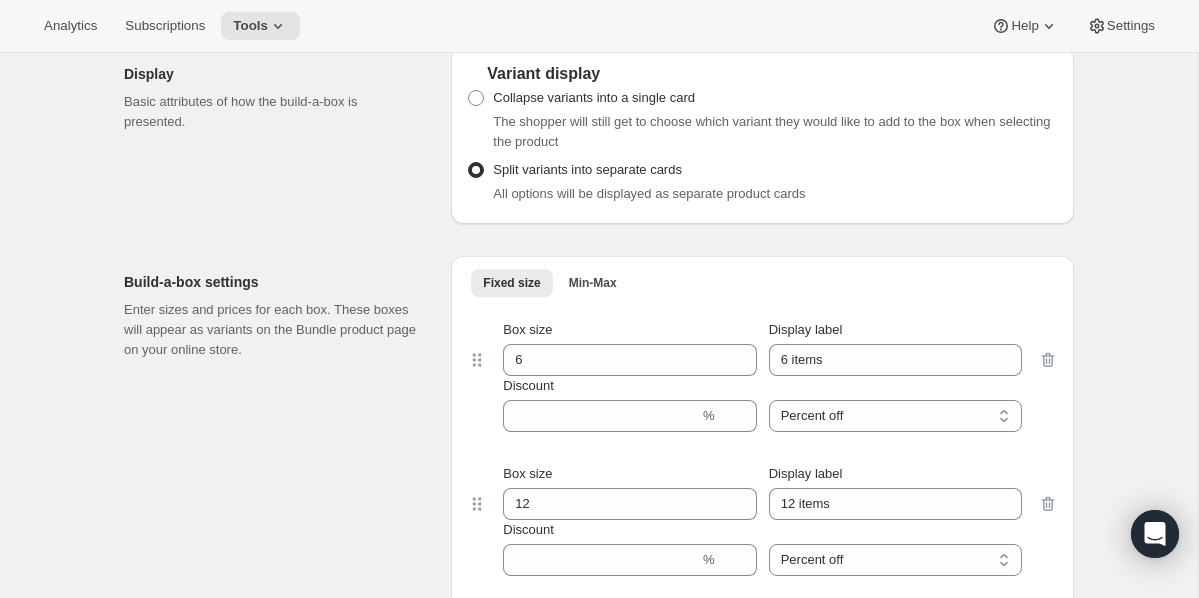 scroll, scrollTop: 2370, scrollLeft: 0, axis: vertical 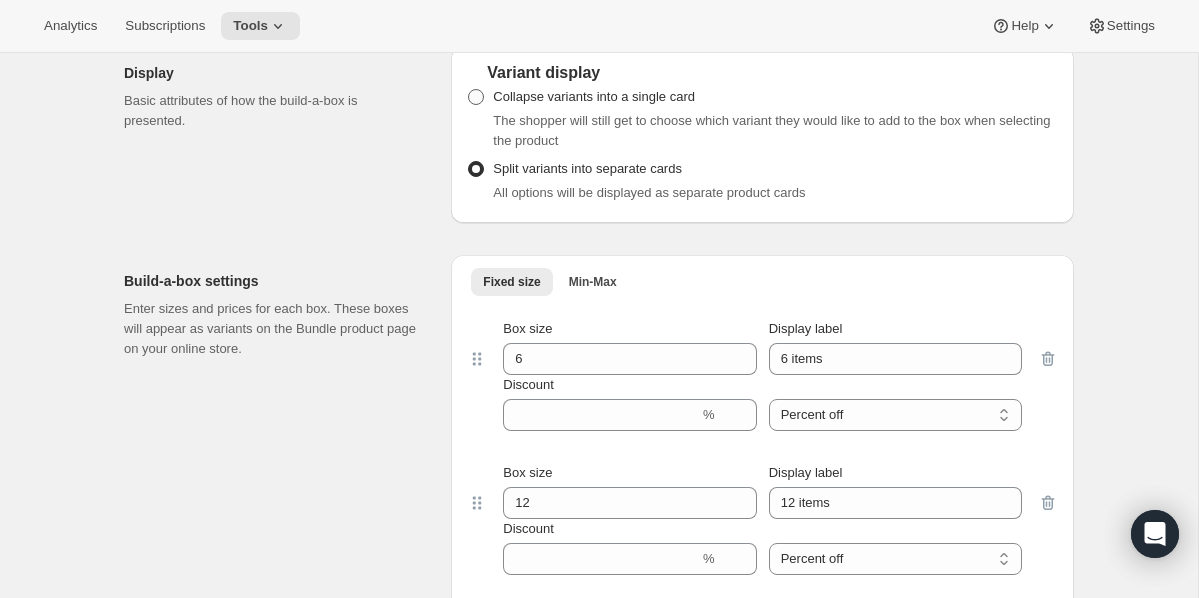 click at bounding box center [476, 97] 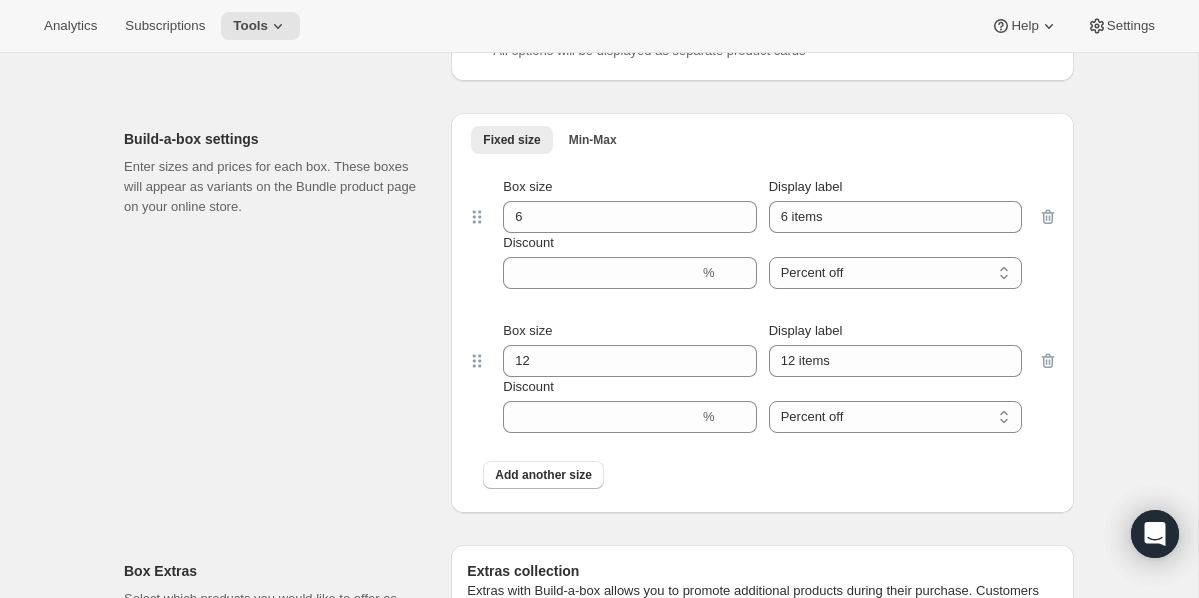 scroll, scrollTop: 2513, scrollLeft: 0, axis: vertical 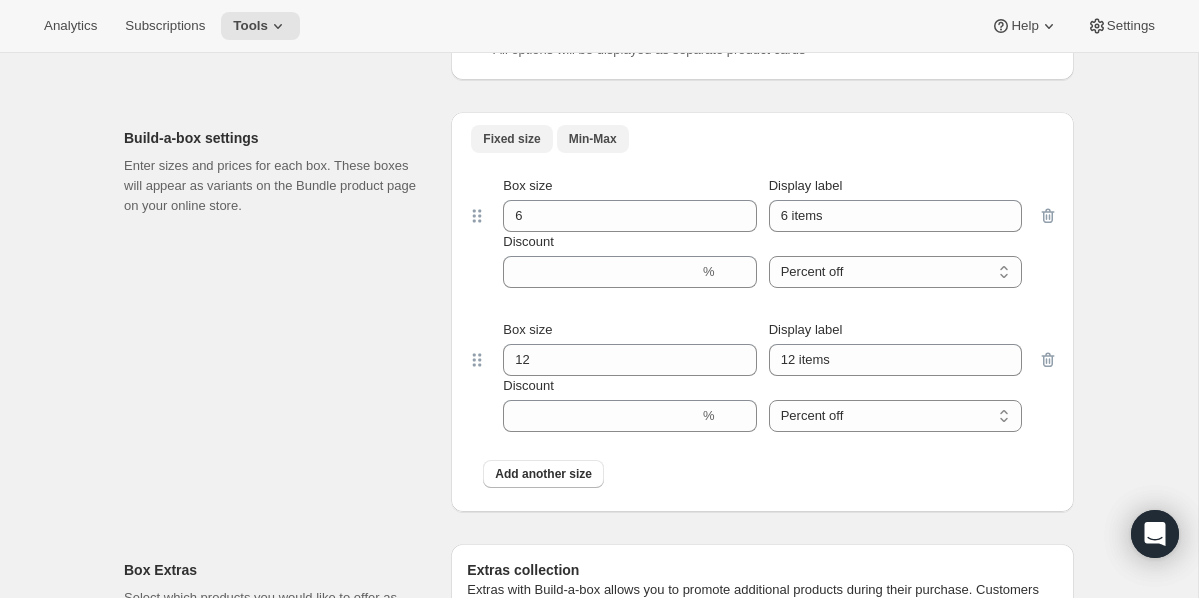 click on "Min-Max" at bounding box center [593, 139] 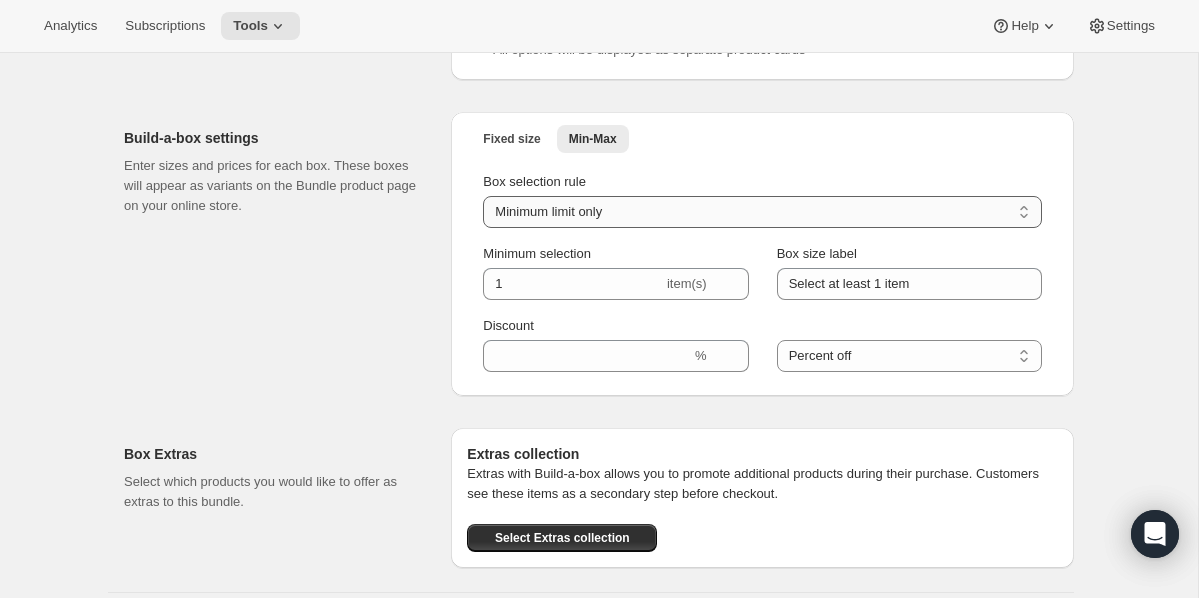 click on "Minimum limit only Maximum limit only Minimum and Maximum limits" at bounding box center [762, 212] 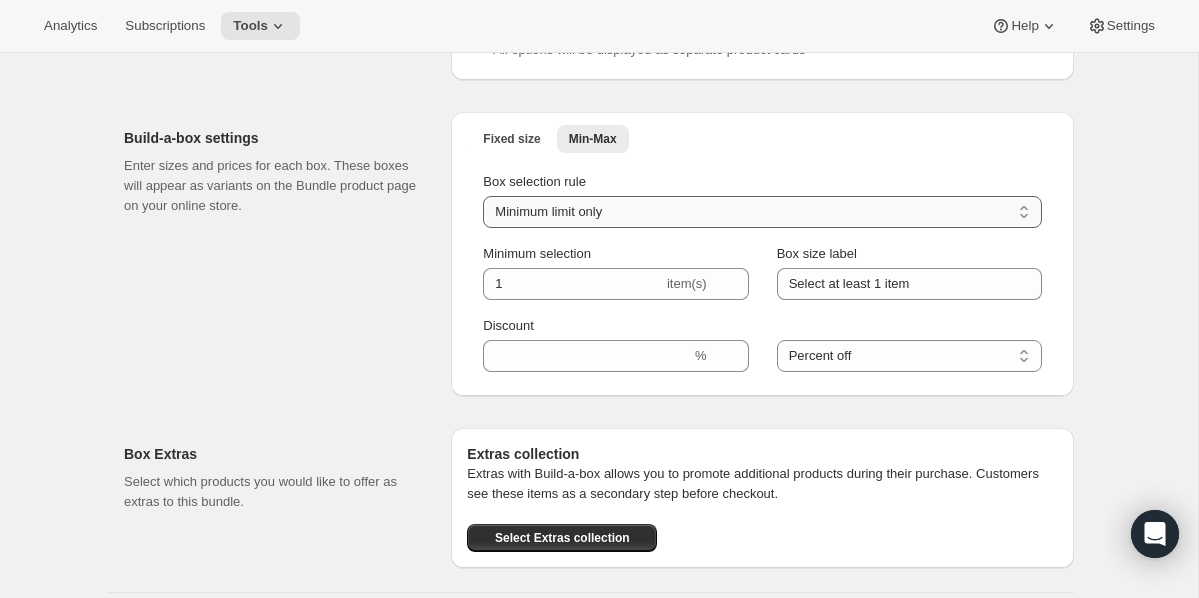 select on "minMax" 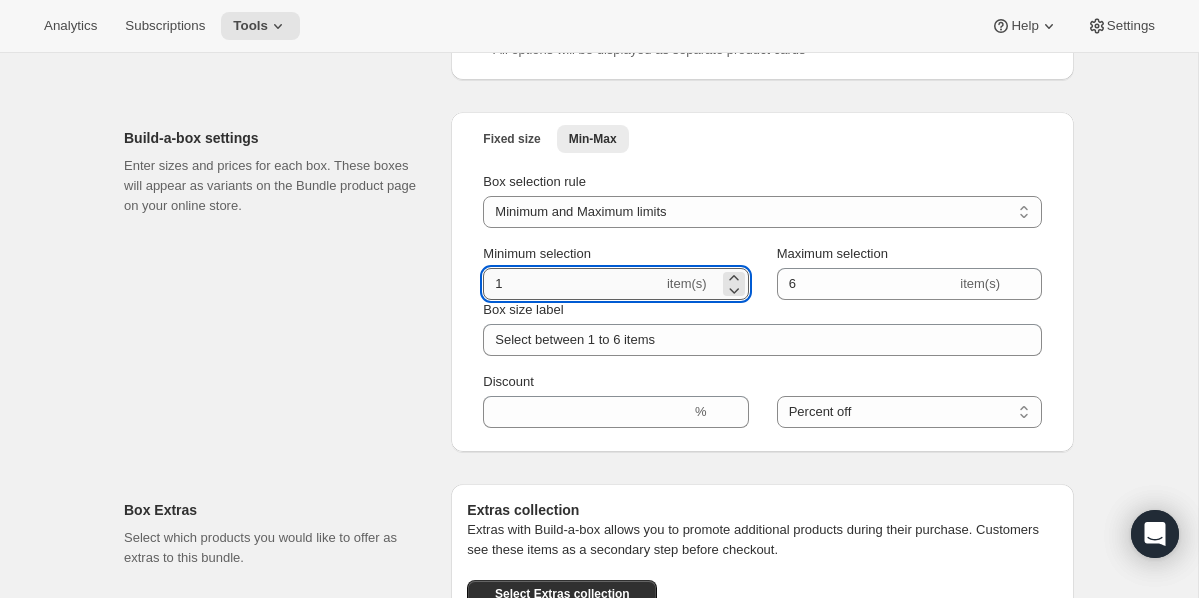 click on "1" at bounding box center (573, 284) 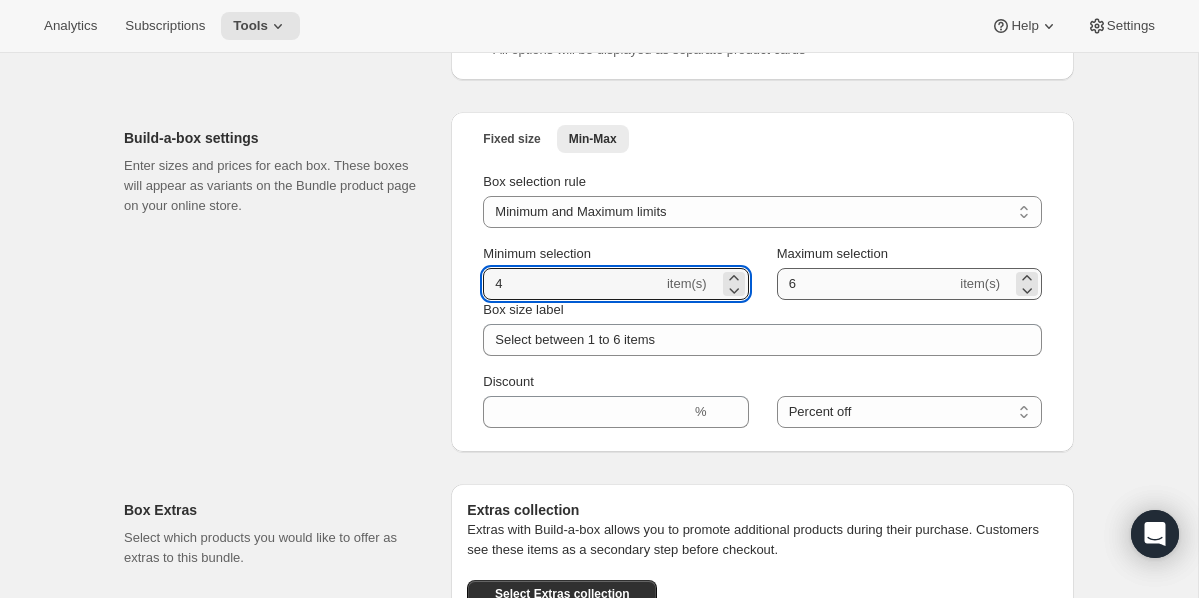 type on "4" 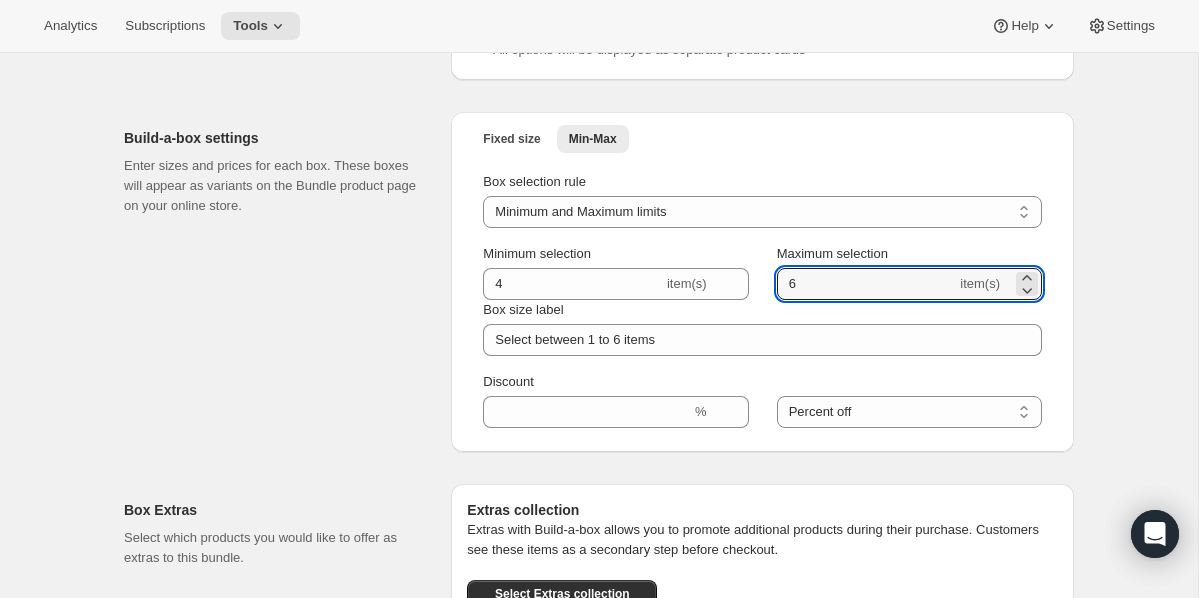 drag, startPoint x: 802, startPoint y: 308, endPoint x: 770, endPoint y: 308, distance: 32 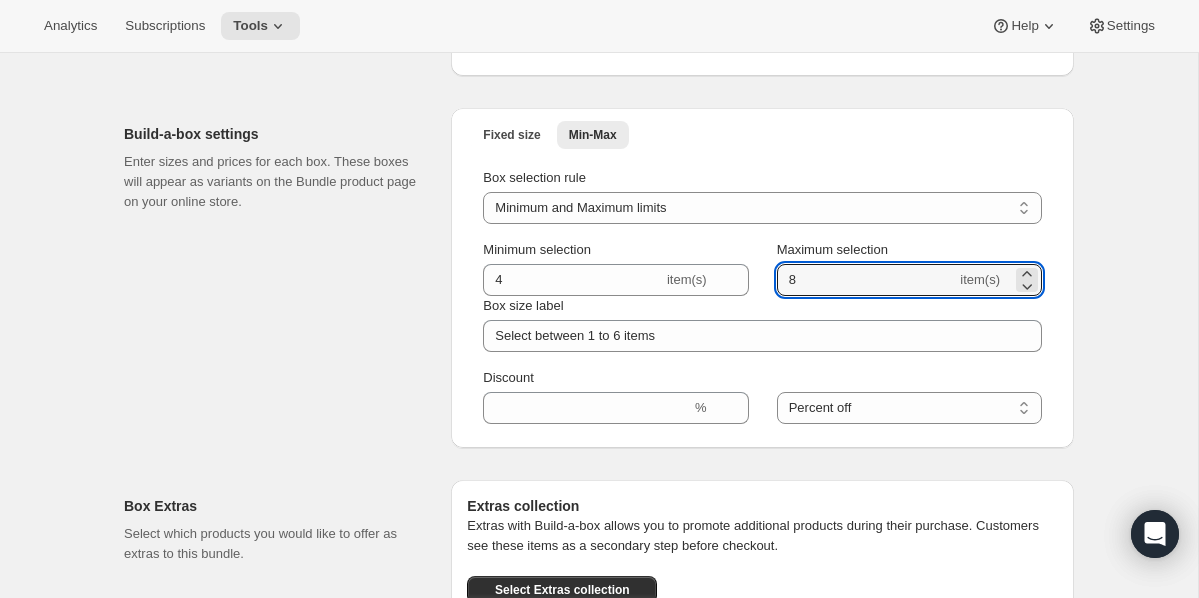 scroll, scrollTop: 2519, scrollLeft: 0, axis: vertical 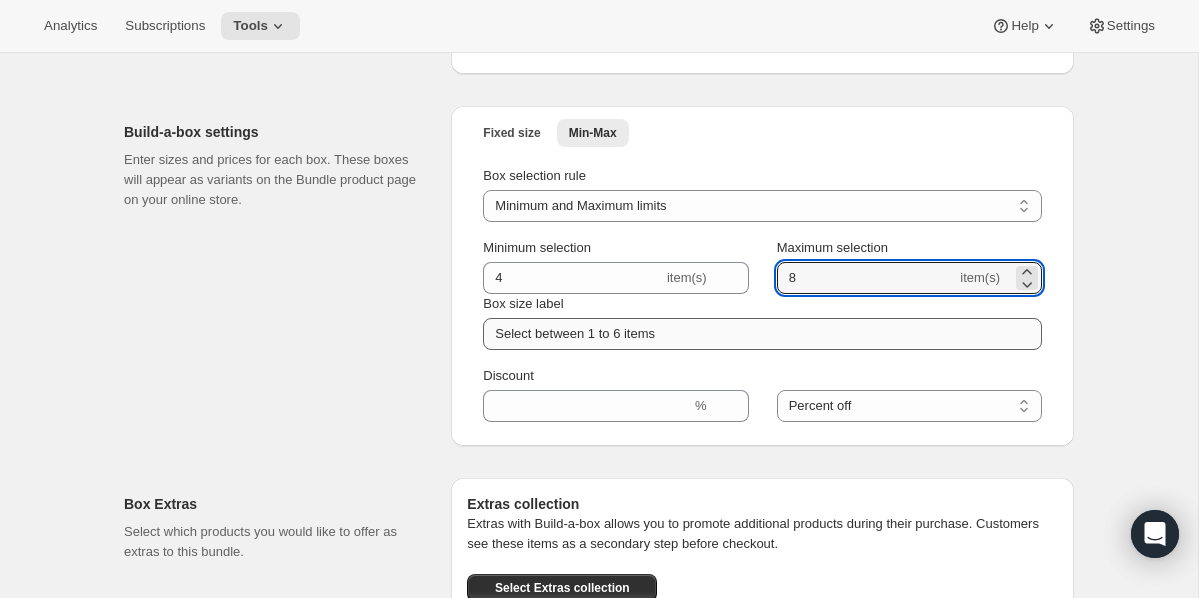type on "8" 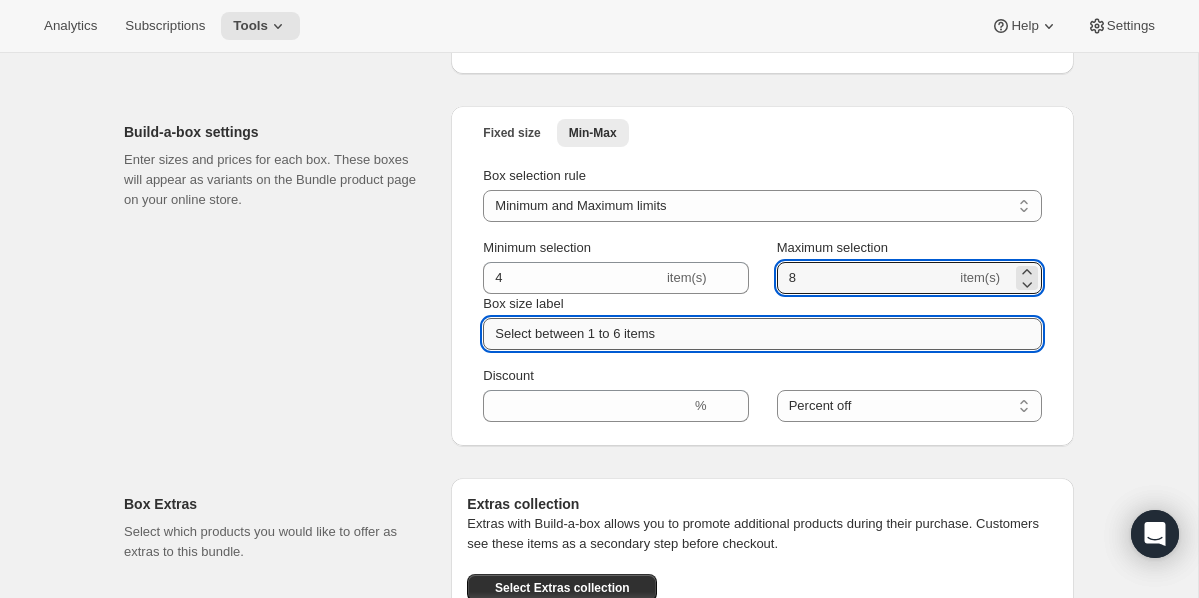 click on "Select between 1 to 6 items" at bounding box center (762, 334) 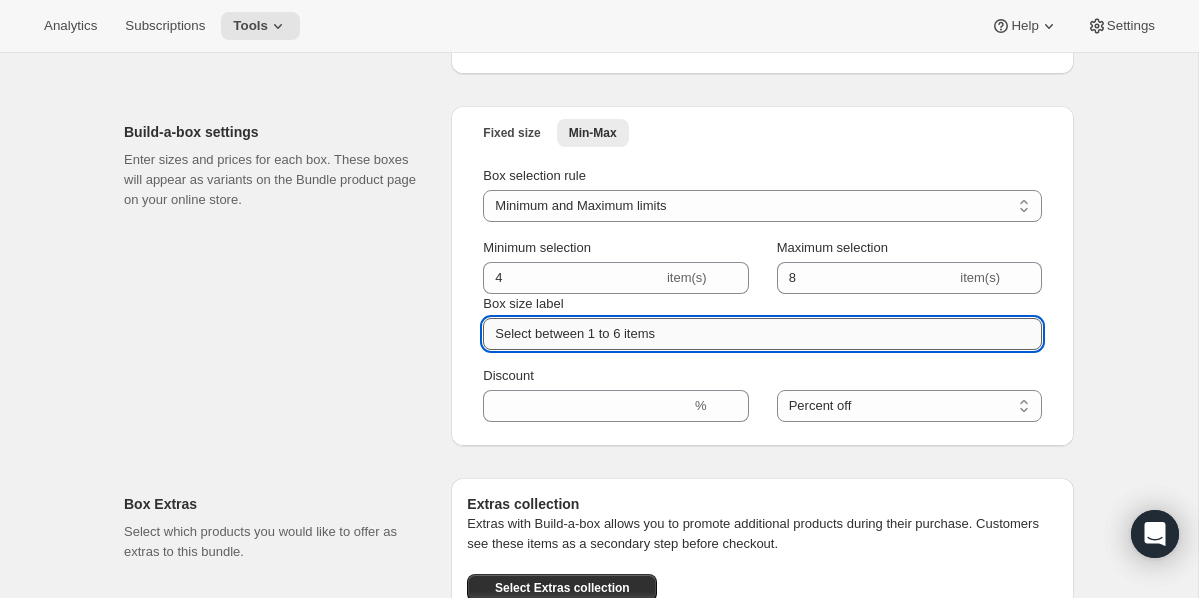 drag, startPoint x: 594, startPoint y: 359, endPoint x: 631, endPoint y: 356, distance: 37.12142 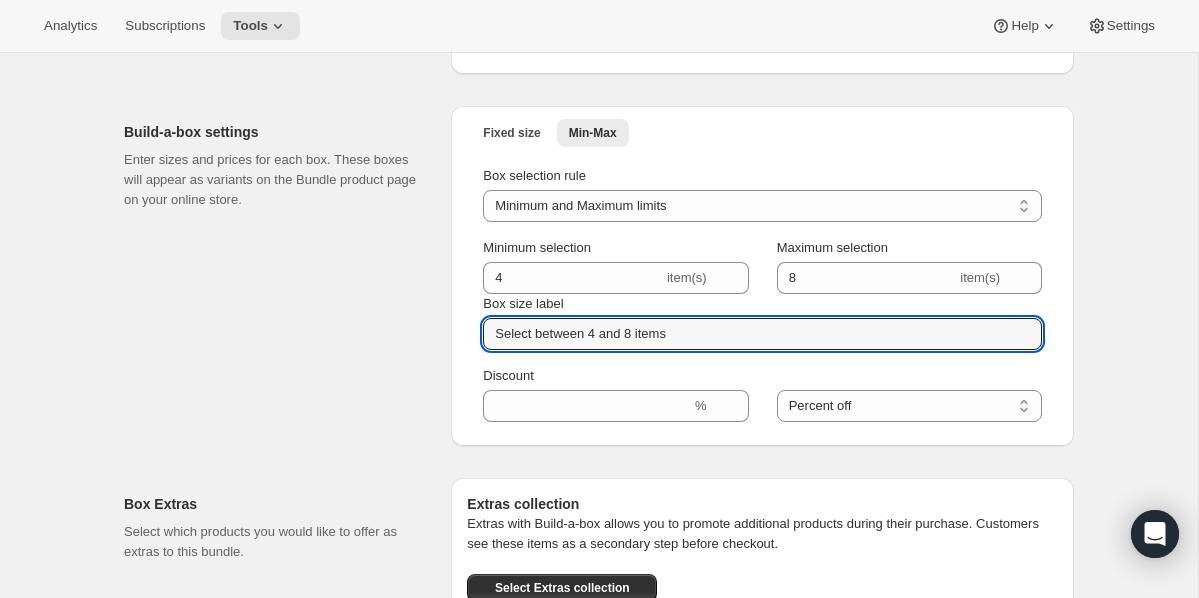 type on "Select between 4 and 8 items" 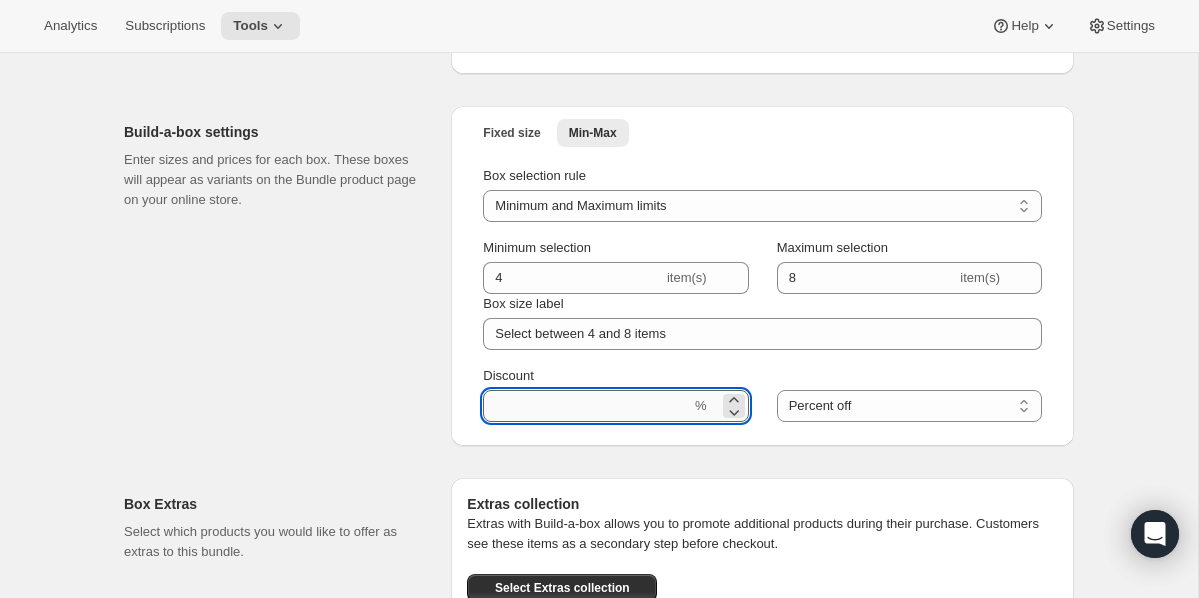 click on "Discount" at bounding box center (587, 406) 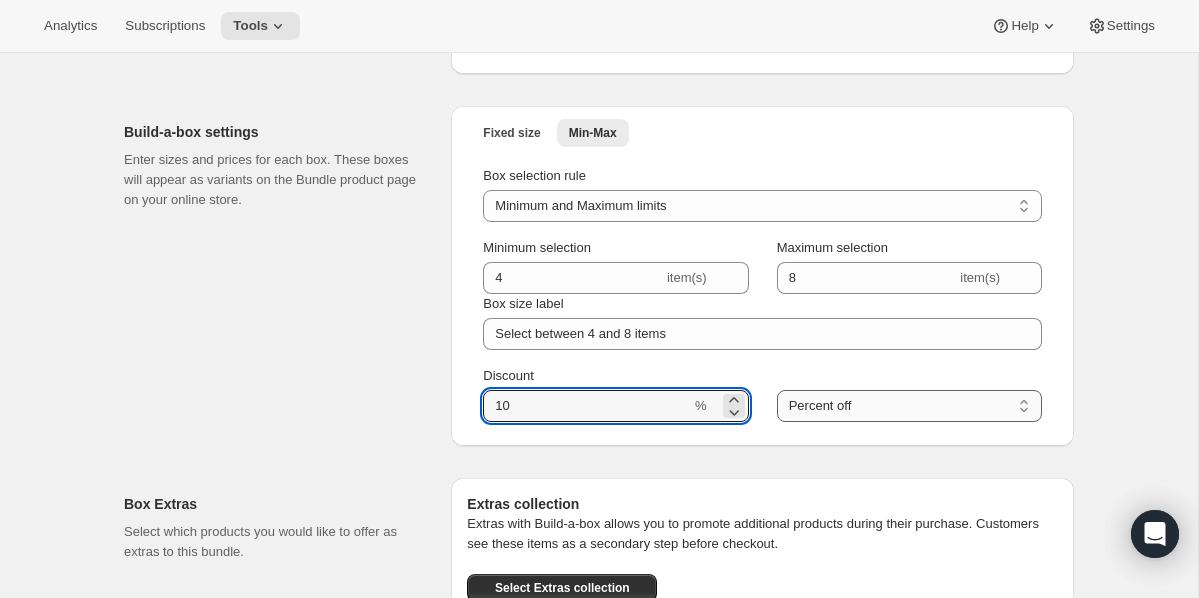 click on "Percent off Amount off" at bounding box center [909, 406] 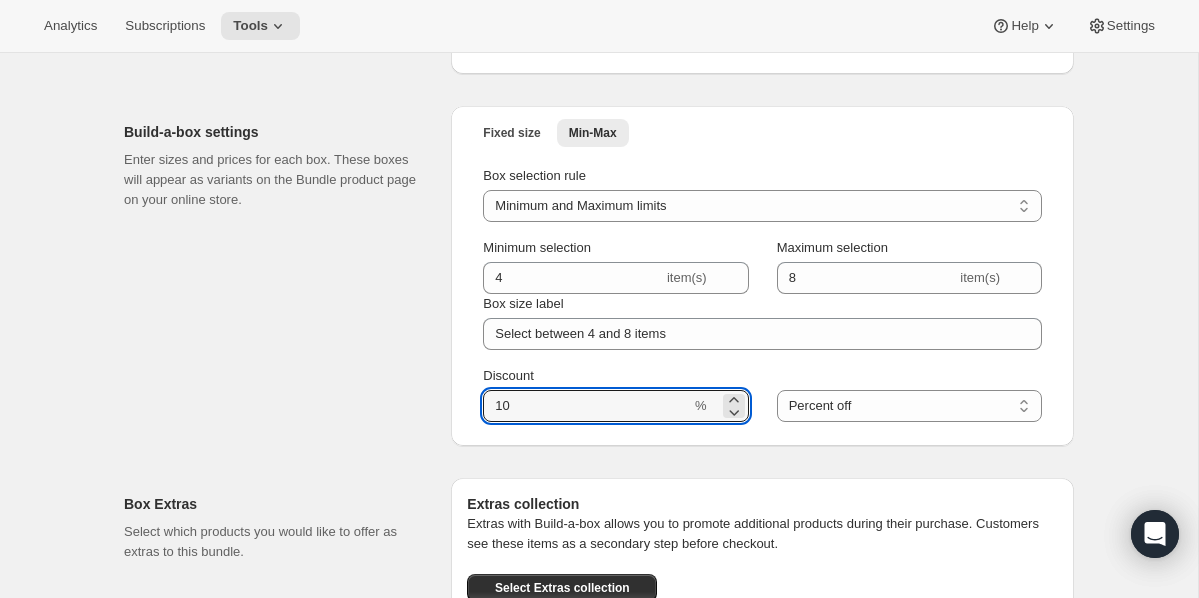 drag, startPoint x: 517, startPoint y: 433, endPoint x: 473, endPoint y: 433, distance: 44 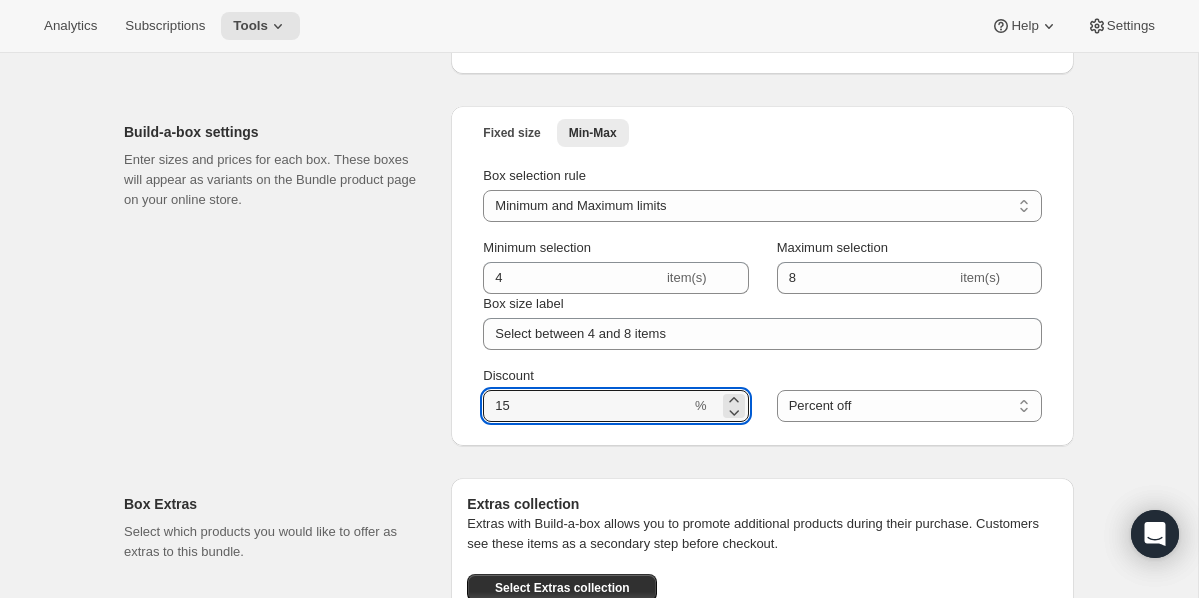 type on "15" 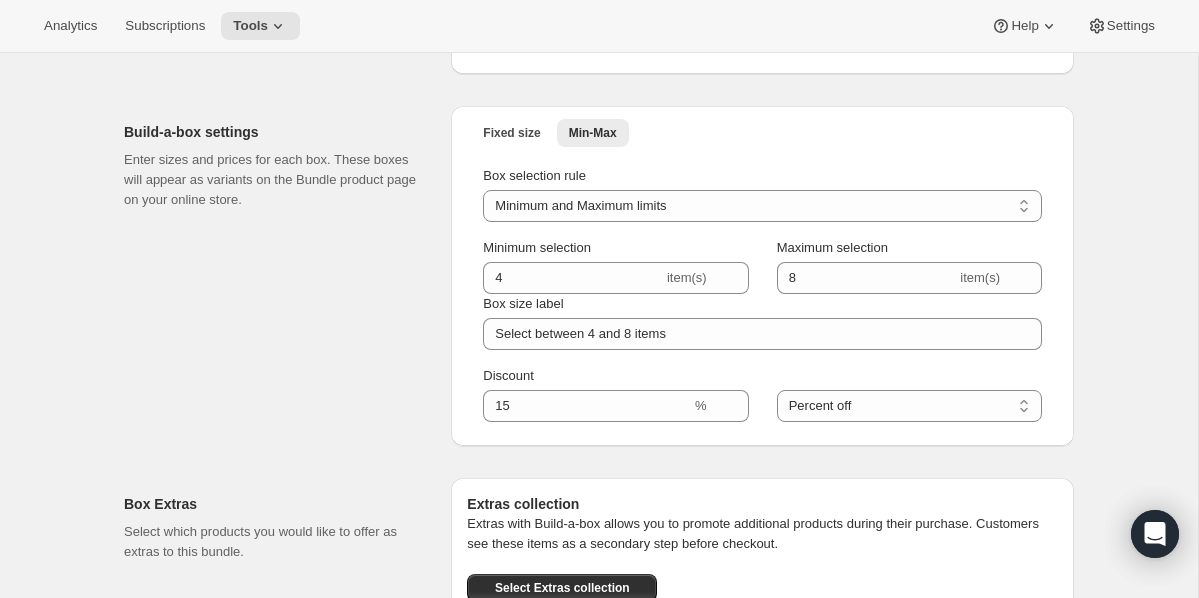 click on "Build-a-box settings Enter sizes and prices for each box. These boxes will appear as variants on the Bundle product page on your online store." at bounding box center (279, 276) 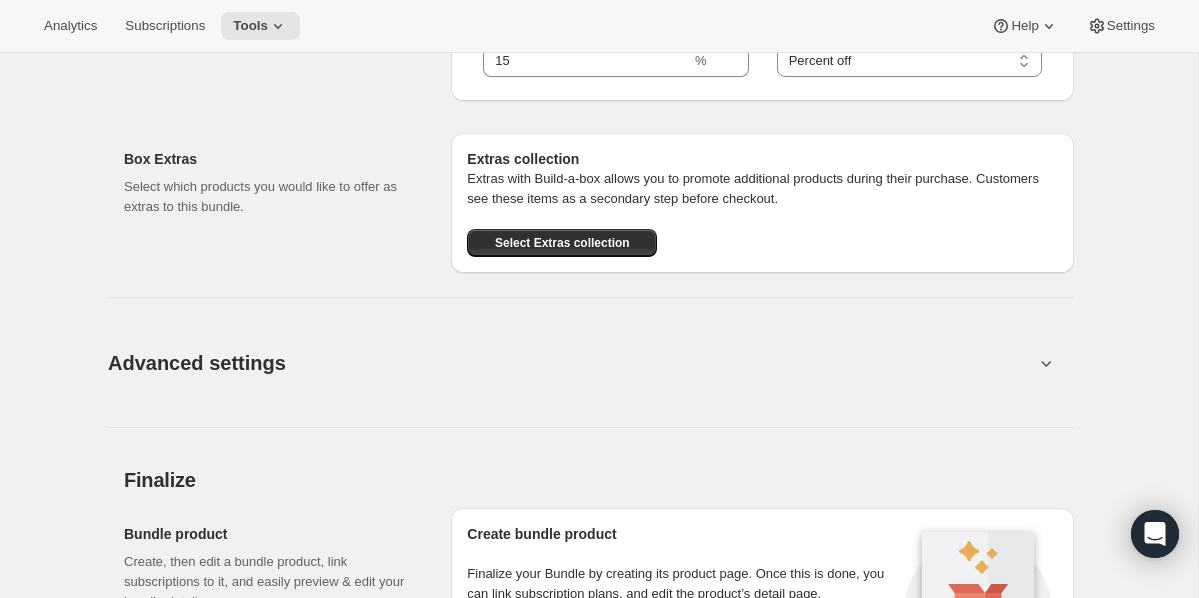 scroll, scrollTop: 2890, scrollLeft: 0, axis: vertical 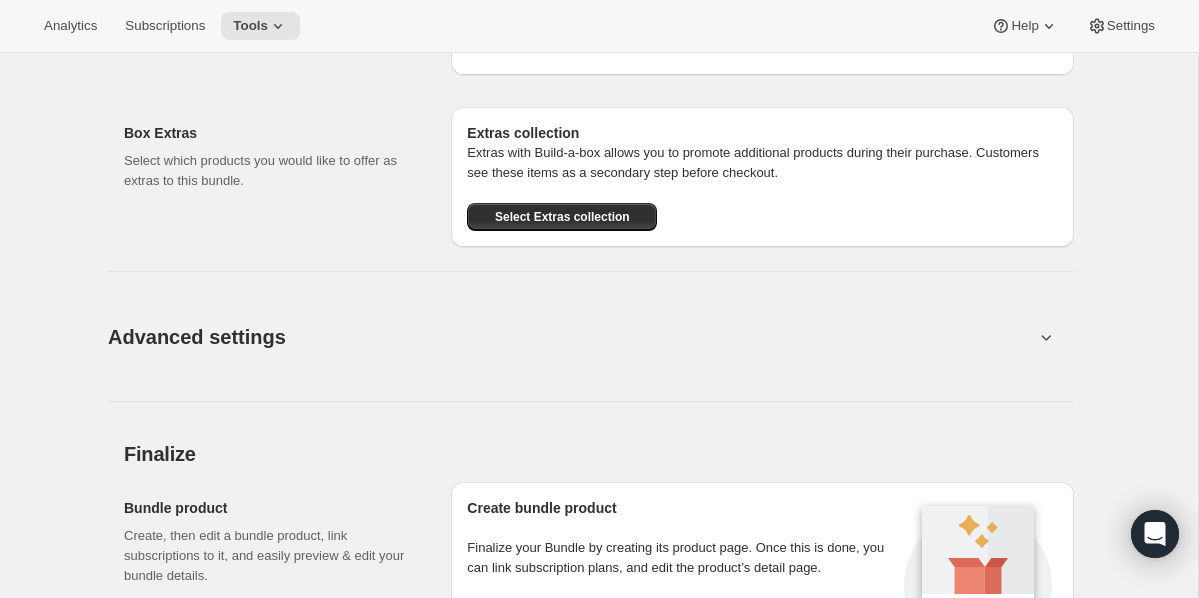 click on "Advanced settings" at bounding box center (571, 336) 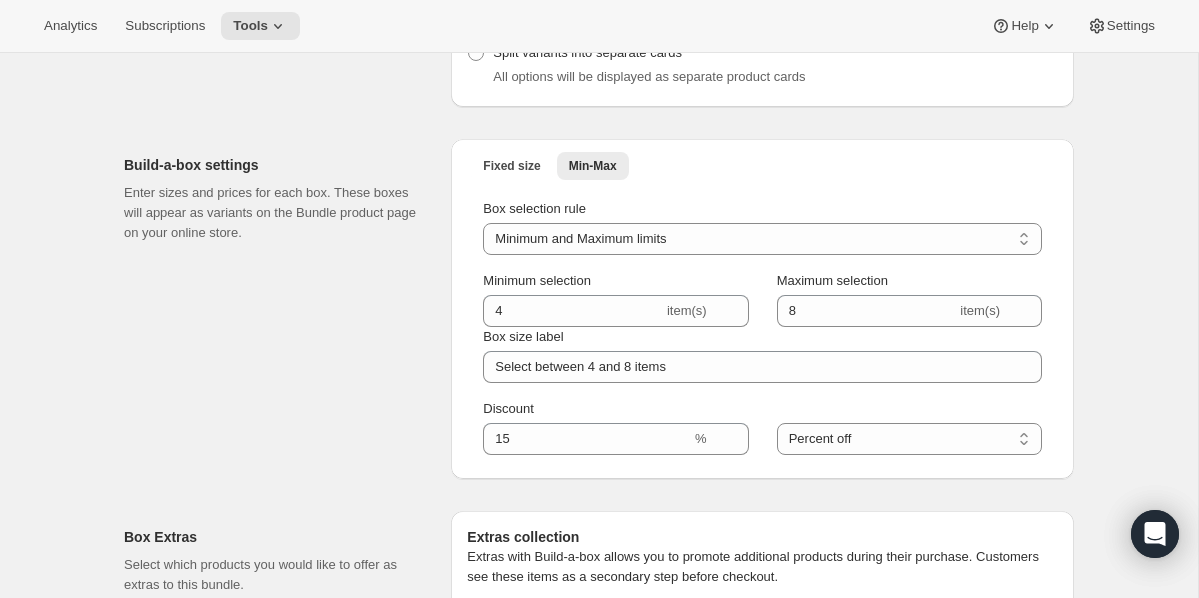 scroll, scrollTop: 2492, scrollLeft: 0, axis: vertical 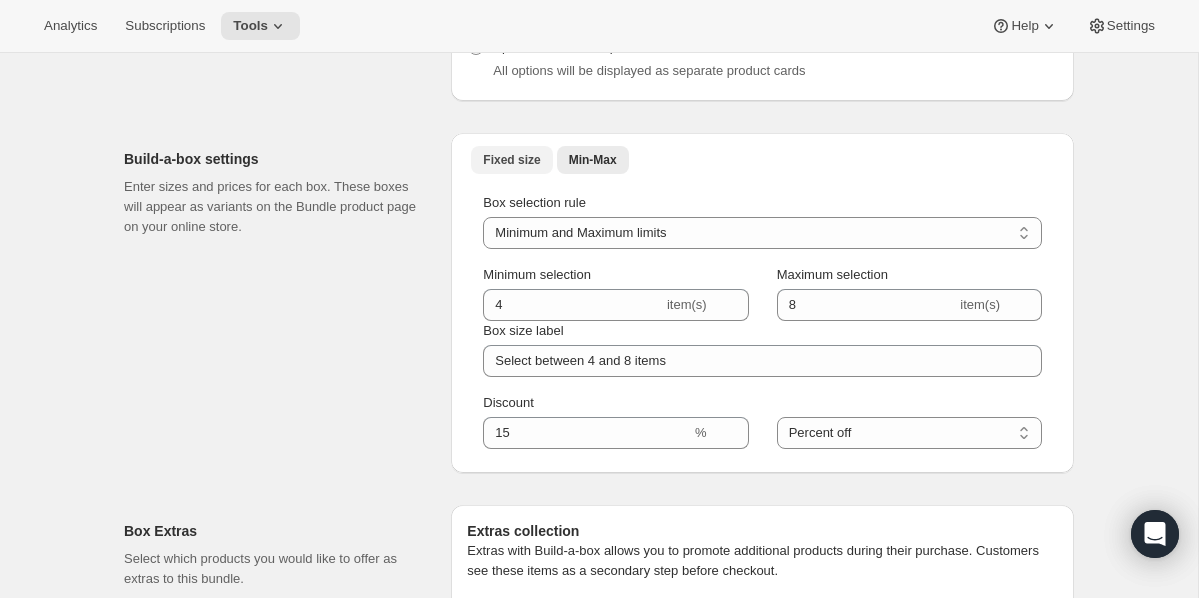 click on "Fixed size" at bounding box center [511, 160] 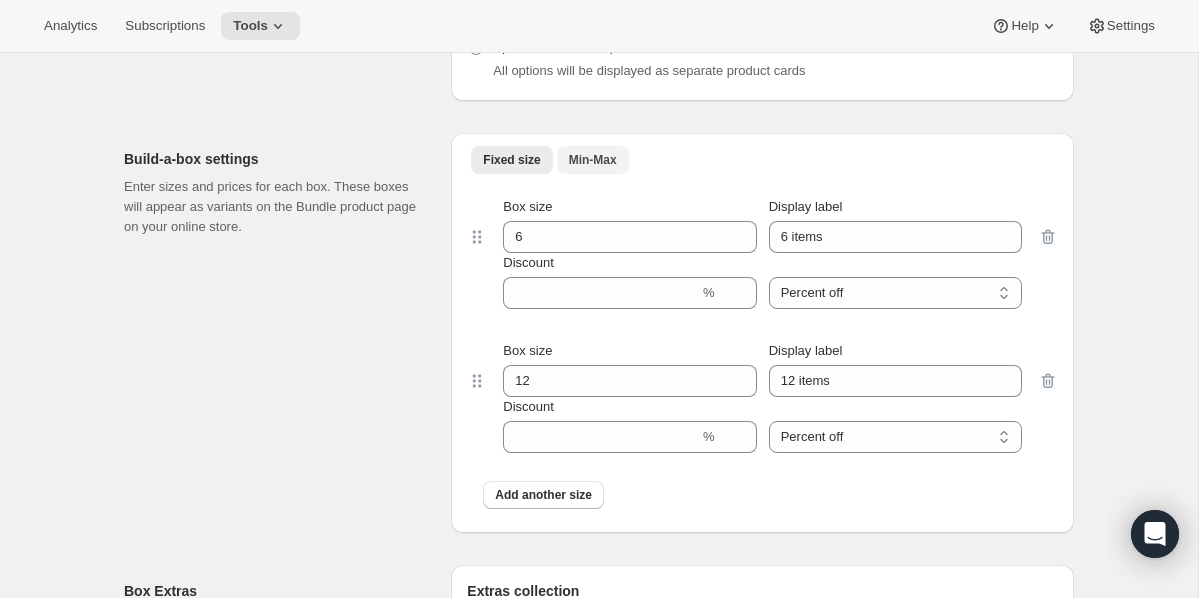 click on "Min-Max" at bounding box center (593, 160) 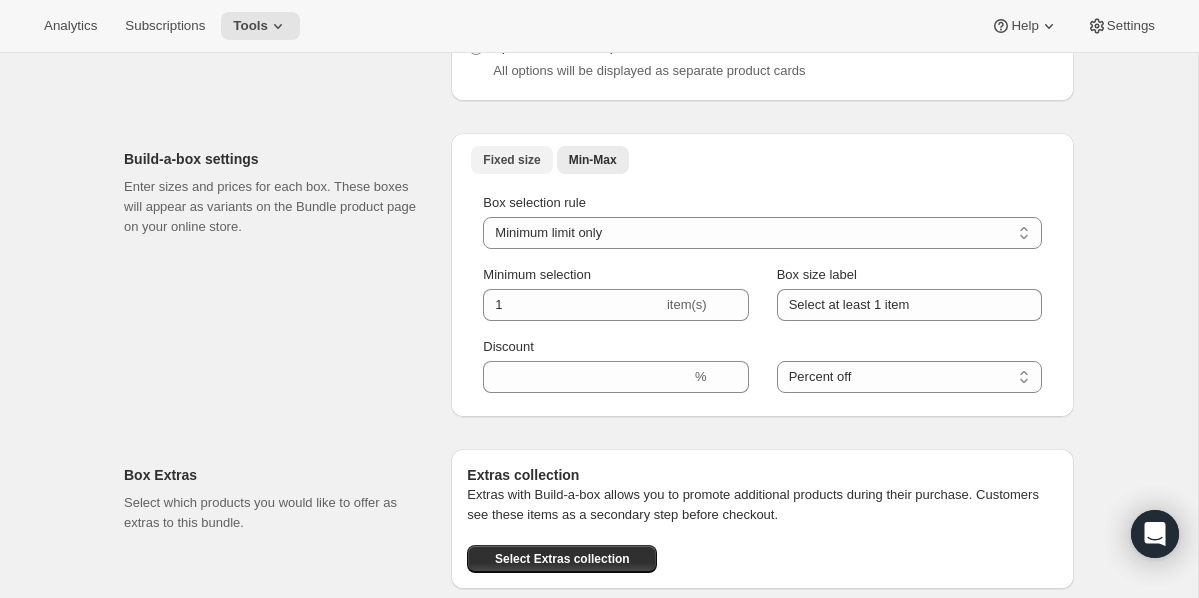 click on "Fixed size" at bounding box center (511, 160) 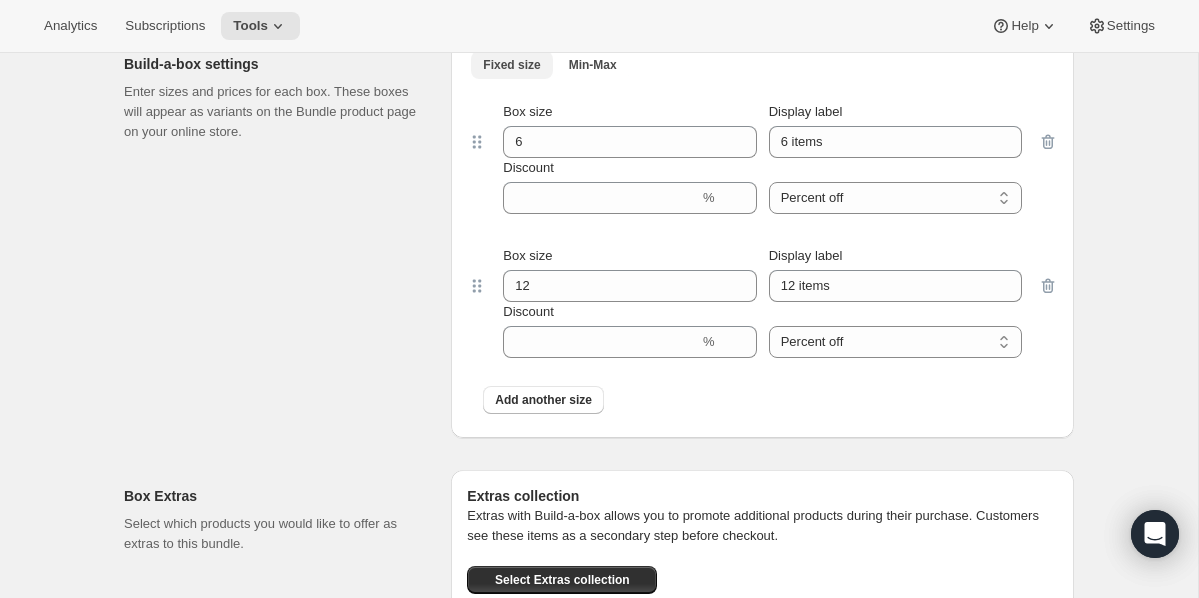 scroll, scrollTop: 2565, scrollLeft: 0, axis: vertical 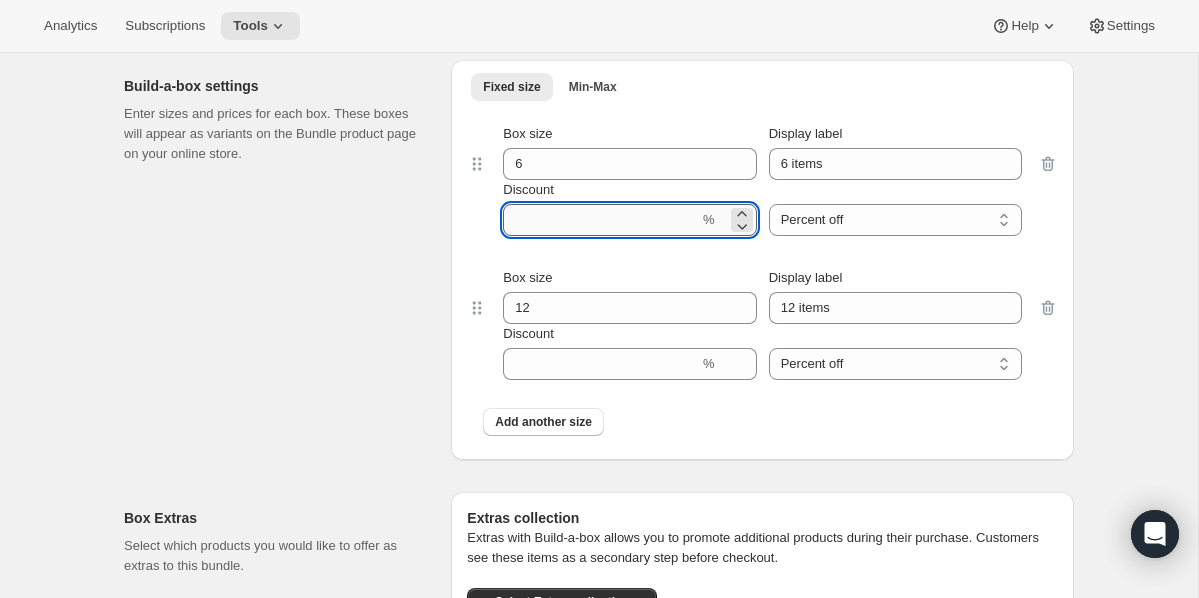 click on "Discount" at bounding box center (601, 220) 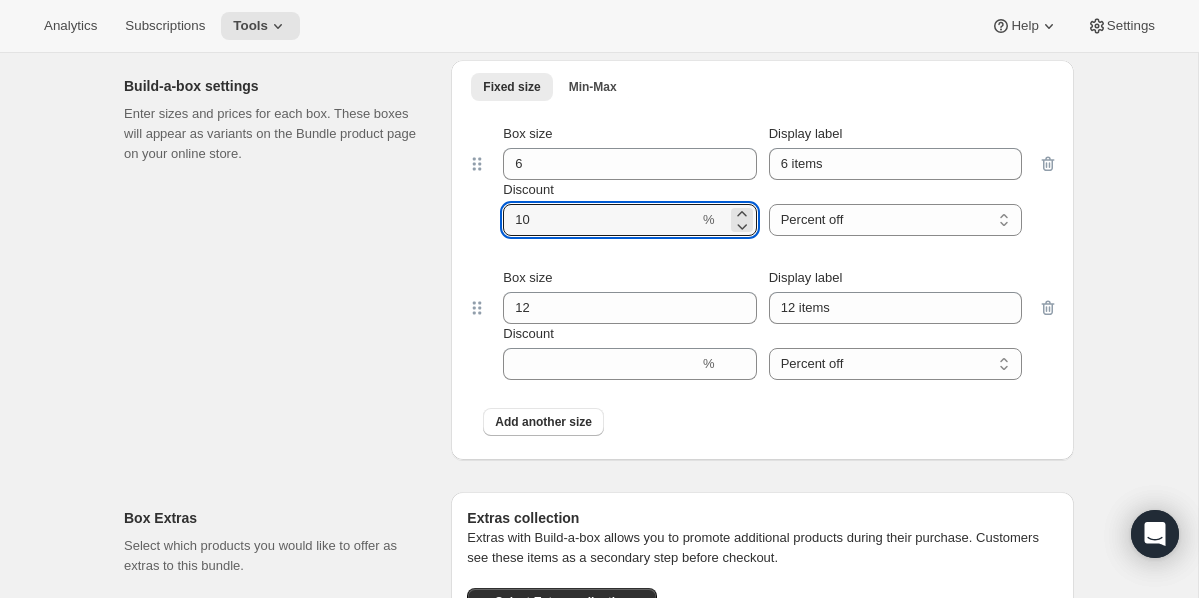 type on "10" 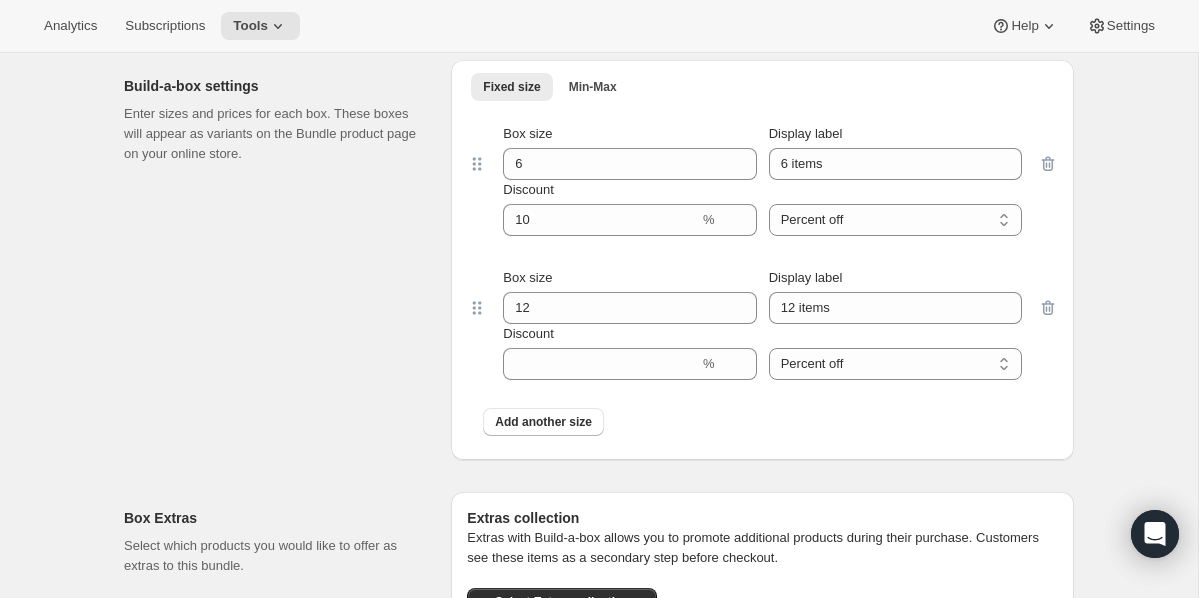 click on "Build-a-box settings Enter sizes and prices for each box. These boxes will appear as variants on the Bundle product page on your online store." at bounding box center (279, 260) 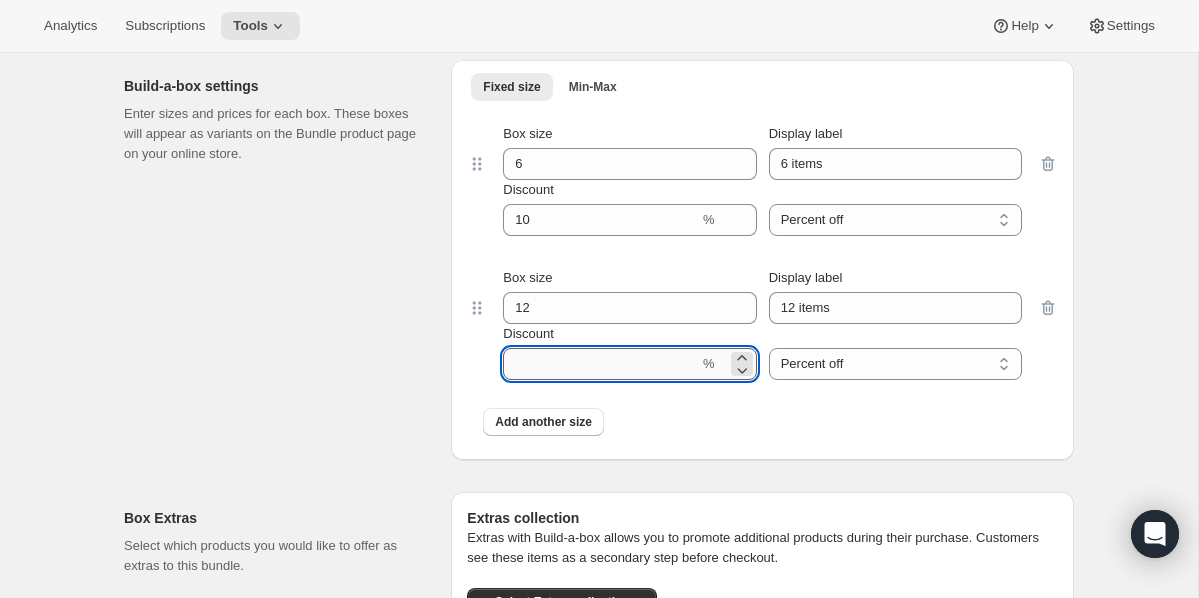 click on "Discount" at bounding box center [601, 364] 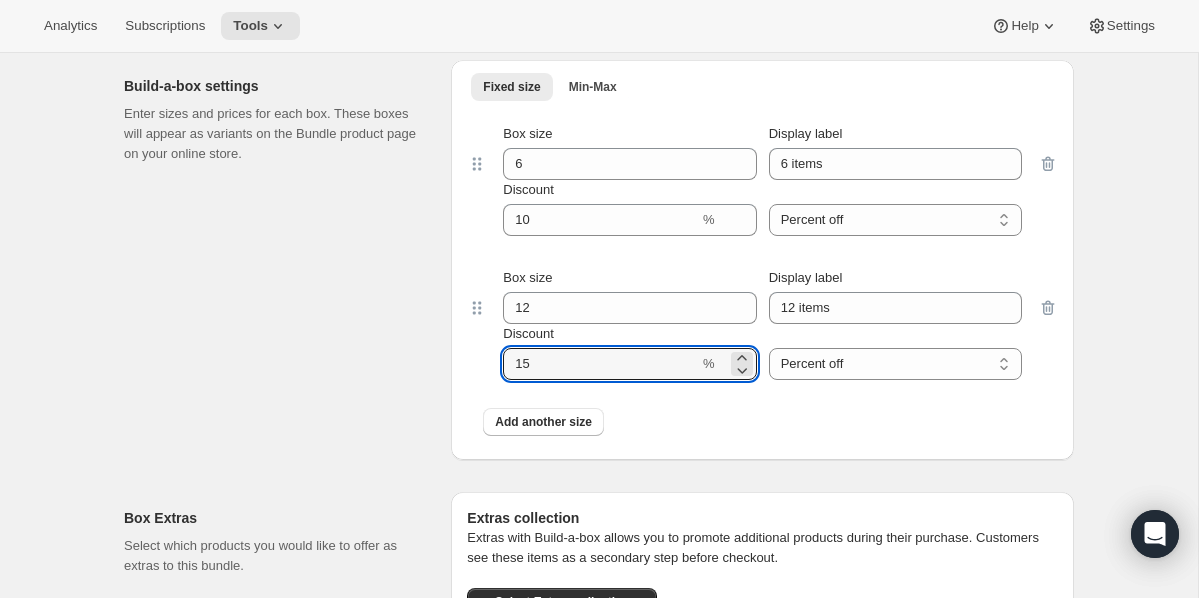type on "15" 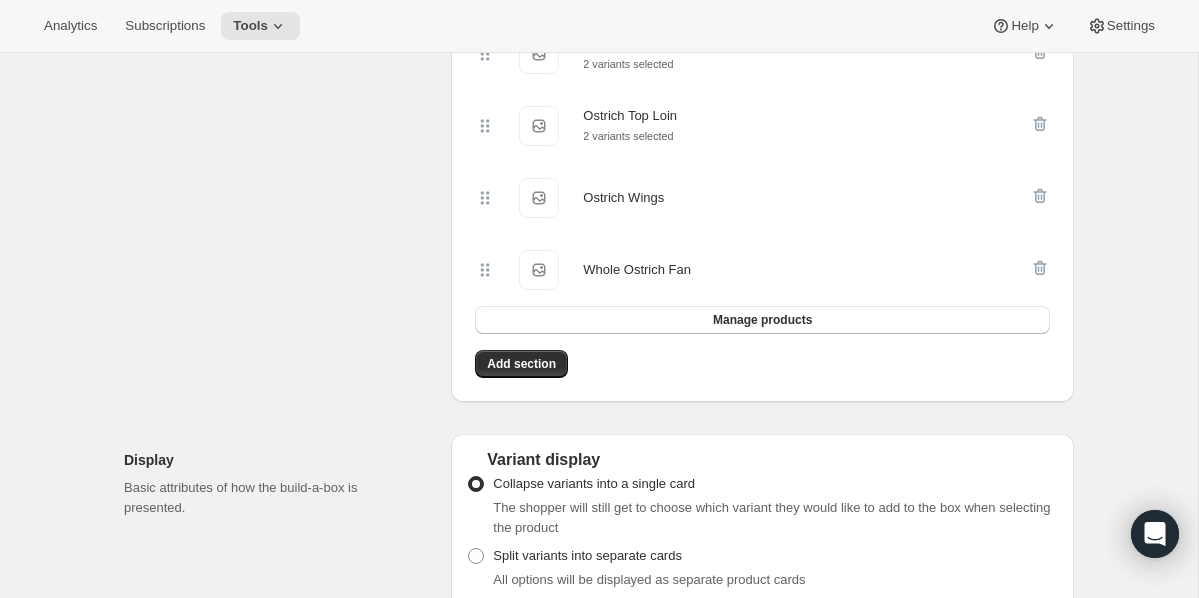 scroll, scrollTop: 1982, scrollLeft: 0, axis: vertical 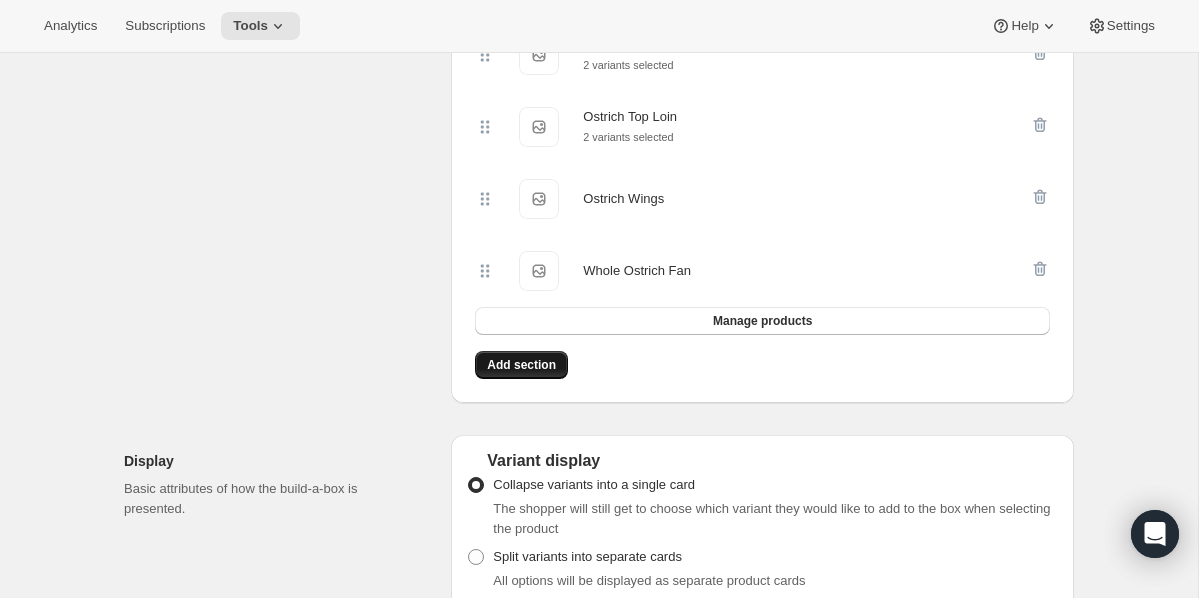 click on "Add section" at bounding box center [521, 365] 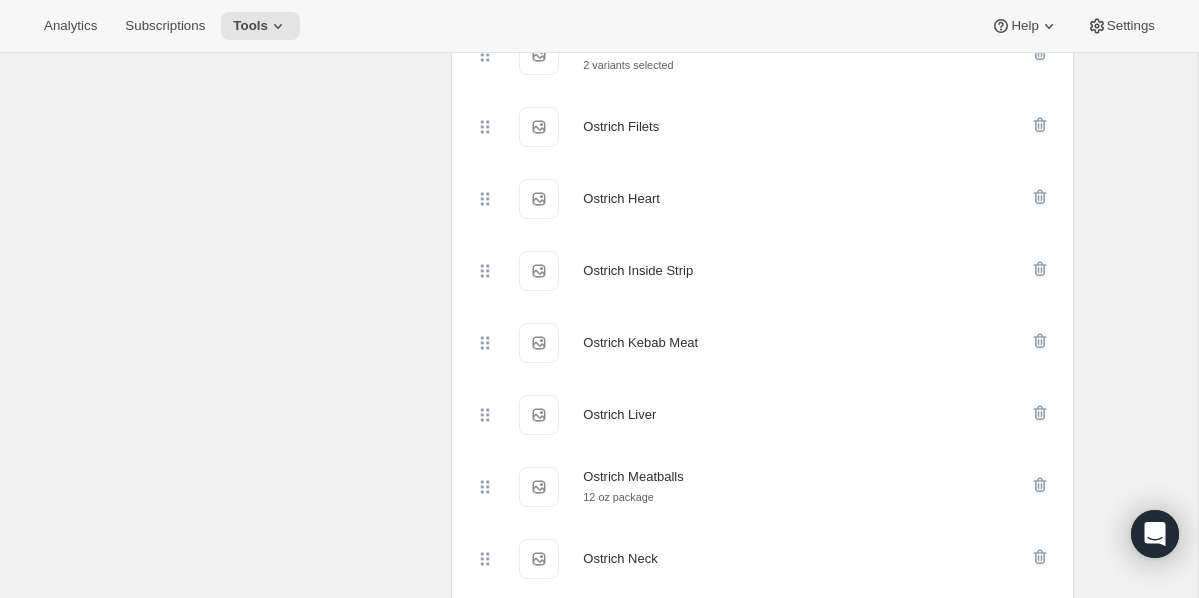 scroll, scrollTop: 1128, scrollLeft: 0, axis: vertical 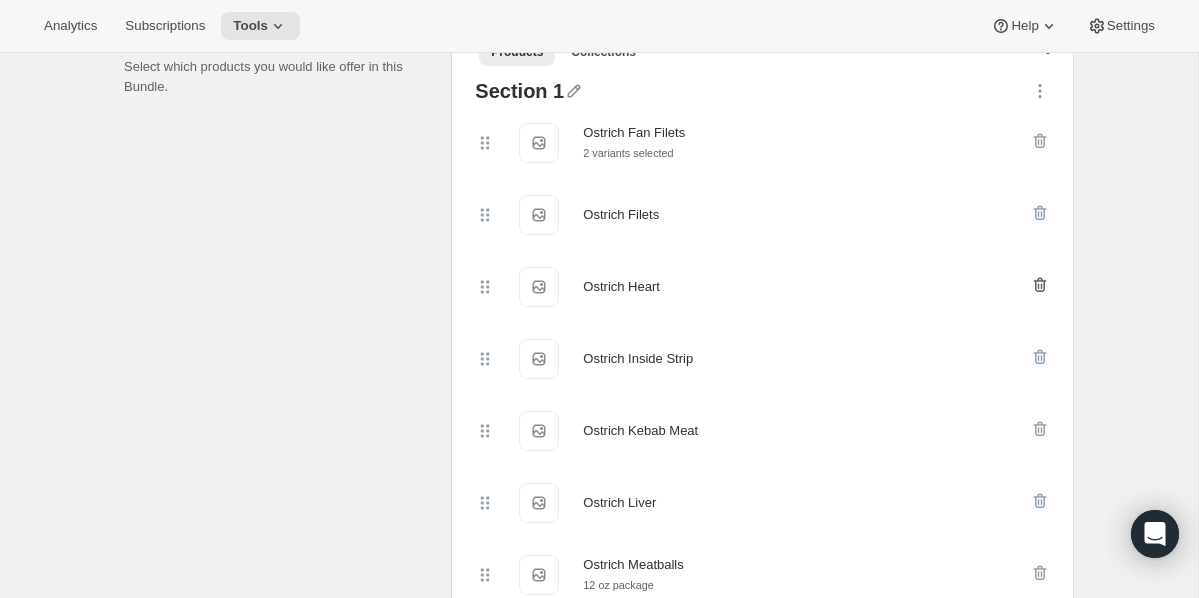click 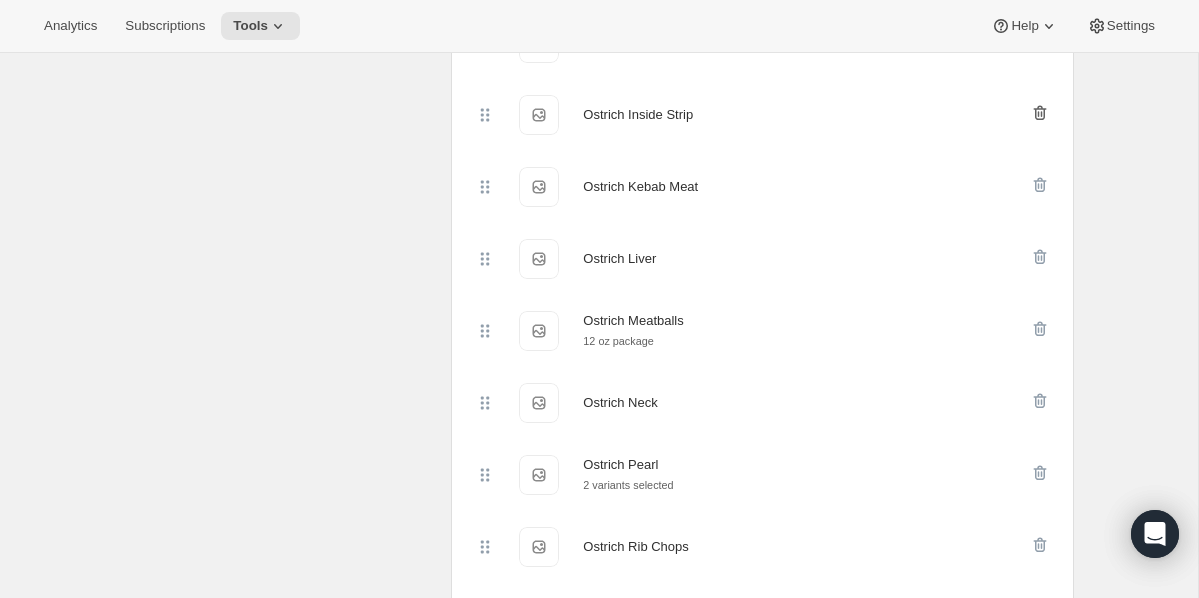 scroll, scrollTop: 1320, scrollLeft: 0, axis: vertical 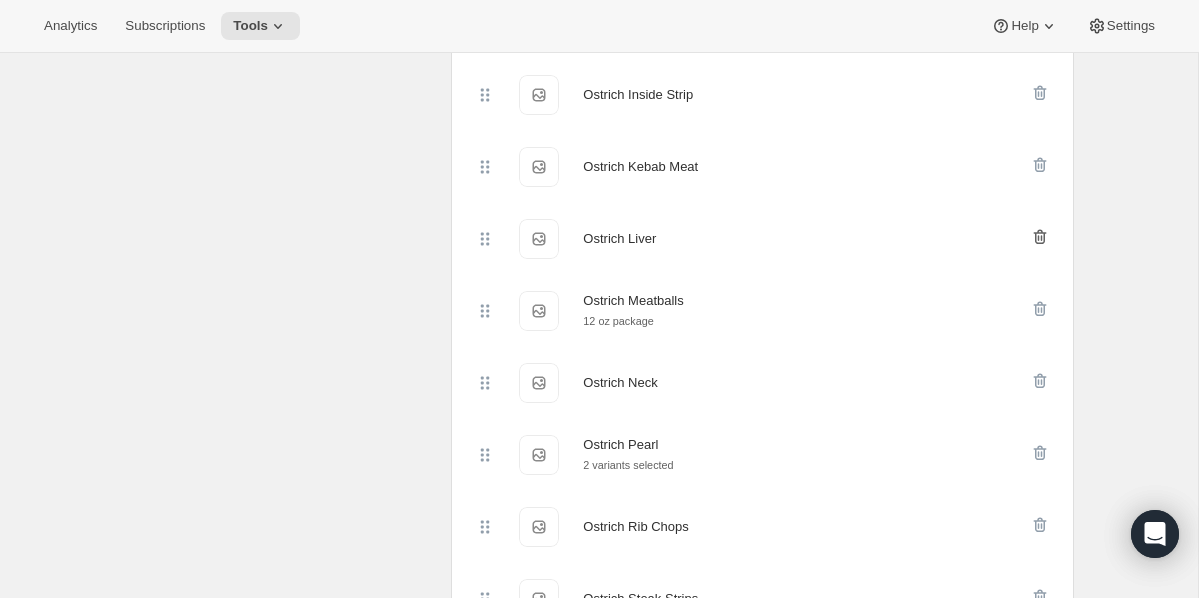 click 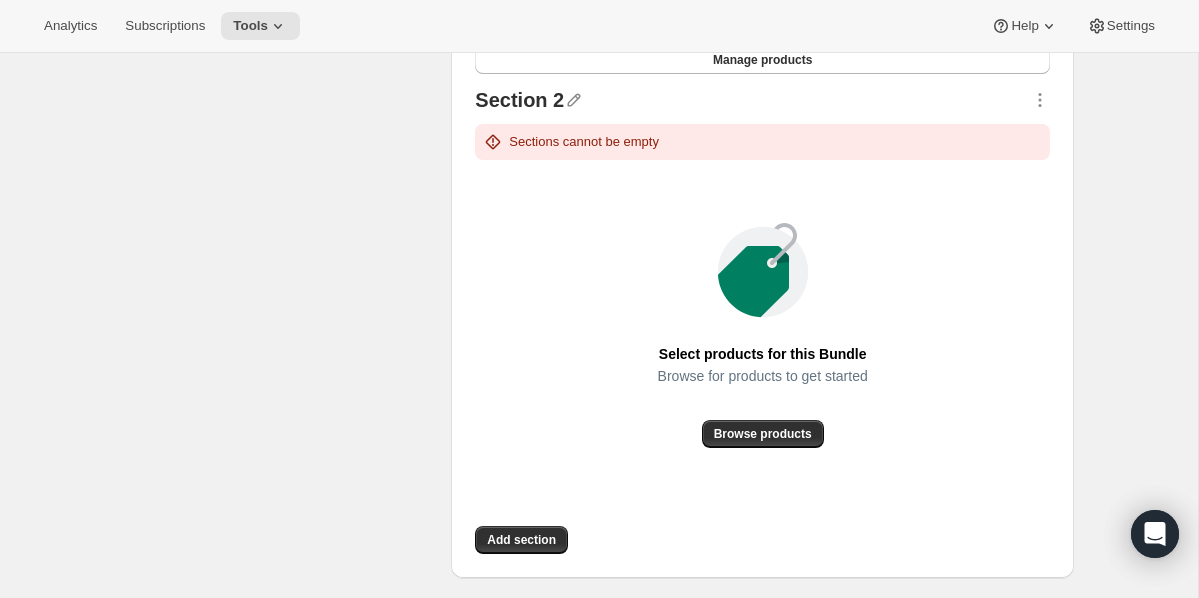 scroll, scrollTop: 2138, scrollLeft: 0, axis: vertical 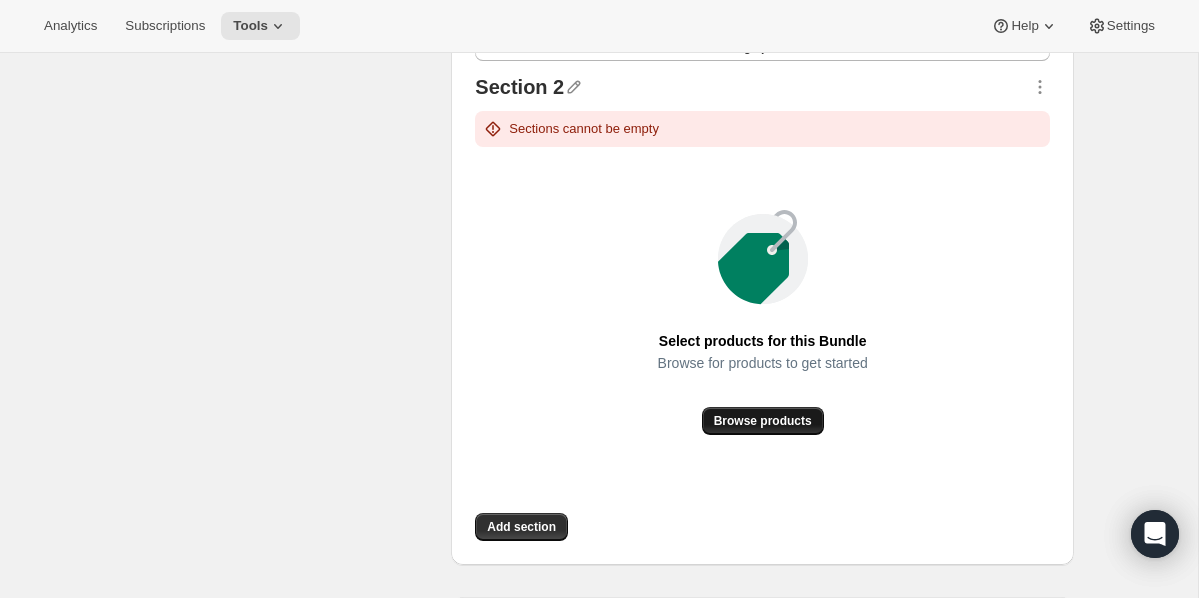 click on "Browse products" at bounding box center [763, 421] 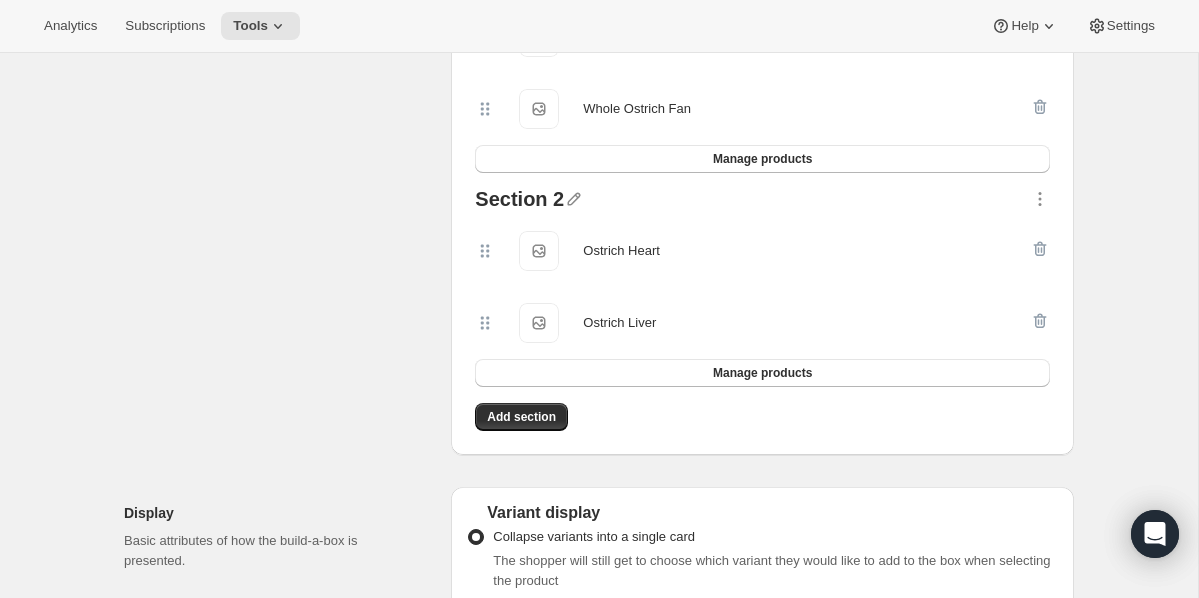 scroll, scrollTop: 2047, scrollLeft: 0, axis: vertical 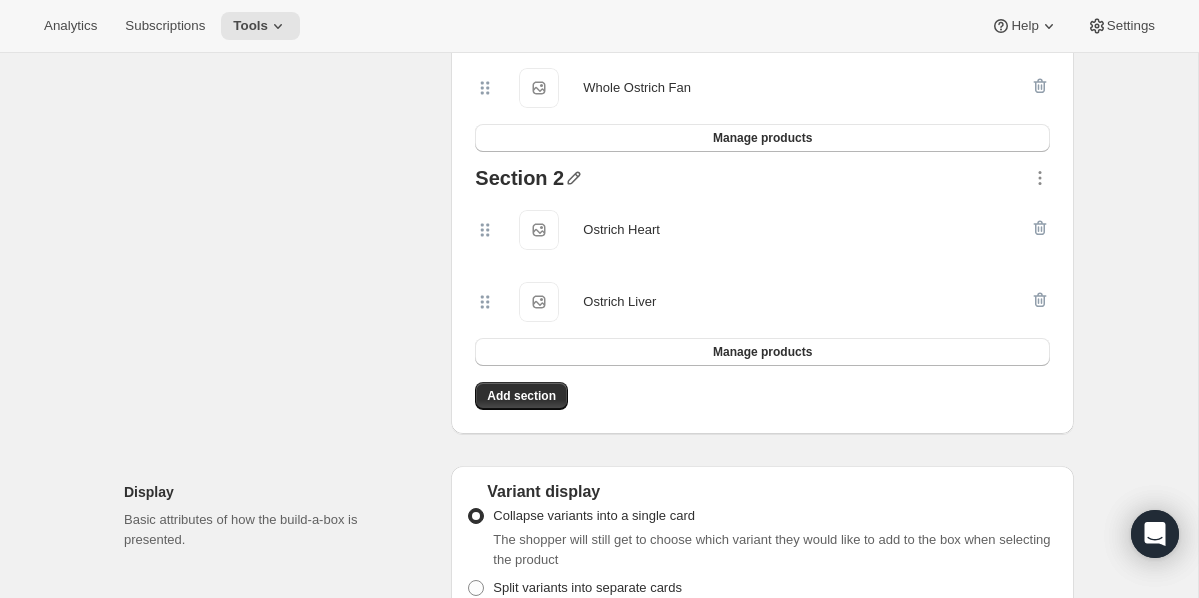 click 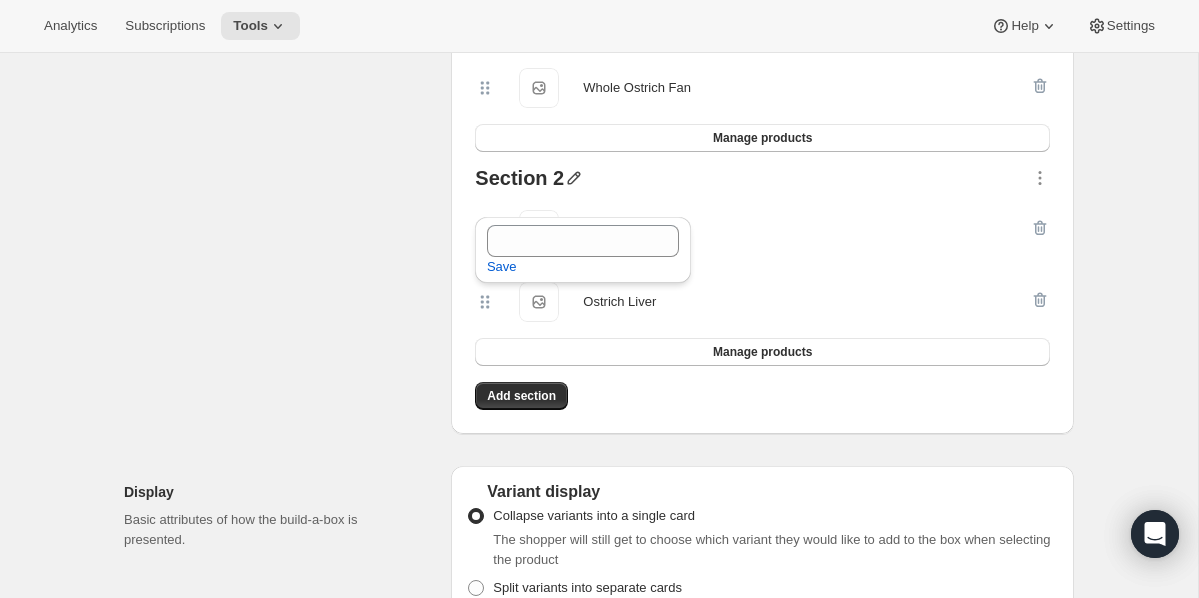 click on "Save" at bounding box center [583, 250] 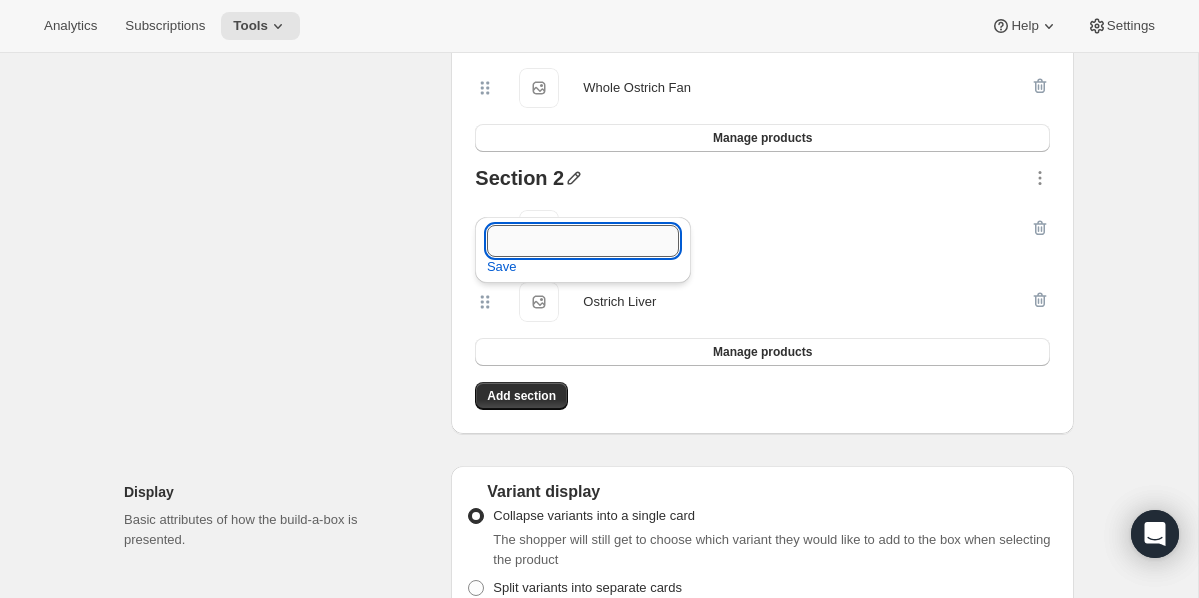 click at bounding box center [583, 241] 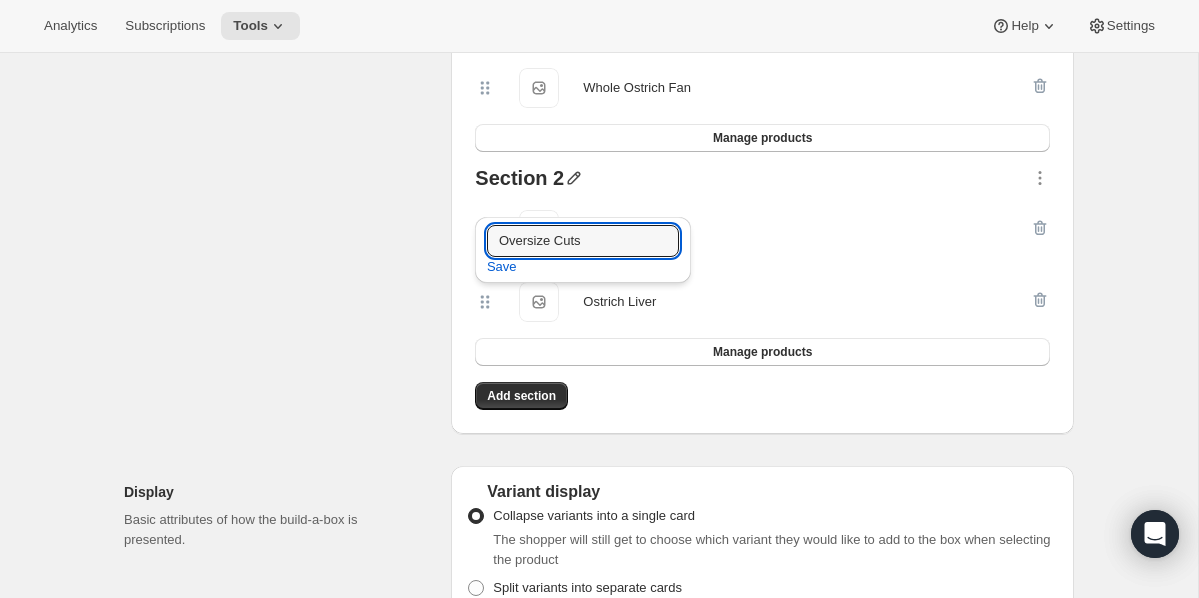 type on "Oversize Cuts" 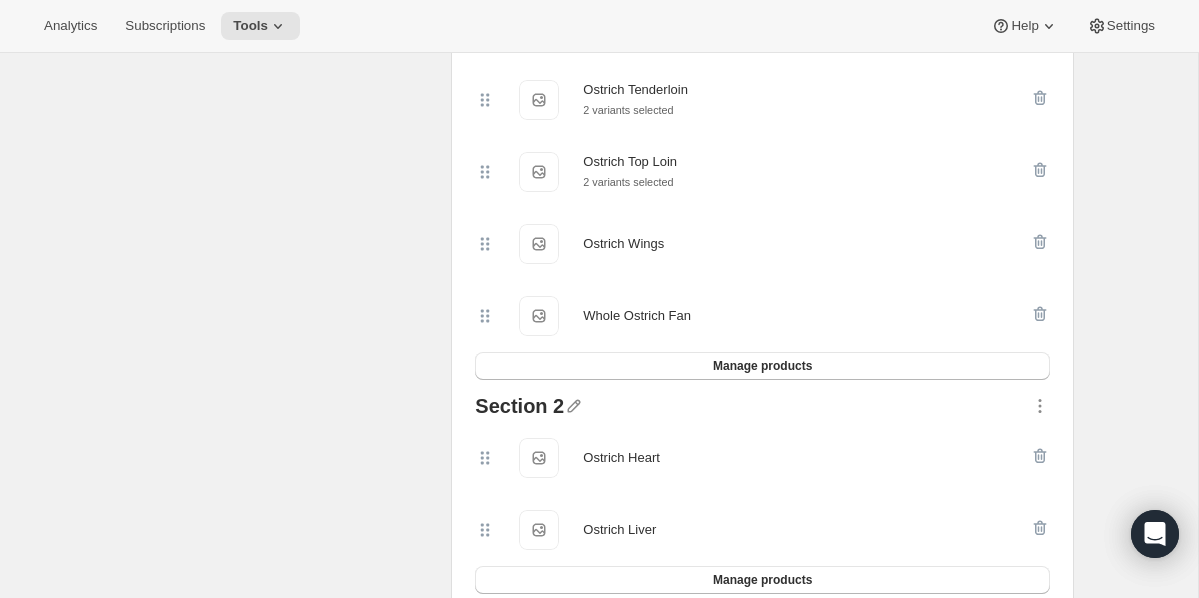 scroll, scrollTop: 1836, scrollLeft: 0, axis: vertical 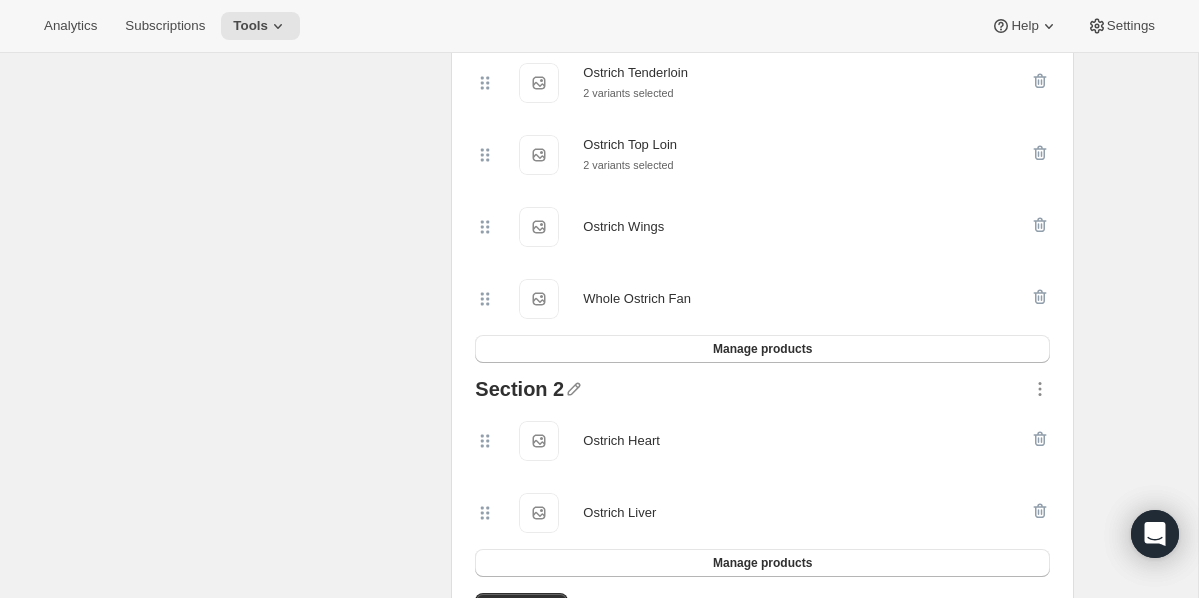 click at bounding box center (797, 392) 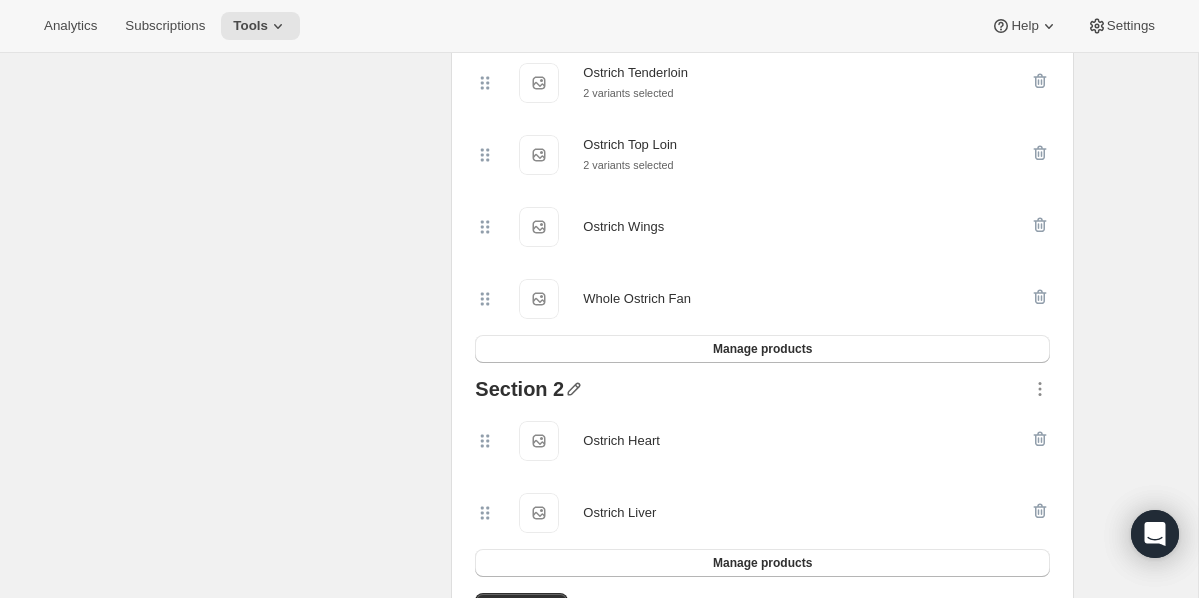 click 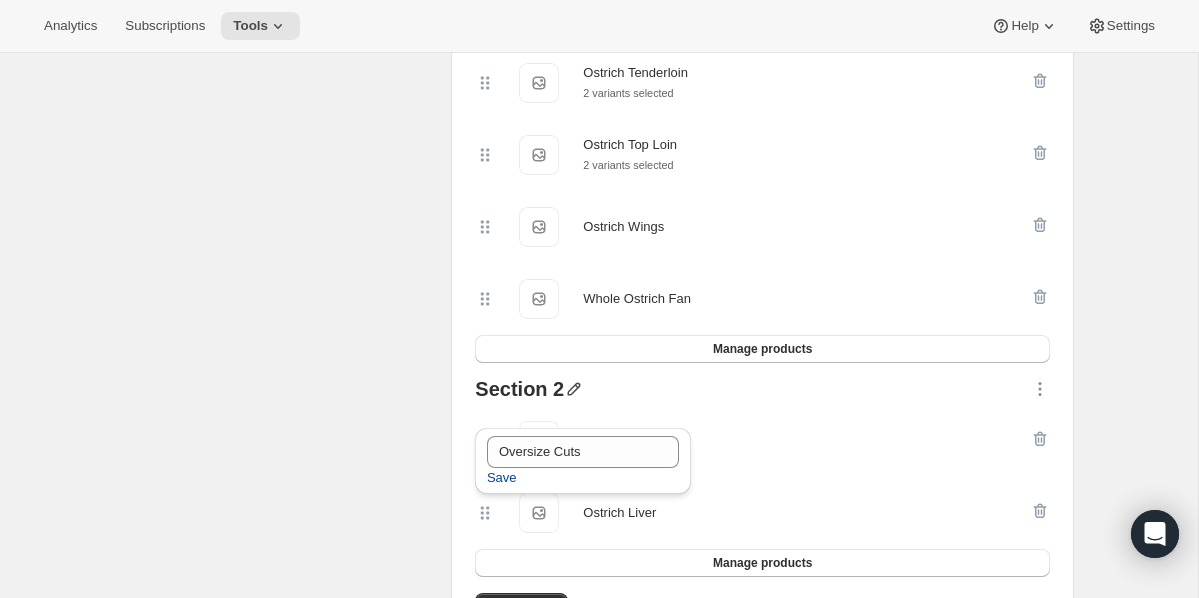 click on "Save" at bounding box center [502, 478] 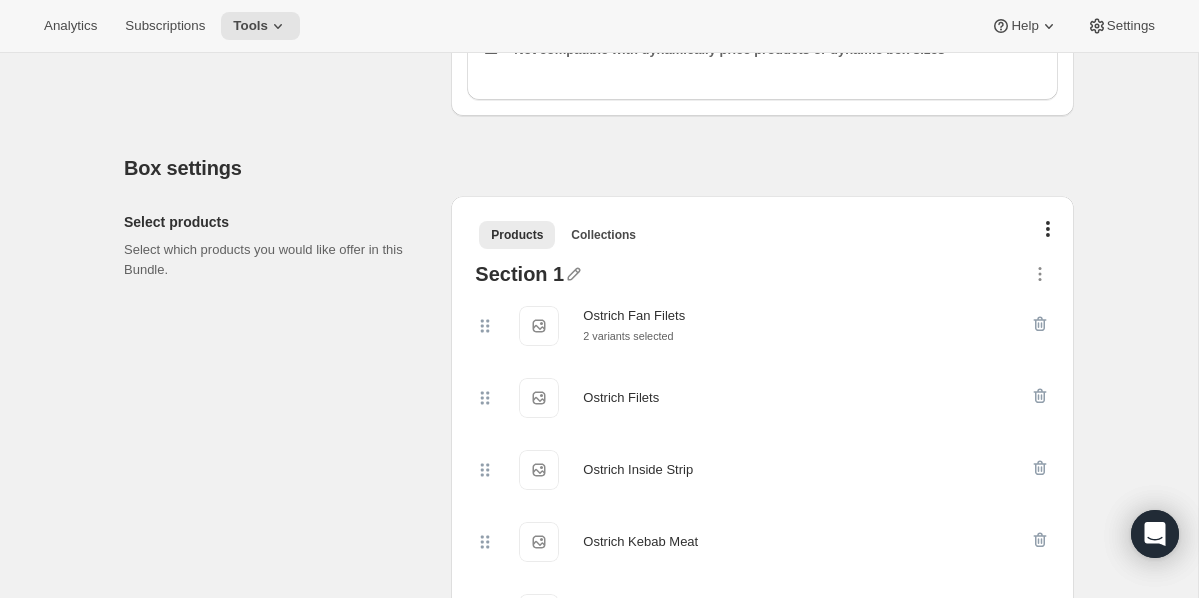 scroll, scrollTop: 942, scrollLeft: 0, axis: vertical 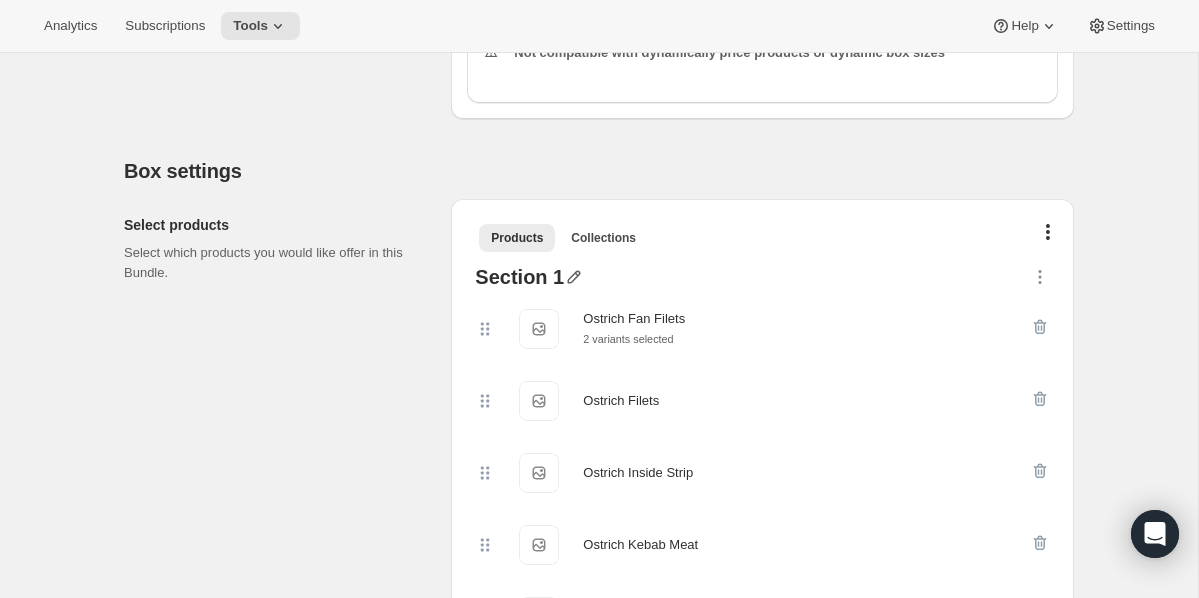 click 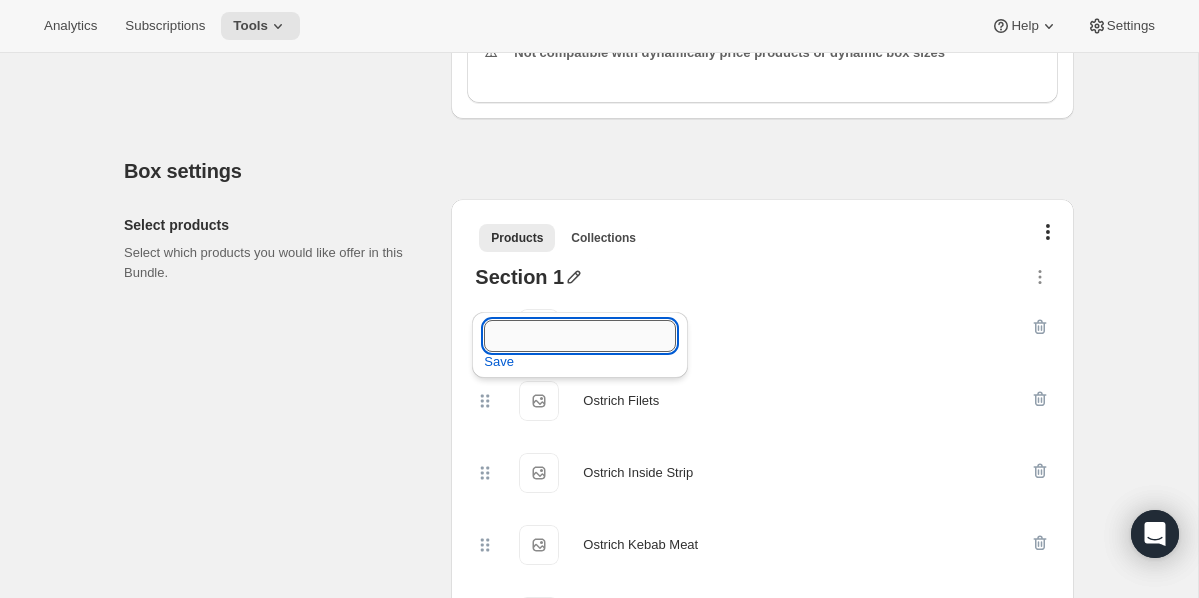 click at bounding box center (580, 336) 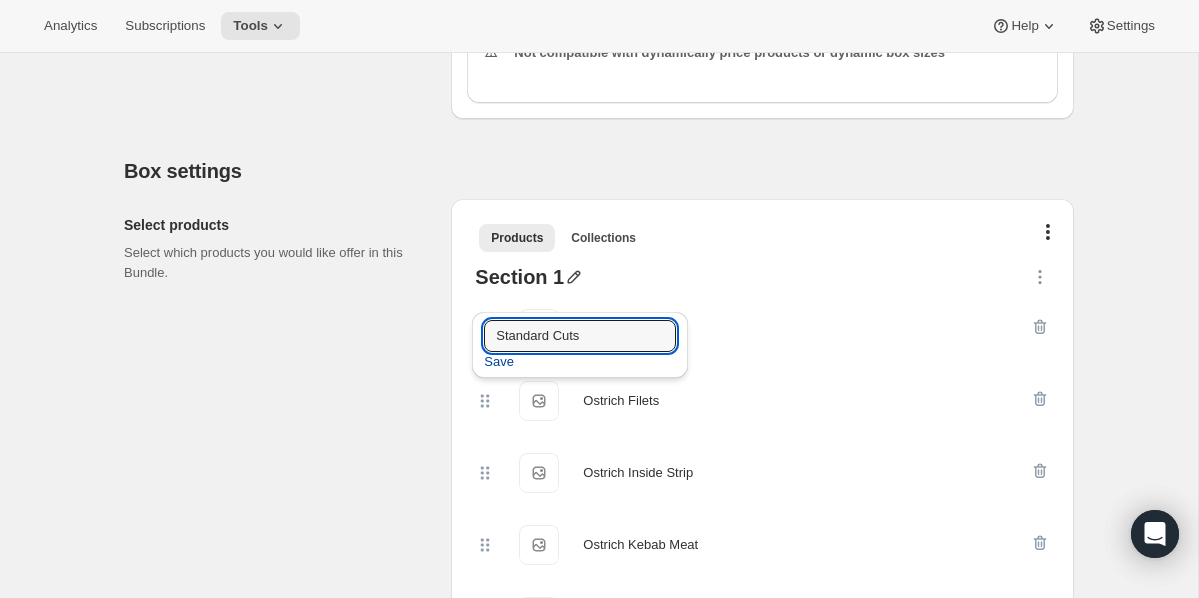 type on "Standard Cuts" 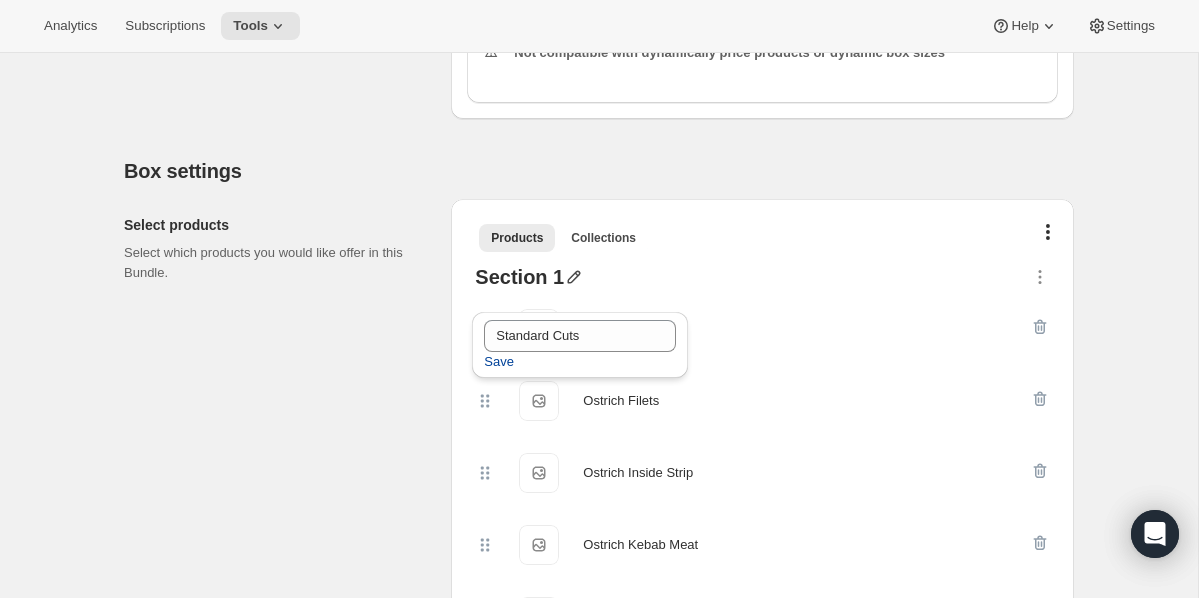 click on "Save" at bounding box center (499, 362) 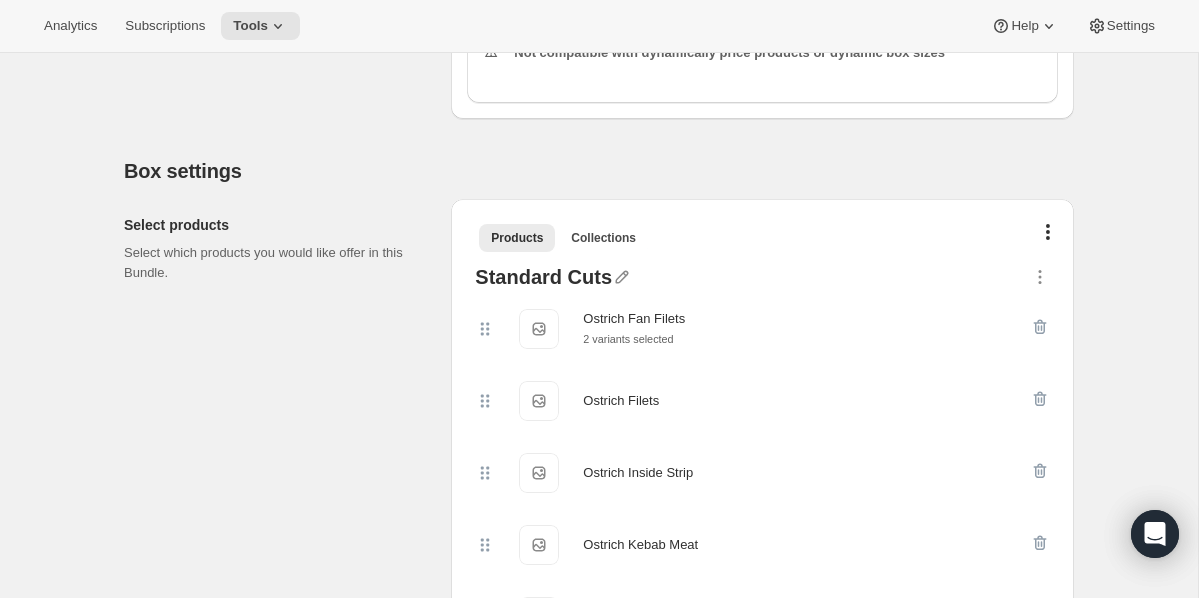 click on "Select products Select which products you would like offer in this Bundle." at bounding box center [279, 869] 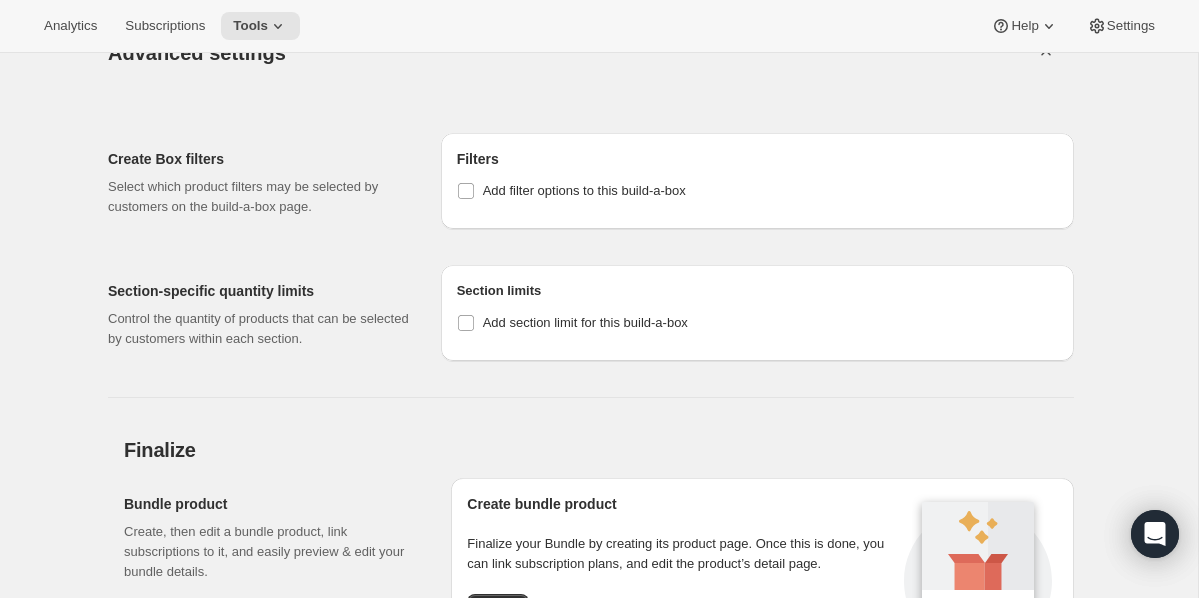 scroll, scrollTop: 3331, scrollLeft: 0, axis: vertical 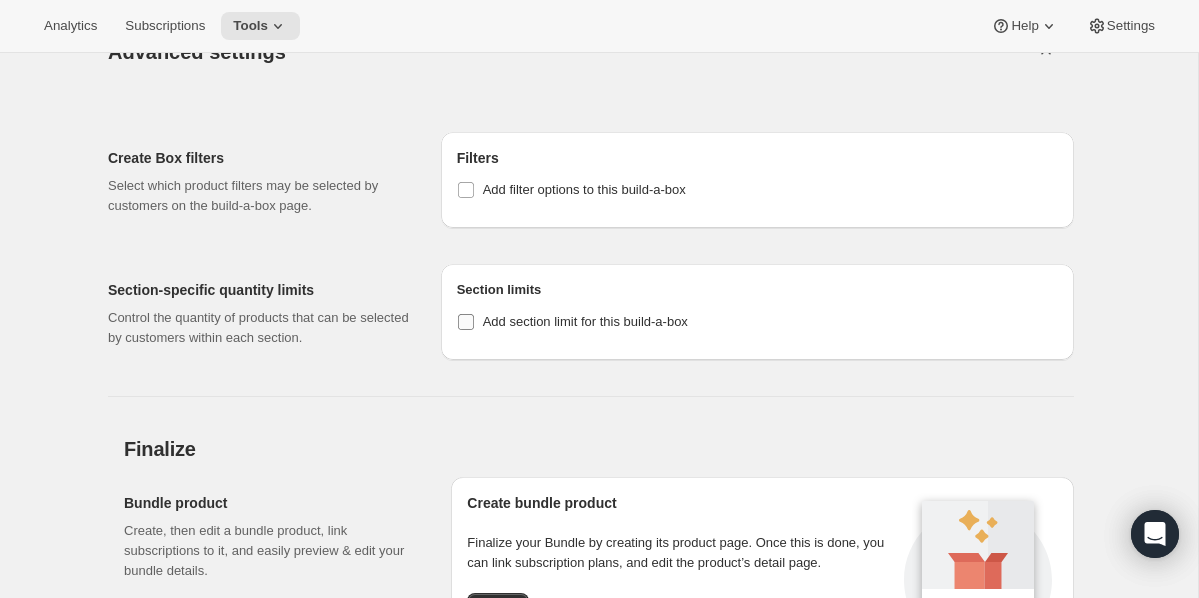 click on "Add section limit for this build-a-box" at bounding box center (466, 322) 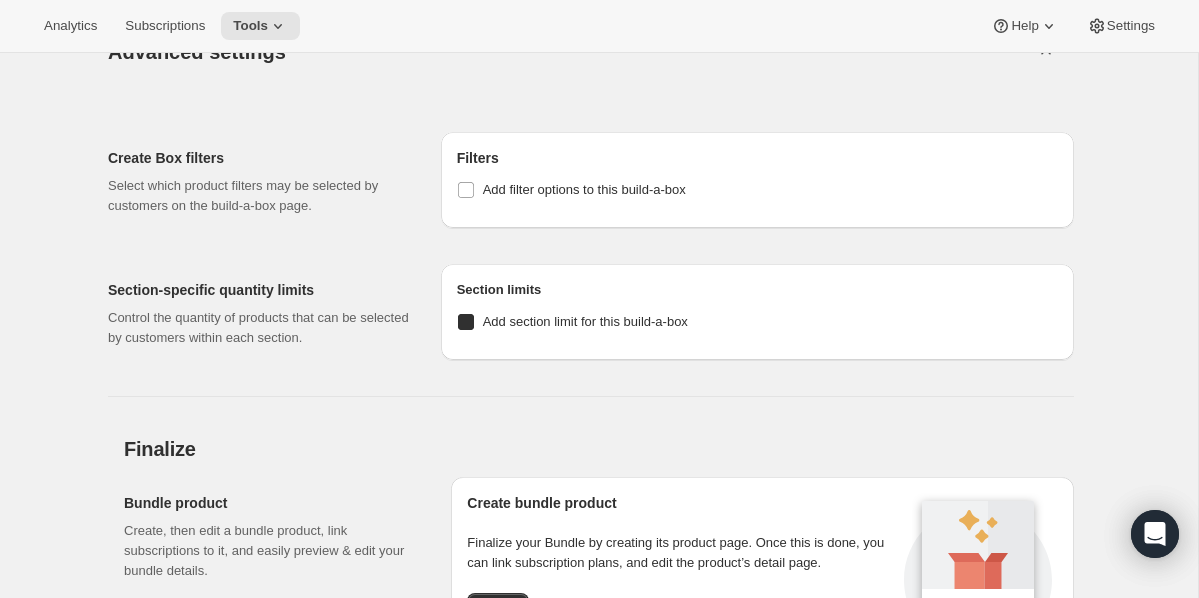 checkbox on "true" 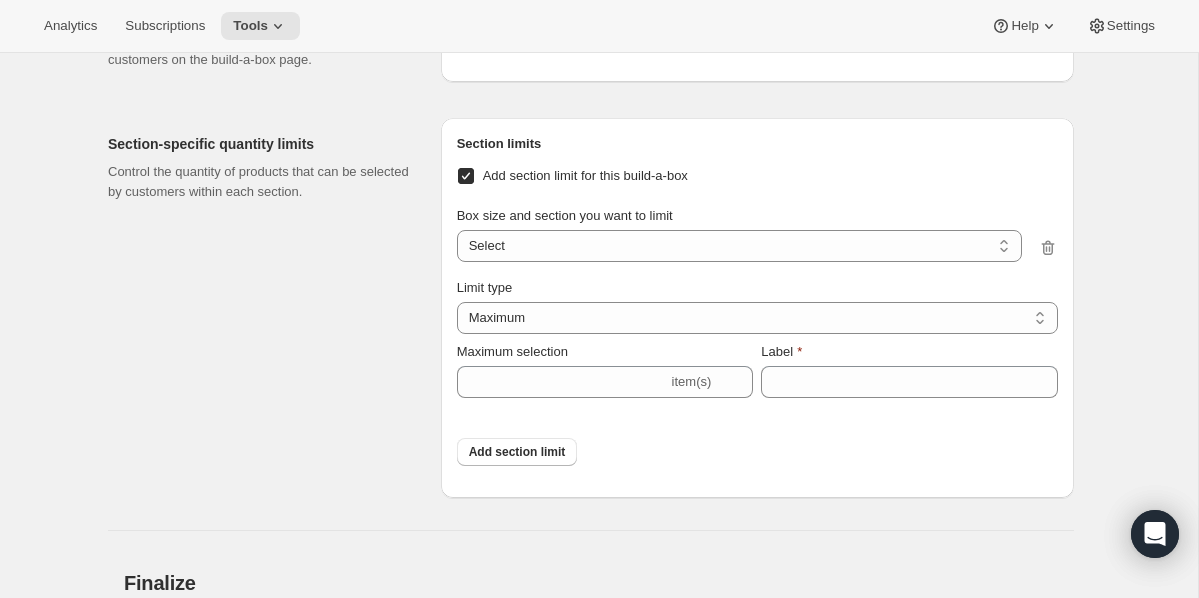 scroll, scrollTop: 3497, scrollLeft: 0, axis: vertical 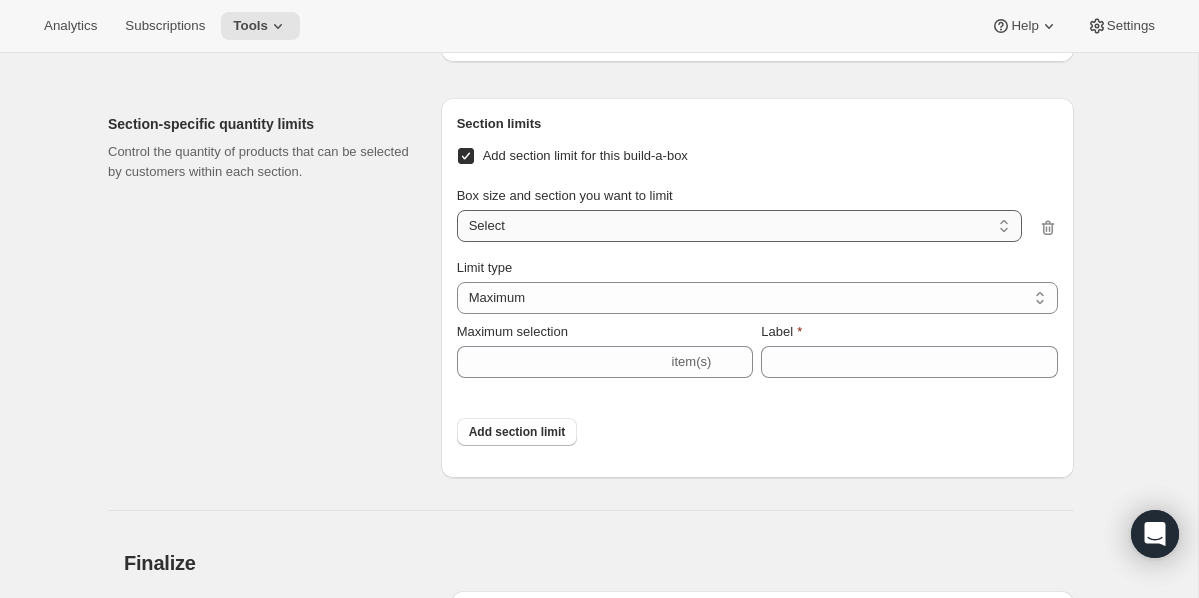 click on "6 items / Standard Cuts 6 items / Oversize Cuts 12 items / Standard Cuts 12 items / Oversize Cuts Select" at bounding box center [739, 226] 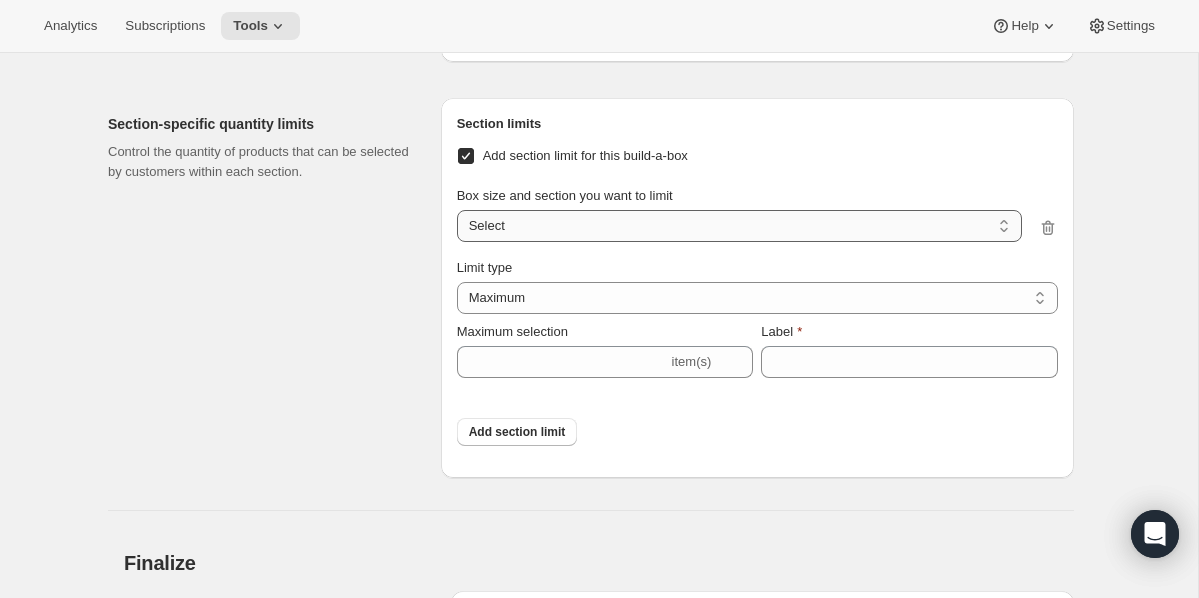 select on "0_3f0bbd22-508a-4a3a-8b98-6d4902897bf9" 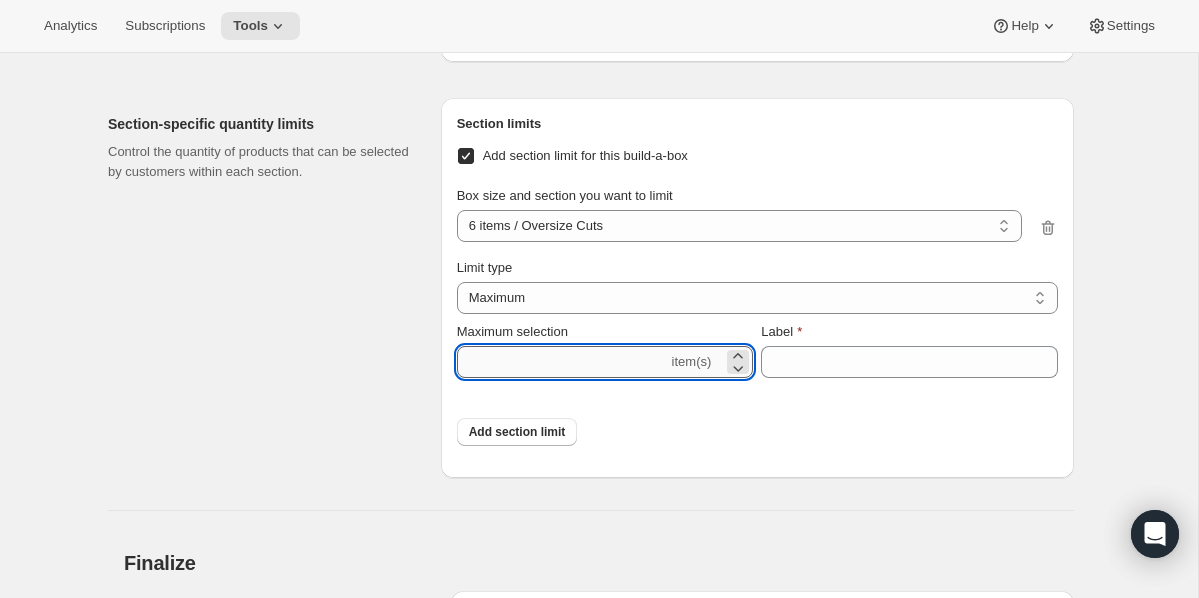 click on "Maximum selection" at bounding box center [562, 362] 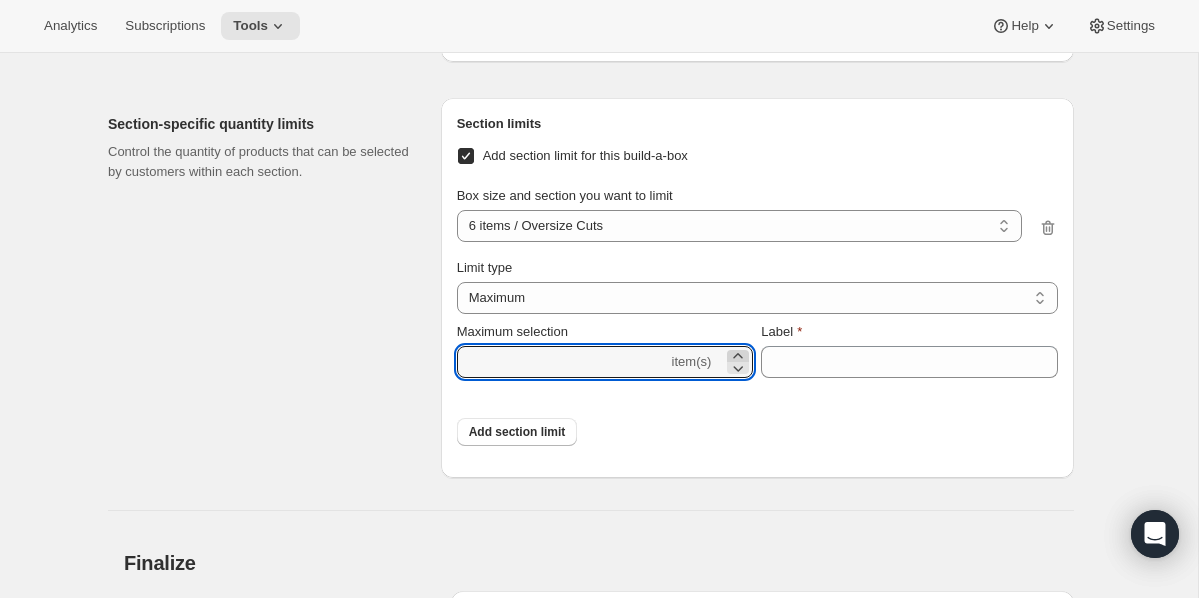 click 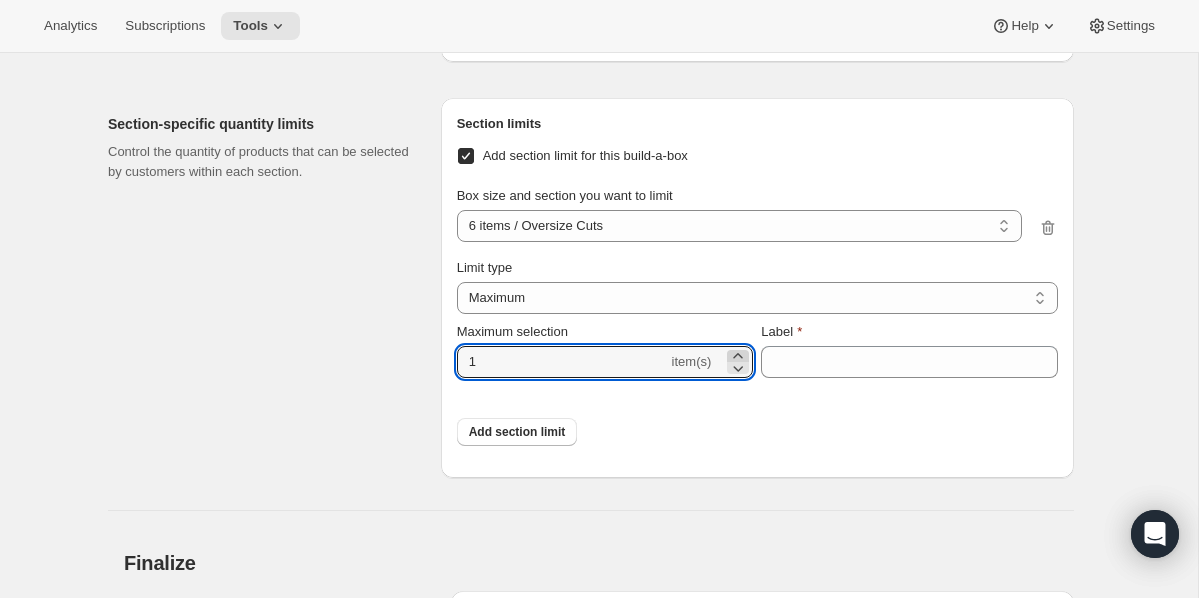 click 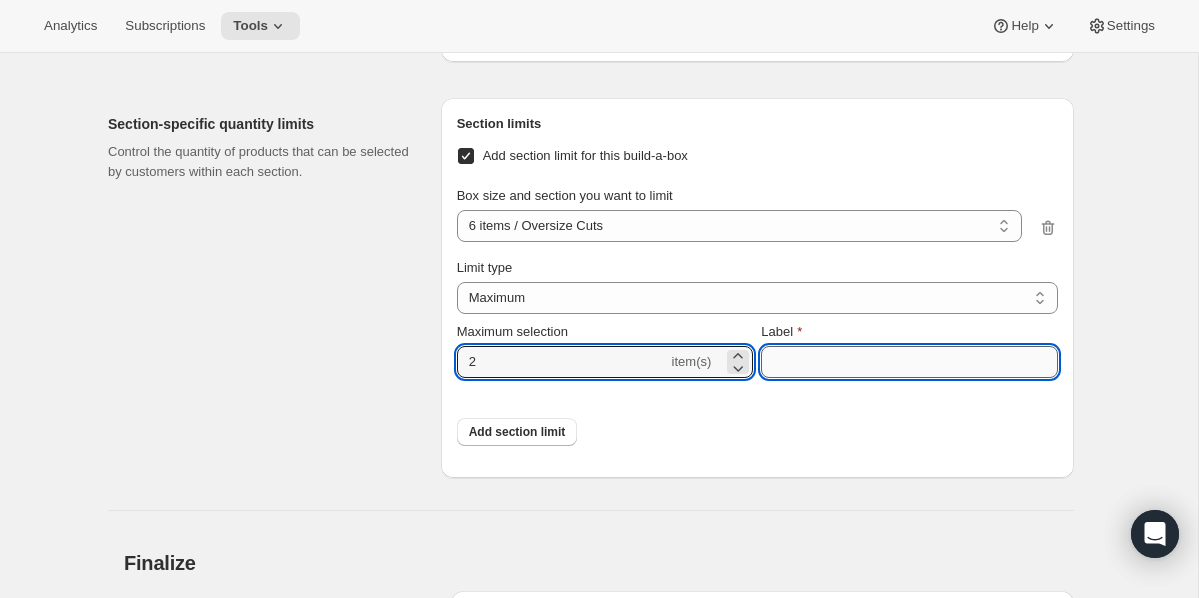 click on "Label" at bounding box center (909, 362) 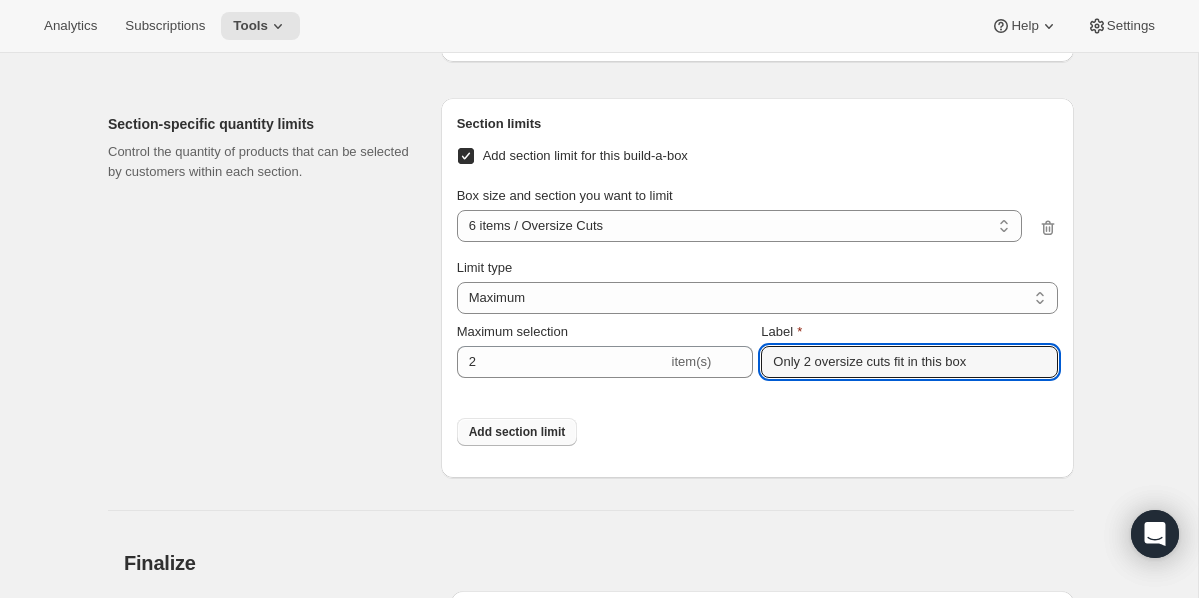 type on "Only 2 oversize cuts fit in this box" 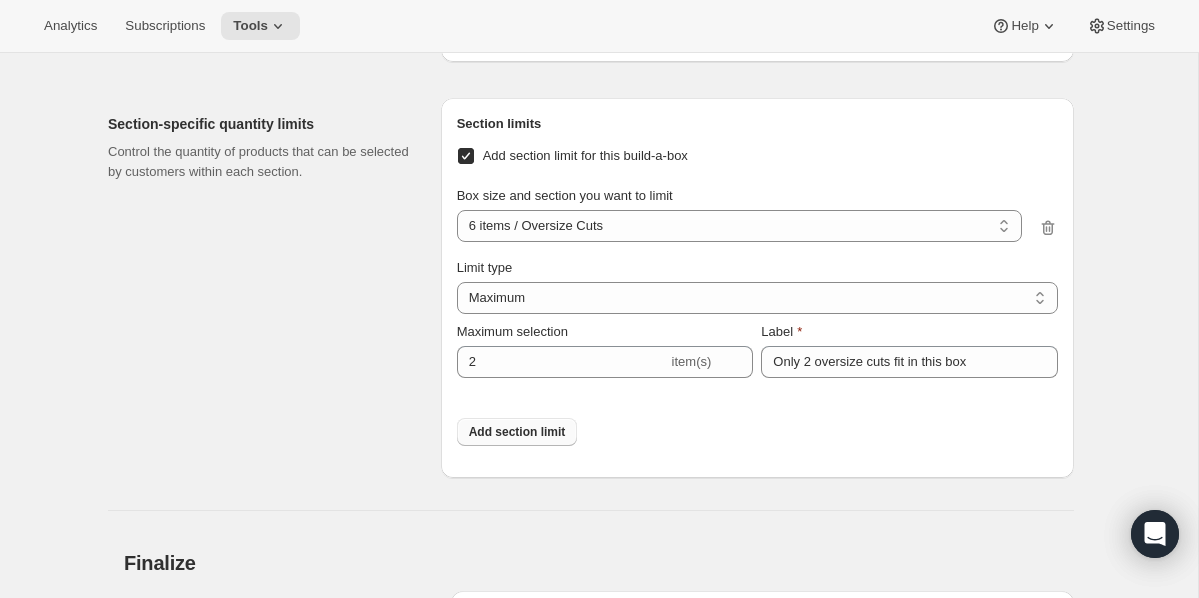 click on "Add section limit" at bounding box center (517, 432) 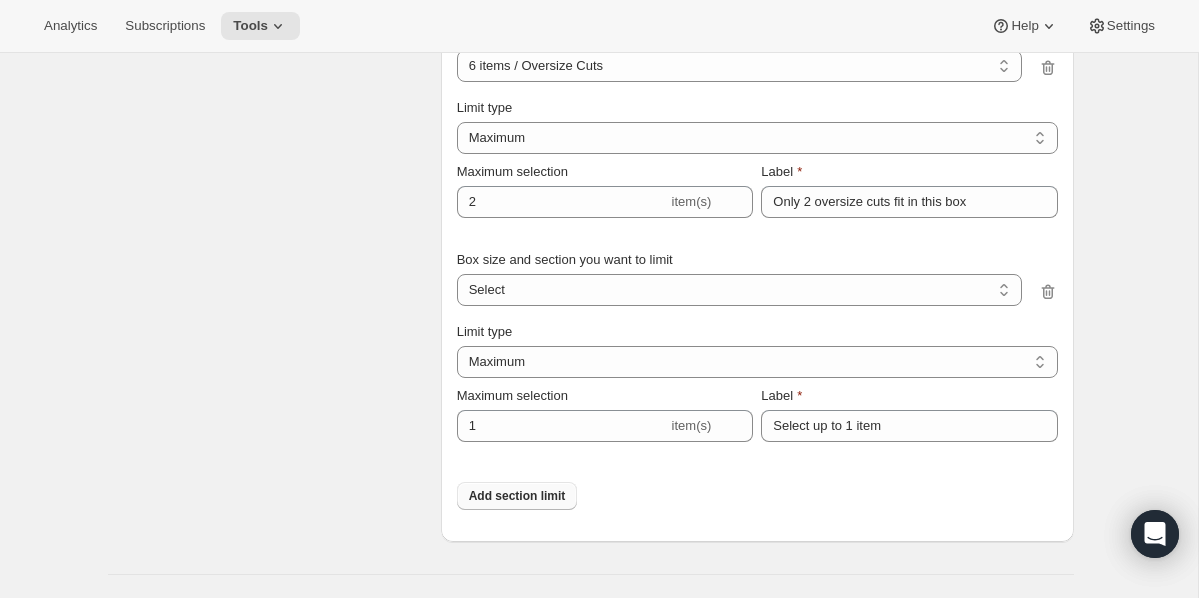 scroll, scrollTop: 3662, scrollLeft: 0, axis: vertical 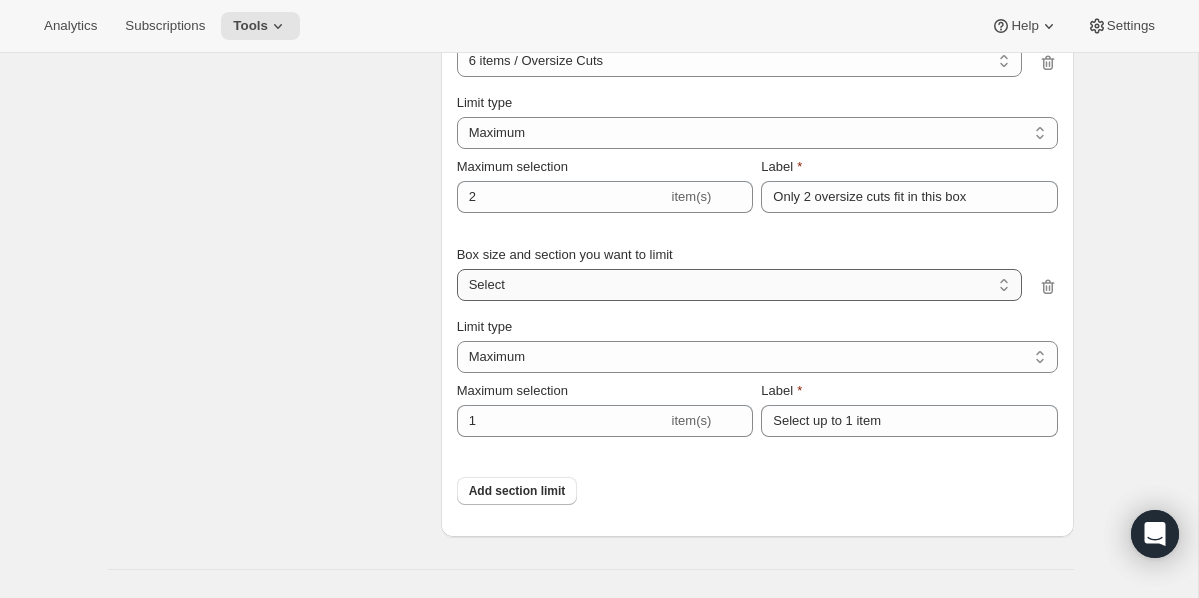 click on "6 items / Standard Cuts 6 items / Oversize Cuts 12 items / Standard Cuts 12 items / Oversize Cuts Select" at bounding box center [739, 285] 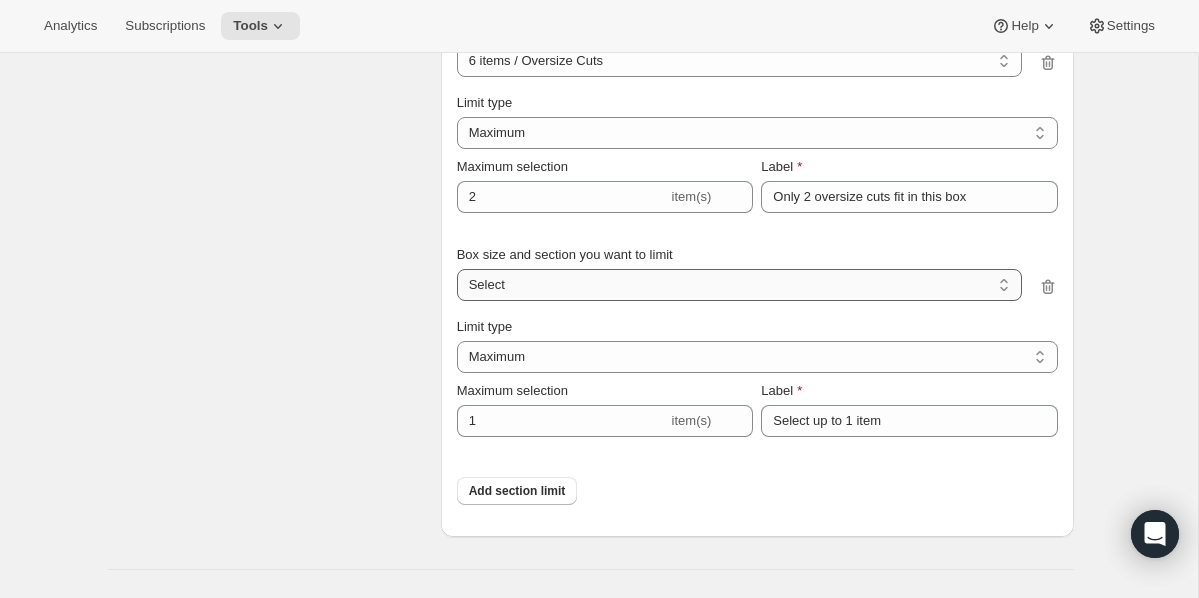 select on "1_3f0bbd22-508a-4a3a-8b98-6d4902897bf9" 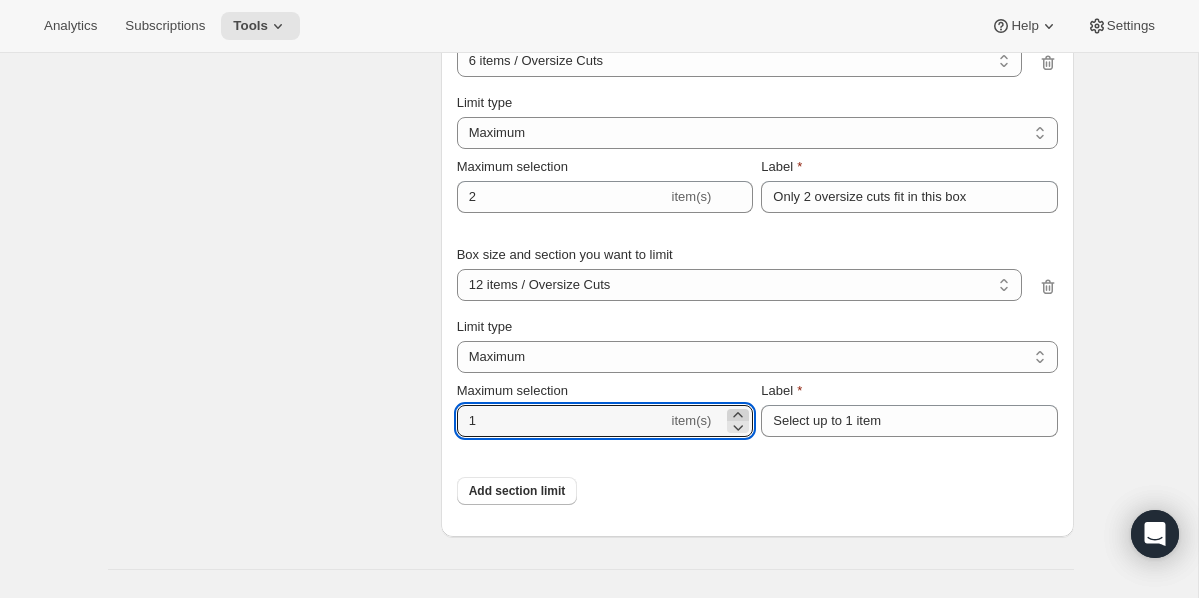 click 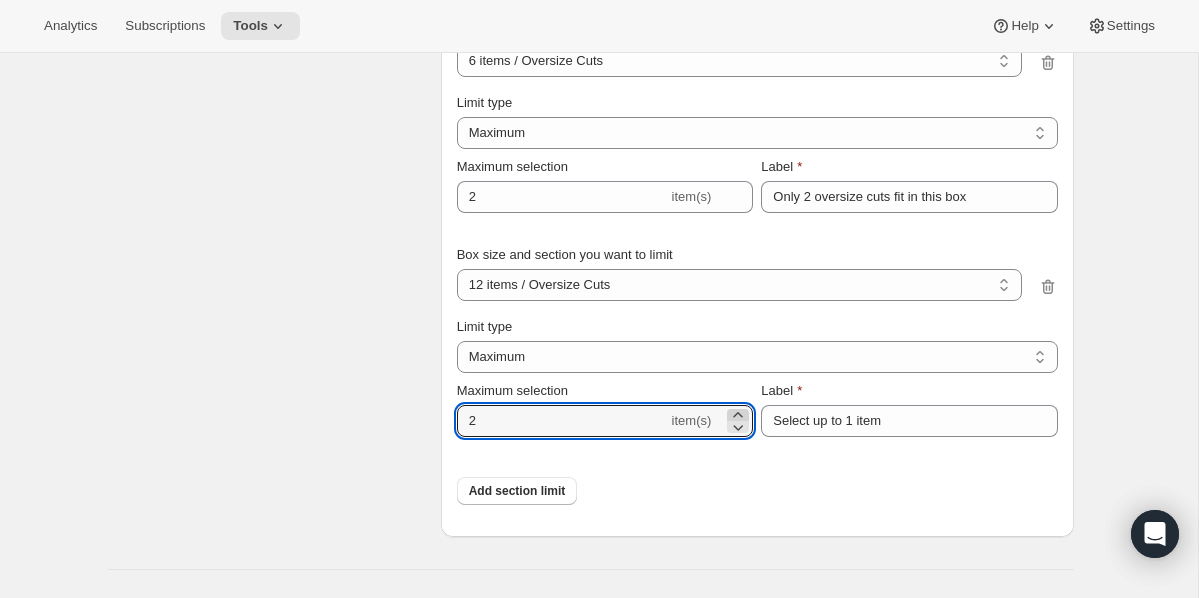 click 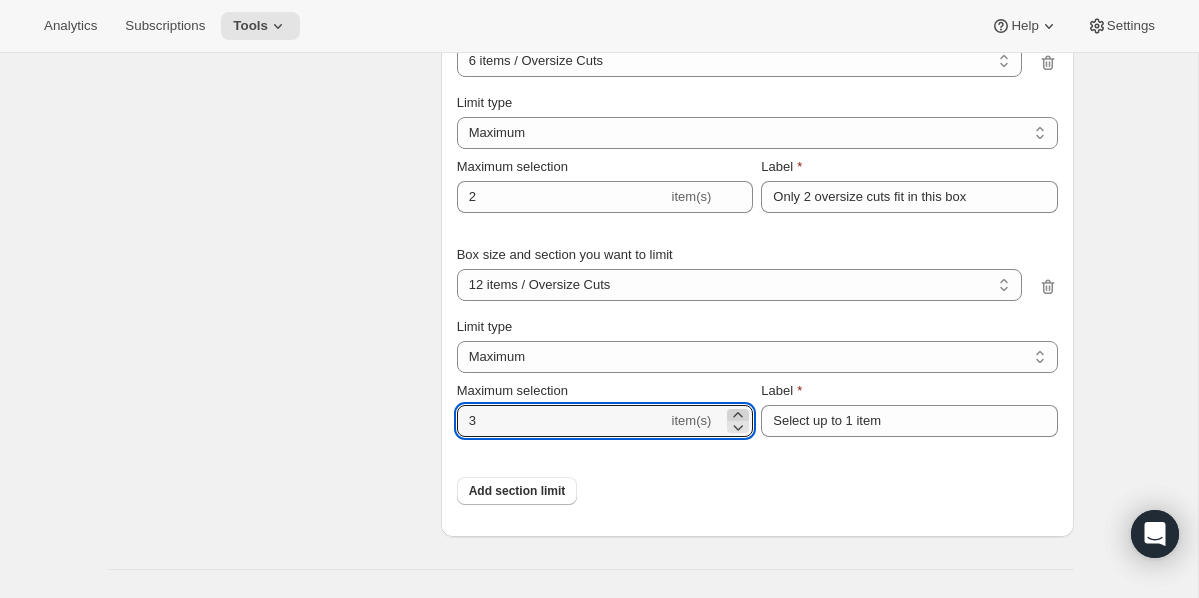 click 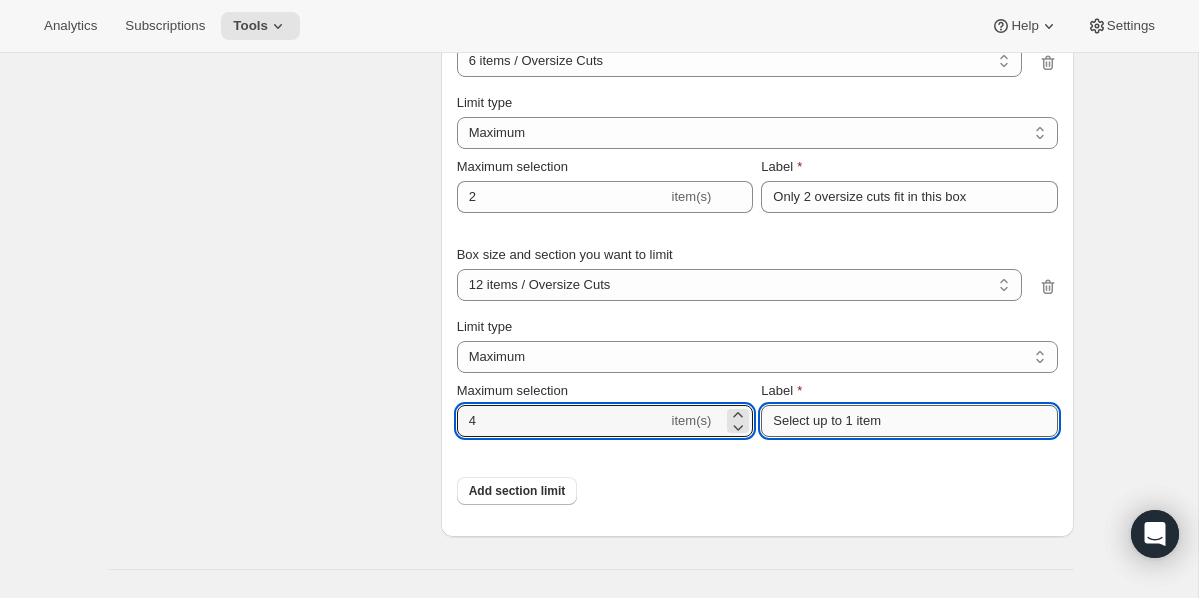 click on "Select up to 1 item" at bounding box center [909, 421] 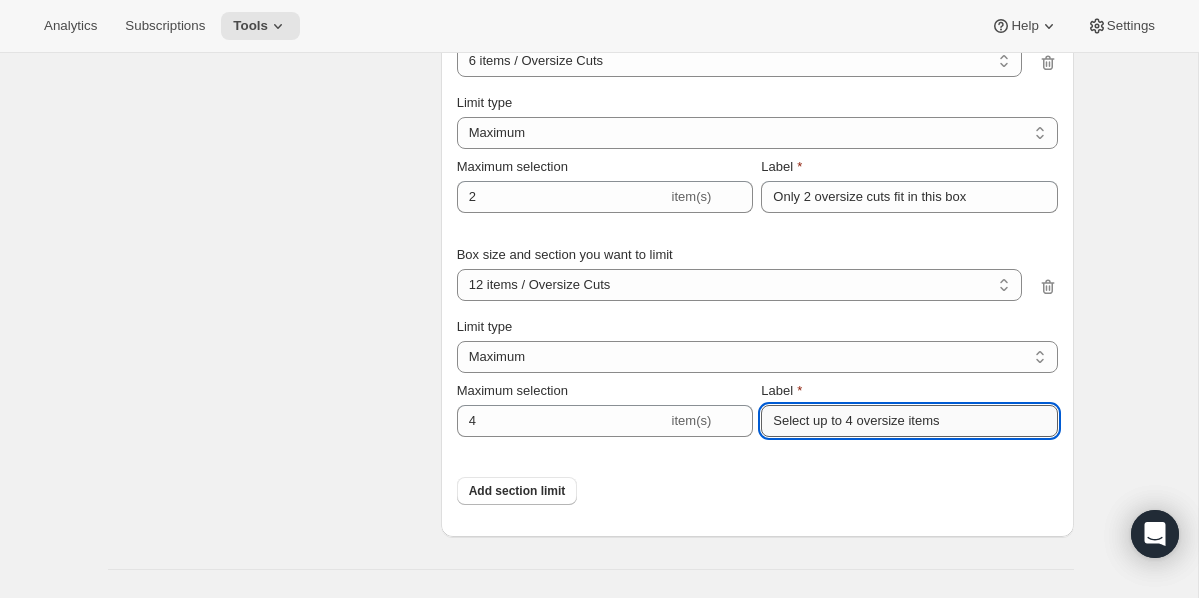 click on "Select up to 4 oversize items" at bounding box center (909, 421) 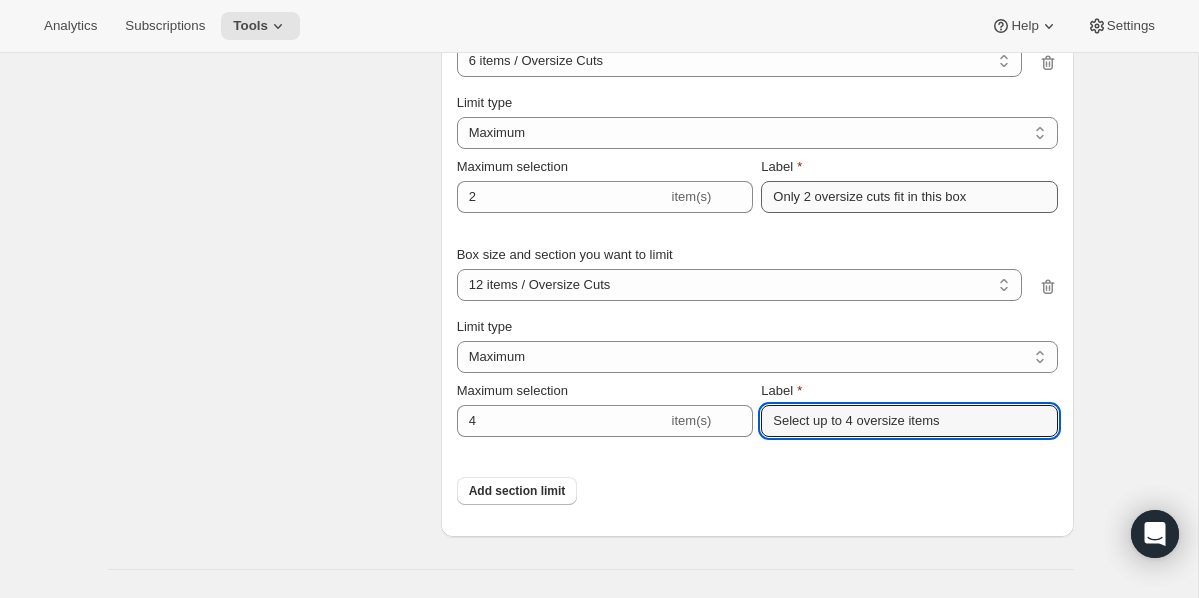 type on "Select up to 4 oversize items" 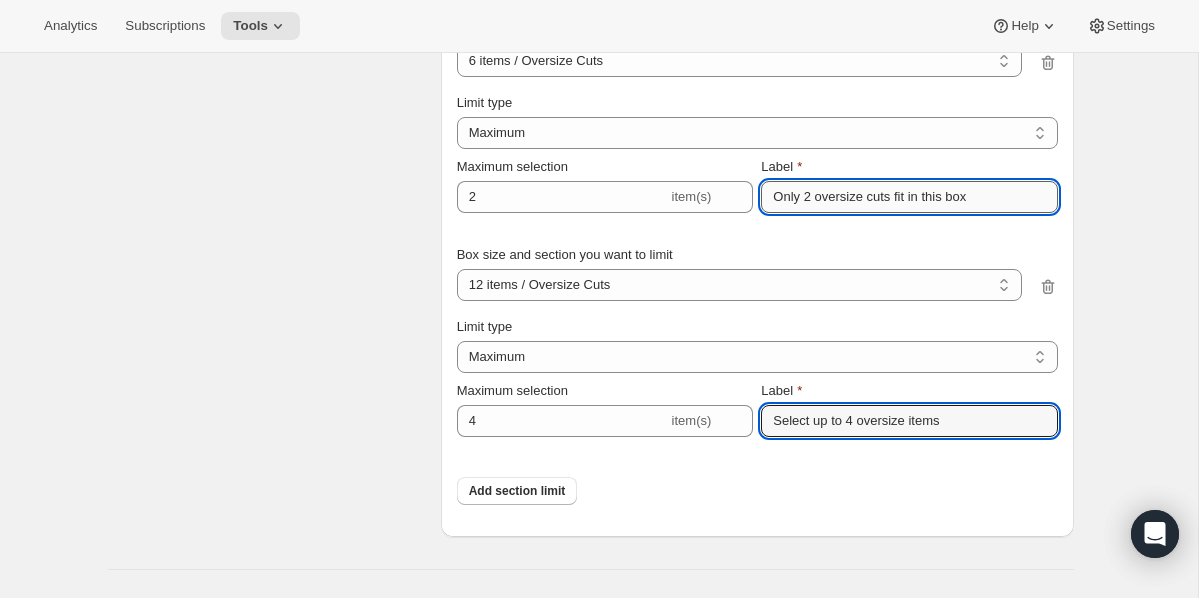 click on "Only 2 oversize cuts fit in this box" at bounding box center [909, 197] 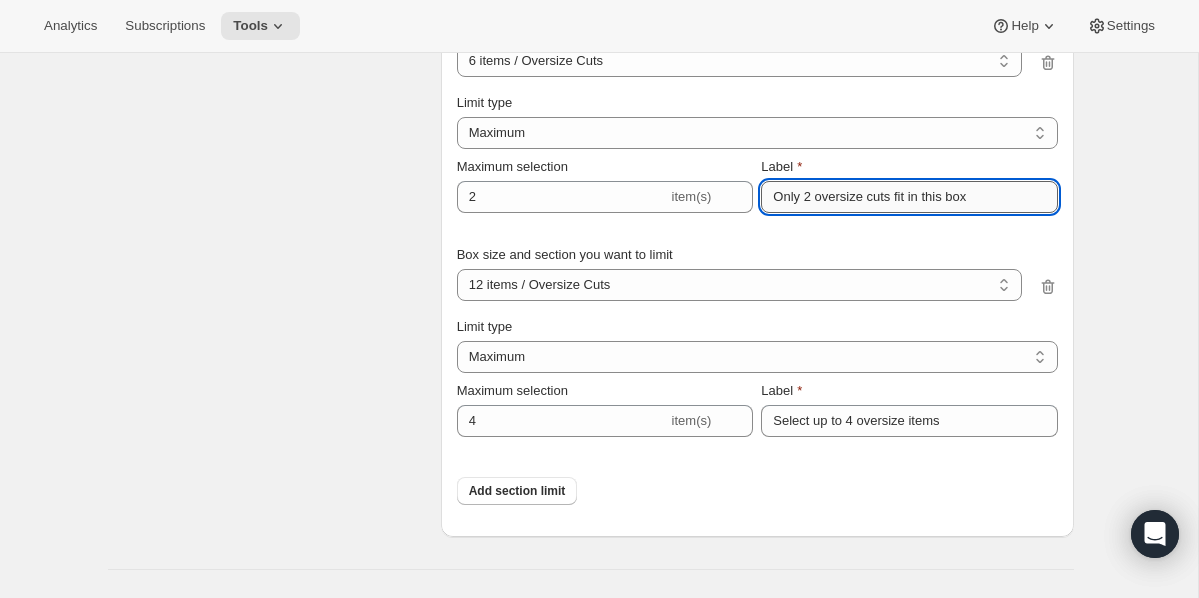 click on "Only 2 oversize cuts fit in this box" at bounding box center (909, 197) 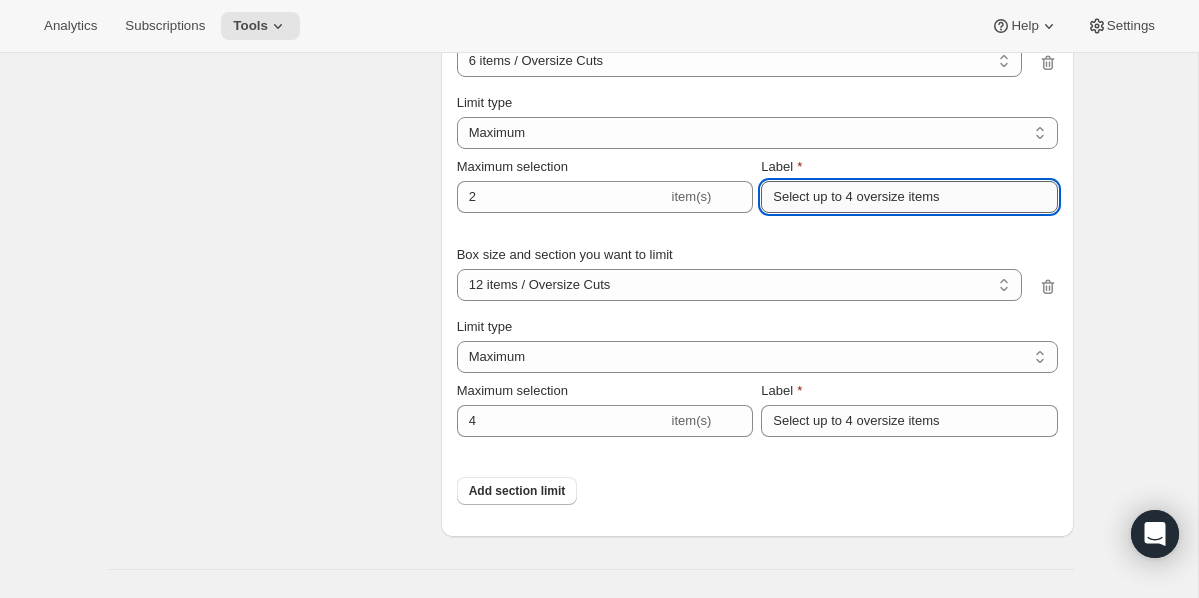 click on "Select up to 4 oversize items" at bounding box center (909, 197) 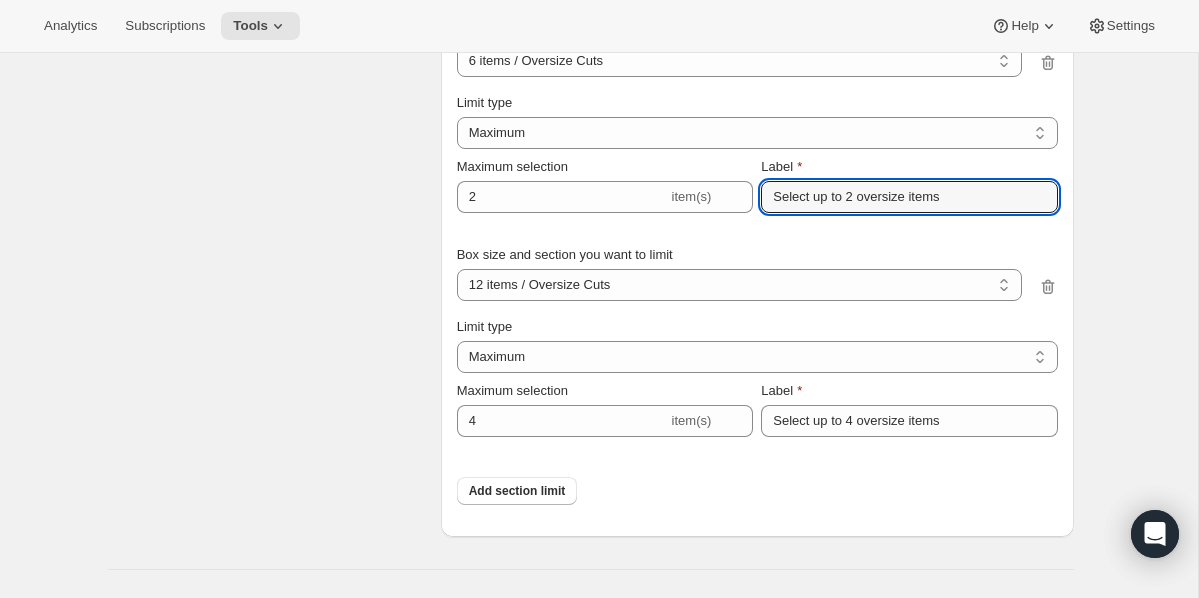 type on "Select up to 2 oversize items" 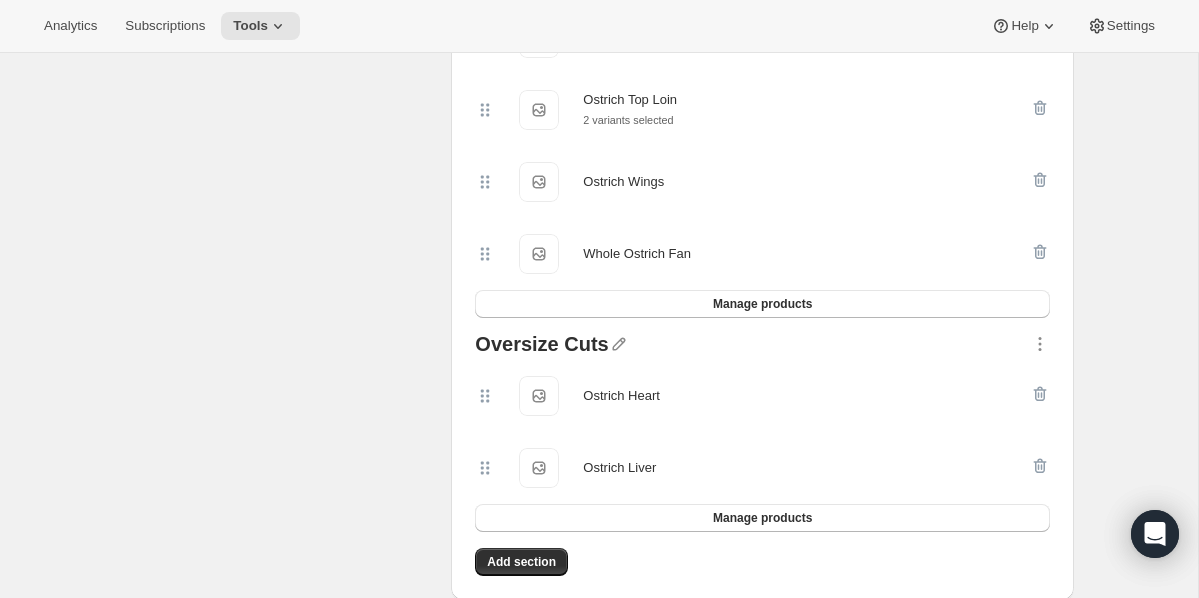 scroll, scrollTop: 1916, scrollLeft: 0, axis: vertical 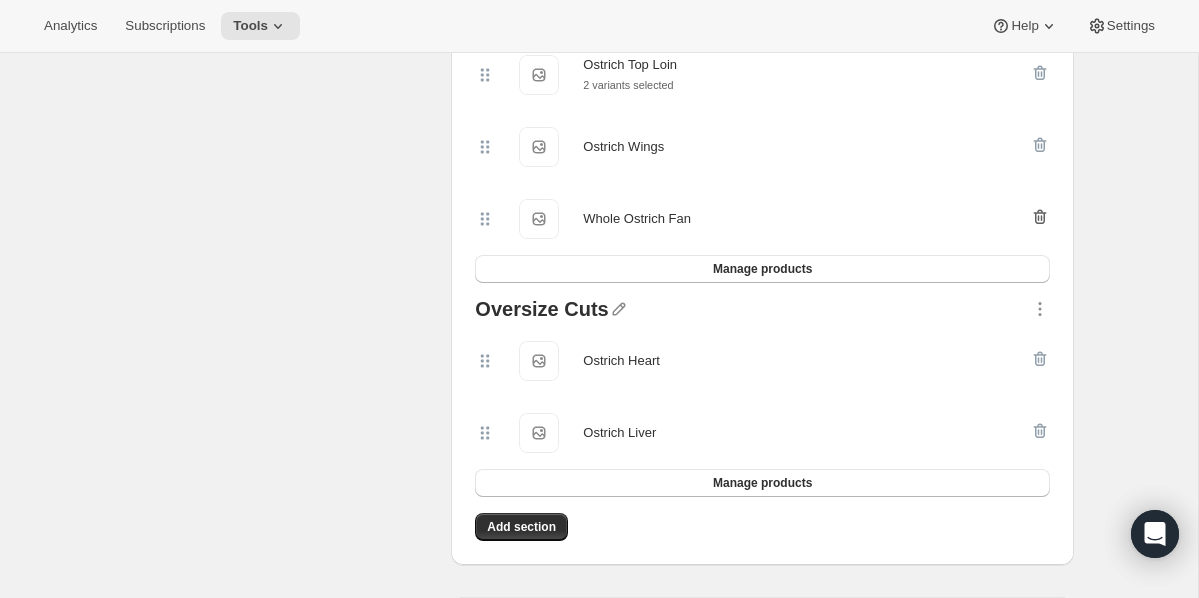 click 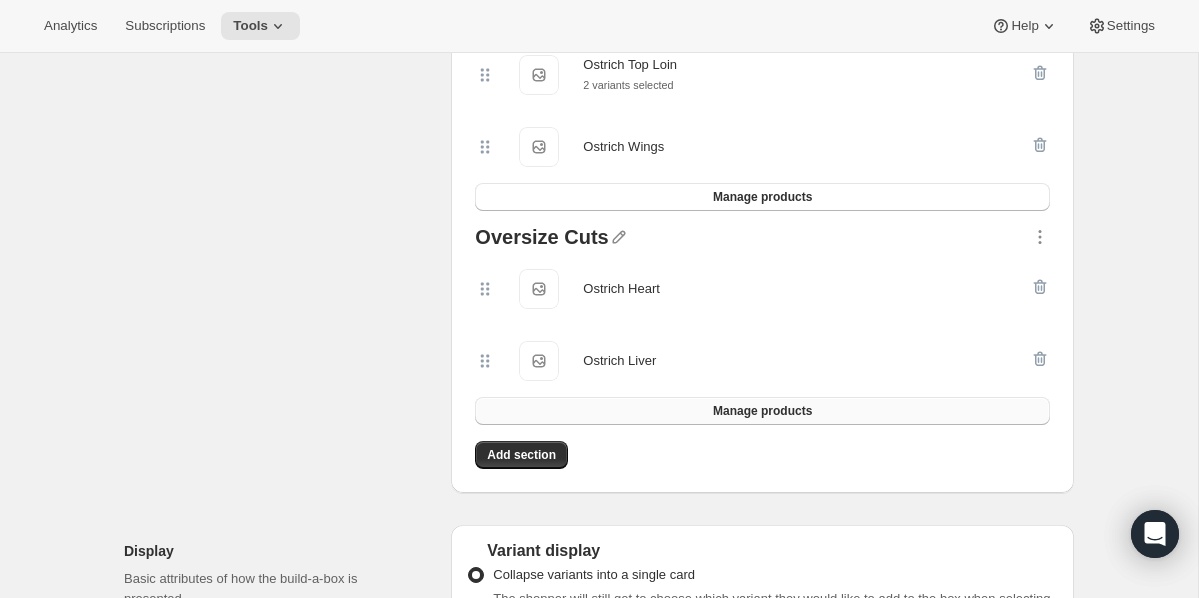 click on "Manage products" at bounding box center (762, 411) 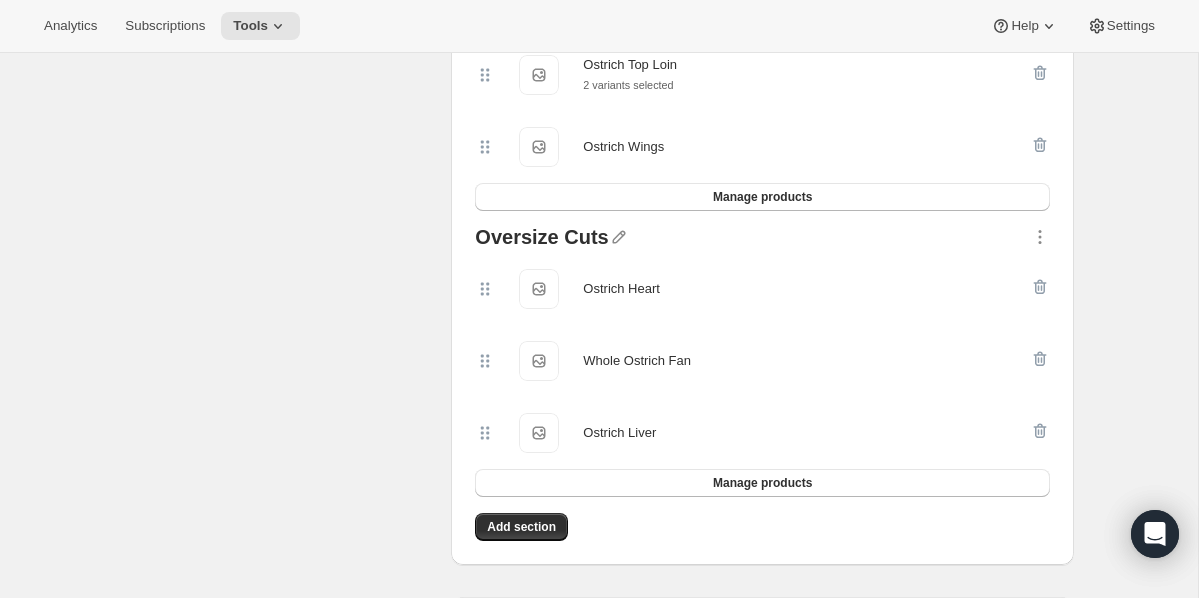 click on "Select products Select which products you would like offer in this Bundle." at bounding box center [279, -105] 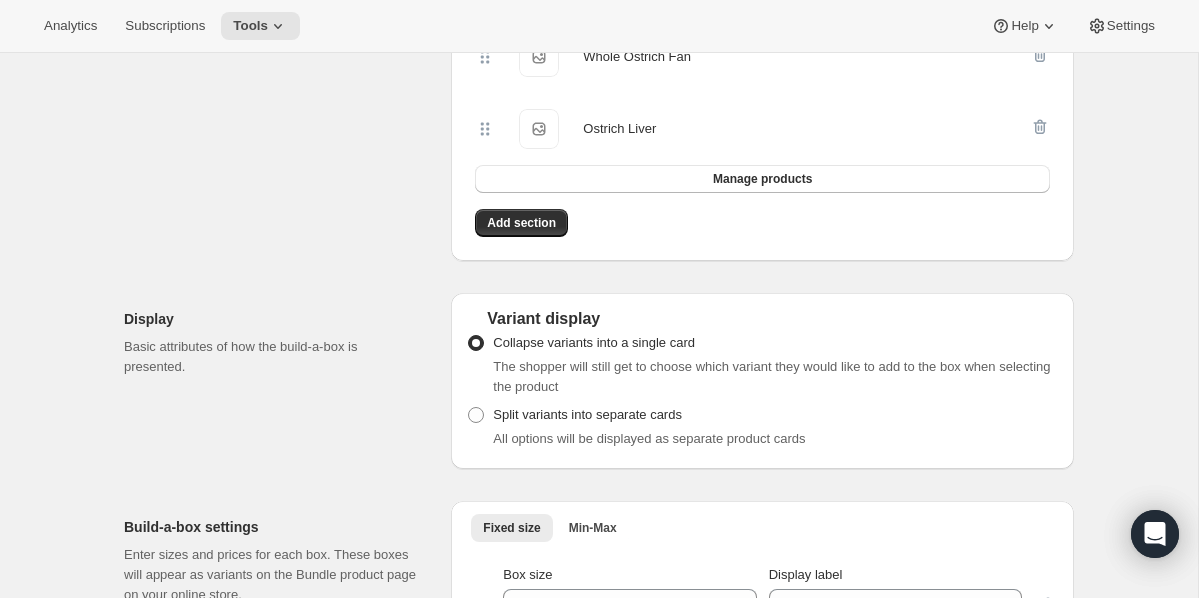 scroll, scrollTop: 2243, scrollLeft: 0, axis: vertical 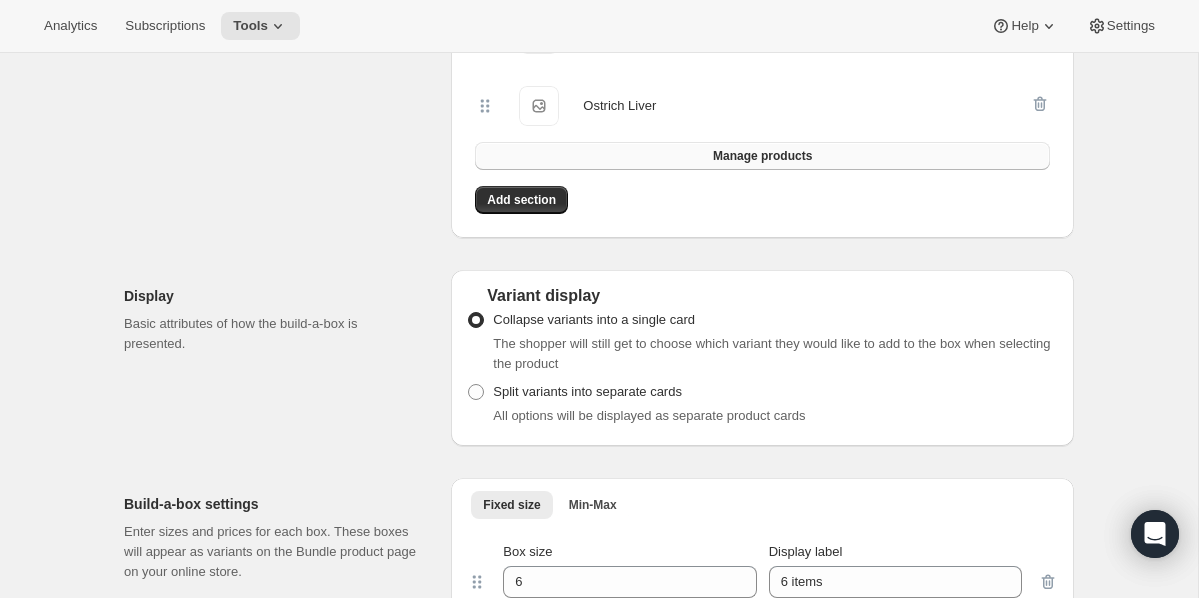 click on "Manage products" at bounding box center (762, 156) 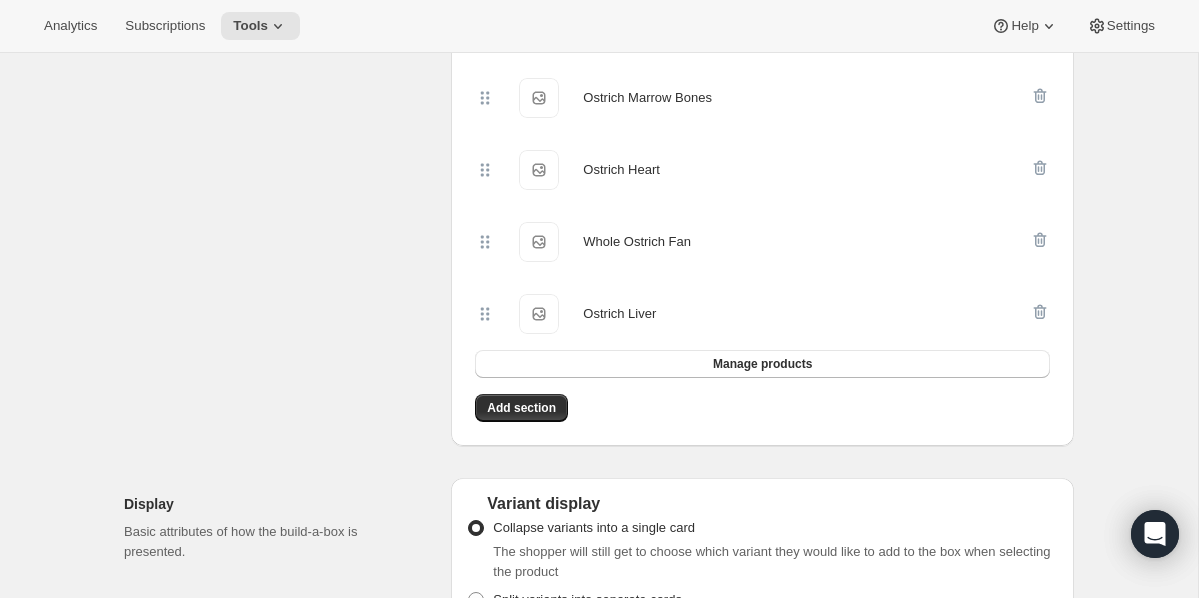 scroll, scrollTop: 2109, scrollLeft: 0, axis: vertical 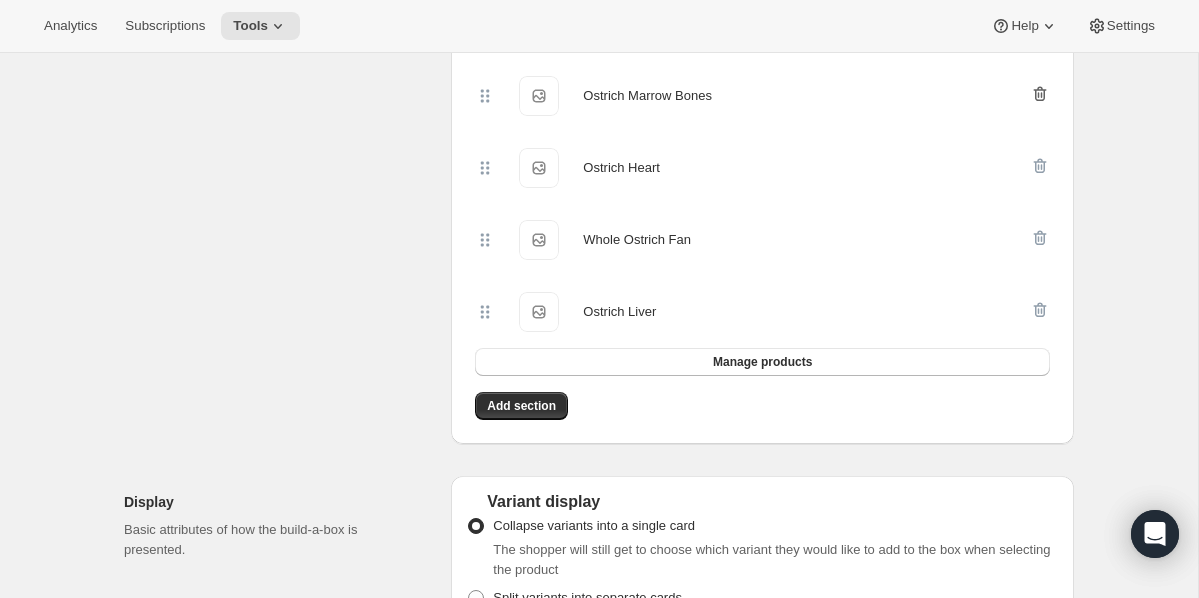 click 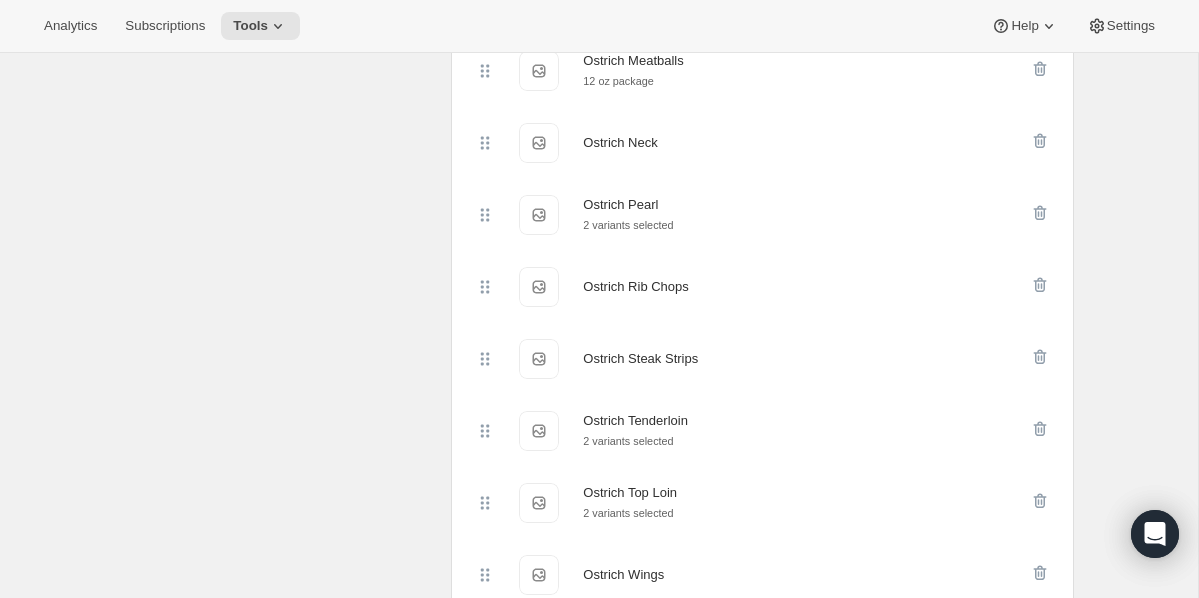 scroll, scrollTop: 1471, scrollLeft: 0, axis: vertical 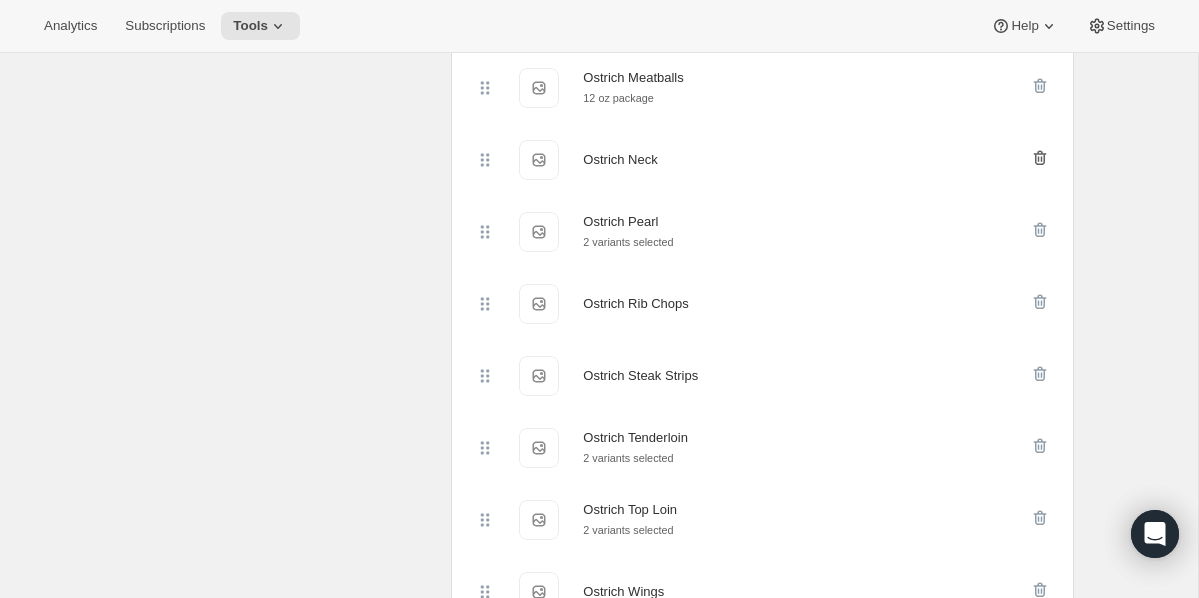 click 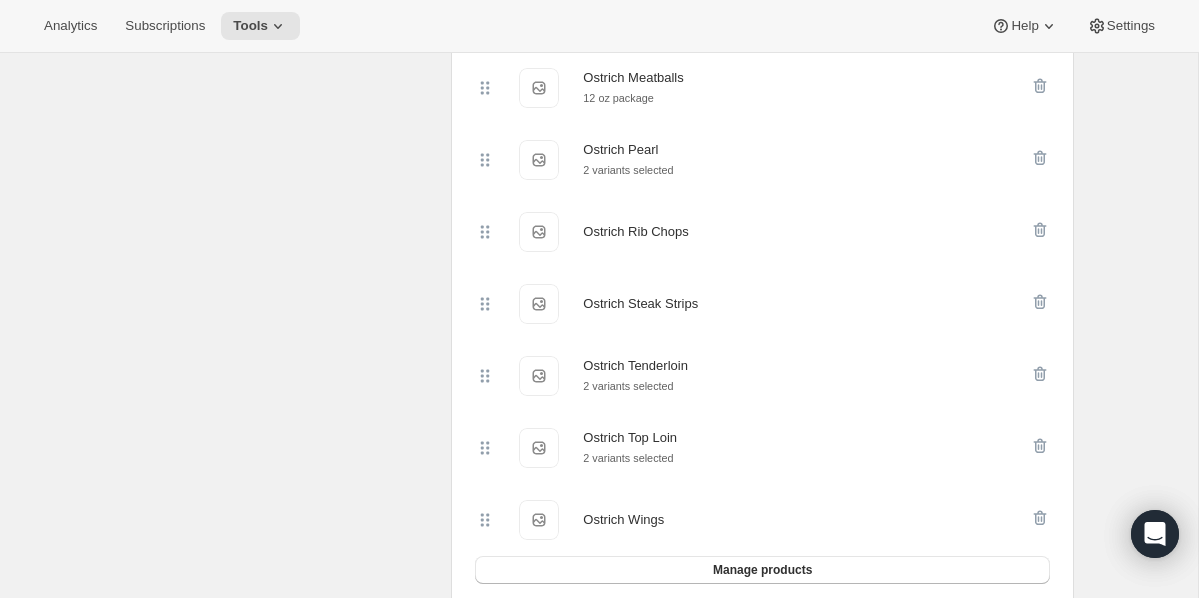 scroll, scrollTop: 1574, scrollLeft: 0, axis: vertical 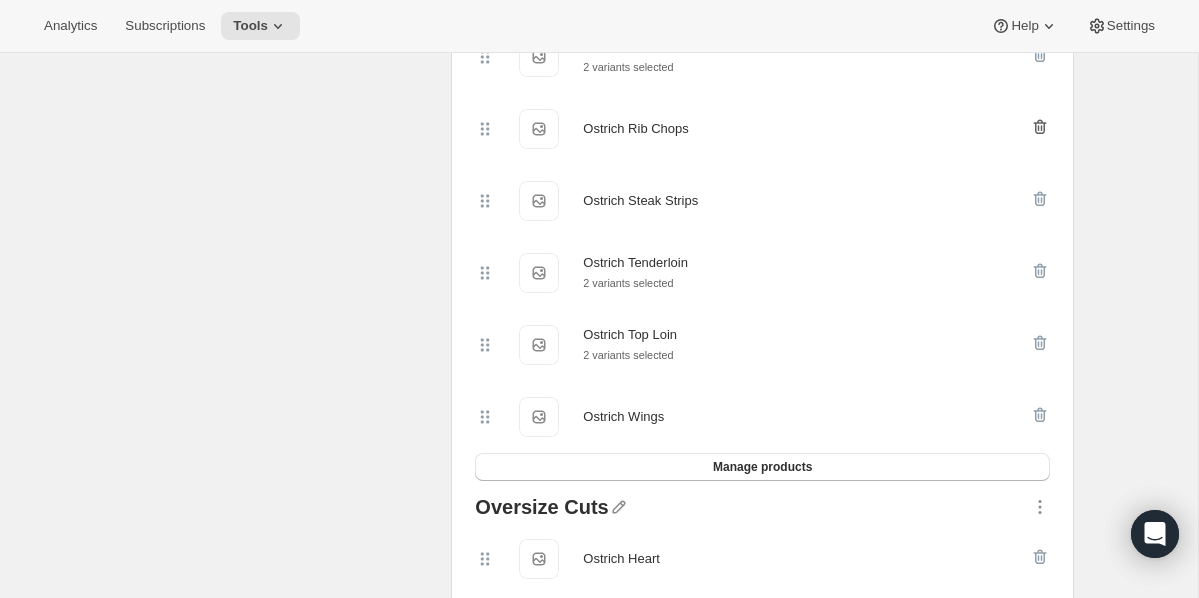 click 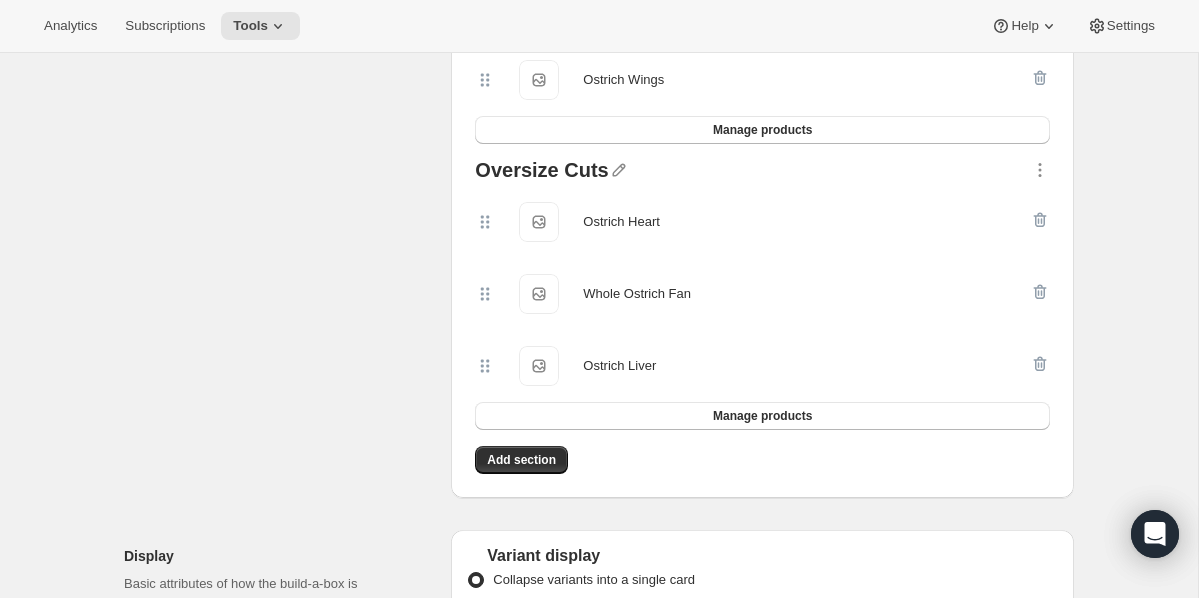 scroll, scrollTop: 1871, scrollLeft: 0, axis: vertical 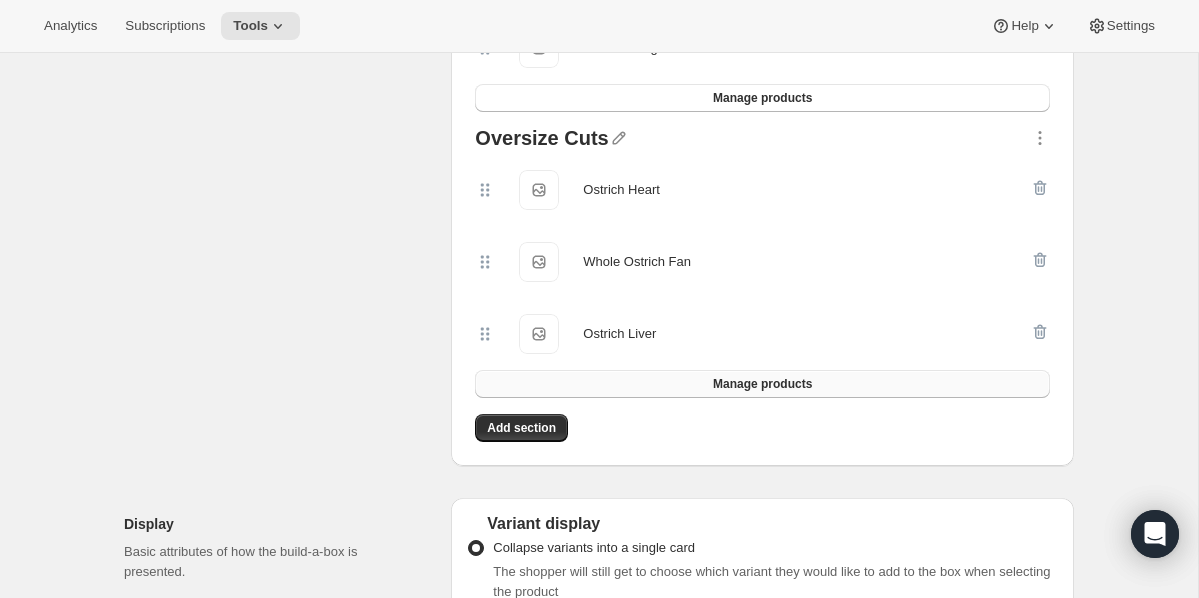 click on "Manage products" at bounding box center (762, 384) 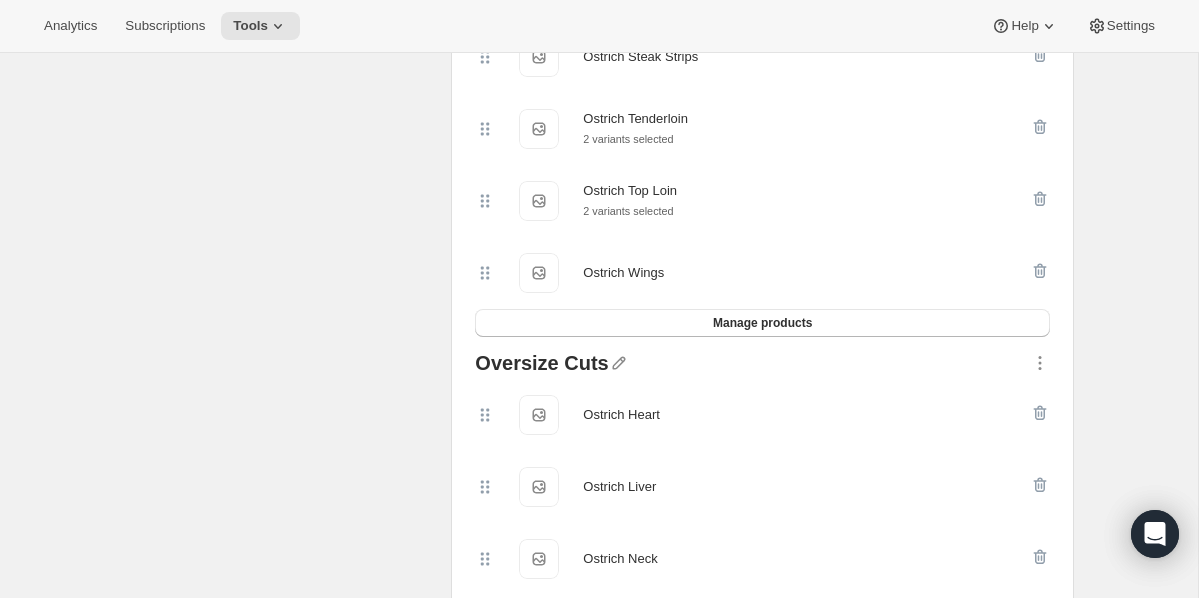 scroll, scrollTop: 1644, scrollLeft: 0, axis: vertical 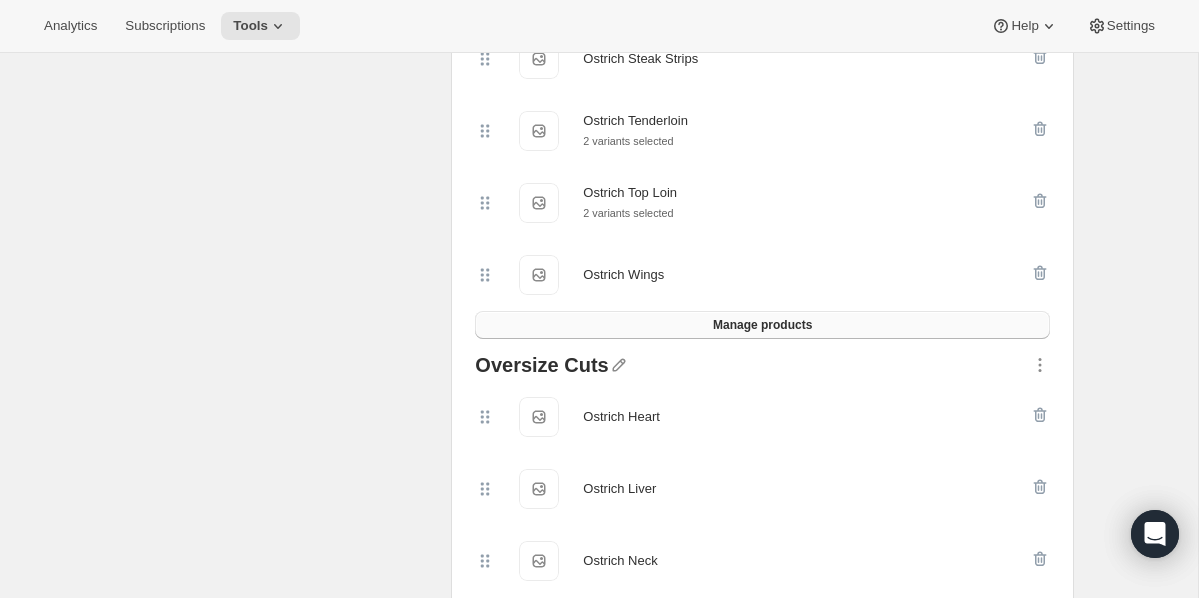 click on "Manage products" at bounding box center [762, 325] 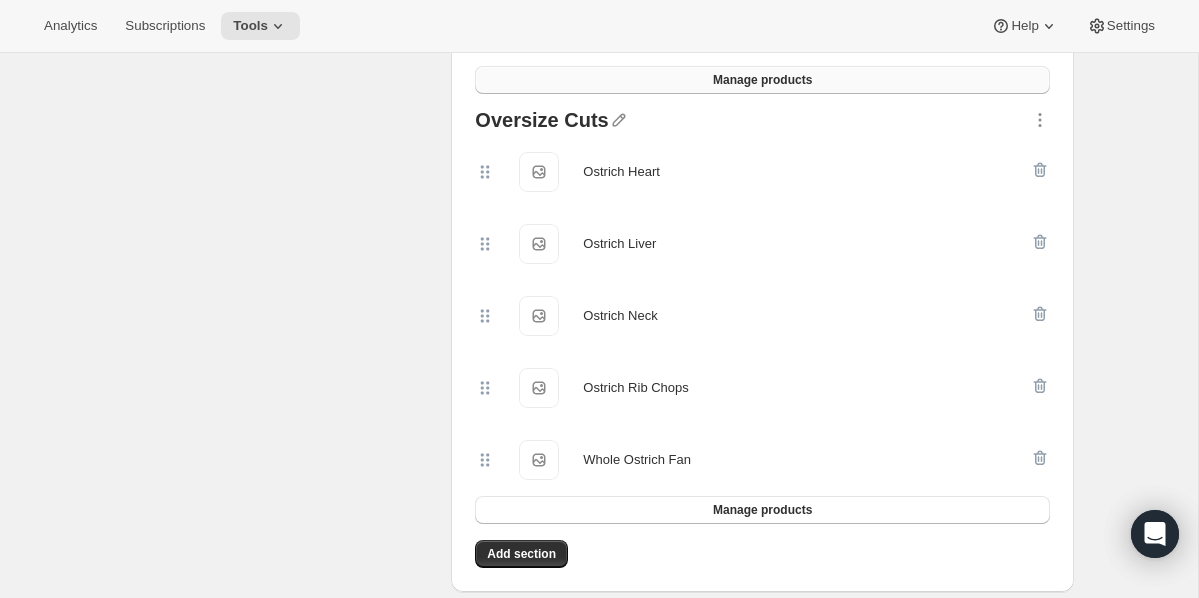 scroll, scrollTop: 2037, scrollLeft: 0, axis: vertical 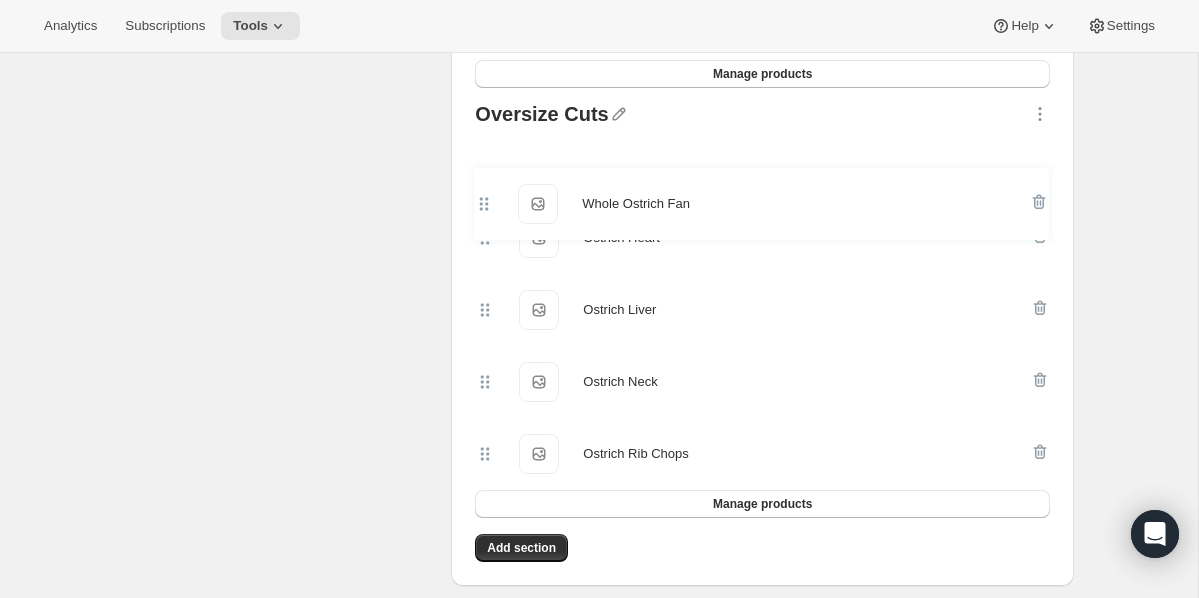 drag, startPoint x: 484, startPoint y: 487, endPoint x: 483, endPoint y: 196, distance: 291.0017 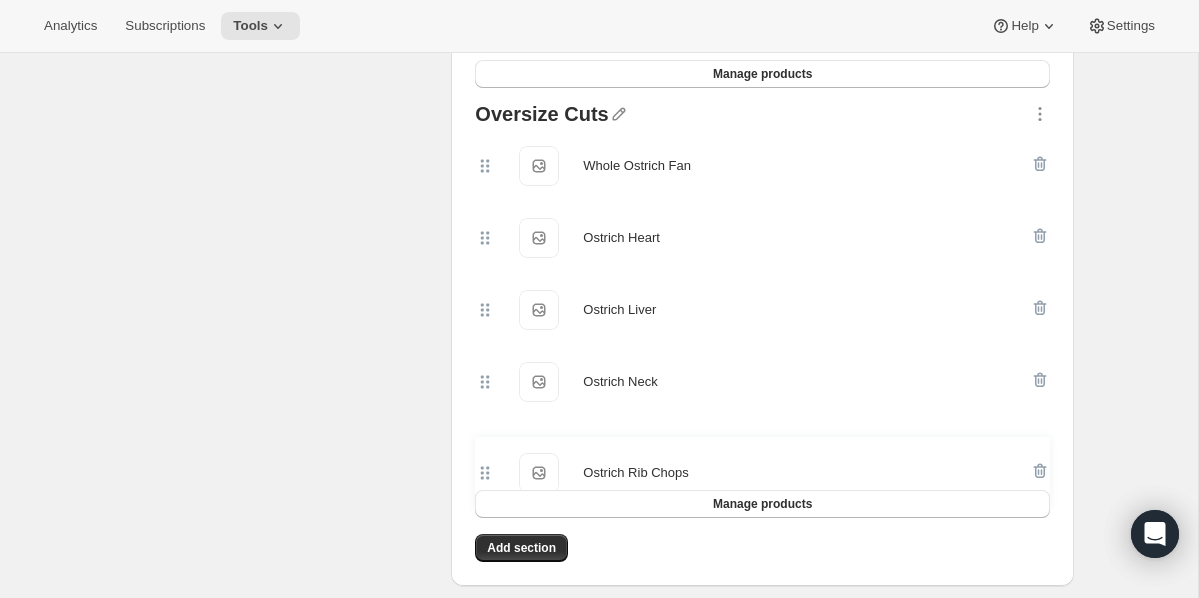 scroll, scrollTop: 2044, scrollLeft: 0, axis: vertical 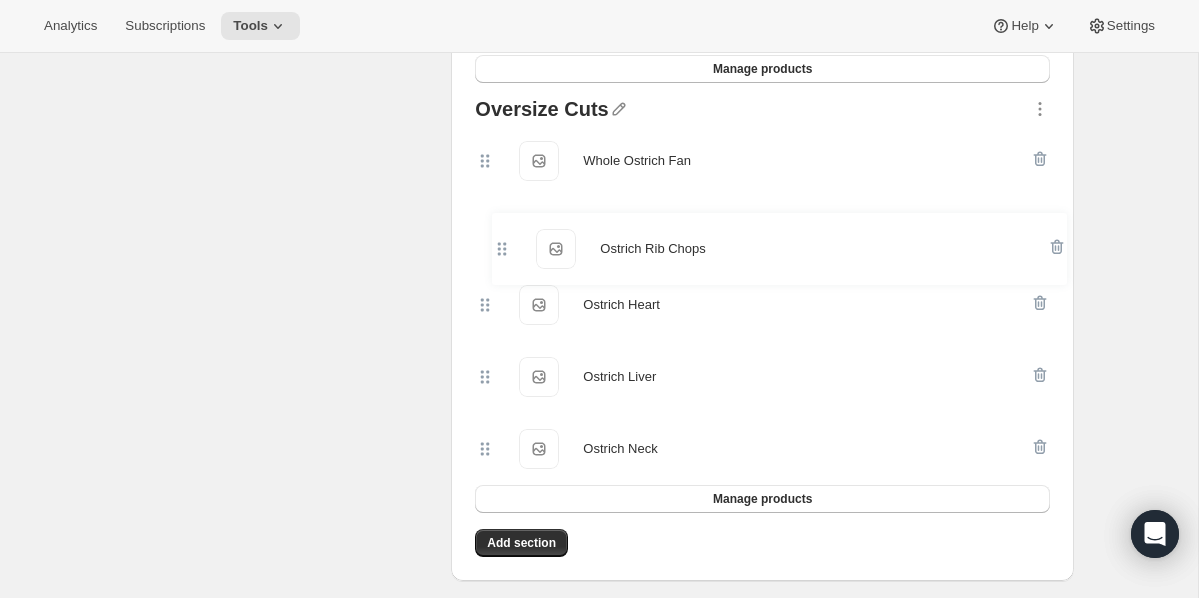 drag, startPoint x: 490, startPoint y: 487, endPoint x: 507, endPoint y: 249, distance: 238.60637 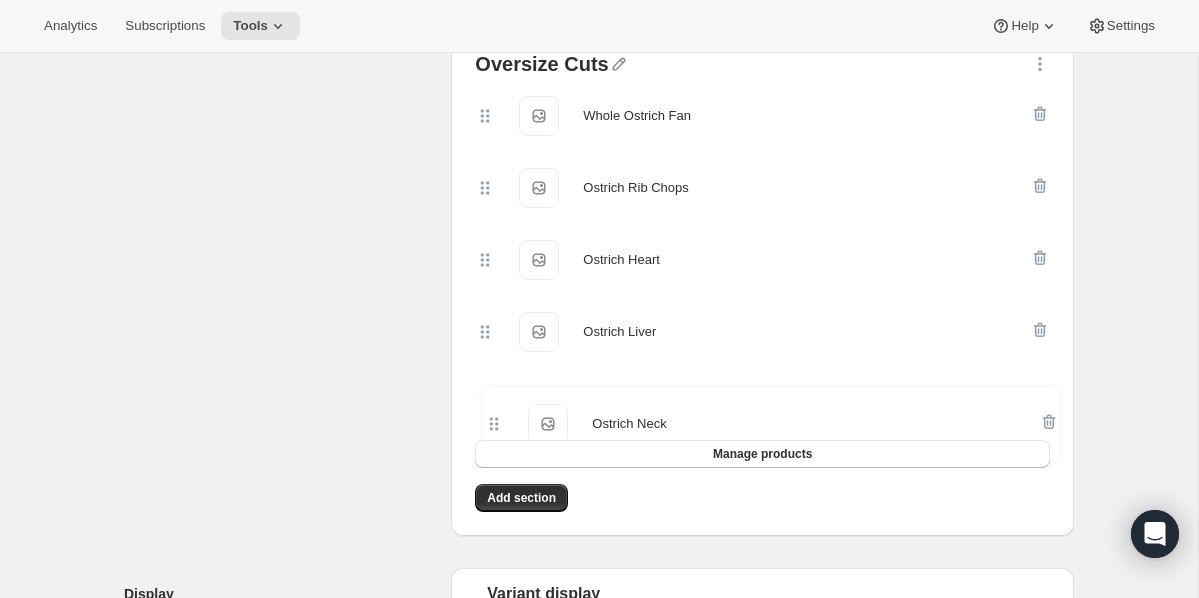 drag, startPoint x: 485, startPoint y: 474, endPoint x: 502, endPoint y: 420, distance: 56.61272 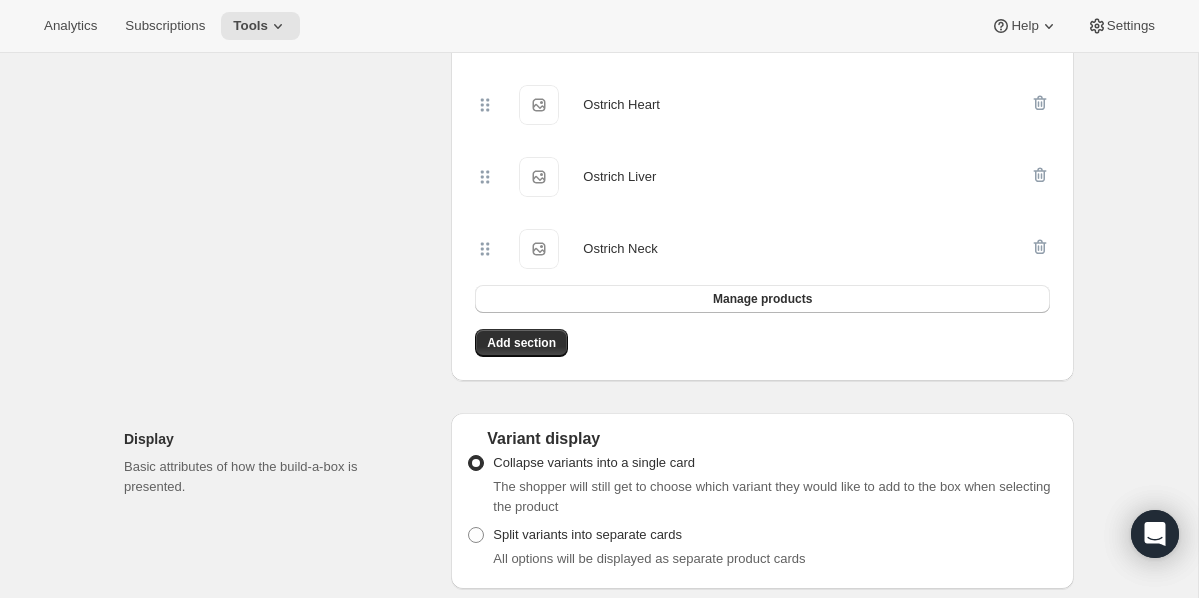 scroll, scrollTop: 2243, scrollLeft: 0, axis: vertical 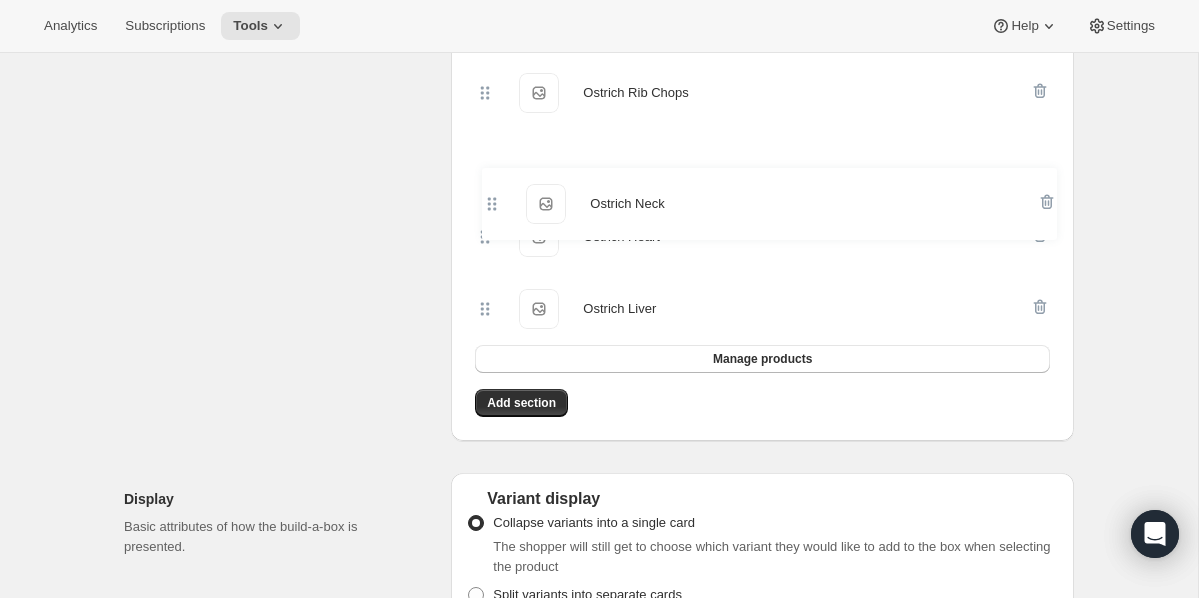 drag, startPoint x: 483, startPoint y: 273, endPoint x: 480, endPoint y: 190, distance: 83.0542 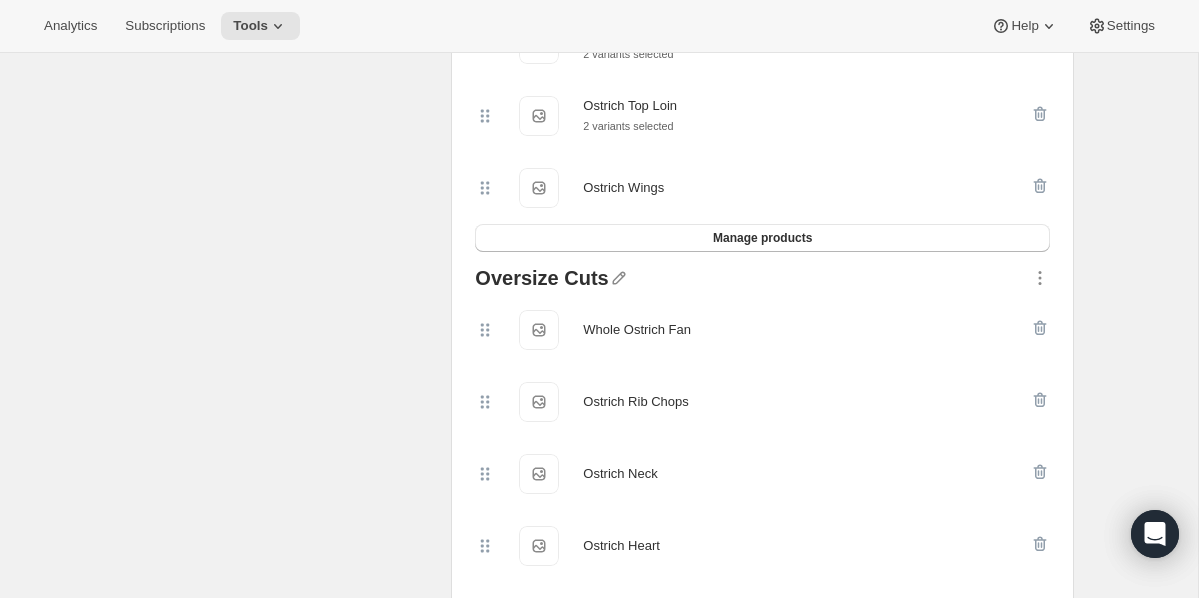 scroll, scrollTop: 1912, scrollLeft: 0, axis: vertical 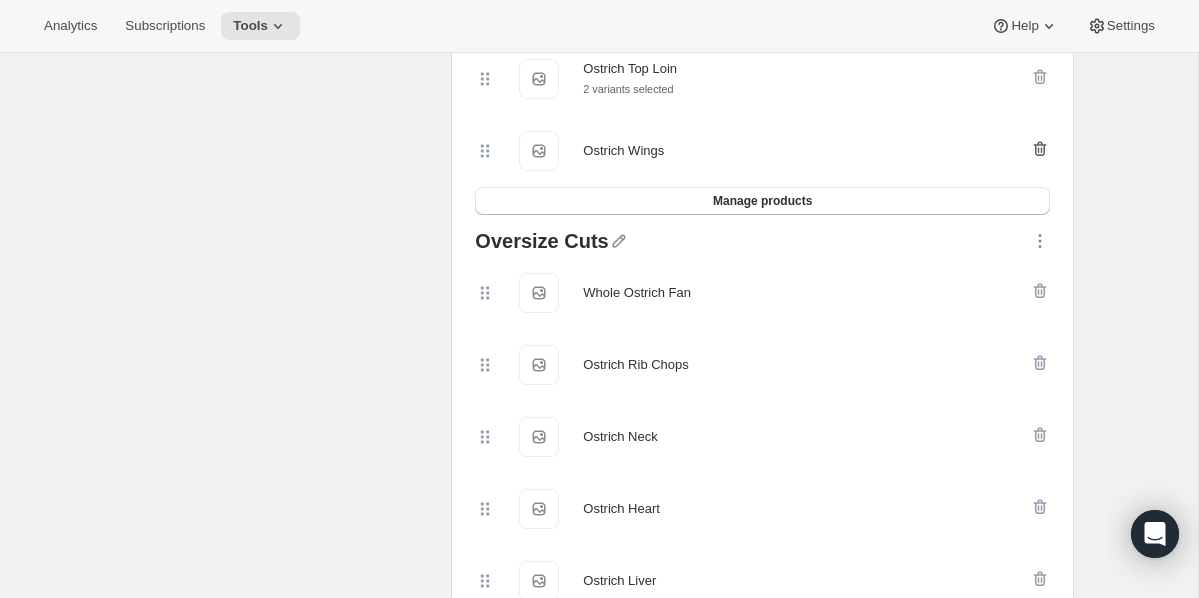 click 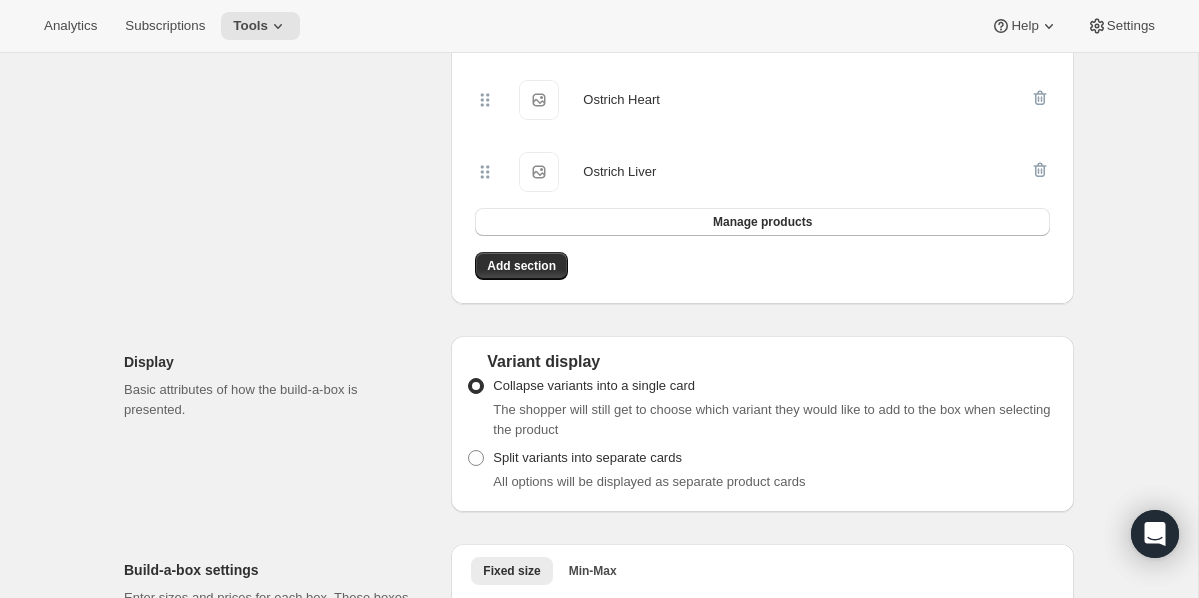 scroll, scrollTop: 2360, scrollLeft: 0, axis: vertical 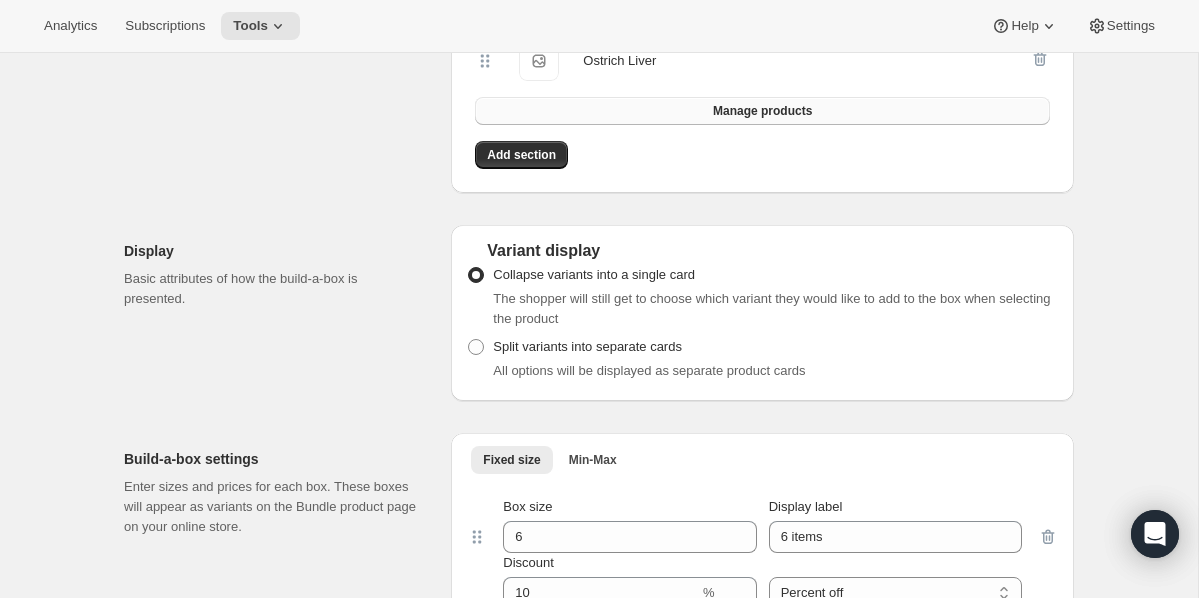 click on "Manage products" at bounding box center (762, 111) 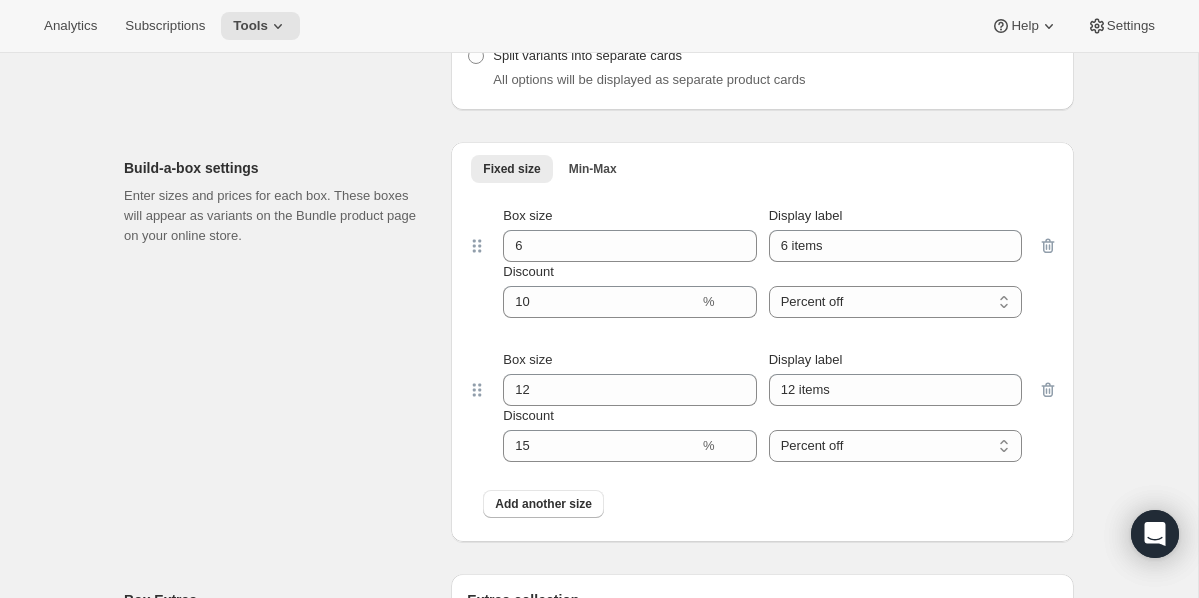scroll, scrollTop: 2724, scrollLeft: 0, axis: vertical 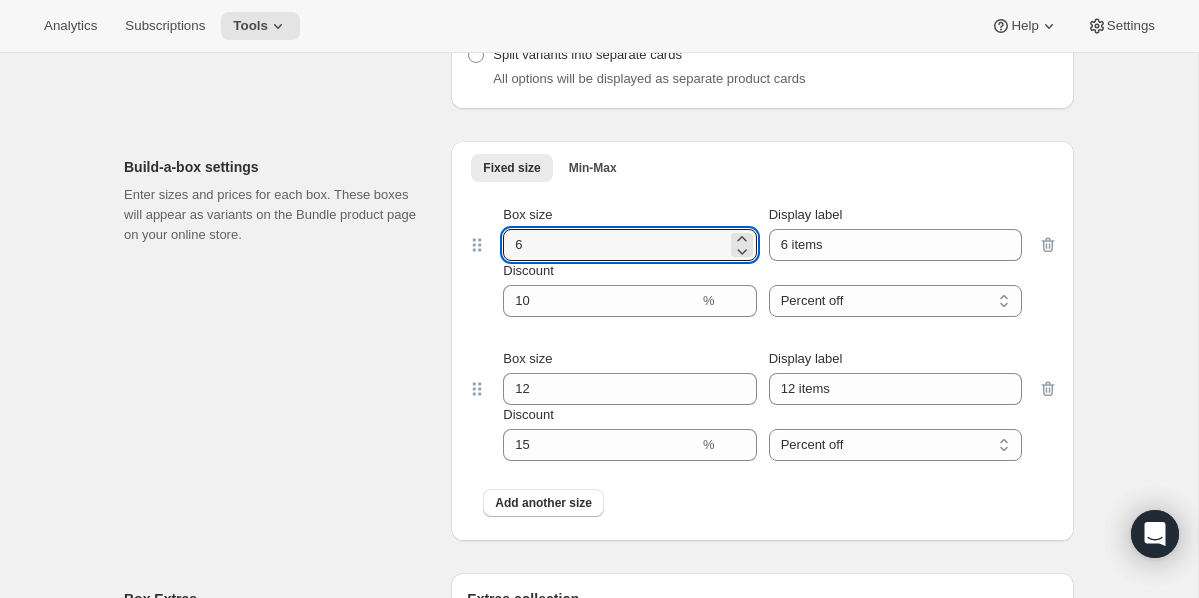 drag, startPoint x: 521, startPoint y: 266, endPoint x: 499, endPoint y: 265, distance: 22.022715 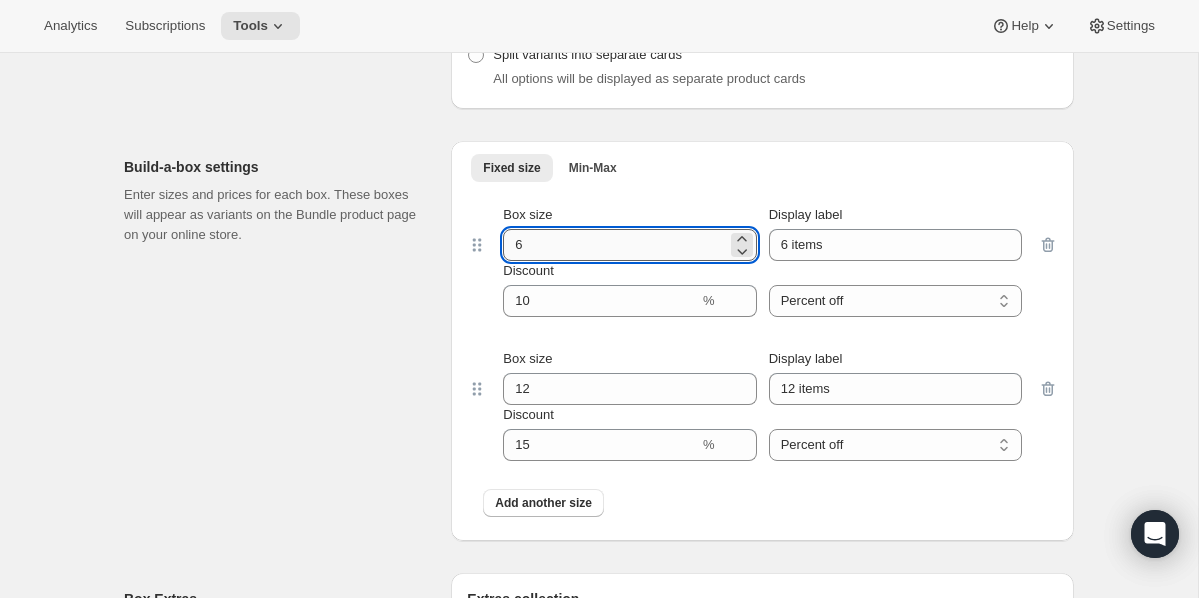 click on "6" at bounding box center [614, 245] 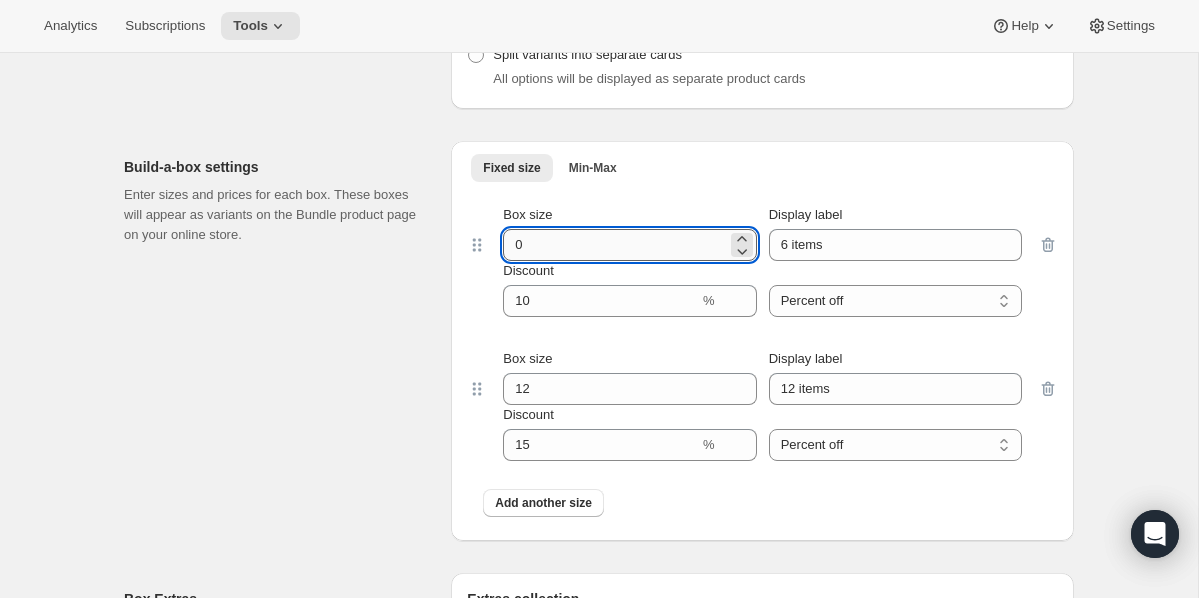 type on "6" 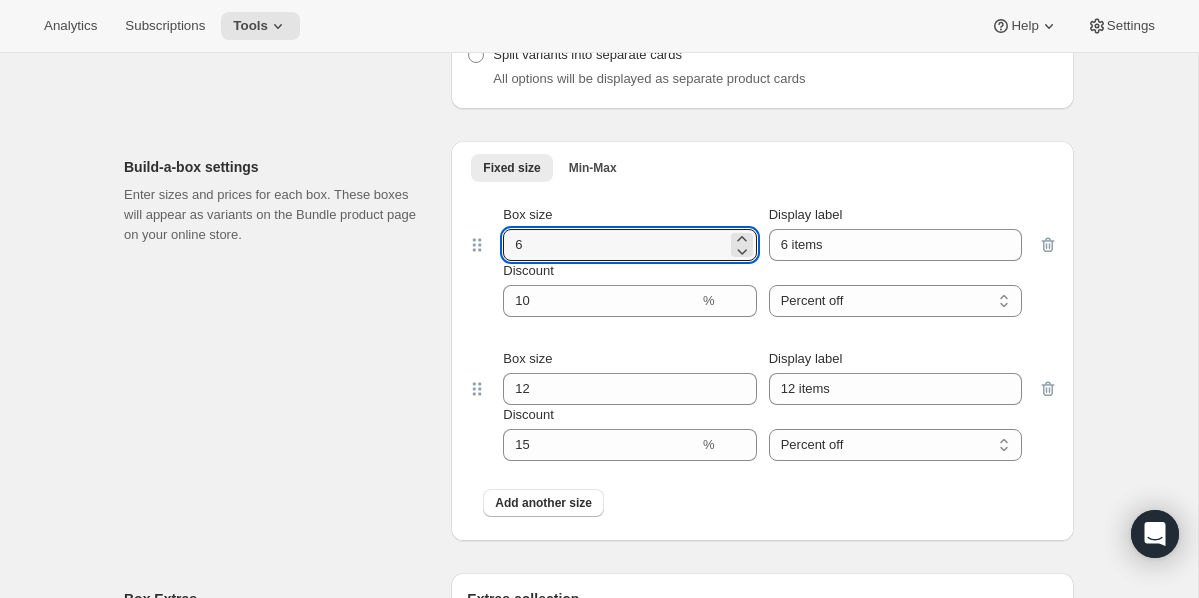click on "Build-a-box settings Enter sizes and prices for each box. These boxes will appear as variants on the Bundle product page on your online store." at bounding box center (279, 341) 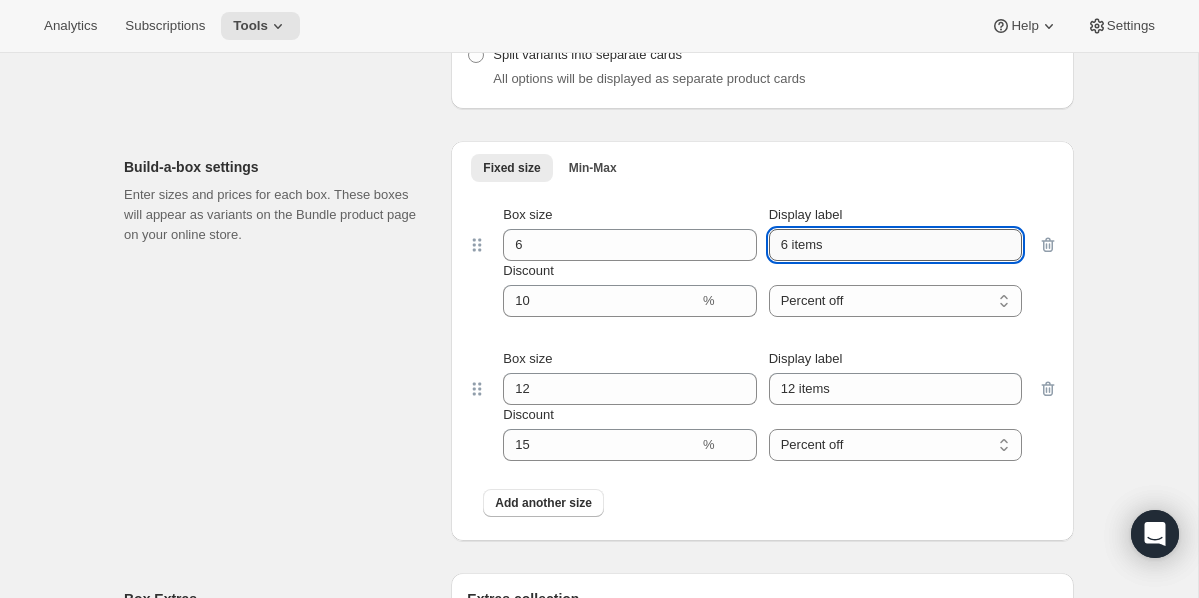 click on "6 items" at bounding box center (895, 245) 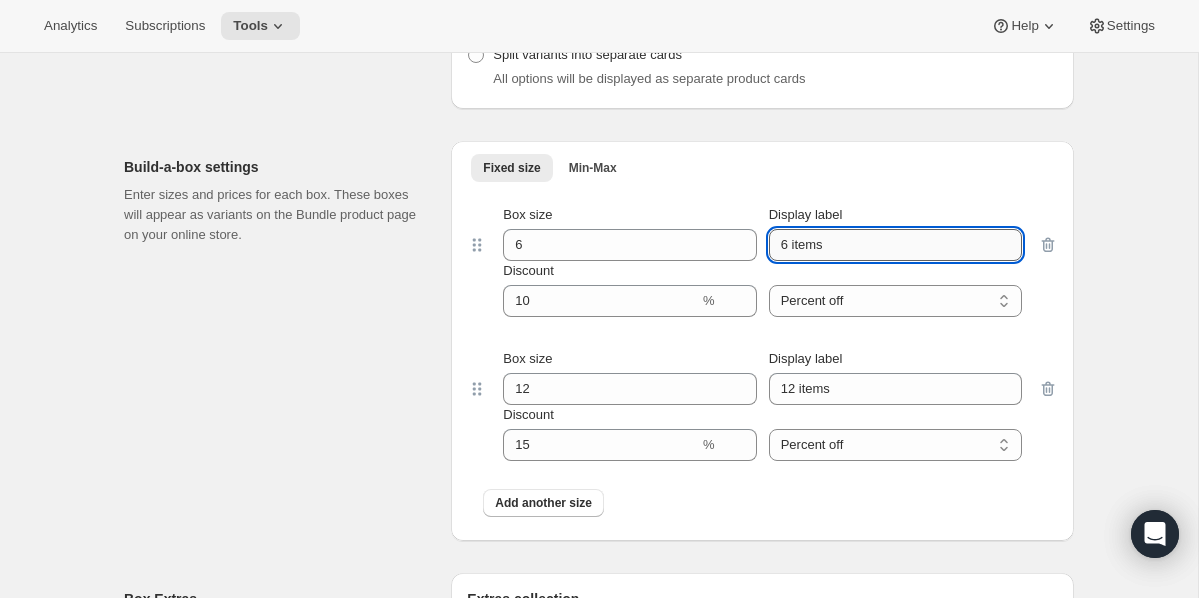 type on "B" 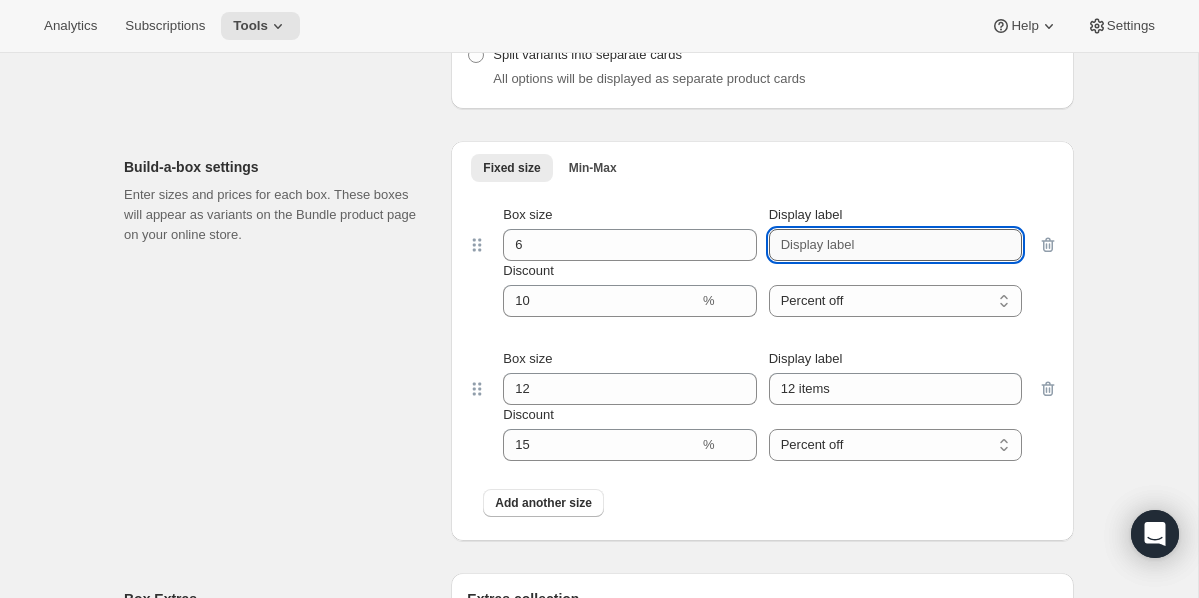 type on "\" 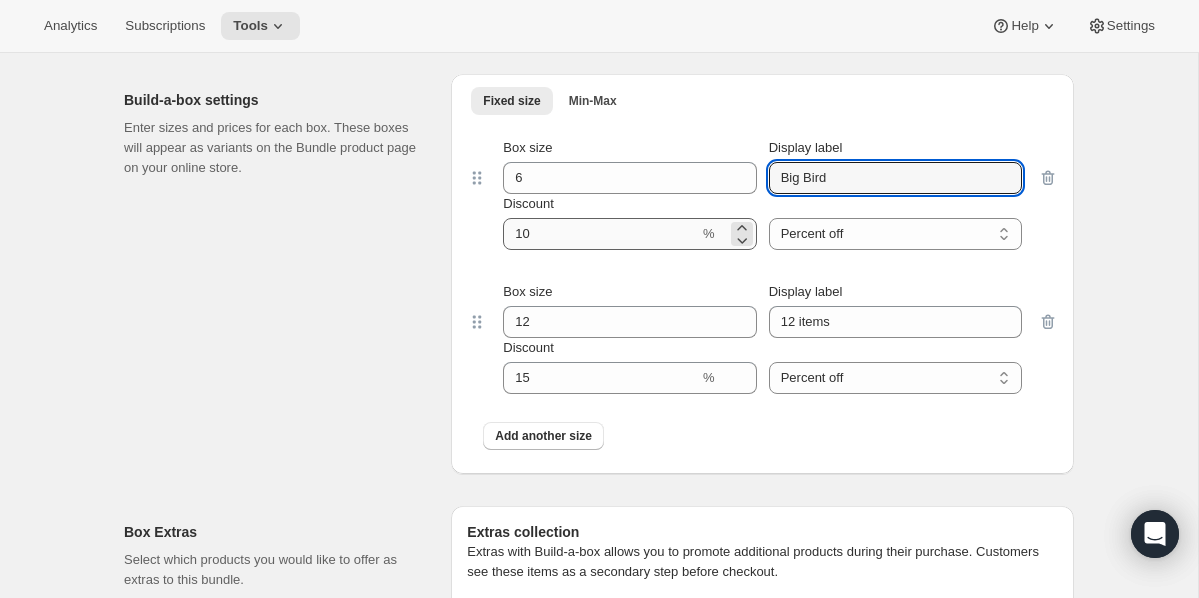 scroll, scrollTop: 2796, scrollLeft: 0, axis: vertical 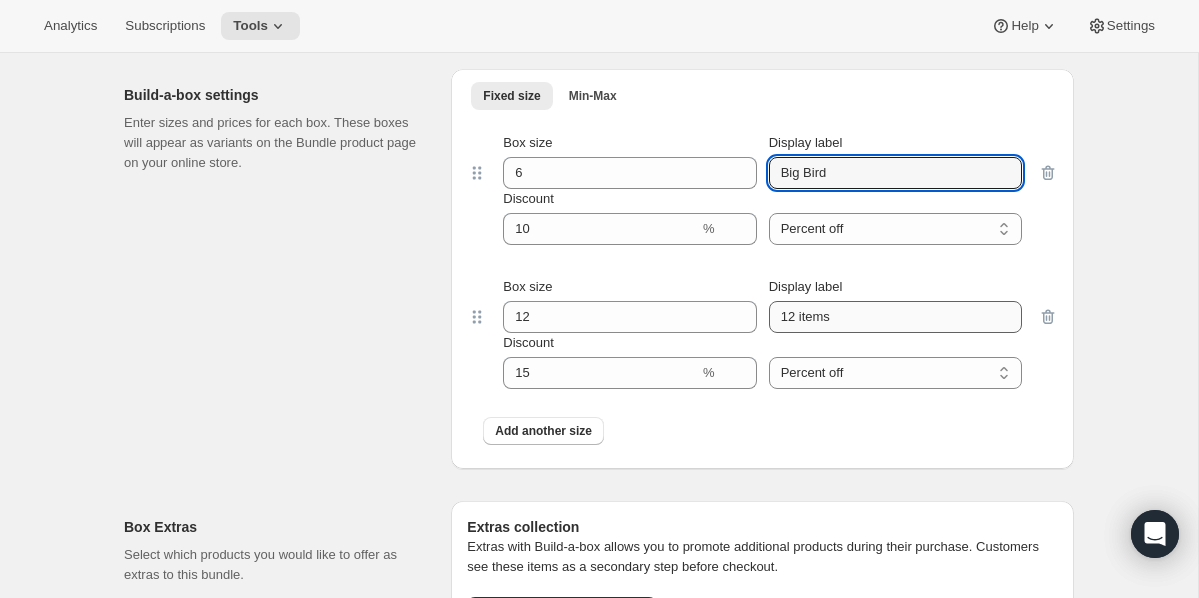type on "Big Bird" 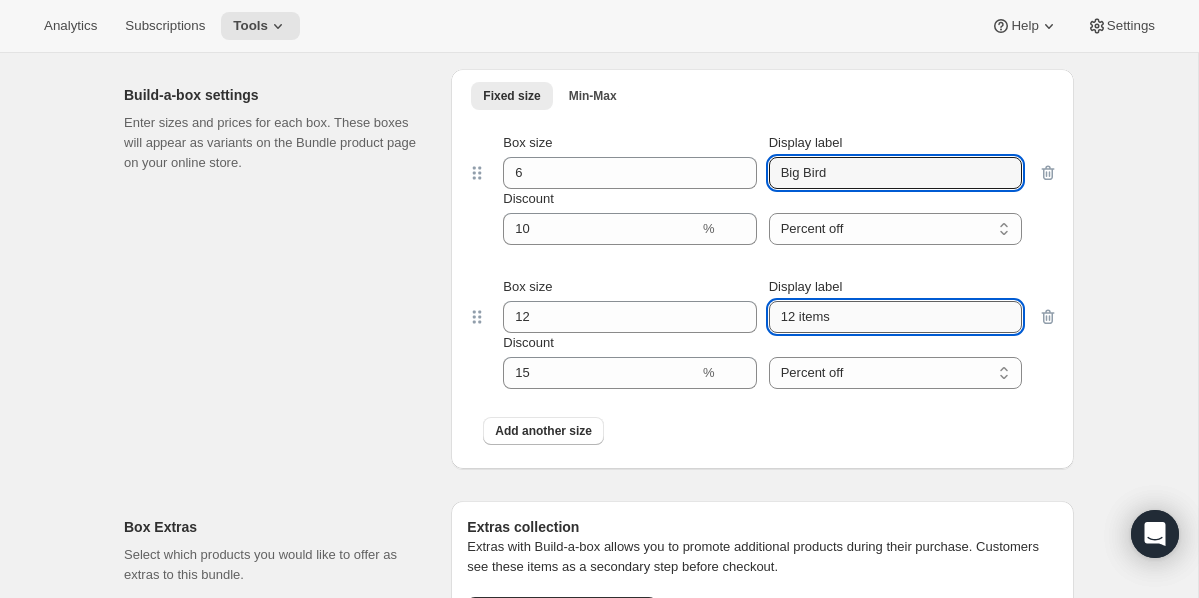 click on "12 items" at bounding box center (895, 317) 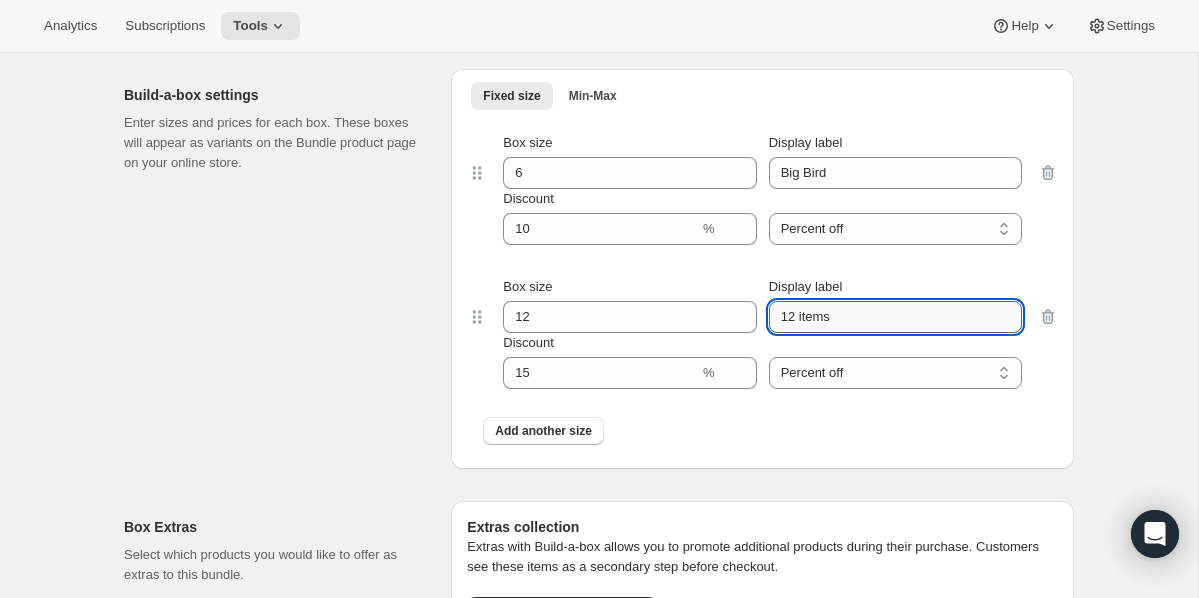 click on "12 items" at bounding box center [895, 317] 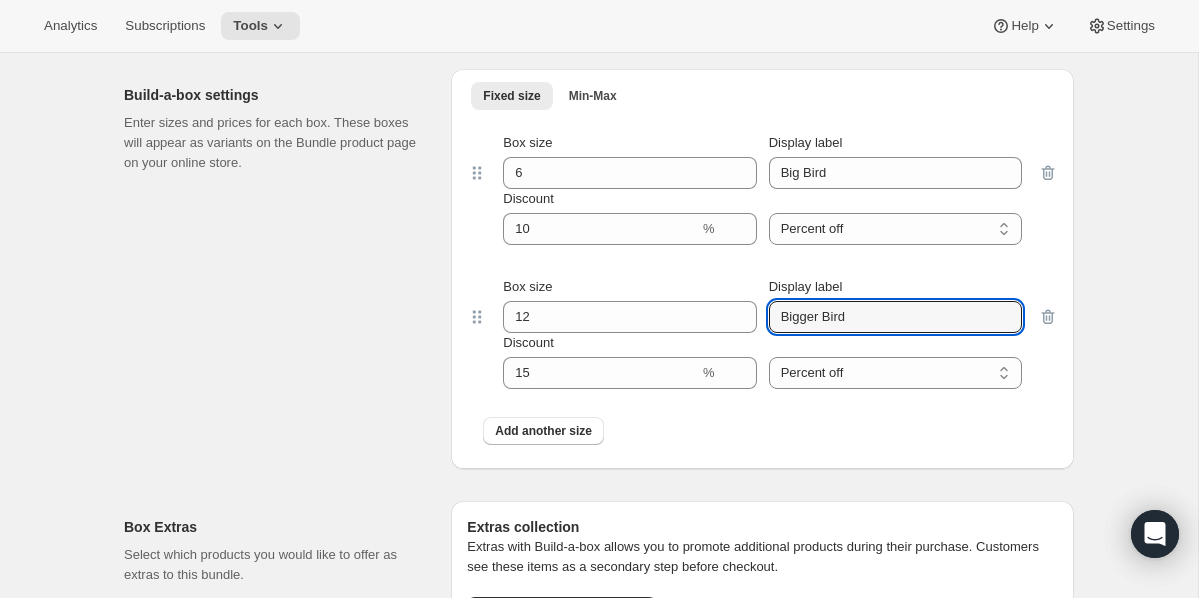 type on "Bigger Bird" 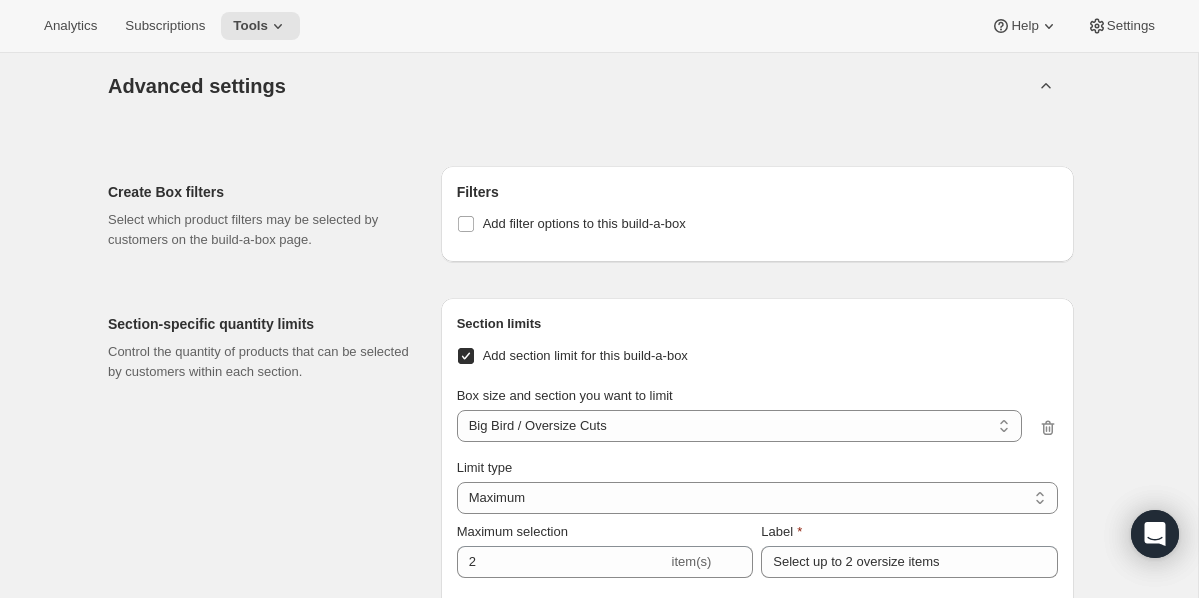 scroll, scrollTop: 3442, scrollLeft: 0, axis: vertical 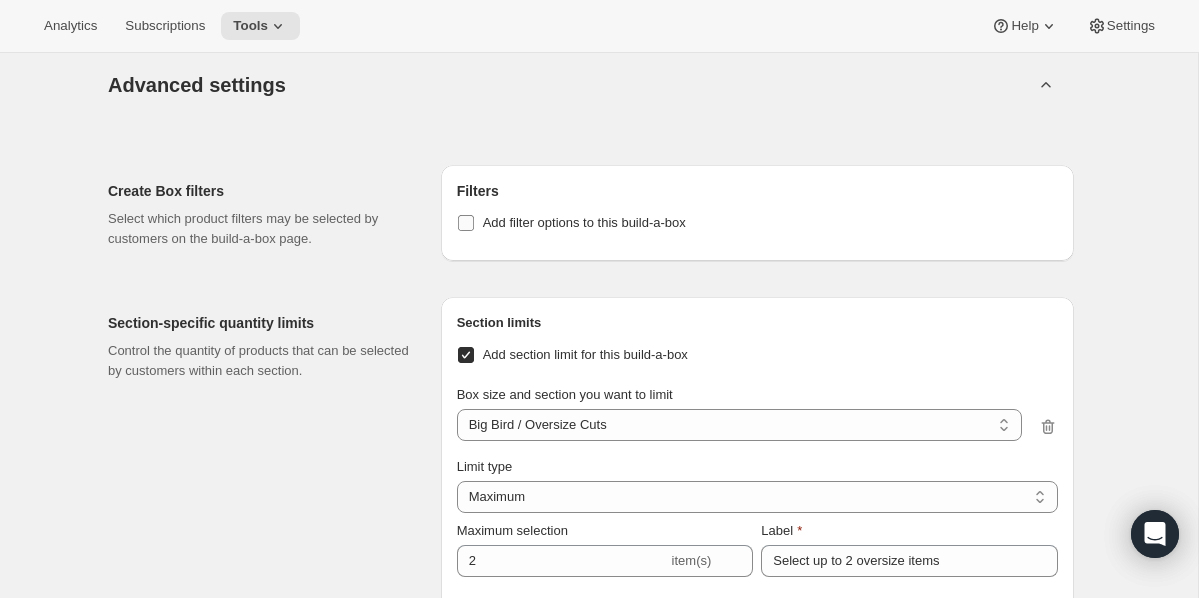 click on "Add filter options to this build-a-box" at bounding box center (466, 223) 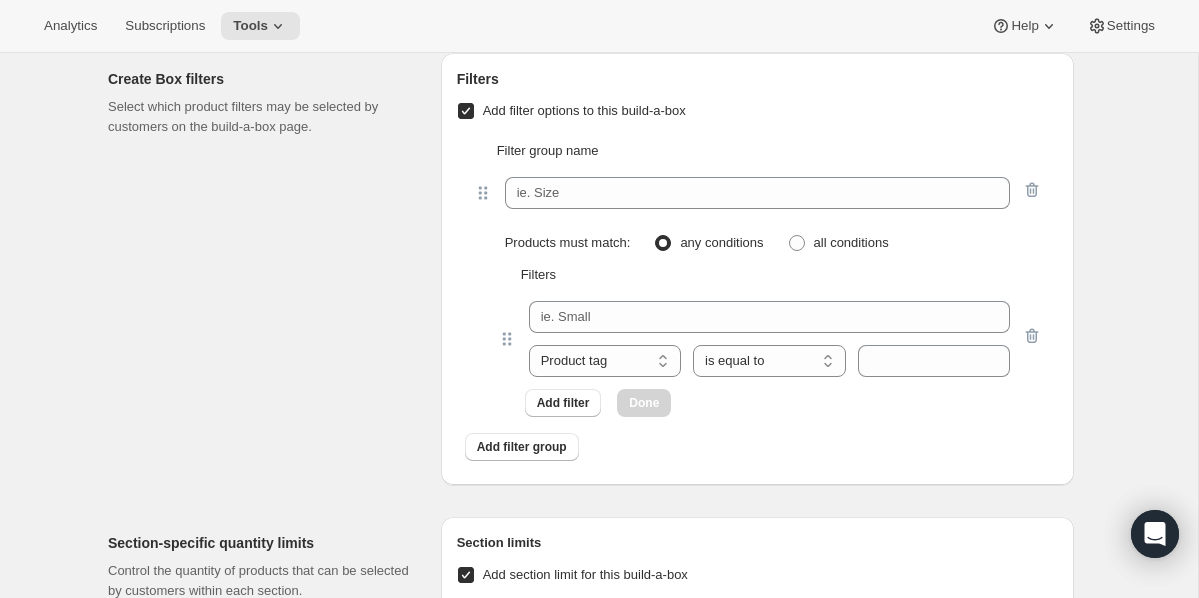 scroll, scrollTop: 3566, scrollLeft: 0, axis: vertical 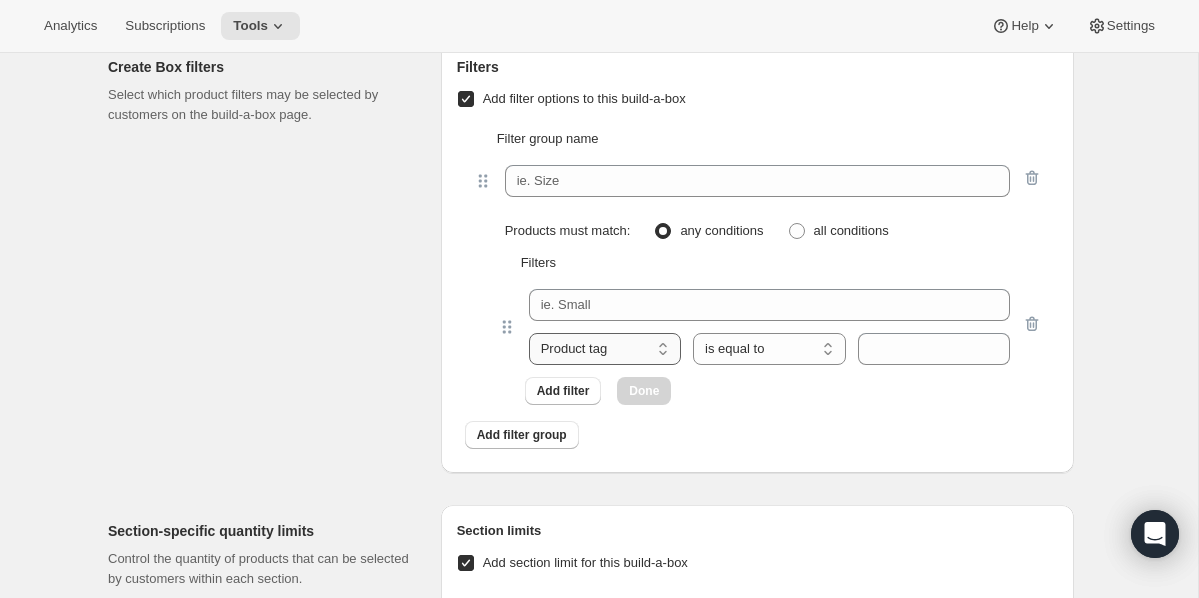 click on "Product tag Variant's title" at bounding box center (605, 349) 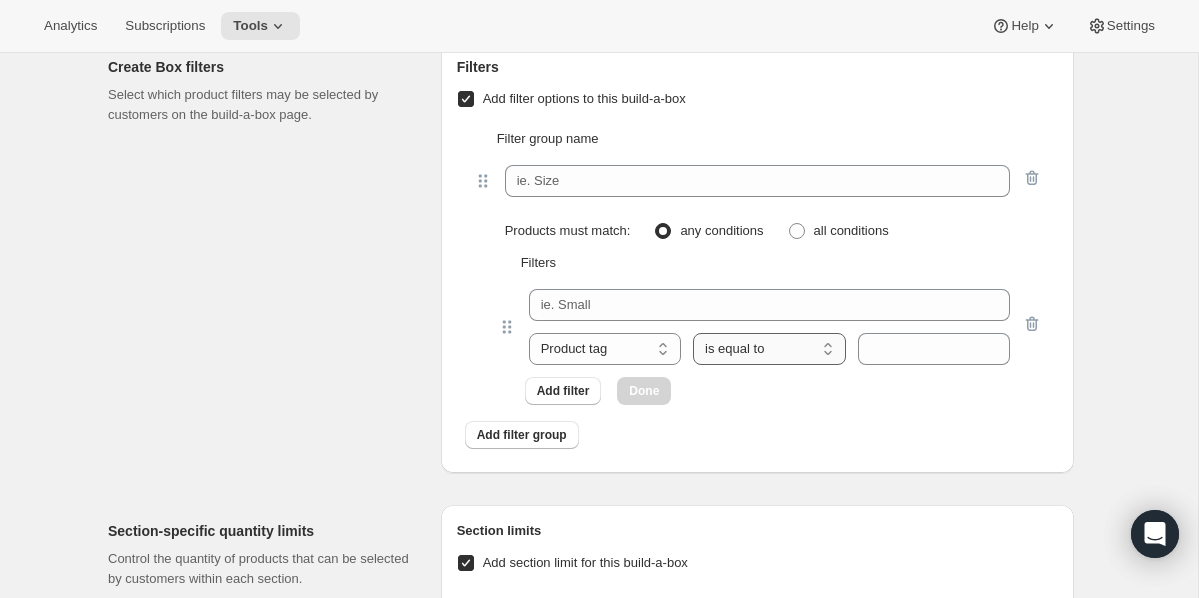 click on "is equal to is not equal to contains does not contain" at bounding box center [769, 349] 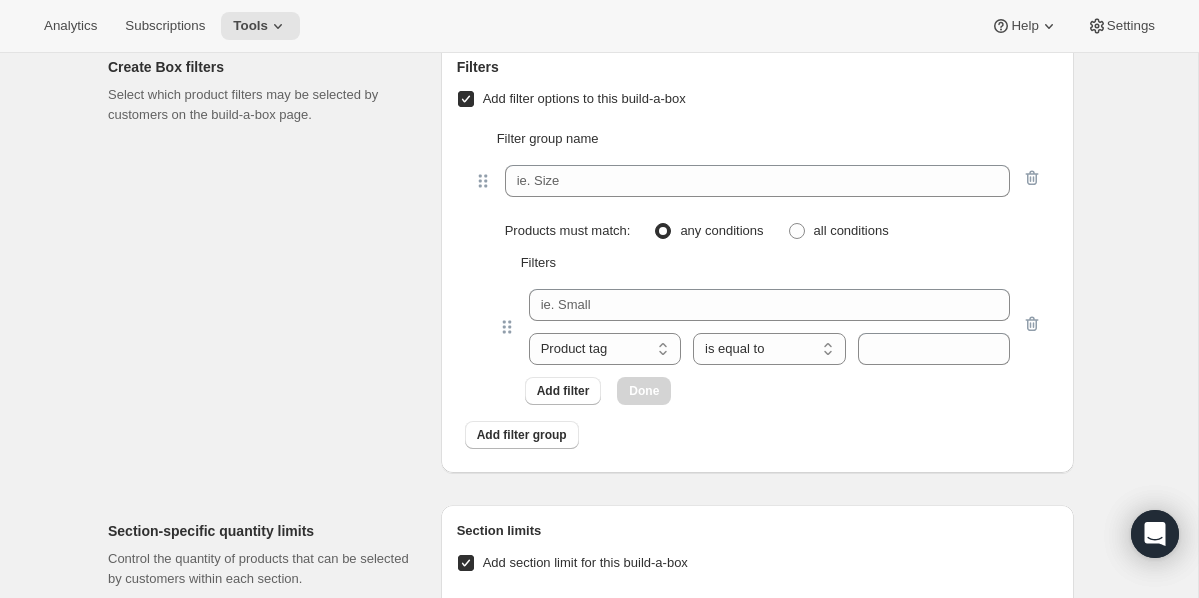 click on "Add filter options to this build-a-box" at bounding box center [466, 99] 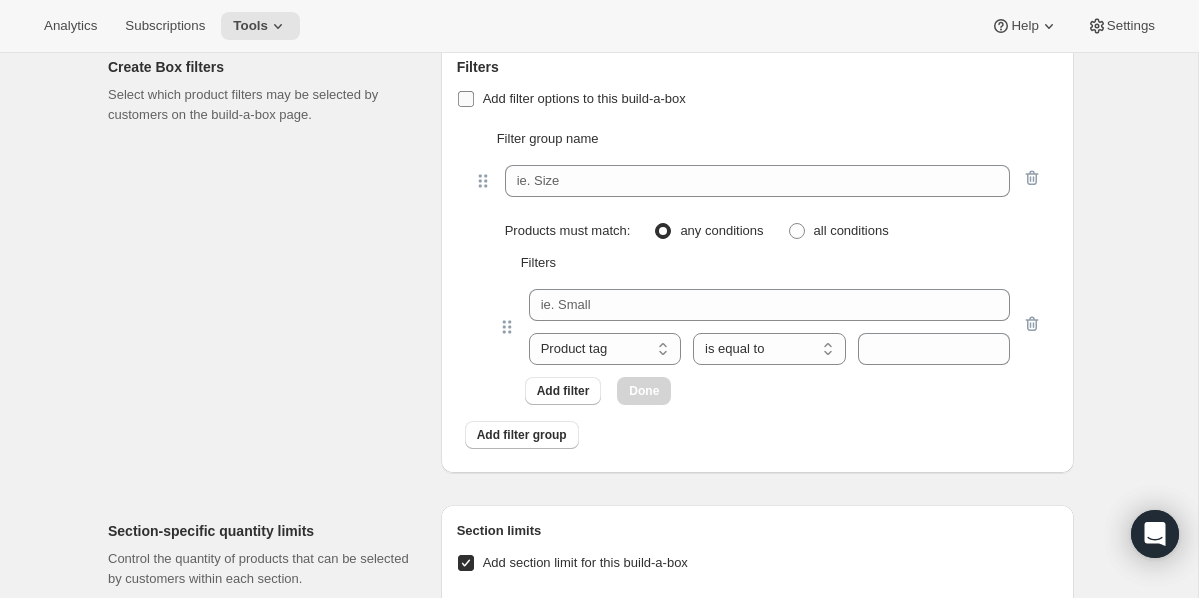 checkbox on "false" 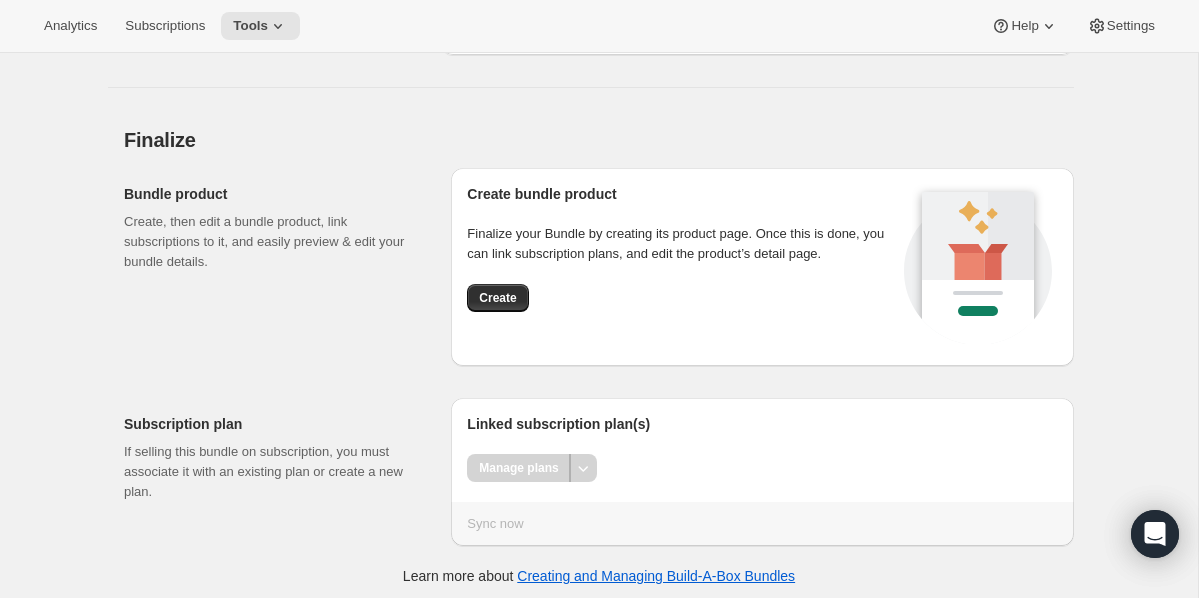 scroll, scrollTop: 4320, scrollLeft: 0, axis: vertical 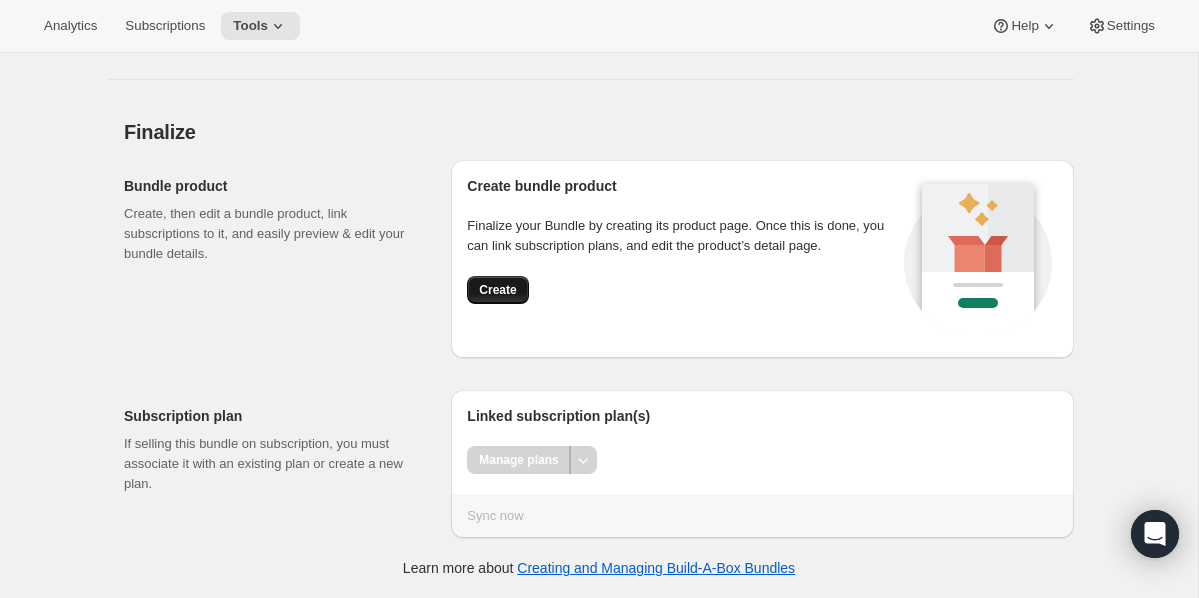 click on "Create" at bounding box center (497, 290) 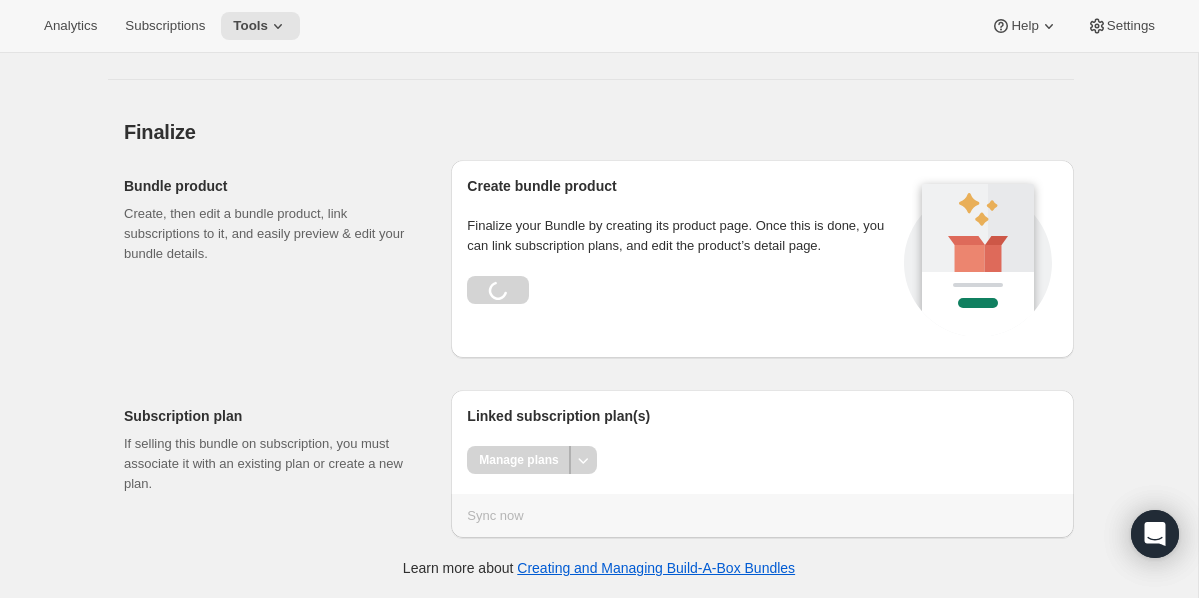 scroll, scrollTop: 123, scrollLeft: 0, axis: vertical 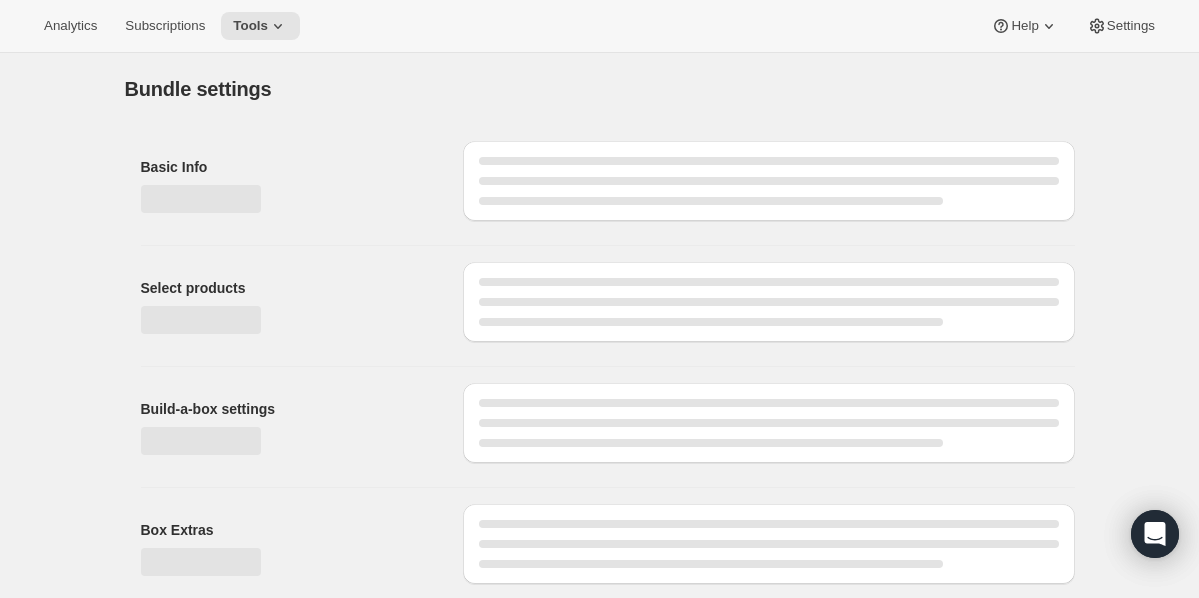 select on "gid://shopify/ProductVariant/50681008193815_3f0bbd22-508a-4a3a-8b98-6d4902897bf9" 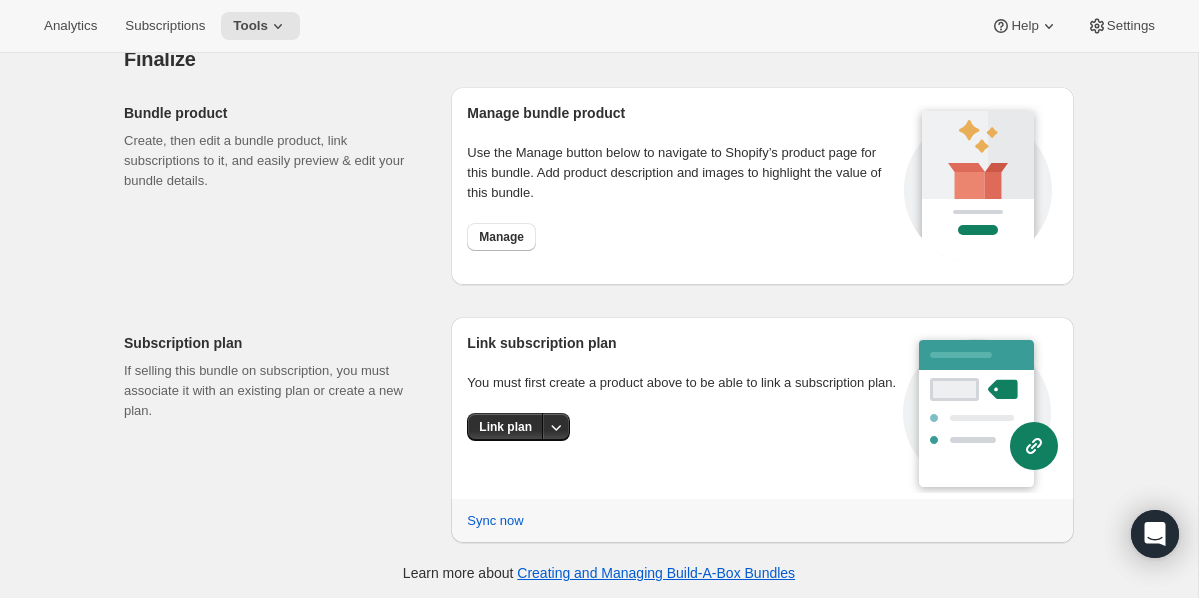 scroll, scrollTop: 3732, scrollLeft: 0, axis: vertical 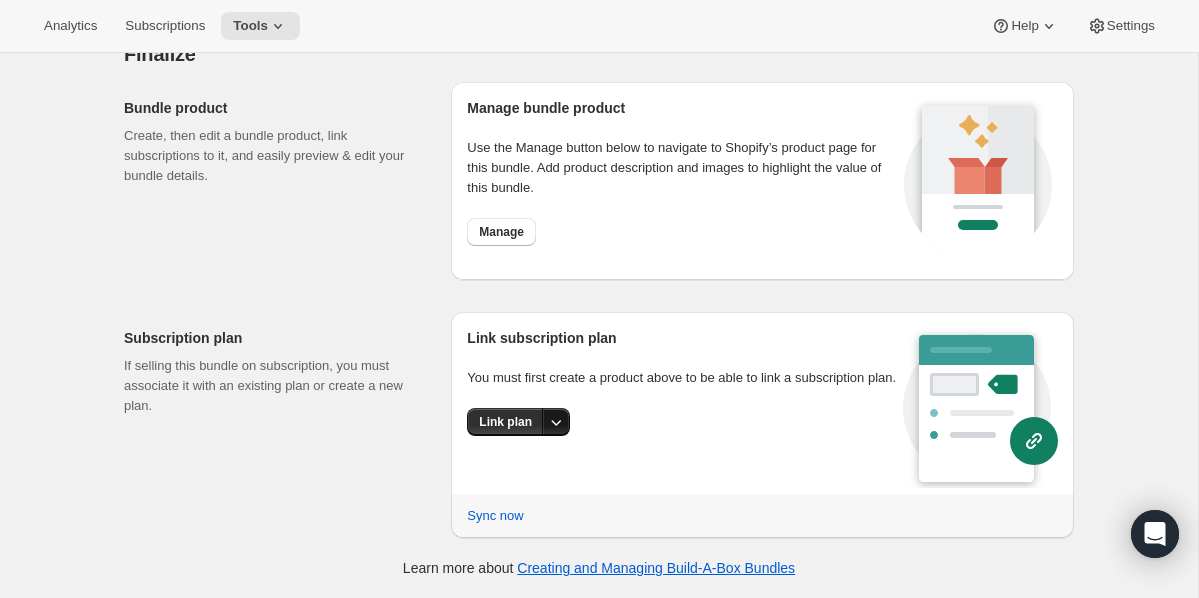 click 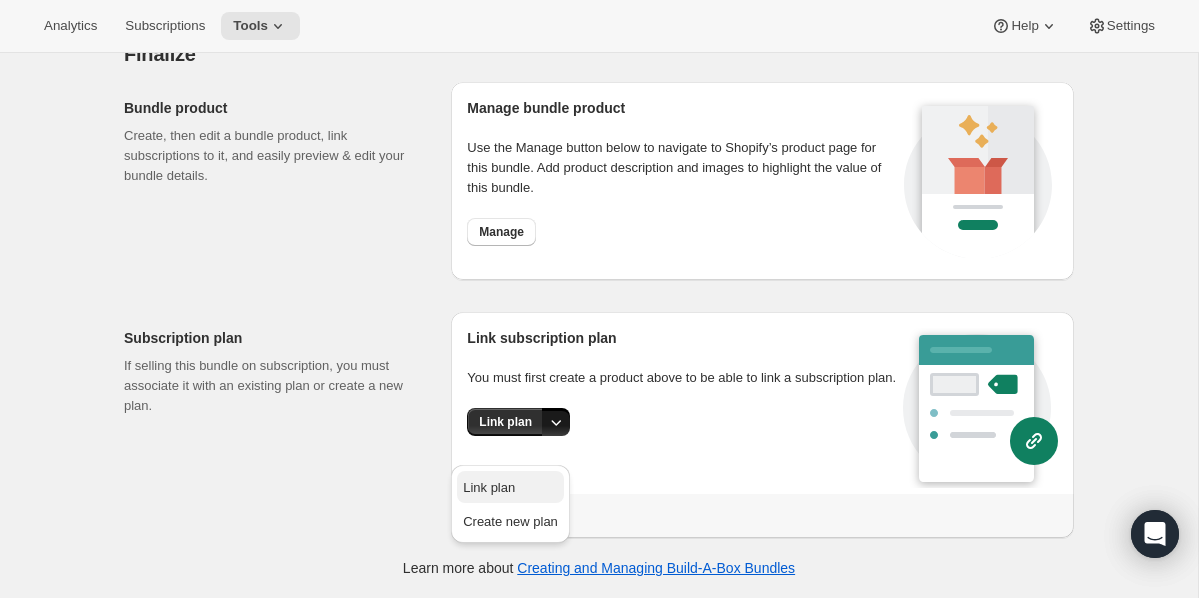 click on "Link plan" at bounding box center (489, 487) 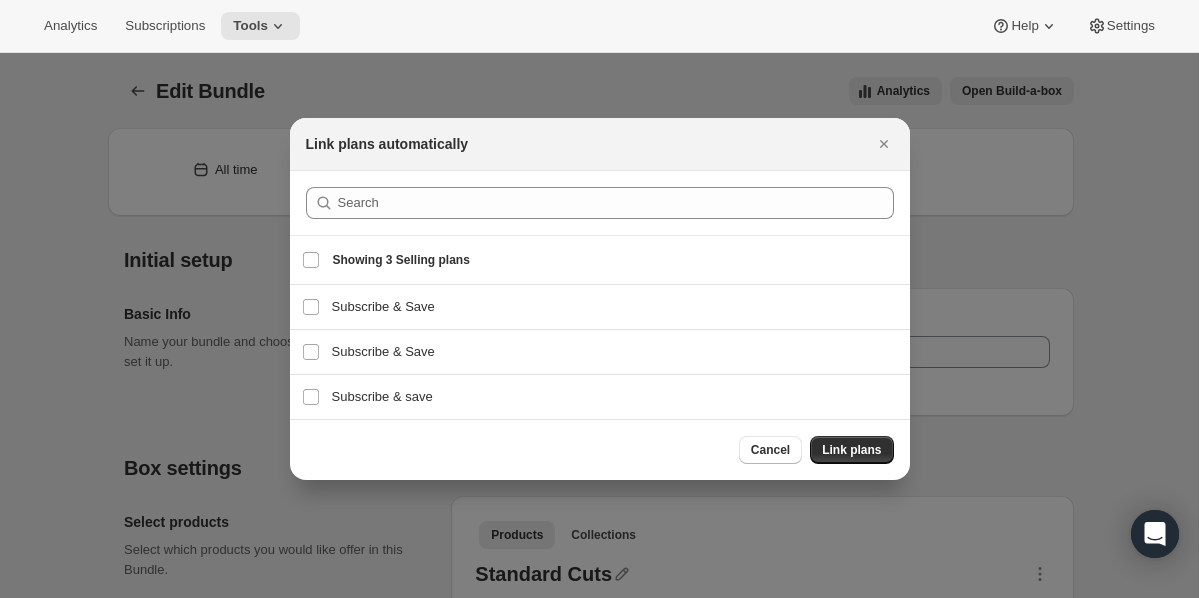 scroll, scrollTop: 0, scrollLeft: 0, axis: both 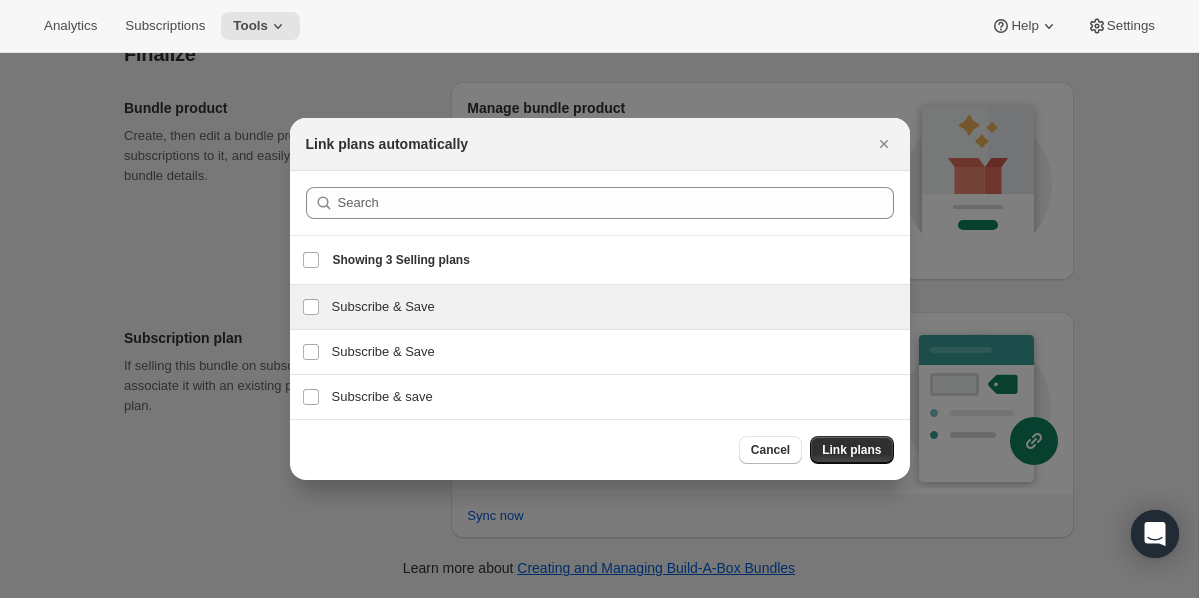 click on "Subscribe & Save Subscribe & Save" at bounding box center [600, 307] 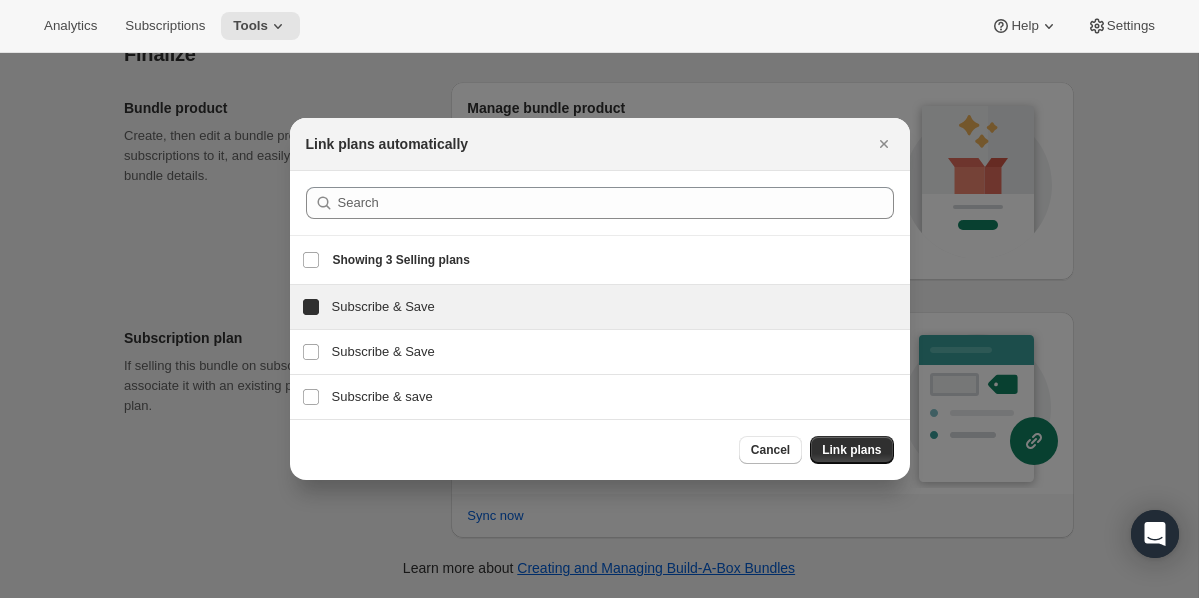 checkbox on "true" 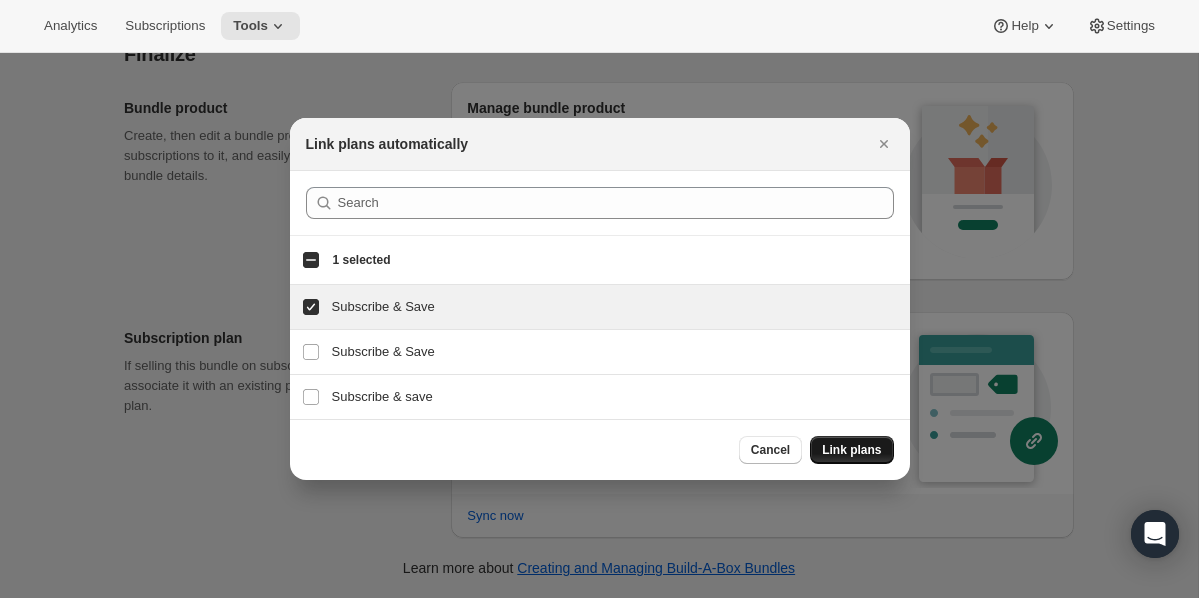 click on "Link plans" at bounding box center [851, 450] 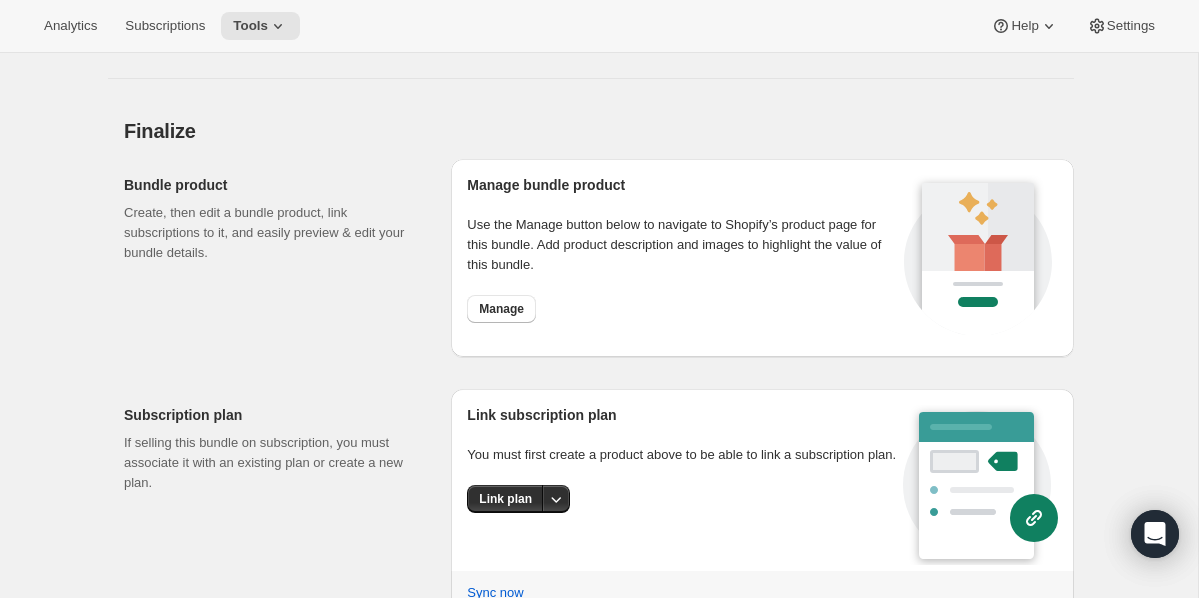 scroll, scrollTop: 3606, scrollLeft: 0, axis: vertical 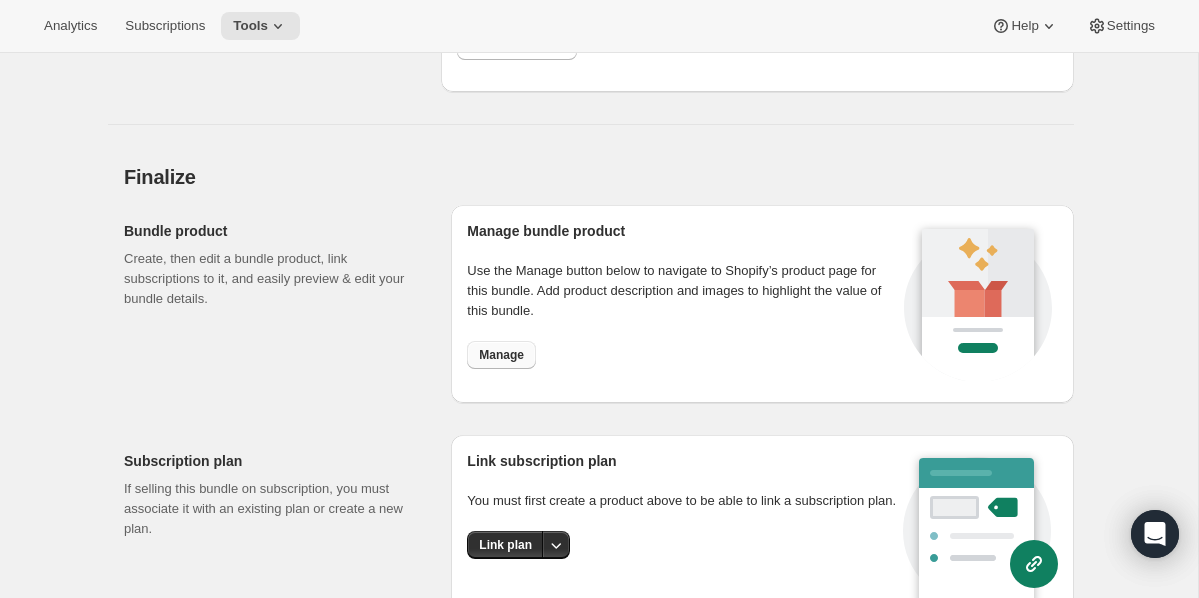 click on "Manage" at bounding box center [501, 355] 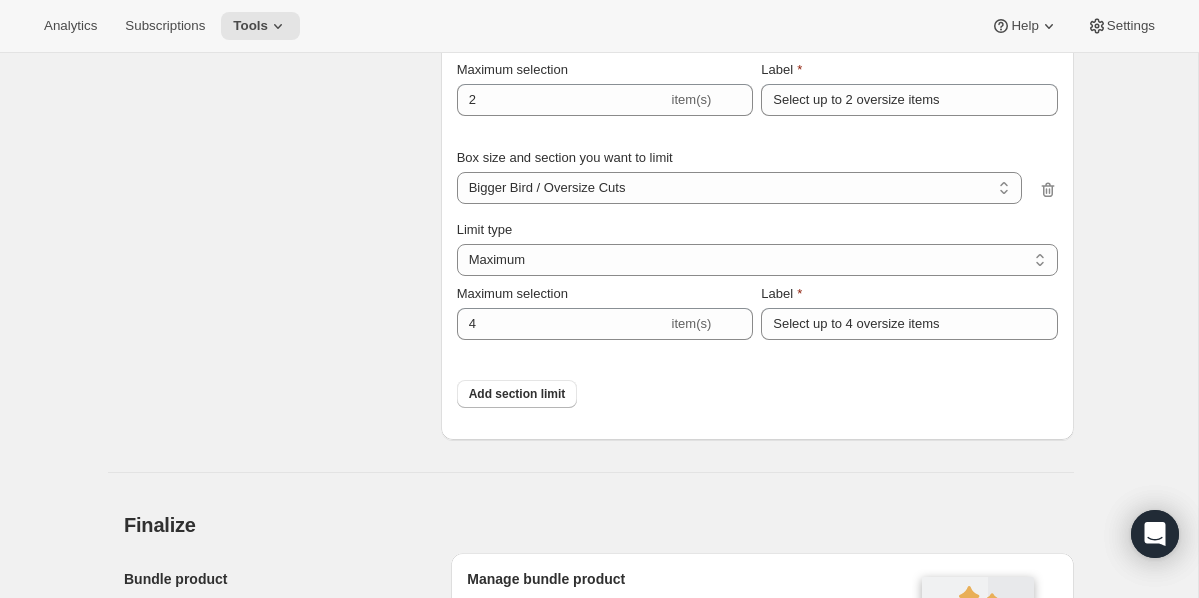 scroll, scrollTop: 3732, scrollLeft: 0, axis: vertical 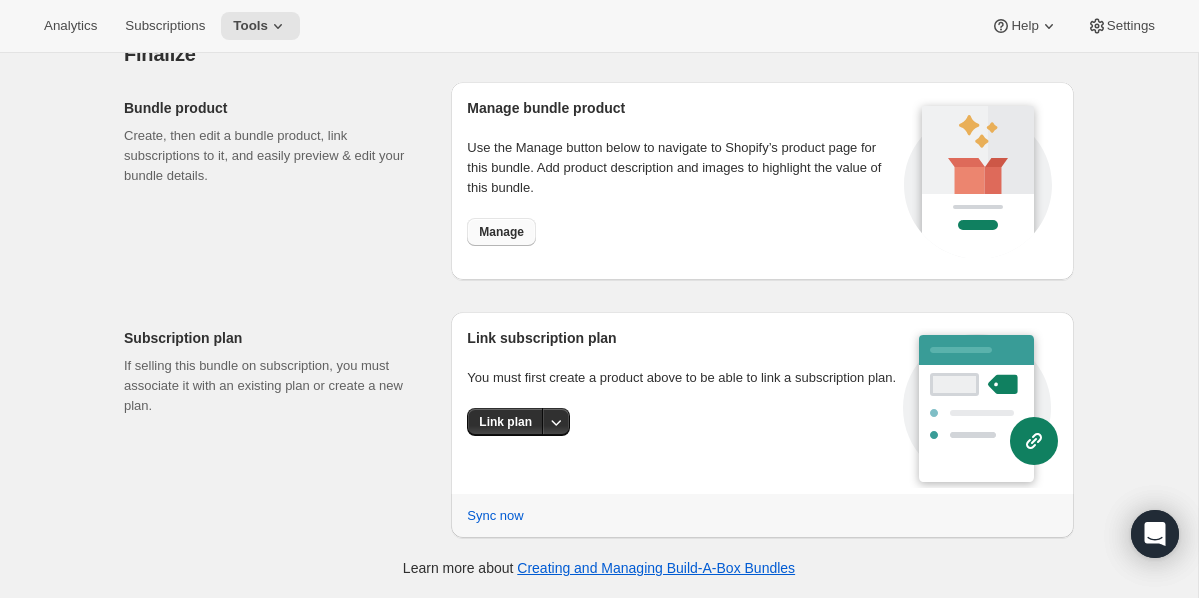 click on "Manage" at bounding box center [501, 232] 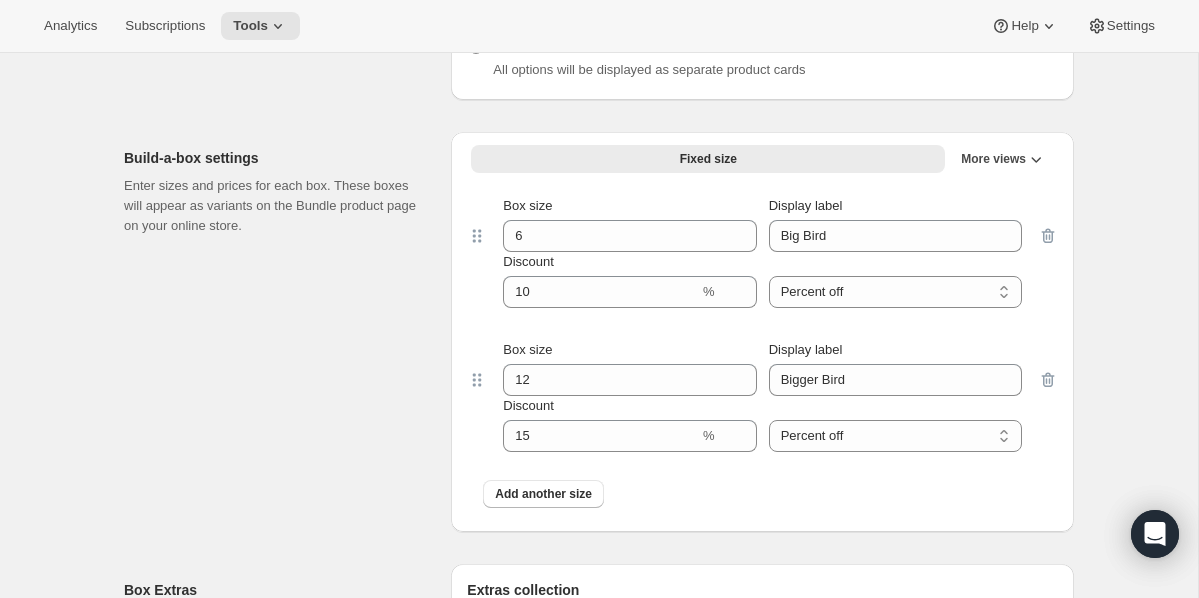 scroll, scrollTop: 2092, scrollLeft: 0, axis: vertical 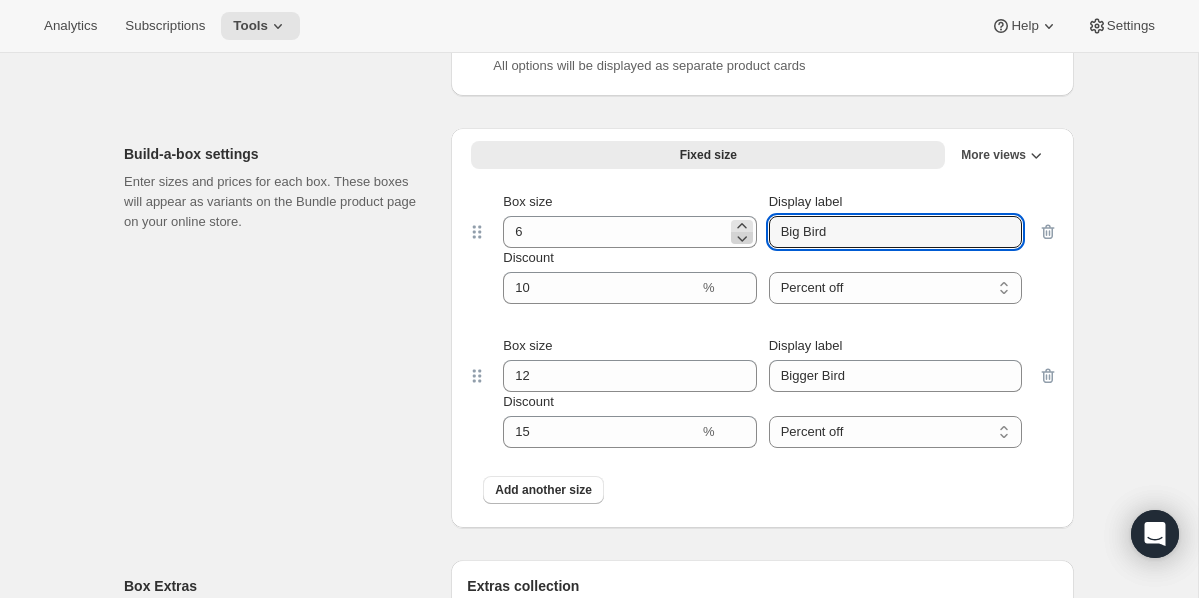 drag, startPoint x: 832, startPoint y: 244, endPoint x: 752, endPoint y: 238, distance: 80.224686 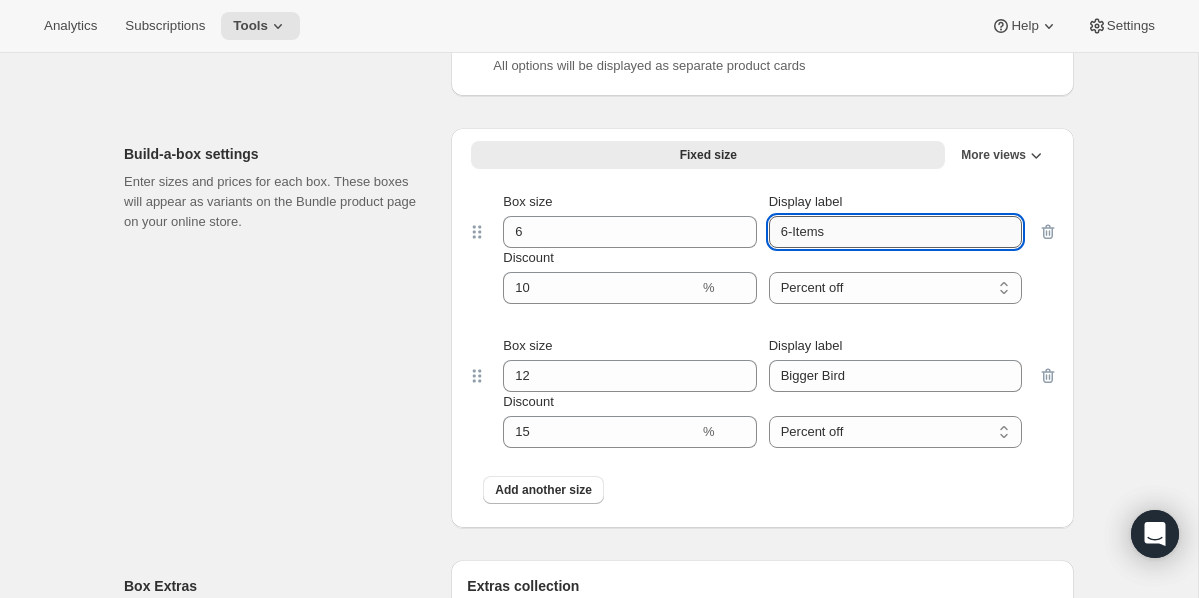 click on "6-Items" at bounding box center (895, 232) 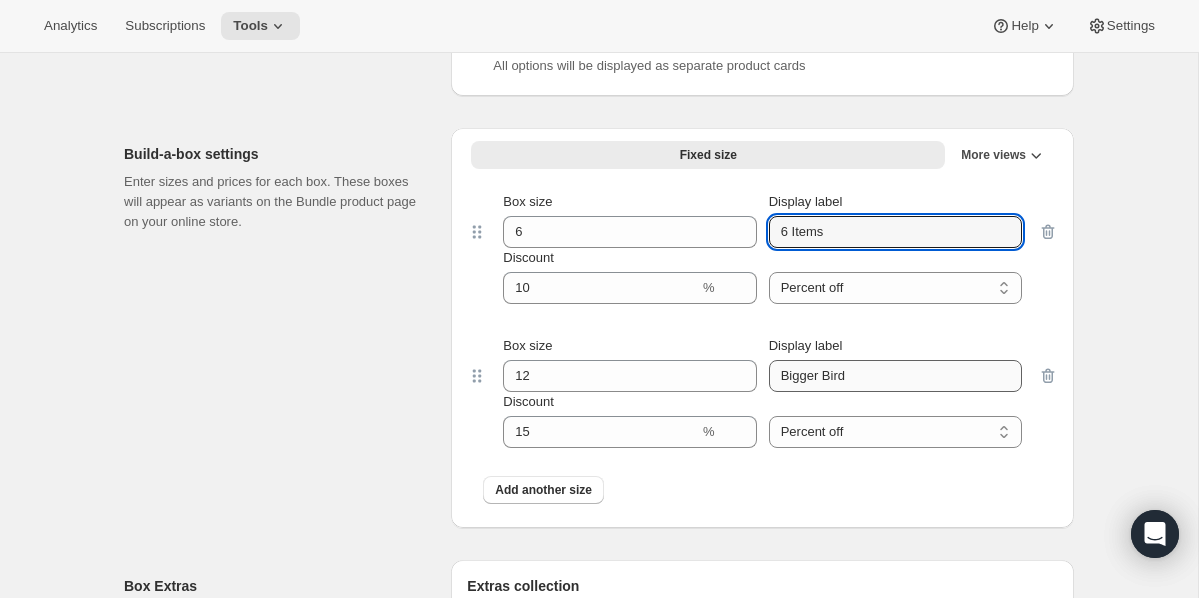 type on "6 Items" 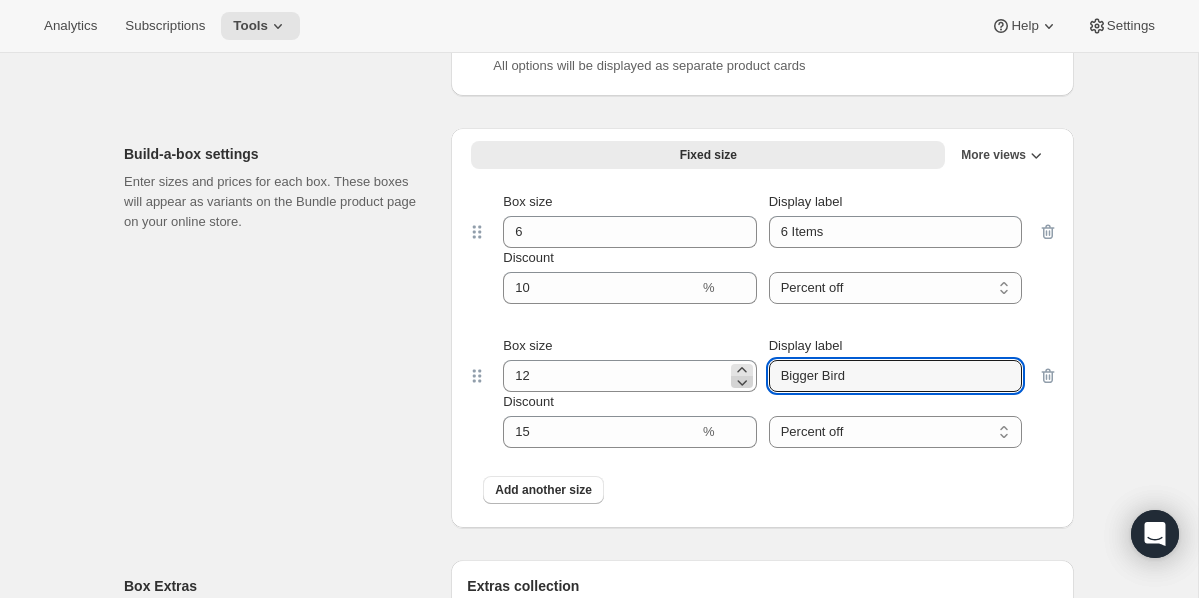 drag, startPoint x: 862, startPoint y: 391, endPoint x: 748, endPoint y: 378, distance: 114.73883 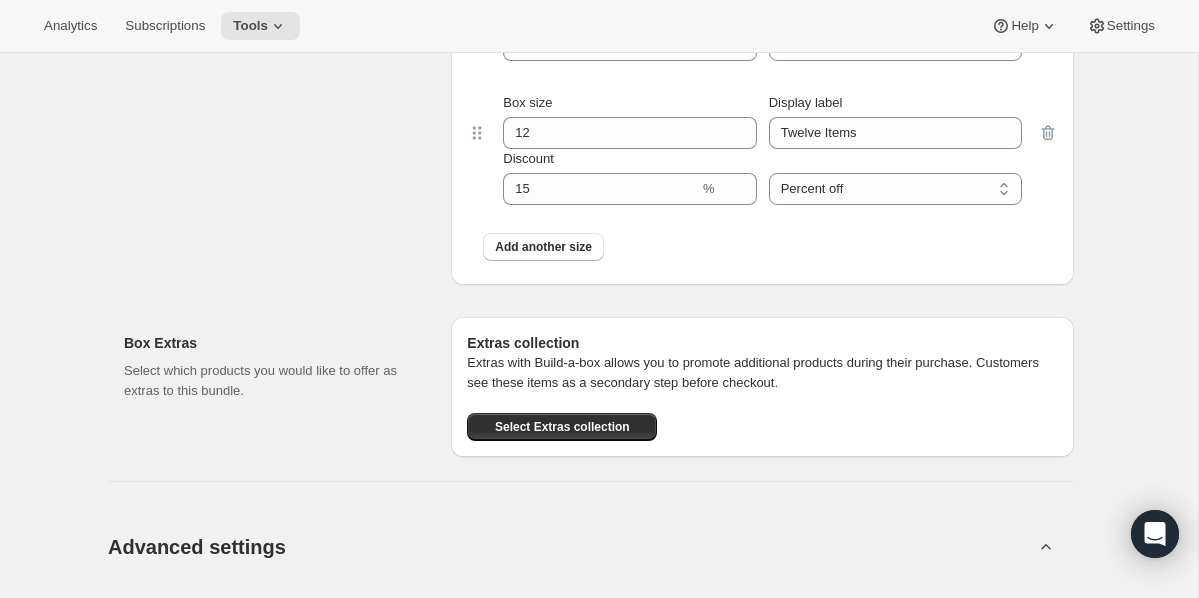 scroll, scrollTop: 2212, scrollLeft: 0, axis: vertical 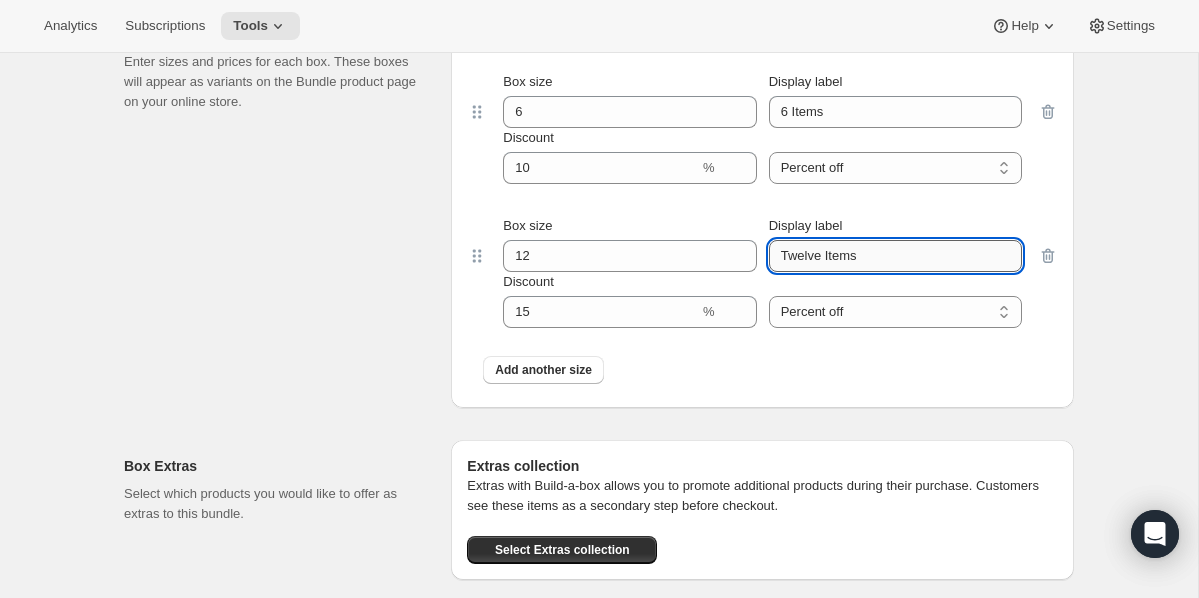drag, startPoint x: 821, startPoint y: 261, endPoint x: 768, endPoint y: 261, distance: 53 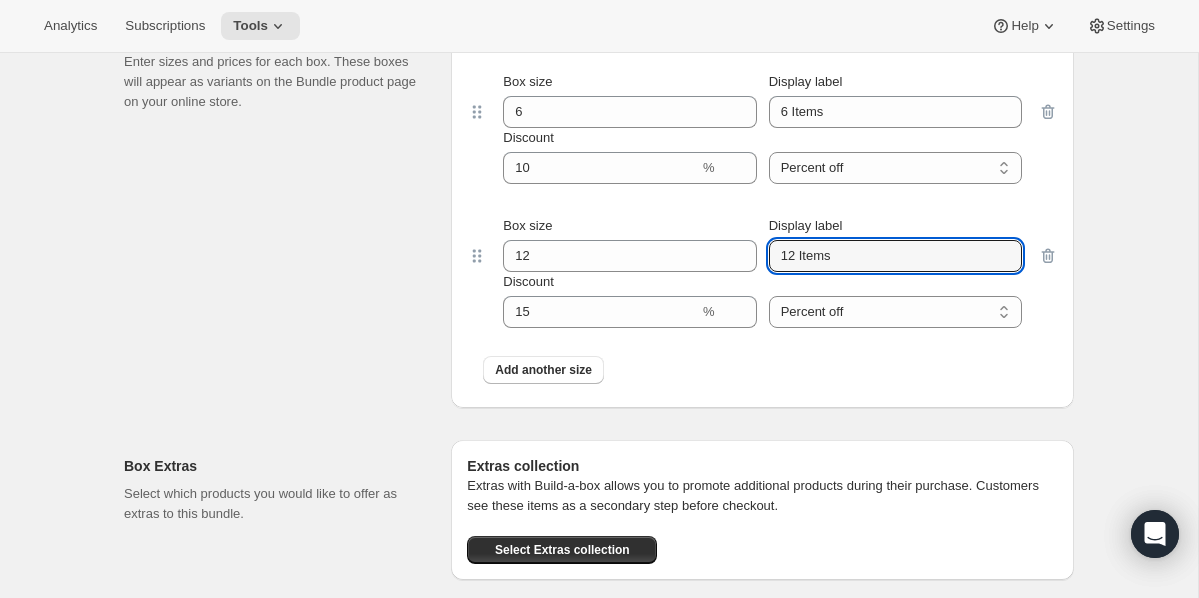 type on "12 Items" 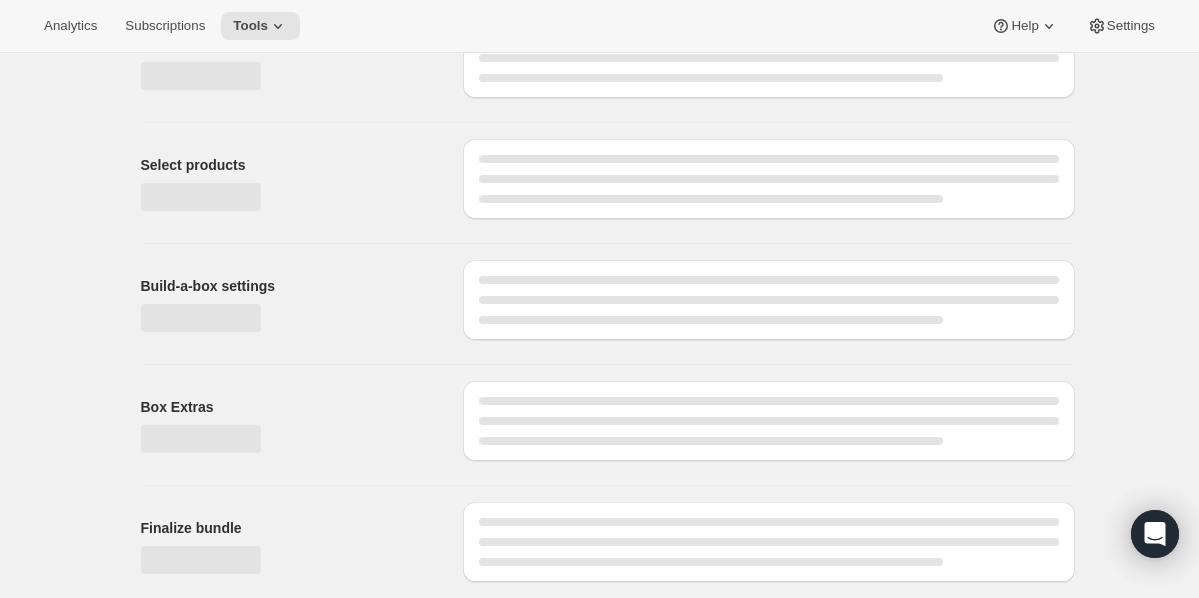 scroll, scrollTop: 2212, scrollLeft: 0, axis: vertical 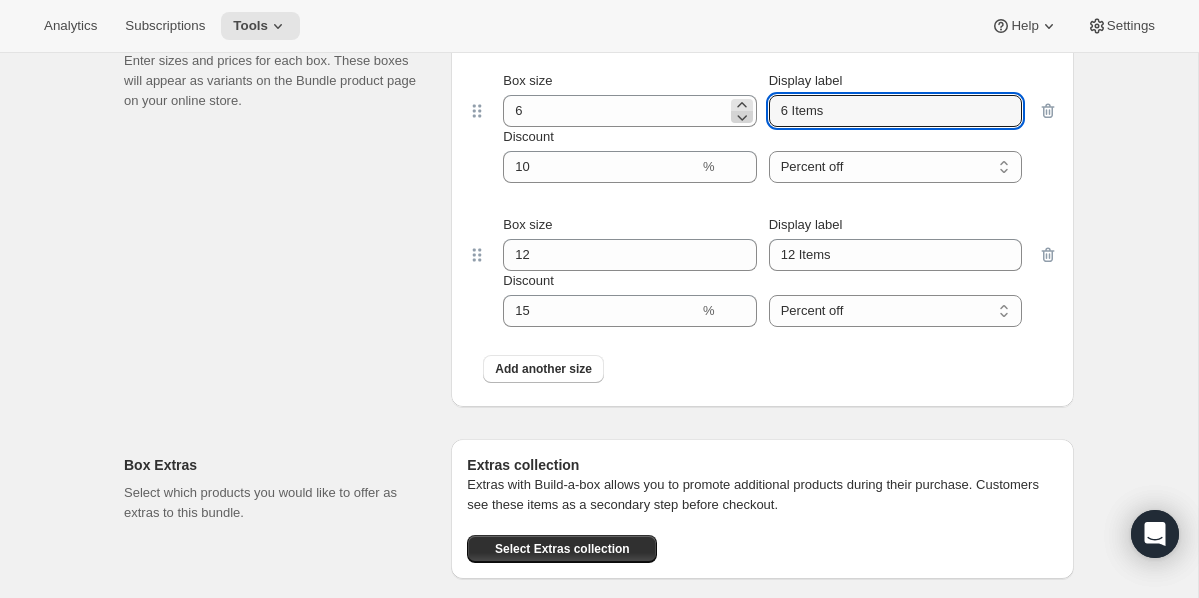 drag, startPoint x: 816, startPoint y: 117, endPoint x: 735, endPoint y: 117, distance: 81 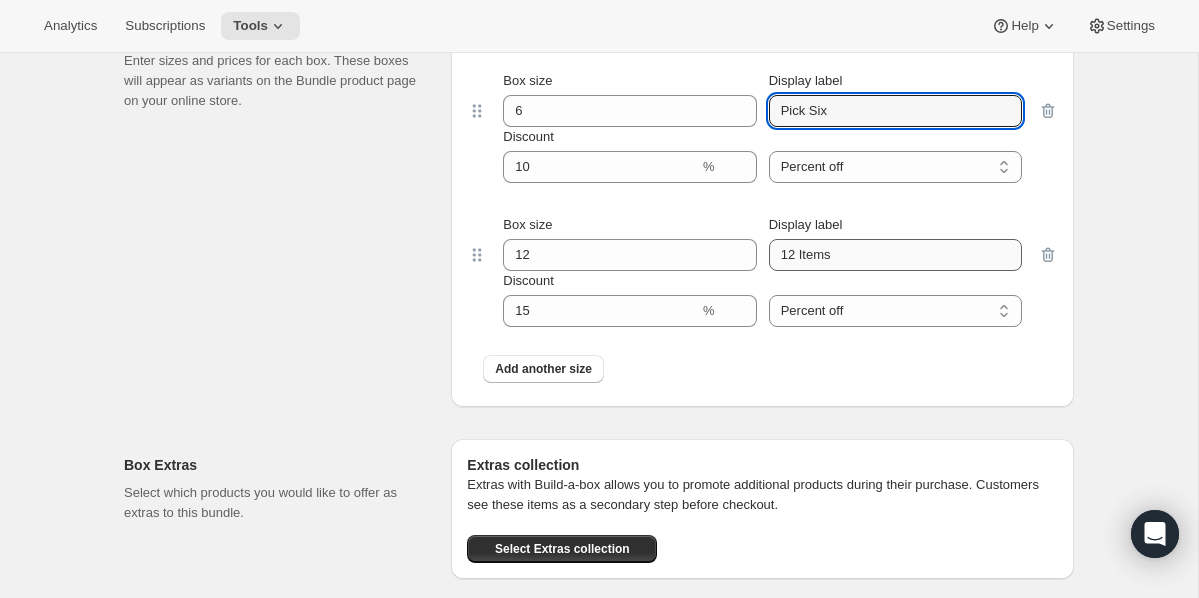type on "Pick Six" 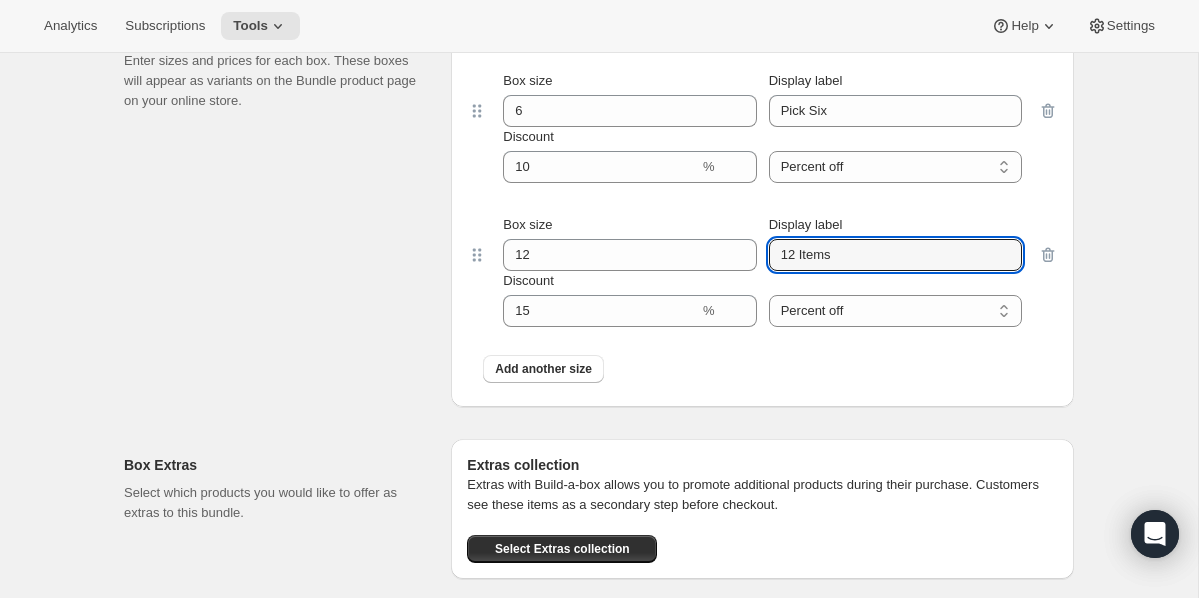 drag, startPoint x: 836, startPoint y: 268, endPoint x: 757, endPoint y: 259, distance: 79.51101 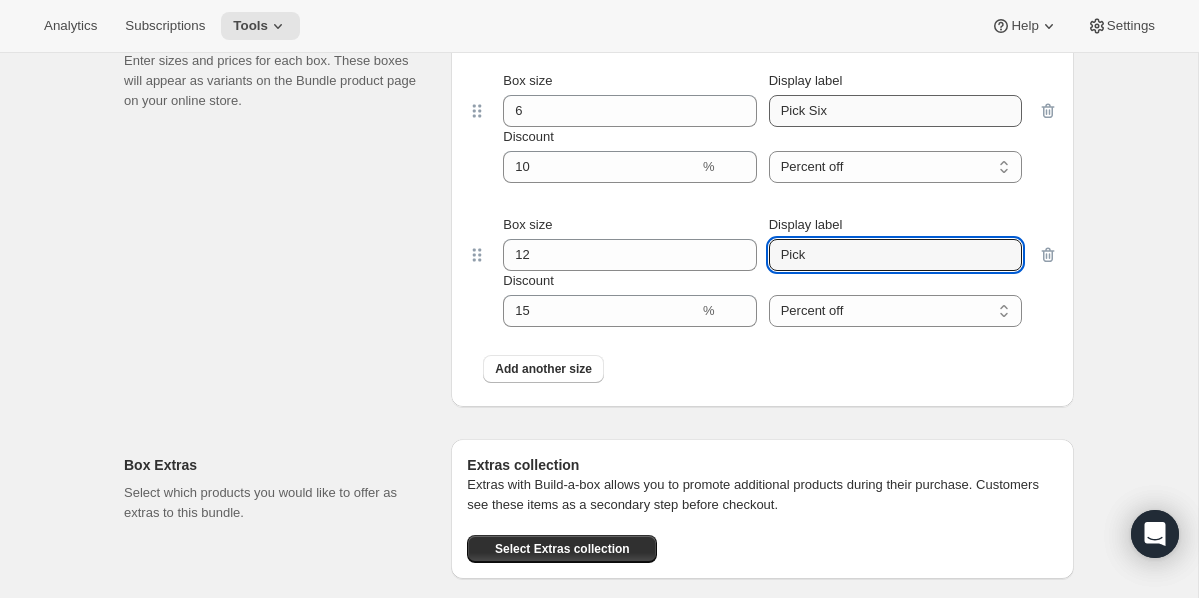 type on "Pick" 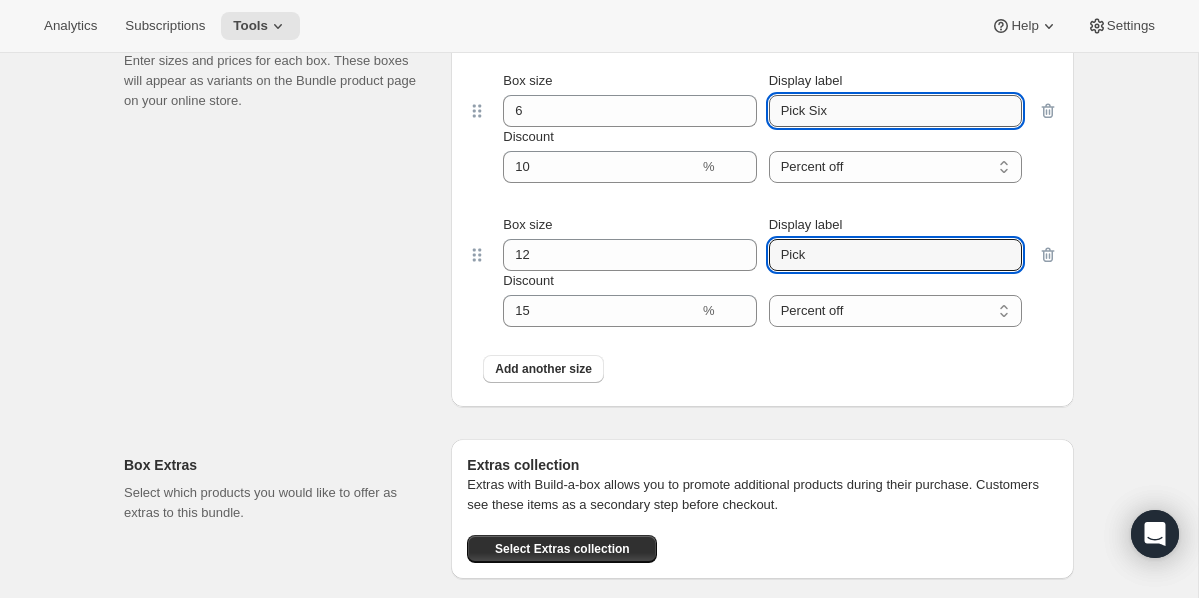 click on "Pick Six" at bounding box center (895, 111) 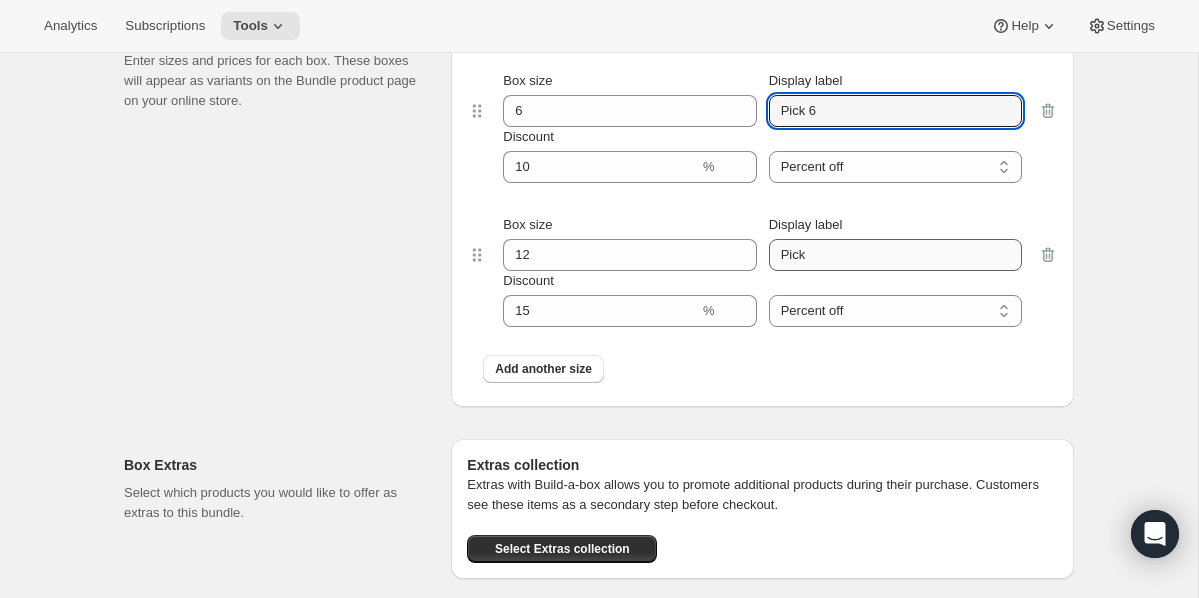 type on "Pick 6" 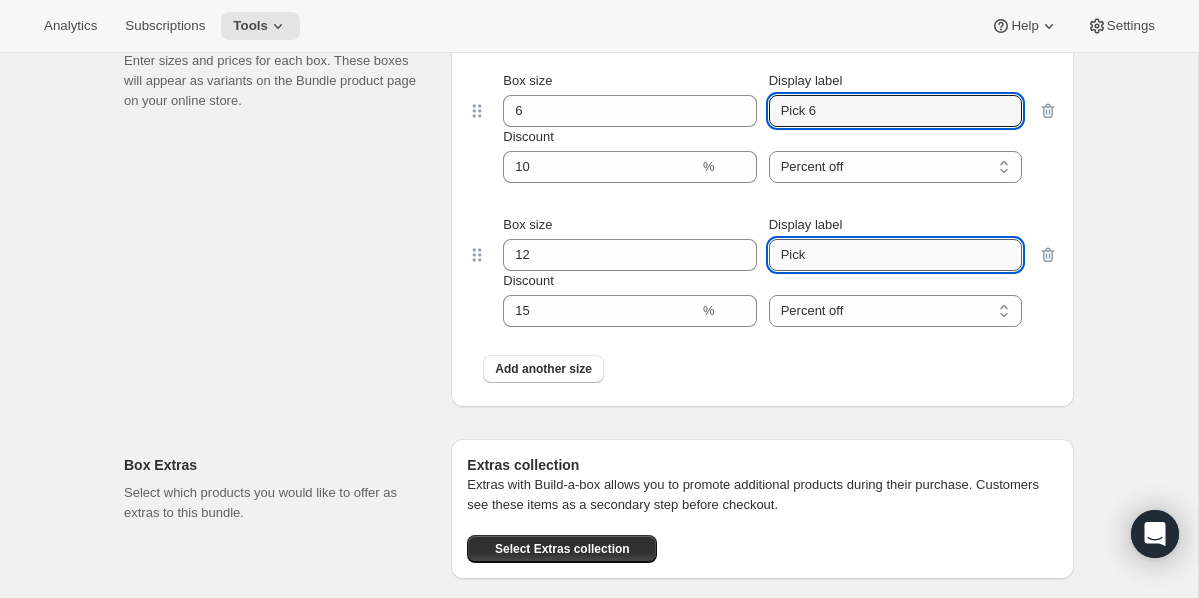 click on "Pick" at bounding box center [895, 255] 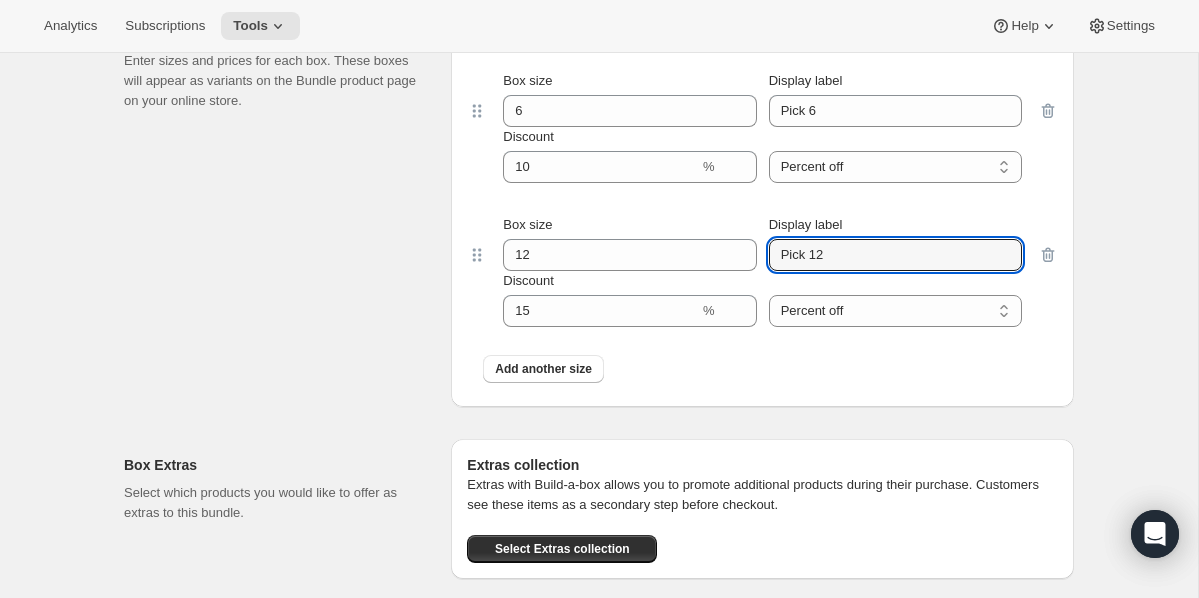 type on "Pick 12" 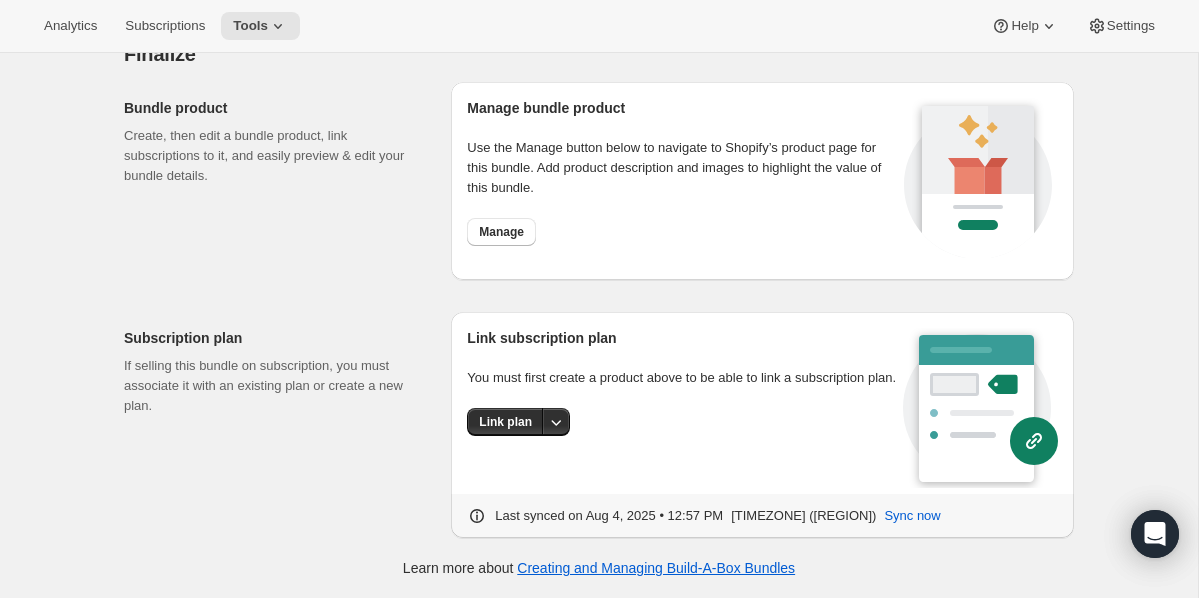 scroll, scrollTop: 3730, scrollLeft: 0, axis: vertical 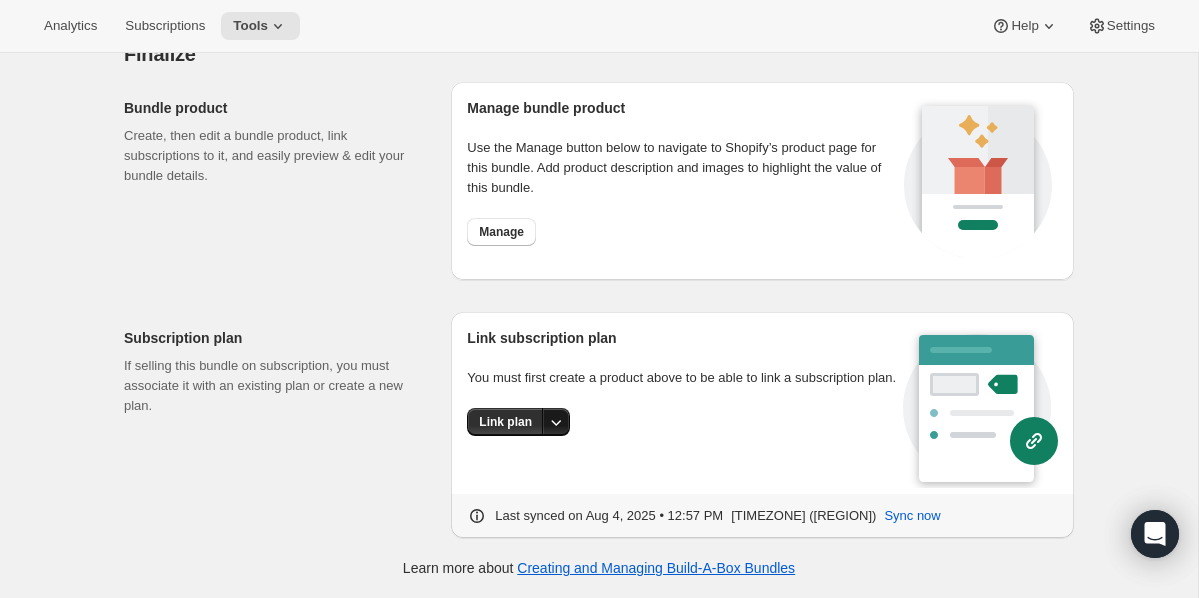 click 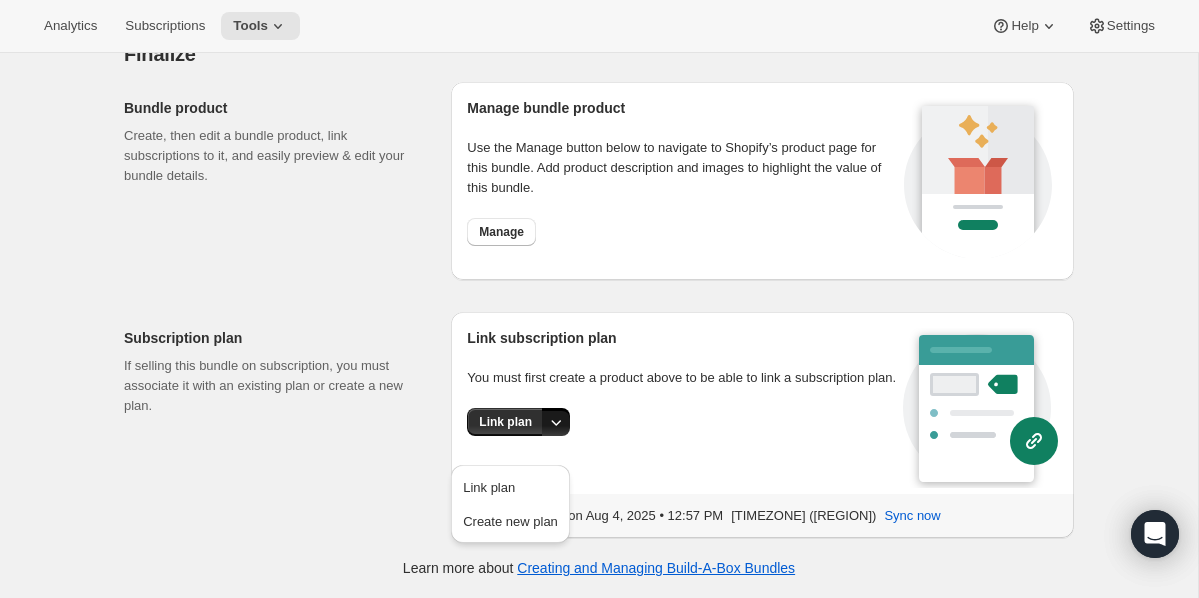 click 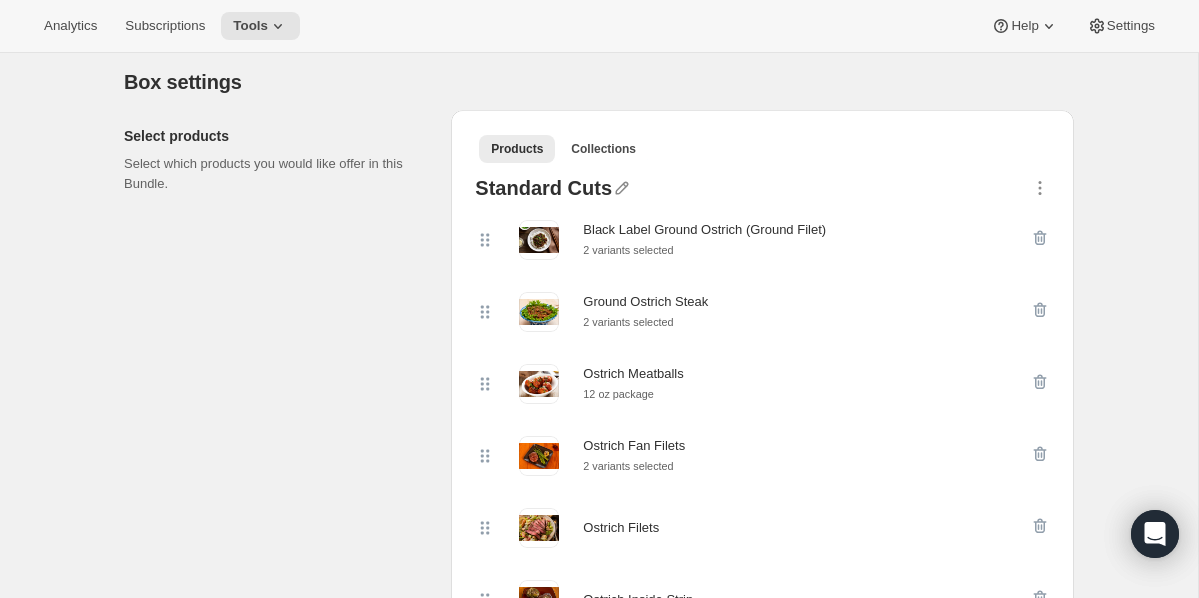 scroll, scrollTop: 0, scrollLeft: 0, axis: both 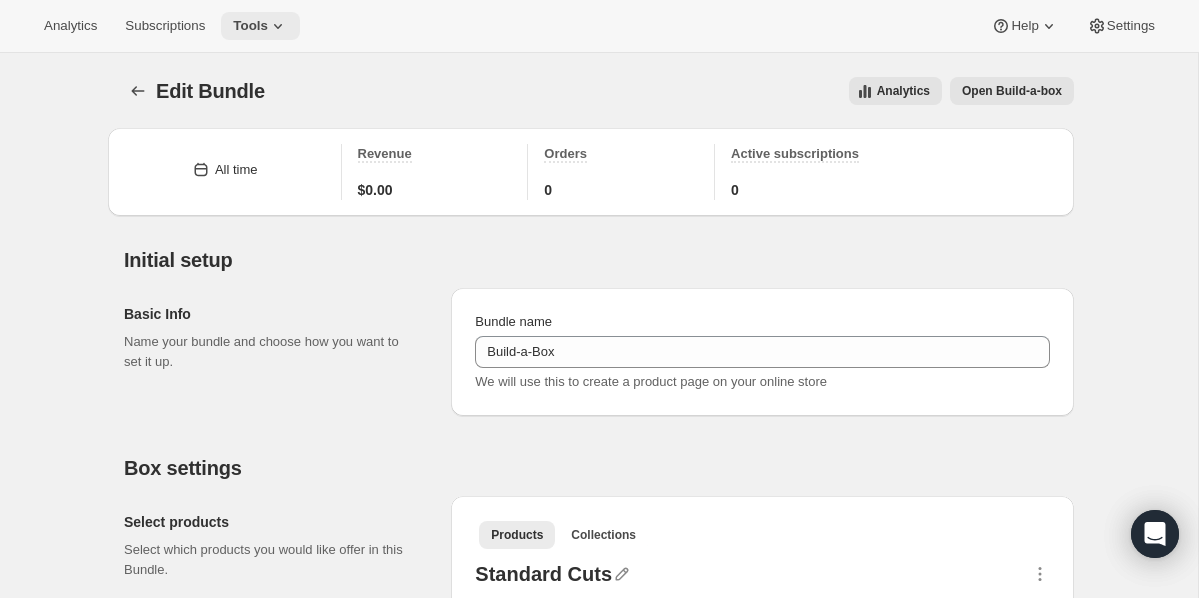 click on "Tools" at bounding box center [250, 26] 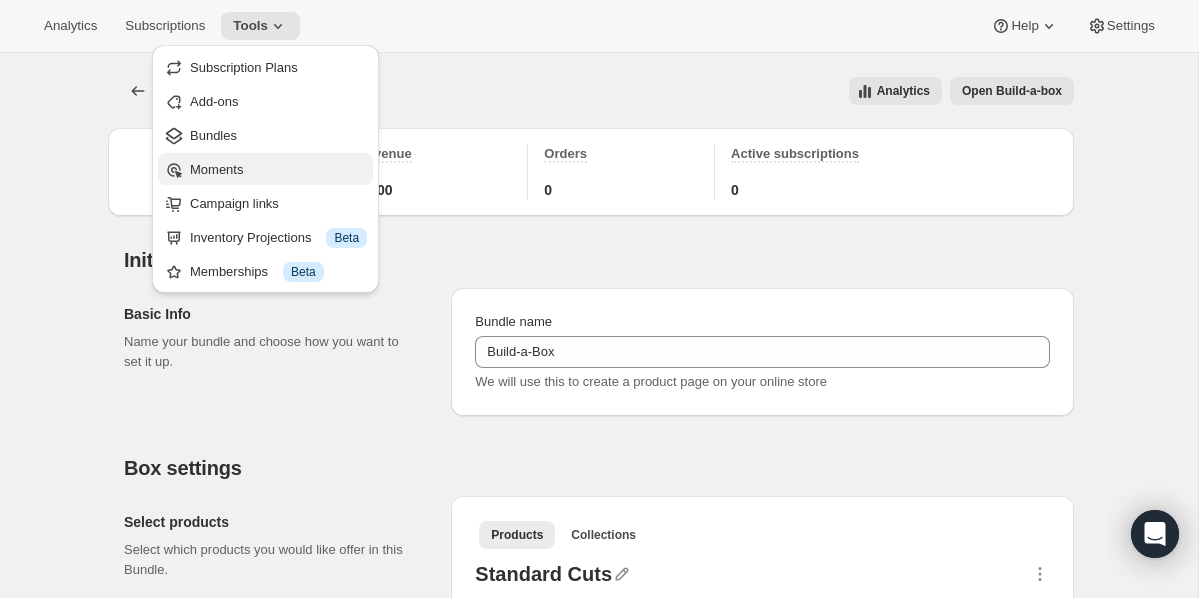 click on "Moments" at bounding box center (216, 169) 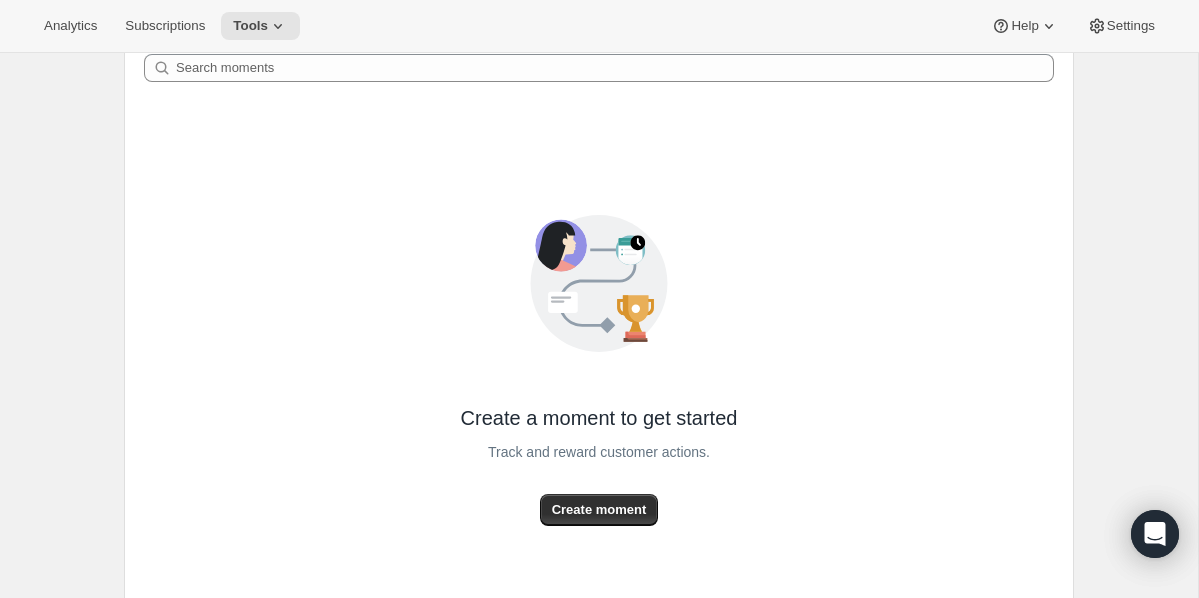 scroll, scrollTop: 199, scrollLeft: 0, axis: vertical 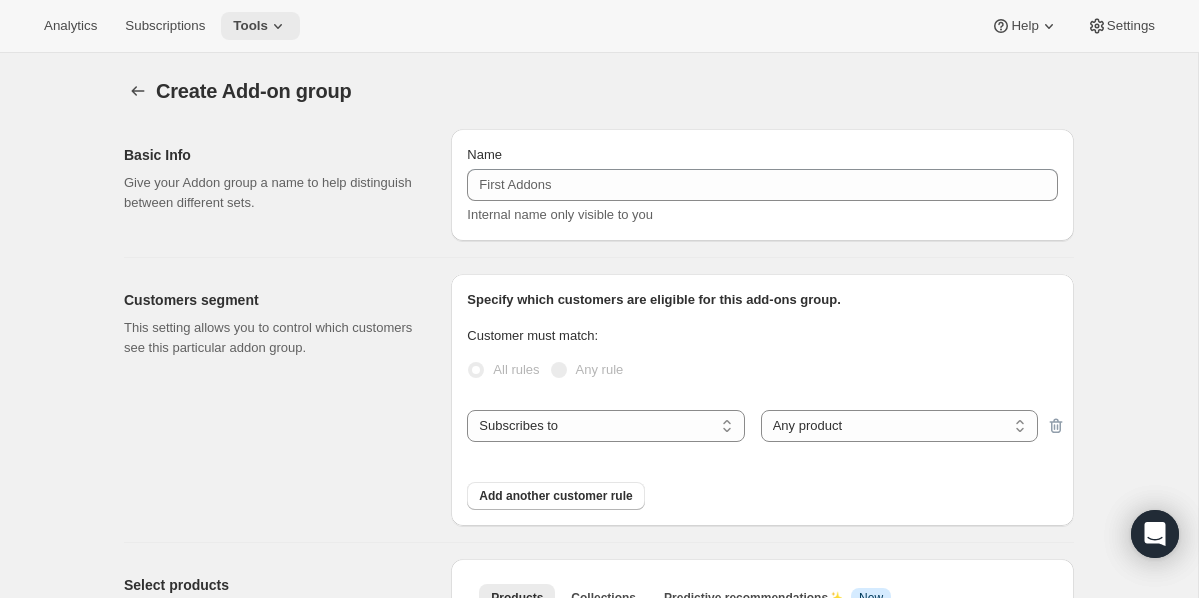 click on "Tools" at bounding box center [260, 26] 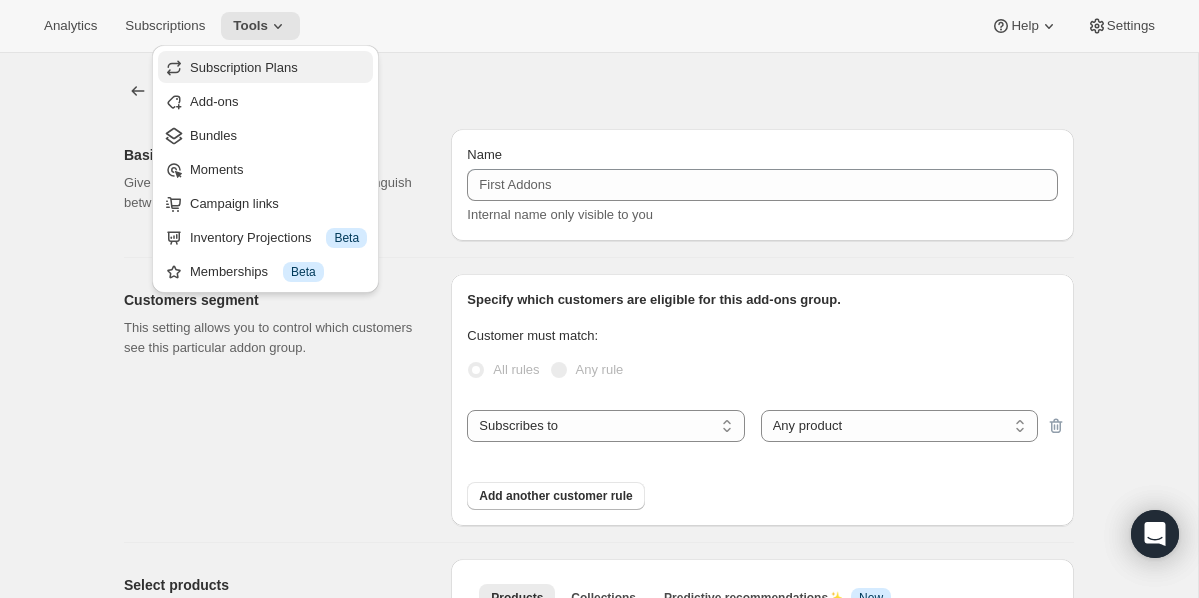 click on "Subscription Plans" at bounding box center (265, 67) 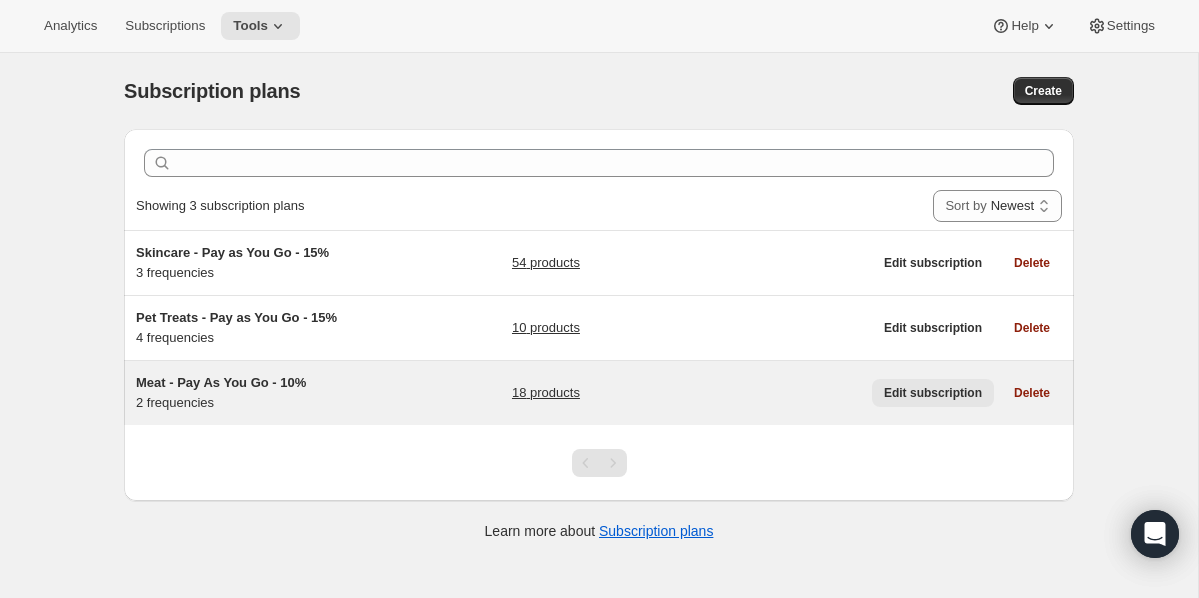 click on "Edit subscription" at bounding box center (933, 393) 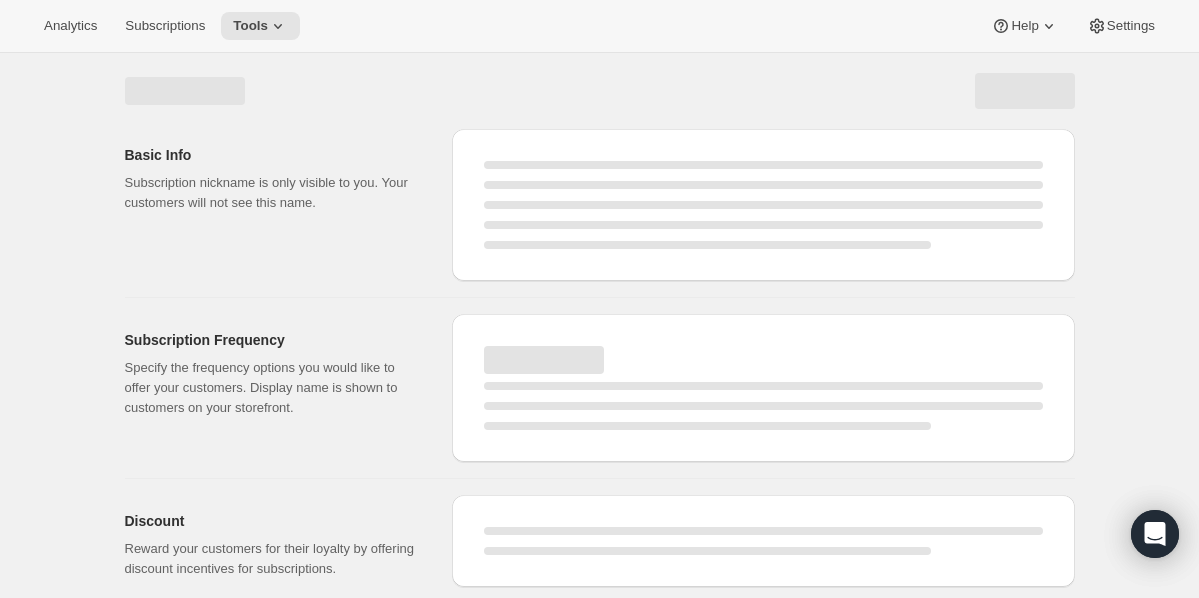 select on "WEEK" 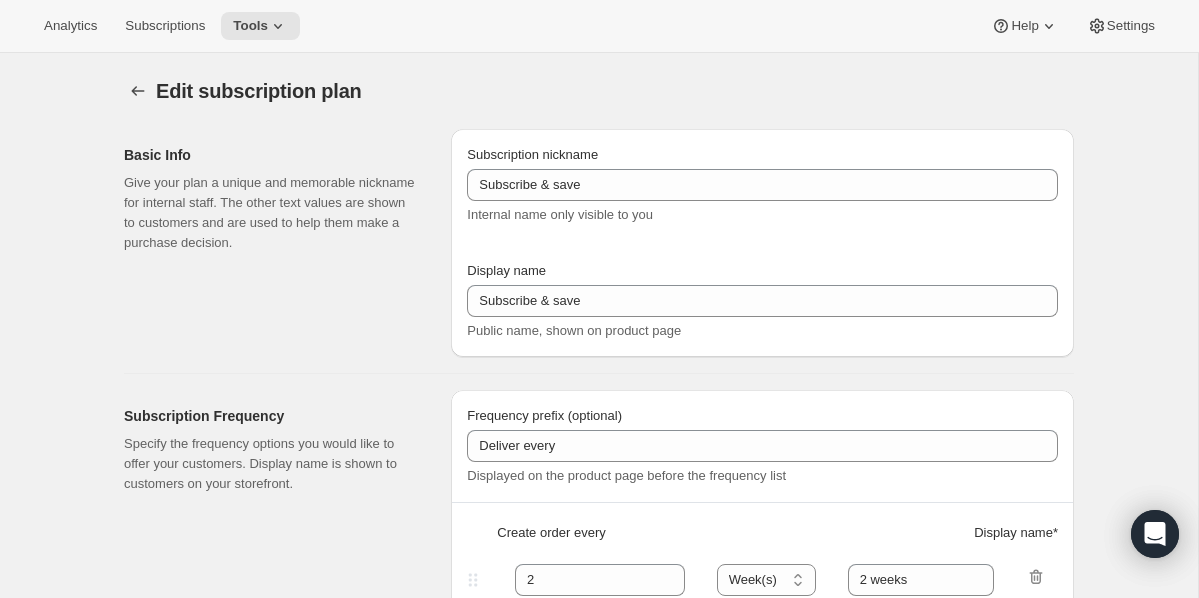 type on "Meat - Pay As You Go - 10%" 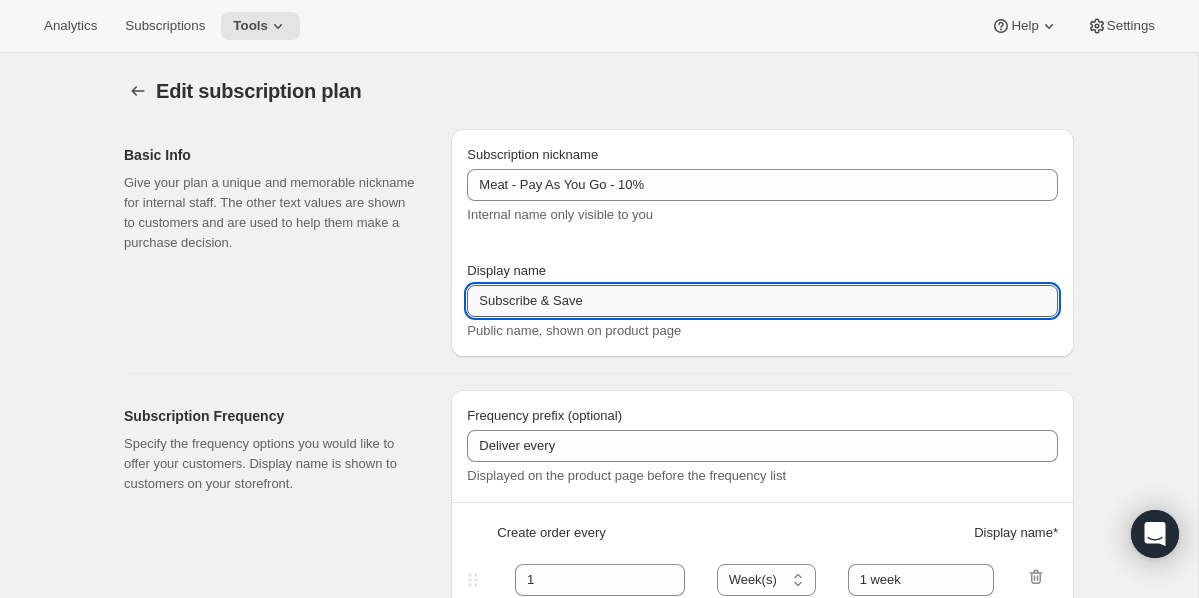 click on "Subscribe & Save" at bounding box center (762, 301) 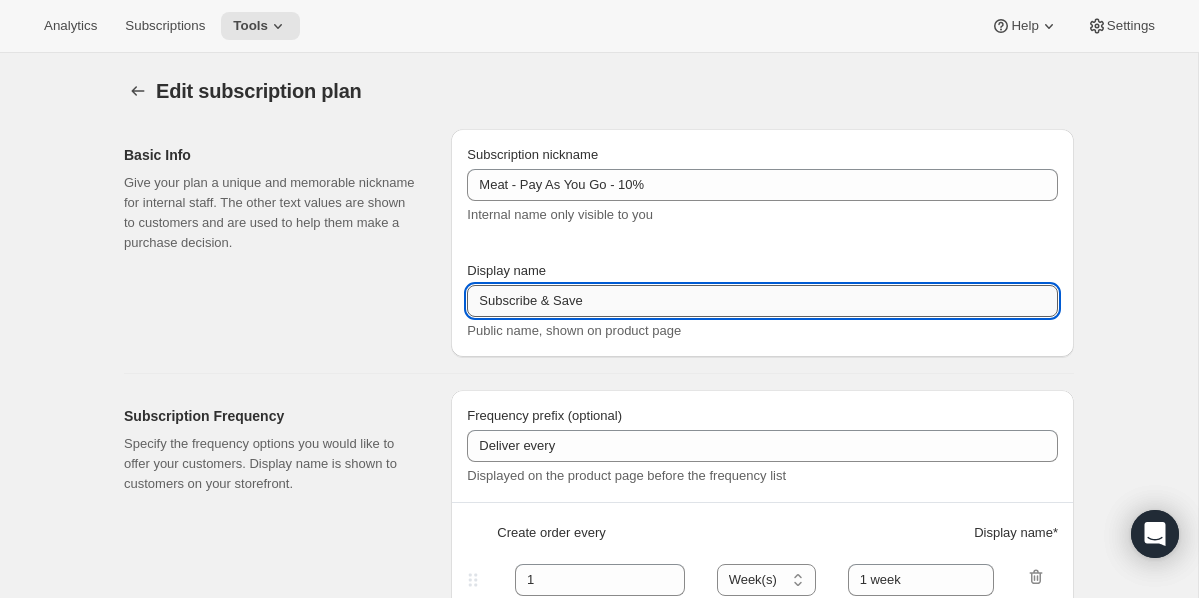 click on "Subscribe & Save" at bounding box center (762, 301) 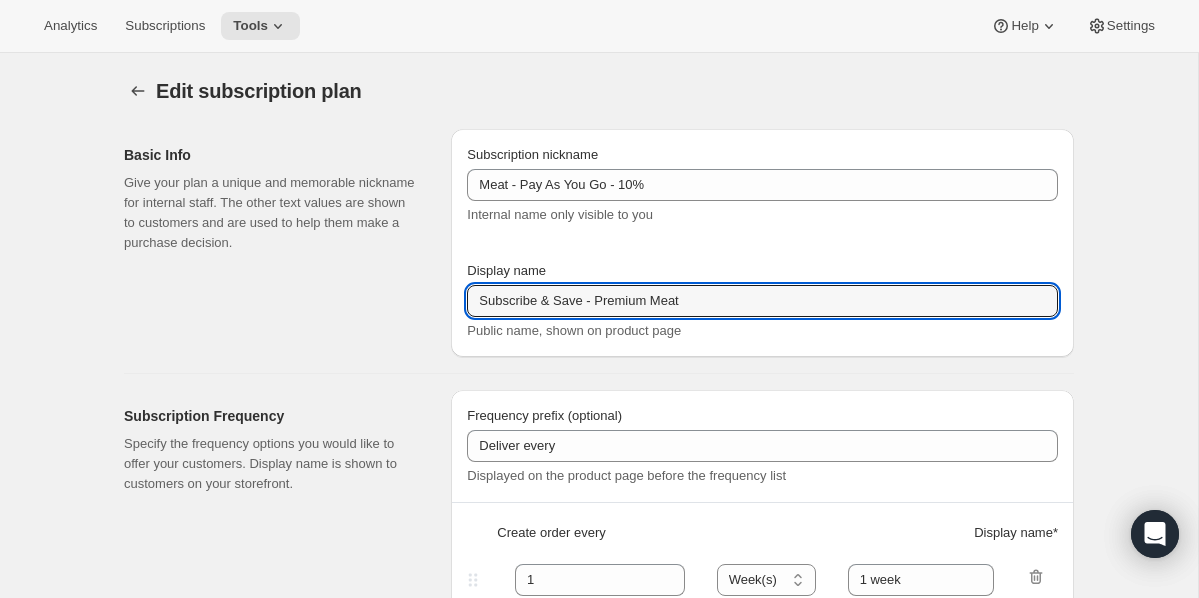 type on "Subscribe & Save - Premium Meat" 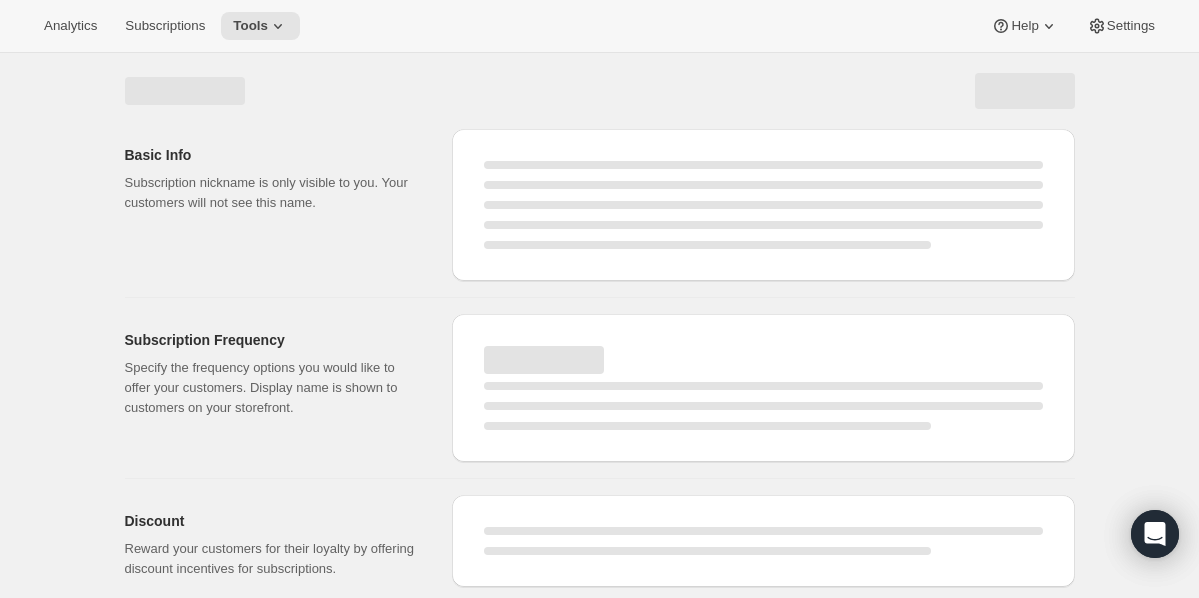 select on "WEEK" 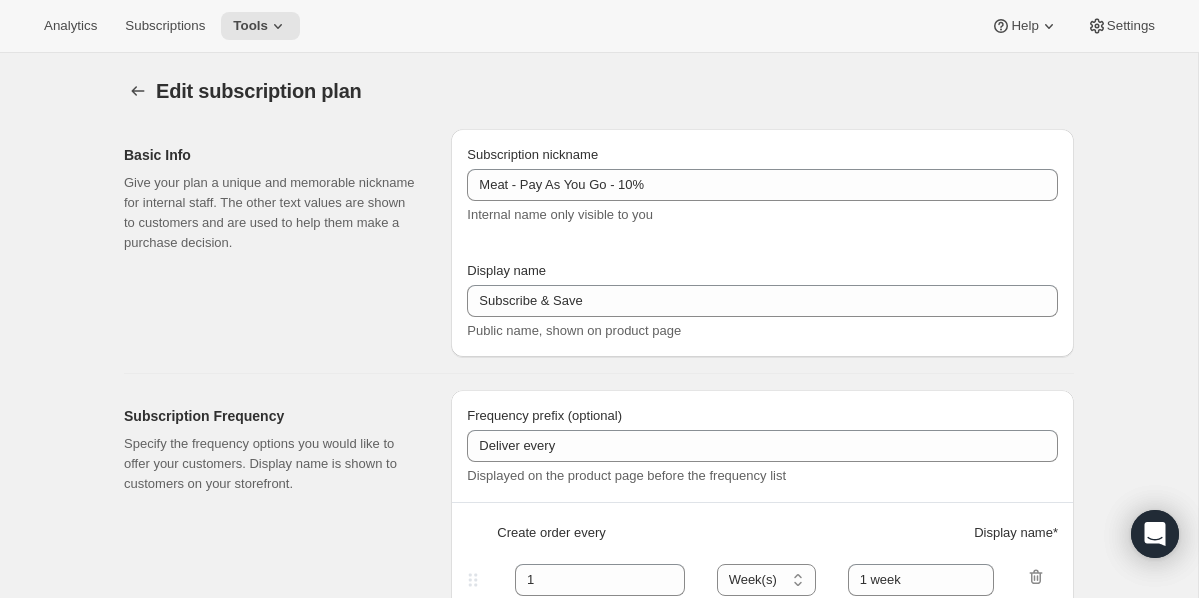 type on "Subscribe & Save - Premium Meat" 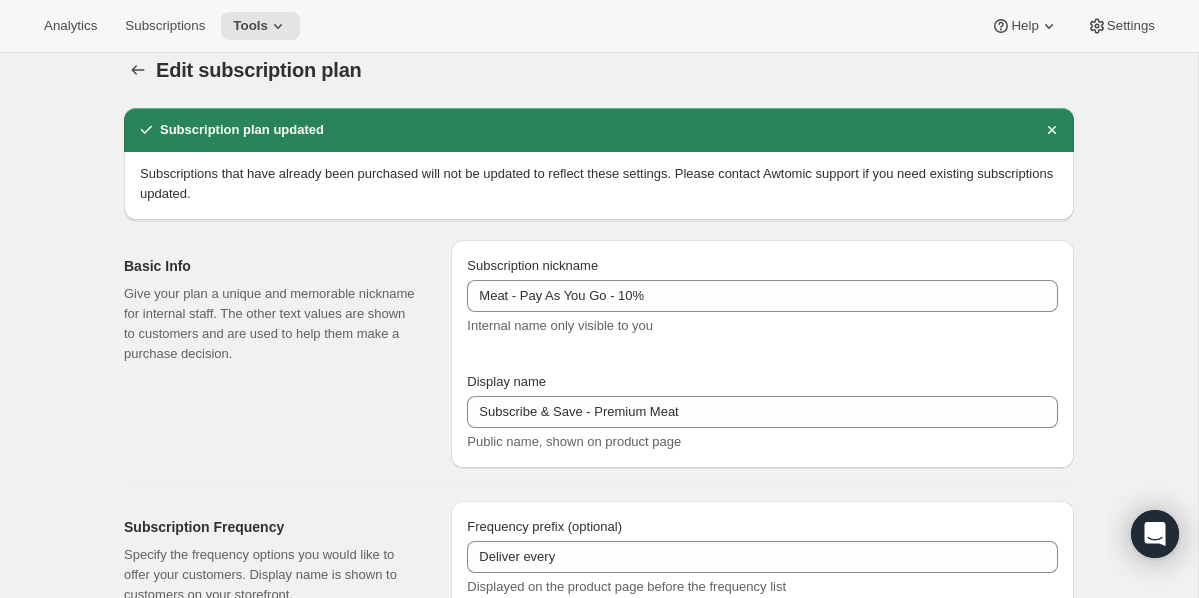 scroll, scrollTop: 0, scrollLeft: 0, axis: both 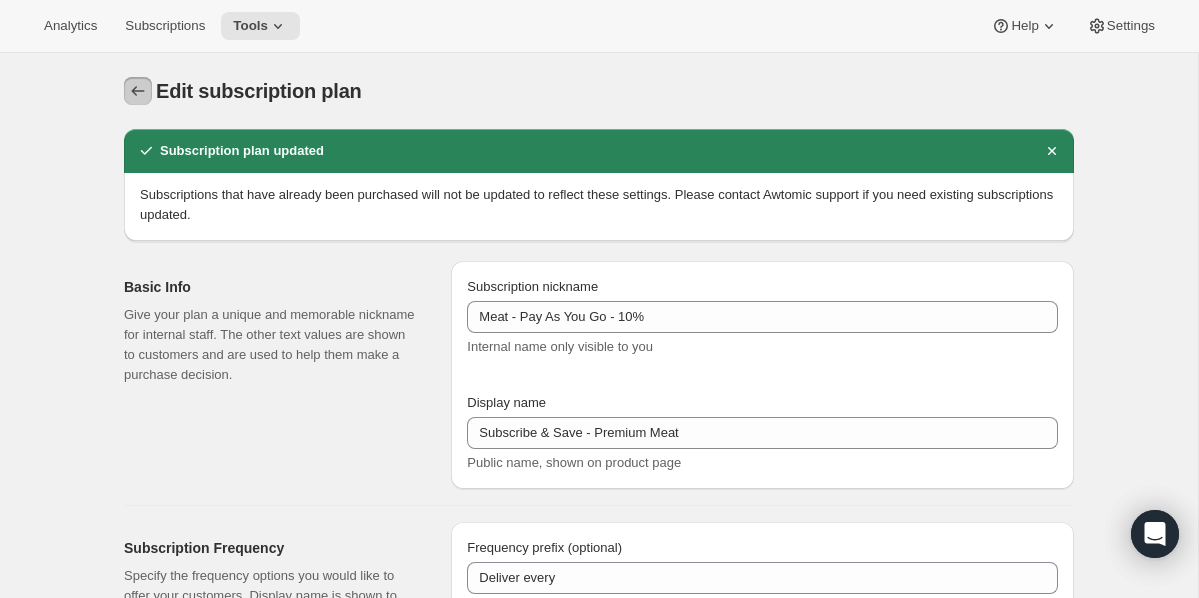click at bounding box center [138, 91] 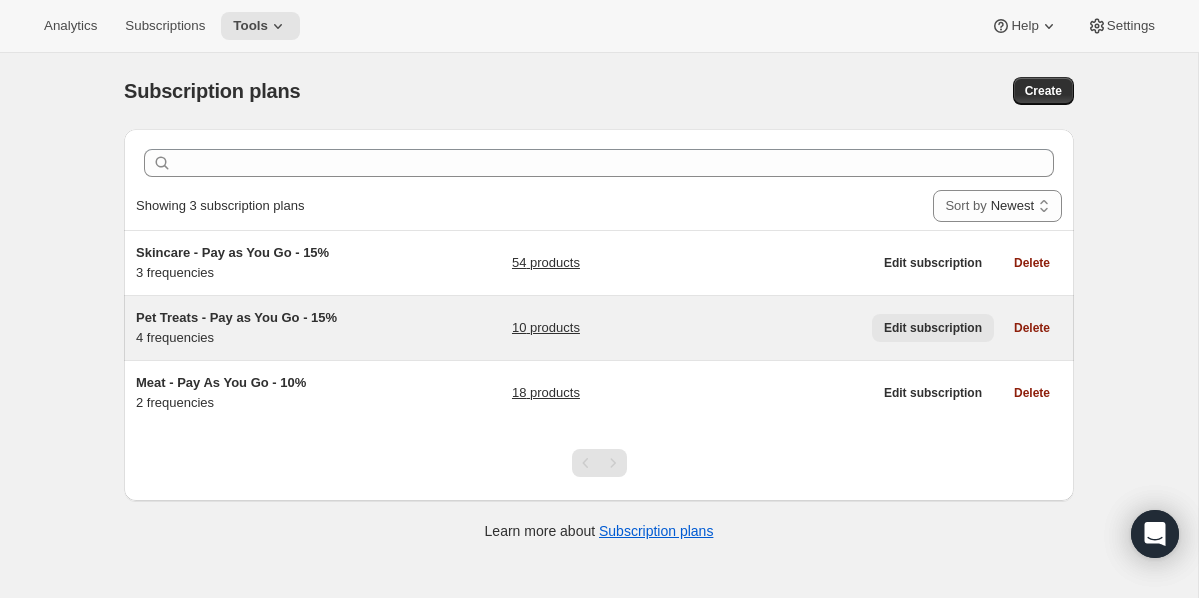 click on "Edit subscription" at bounding box center (933, 328) 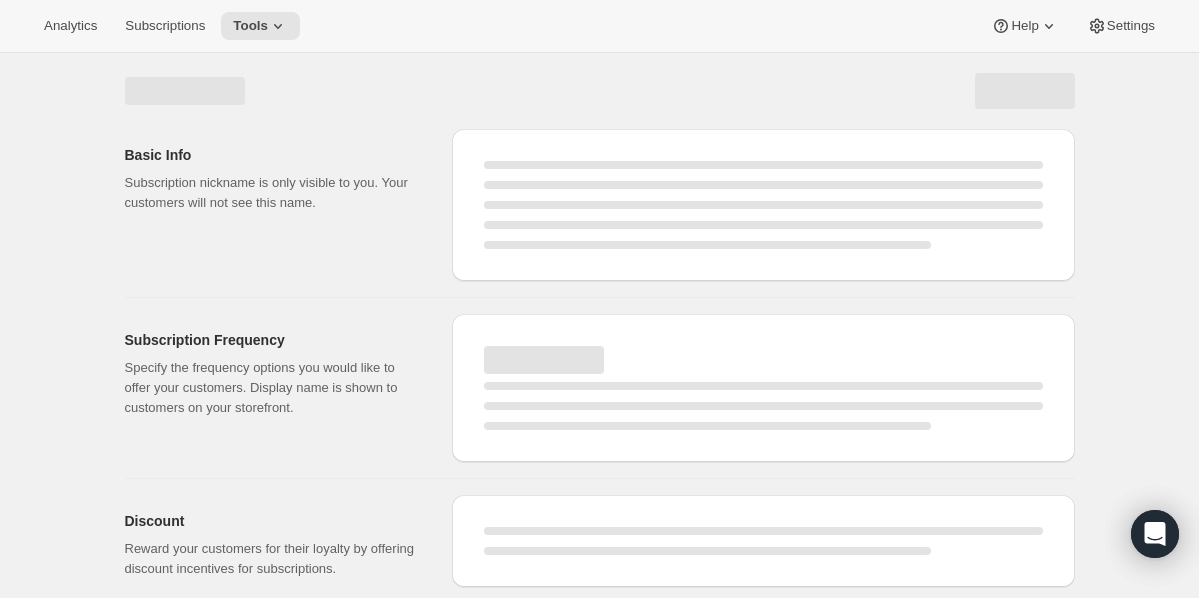 select on "WEEK" 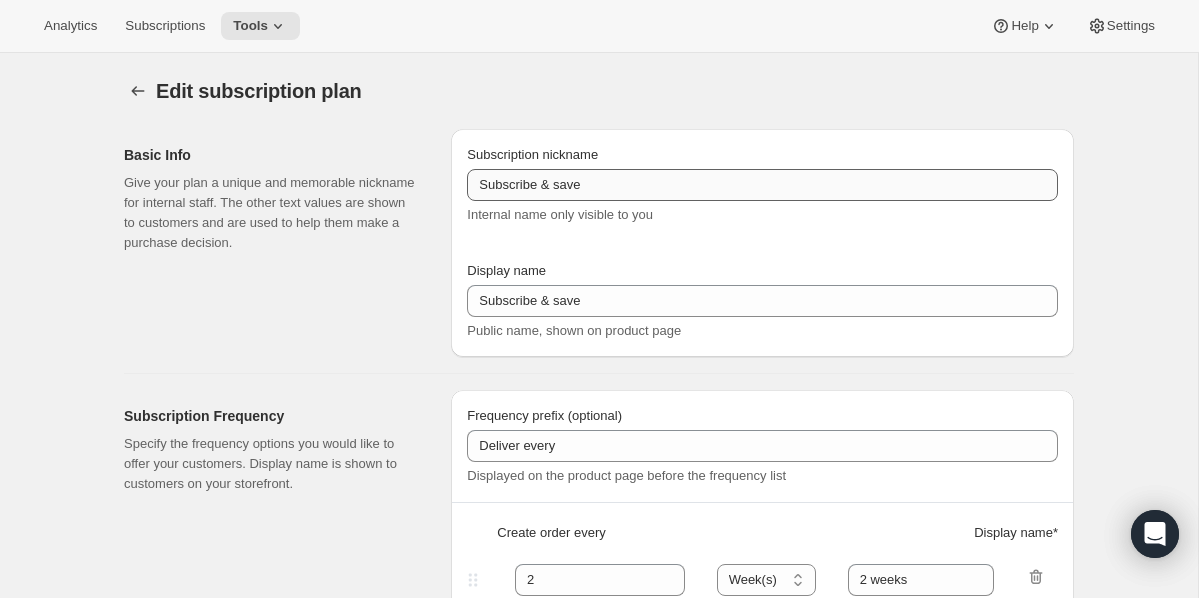 type on "Pet Treats - Pay as You Go - 15%" 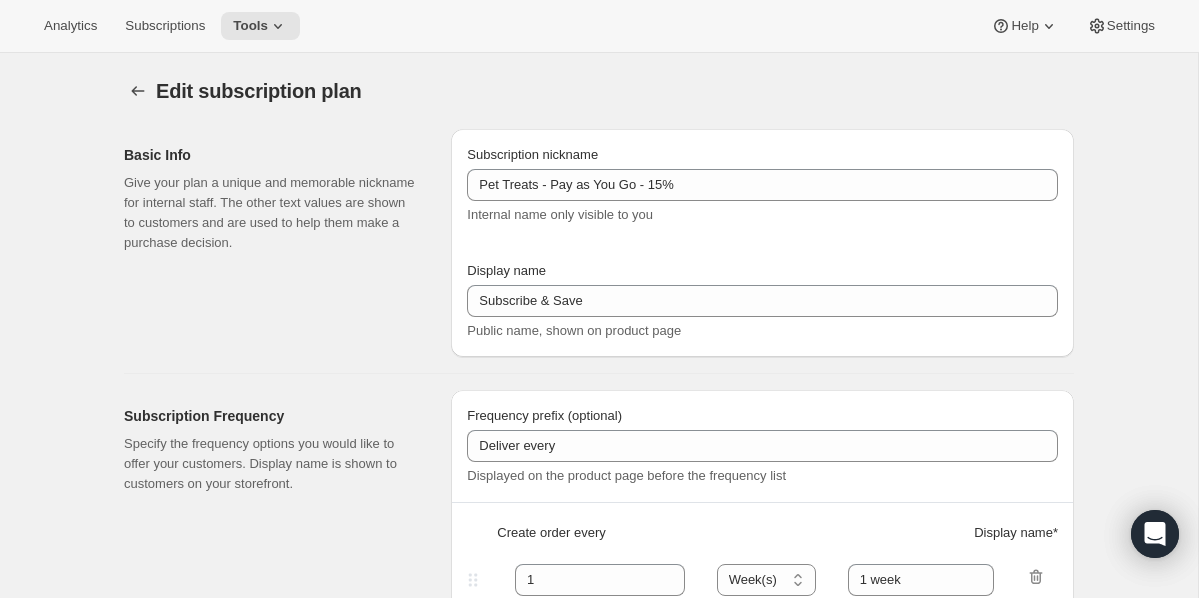 select on "WEEK" 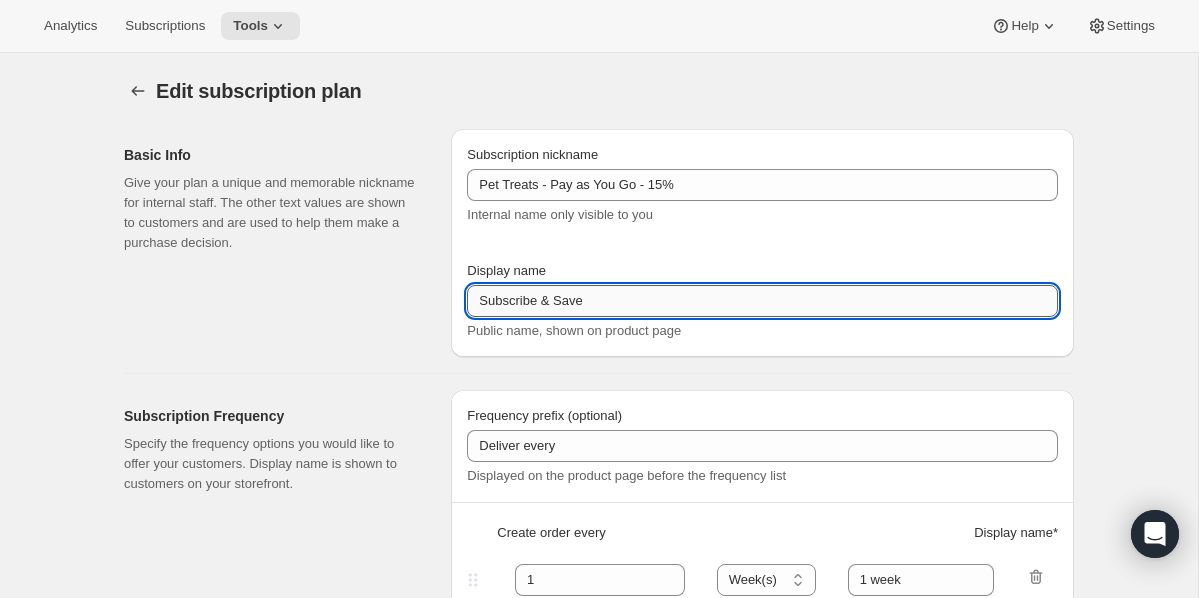 click on "Subscribe & Save" at bounding box center (762, 301) 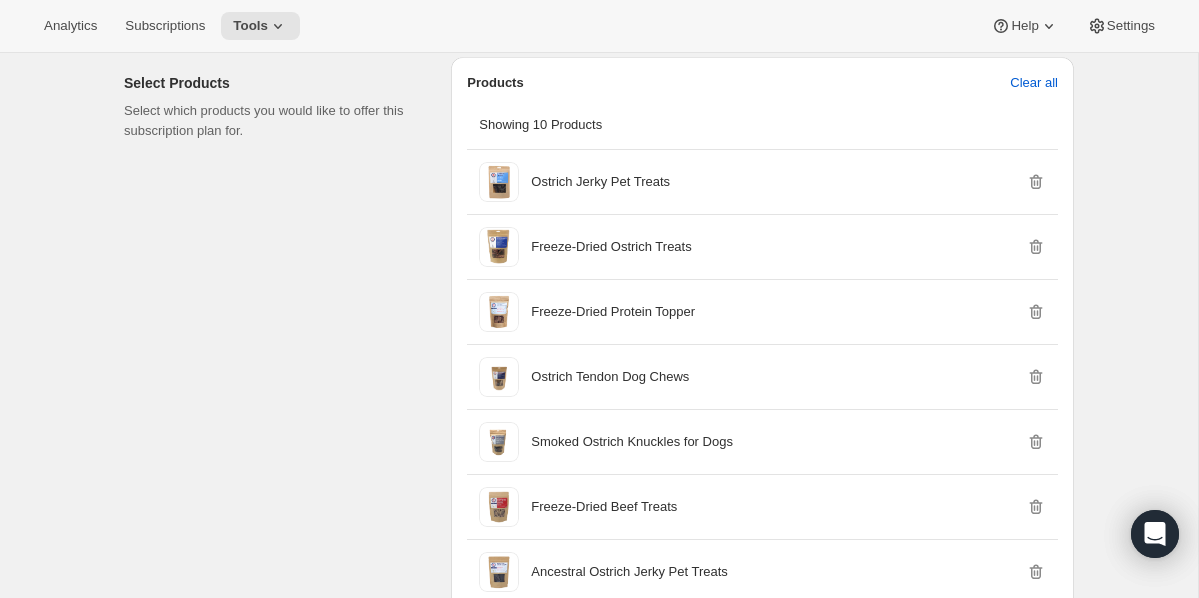 scroll, scrollTop: 0, scrollLeft: 0, axis: both 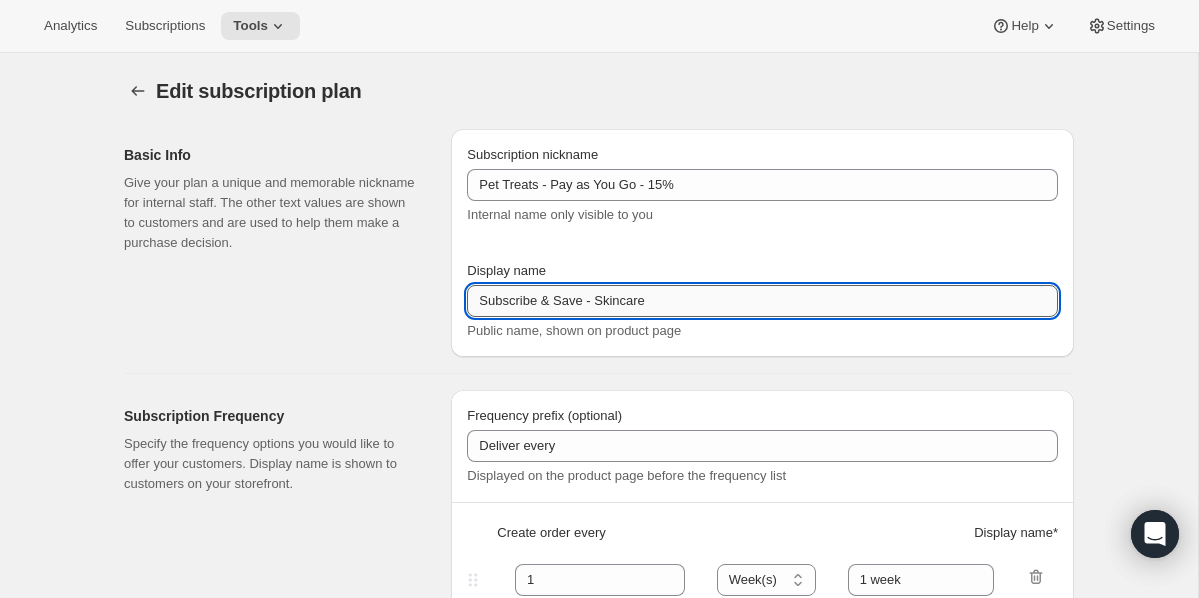 drag, startPoint x: 672, startPoint y: 300, endPoint x: 603, endPoint y: 301, distance: 69.00725 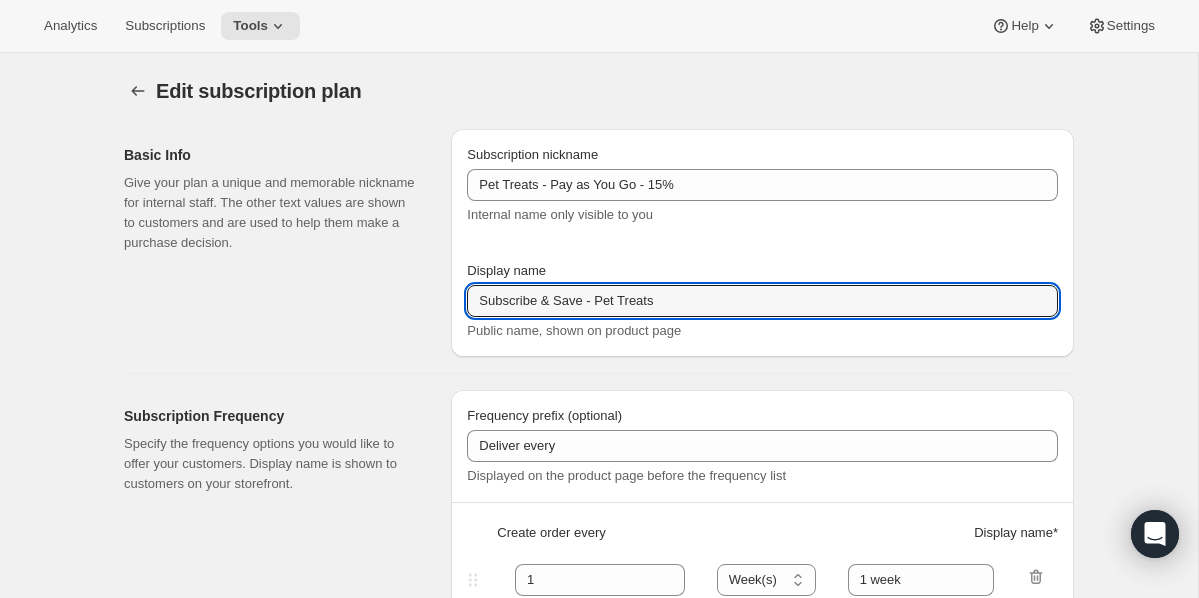 type on "Subscribe & Save - Pet Treats" 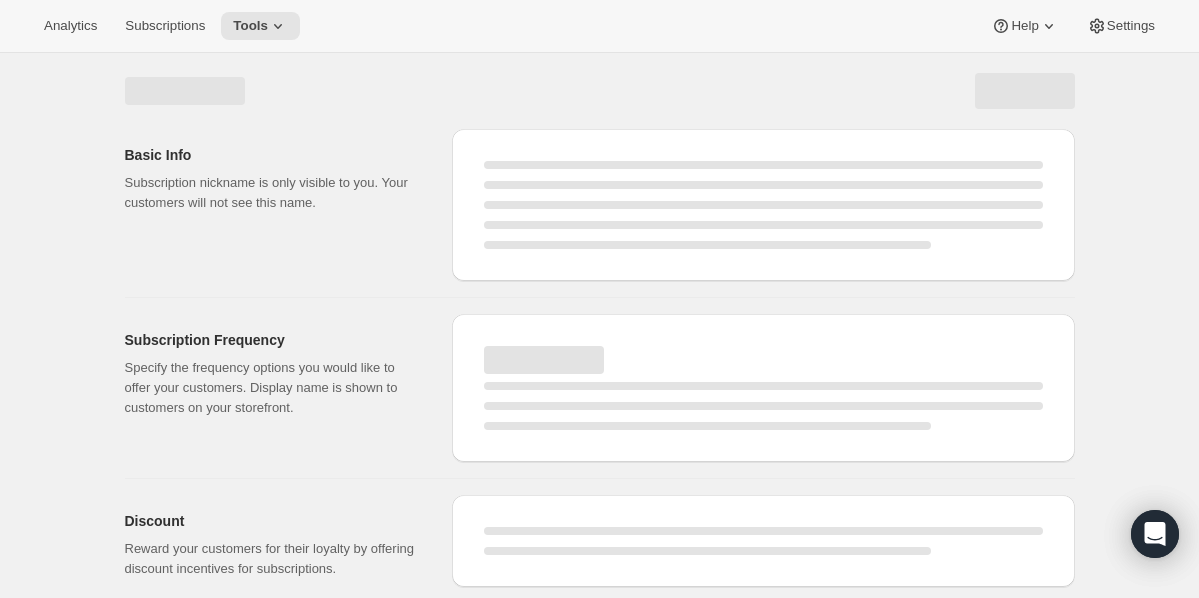 select on "WEEK" 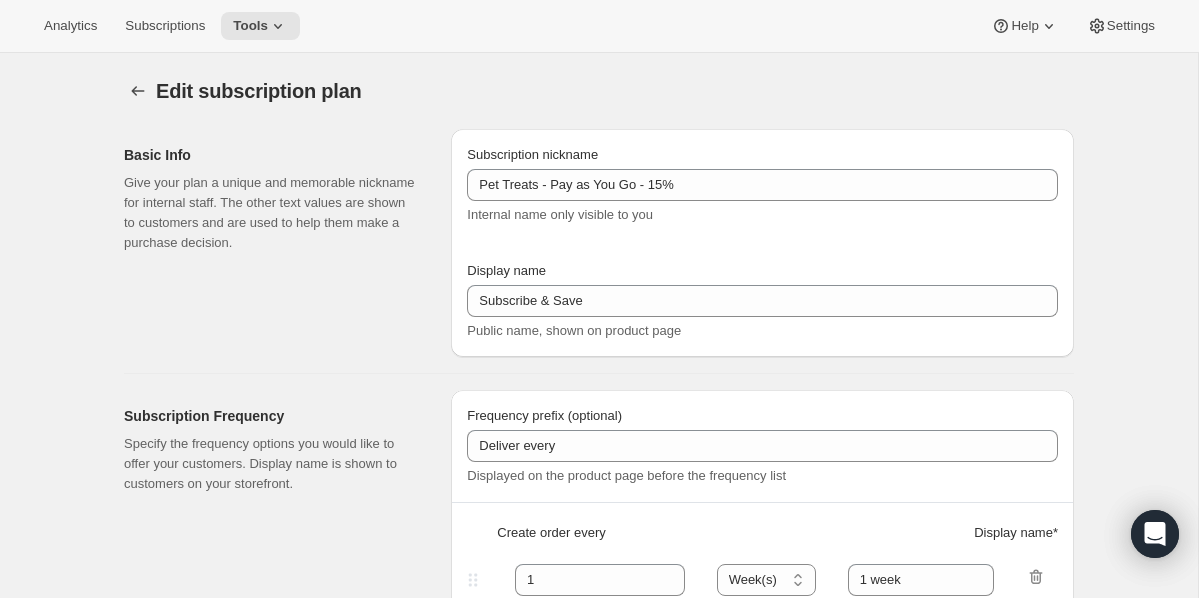 type on "Subscribe & Save - Pet Treats" 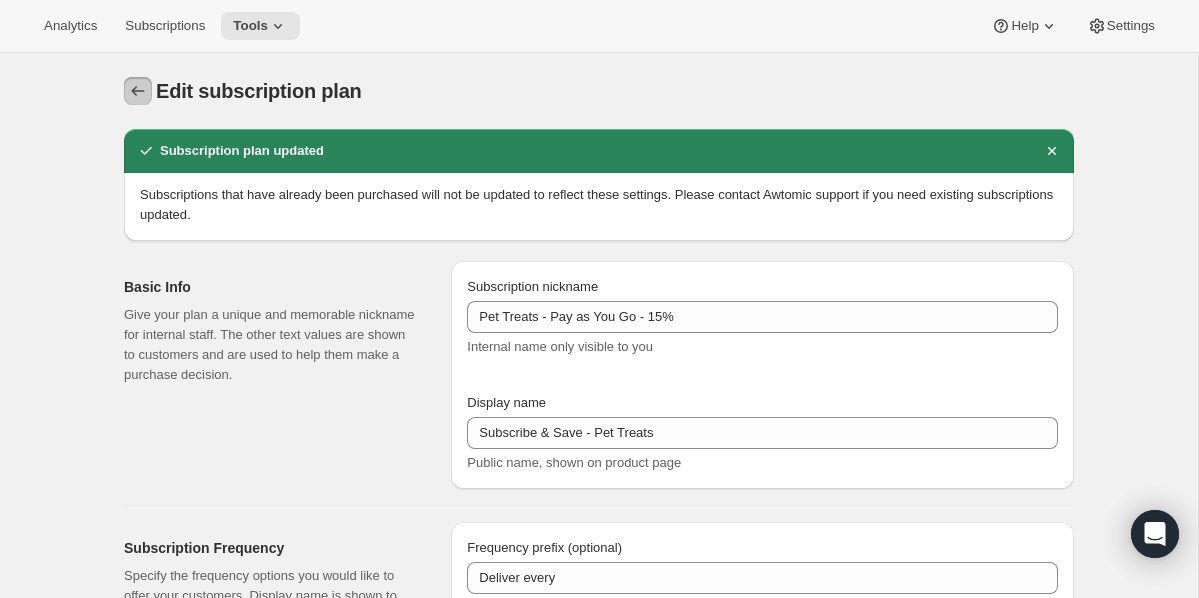 click 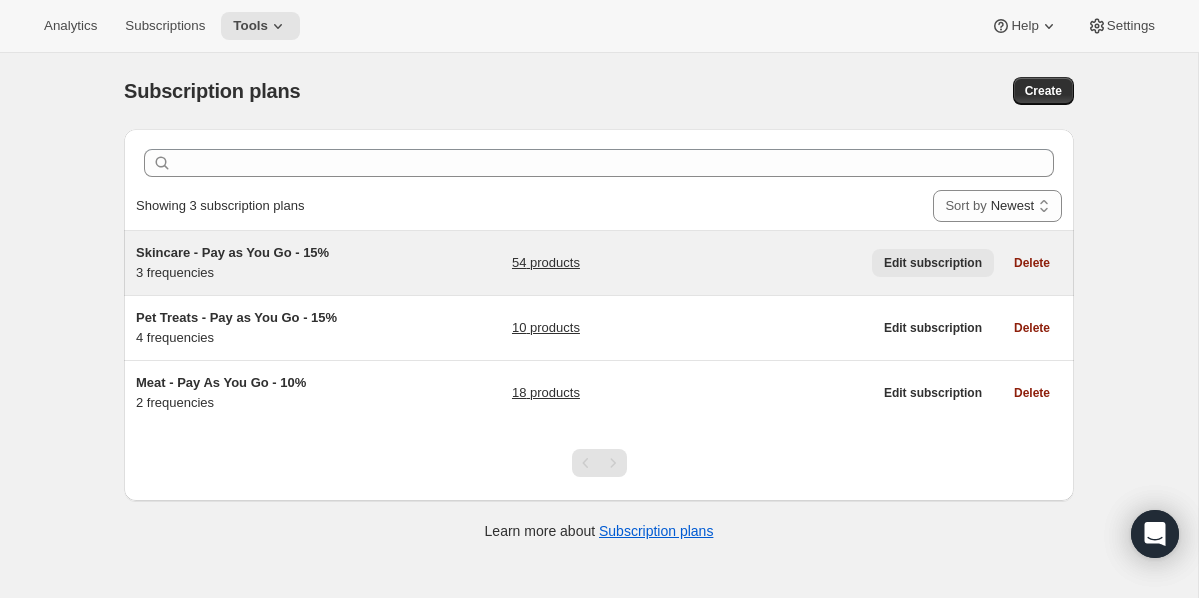 click on "Edit subscription" at bounding box center [933, 263] 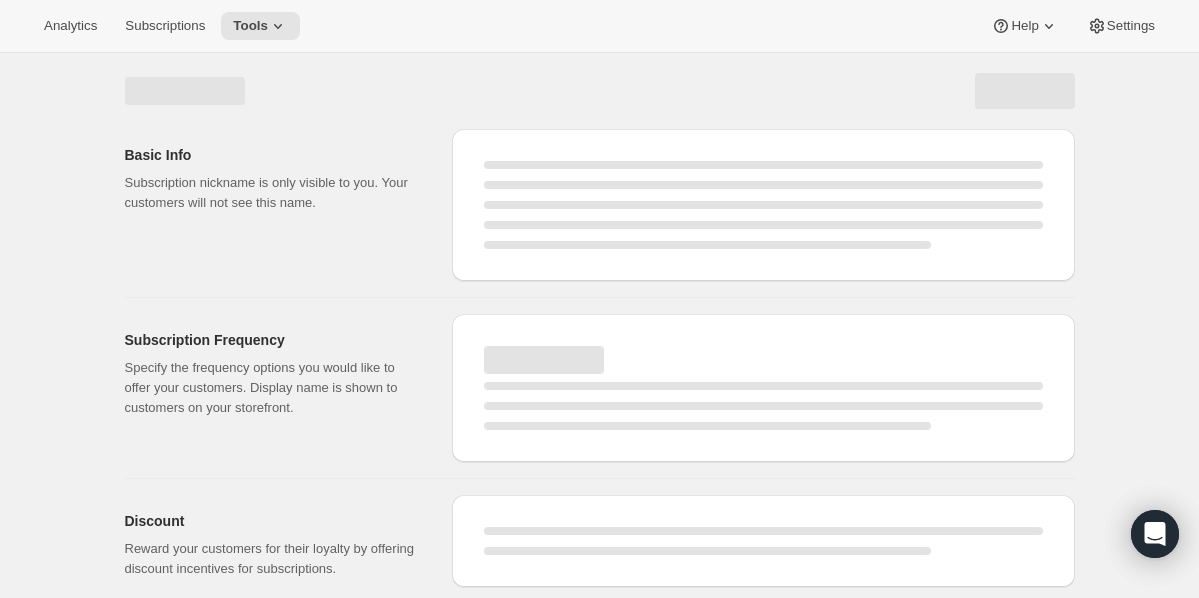 select on "WEEK" 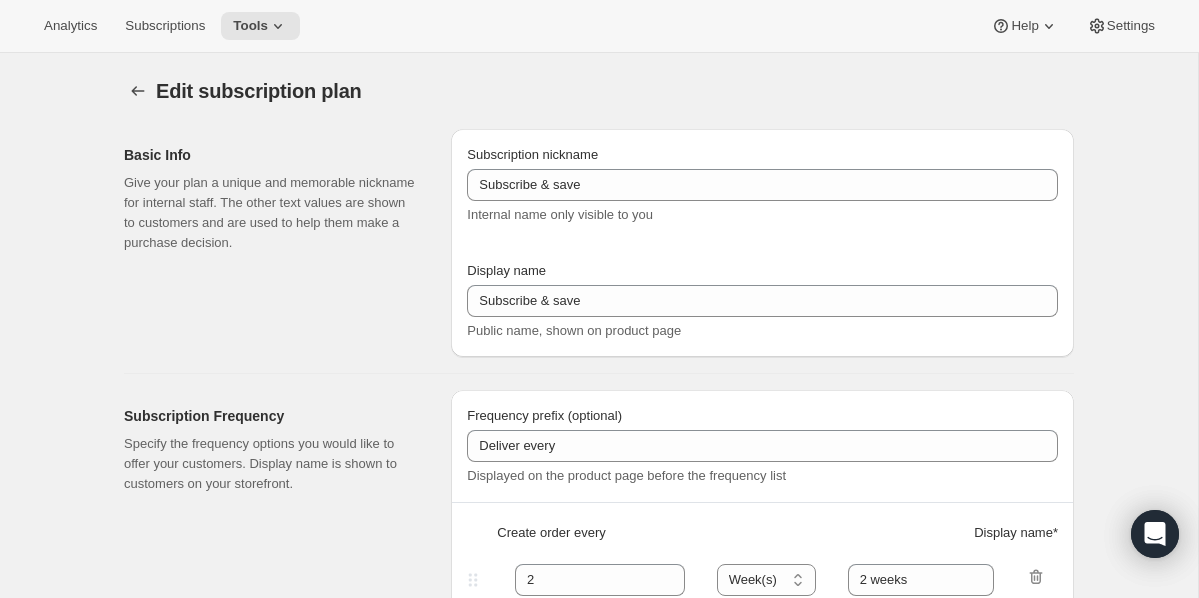 type on "Skincare - Pay as You Go - 15%" 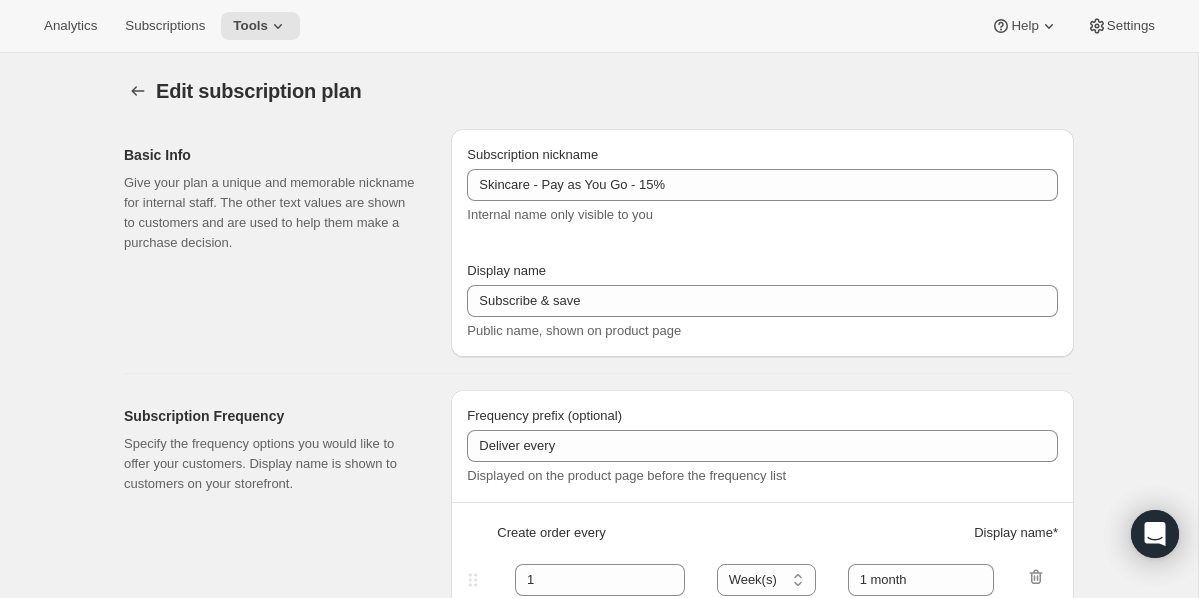 select on "MONTH" 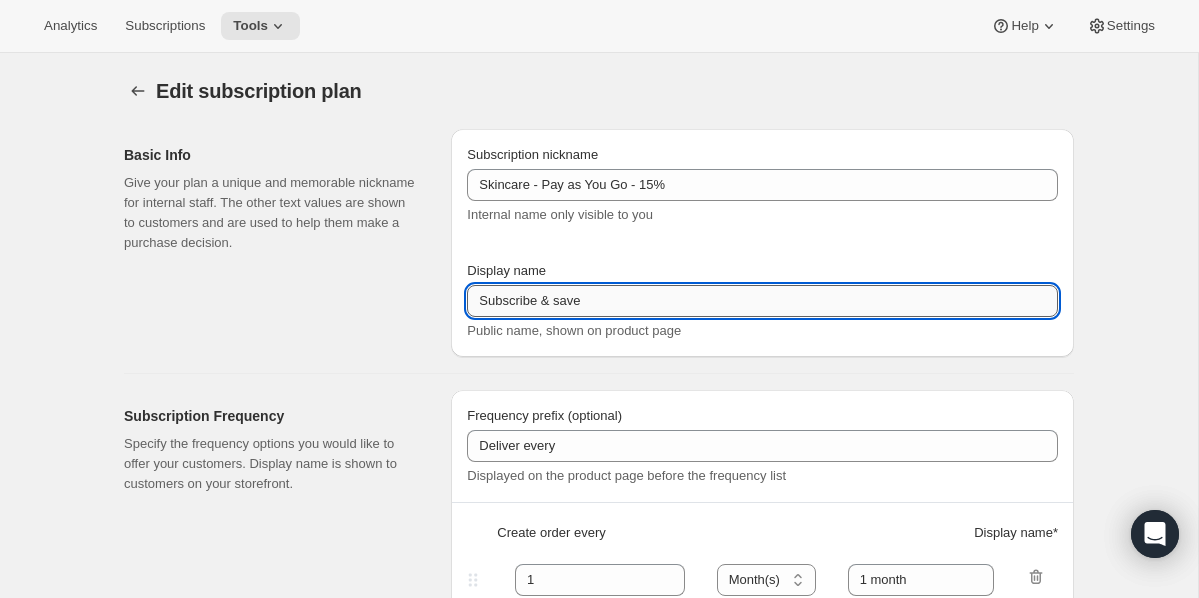 click on "Subscribe & save" at bounding box center [762, 301] 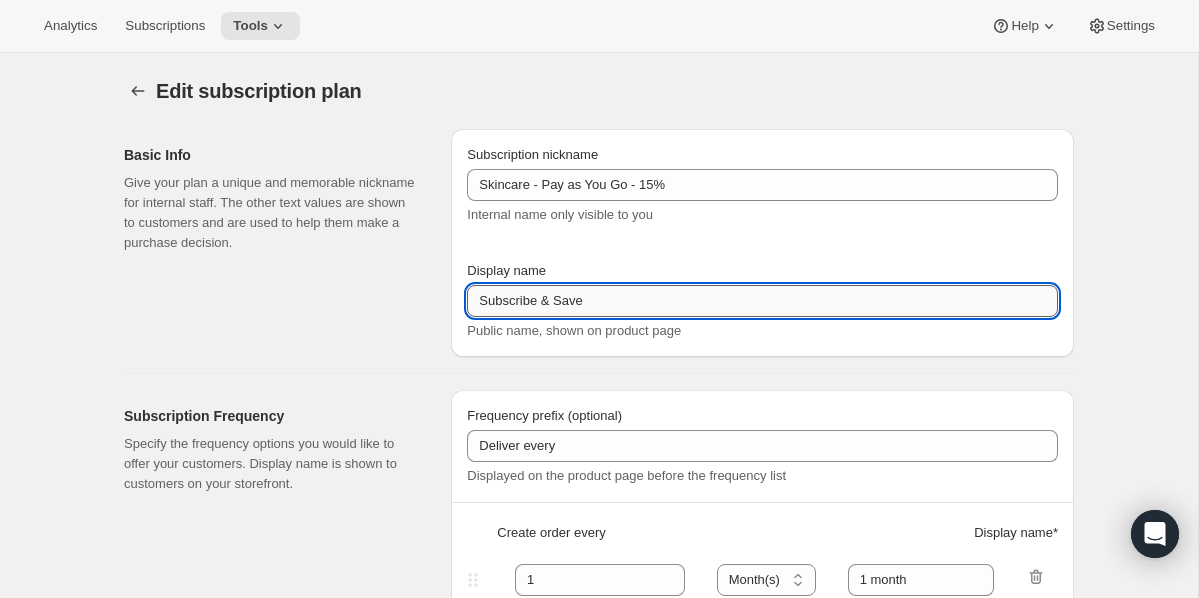 click on "Subscribe & Save" at bounding box center (762, 301) 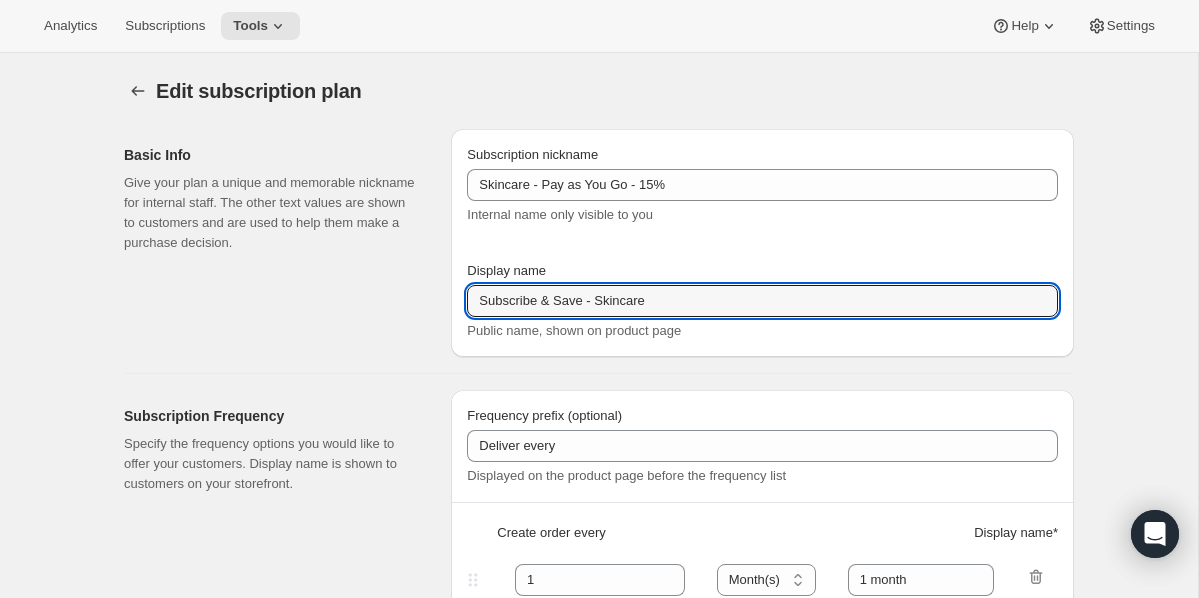 drag, startPoint x: 608, startPoint y: 297, endPoint x: 642, endPoint y: 85, distance: 214.7091 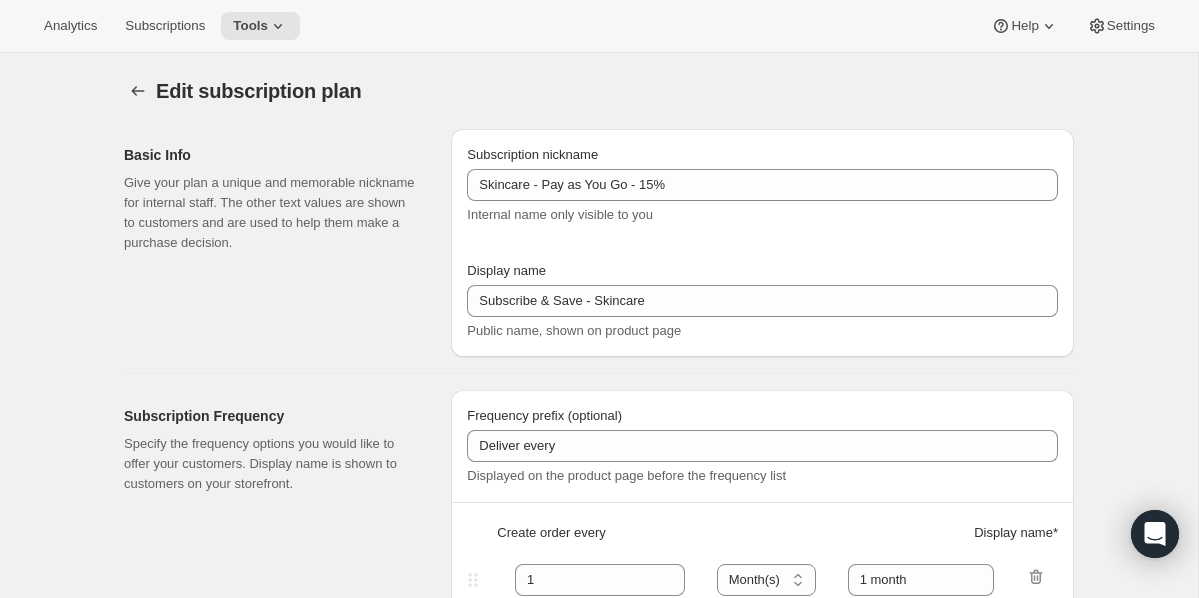 click on "Display name Subscribe & Save - Skincare Public name, shown on product page" at bounding box center (762, 301) 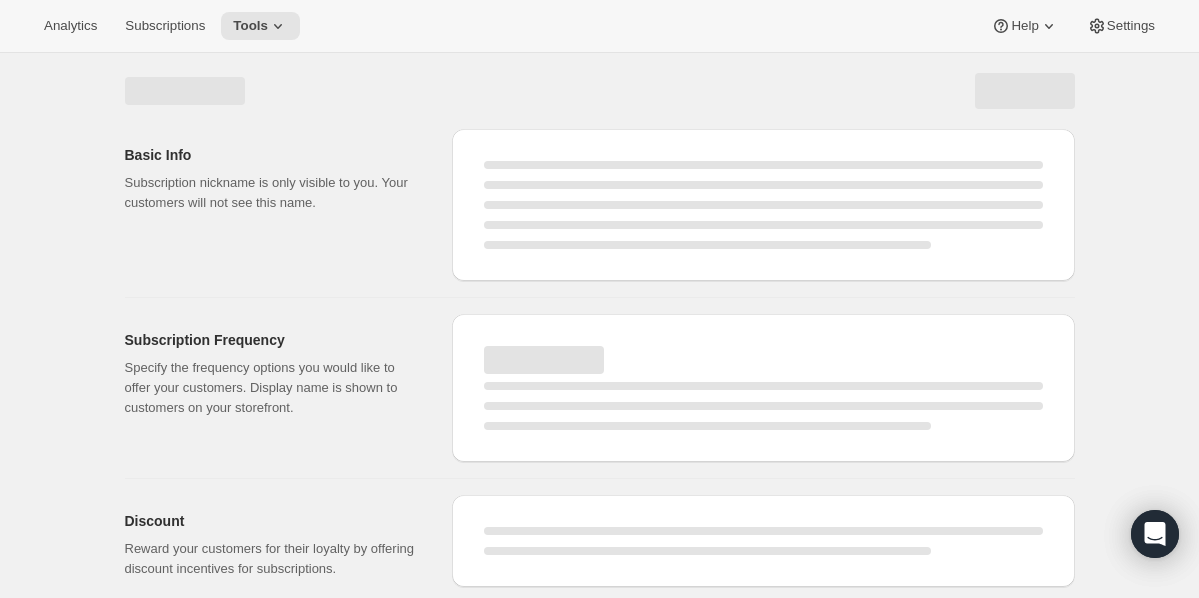 select on "MONTH" 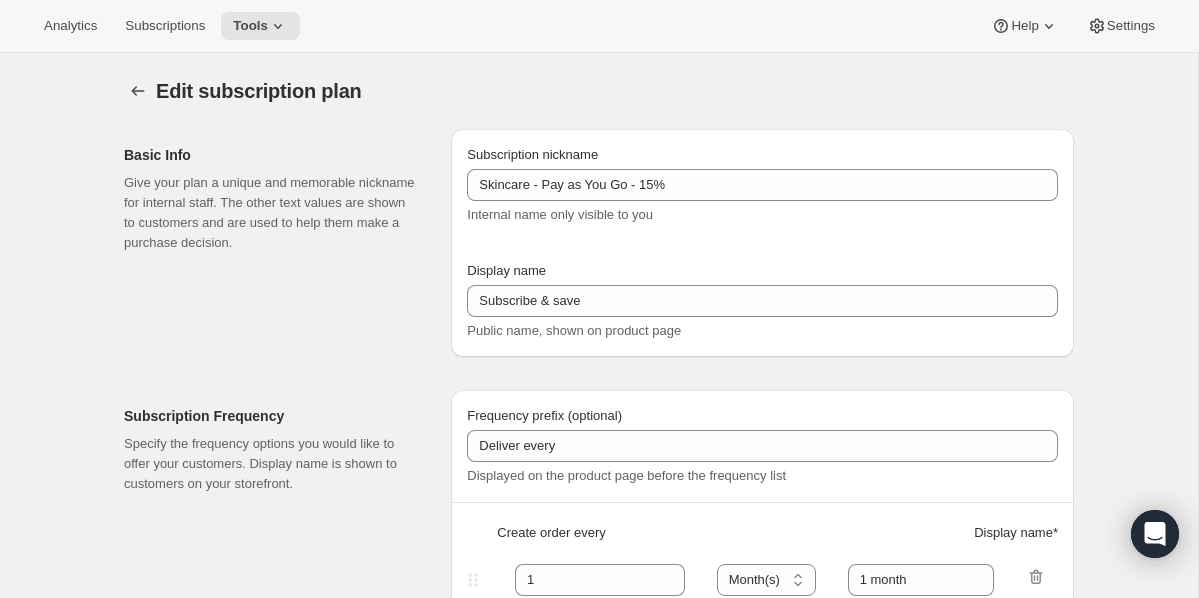 type on "Subscribe & Save - Skincare" 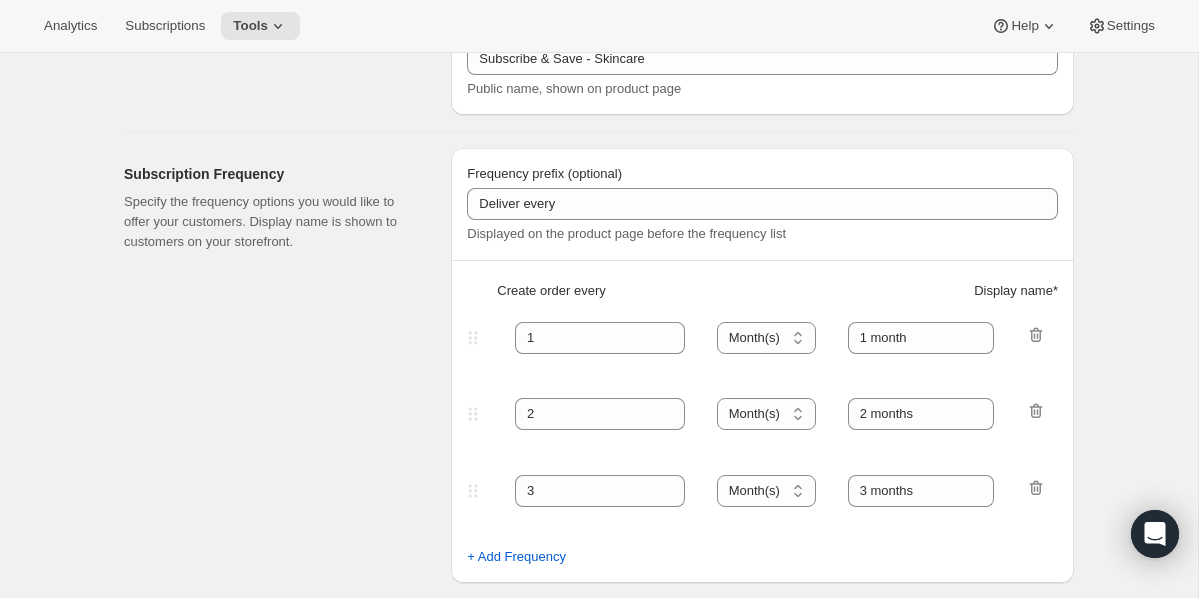 scroll, scrollTop: 0, scrollLeft: 0, axis: both 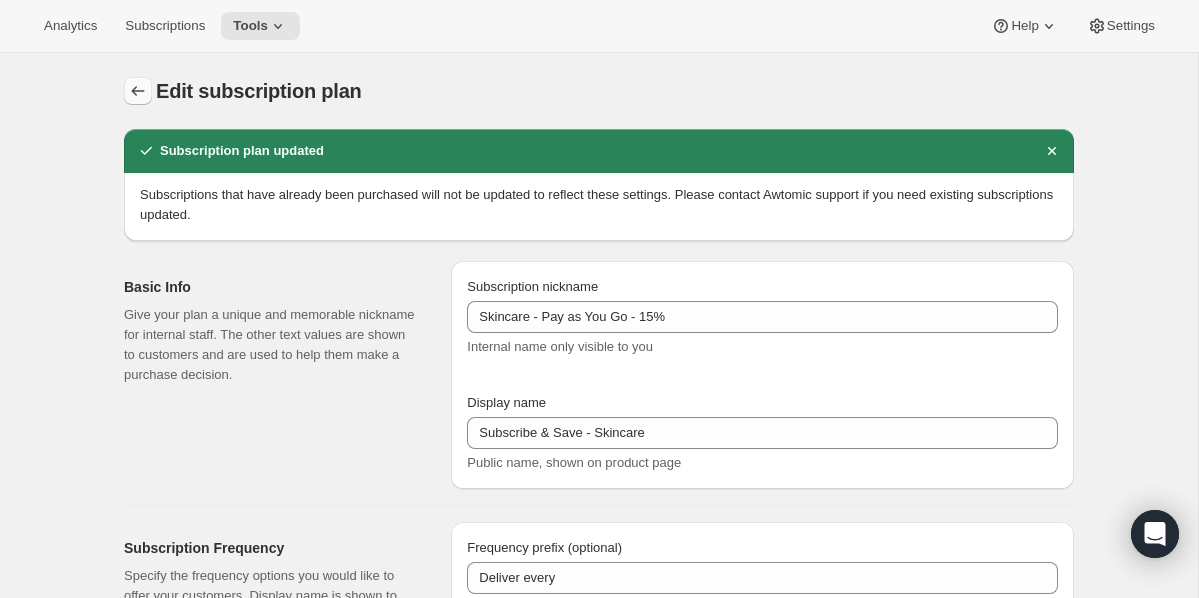 click at bounding box center [138, 91] 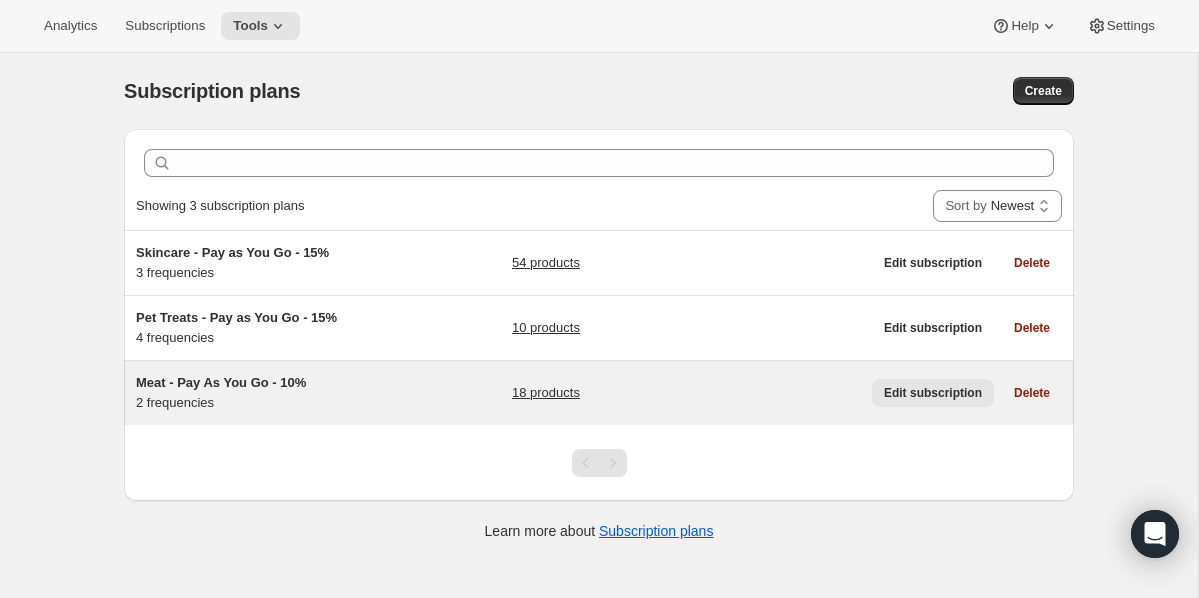 click on "Edit subscription" at bounding box center [933, 393] 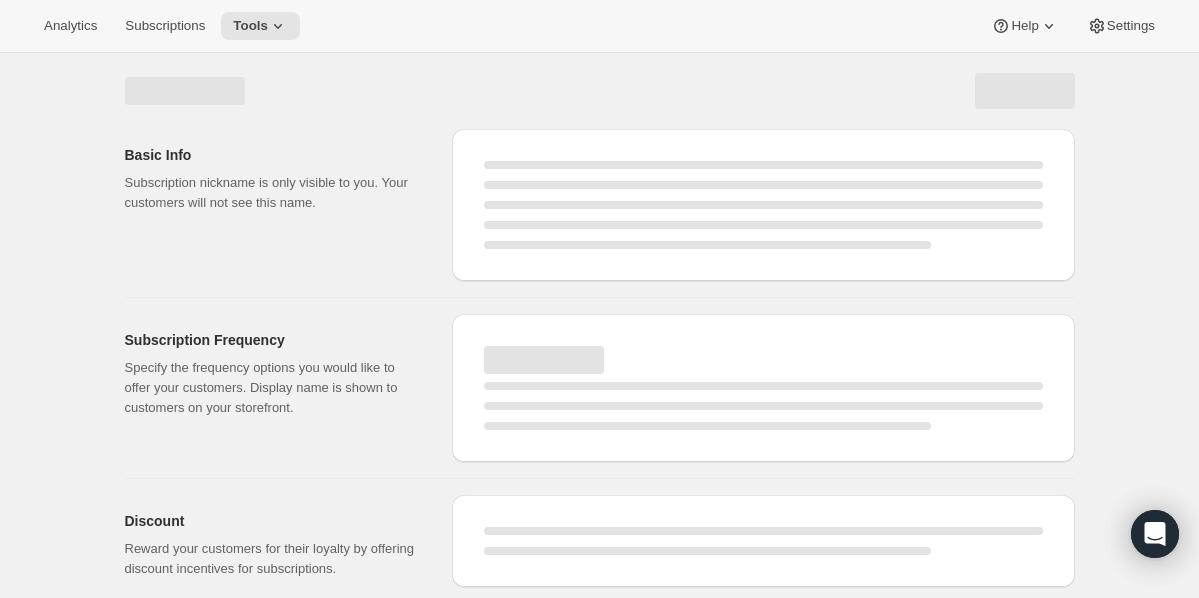 select on "WEEK" 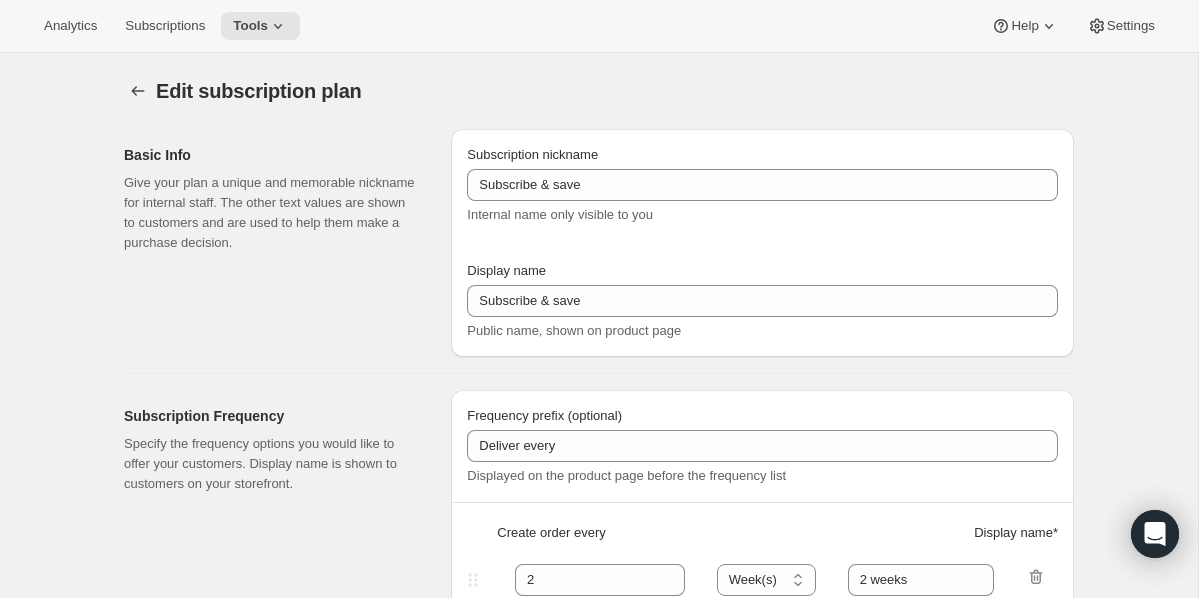 type on "Meat - Pay As You Go - 10%" 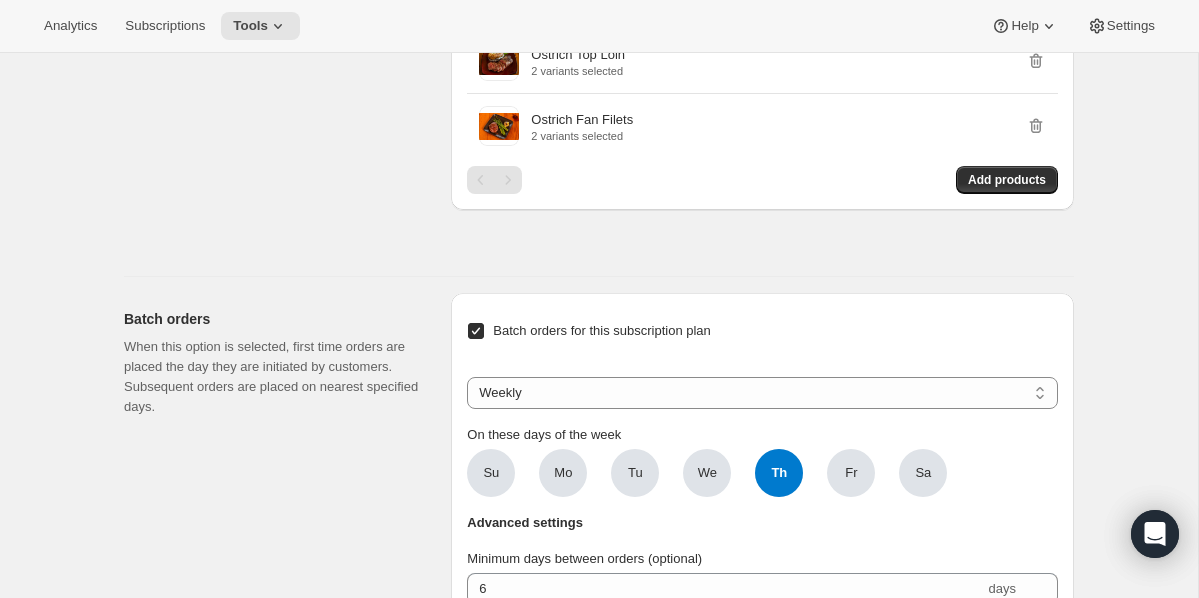 scroll, scrollTop: 2123, scrollLeft: 0, axis: vertical 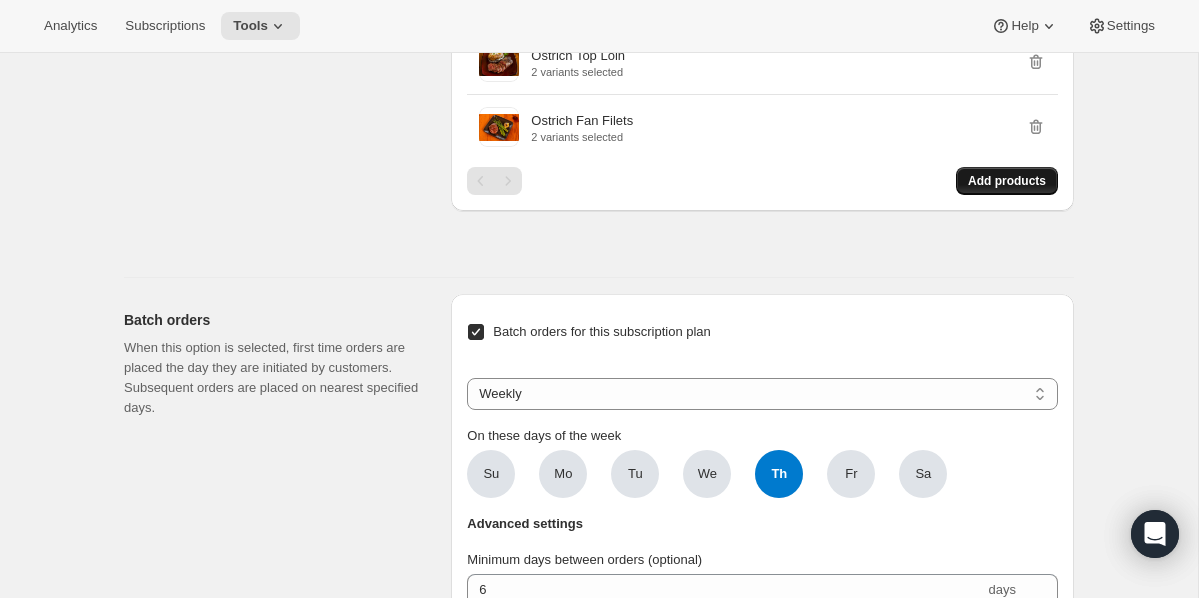 click on "Add products" at bounding box center (1007, 181) 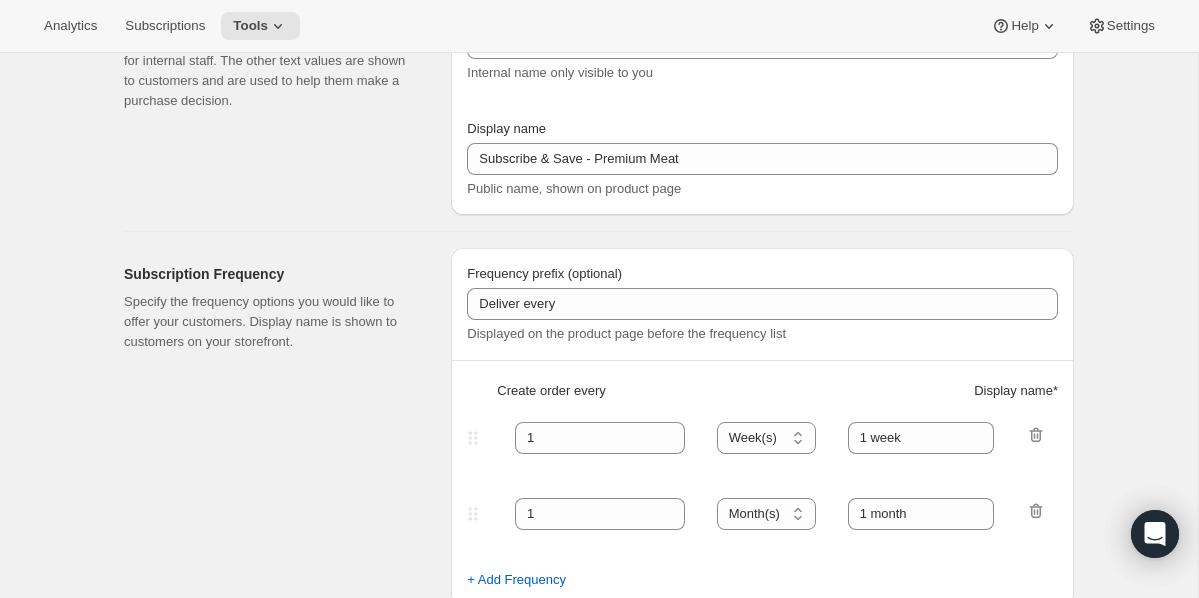scroll, scrollTop: 0, scrollLeft: 0, axis: both 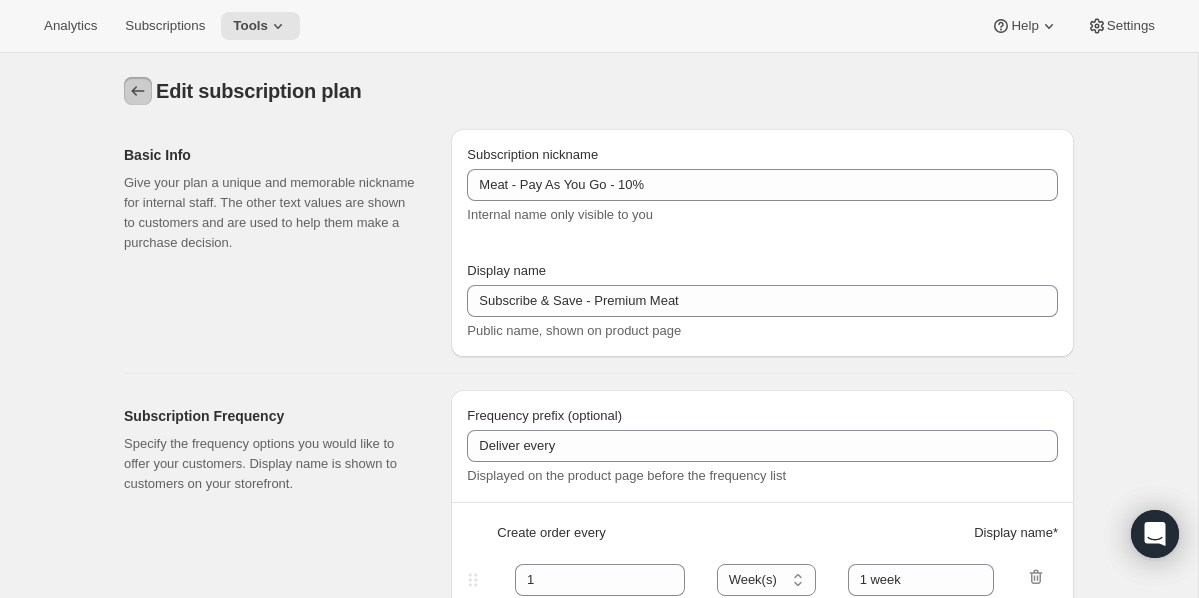 click 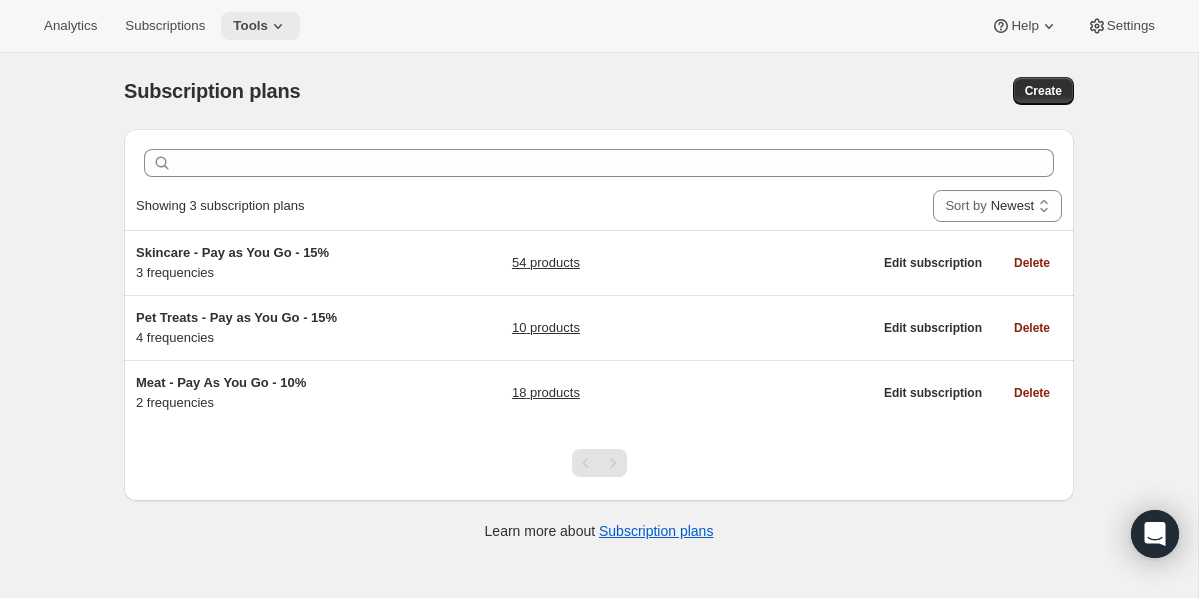 click on "Tools" at bounding box center [250, 26] 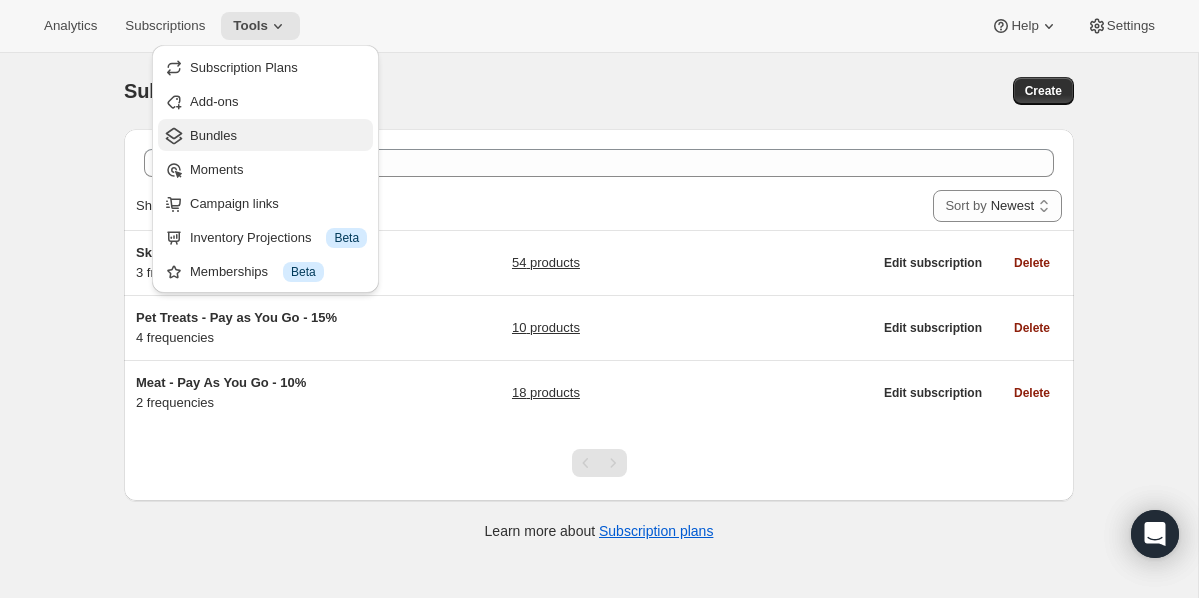 click on "Bundles" at bounding box center (213, 135) 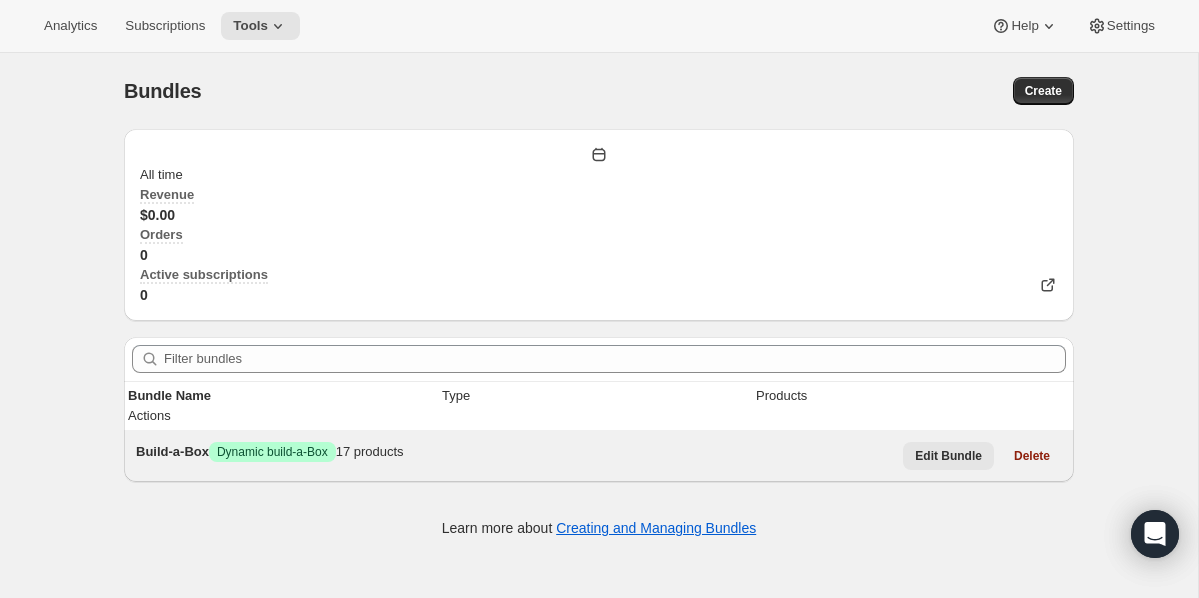 click on "Edit Bundle" at bounding box center [948, 456] 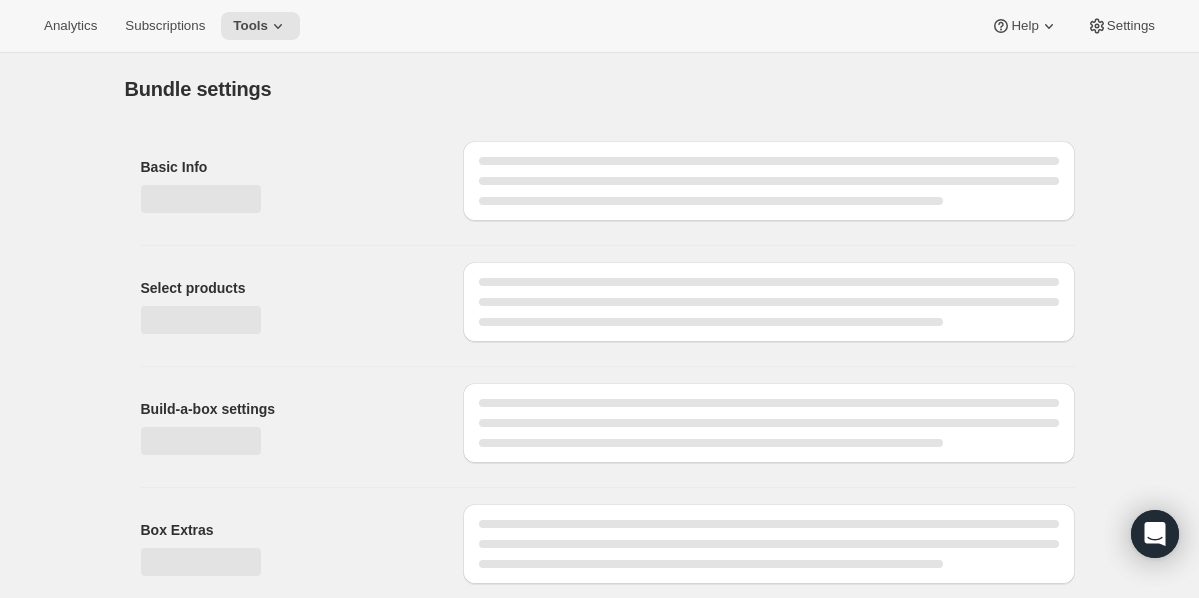 type on "Build-a-Box" 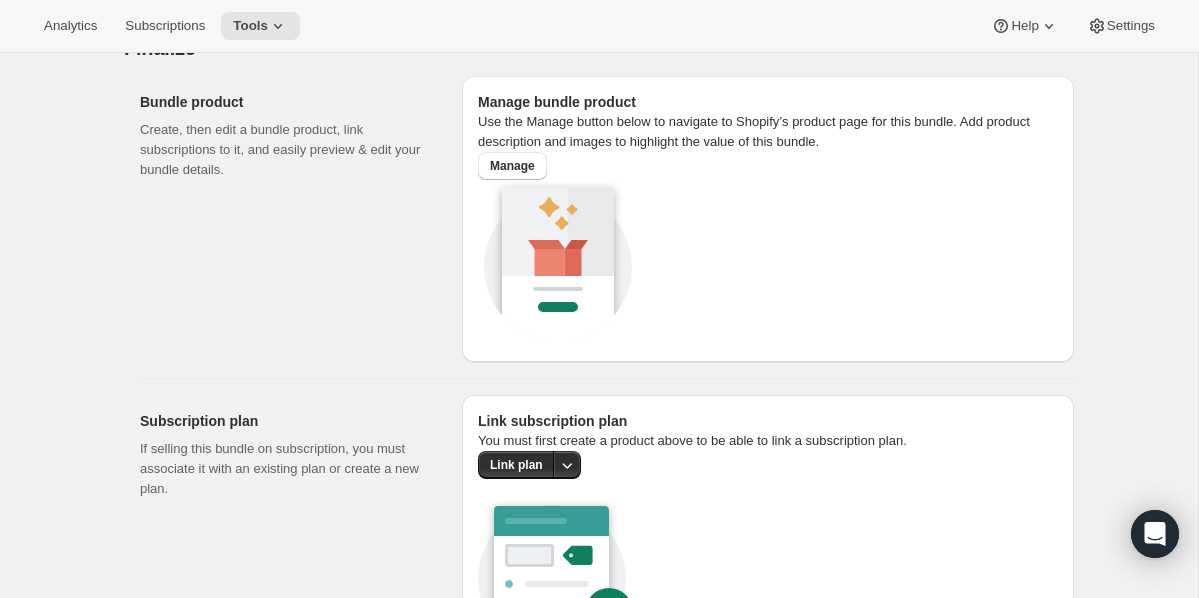 scroll, scrollTop: 2948, scrollLeft: 0, axis: vertical 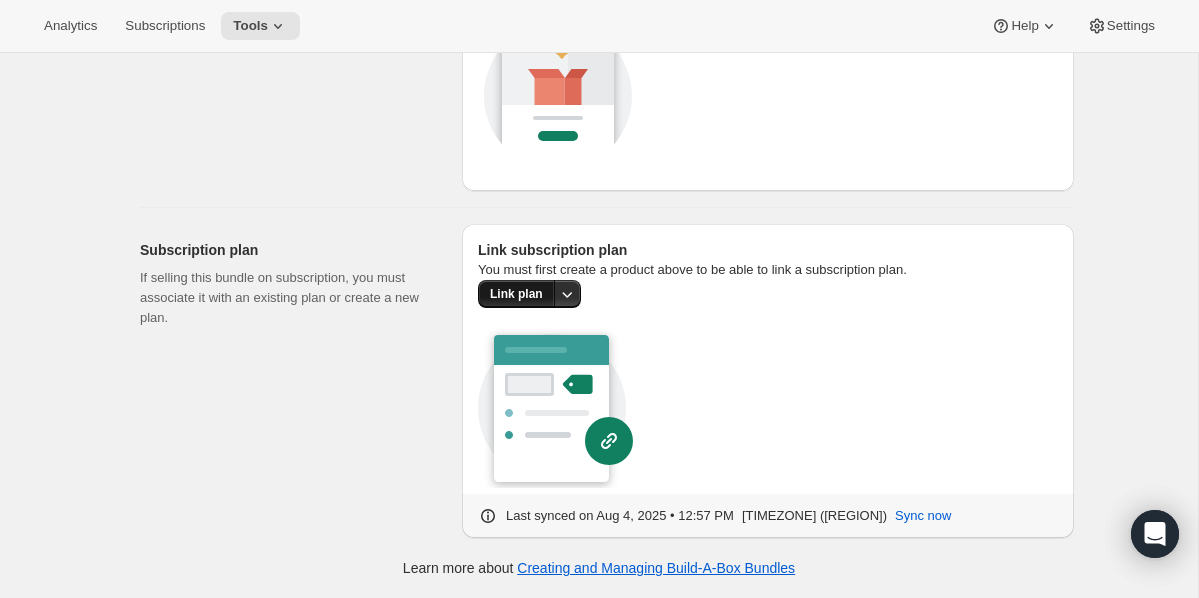 click on "Link plan" at bounding box center (516, 294) 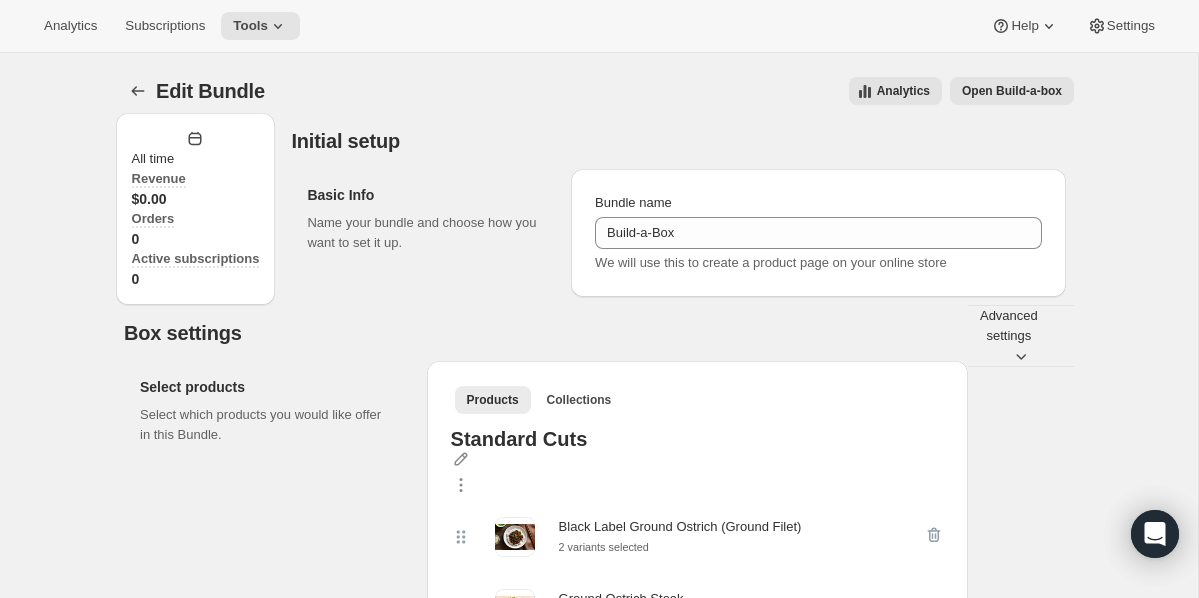 scroll, scrollTop: 2948, scrollLeft: 0, axis: vertical 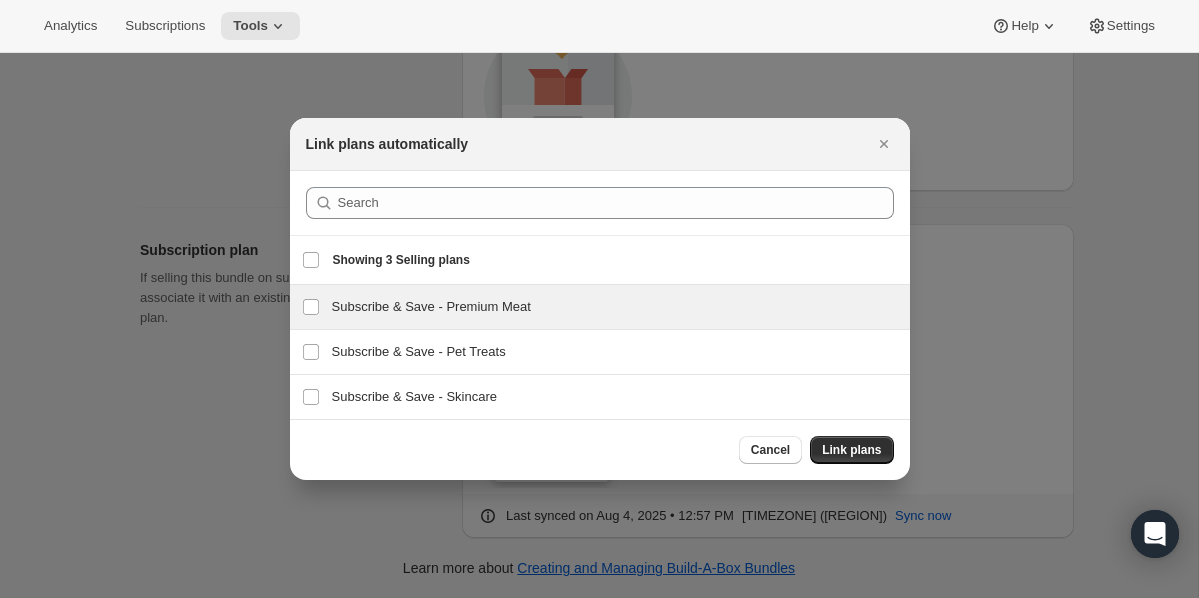 click on "Subscribe & Save - Premium Meat" at bounding box center [615, 307] 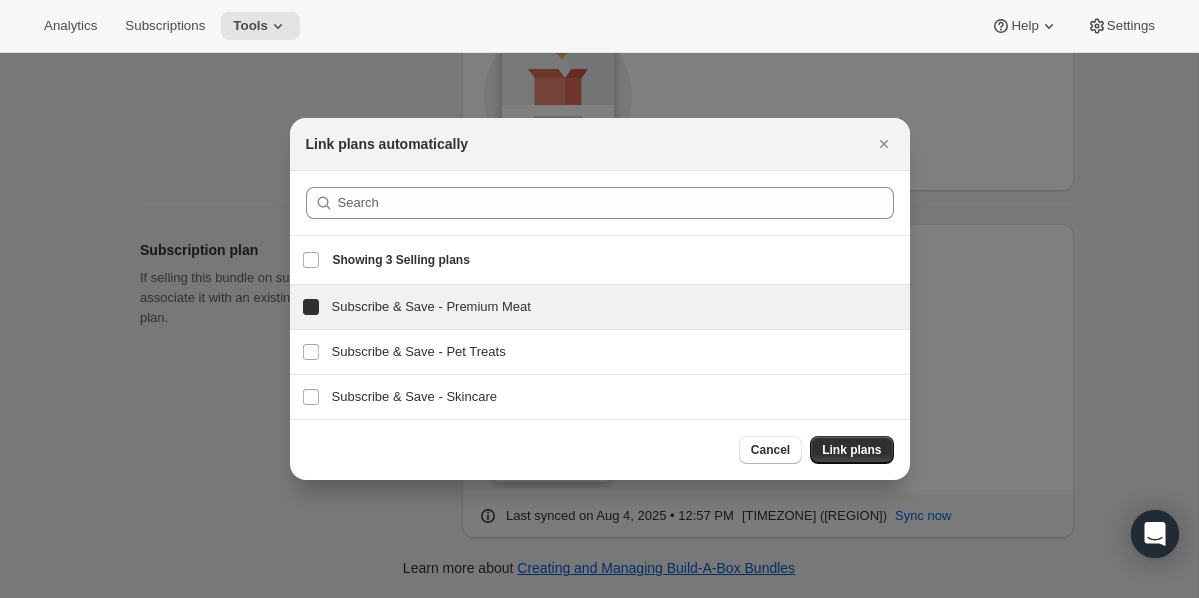 checkbox on "true" 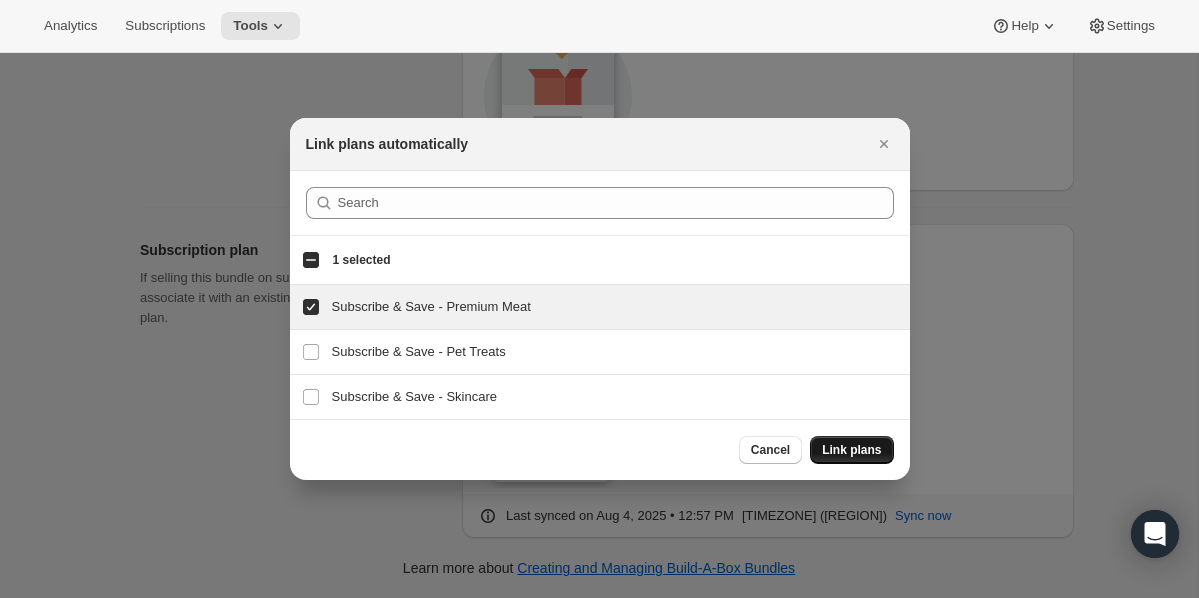 click on "Link plans" at bounding box center (851, 450) 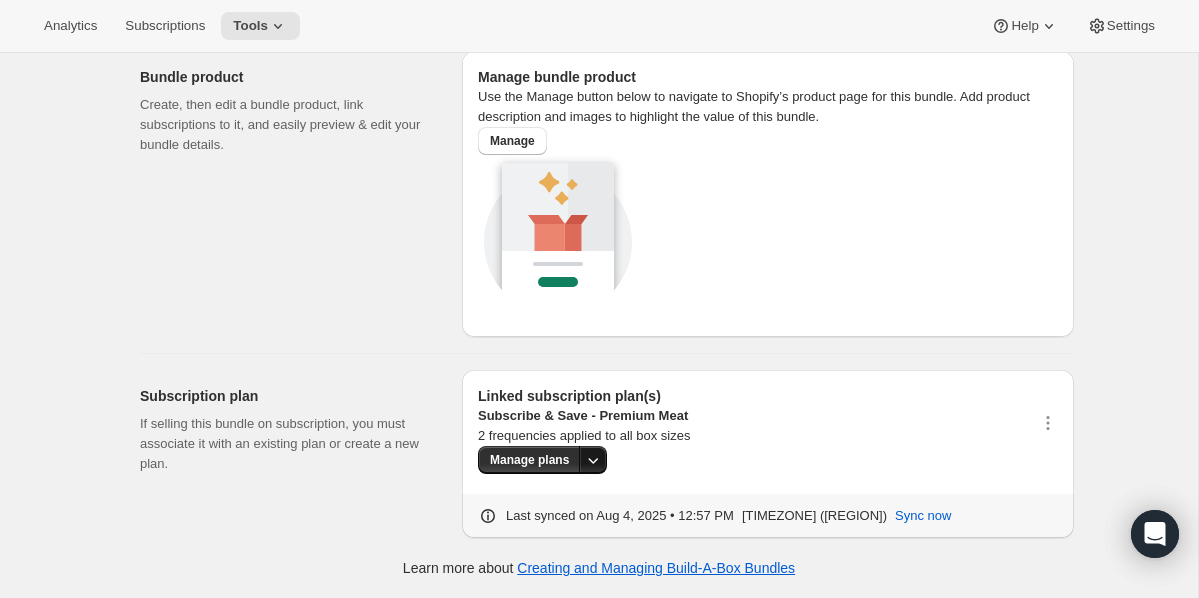 click 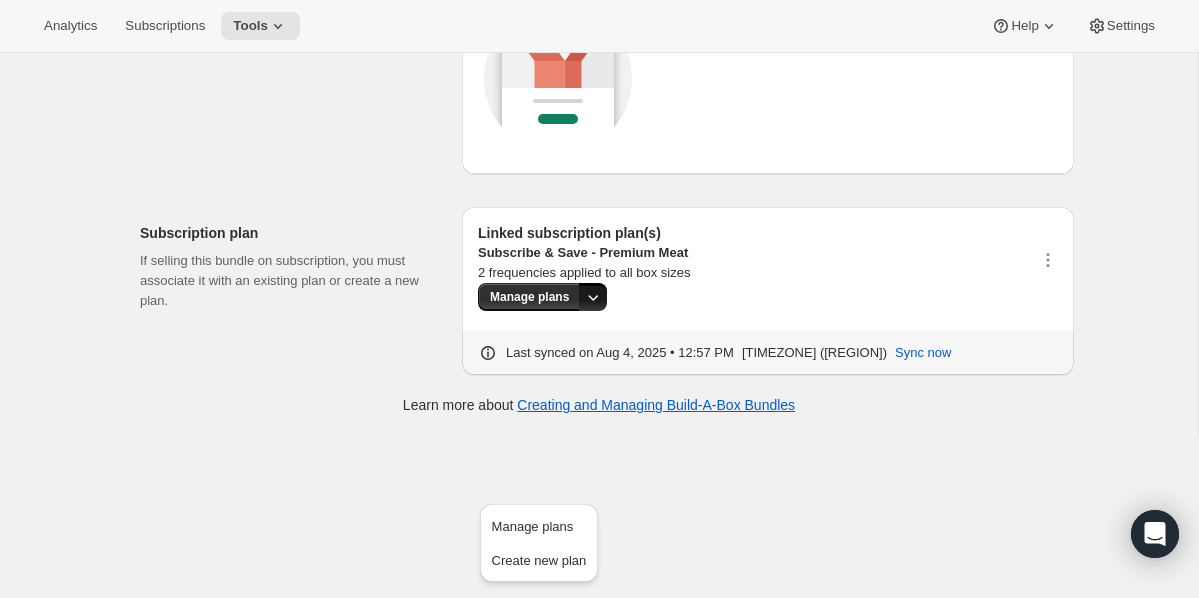 click on "Manage plans" at bounding box center [768, 297] 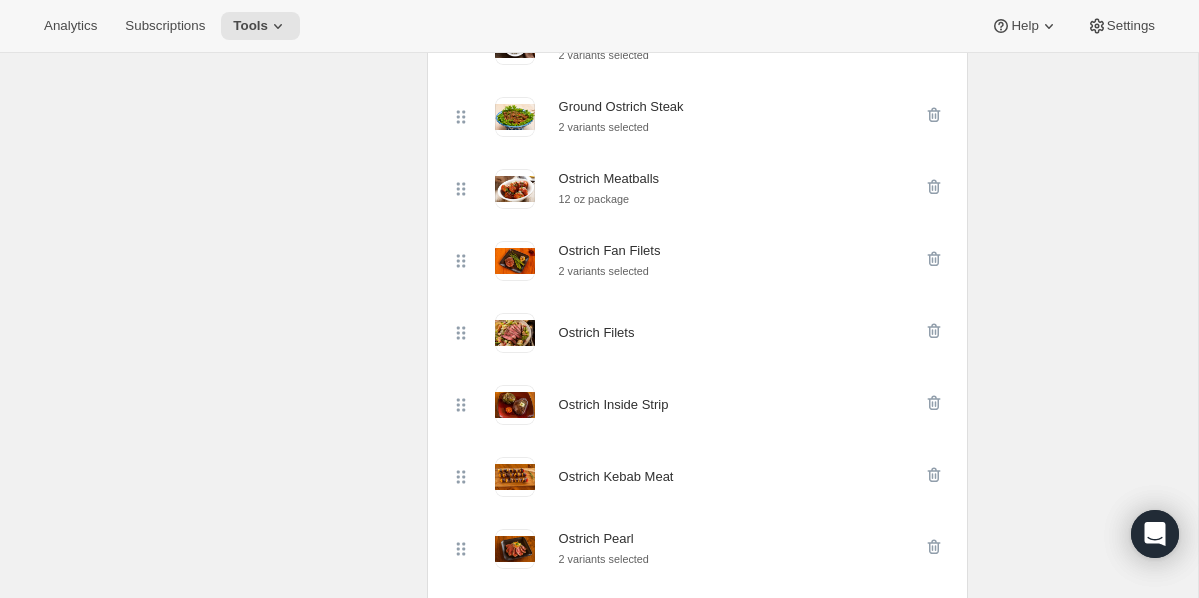 scroll, scrollTop: 0, scrollLeft: 0, axis: both 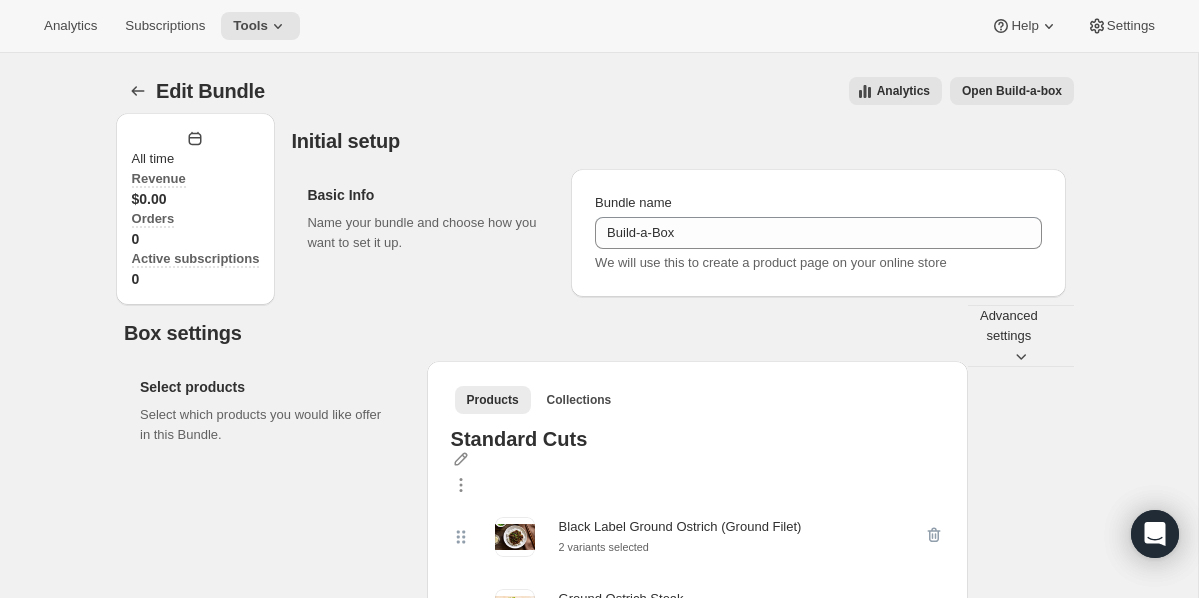 click on "Open Build-a-box" at bounding box center [1012, 91] 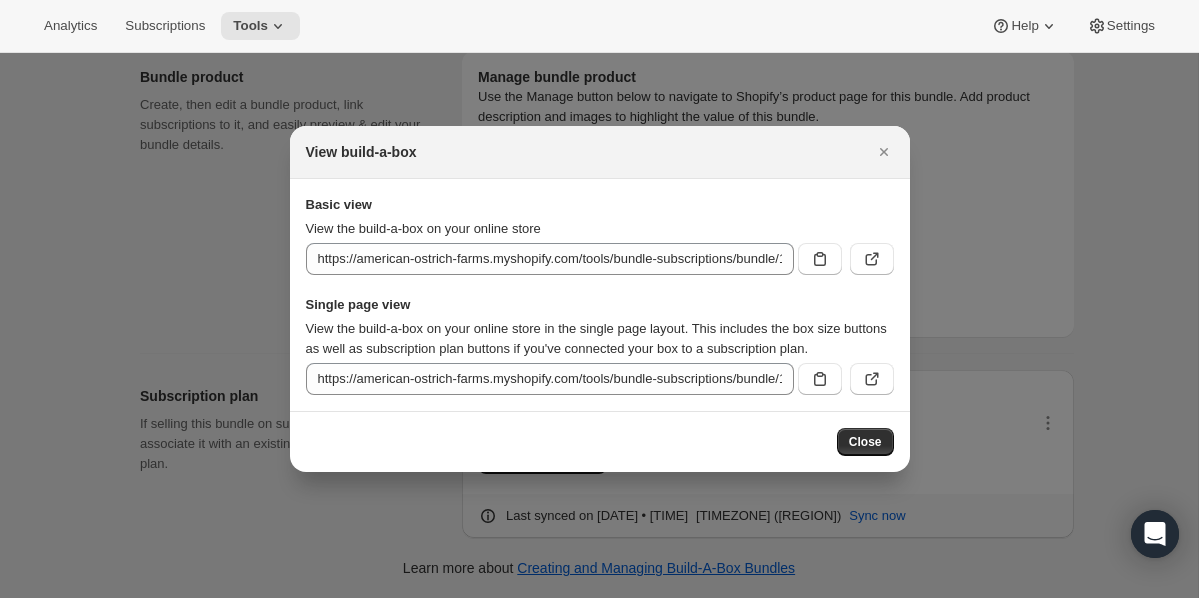 scroll, scrollTop: 0, scrollLeft: 0, axis: both 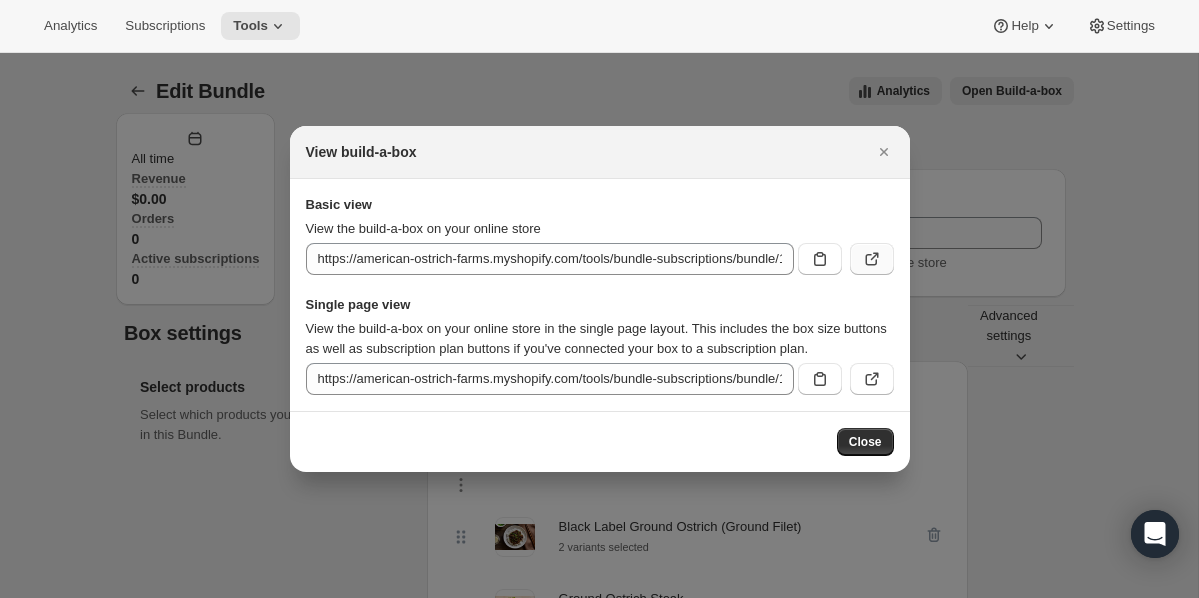 click 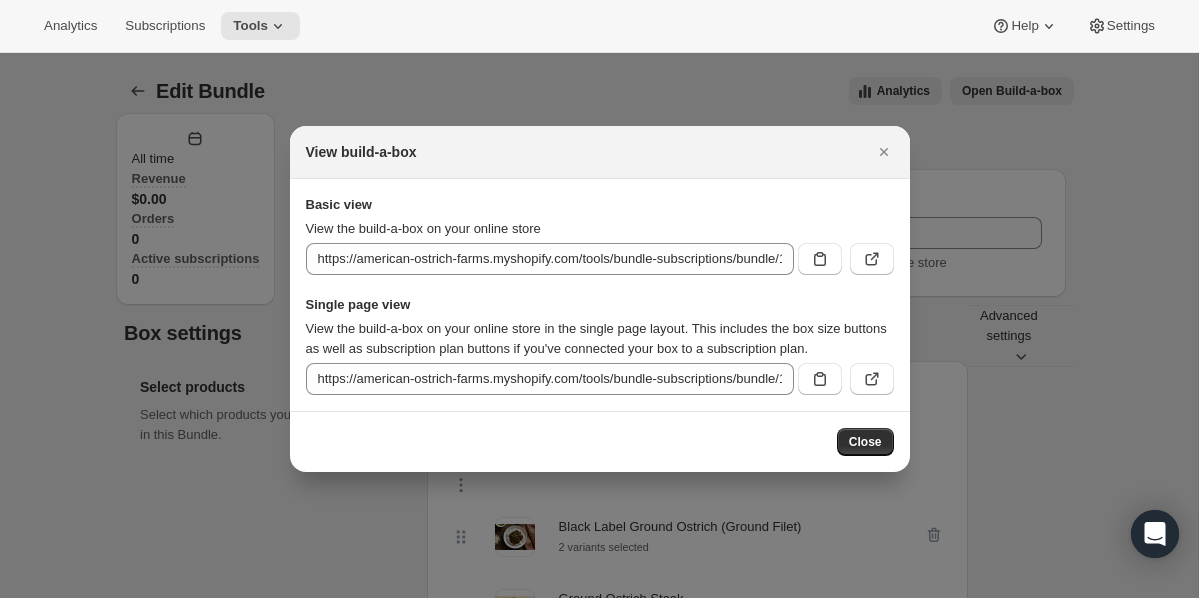 click on "Basic view View the build-a-box on your online store https://american-ostrich-farms.myshopify.com/tools/bundle-subscriptions/bundle/10002764792087 Single page view View the build-a-box on your online store in the single page layout. This includes the box size buttons as well as subscription plan buttons if you've connected your box to a subscription plan. https://american-ostrich-farms.myshopify.com/tools/bundle-subscriptions/bundle/10002764792087?product=build-a-box" at bounding box center (600, 295) 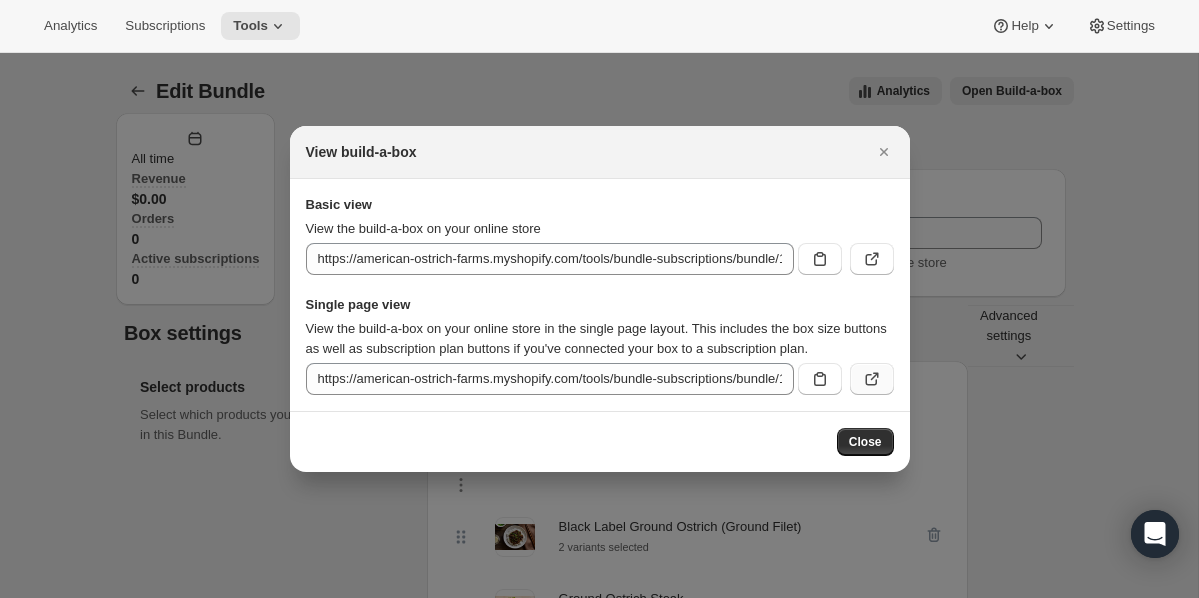 click 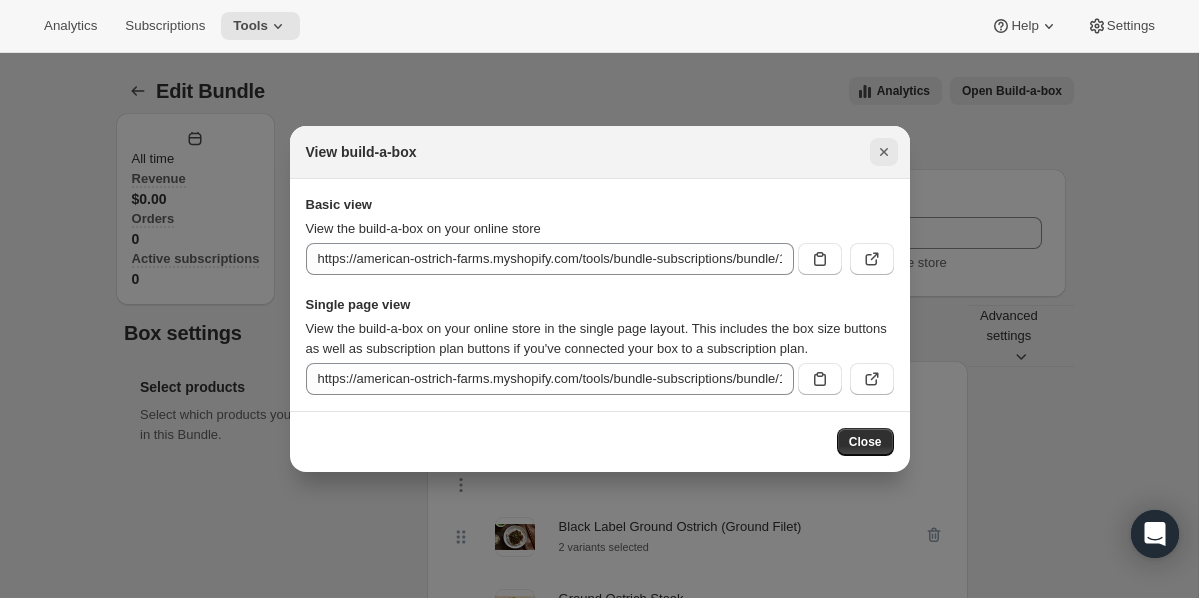 click on "View build-a-box" at bounding box center [600, 152] 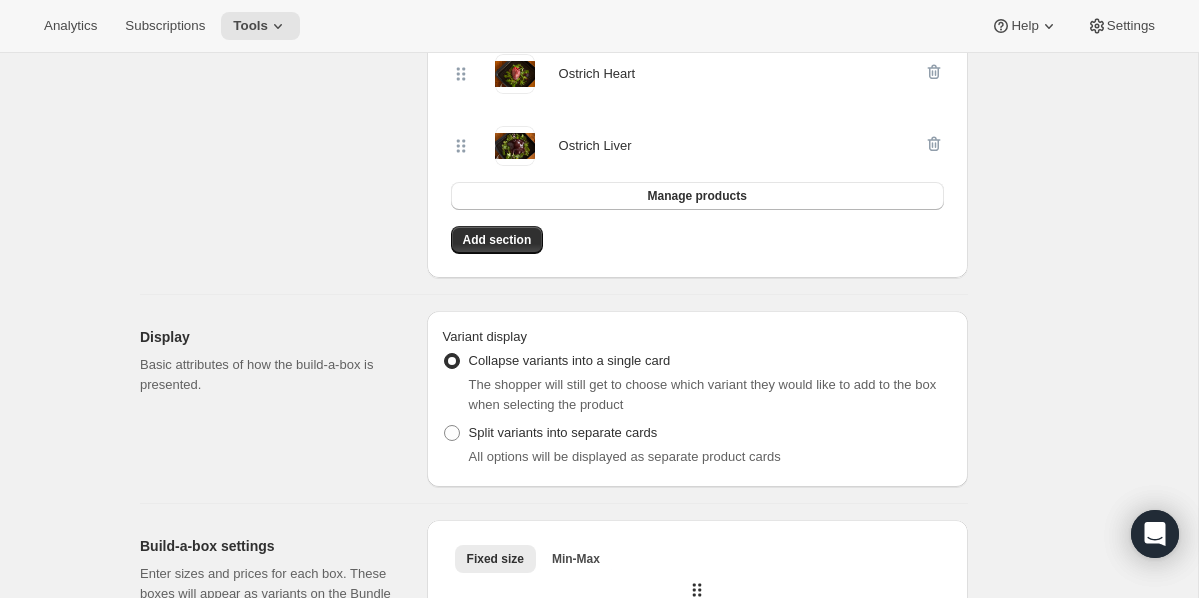 scroll, scrollTop: 1820, scrollLeft: 0, axis: vertical 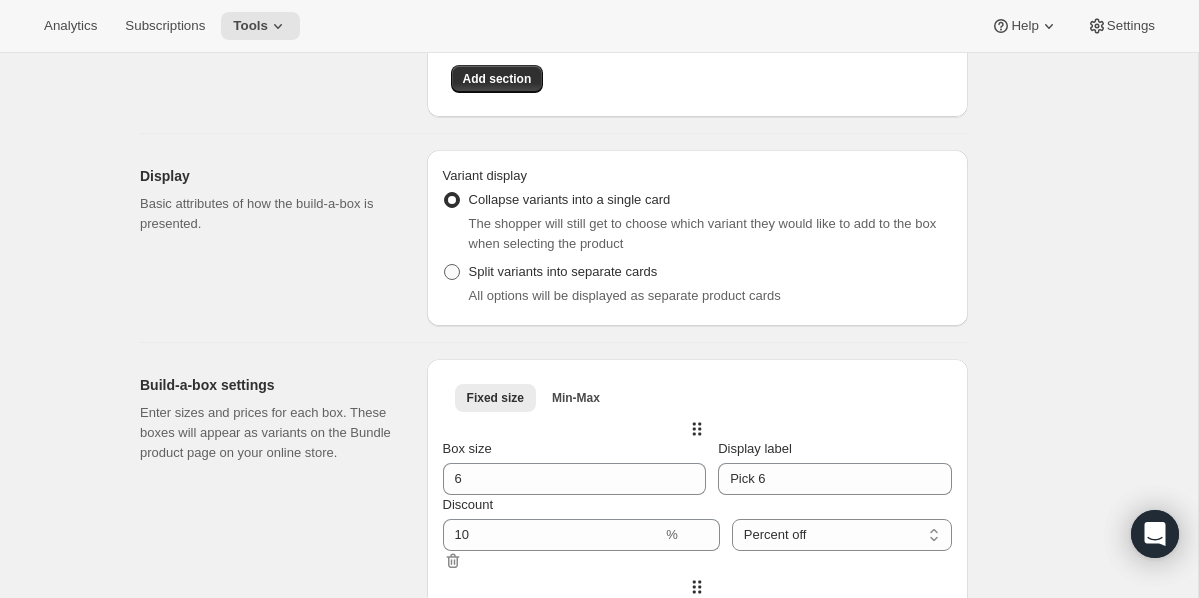 click on "Split variants into separate cards" at bounding box center [563, 271] 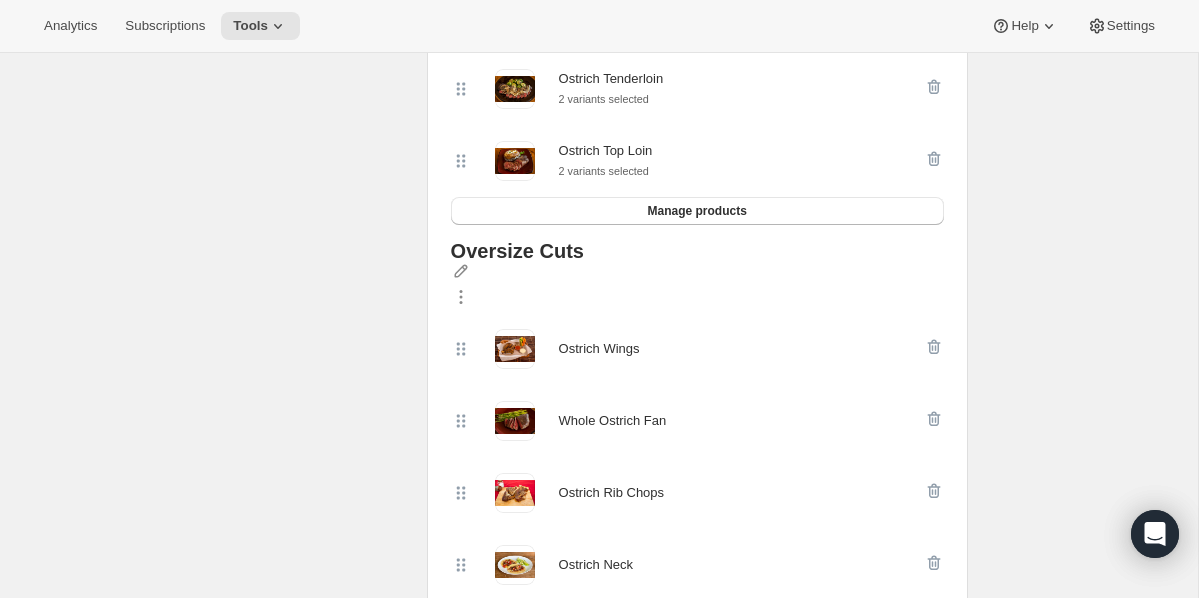 scroll, scrollTop: 0, scrollLeft: 0, axis: both 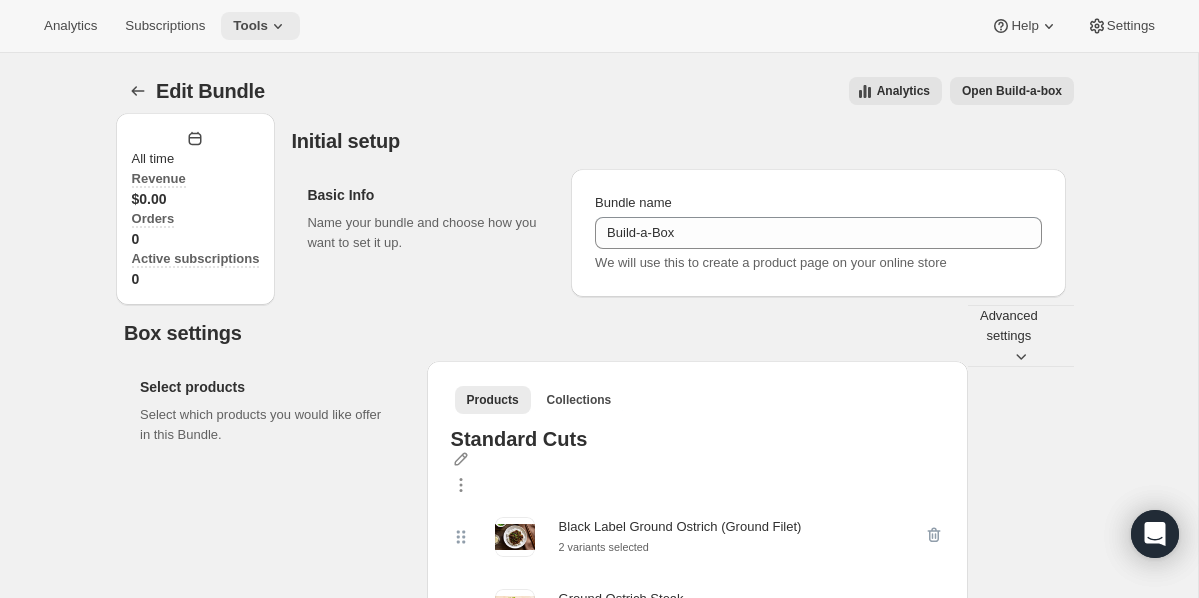 click on "Tools" at bounding box center [250, 26] 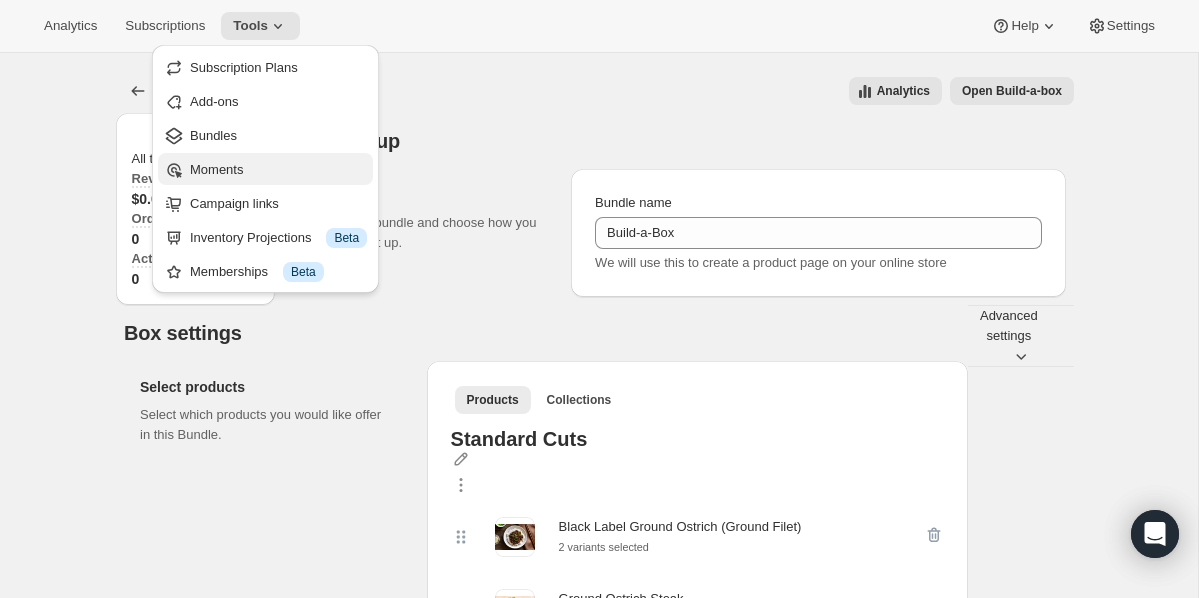 click on "Moments" at bounding box center (278, 170) 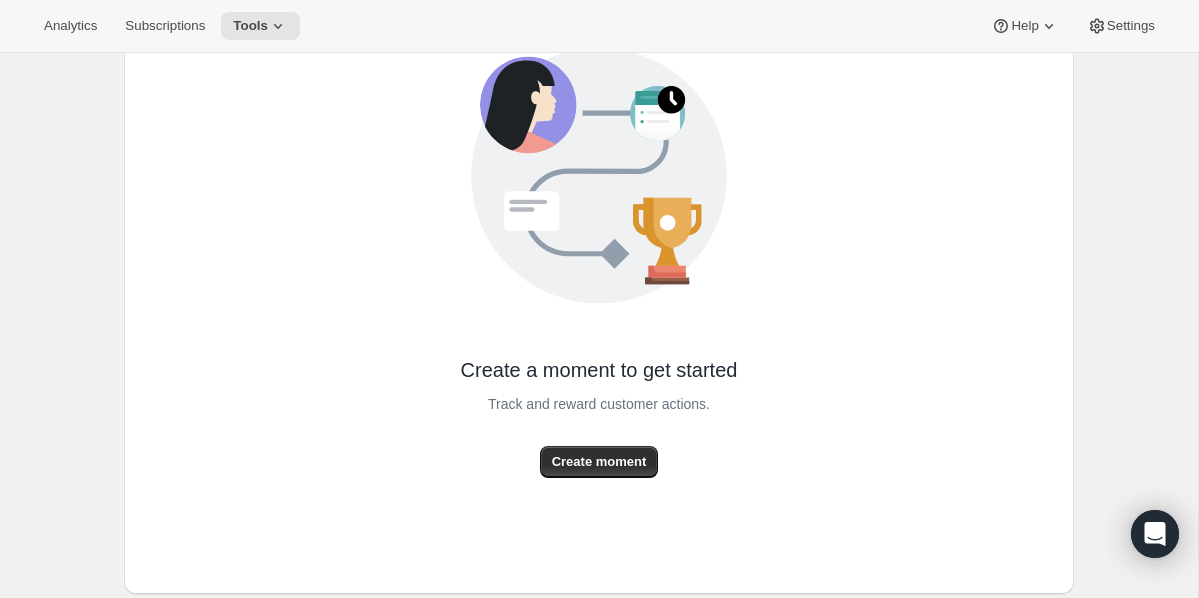 scroll, scrollTop: 199, scrollLeft: 0, axis: vertical 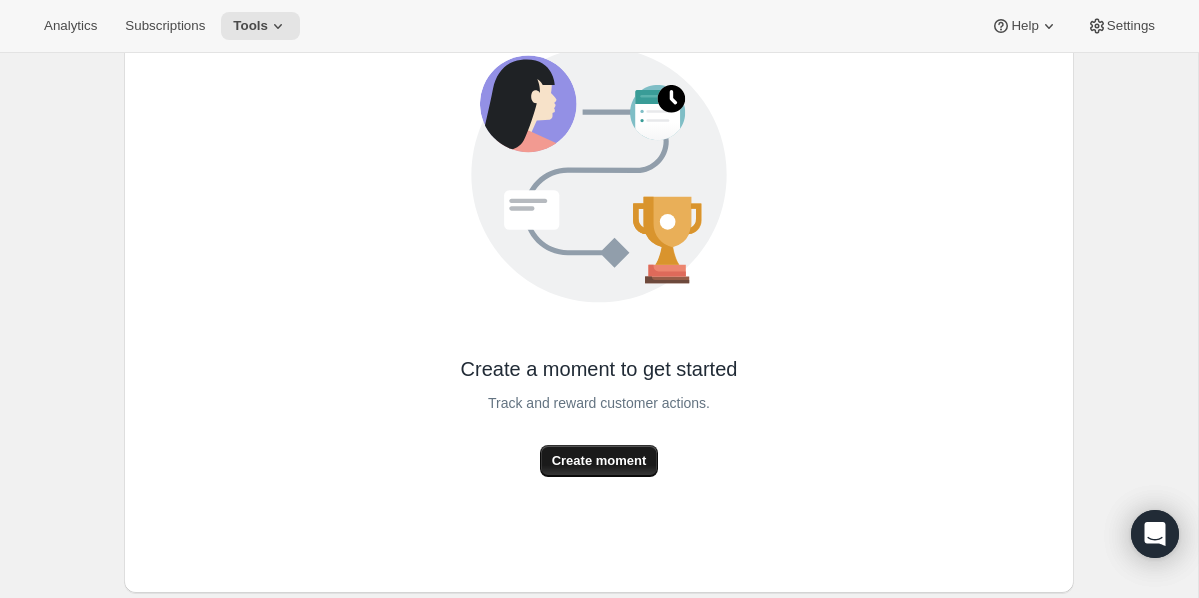 click on "Create moment" at bounding box center [599, 461] 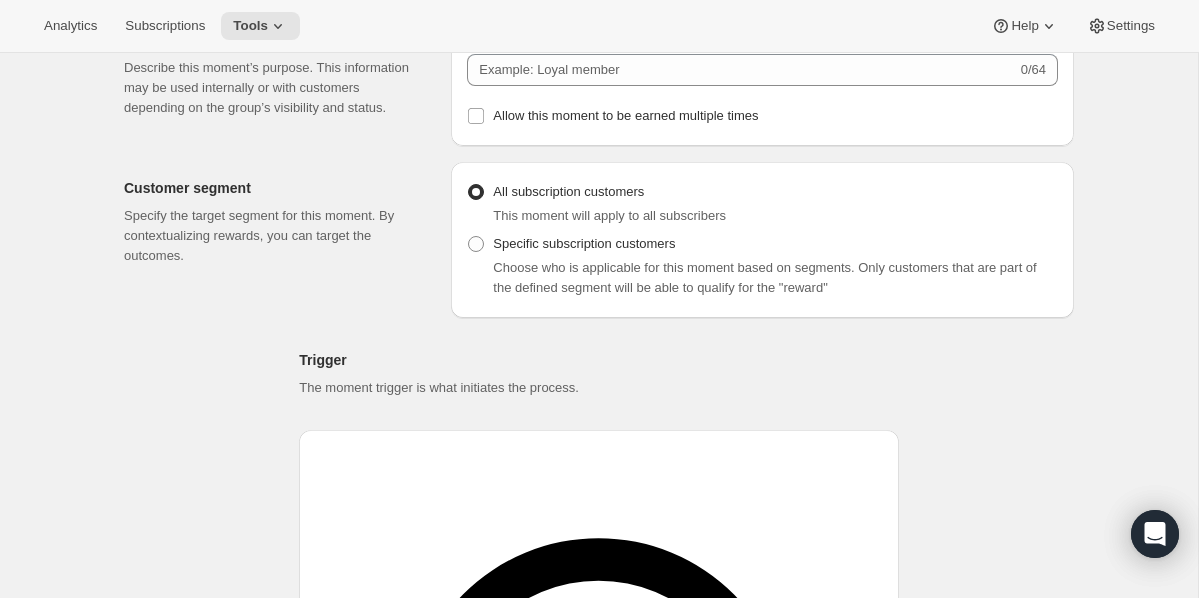 scroll, scrollTop: 0, scrollLeft: 0, axis: both 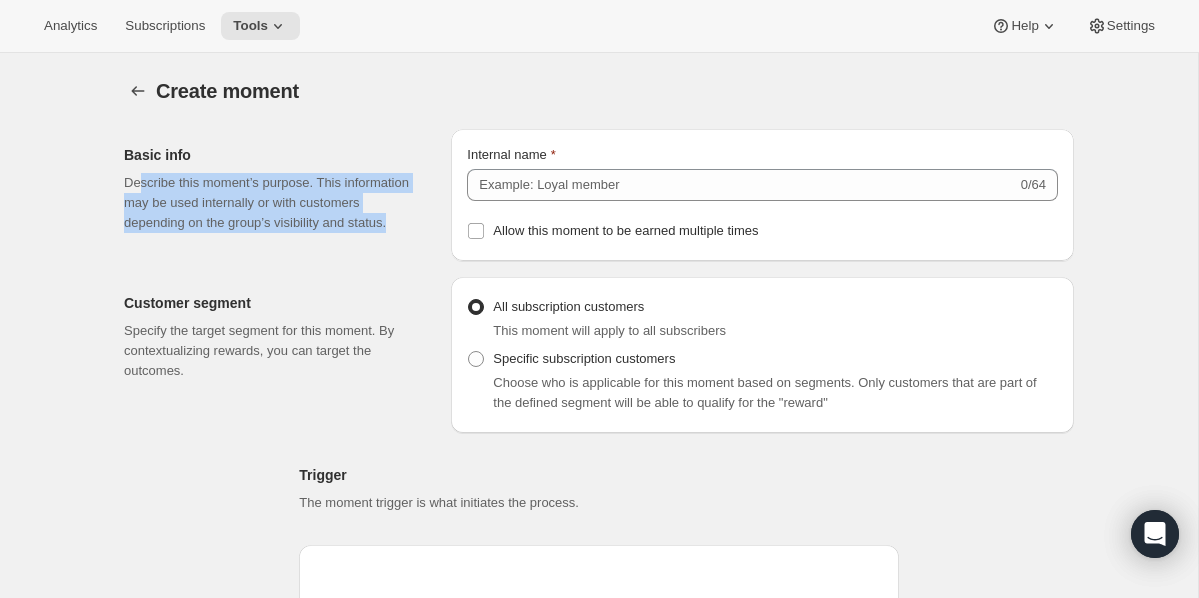 drag, startPoint x: 139, startPoint y: 187, endPoint x: 256, endPoint y: 266, distance: 141.17365 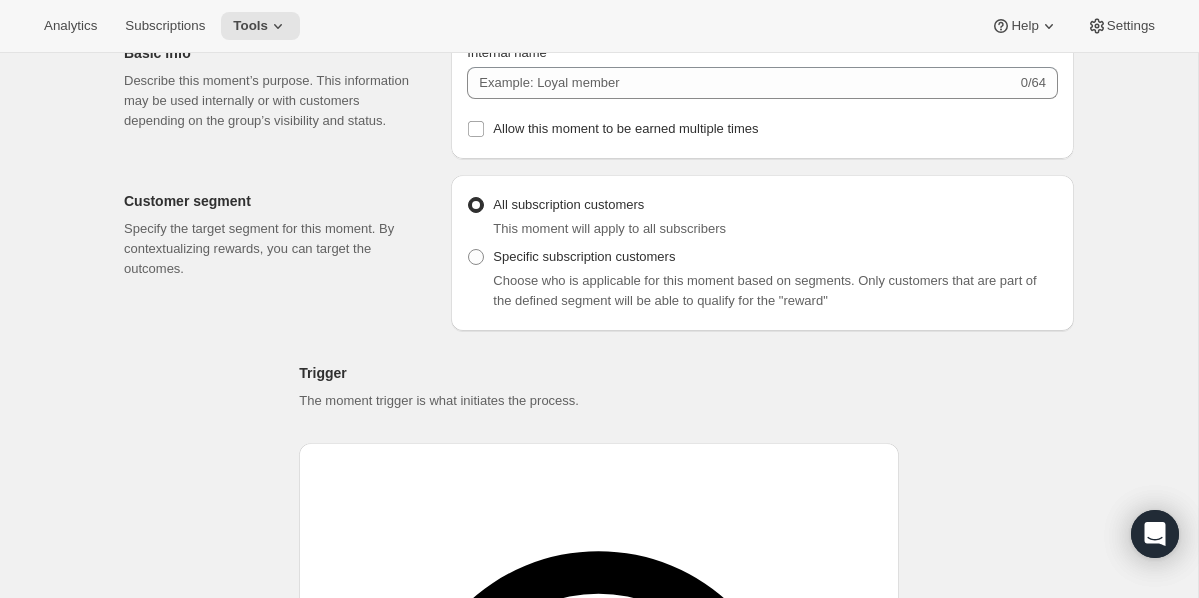 scroll, scrollTop: 0, scrollLeft: 0, axis: both 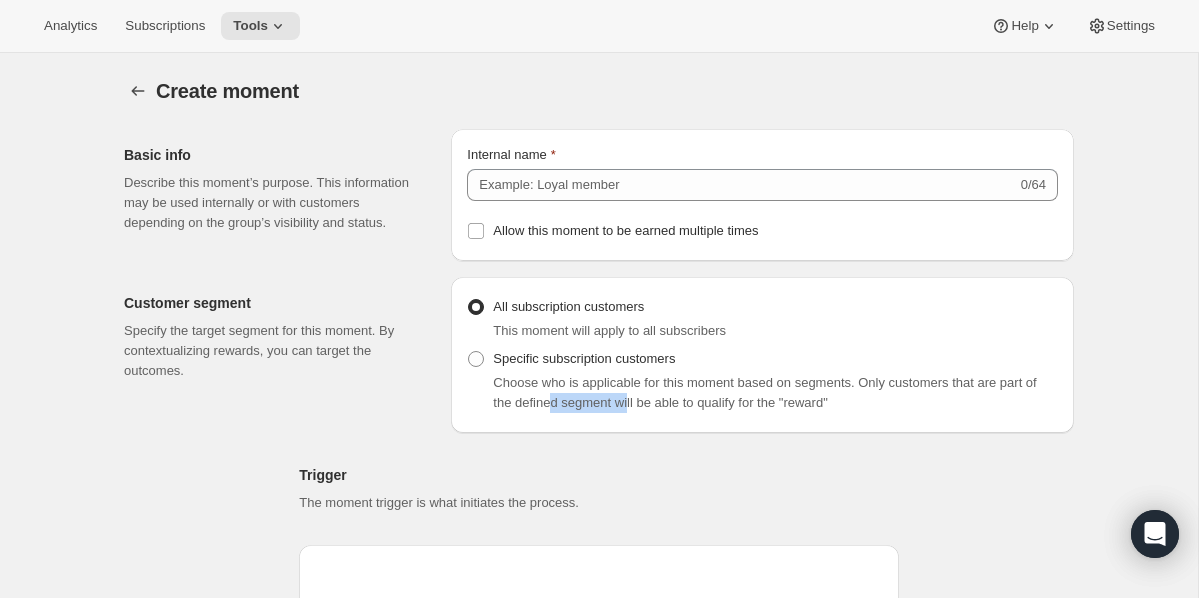 drag, startPoint x: 572, startPoint y: 414, endPoint x: 707, endPoint y: 413, distance: 135.00371 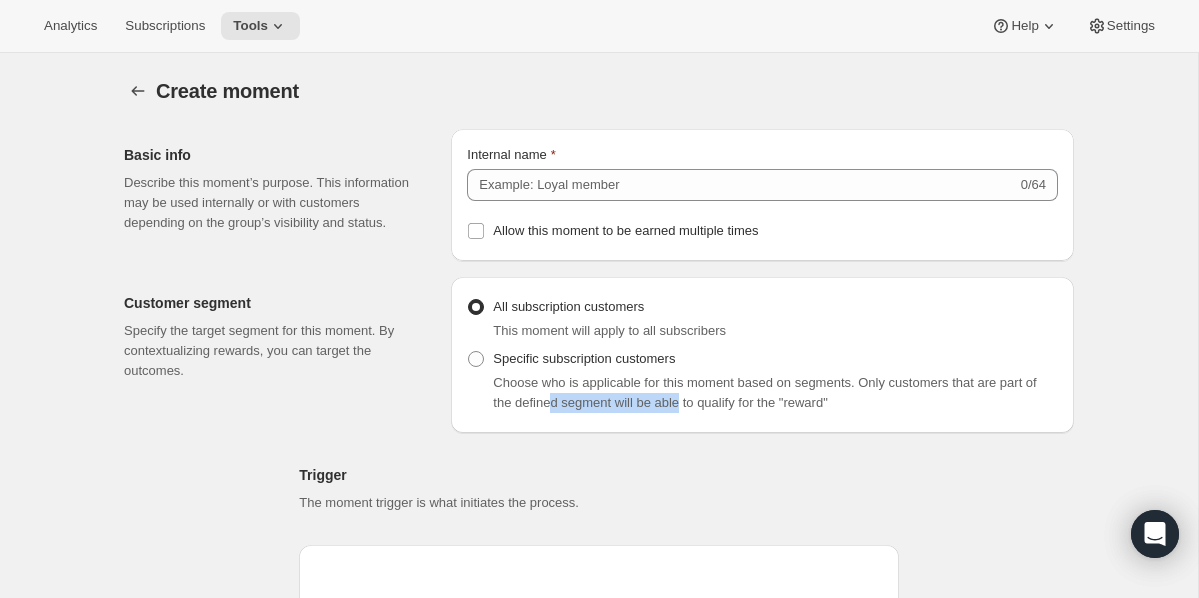 click on "Choose who is applicable for this moment based on segments. Only customers that are part of the defined segment will be able to qualify for the "reward"" at bounding box center (764, 392) 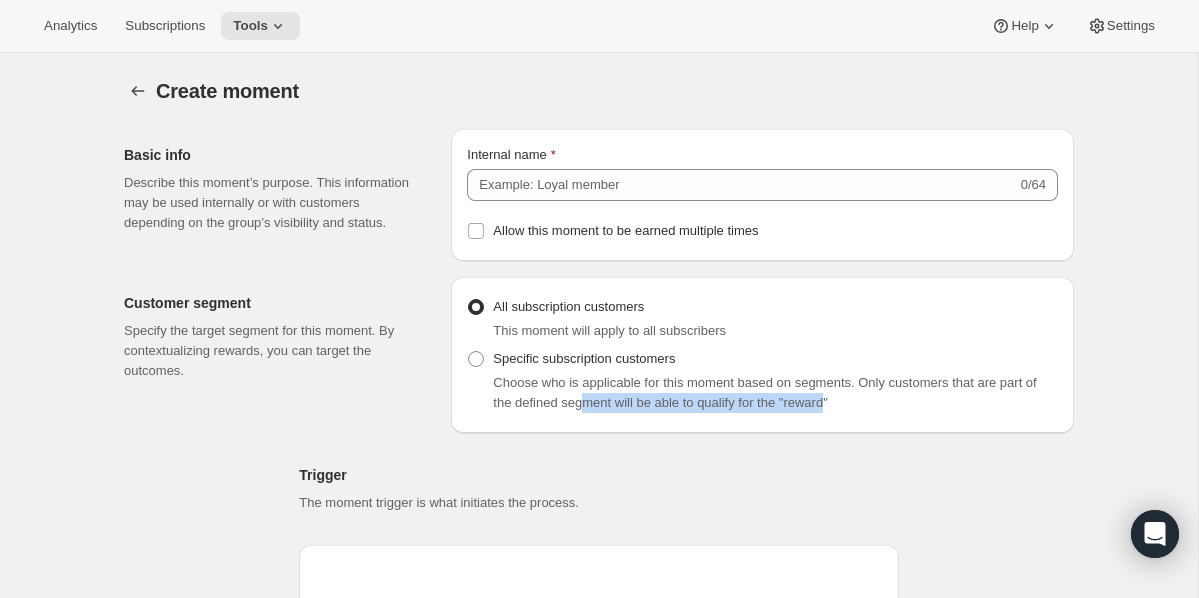 drag, startPoint x: 609, startPoint y: 411, endPoint x: 865, endPoint y: 416, distance: 256.04883 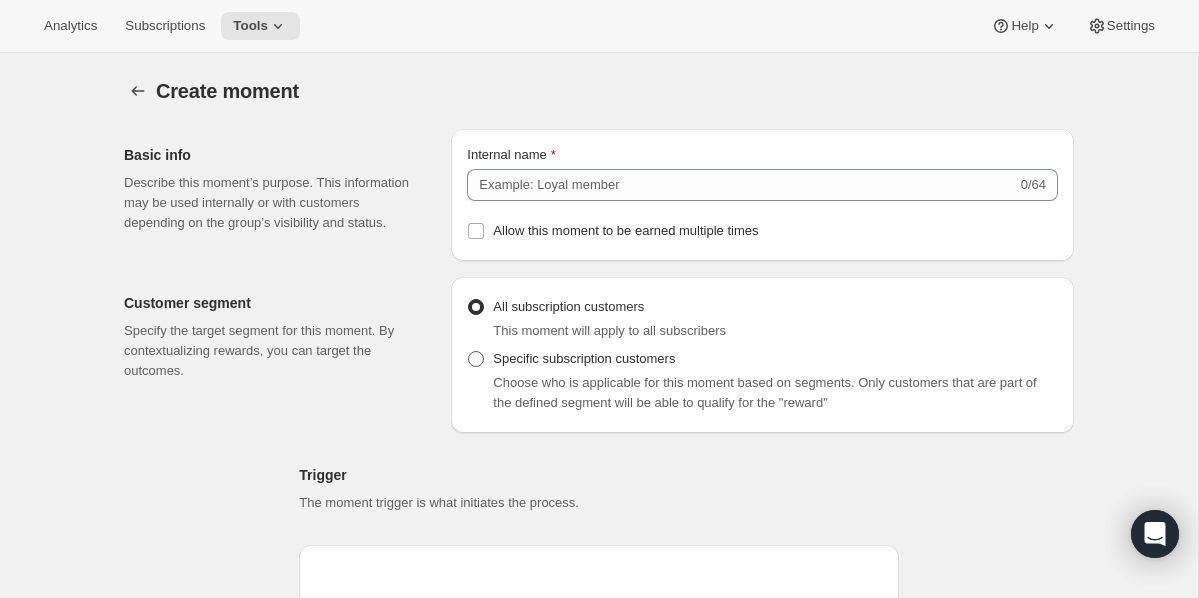 click on "Specific subscription customers" at bounding box center (584, 358) 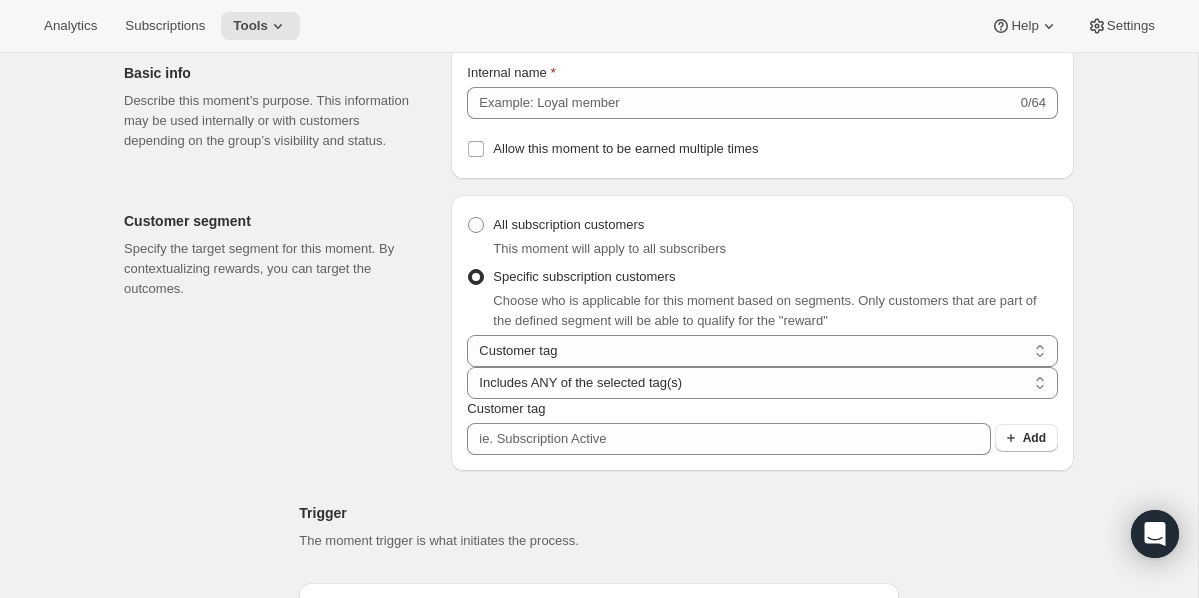 scroll, scrollTop: 83, scrollLeft: 0, axis: vertical 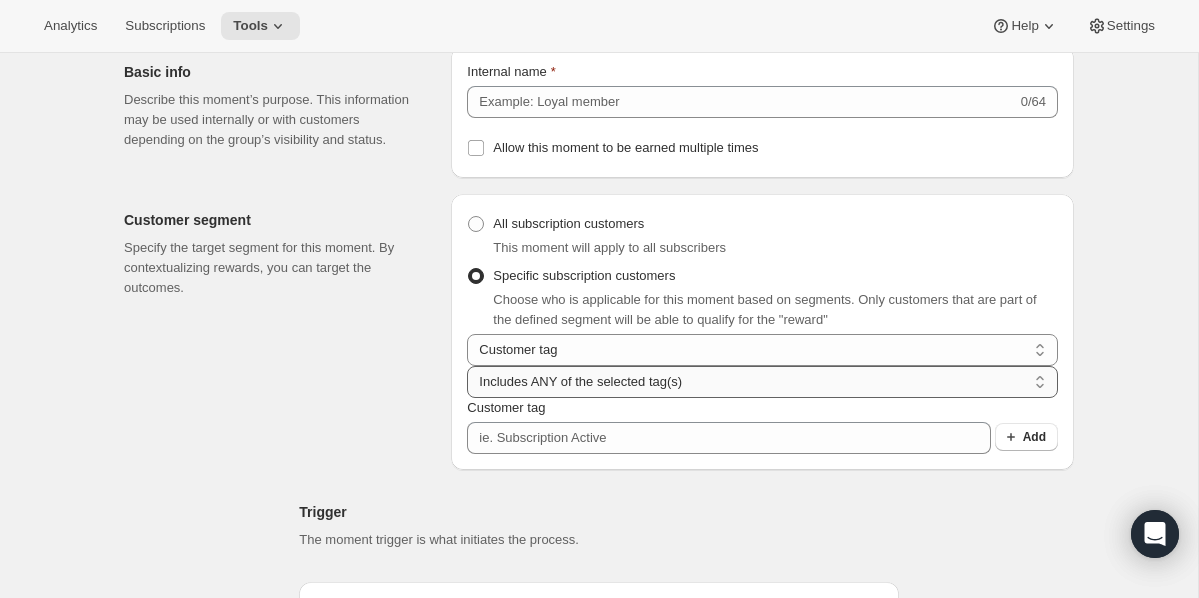 click on "Includes ANY of the selected tag(s) Includes ALL of the selected tag(s) Includes ONLY the selected tag(s) Does not include ANY of the selected tag(s)" at bounding box center [762, 382] 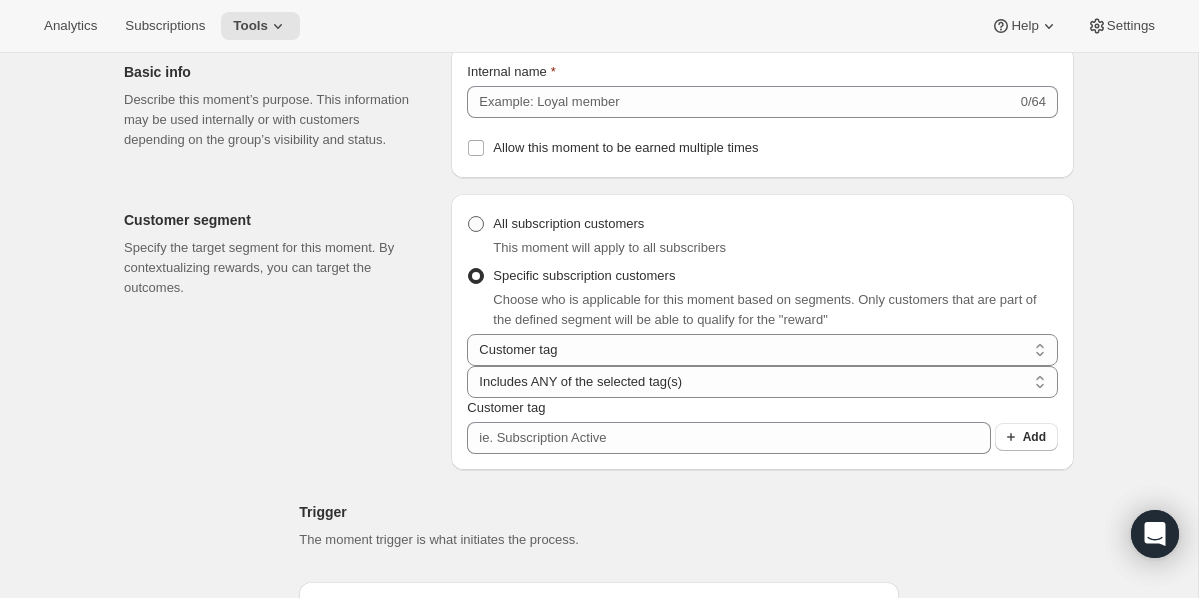 click at bounding box center [476, 224] 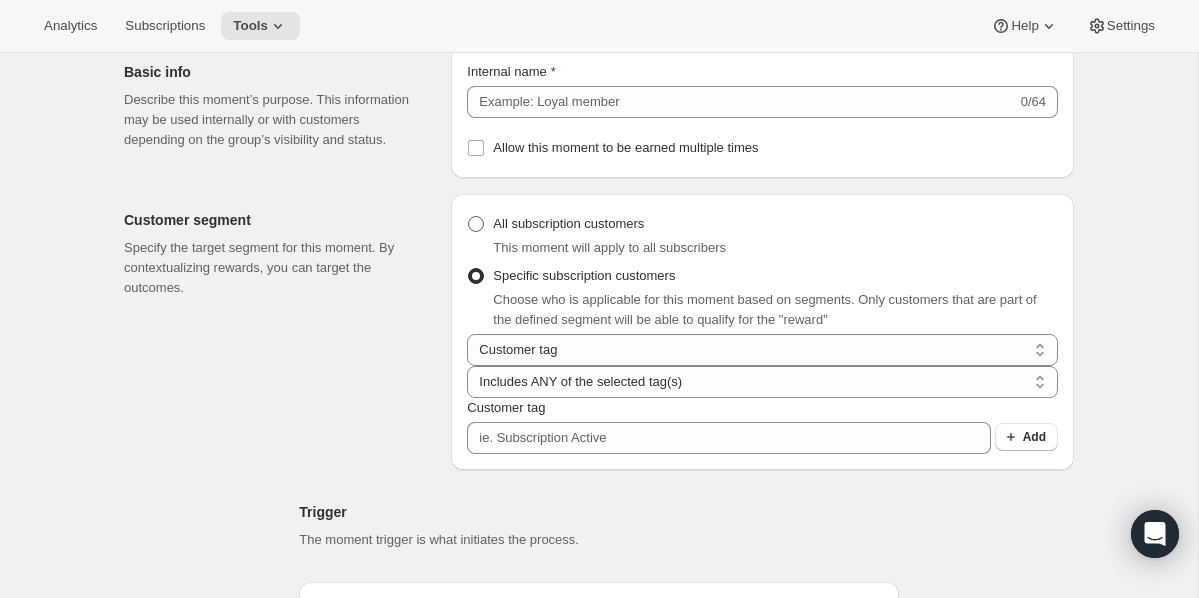 radio on "true" 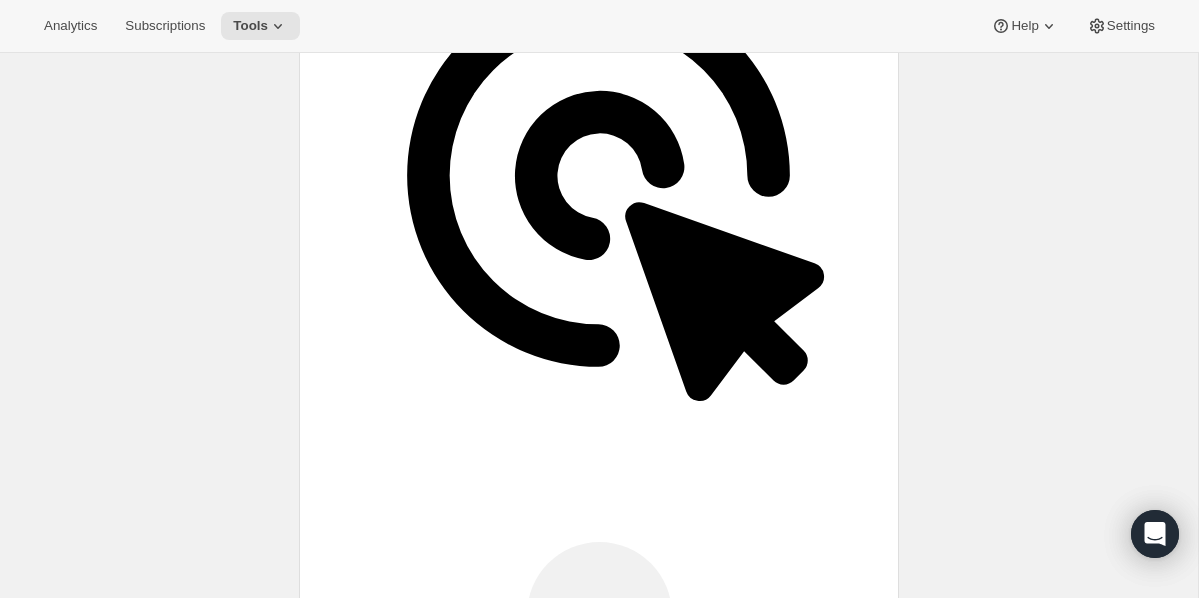 scroll, scrollTop: 670, scrollLeft: 0, axis: vertical 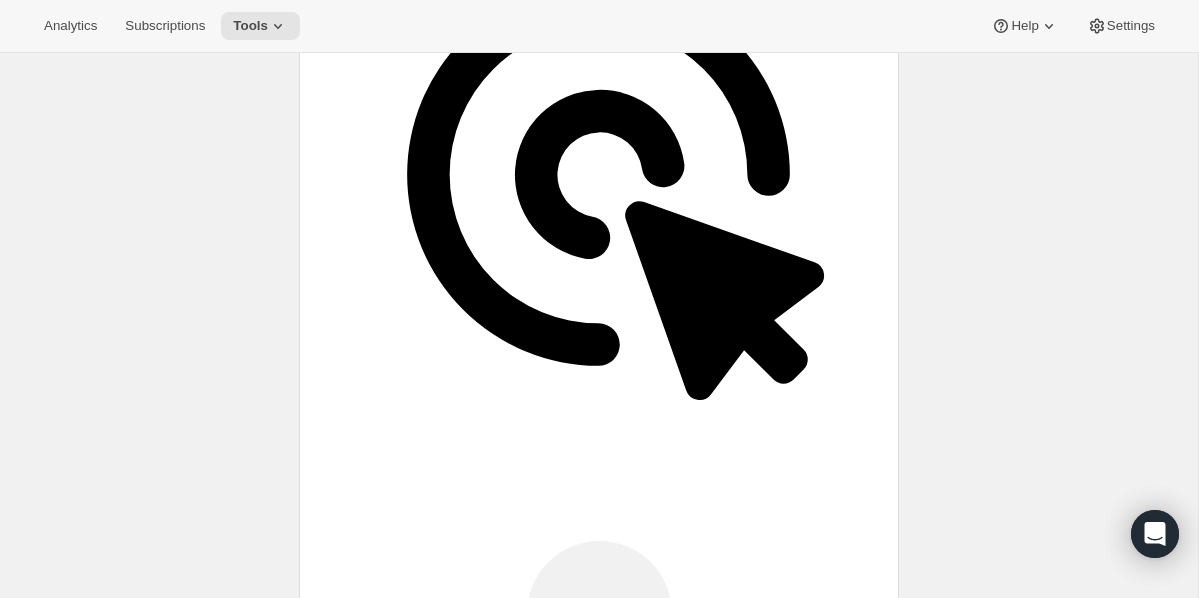 drag, startPoint x: 534, startPoint y: 200, endPoint x: 1037, endPoint y: 208, distance: 503.06363 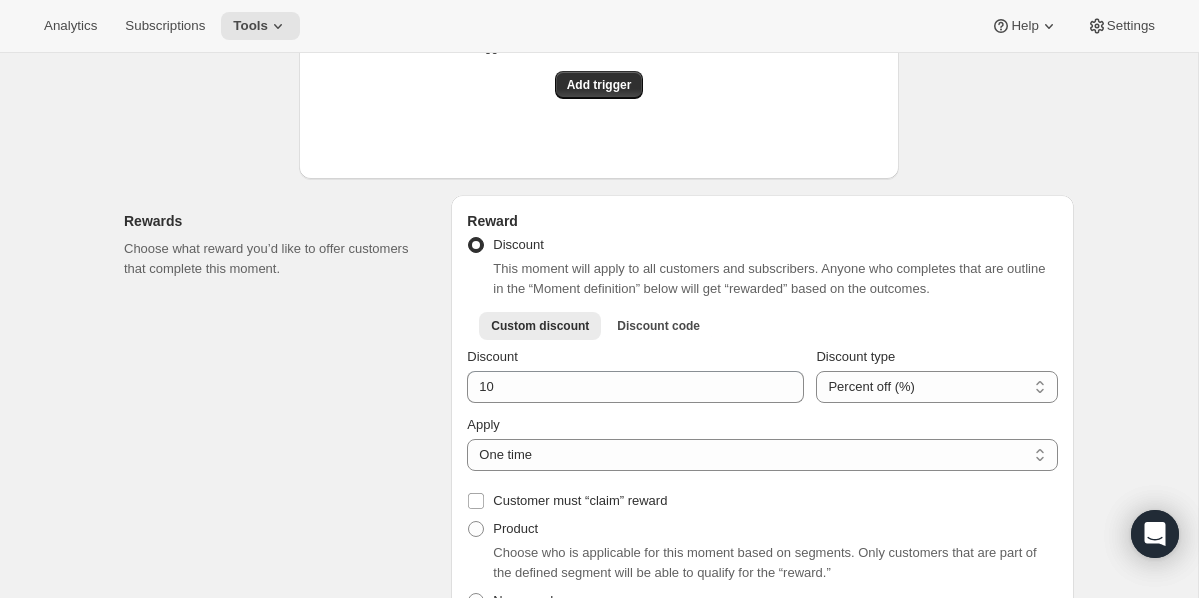 scroll, scrollTop: 1382, scrollLeft: 0, axis: vertical 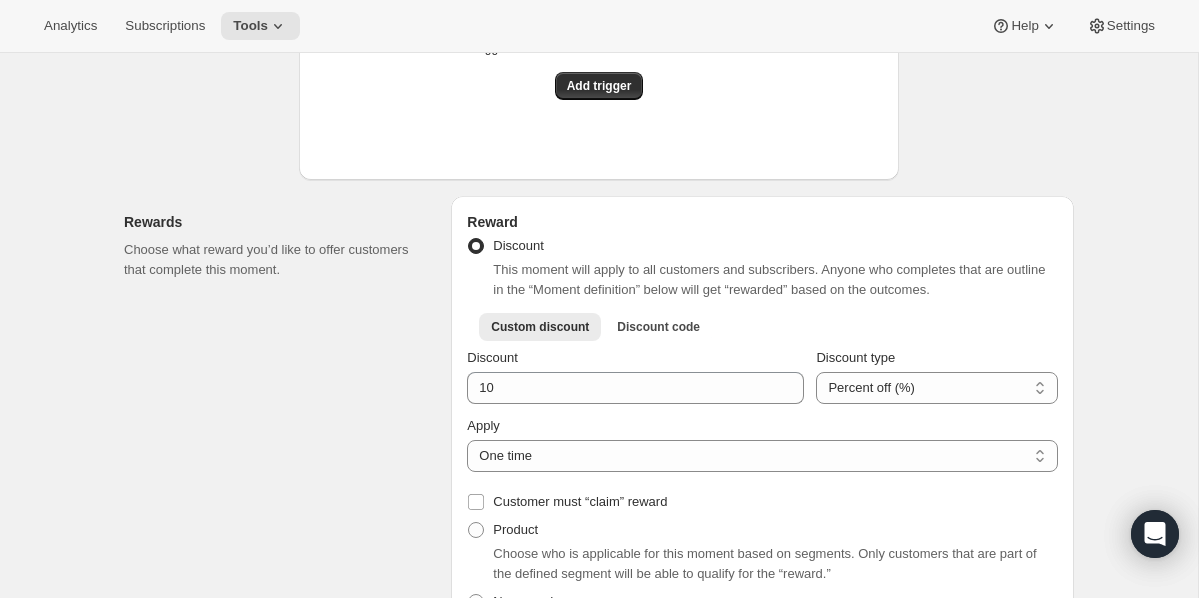 click on "Send message via Klaviyo integration" at bounding box center [588, 1202] 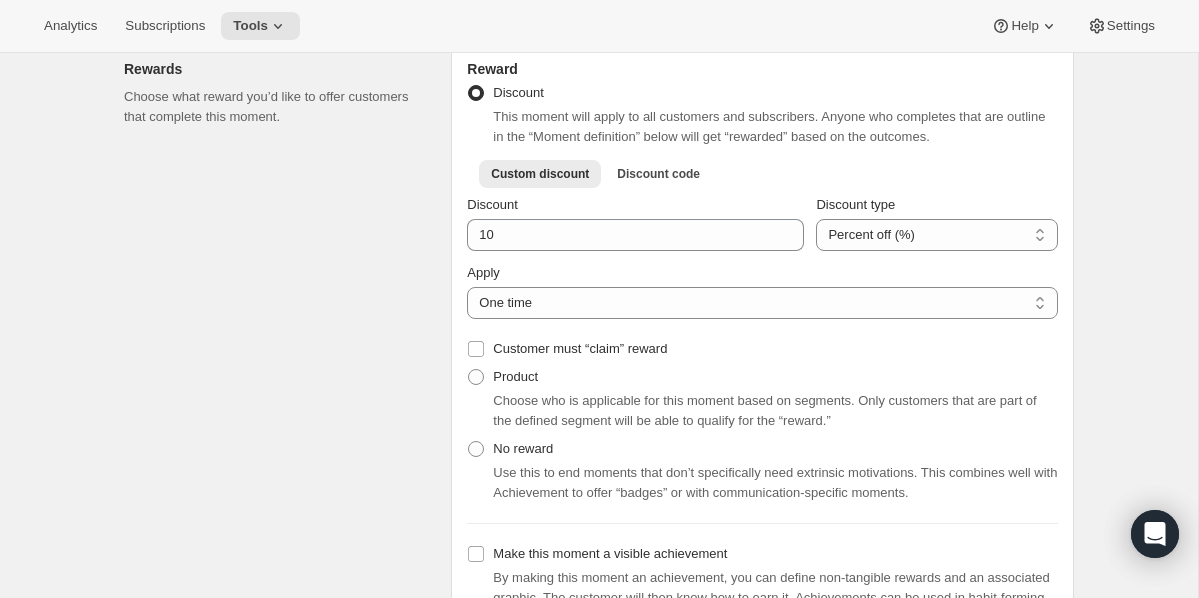click on "Send message via Klaviyo integration" at bounding box center (476, 1049) 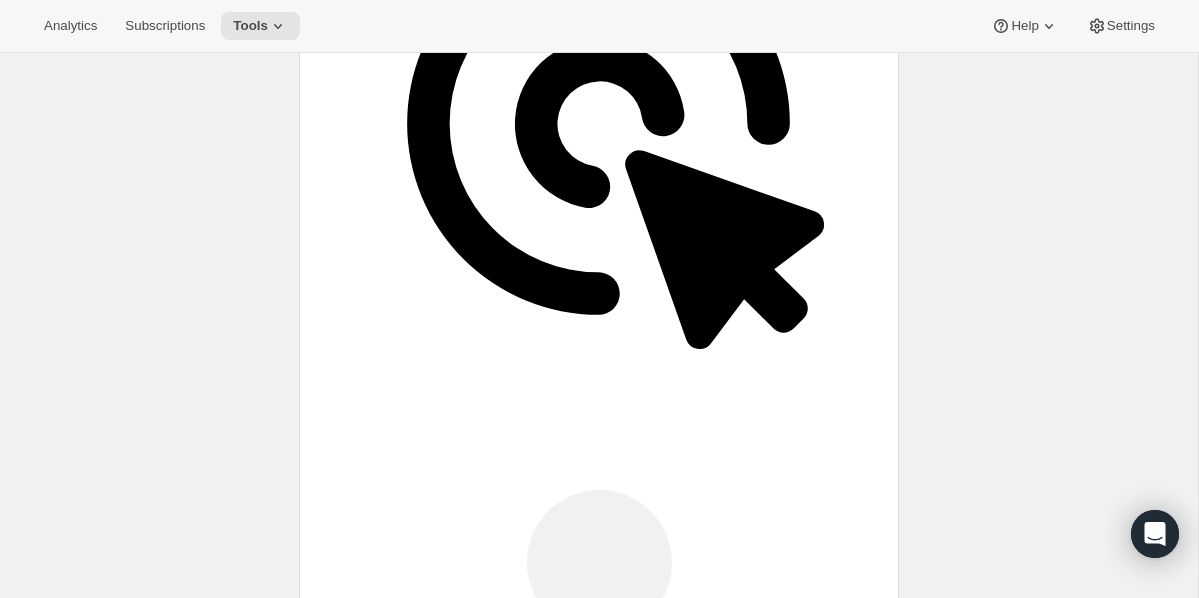 scroll, scrollTop: 678, scrollLeft: 0, axis: vertical 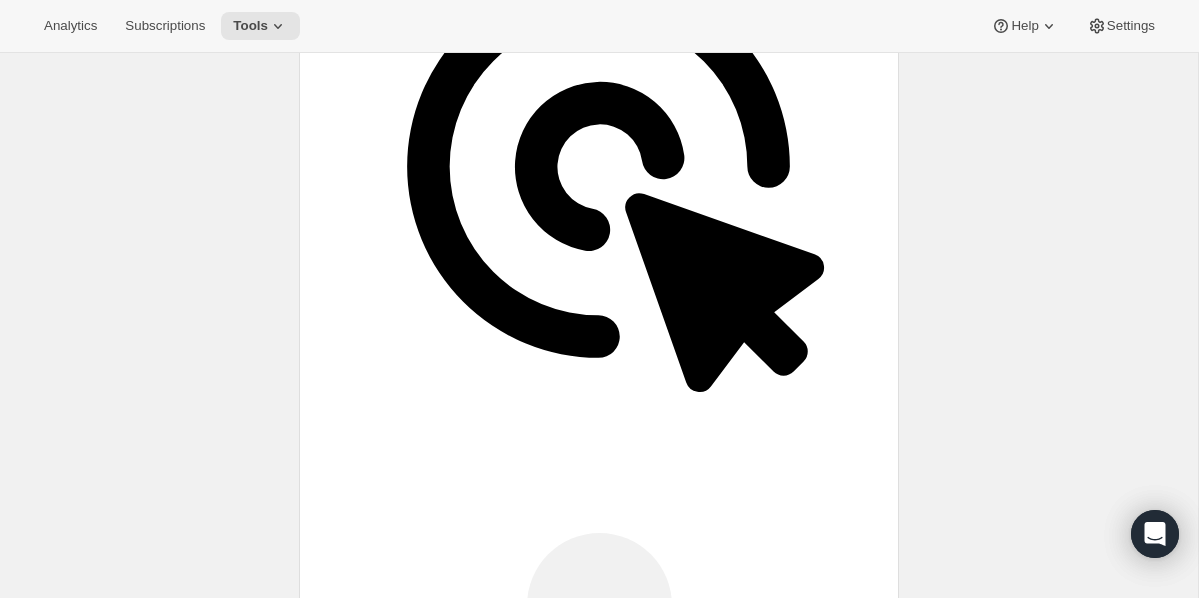 click on "Discount code" at bounding box center [658, 1031] 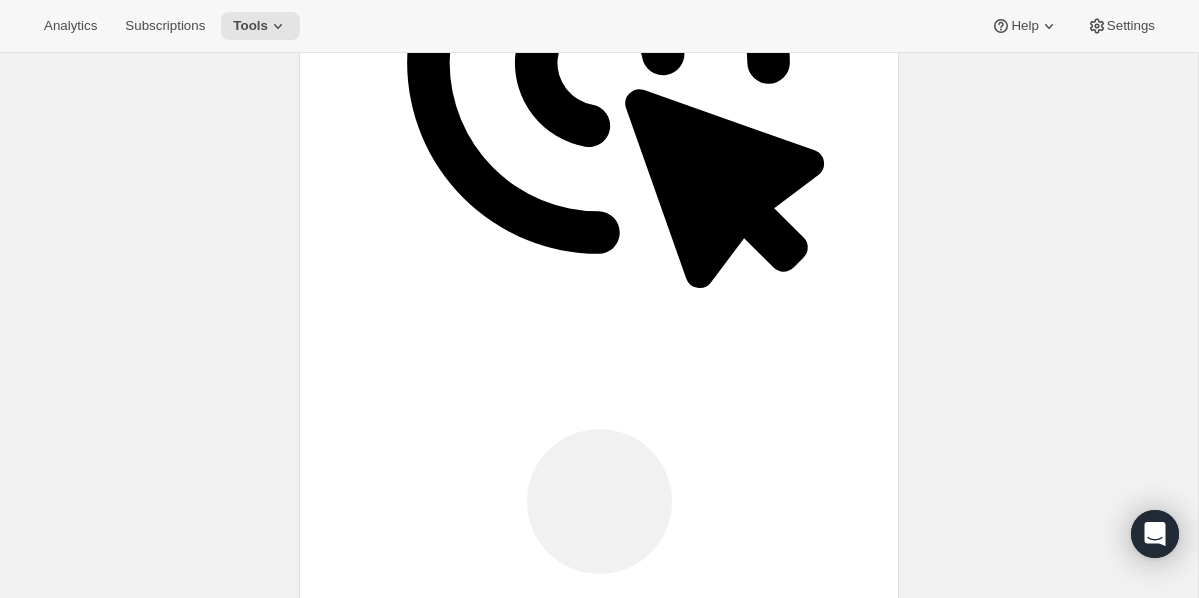scroll, scrollTop: 799, scrollLeft: 0, axis: vertical 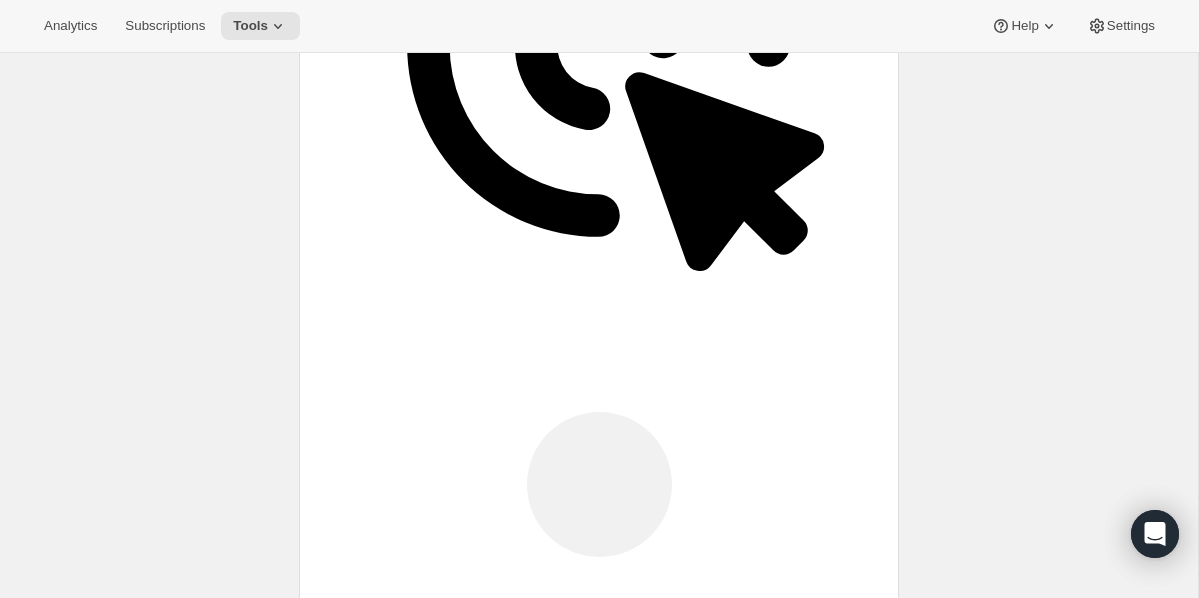 click on "One time Specify instances... Indefinetely" at bounding box center [762, 1039] 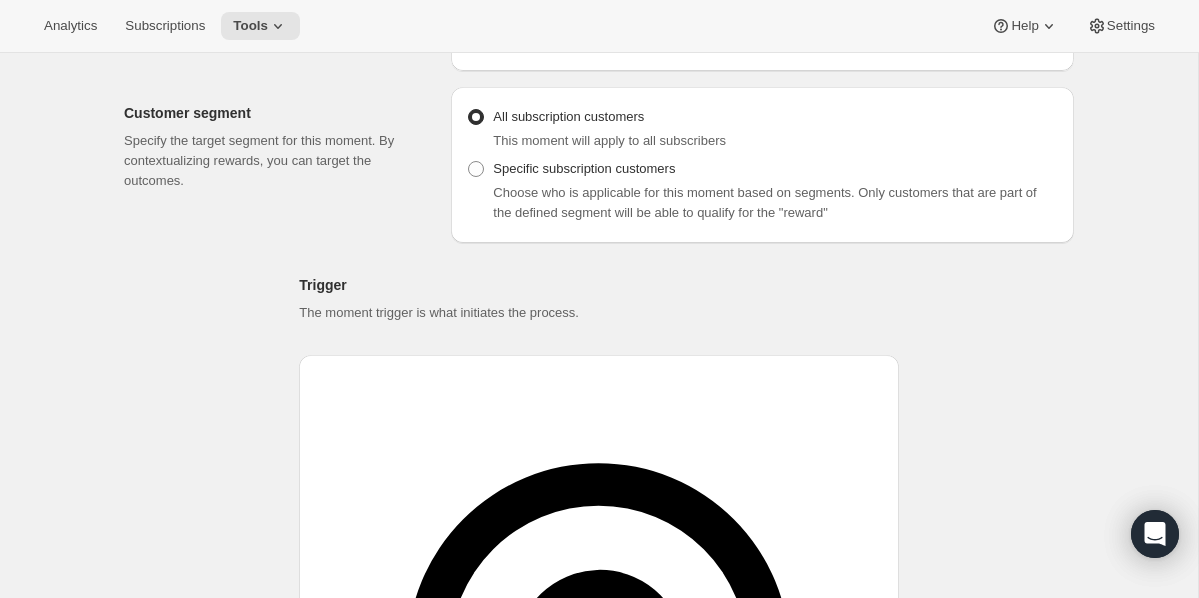 scroll, scrollTop: 192, scrollLeft: 0, axis: vertical 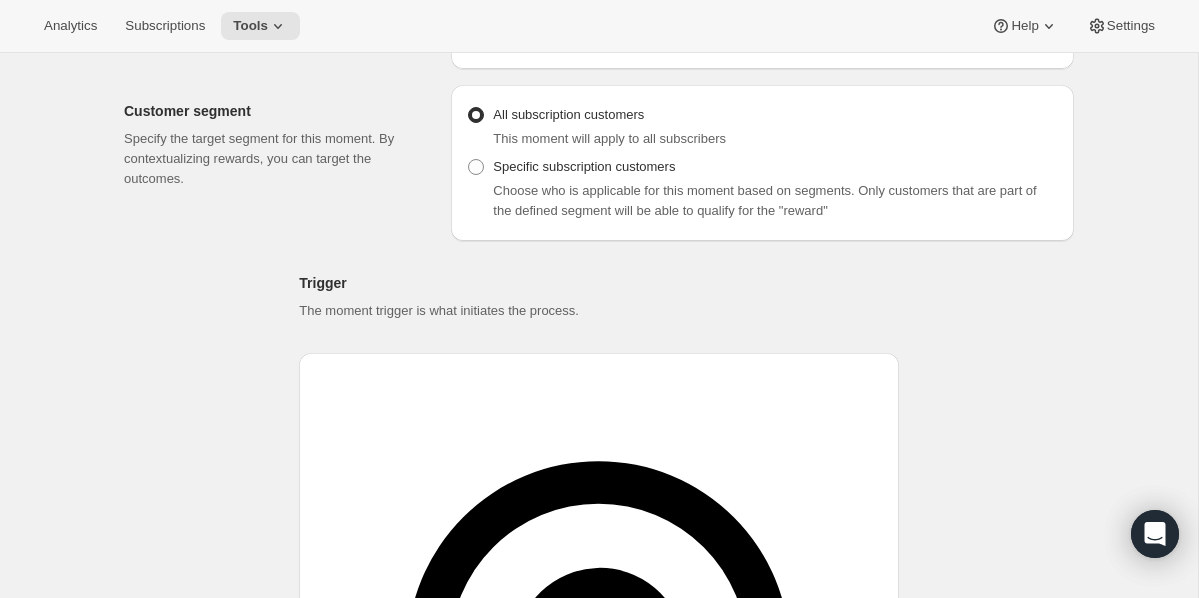 click on "Add trigger" at bounding box center (599, 1276) 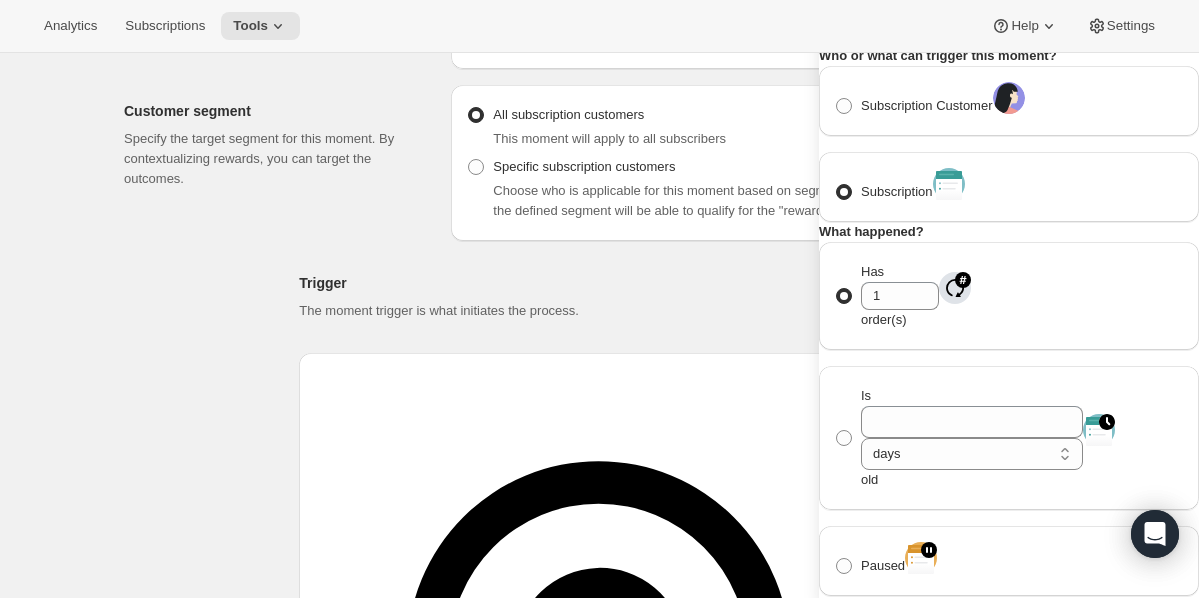 scroll, scrollTop: 0, scrollLeft: 0, axis: both 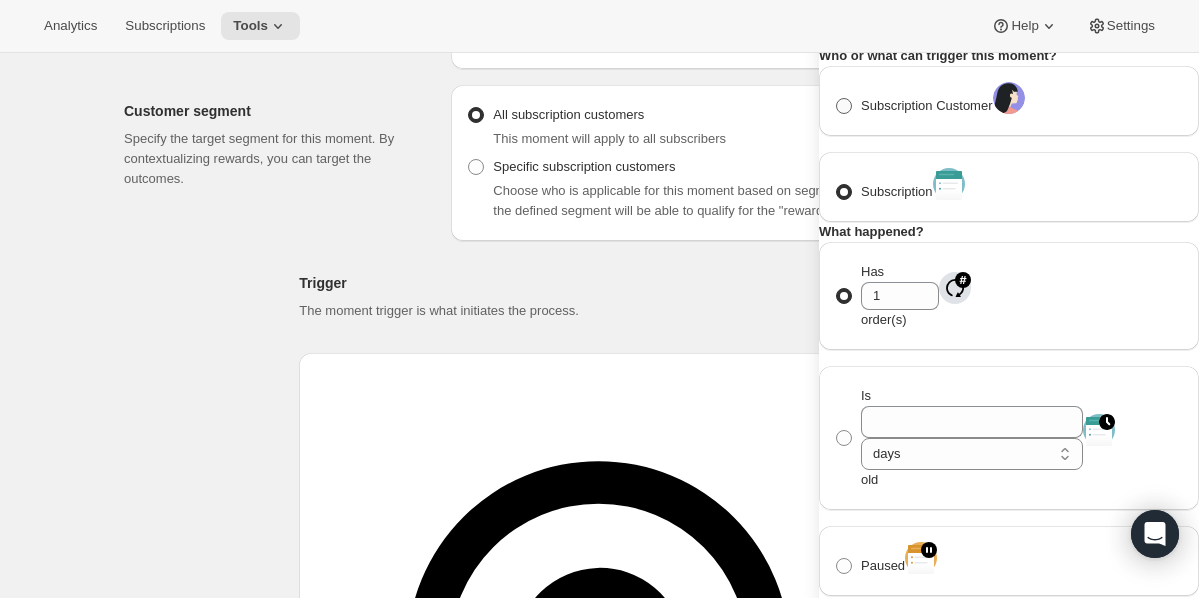 click on "Subscription Customer" at bounding box center [927, 105] 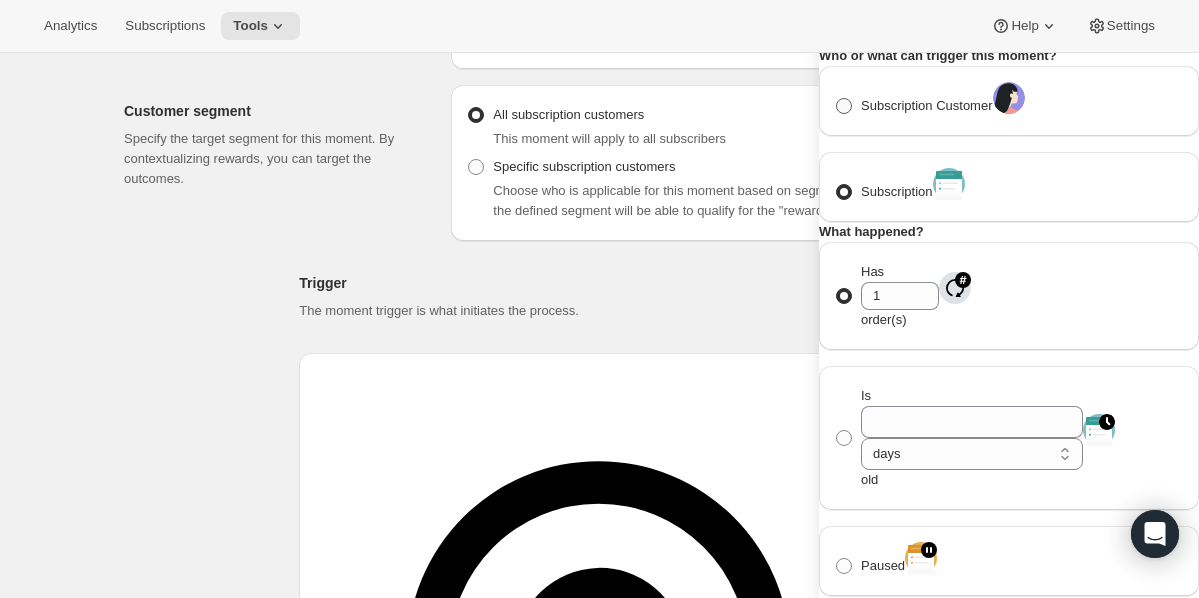 radio on "true" 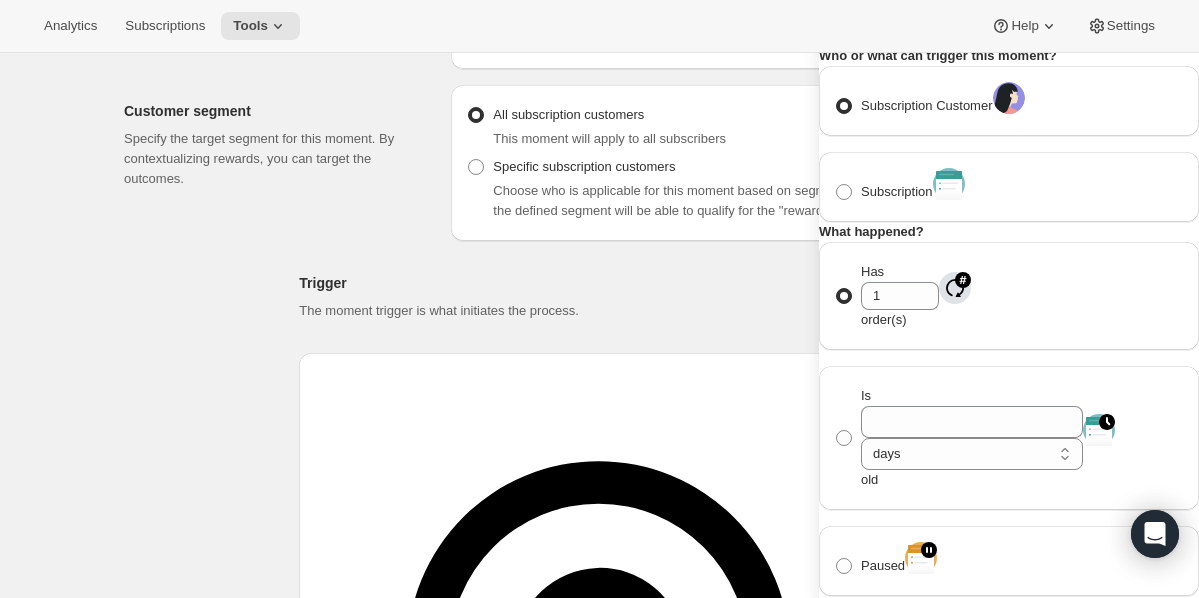 select on "days" 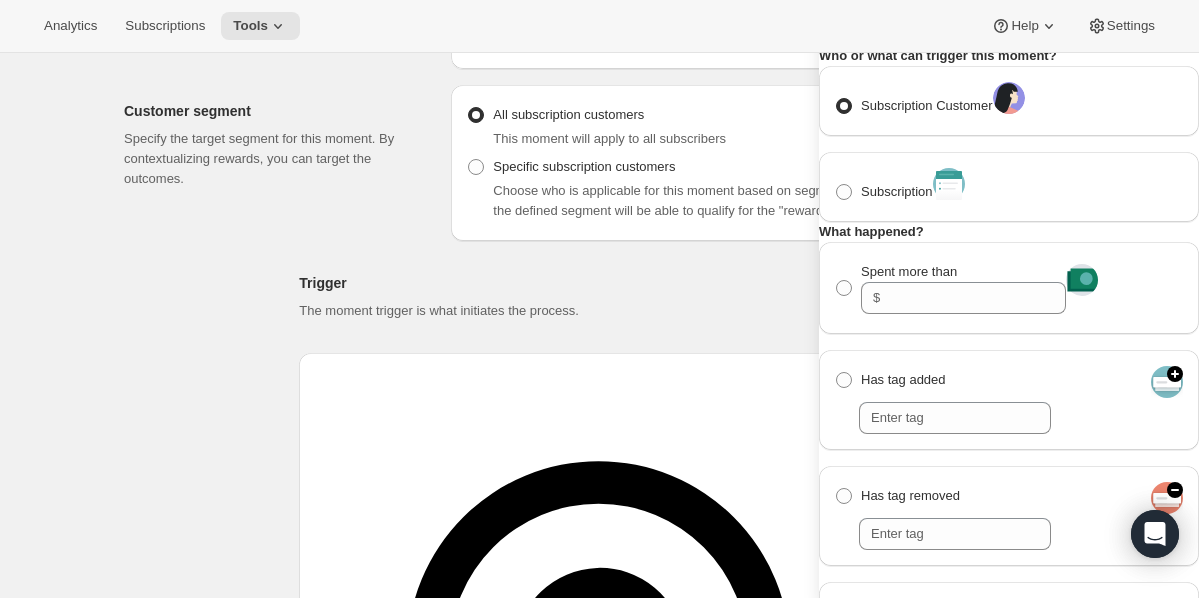 scroll, scrollTop: 493, scrollLeft: 0, axis: vertical 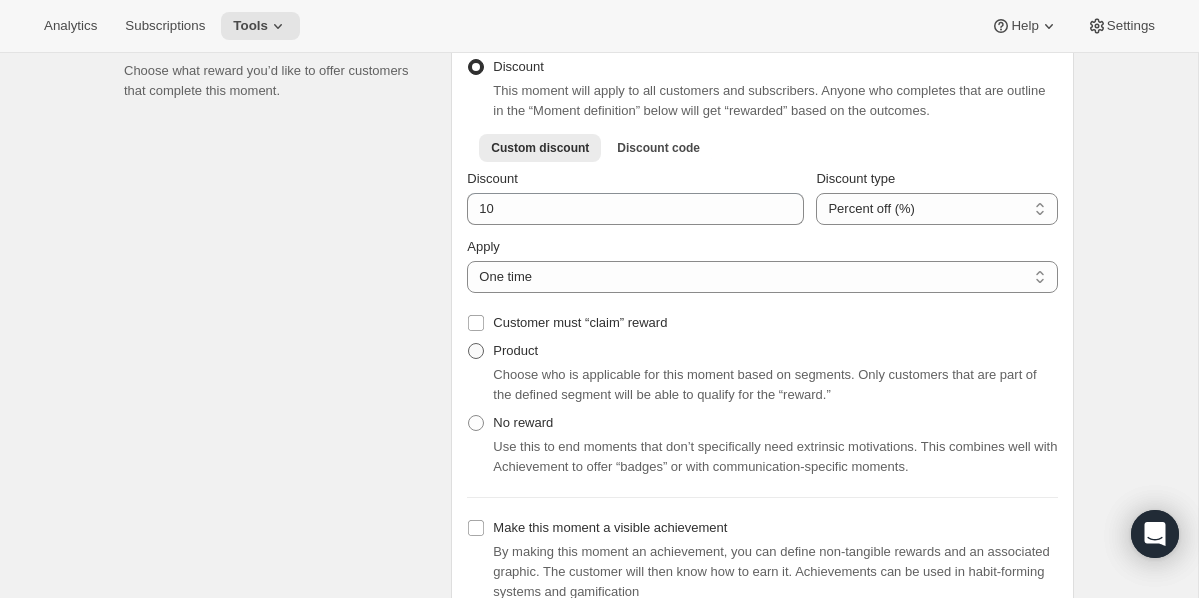 click at bounding box center [476, 351] 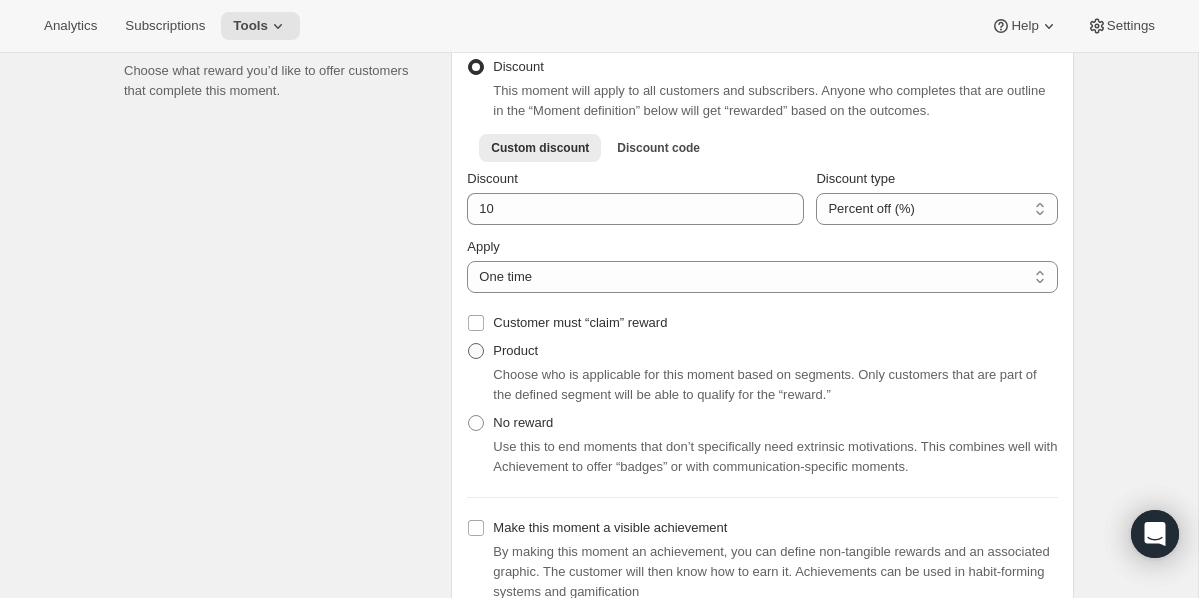 radio on "true" 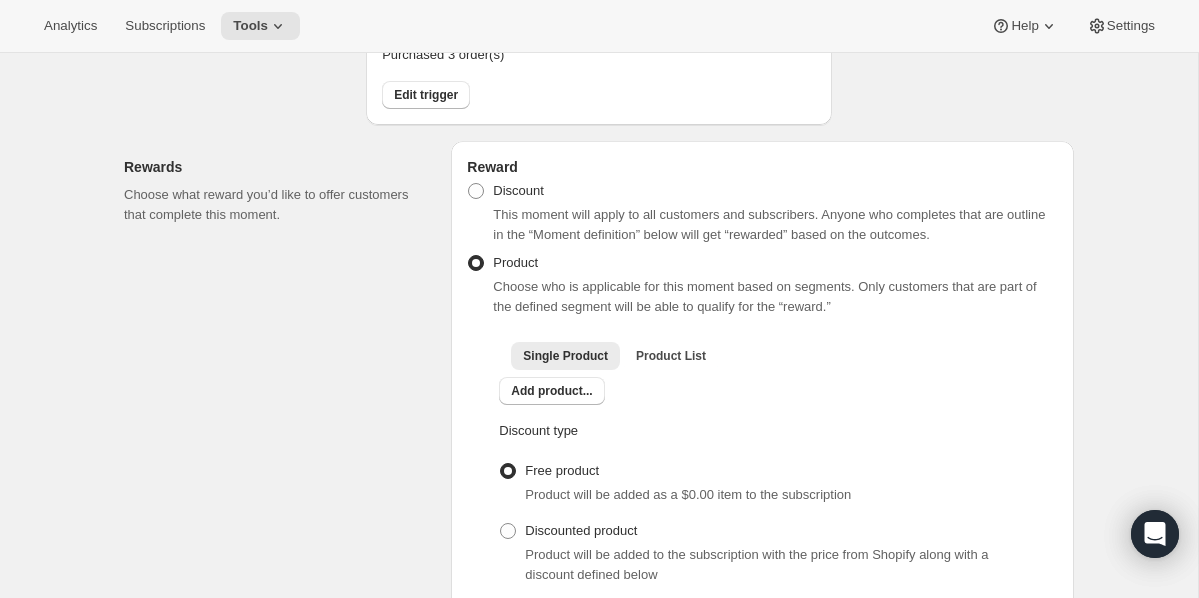 scroll, scrollTop: 652, scrollLeft: 0, axis: vertical 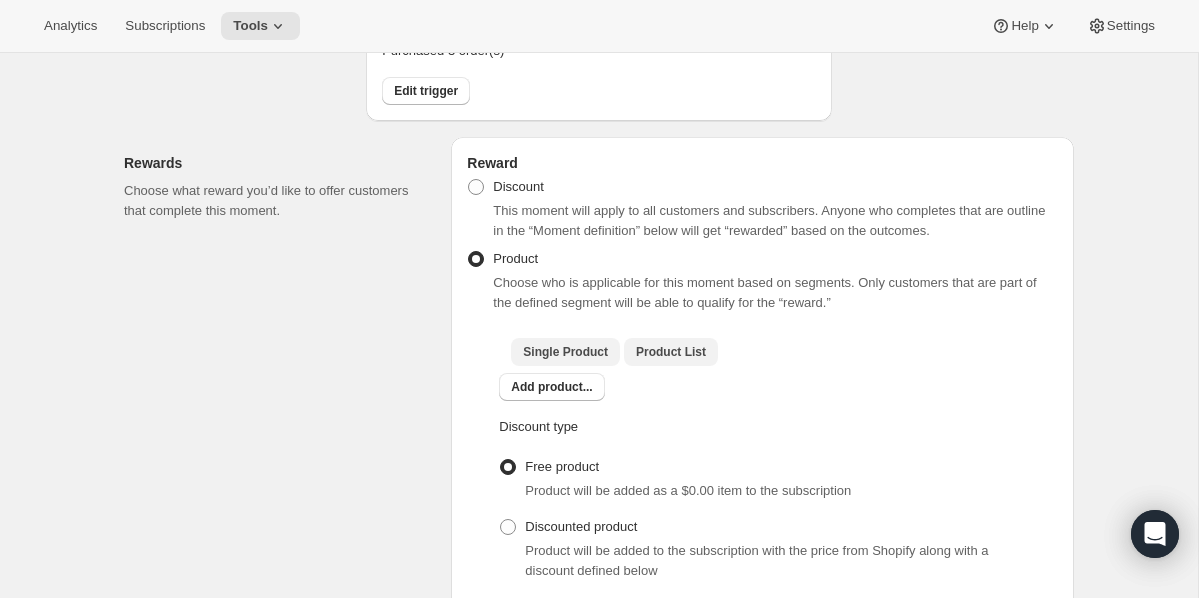 click on "Product List" at bounding box center [671, 352] 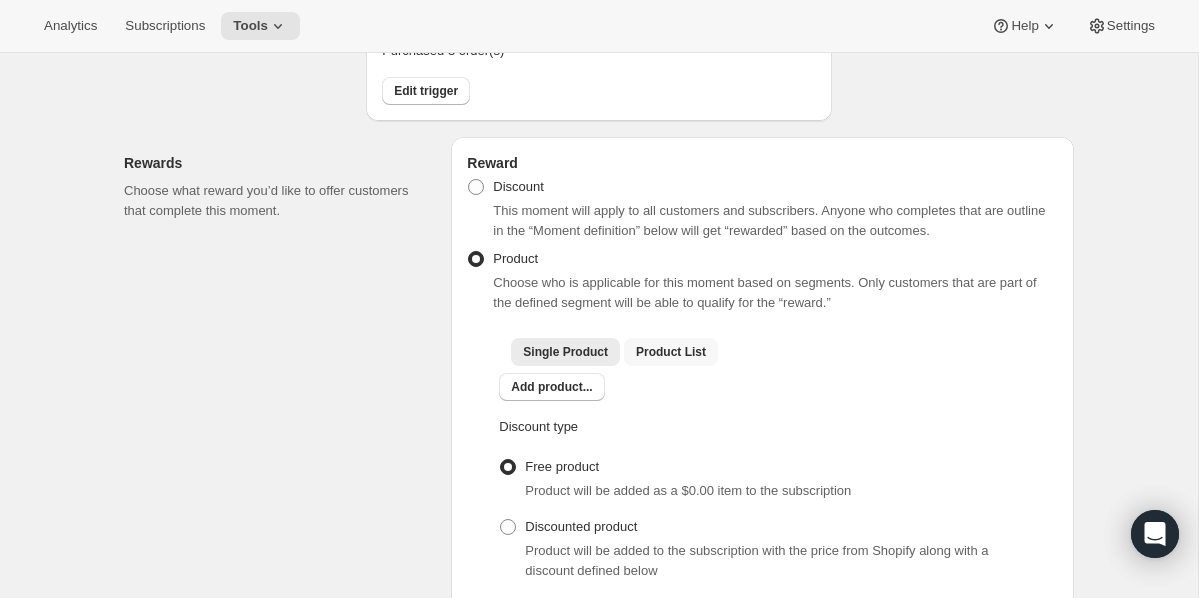 checkbox on "true" 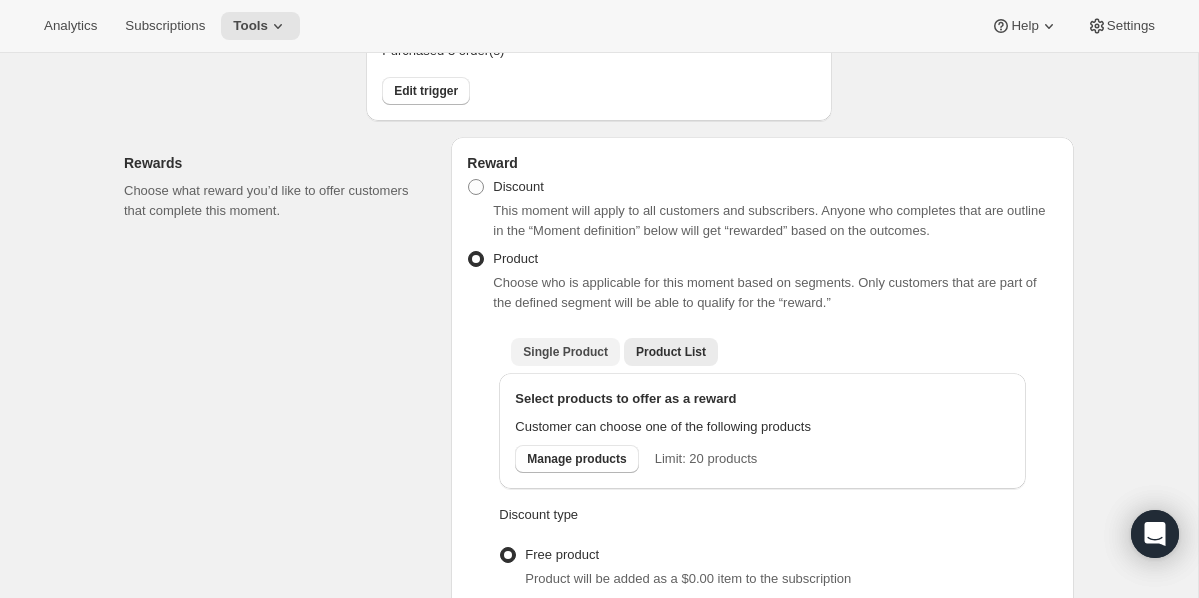 click on "Single Product" at bounding box center (565, 352) 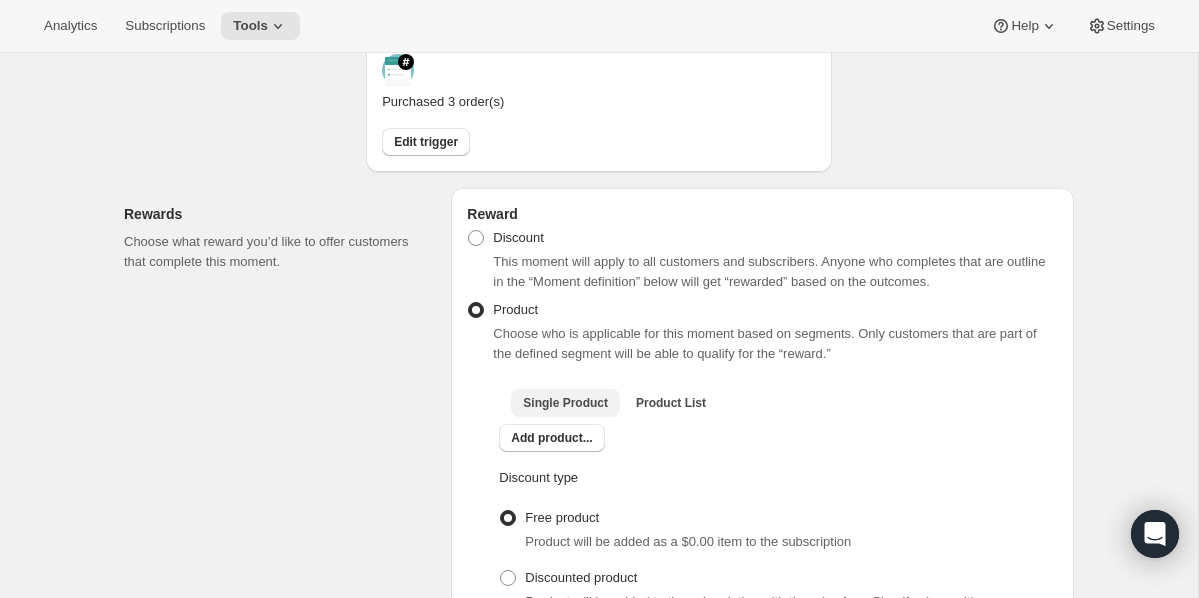scroll, scrollTop: 589, scrollLeft: 0, axis: vertical 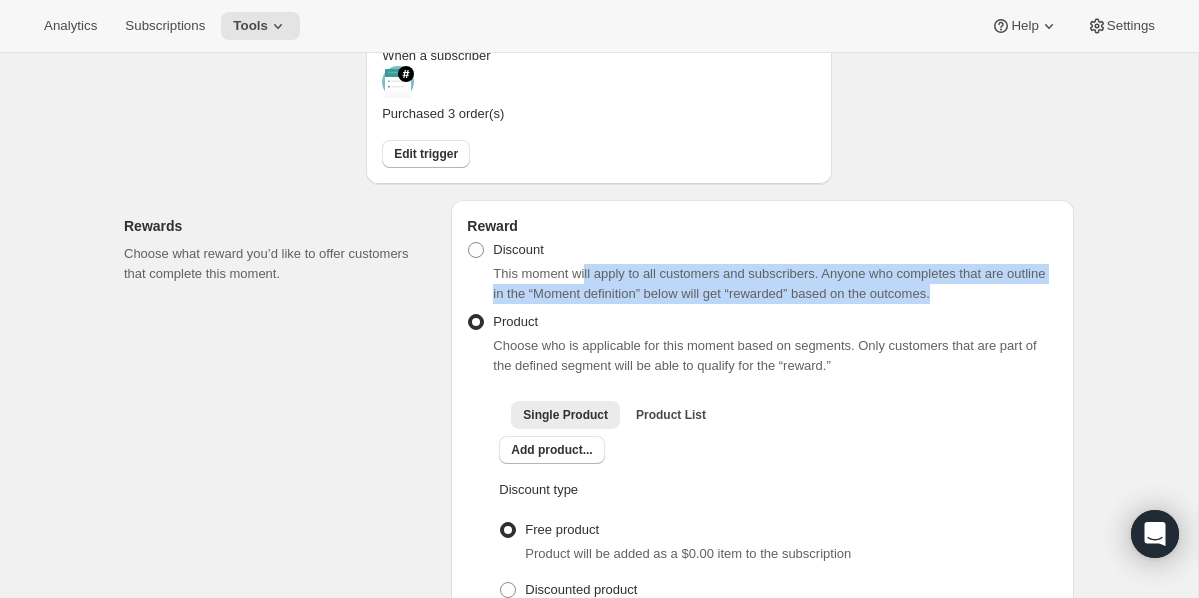 drag, startPoint x: 588, startPoint y: 241, endPoint x: 1014, endPoint y: 246, distance: 426.02933 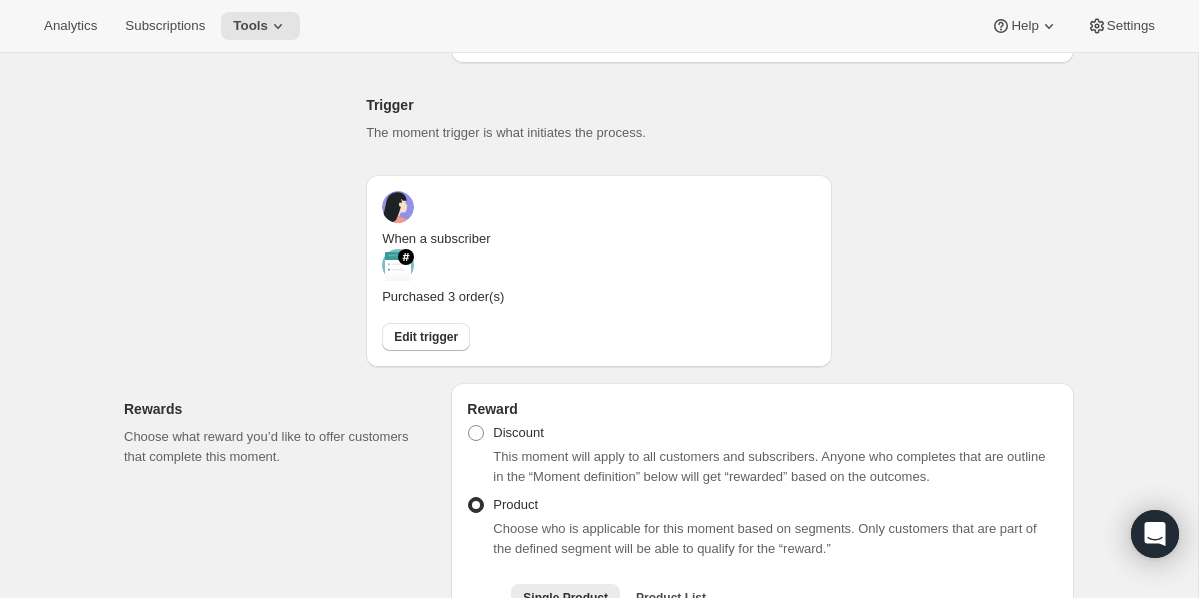 scroll, scrollTop: 660, scrollLeft: 0, axis: vertical 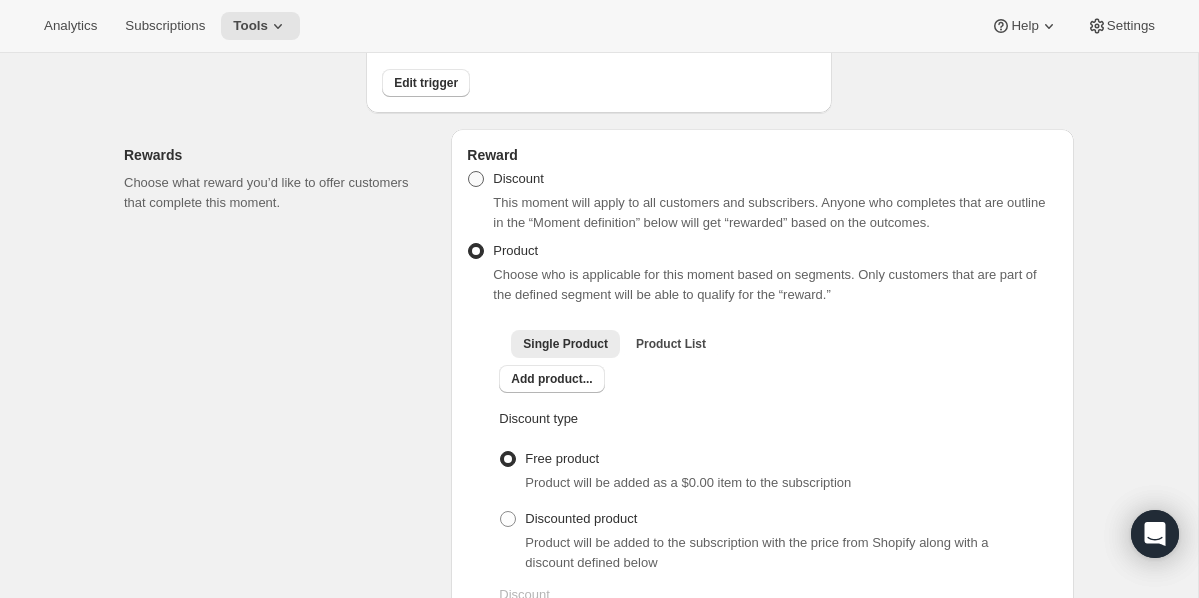 click at bounding box center (476, 179) 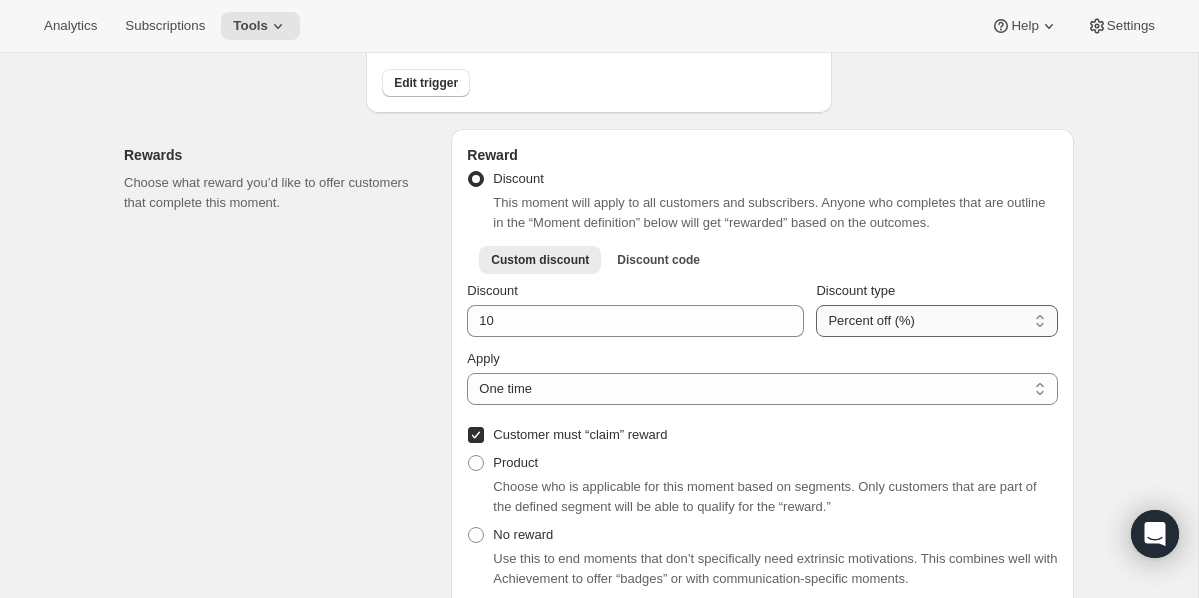 click on "Percent off (%) Amount off ($)" at bounding box center (937, 321) 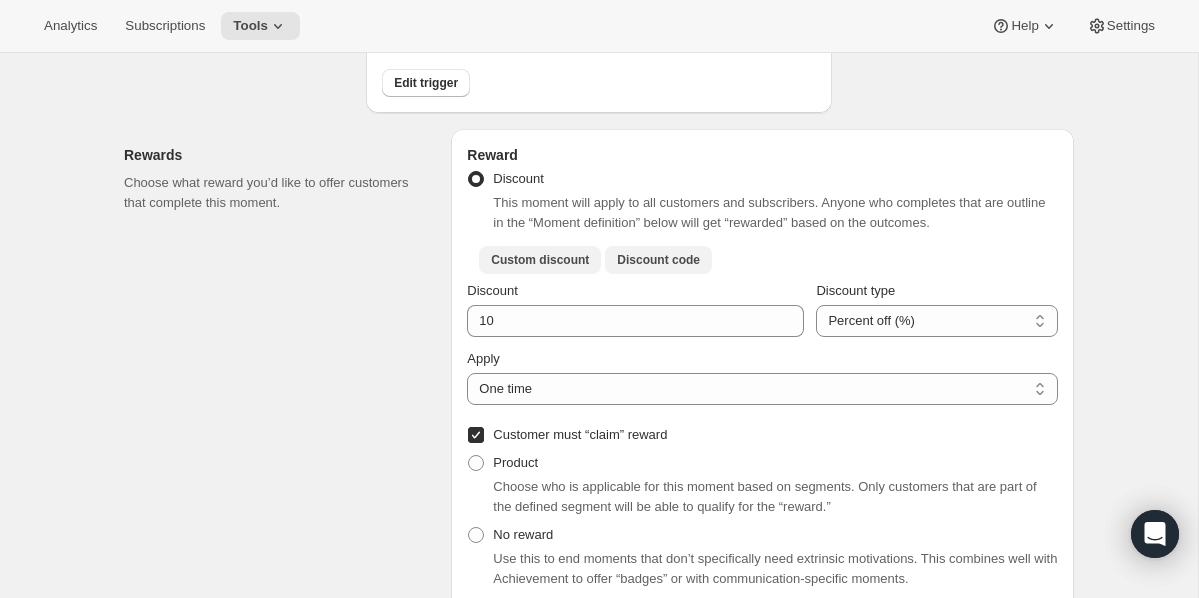 click on "Discount code" at bounding box center (658, 260) 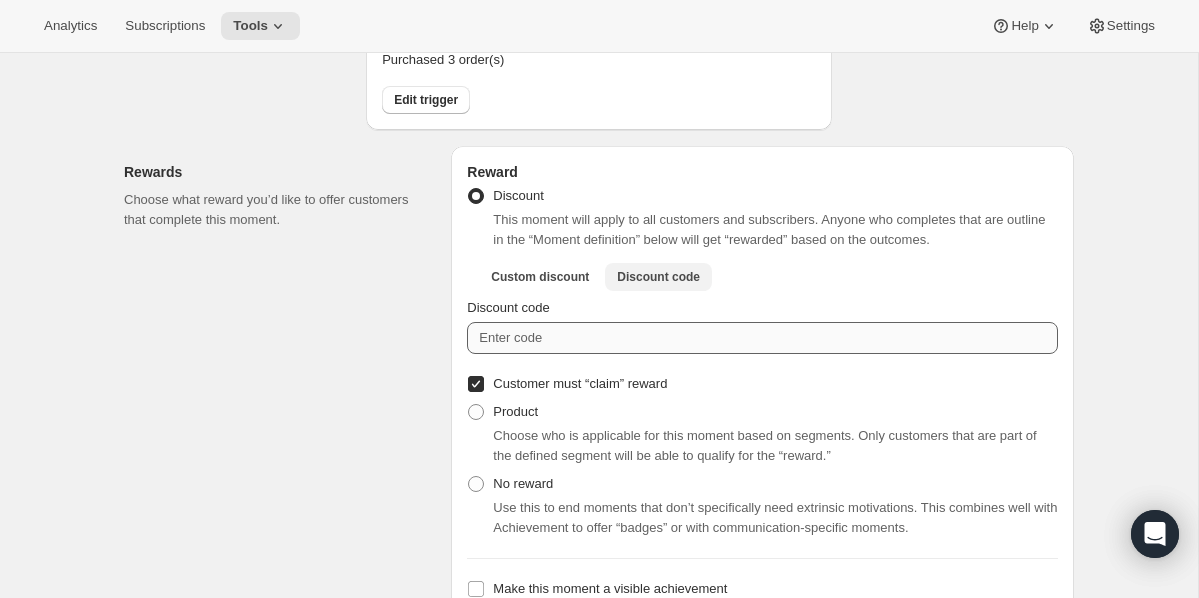 scroll, scrollTop: 648, scrollLeft: 0, axis: vertical 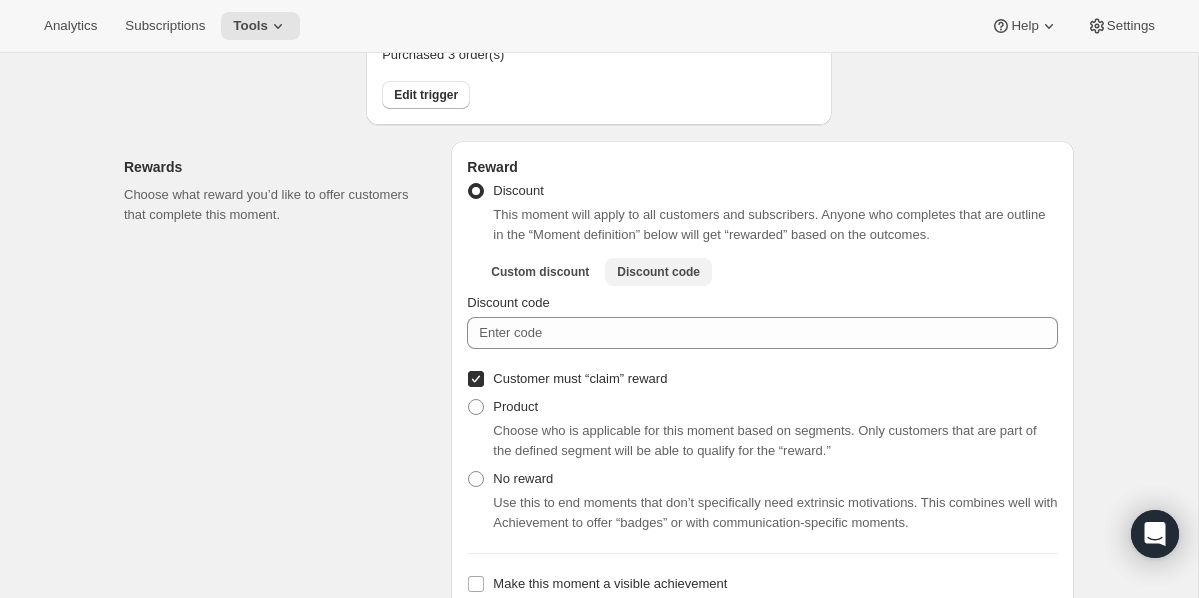 click on "Discount code" at bounding box center [658, 272] 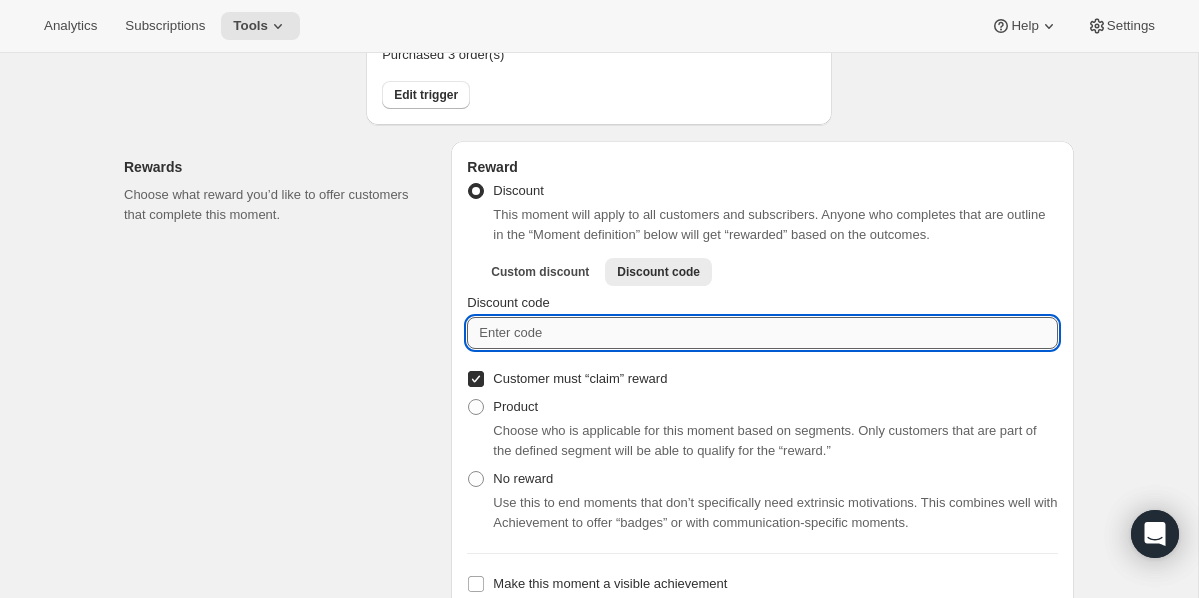 click on "Discount code" at bounding box center (762, 333) 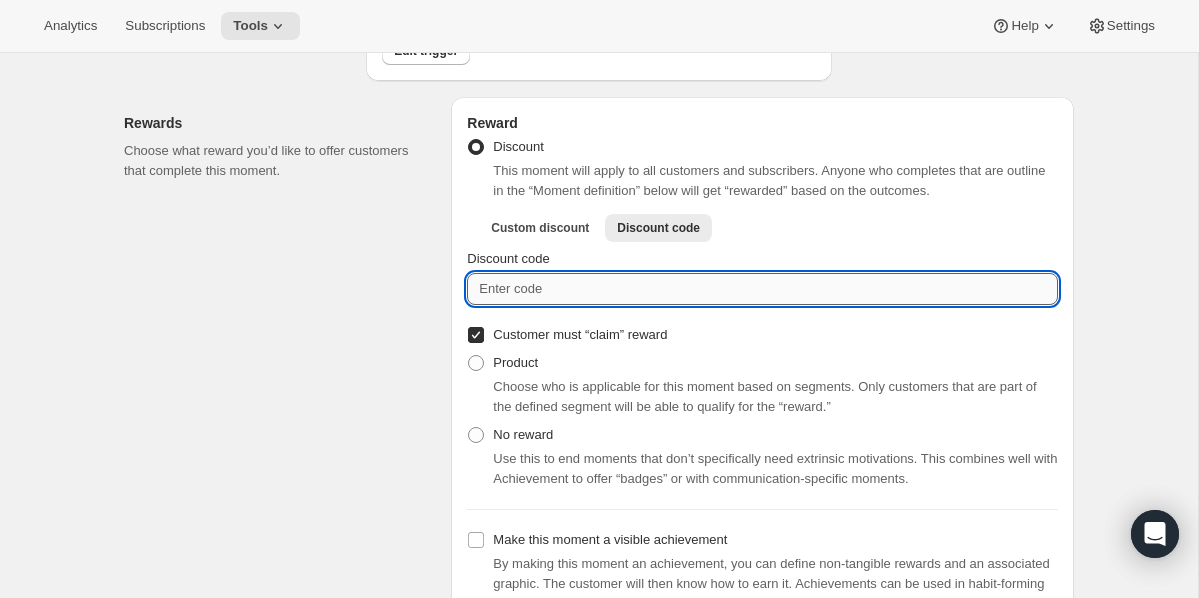 scroll, scrollTop: 690, scrollLeft: 0, axis: vertical 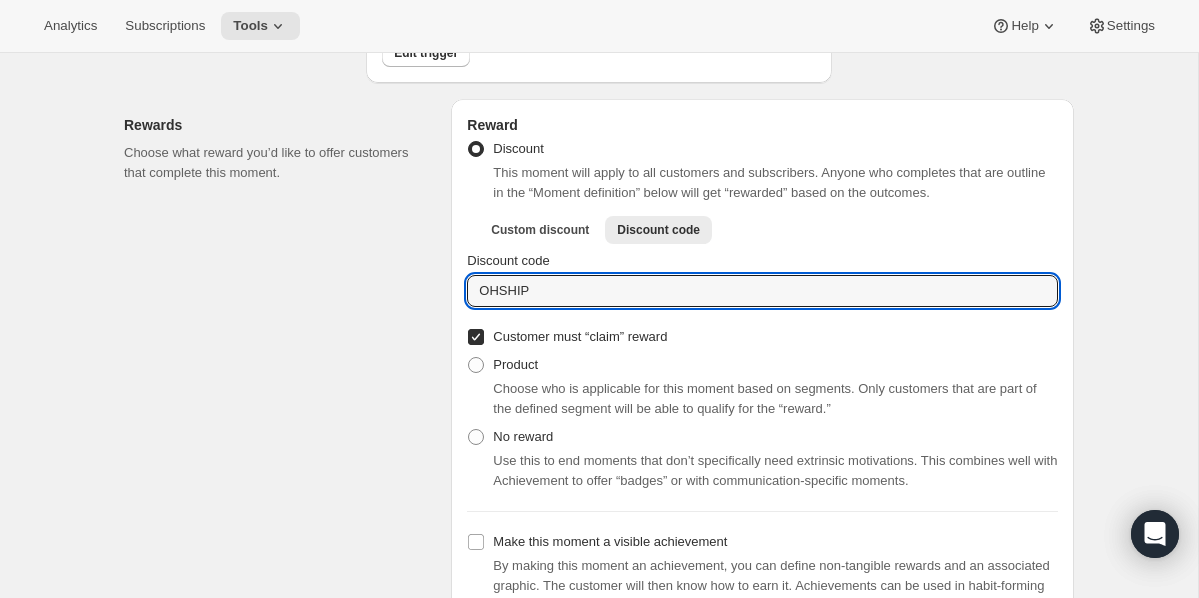 type on "OHSHIP" 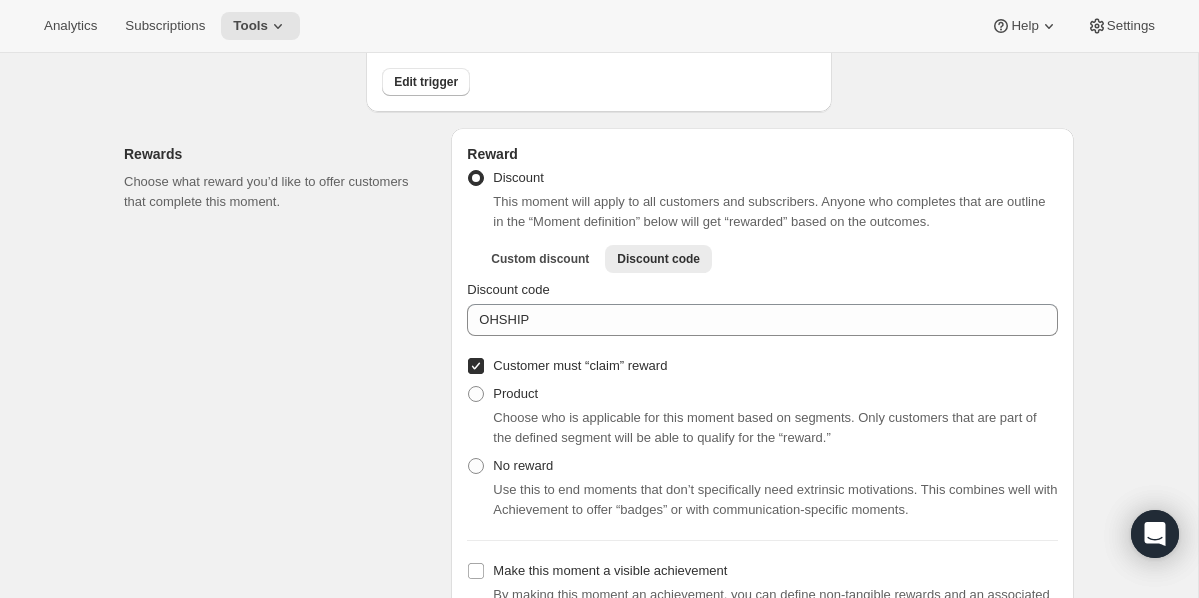 scroll, scrollTop: 659, scrollLeft: 0, axis: vertical 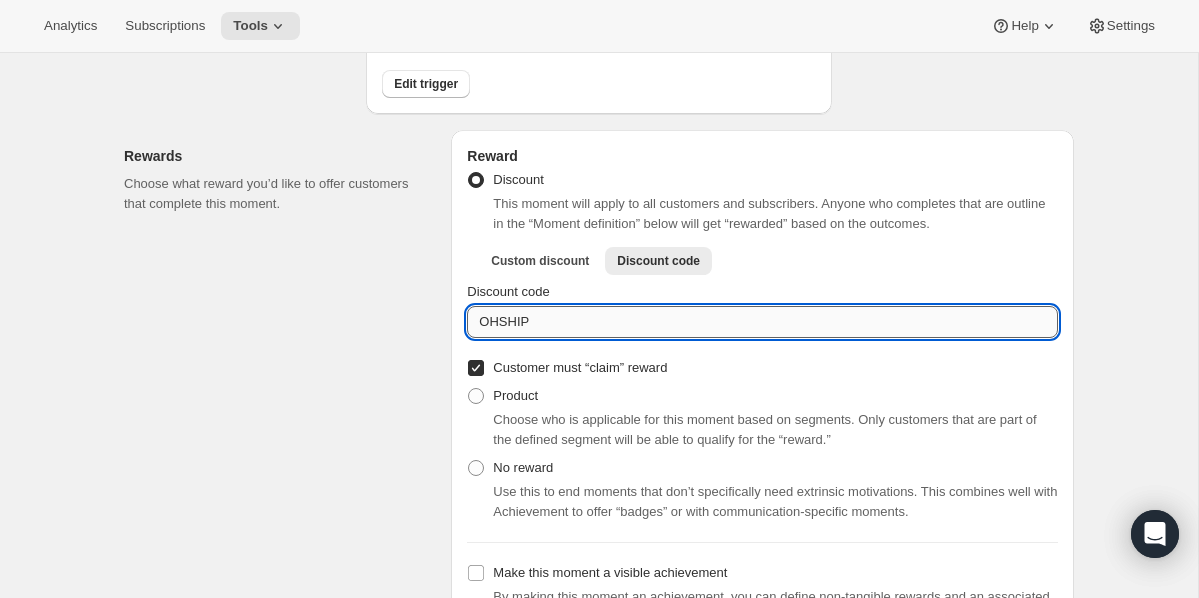 click on "OHSHIP" at bounding box center (762, 322) 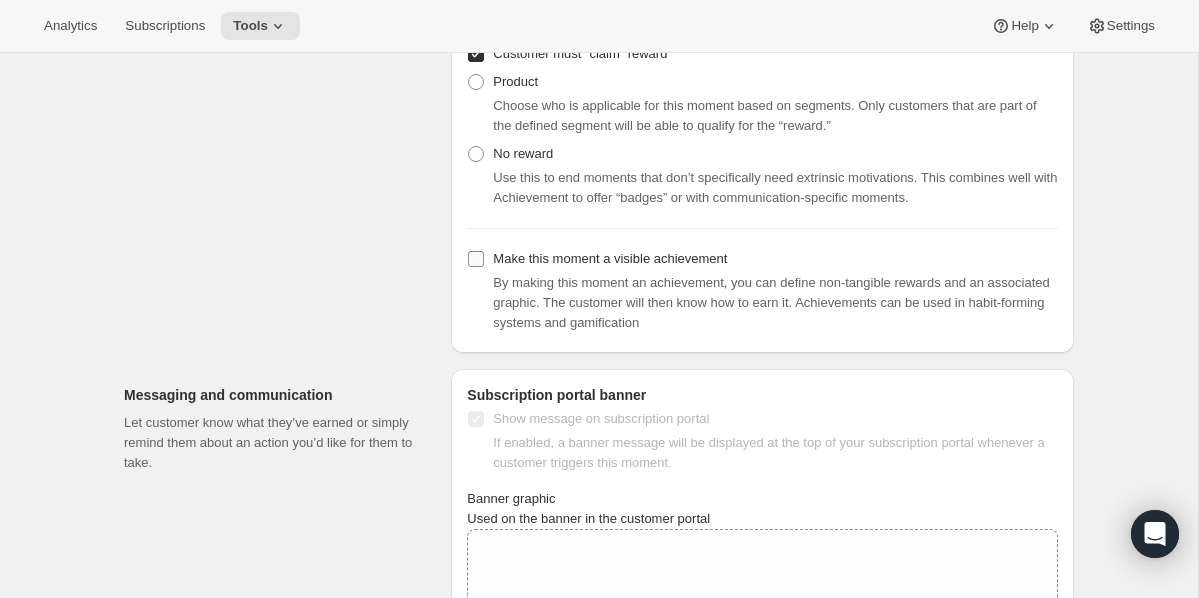 scroll, scrollTop: 940, scrollLeft: 0, axis: vertical 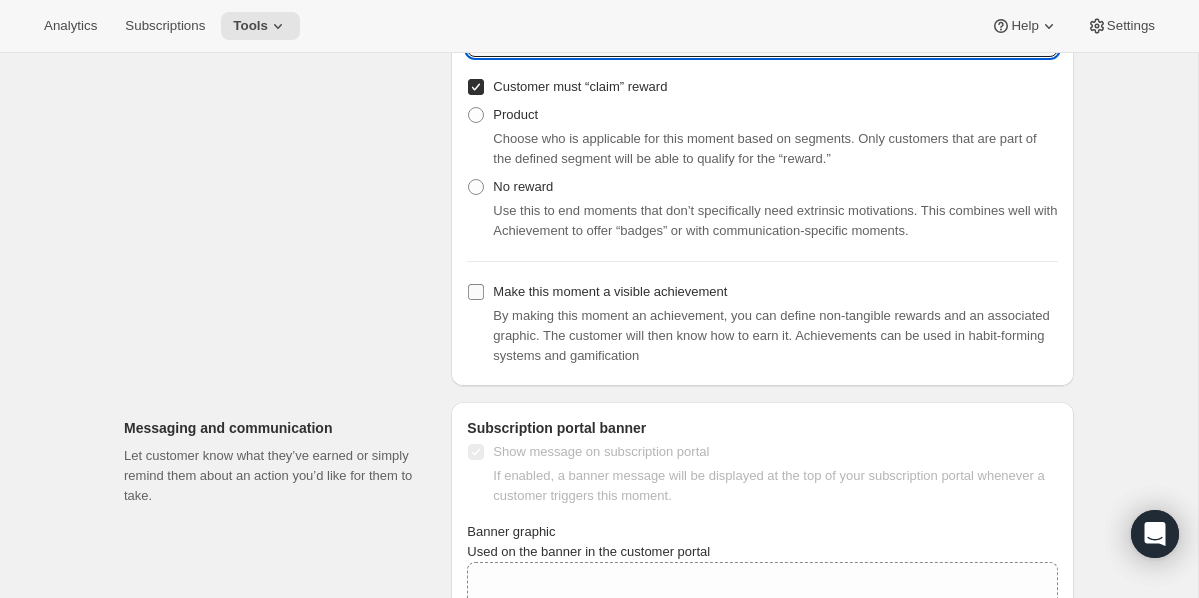 click on "Make this moment a visible achievement" at bounding box center (476, 292) 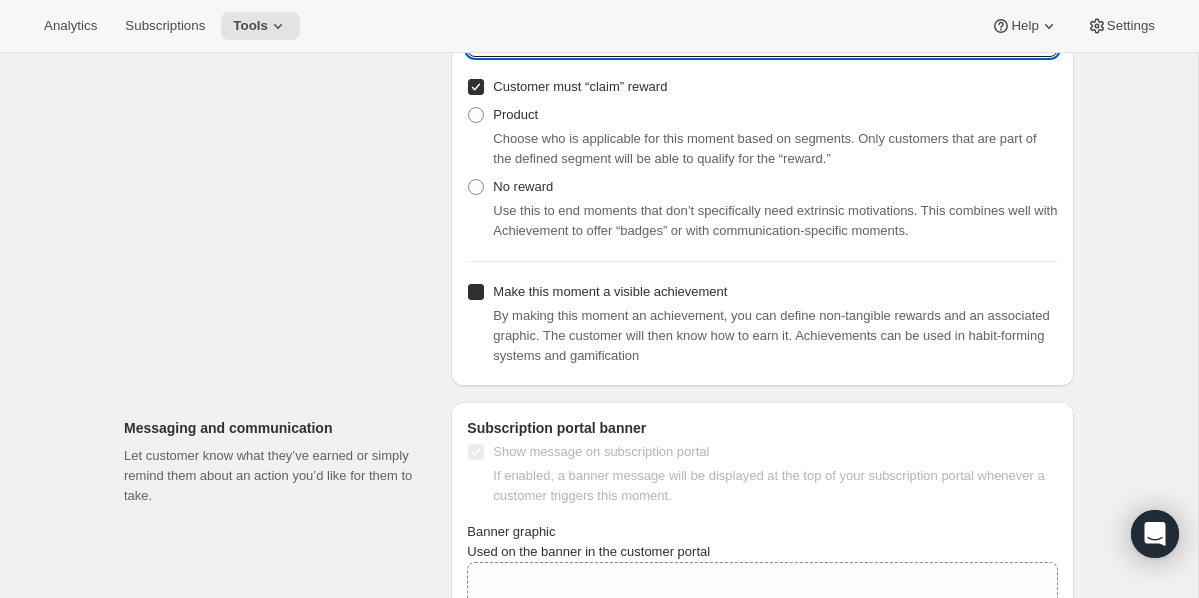 checkbox on "true" 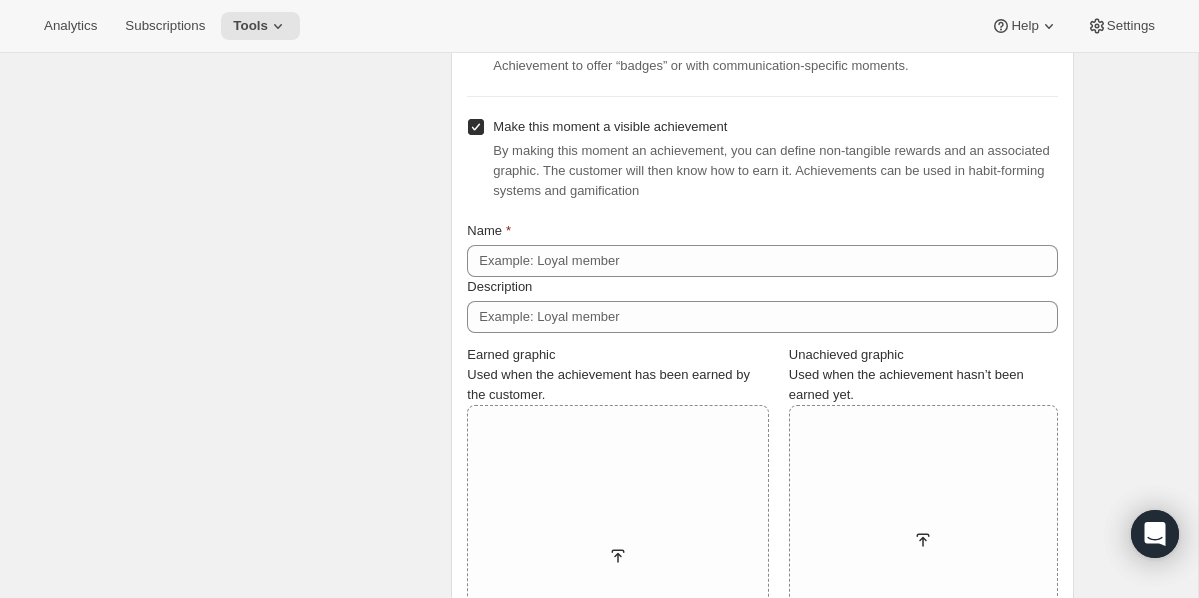 scroll, scrollTop: 1120, scrollLeft: 0, axis: vertical 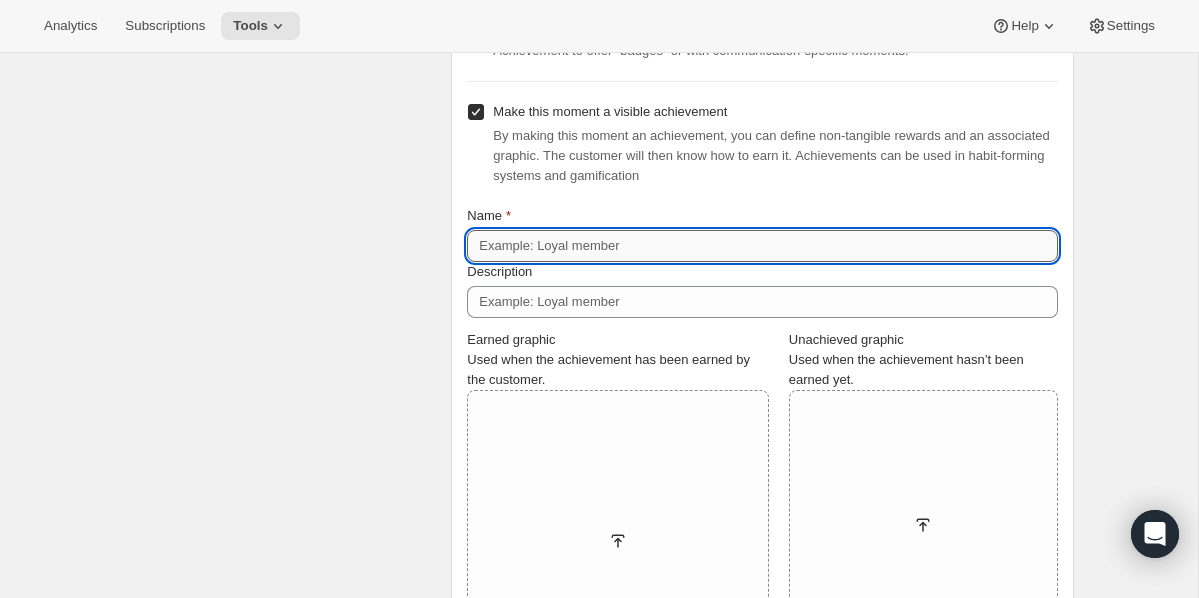 click on "Name" at bounding box center [762, 246] 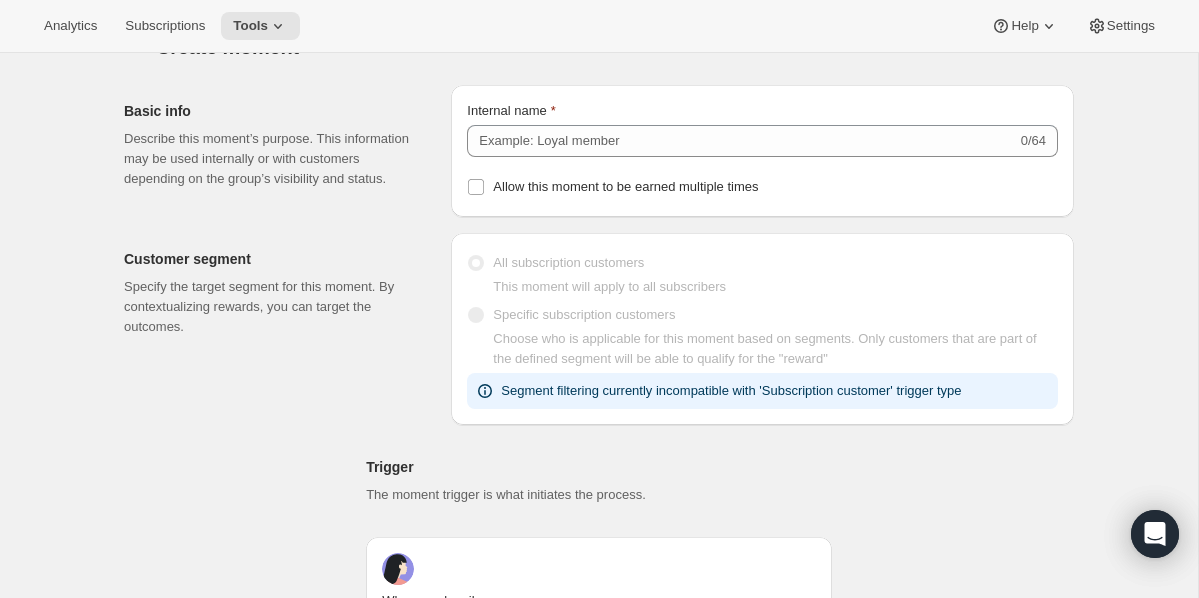 scroll, scrollTop: 45, scrollLeft: 0, axis: vertical 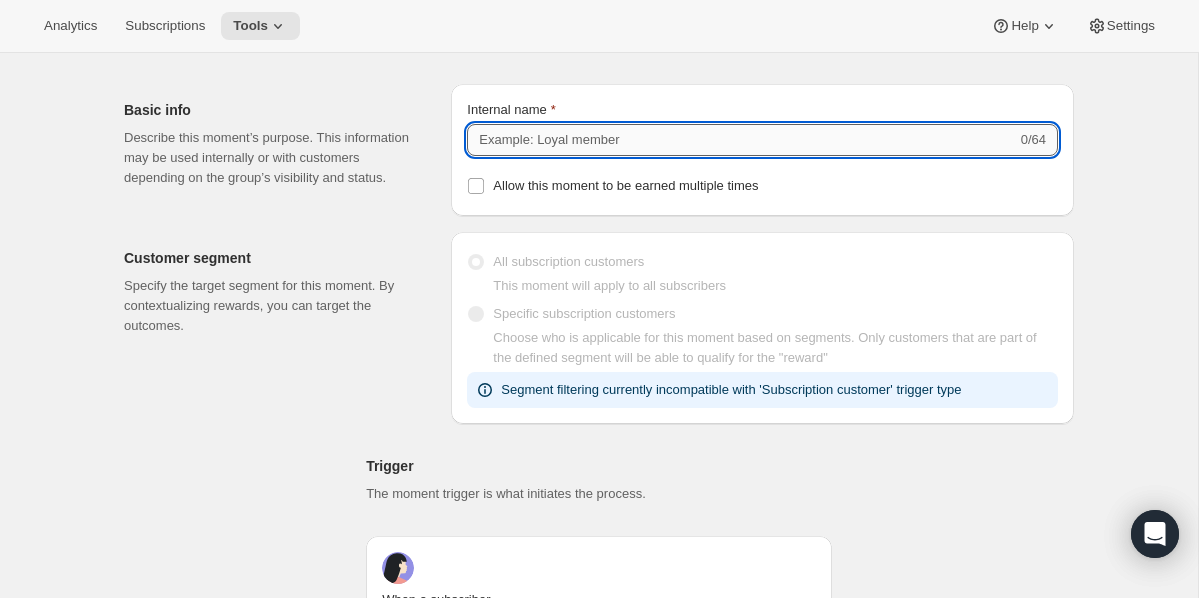 click on "Internal name" at bounding box center (741, 140) 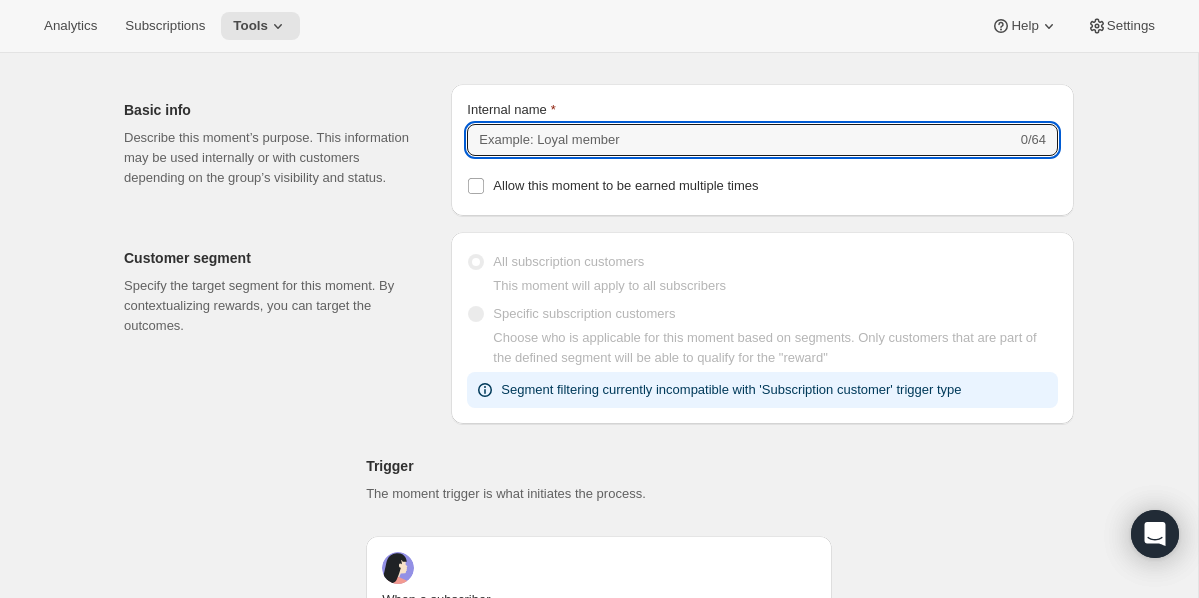 click on "Basic info Describe this moment’s purpose. This information may be used internally or with customers depending on the group’s visibility and status. Internal name 0/64 Allow this moment to be earned multiple times Customer segment Specify the target segment for this moment. By contextualizing rewards, you can target the outcomes. All subscription customers This moment will apply to all subscribers Specific subscription customers Choose who is applicable for this moment based on segments. Only customers that are part of the defined segment will be able to qualify for the "reward" Segment filtering currently incompatible with 'Subscription customer' trigger type Trigger The moment trigger is what initiates the process. When a subscriber Purchased 3 order(s) Edit trigger Rewards Choose what reward you’d like to offer customers that complete this moment. Reward Discount Custom discount Discount code More views Custom discount Discount code More views Discount code OHSHIP Customer must “claim” reward" at bounding box center [591, 1634] 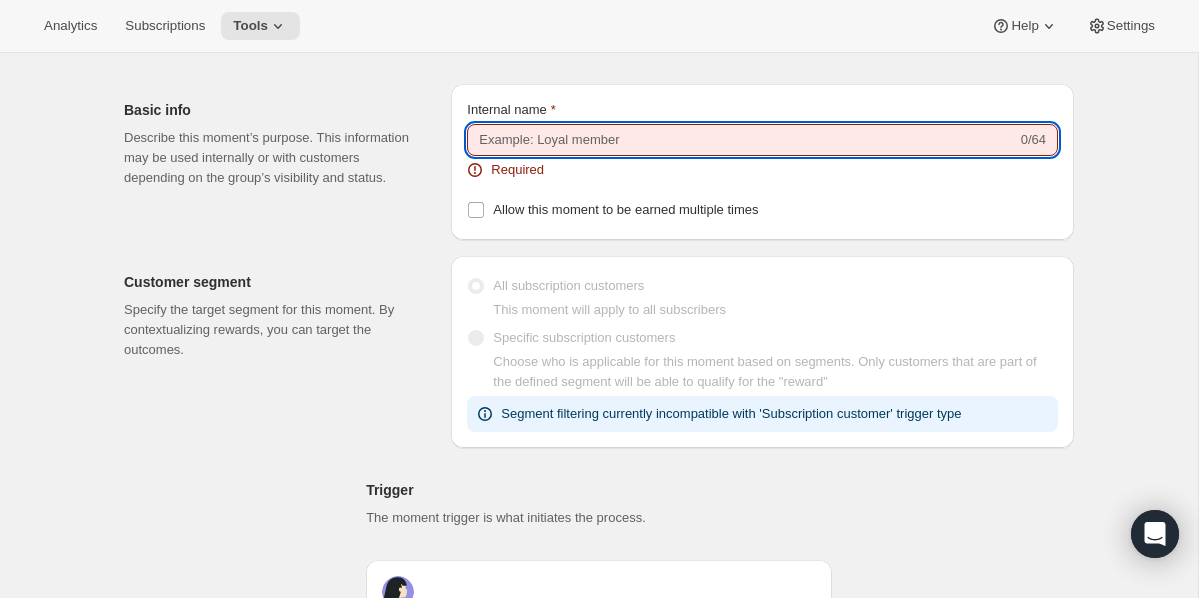 click on "Internal name" at bounding box center [741, 140] 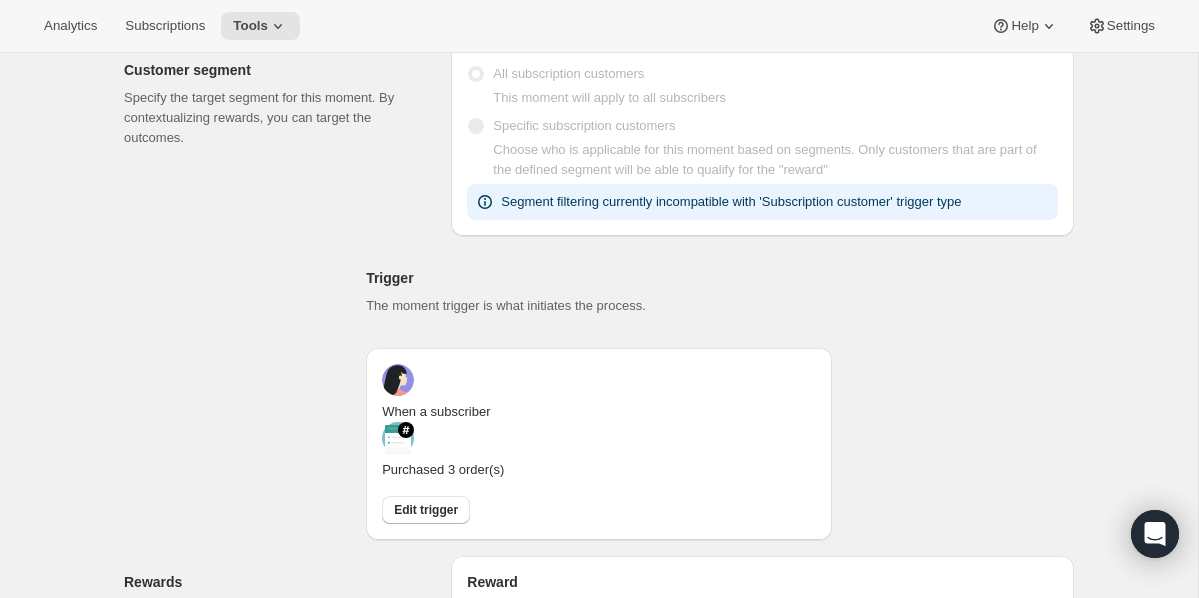 scroll, scrollTop: 0, scrollLeft: 0, axis: both 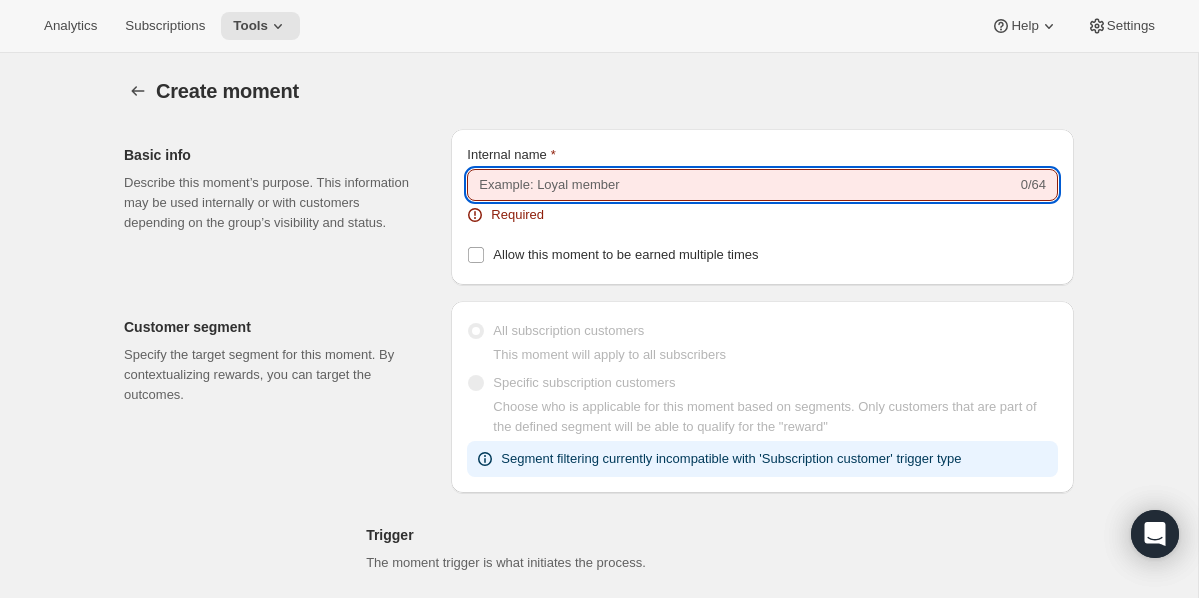 click on "Internal name" at bounding box center [741, 185] 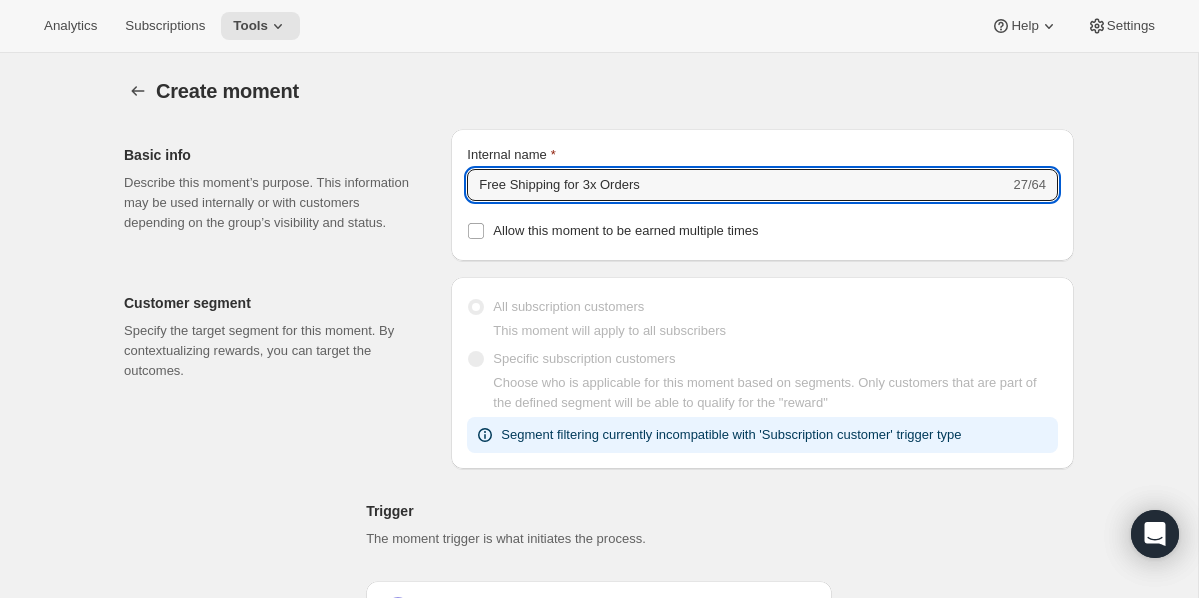 type on "Free Shipping for 3x Orders" 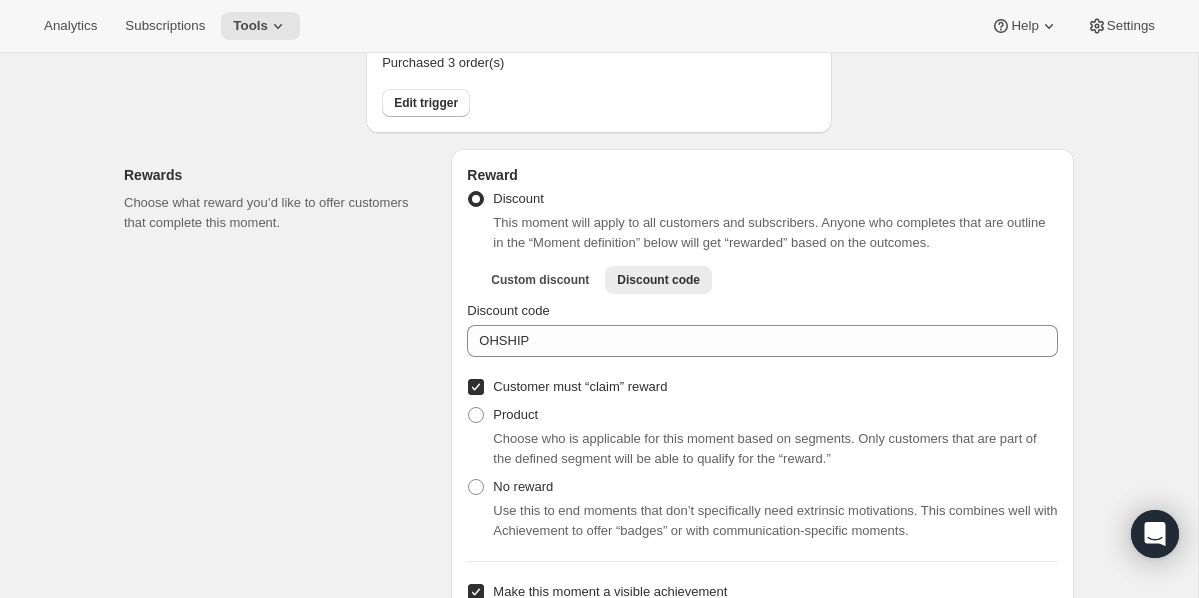 scroll, scrollTop: 656, scrollLeft: 0, axis: vertical 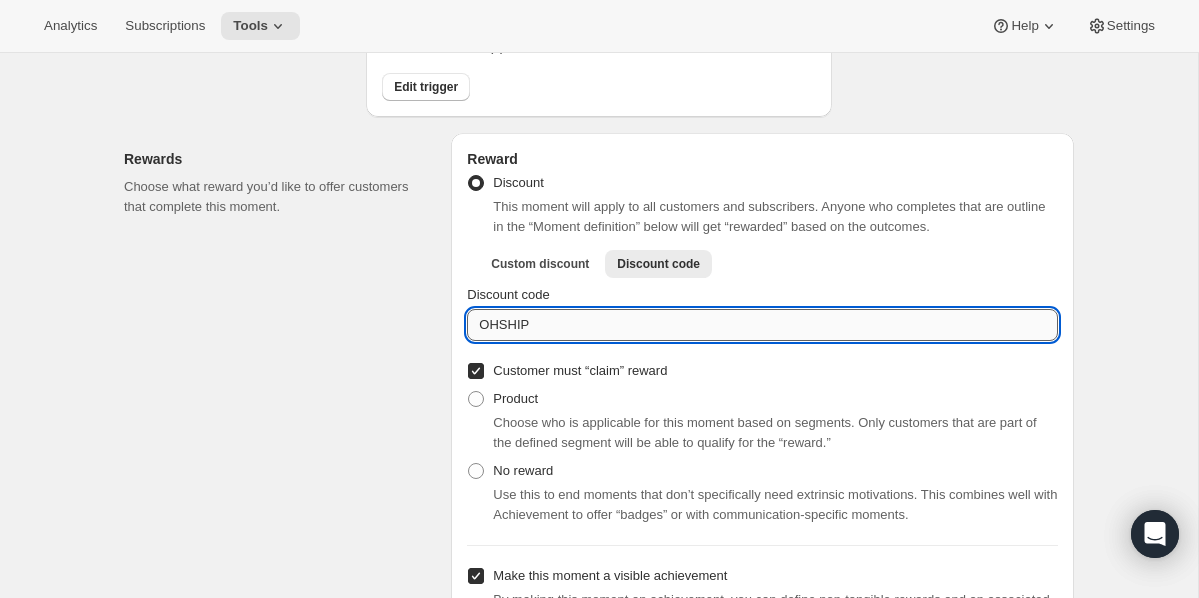 drag, startPoint x: 562, startPoint y: 284, endPoint x: 478, endPoint y: 282, distance: 84.0238 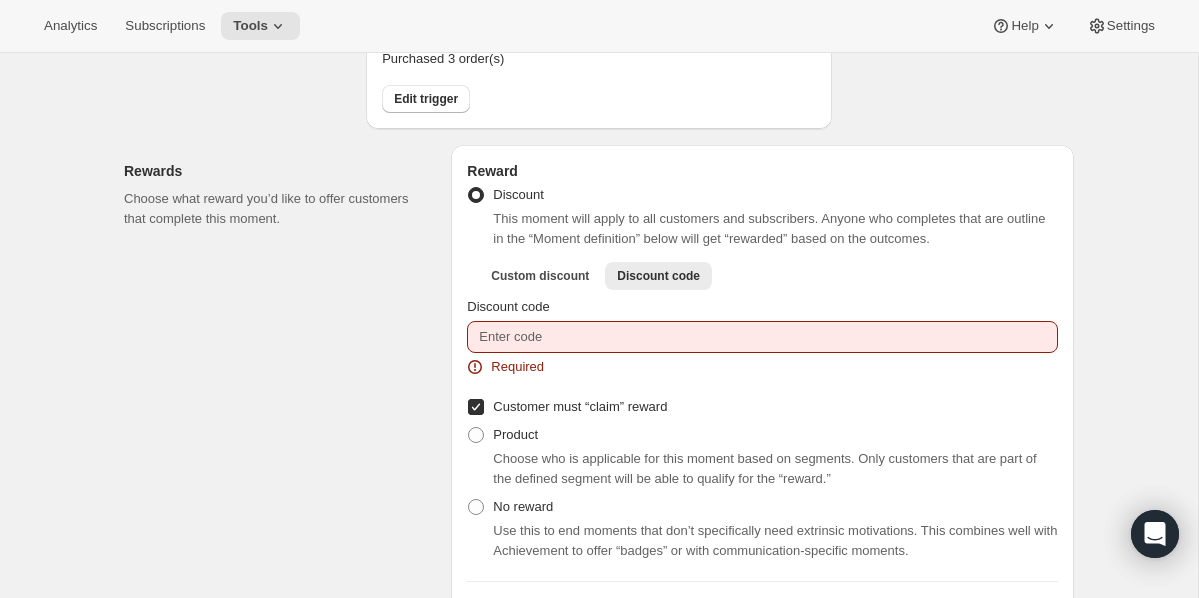 scroll, scrollTop: 646, scrollLeft: 0, axis: vertical 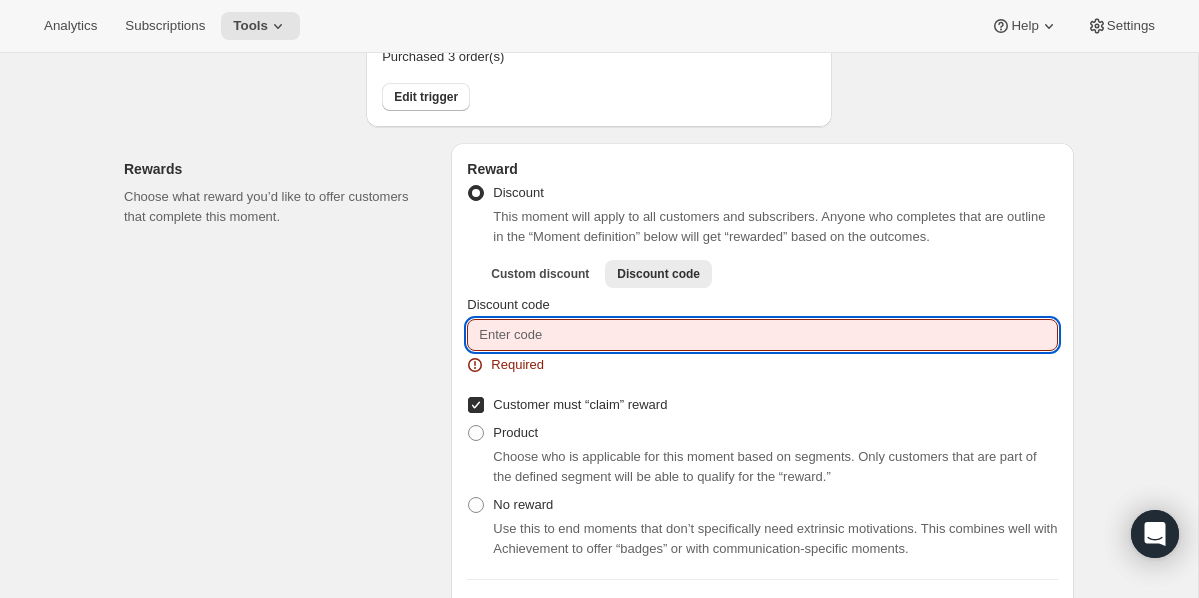 click on "Discount code" at bounding box center (762, 335) 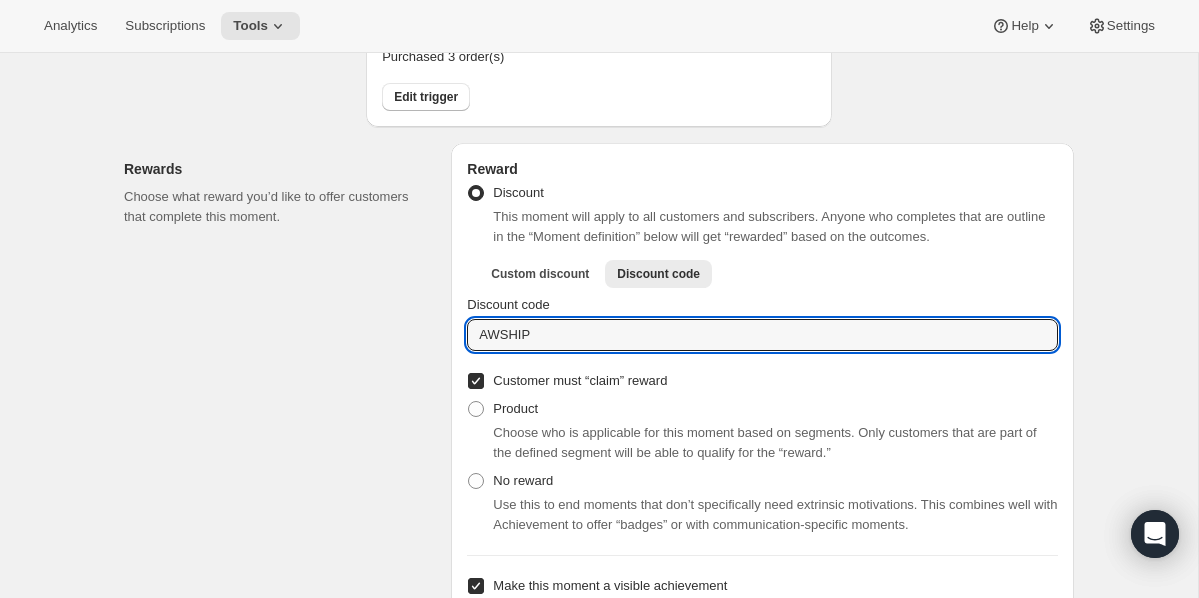 type on "AWSHIP" 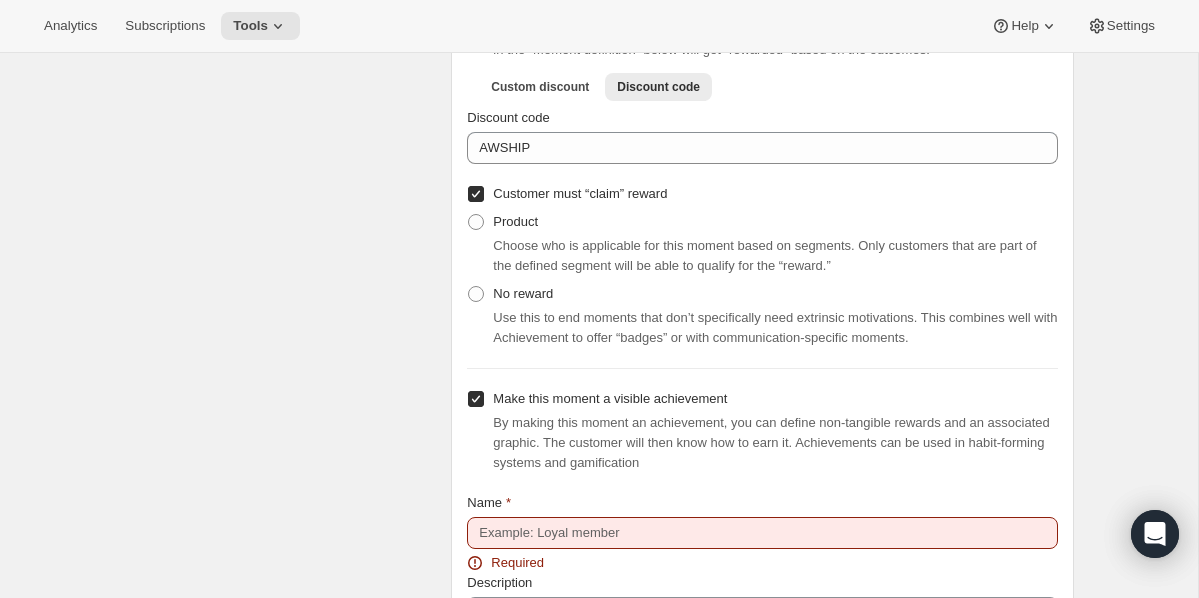 scroll, scrollTop: 831, scrollLeft: 0, axis: vertical 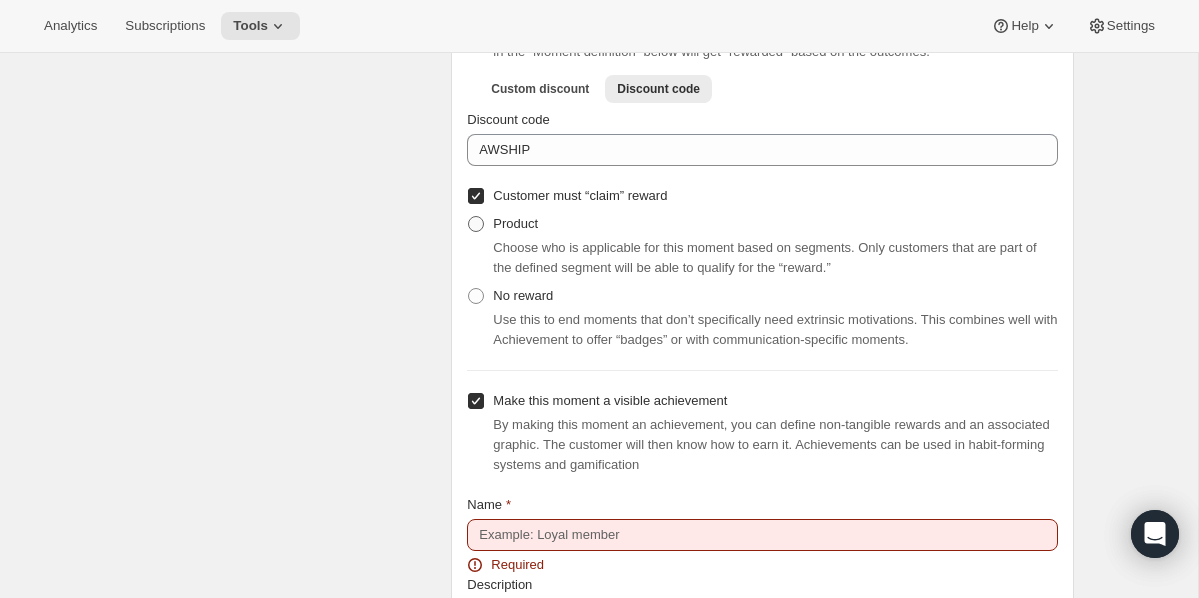 click at bounding box center (476, 224) 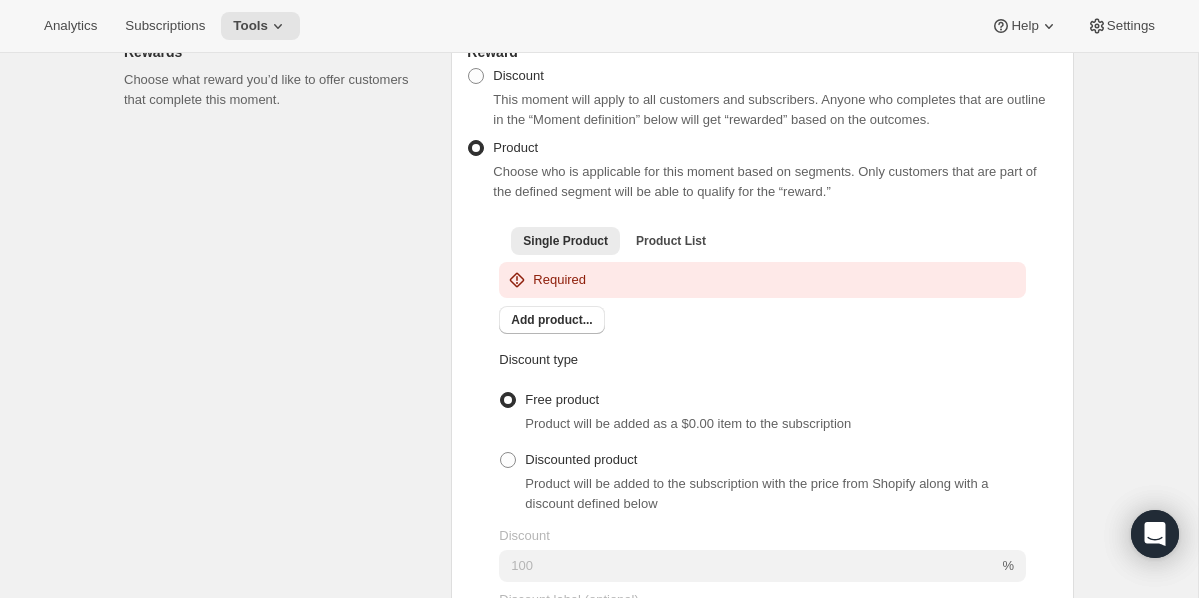 scroll, scrollTop: 579, scrollLeft: 0, axis: vertical 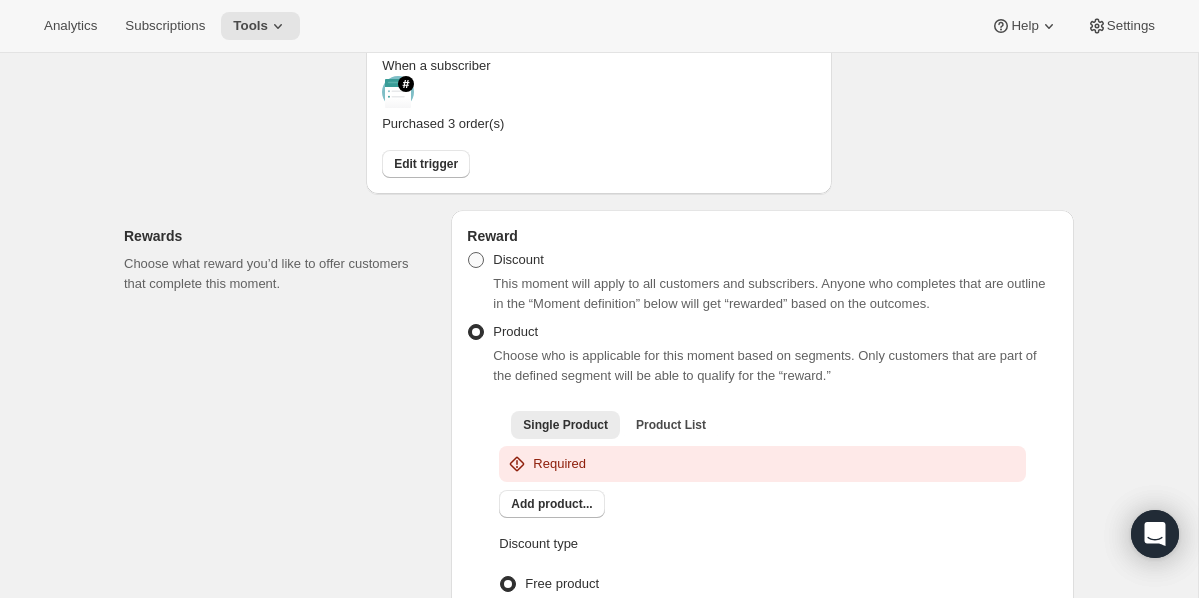 click on "Discount" at bounding box center [505, 260] 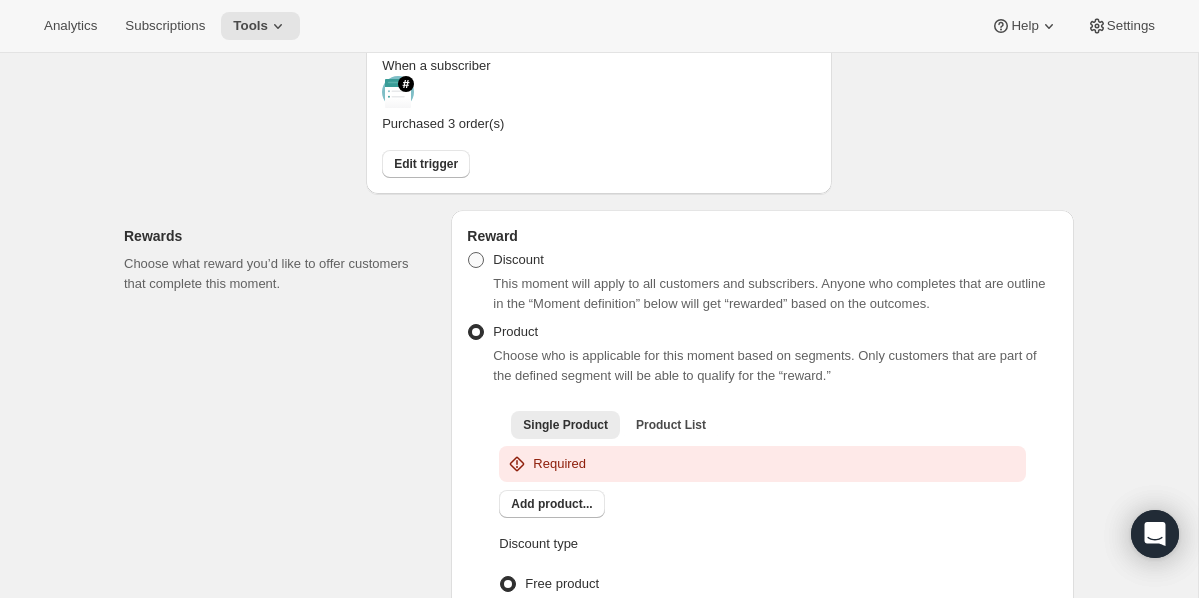 radio on "true" 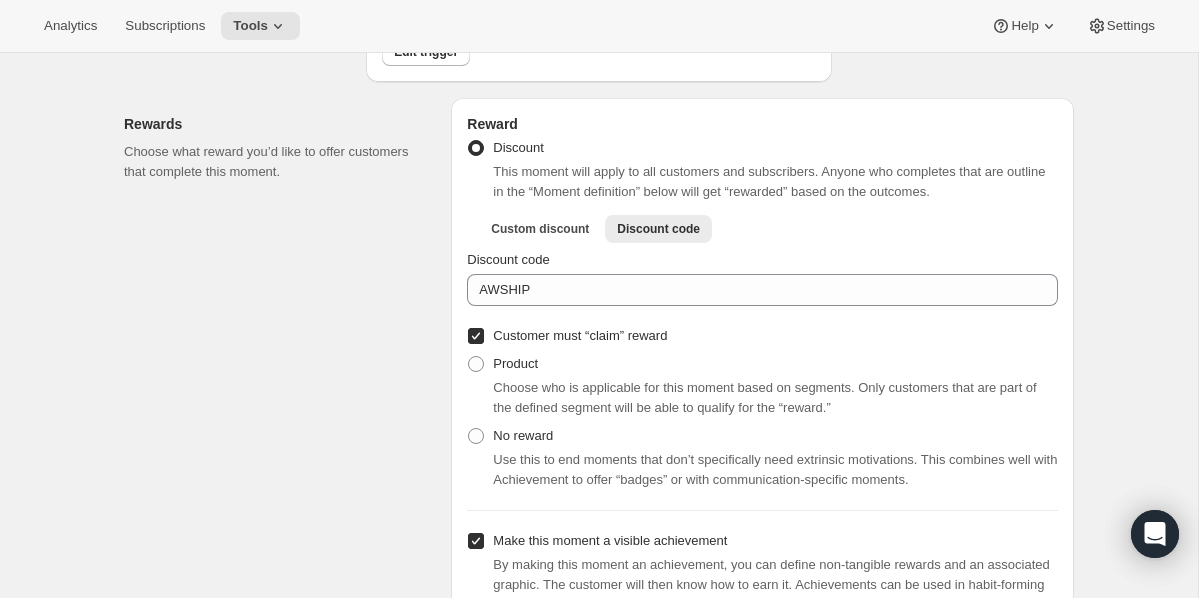 scroll, scrollTop: 669, scrollLeft: 0, axis: vertical 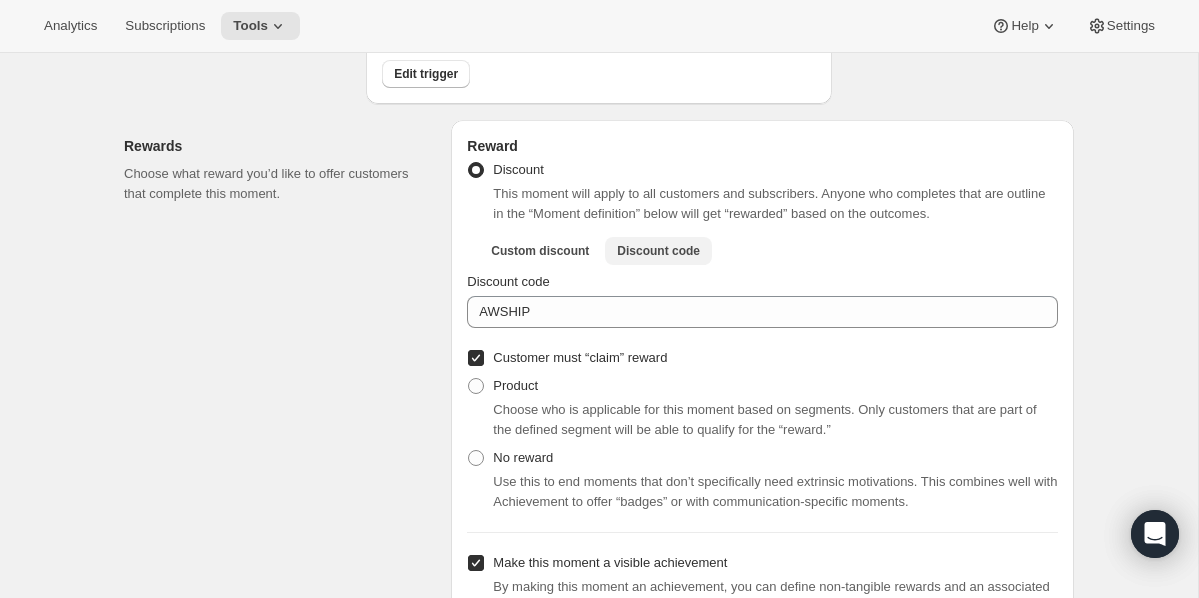 click on "Discount code" at bounding box center (658, 251) 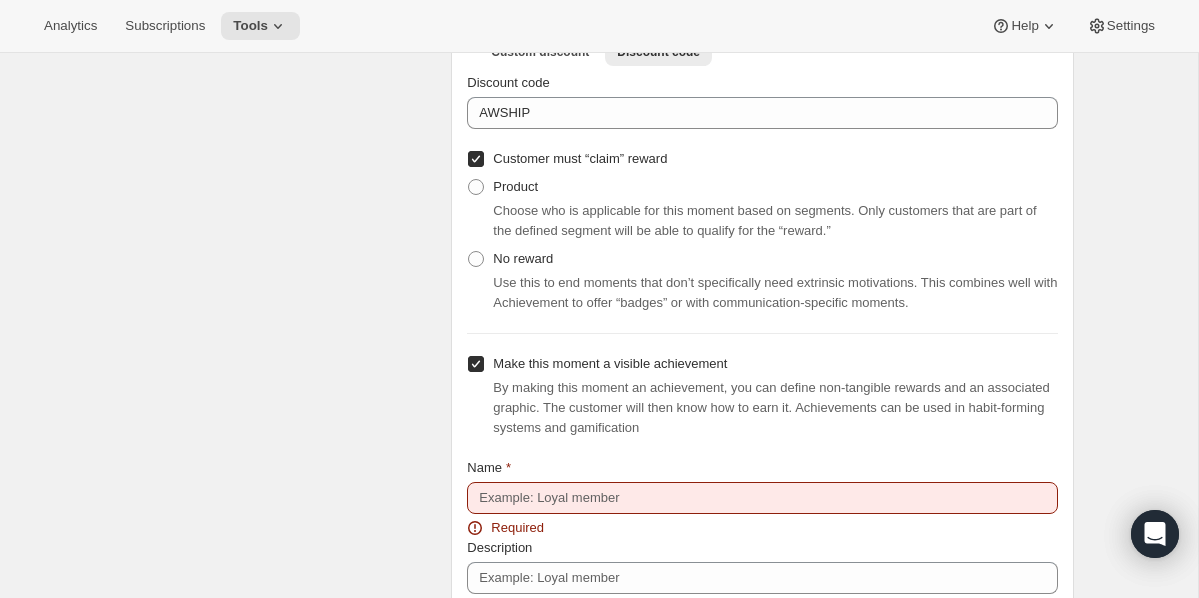 scroll, scrollTop: 1106, scrollLeft: 0, axis: vertical 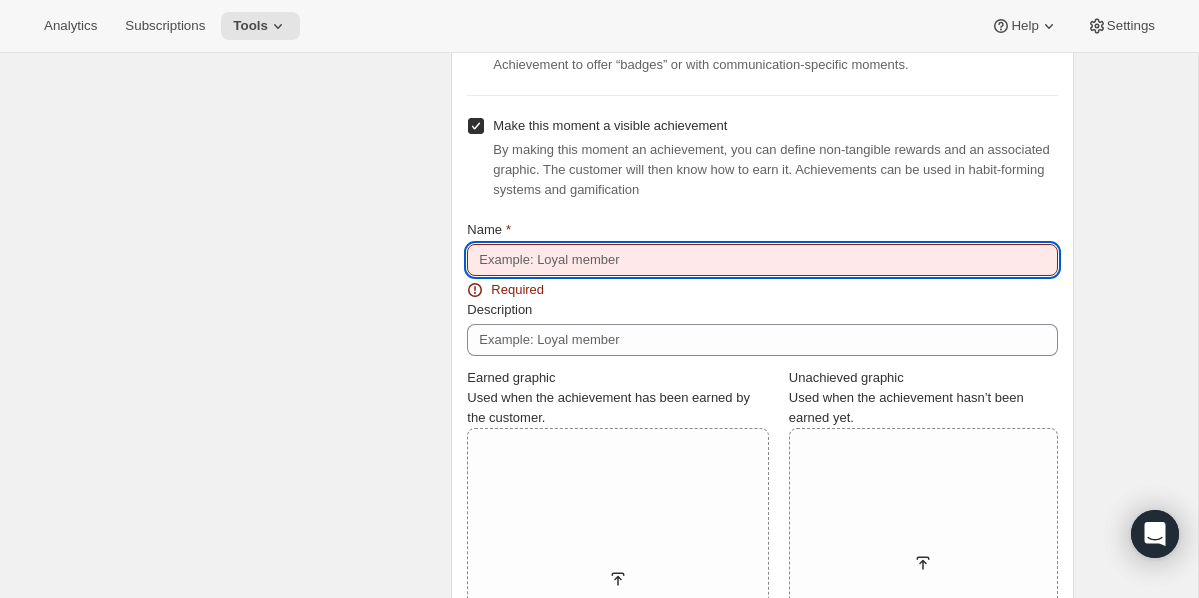 click on "Name" at bounding box center [762, 260] 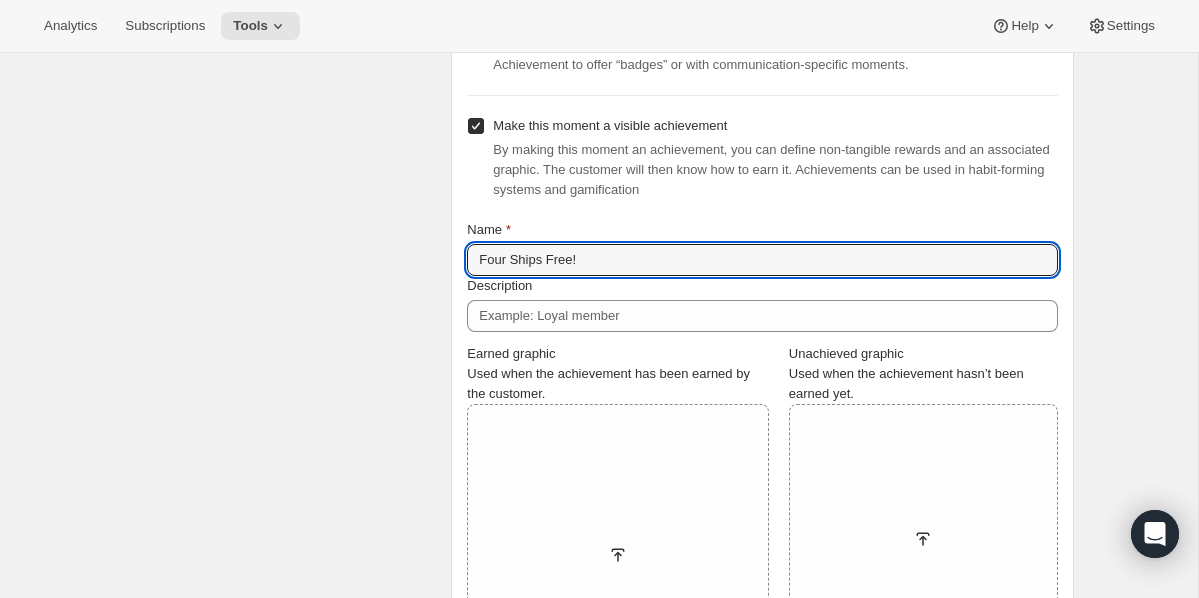 type on "Four Ships Free!" 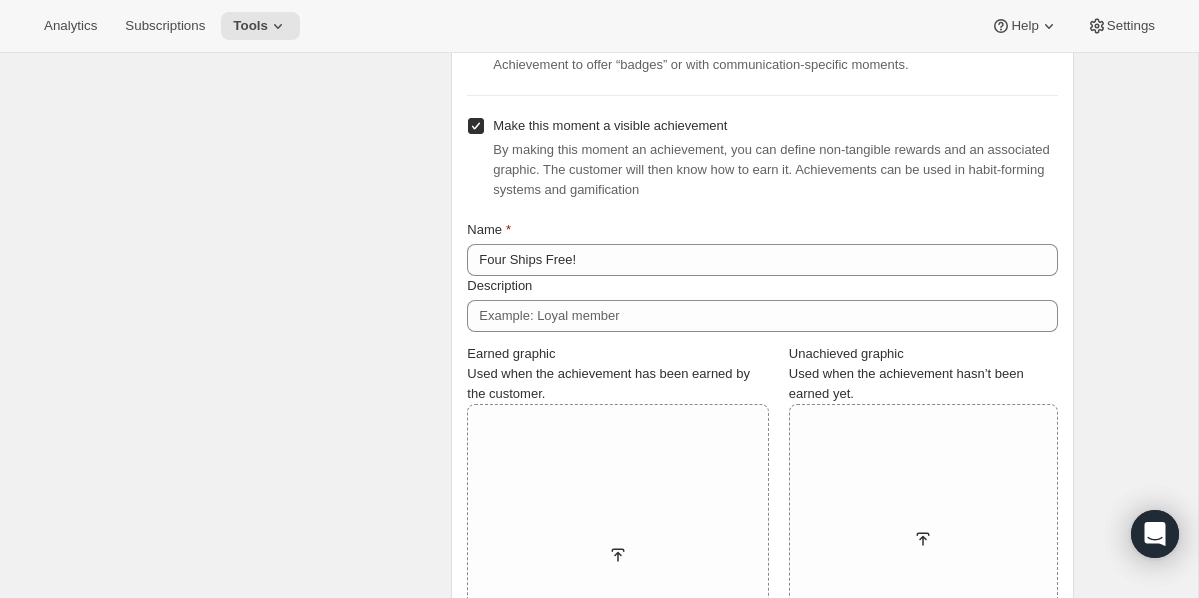 click on "Rewards Choose what reward you’d like to offer customers that complete this moment." at bounding box center [279, 202] 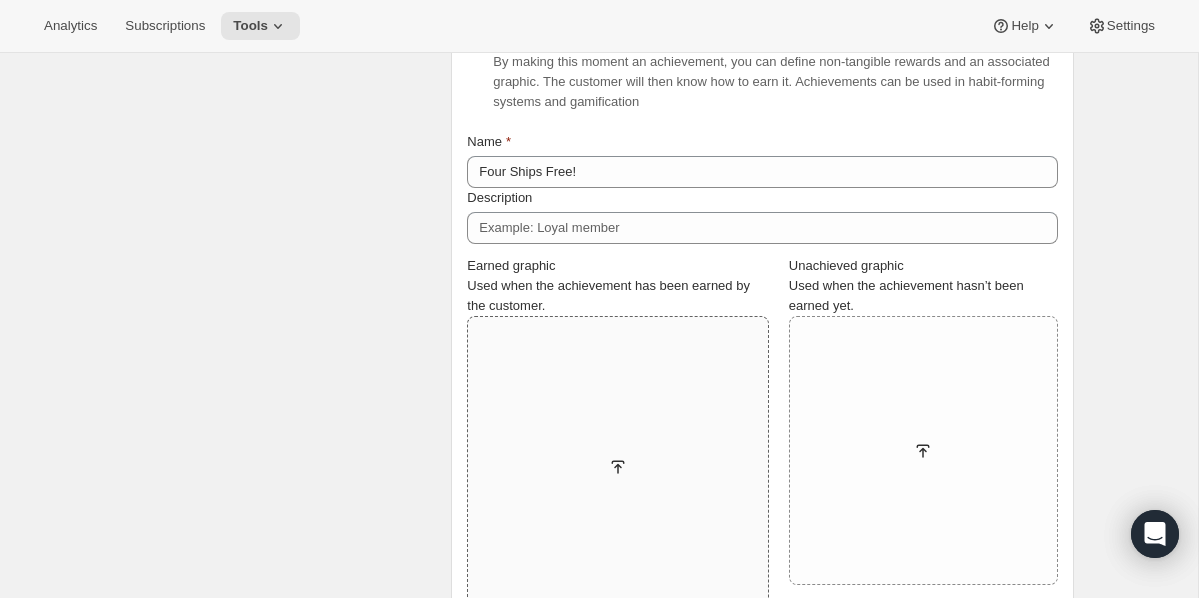 scroll, scrollTop: 1186, scrollLeft: 0, axis: vertical 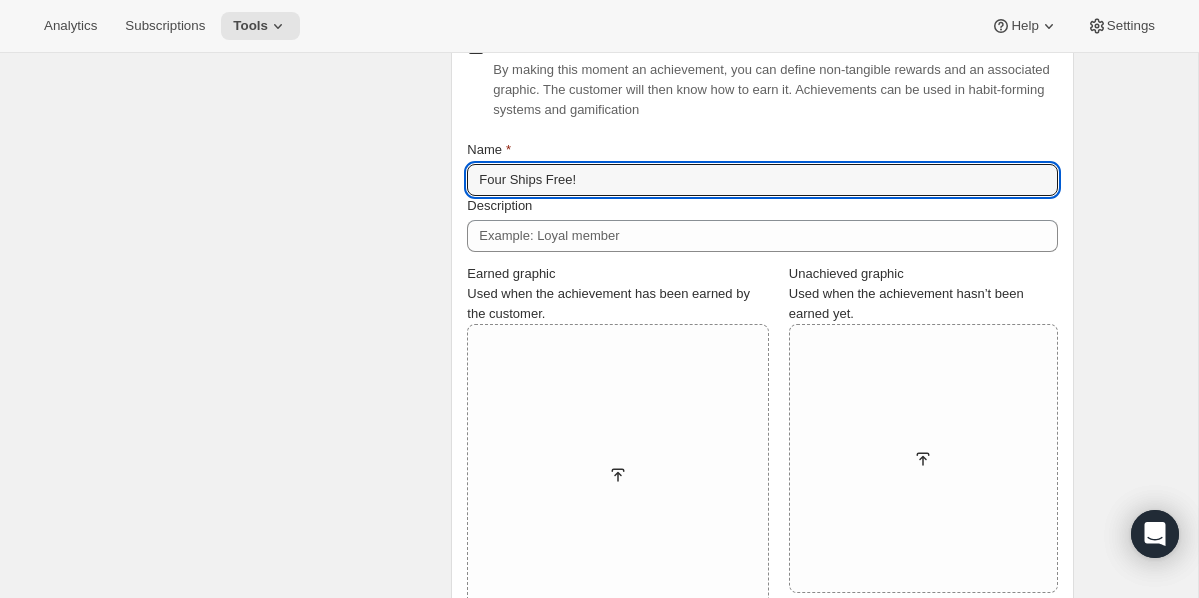 drag, startPoint x: 611, startPoint y: 146, endPoint x: 457, endPoint y: 135, distance: 154.39236 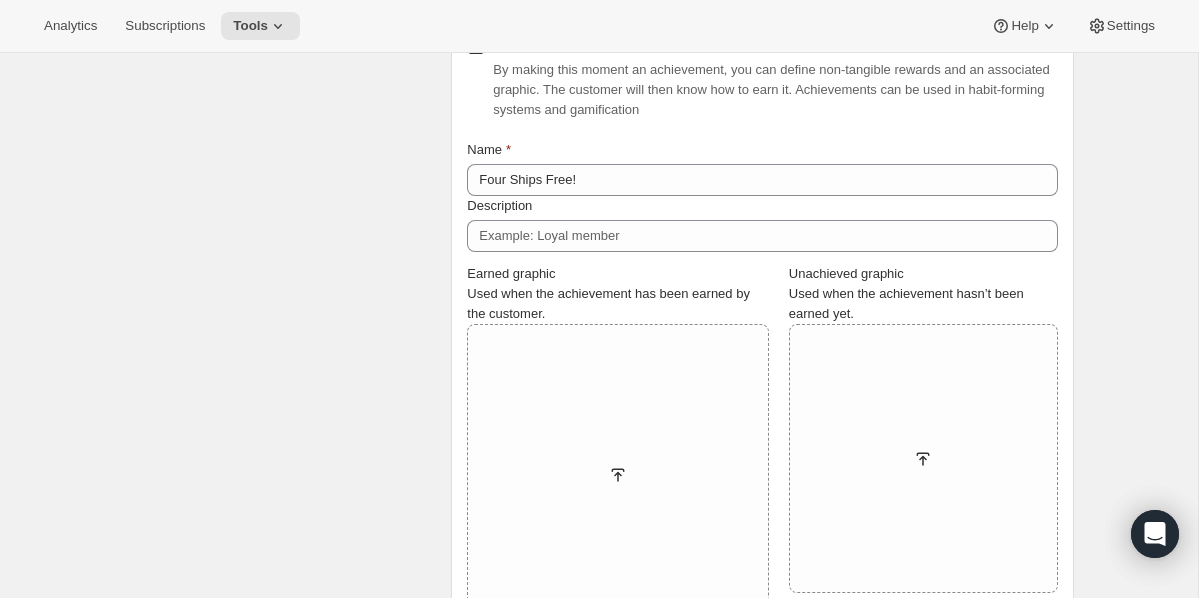 click on "Reward Discount This moment will apply to all customers and subscribers. Anyone who completes that are outline in the “Moment definition” below will get “rewarded” based on the outcomes. Custom discount Discount code More views Custom discount Discount code More views Discount code AWSHIP Customer must “claim” reward Product Choose who is applicable for this moment based on segments. Only customers that are part of the defined segment will be able to qualify for the “reward.” No reward Use this to end moments that don’t specifically need extrinsic motivations. This combines well with Achievement to offer “badges” or with communication-specific moments. Make this moment a visible achievement By making this moment an achievement, you can define non-tangible rewards and an associated graphic. The customer will then know how to earn it. Achievements can be used in habit-forming systems and gamification Name Four Ships Free! Description Earned graphic Upload image Unachieved graphic" at bounding box center [762, 122] 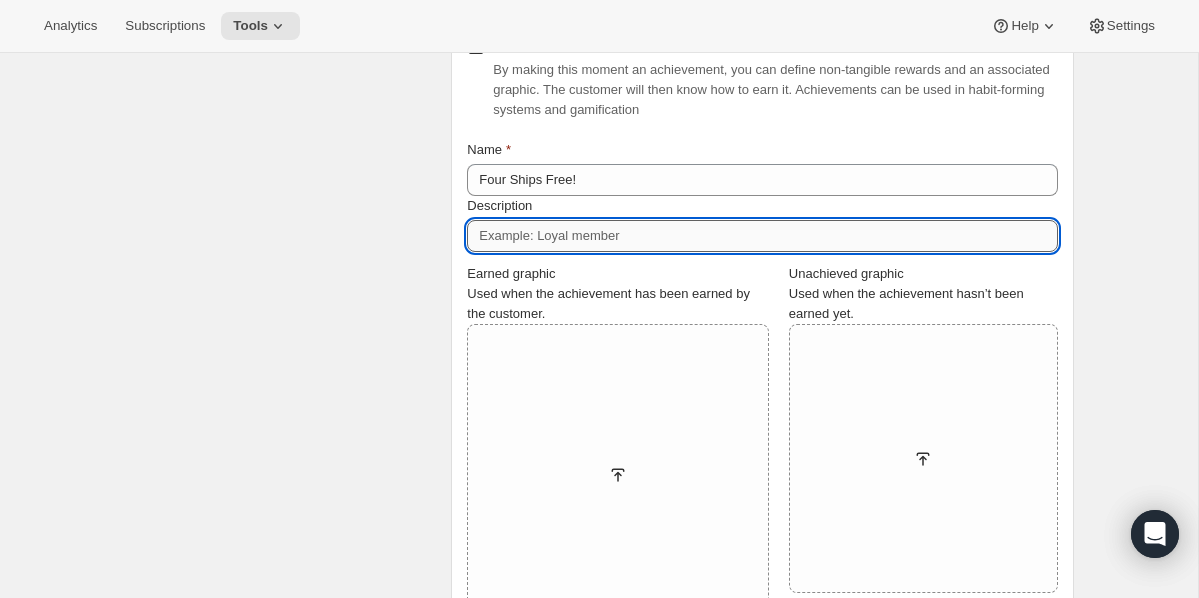 click on "Description" at bounding box center (762, 236) 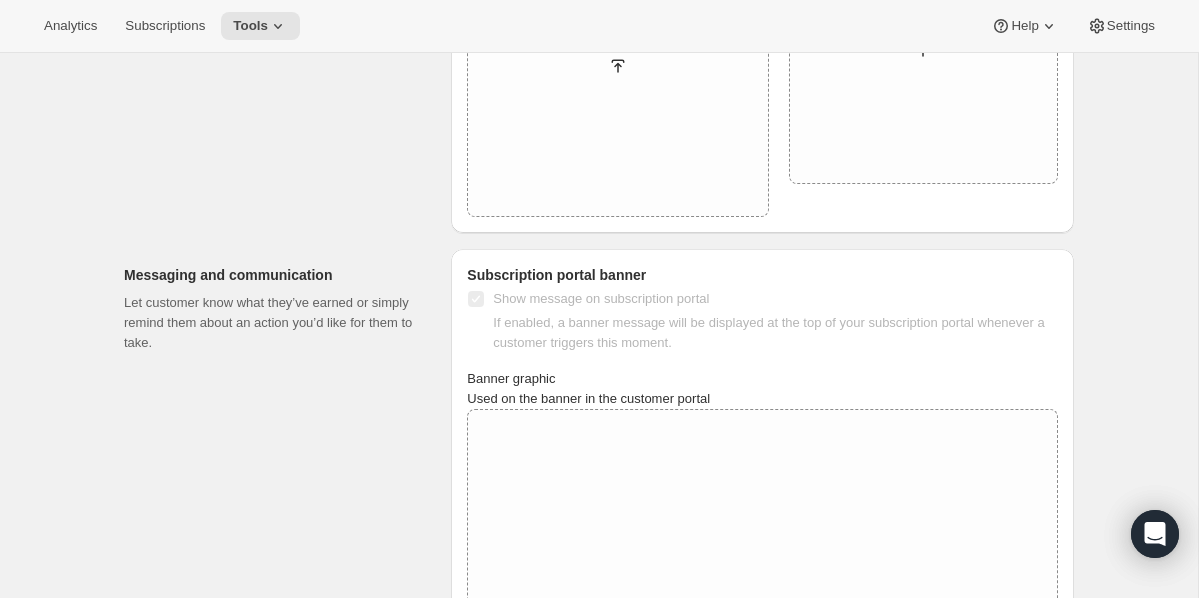 scroll, scrollTop: 1674, scrollLeft: 0, axis: vertical 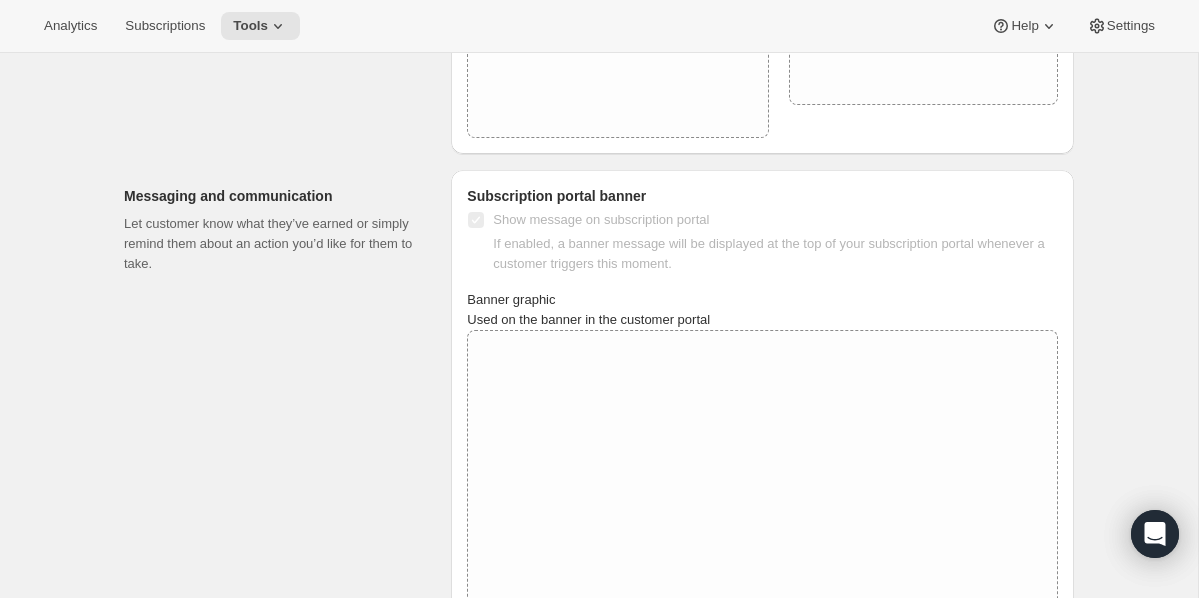 type on "Get free shipping on your 4th order." 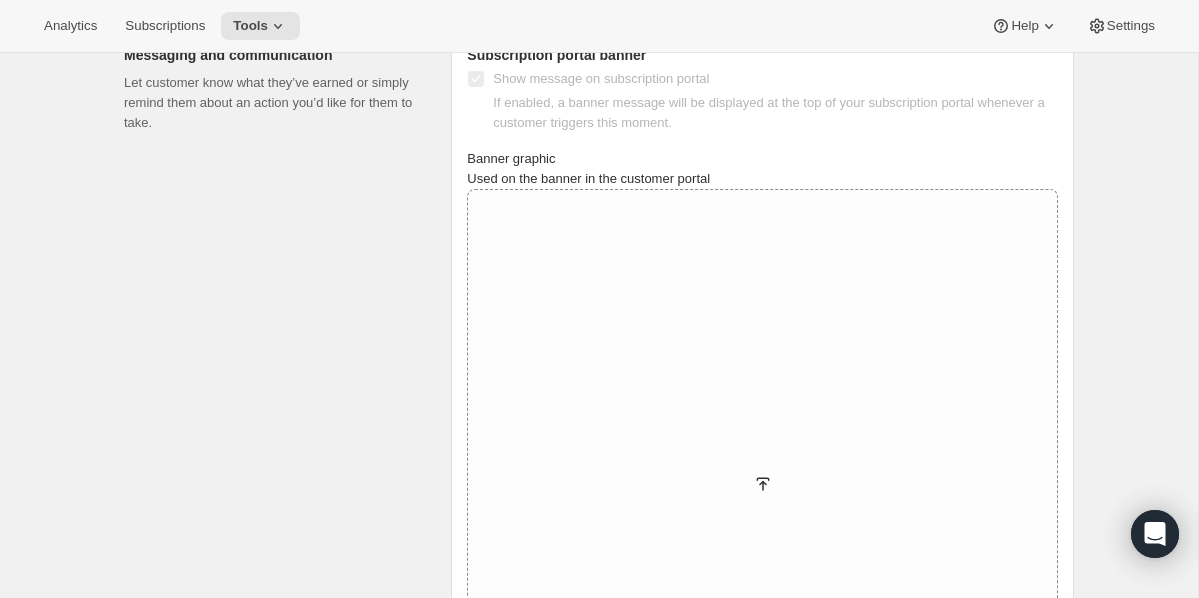 scroll, scrollTop: 1817, scrollLeft: 0, axis: vertical 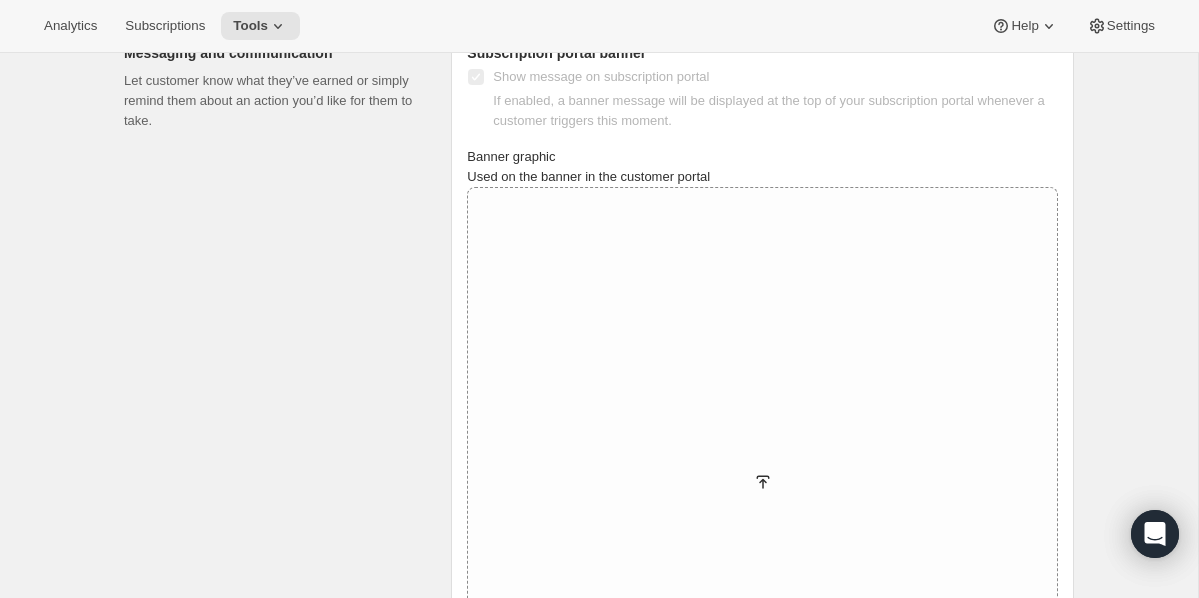 click on "Description" at bounding box center (762, 897) 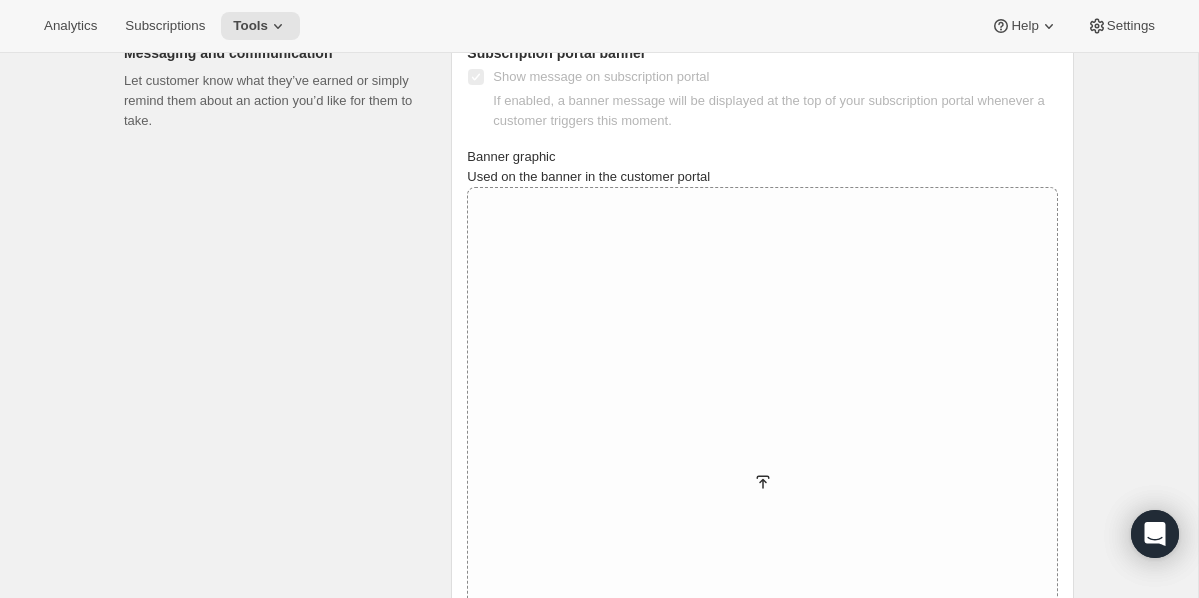 type on "Claim Now" 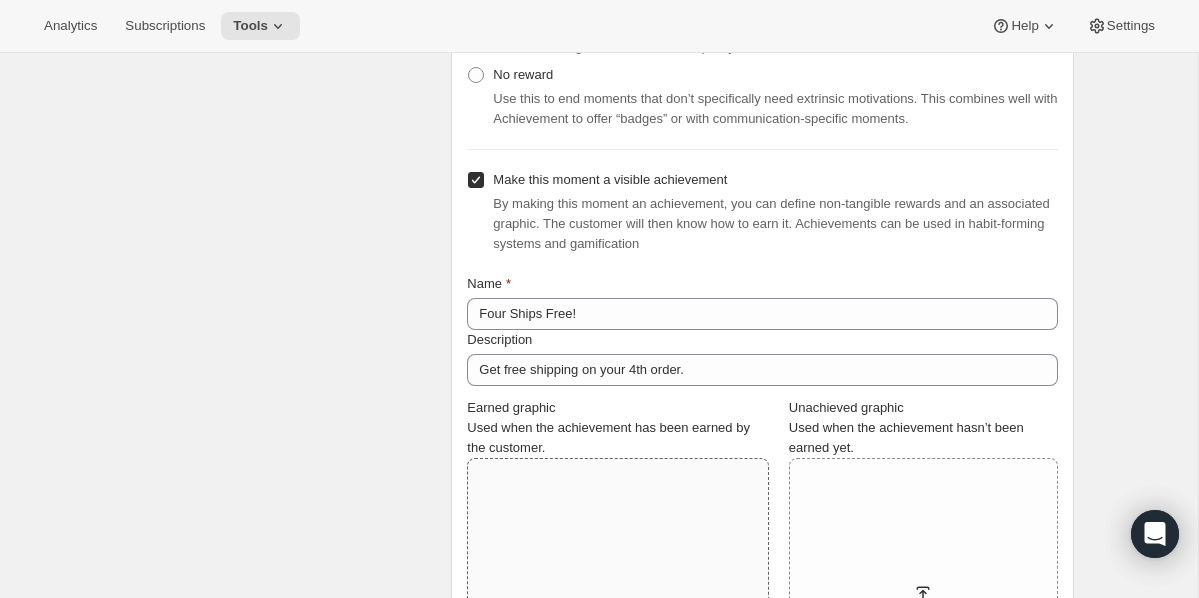 scroll, scrollTop: 1053, scrollLeft: 0, axis: vertical 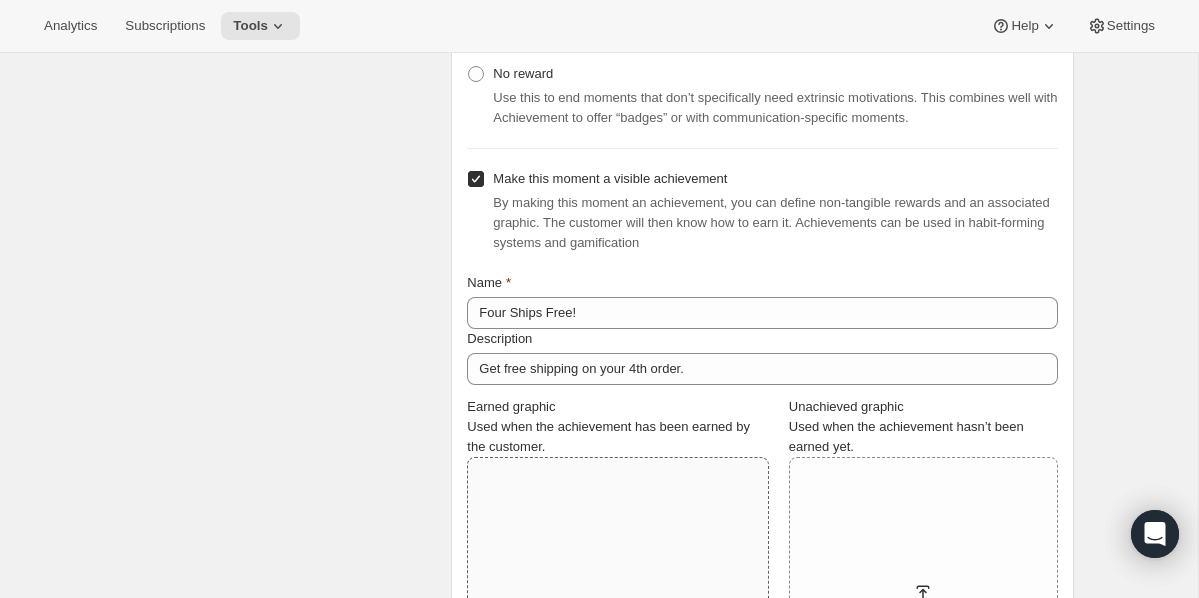click 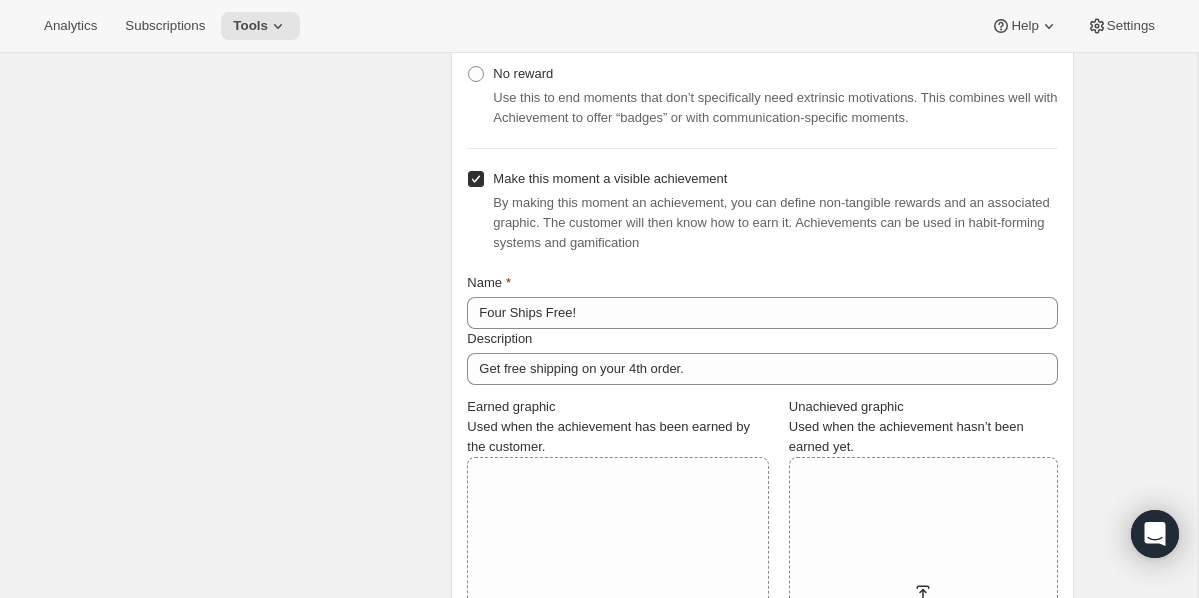 type 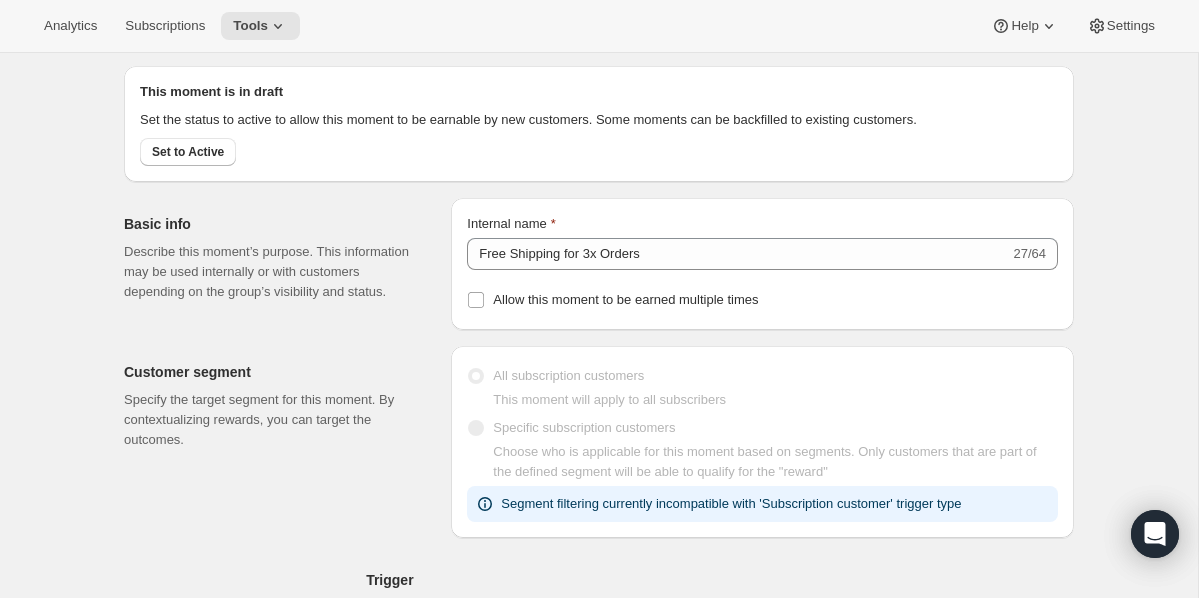 scroll, scrollTop: 64, scrollLeft: 0, axis: vertical 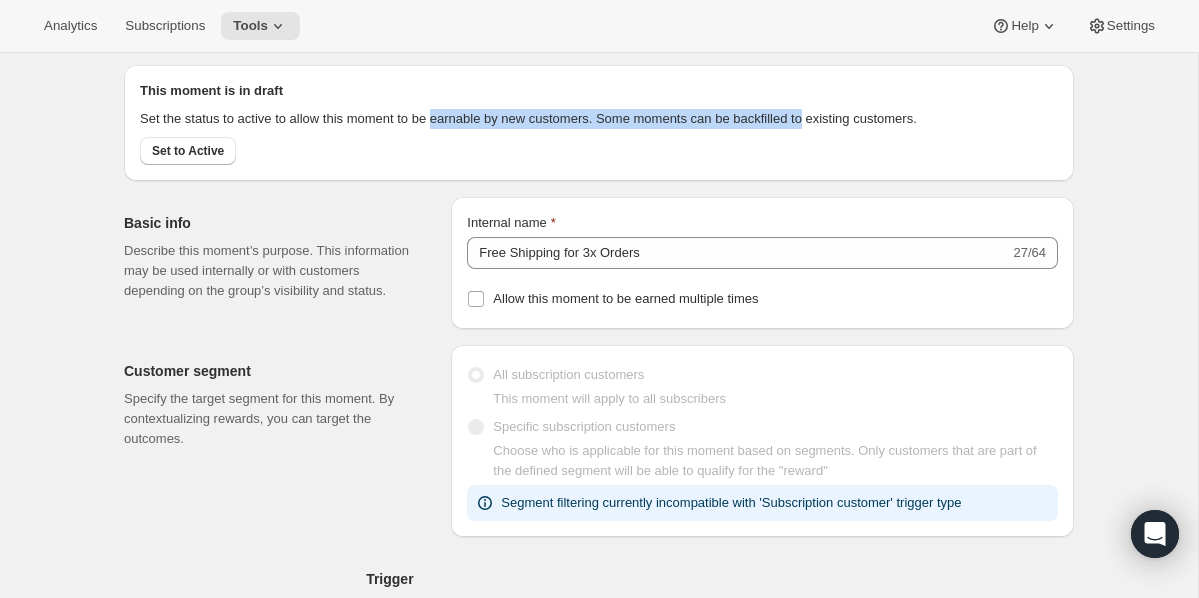 drag, startPoint x: 453, startPoint y: 120, endPoint x: 842, endPoint y: 115, distance: 389.03214 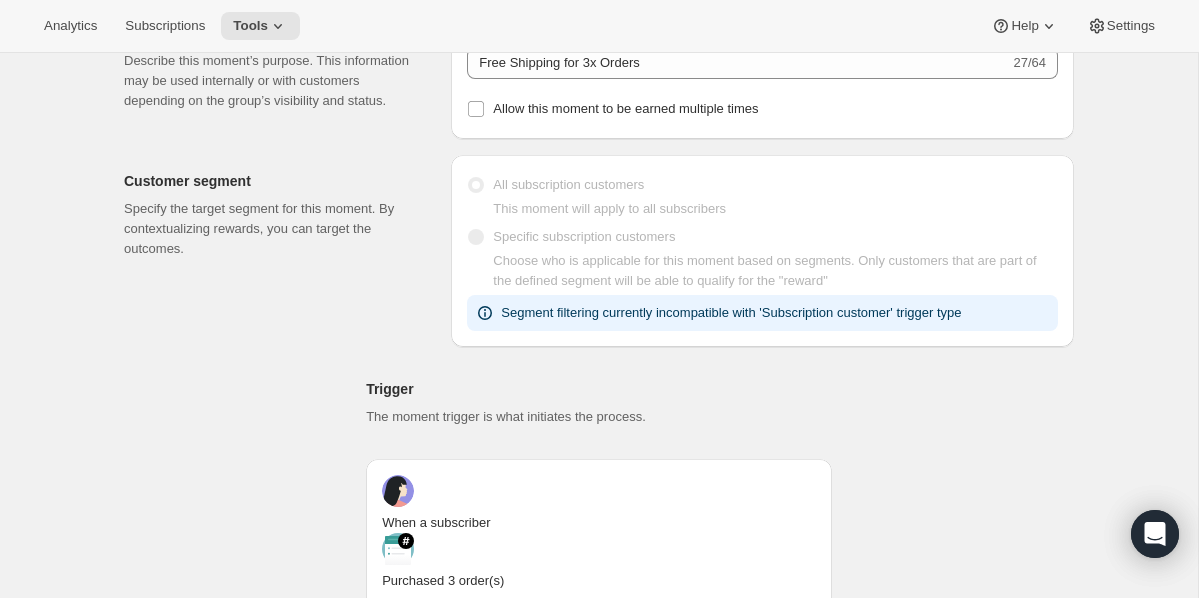 scroll, scrollTop: 0, scrollLeft: 0, axis: both 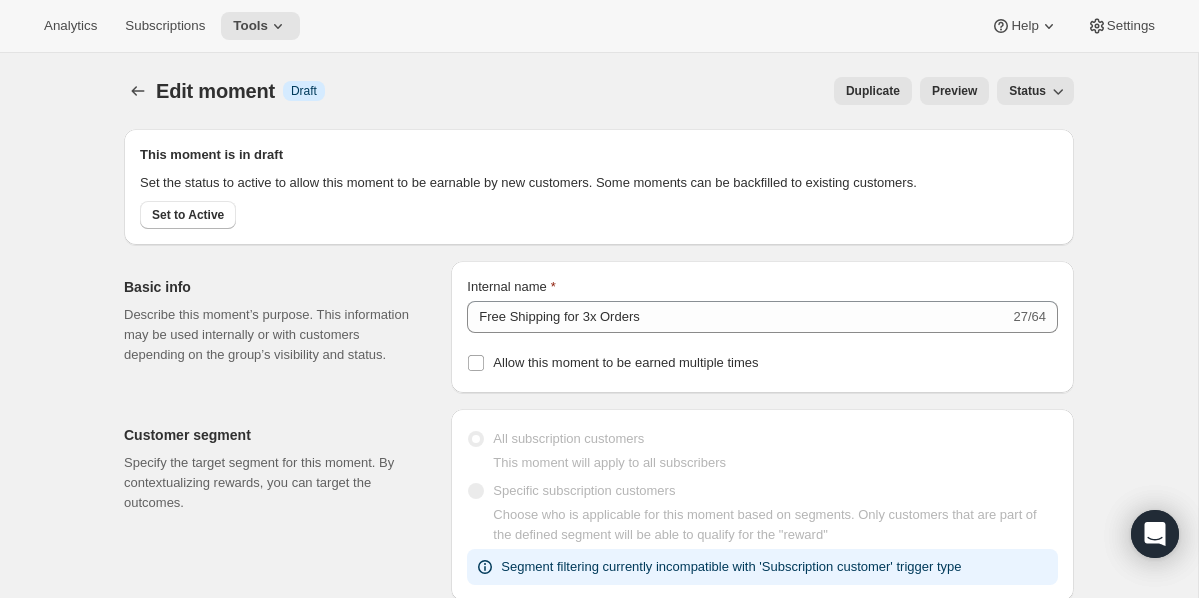 click on "Preview" at bounding box center [954, 91] 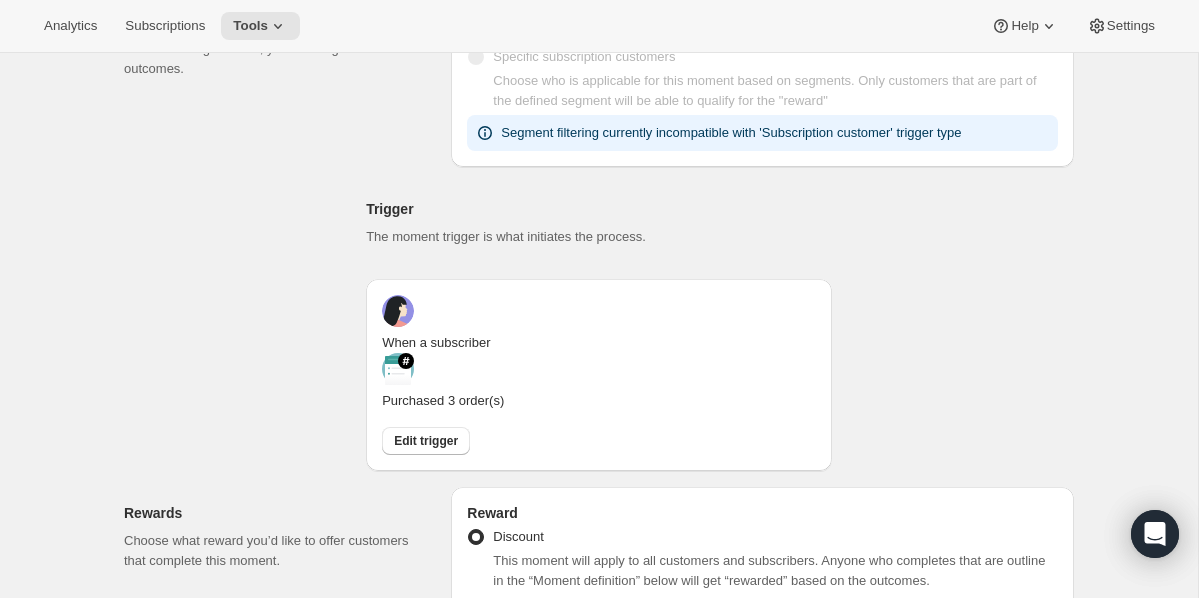 scroll, scrollTop: 0, scrollLeft: 0, axis: both 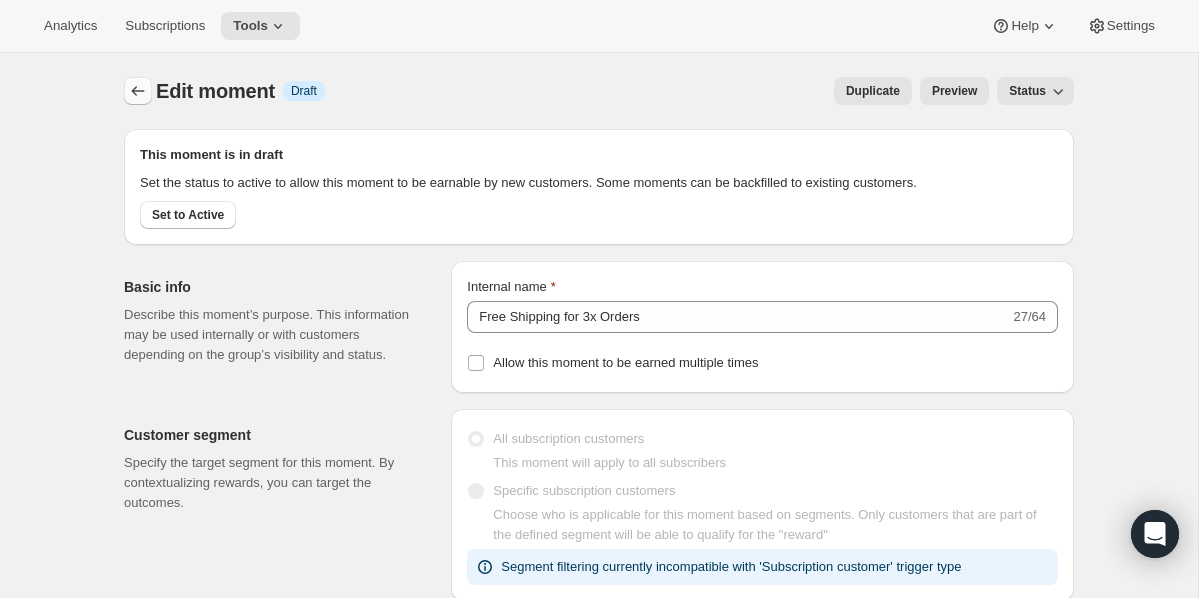 click at bounding box center (138, 91) 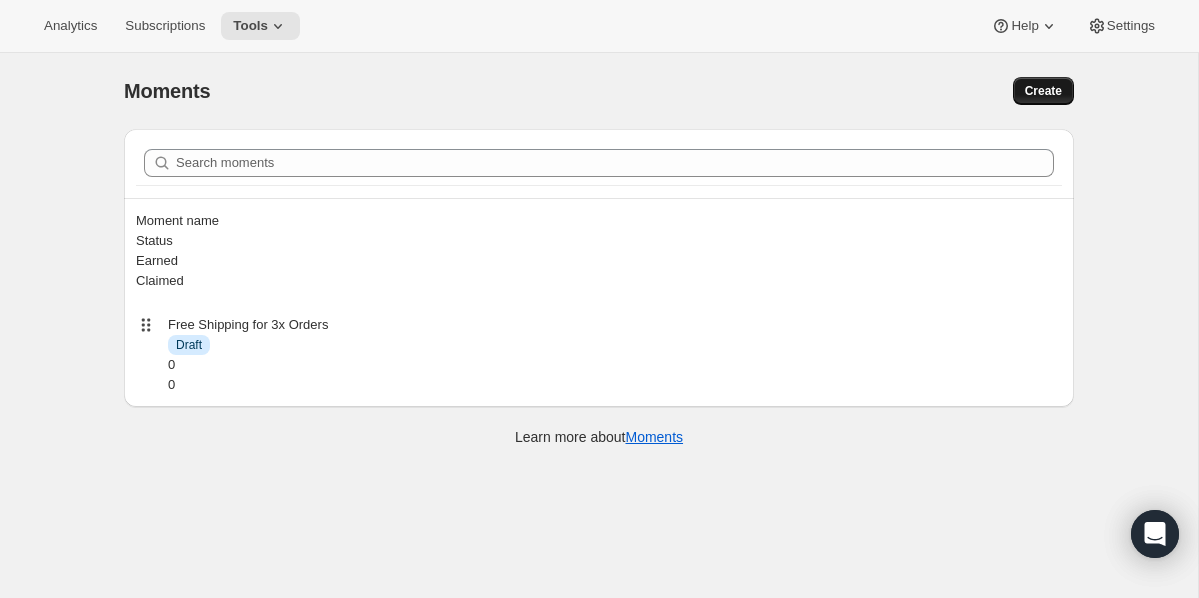 click on "Create" at bounding box center (1043, 91) 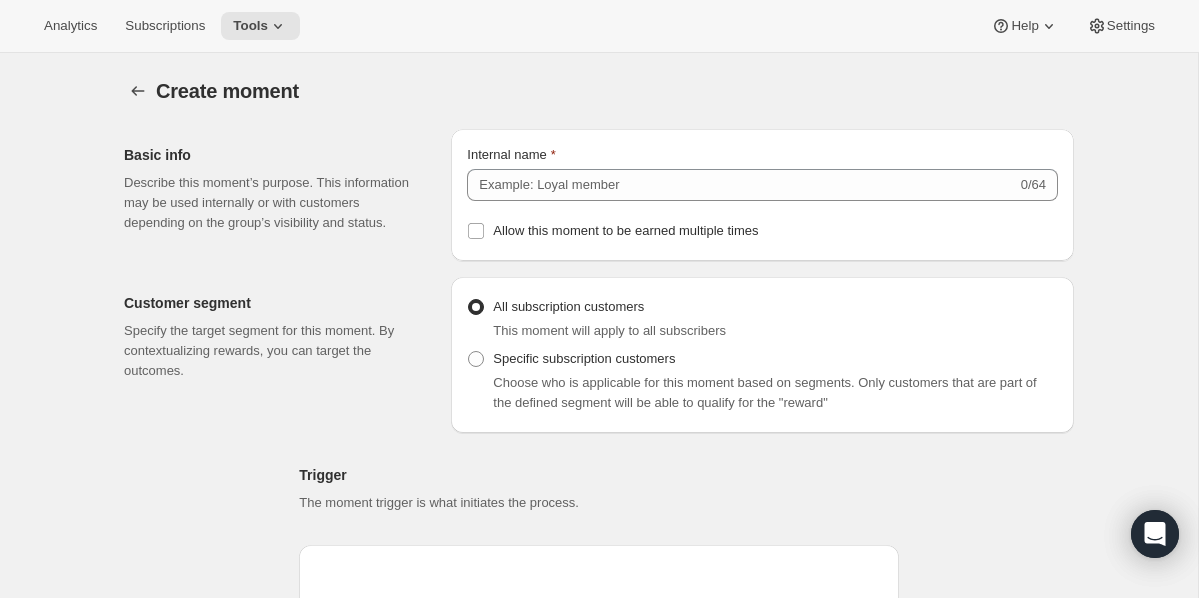 click on "Internal name 0/64 Allow this moment to be earned multiple times" at bounding box center [762, 195] 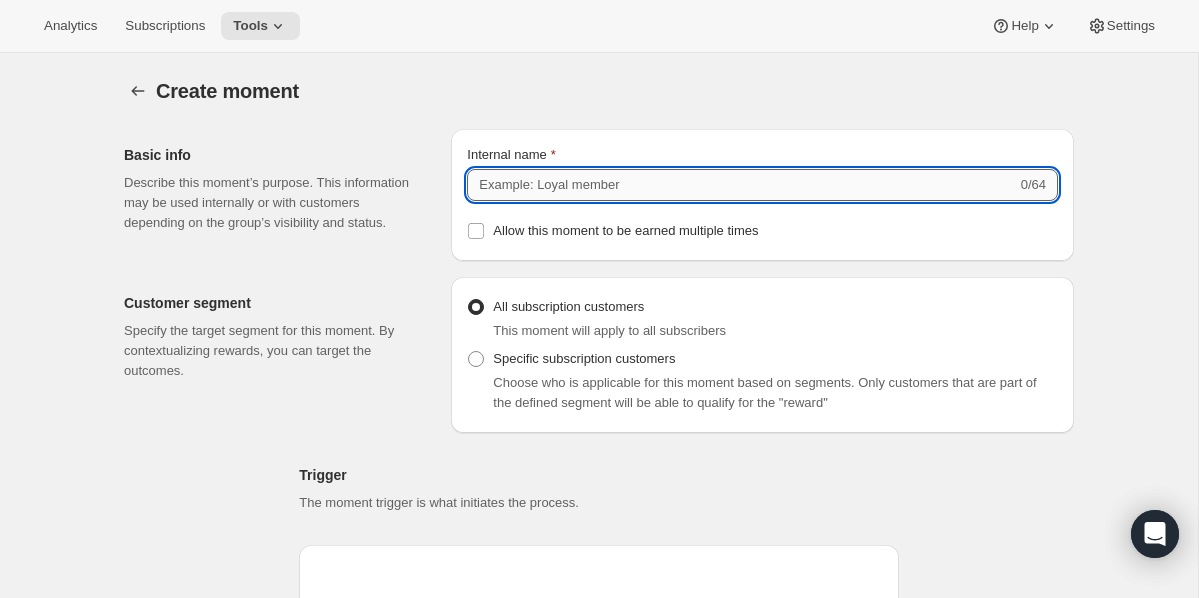 click on "Internal name" at bounding box center [741, 185] 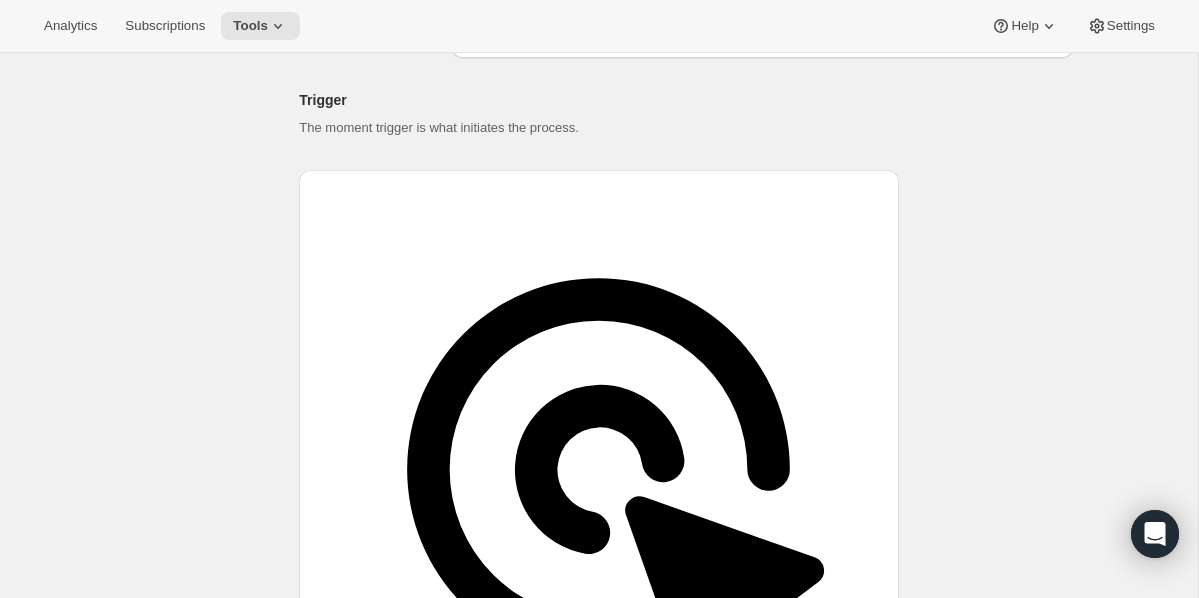 scroll, scrollTop: 389, scrollLeft: 0, axis: vertical 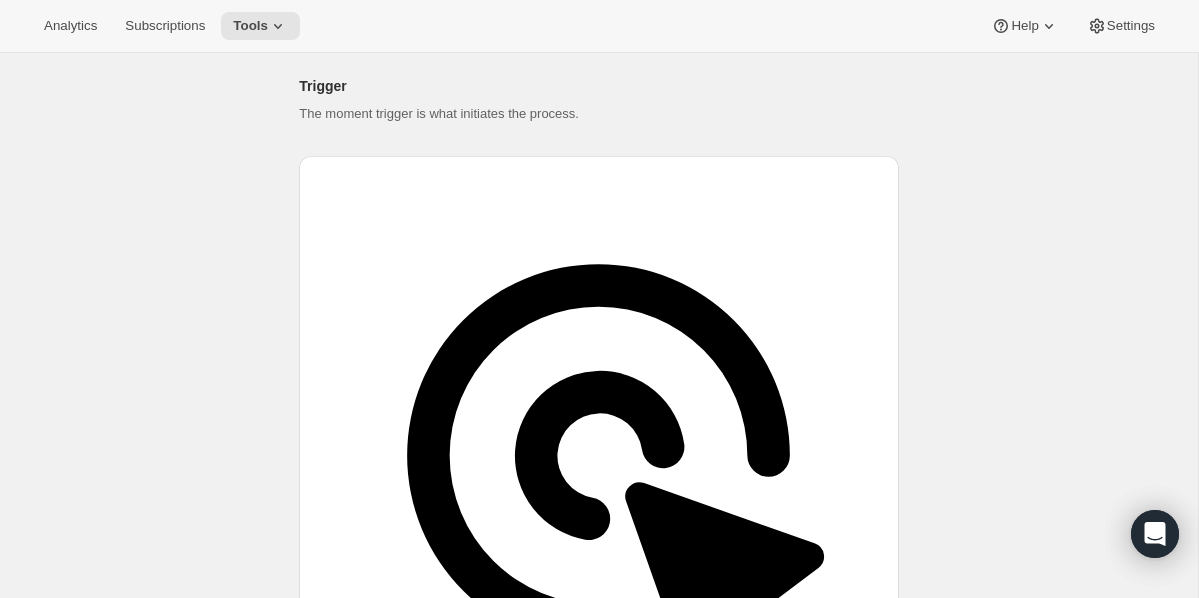 type on "Welcome!" 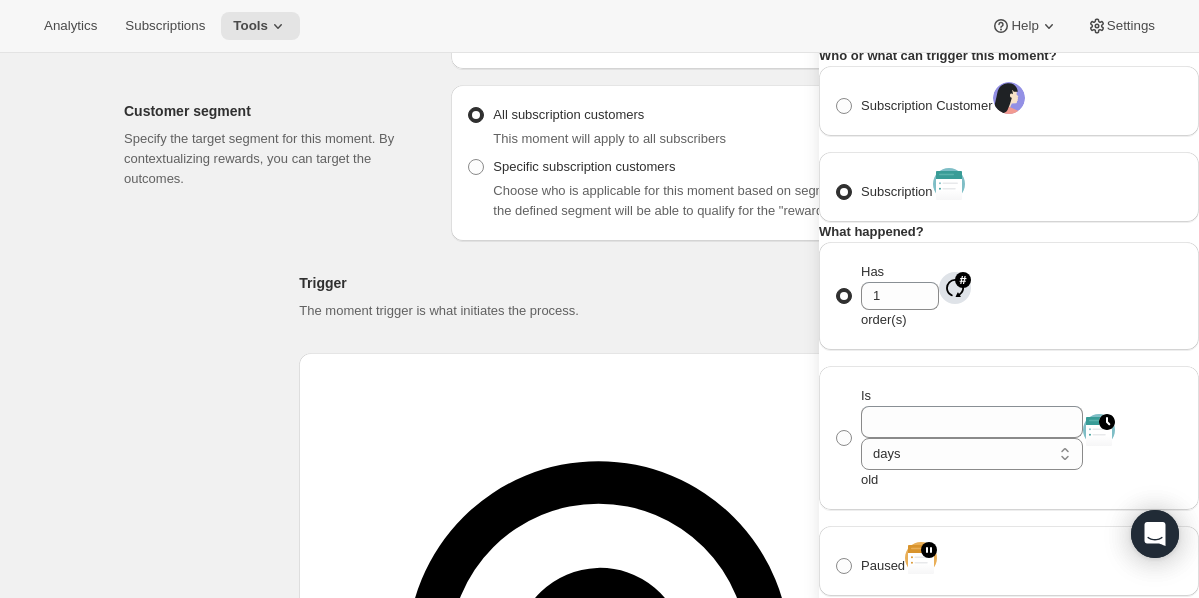 scroll, scrollTop: 0, scrollLeft: 0, axis: both 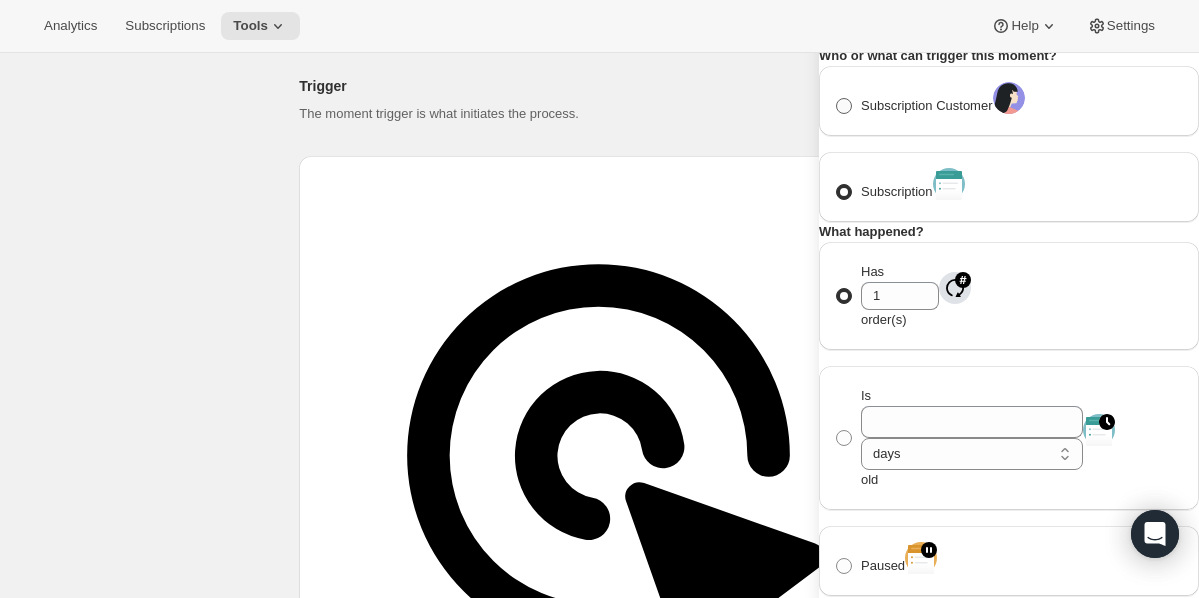 click on "Subscription Customer" at bounding box center [927, 105] 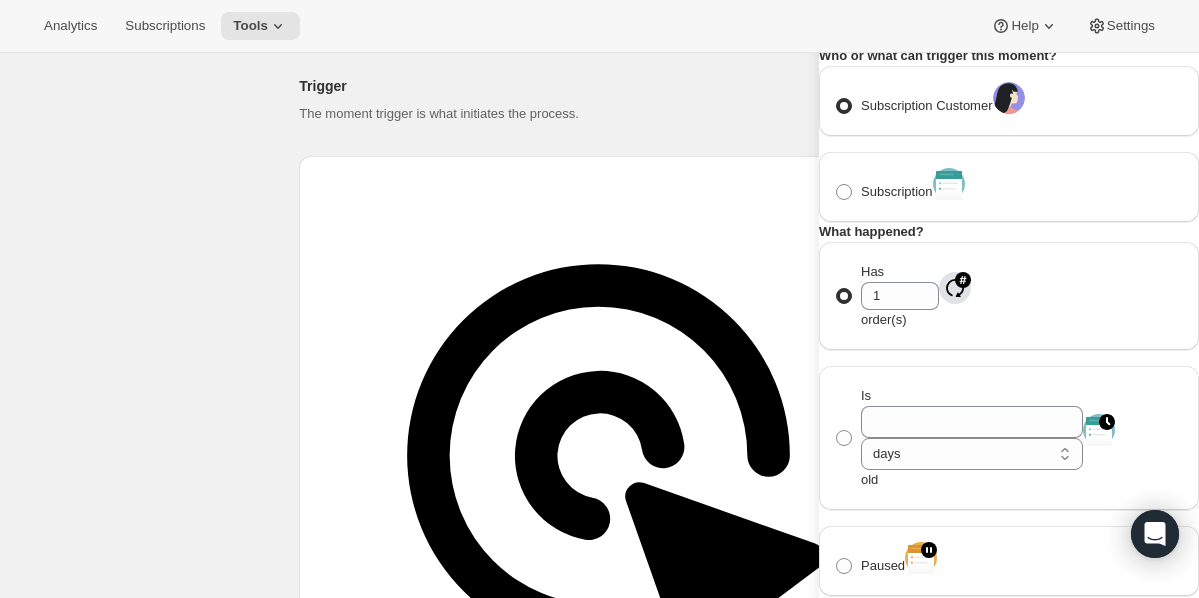select on "days" 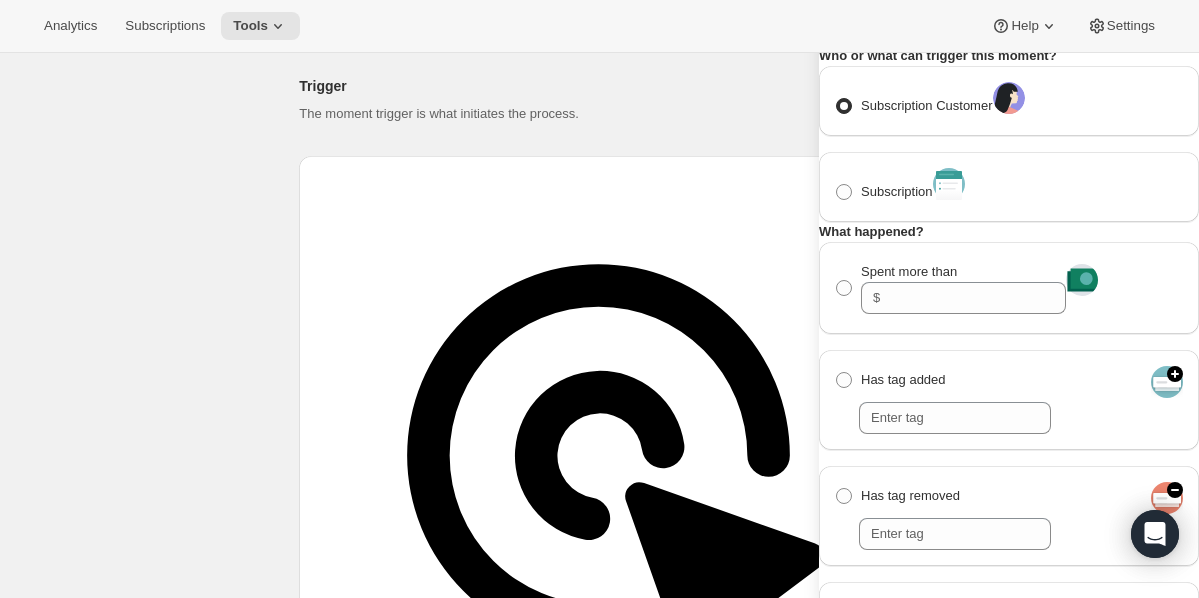 scroll, scrollTop: 0, scrollLeft: 0, axis: both 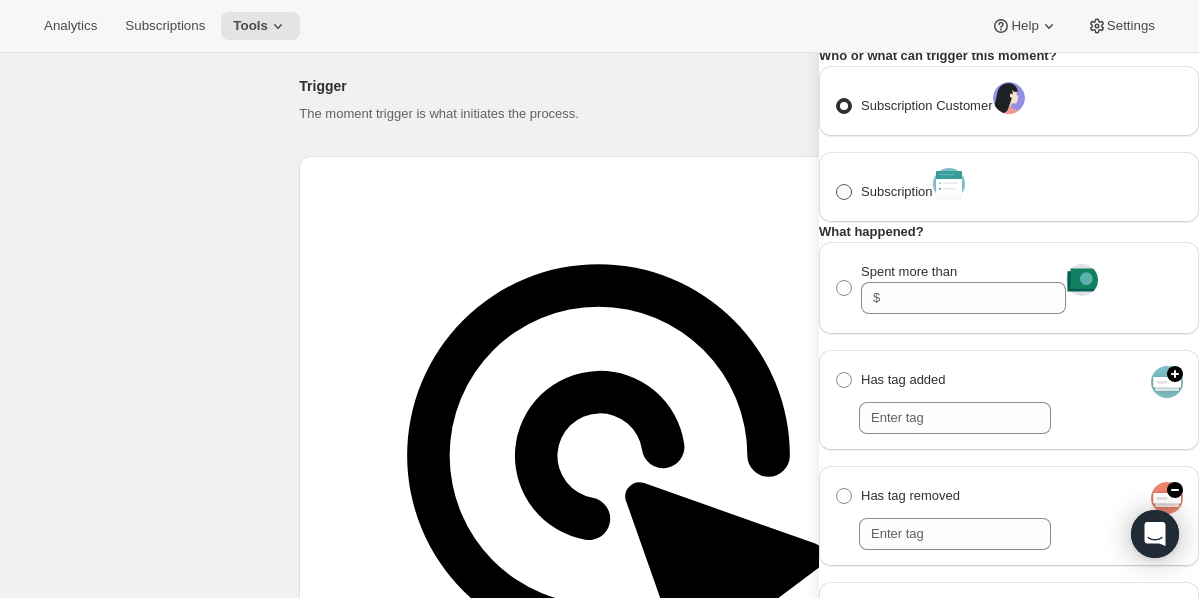 click on "Subscription" at bounding box center (884, 192) 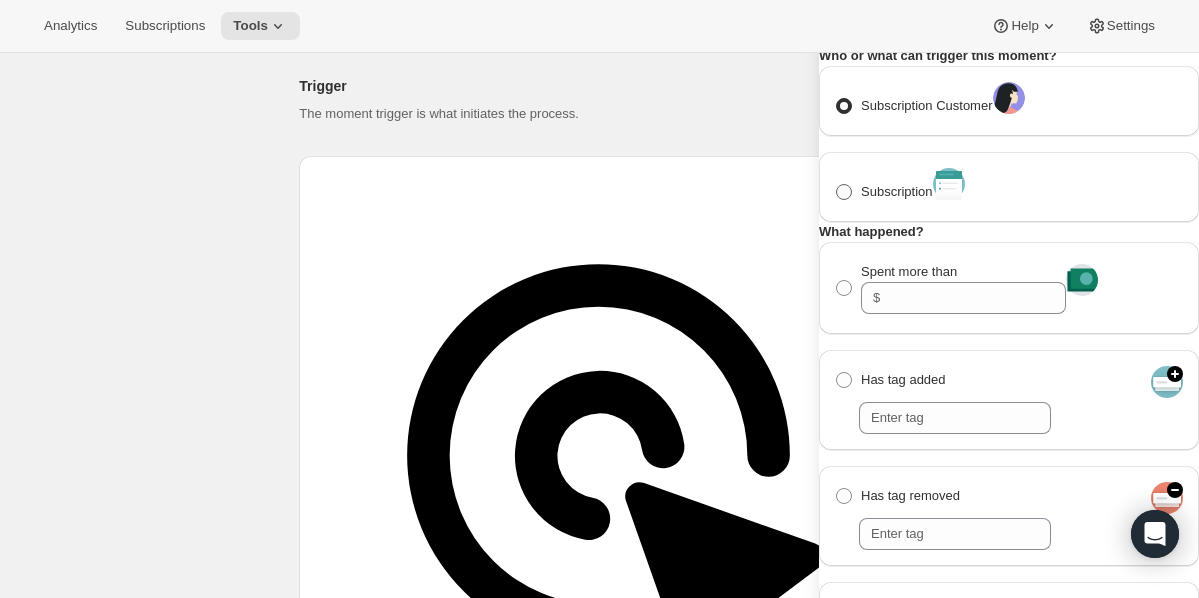 click on "Subscription" at bounding box center (836, 184) 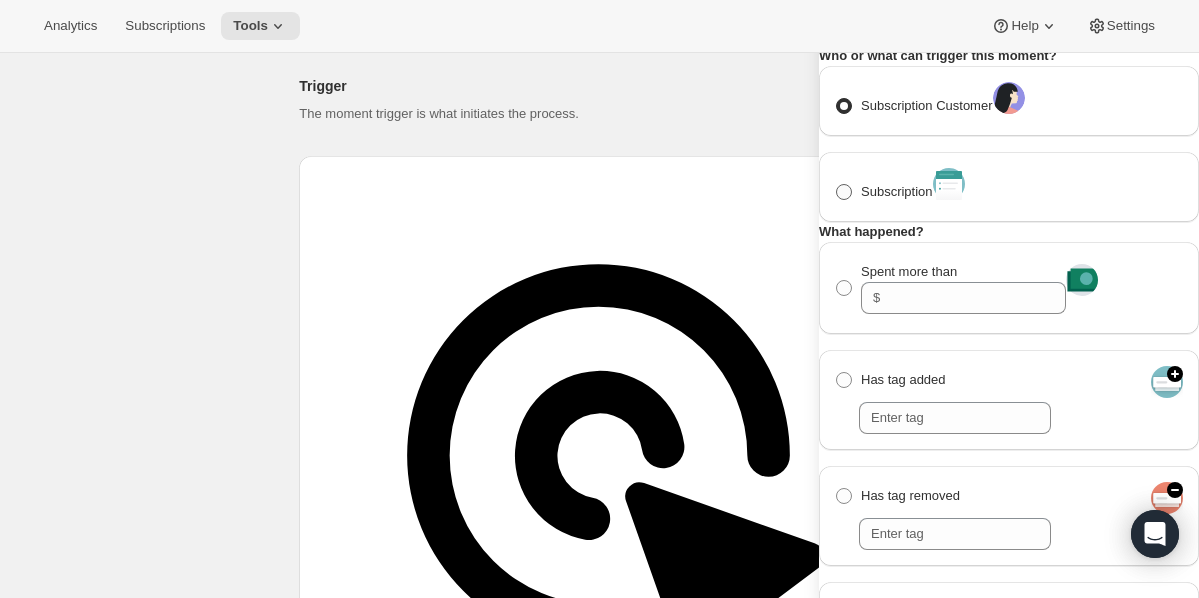 radio on "true" 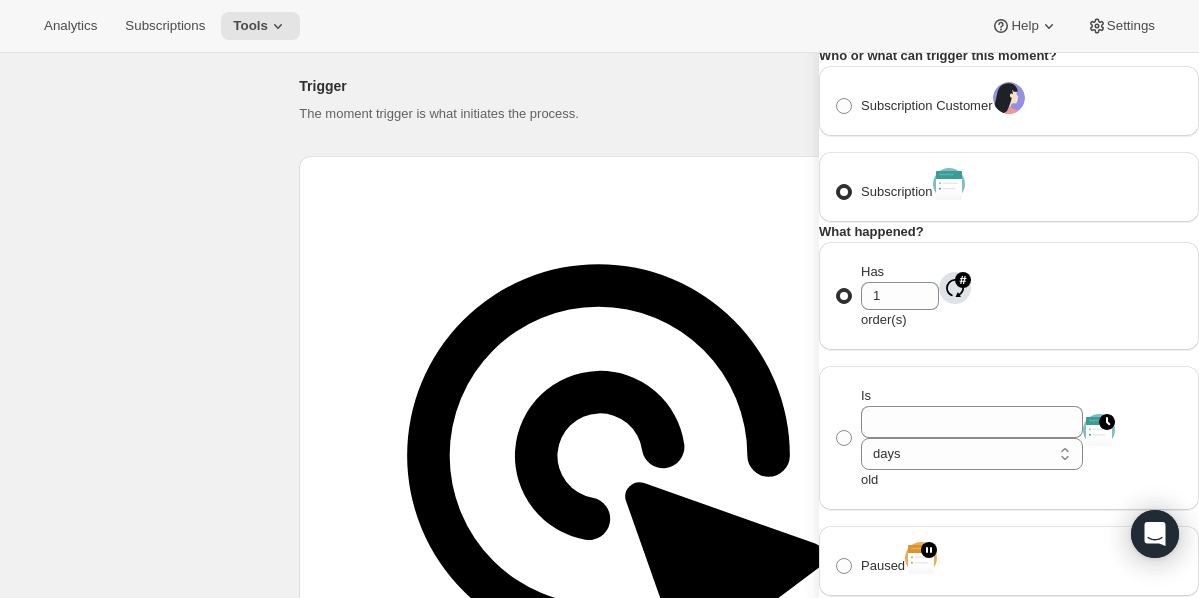 scroll, scrollTop: 673, scrollLeft: 0, axis: vertical 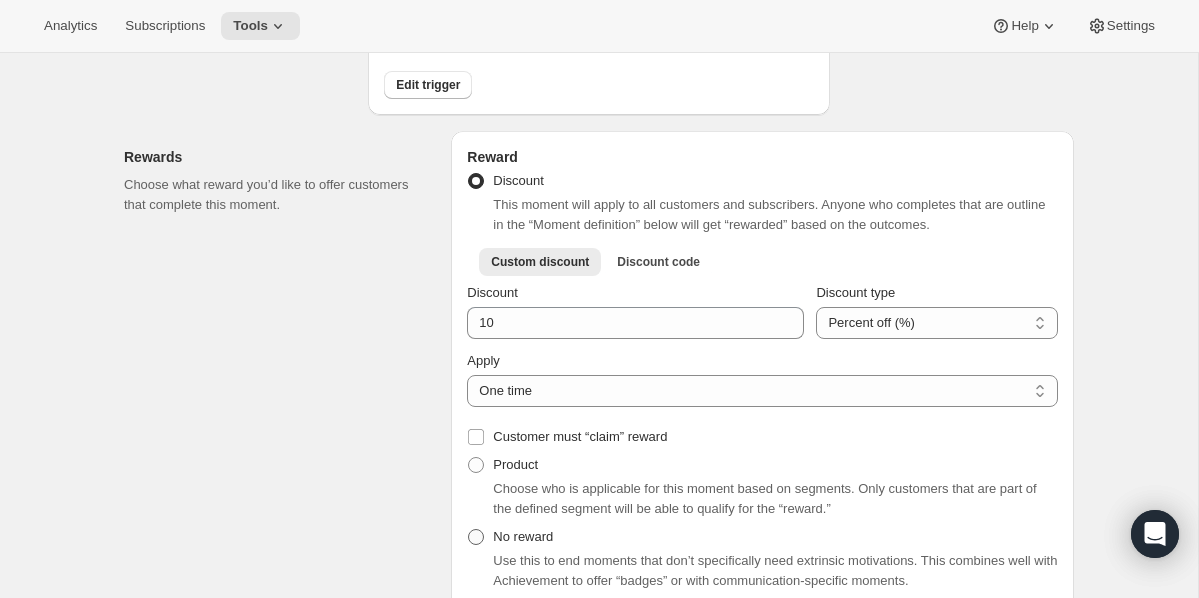 click at bounding box center (476, 537) 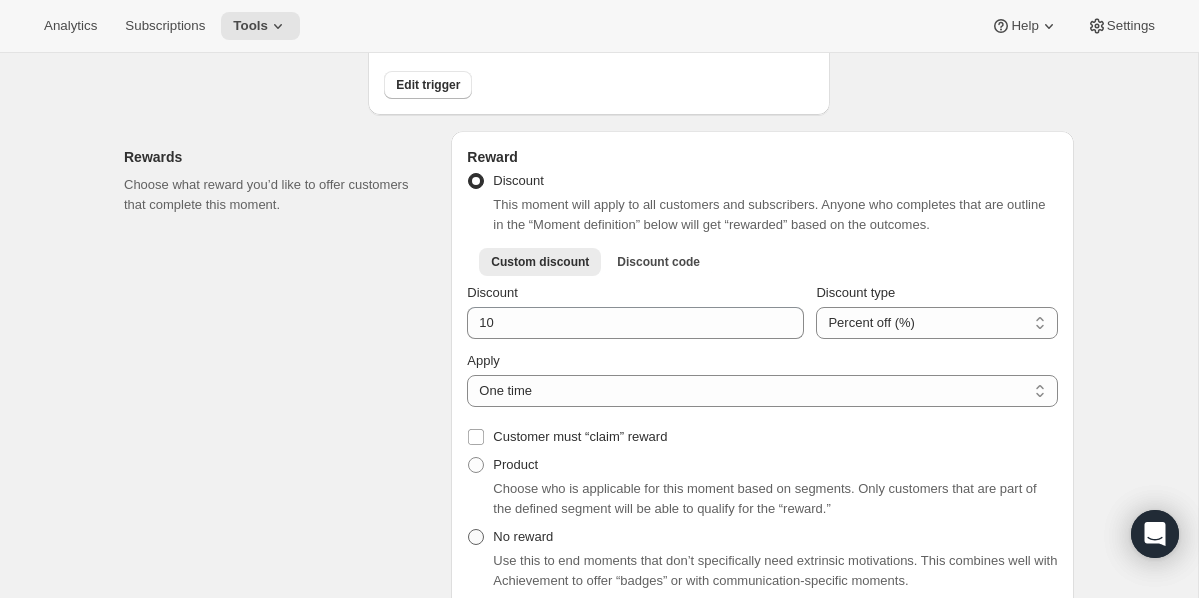 radio on "true" 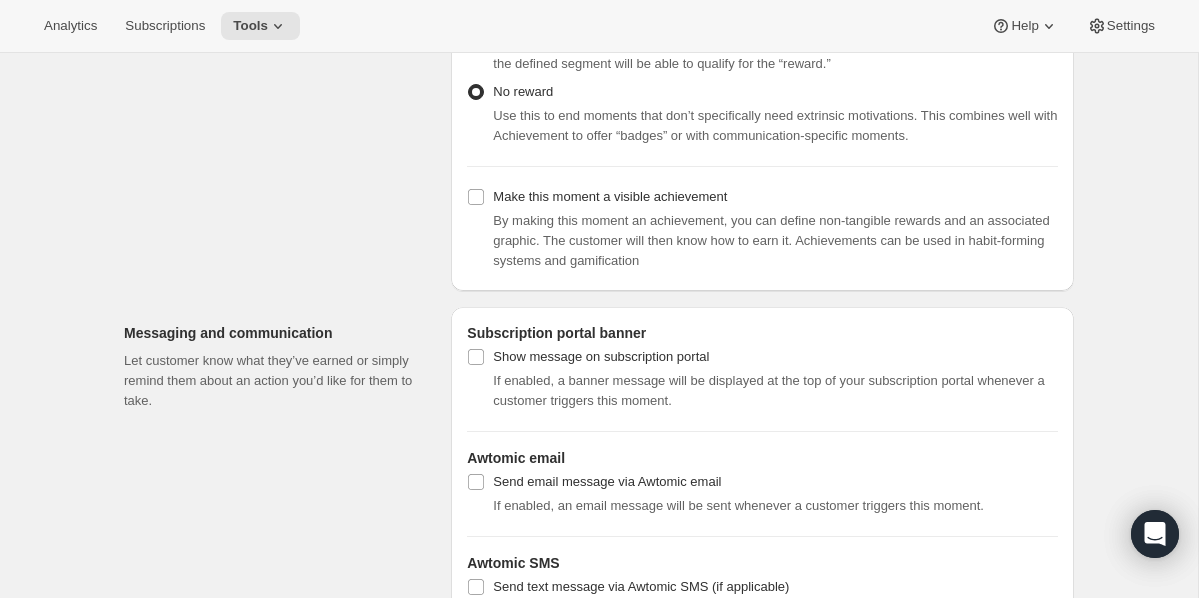 scroll, scrollTop: 852, scrollLeft: 0, axis: vertical 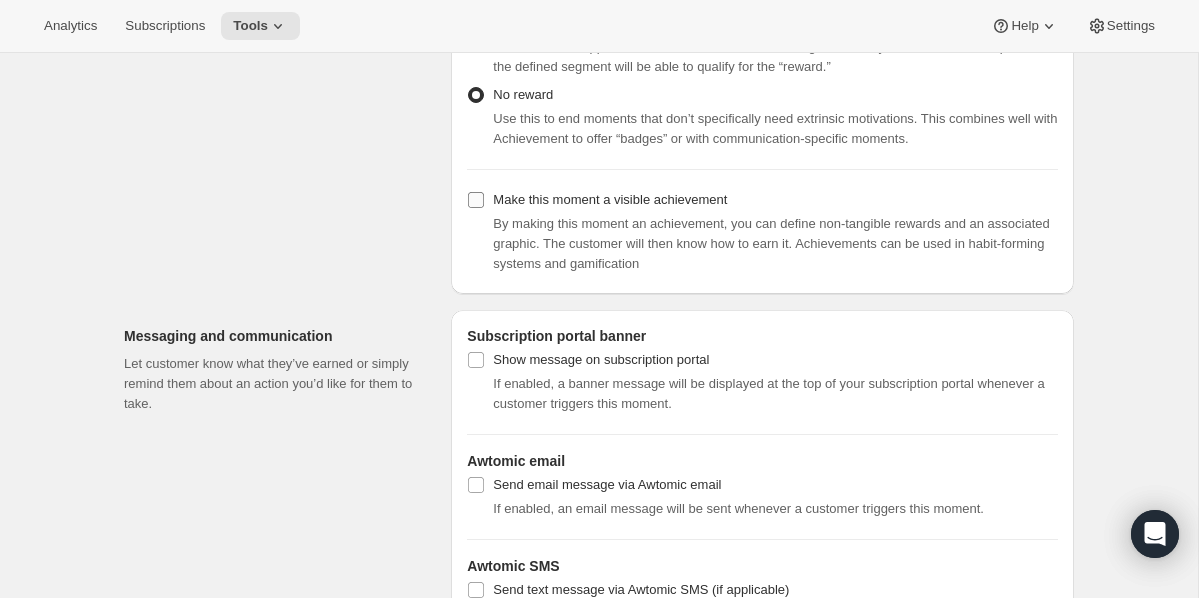 click at bounding box center (476, 200) 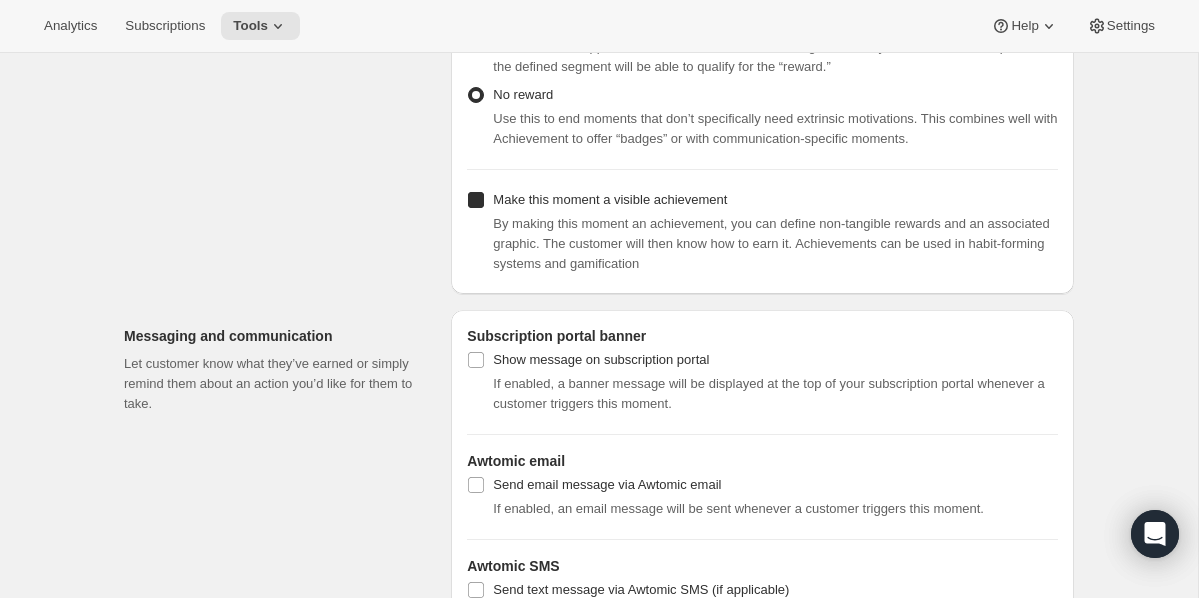 checkbox on "true" 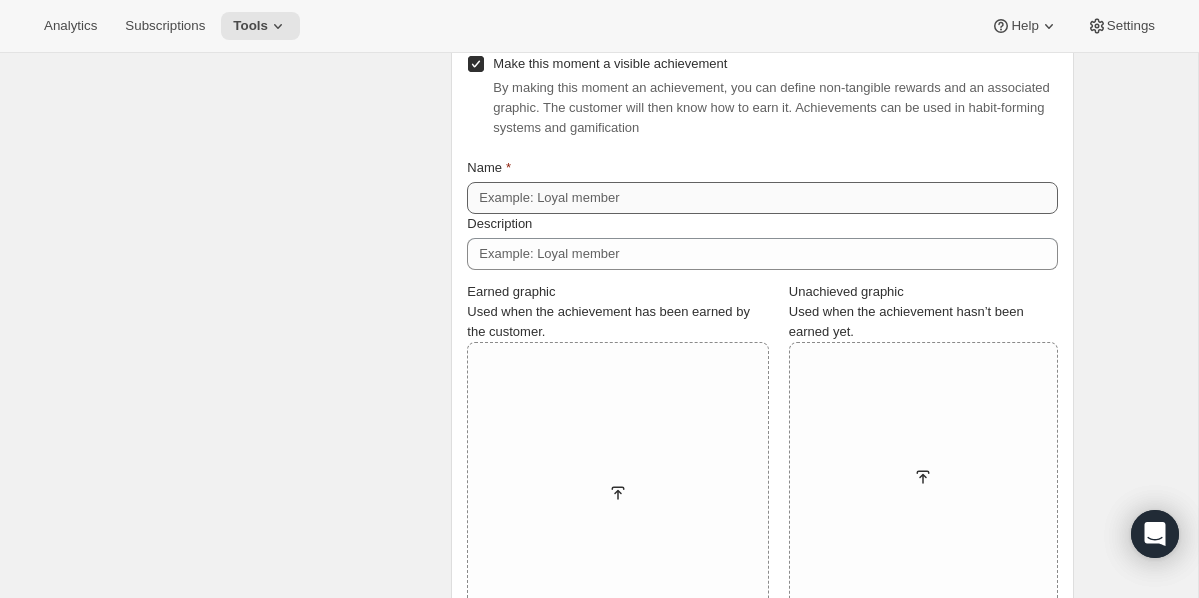 scroll, scrollTop: 984, scrollLeft: 0, axis: vertical 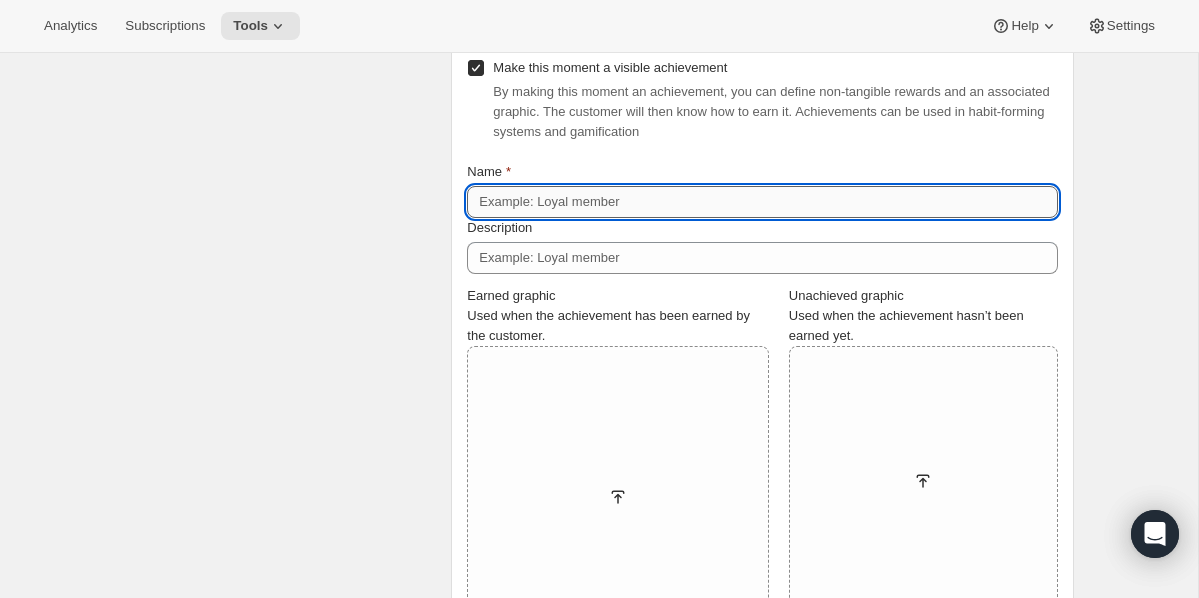 click on "Name" at bounding box center [762, 202] 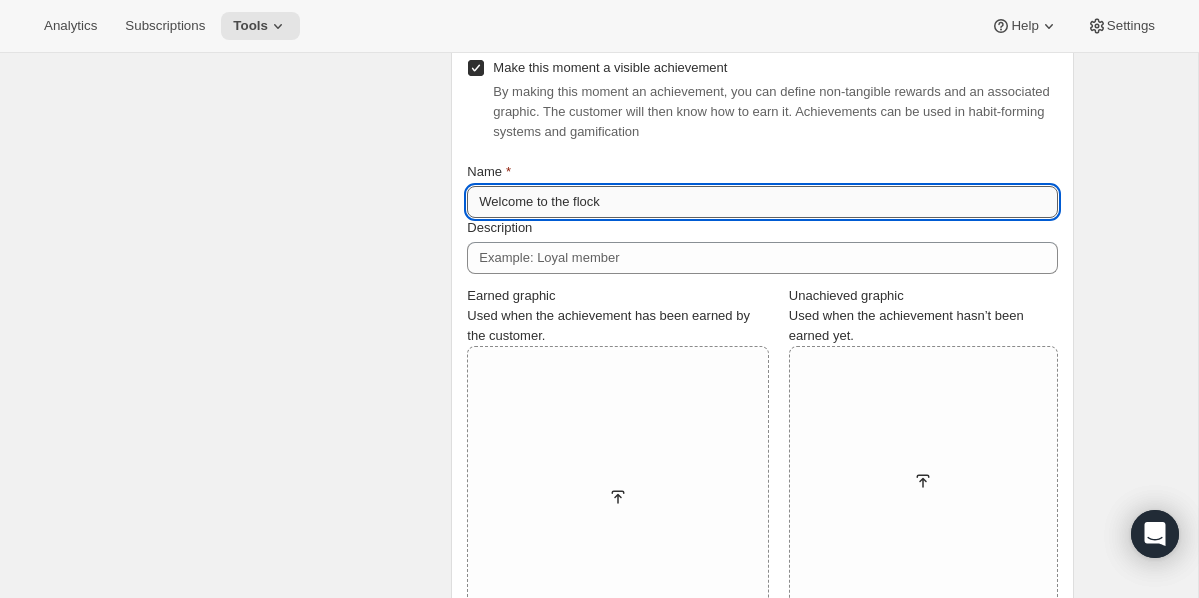 type on "Welcome to the flock!" 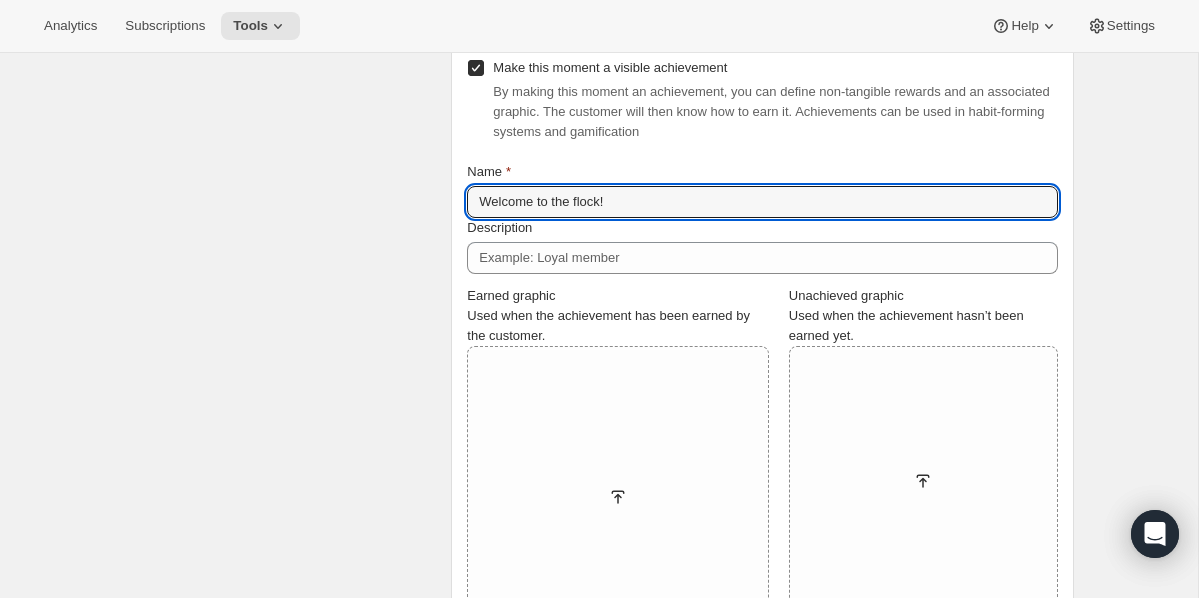 drag, startPoint x: 666, startPoint y: 151, endPoint x: 371, endPoint y: 146, distance: 295.04236 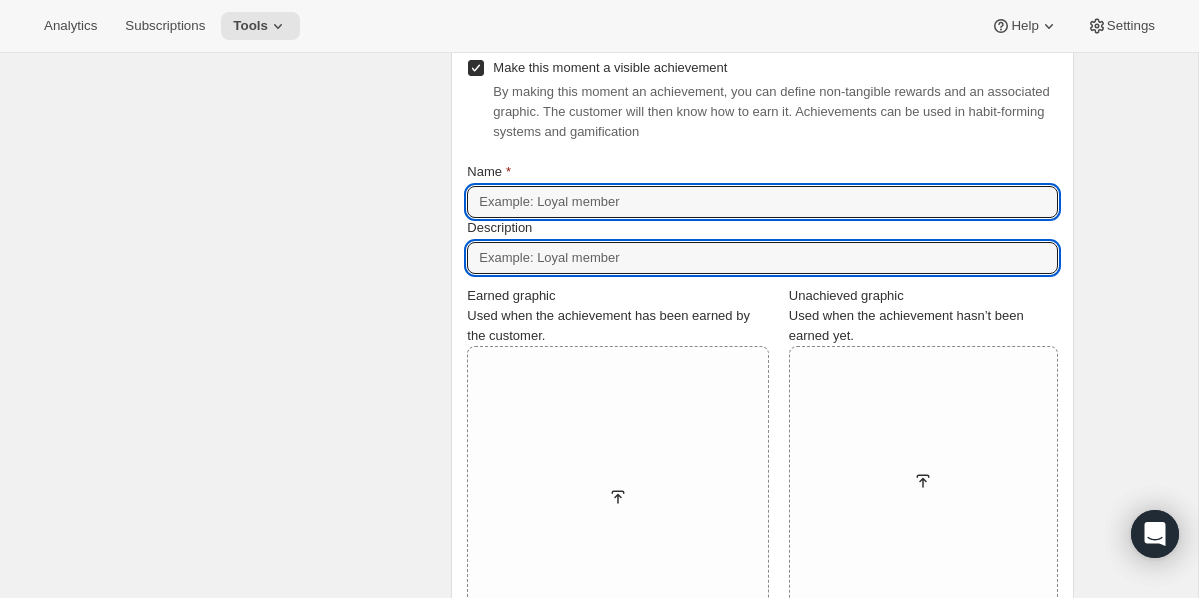 click on "Description" at bounding box center [762, 246] 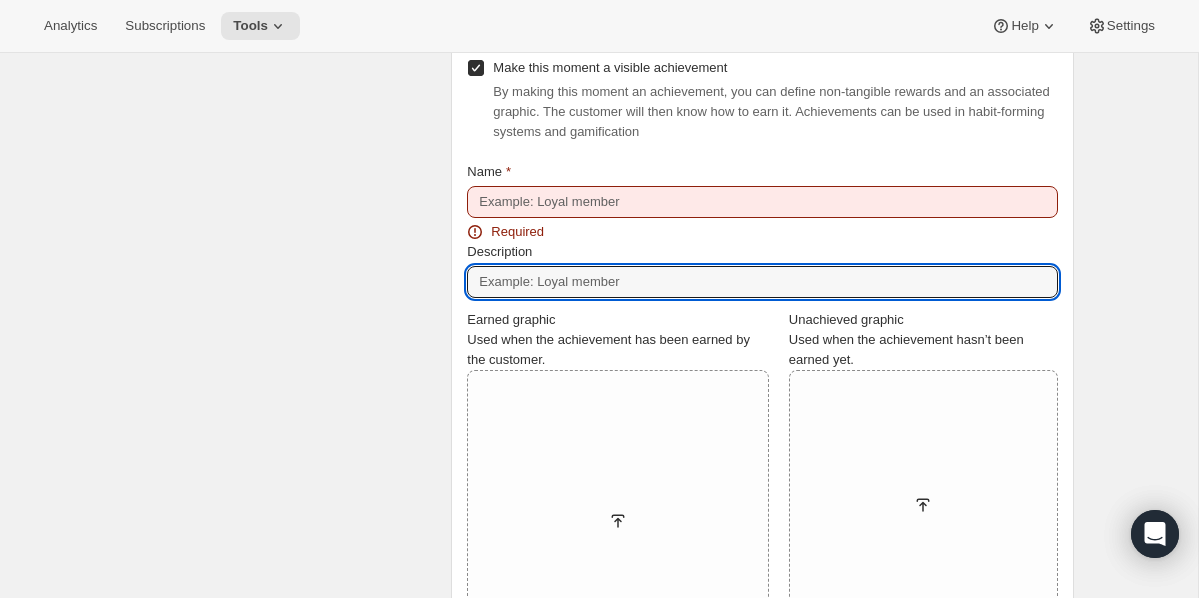 paste on "Welcome to the flock!" 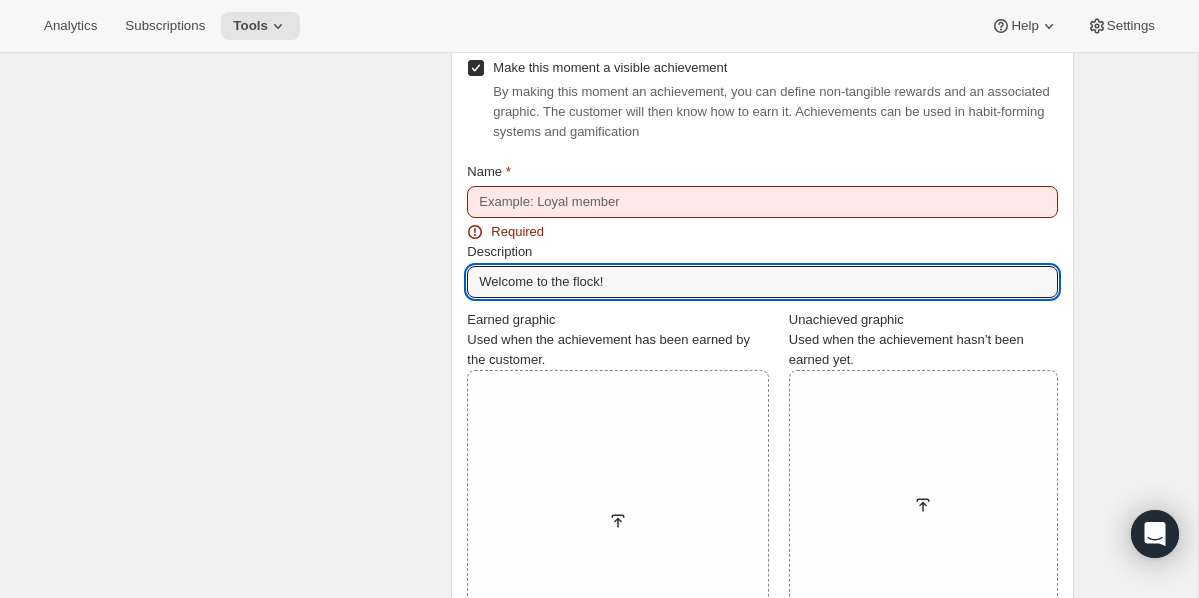 type on "Welcome to the flock!" 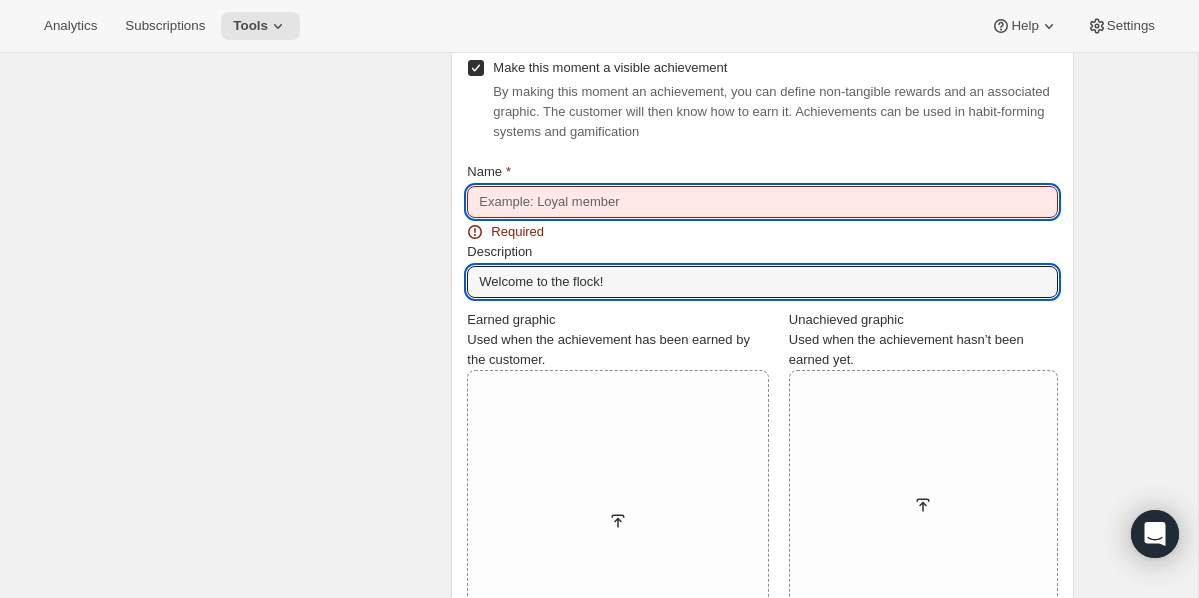 click on "Name" at bounding box center [762, 202] 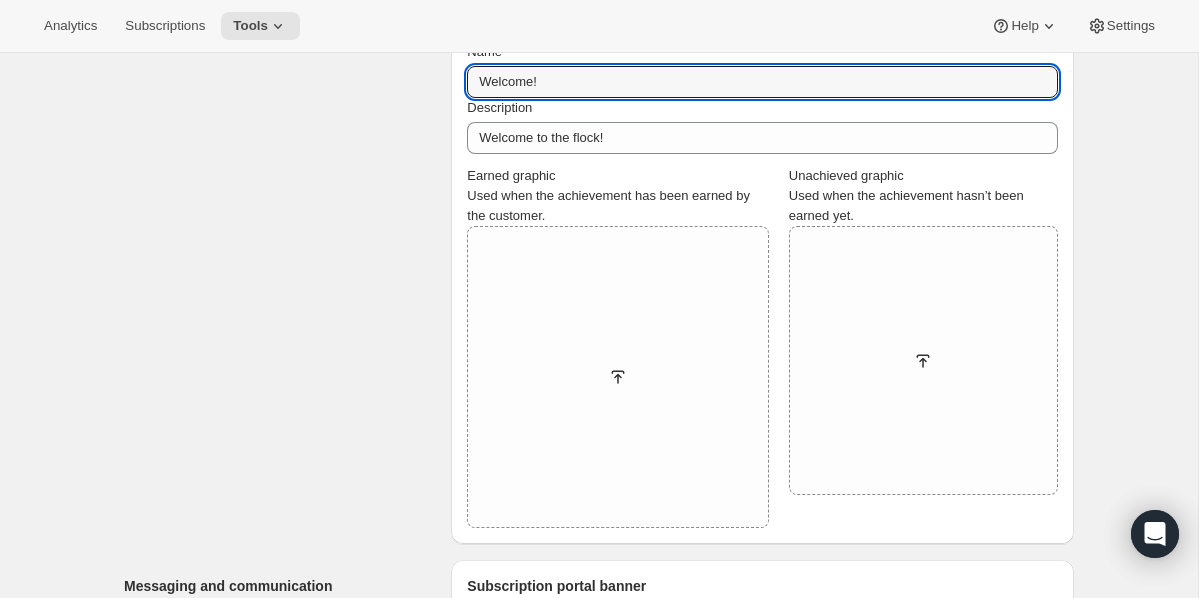 scroll, scrollTop: 1128, scrollLeft: 0, axis: vertical 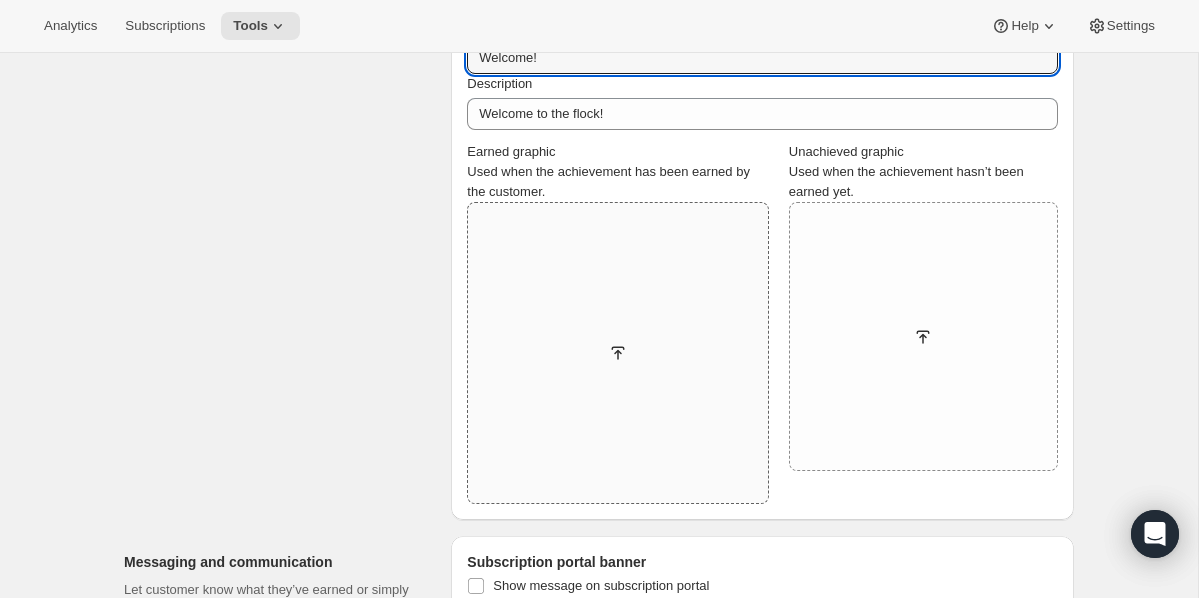 type on "Welcome!" 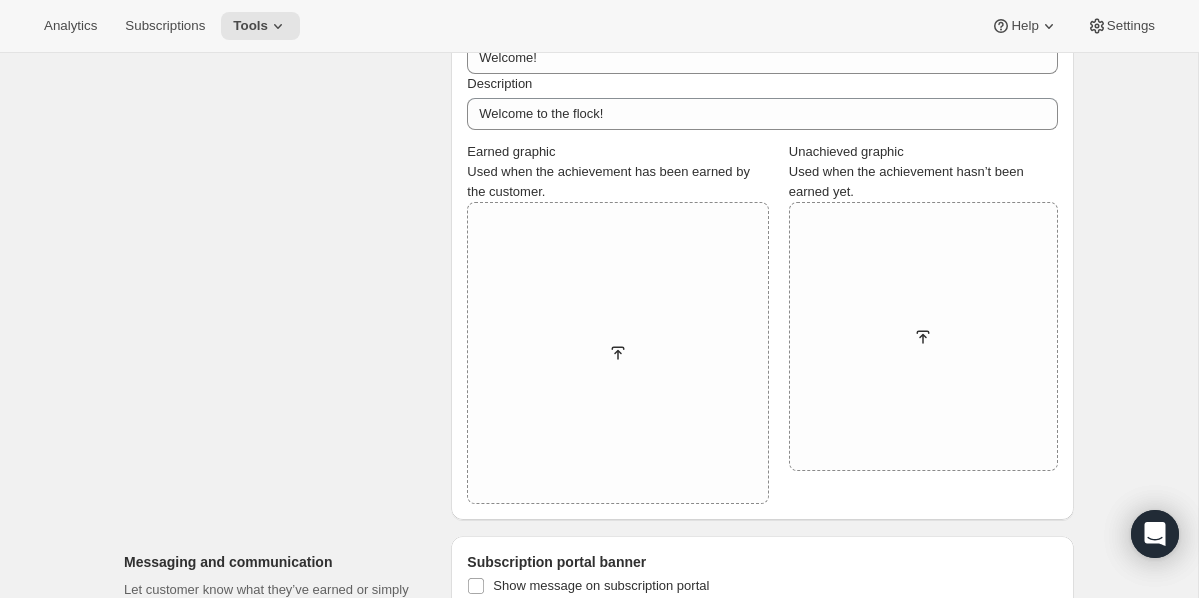 type on "C:\fakepath\Copy of AOF_Logo.png" 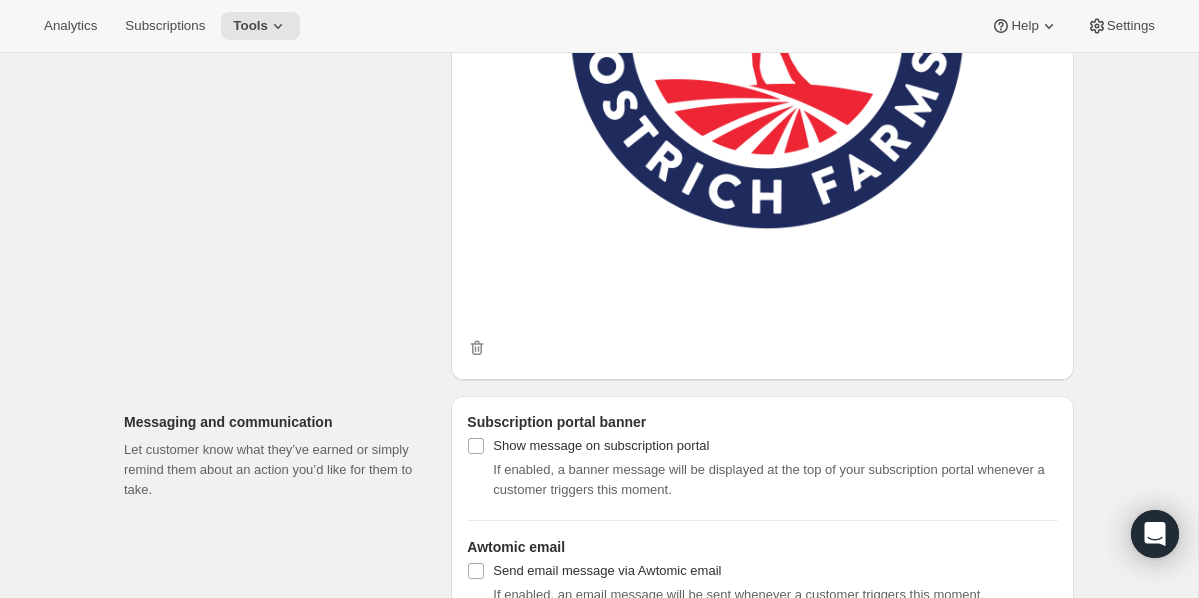 scroll, scrollTop: 1566, scrollLeft: 0, axis: vertical 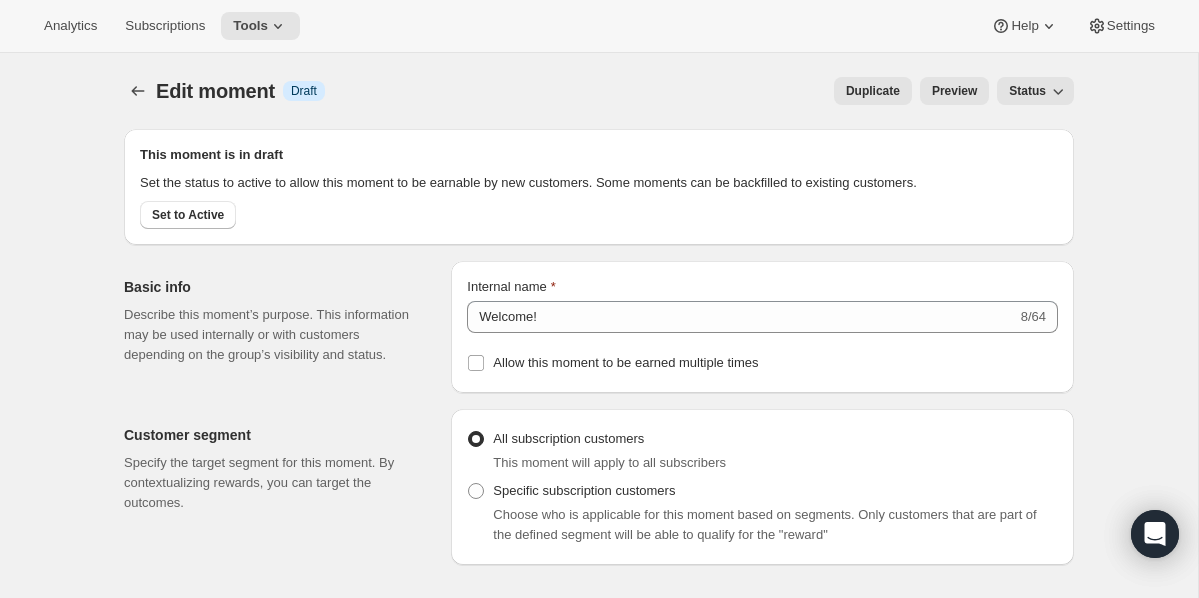 click on "Preview" at bounding box center (954, 91) 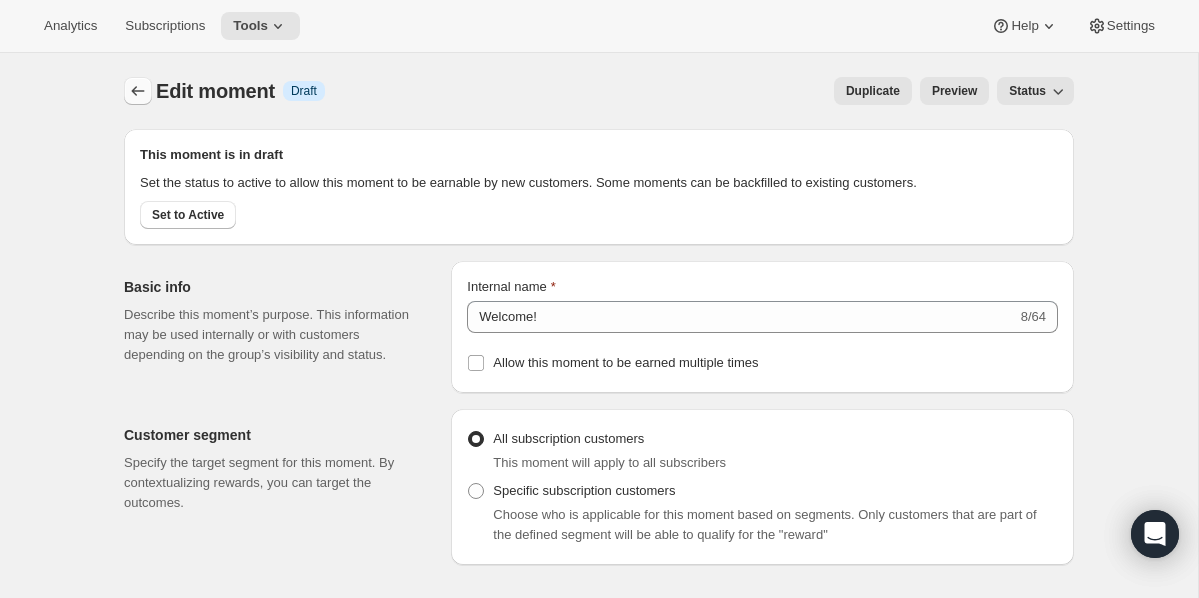 click 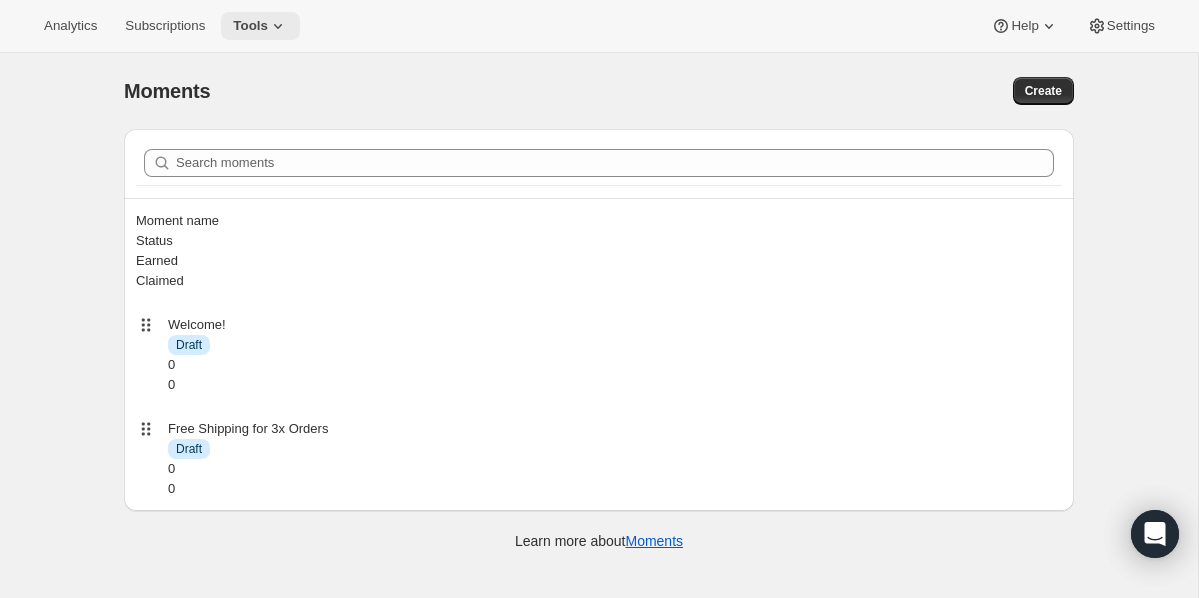 click 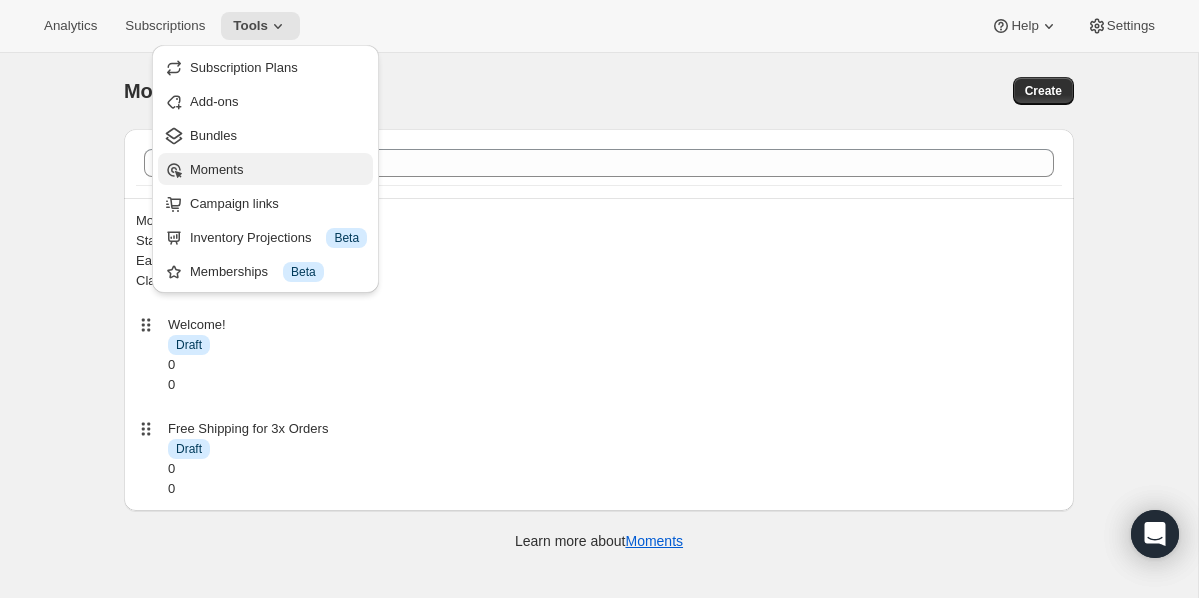 click on "Moments" at bounding box center [278, 170] 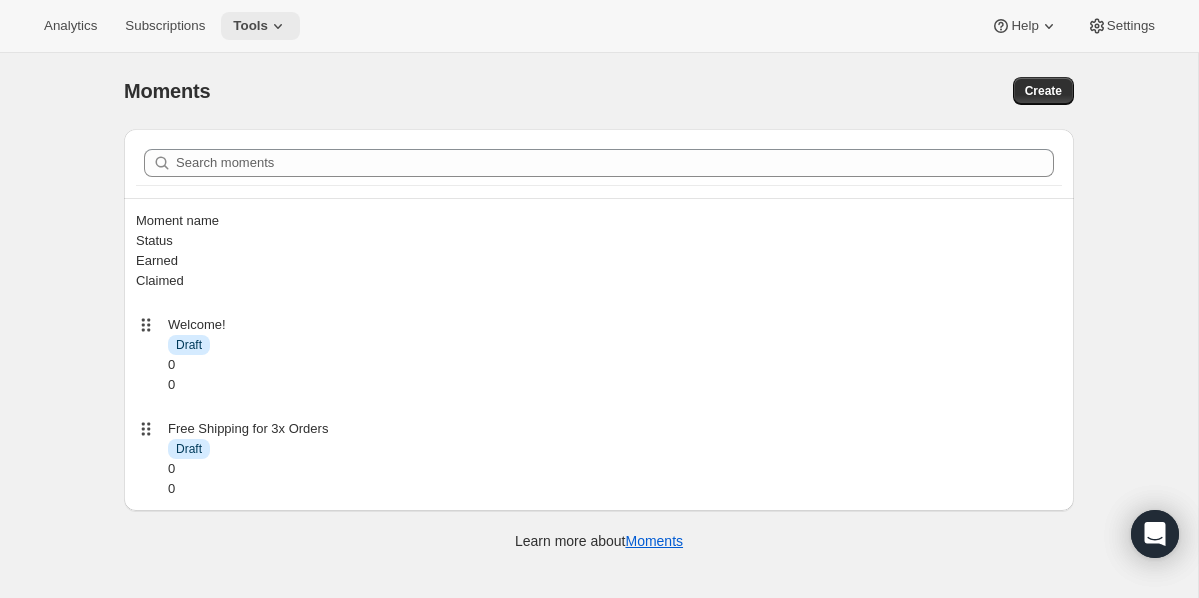click 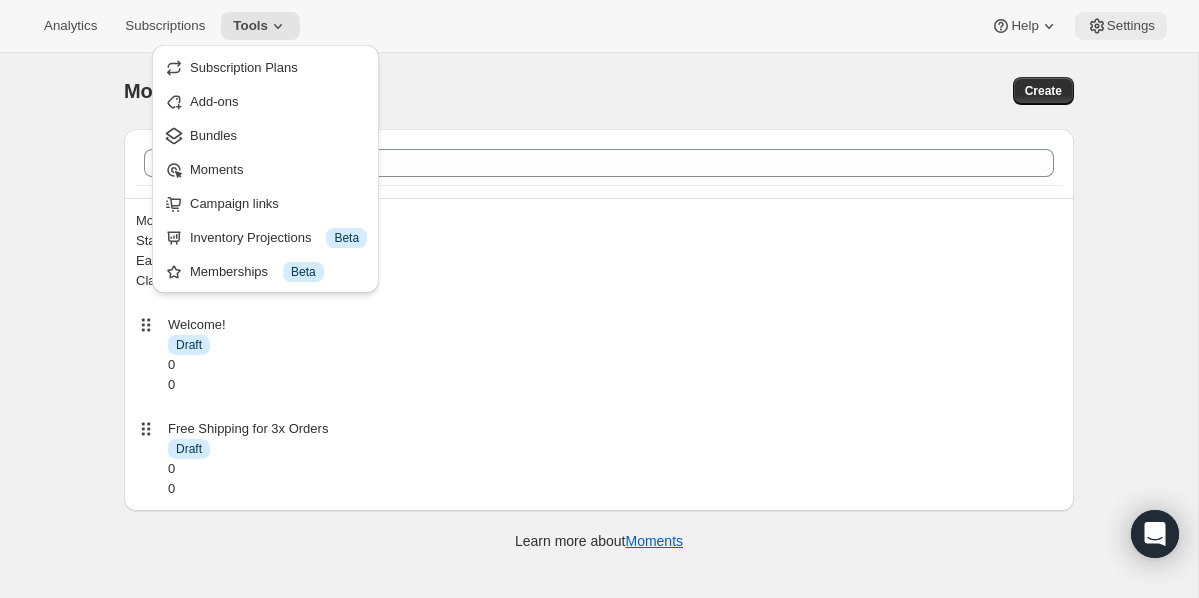 click on "Settings" at bounding box center (1131, 26) 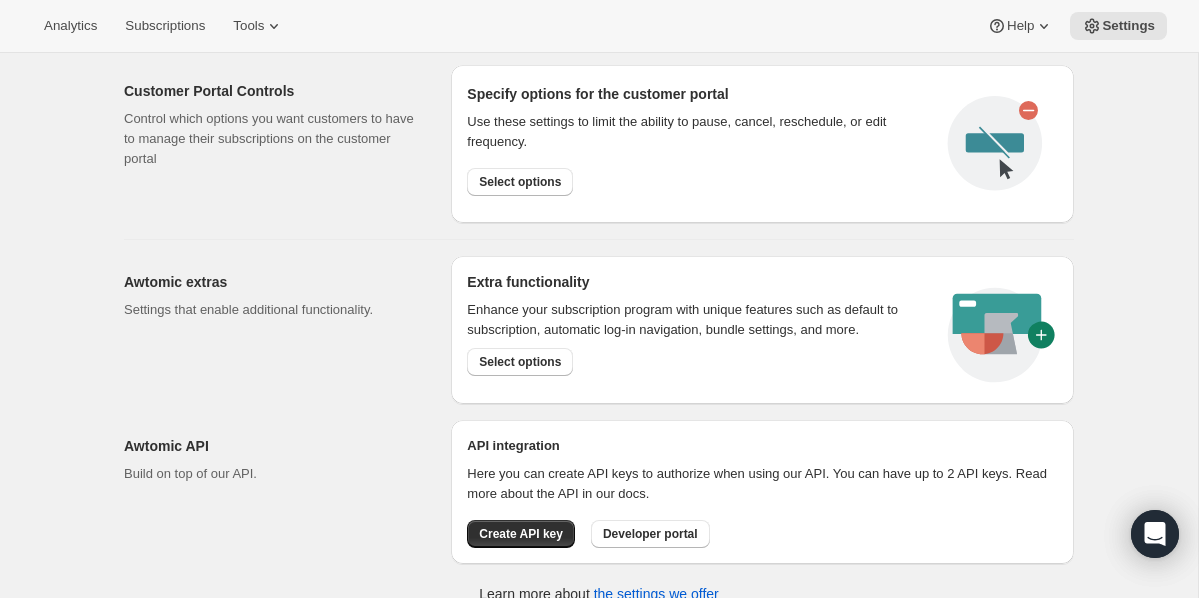 scroll, scrollTop: 1042, scrollLeft: 0, axis: vertical 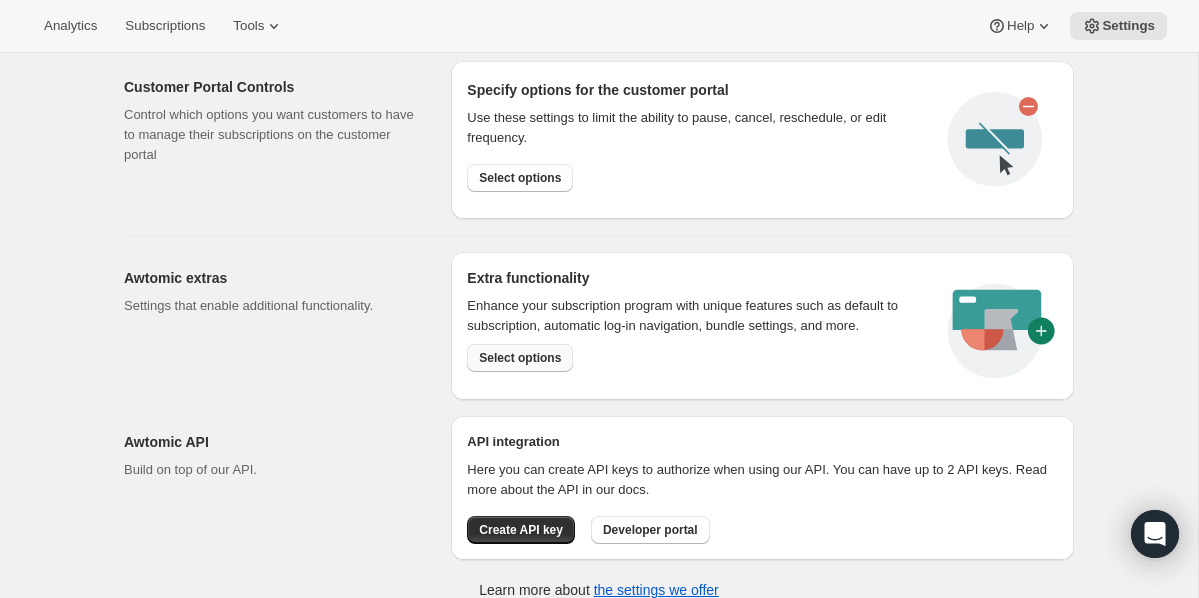 click on "Select options" at bounding box center (520, 358) 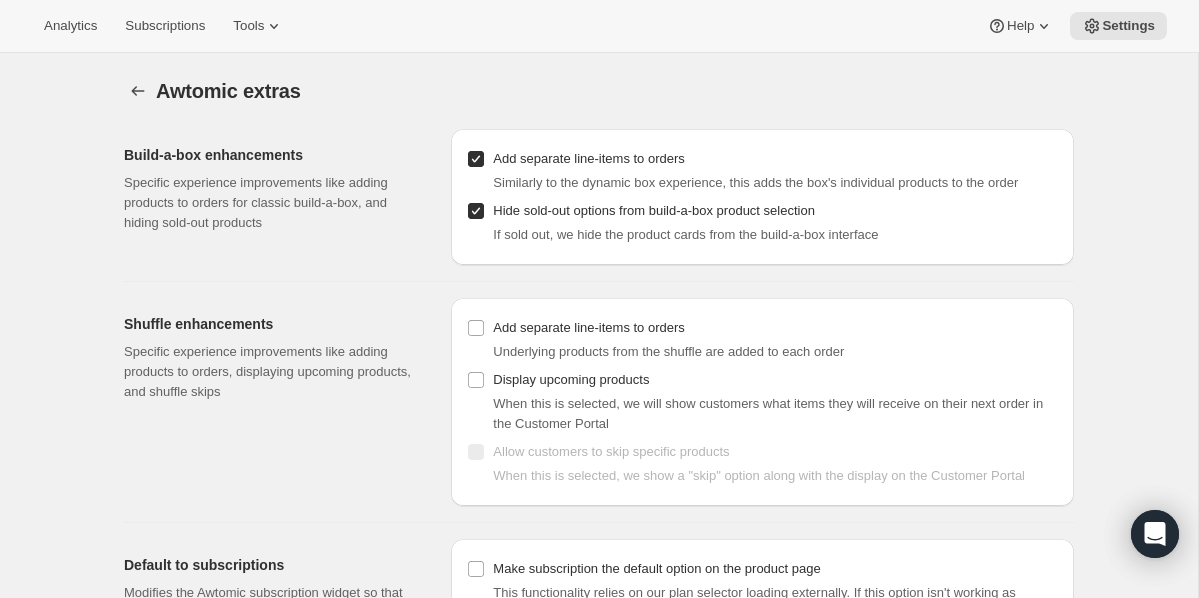 scroll, scrollTop: 85, scrollLeft: 0, axis: vertical 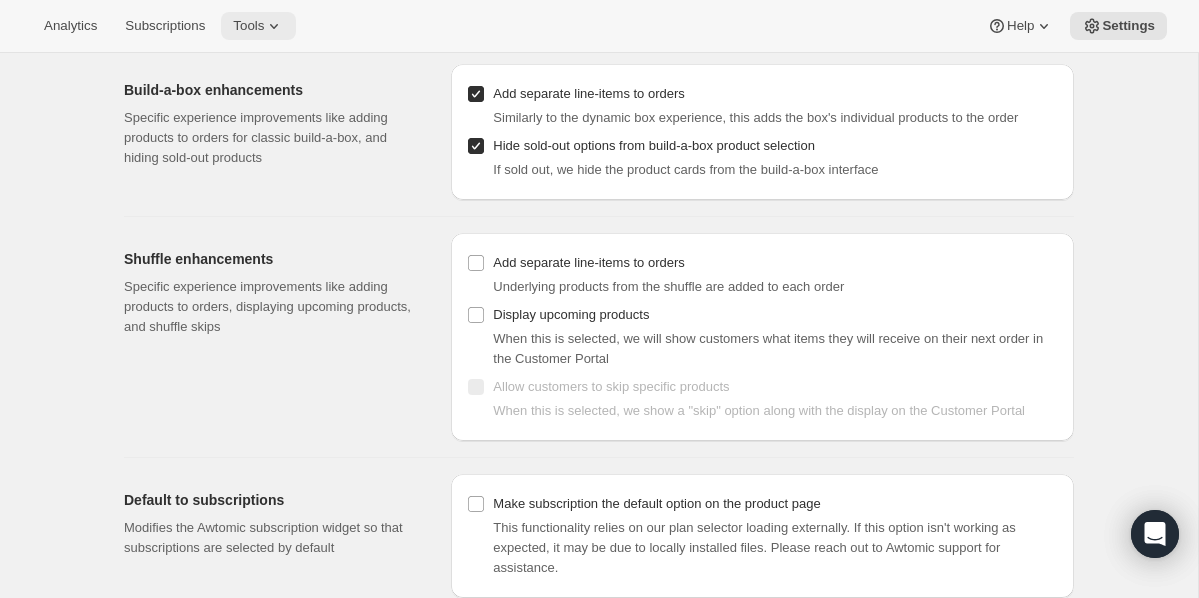 click on "Tools" at bounding box center [248, 26] 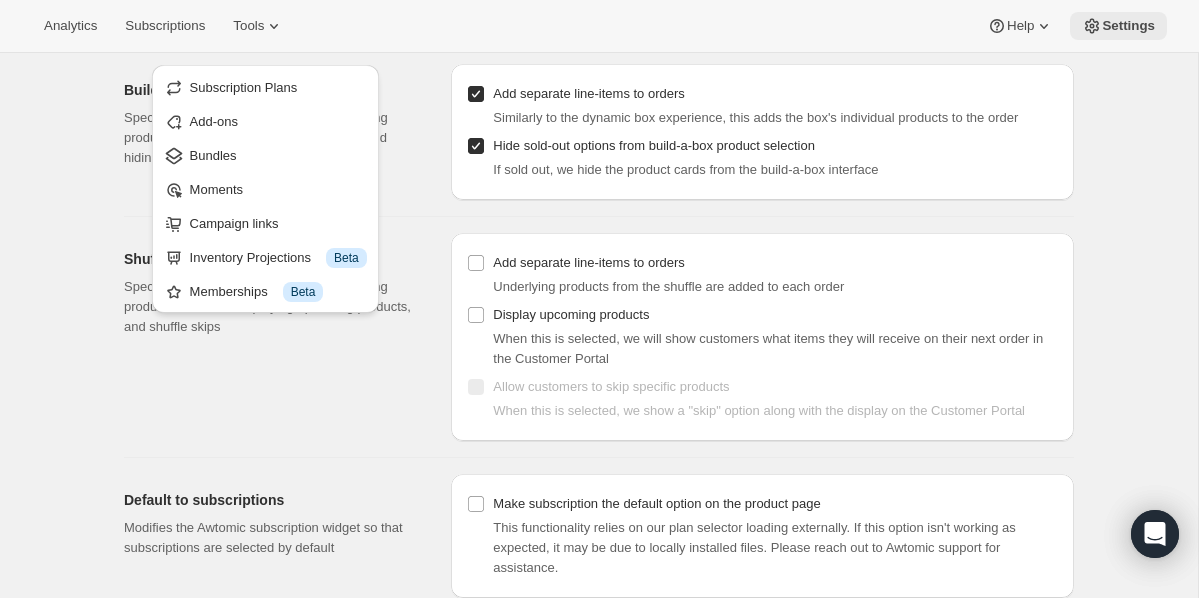 click on "Settings" at bounding box center [1118, 26] 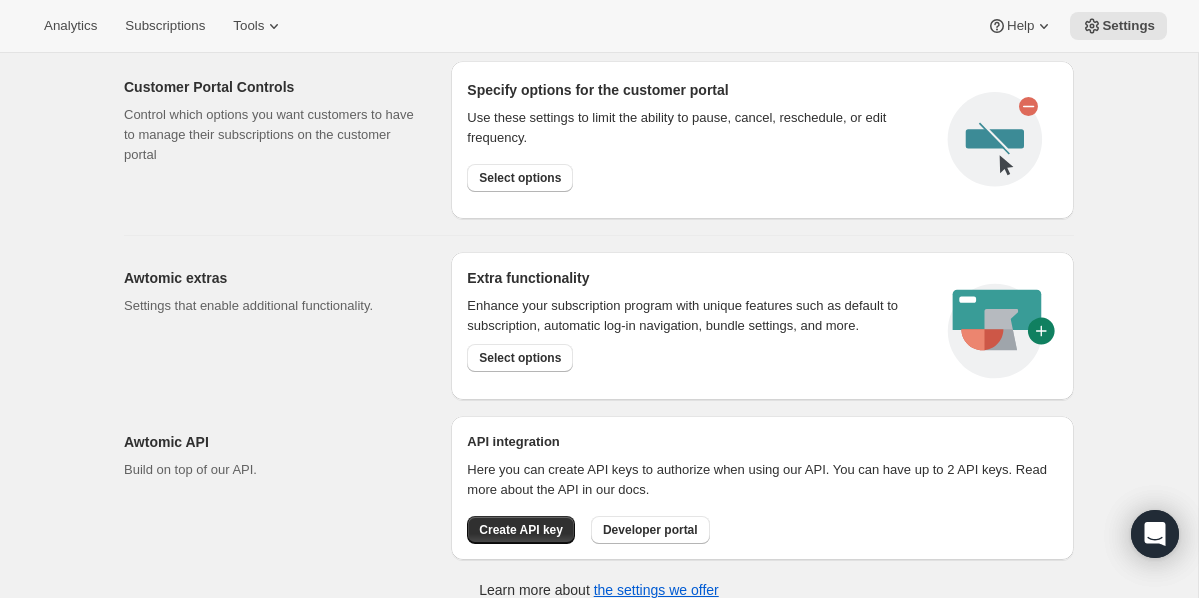 scroll, scrollTop: 0, scrollLeft: 0, axis: both 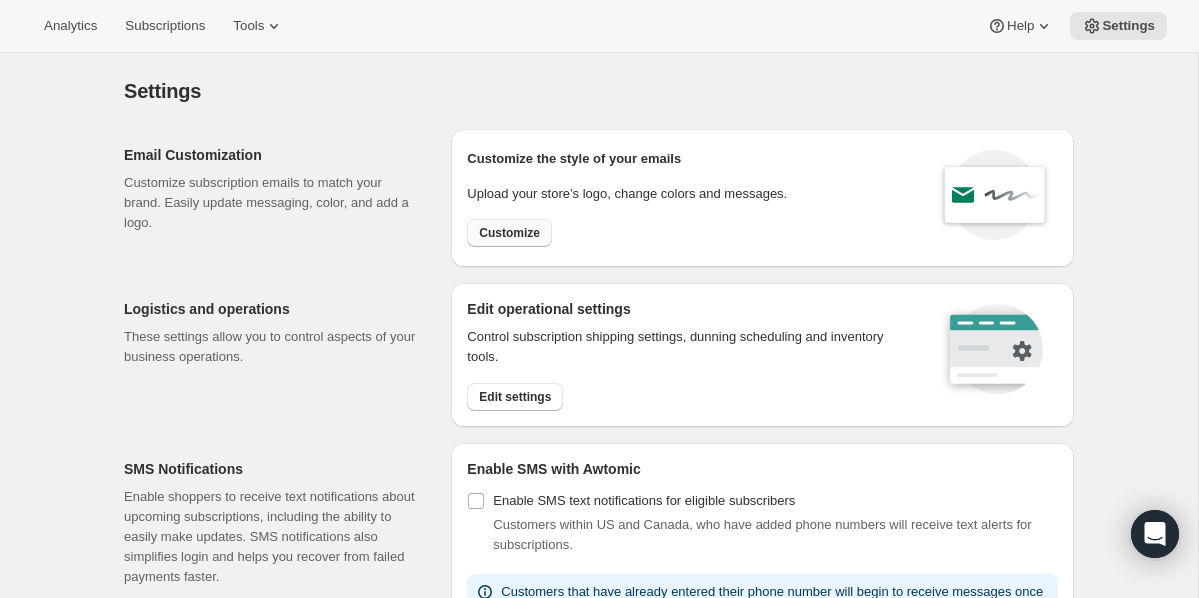 click on "Customize" at bounding box center [509, 233] 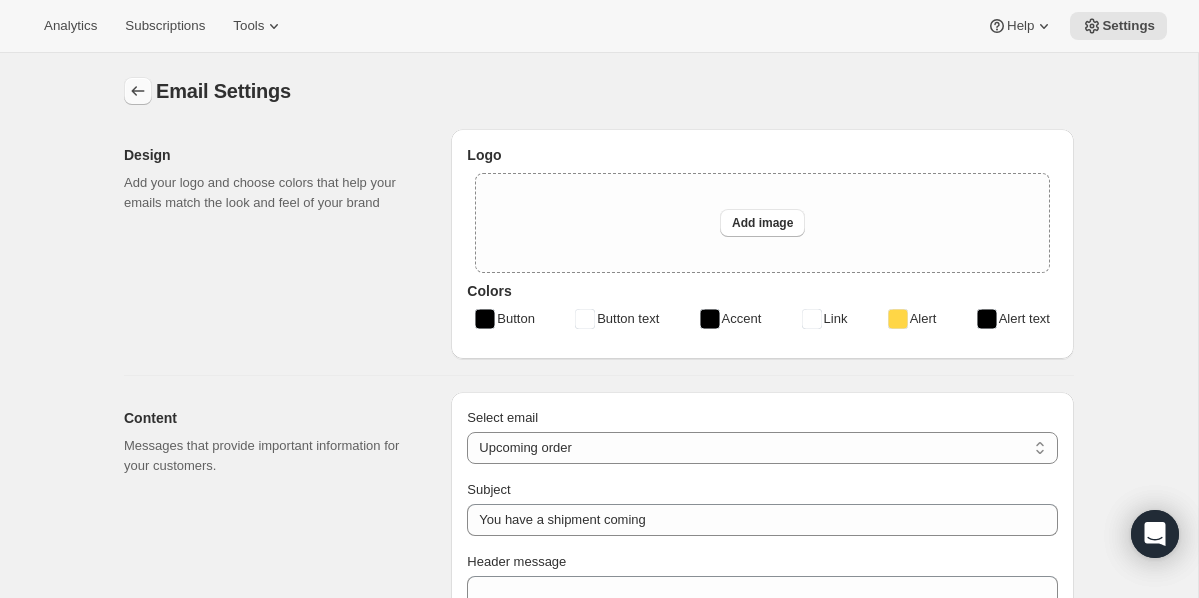 type on "American Ostrich Farms" 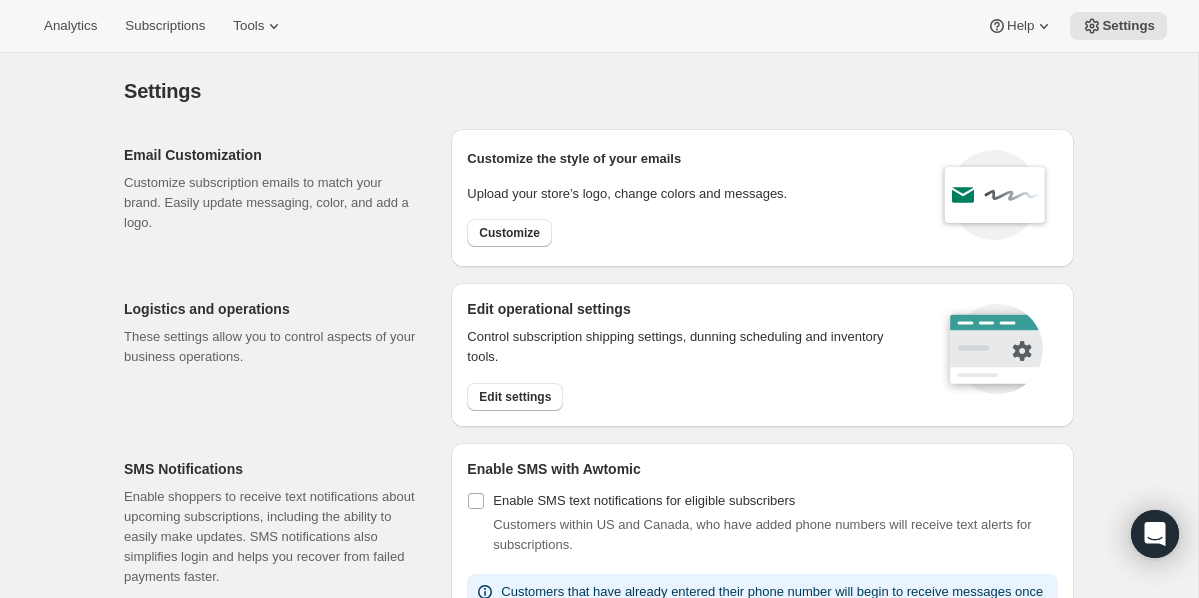 scroll, scrollTop: 43, scrollLeft: 0, axis: vertical 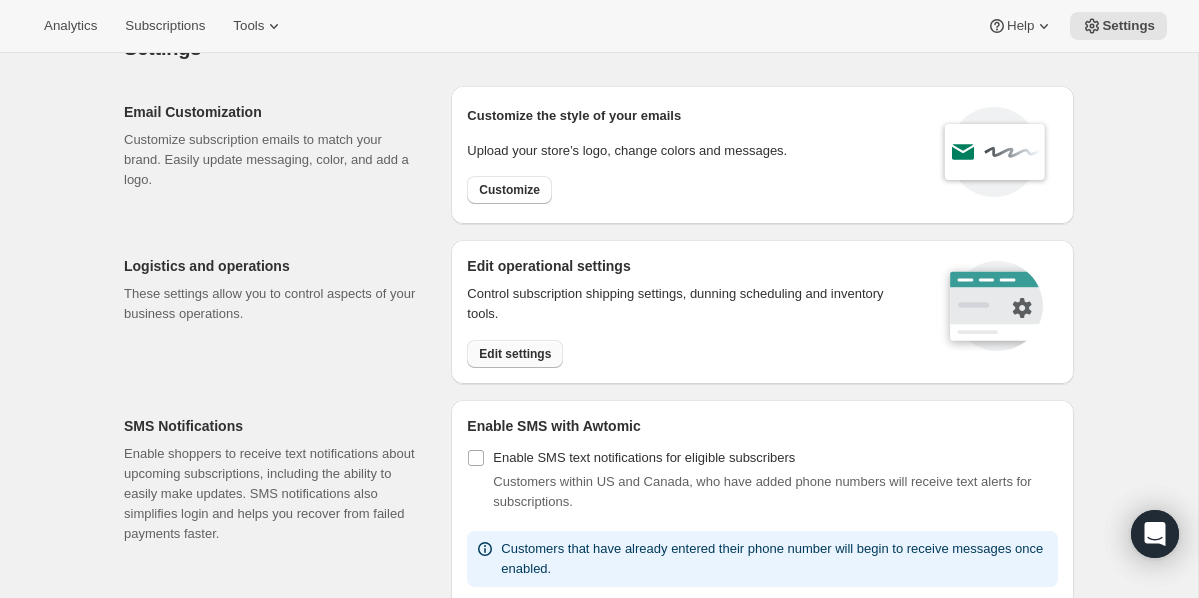 click on "Edit settings" at bounding box center (515, 354) 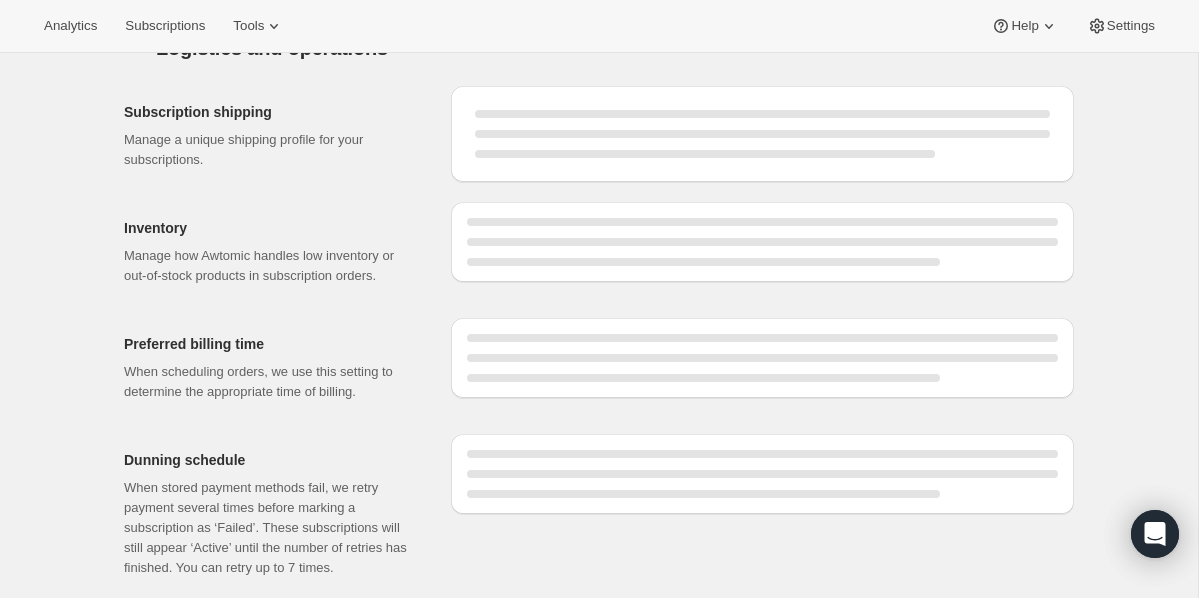 scroll, scrollTop: 0, scrollLeft: 0, axis: both 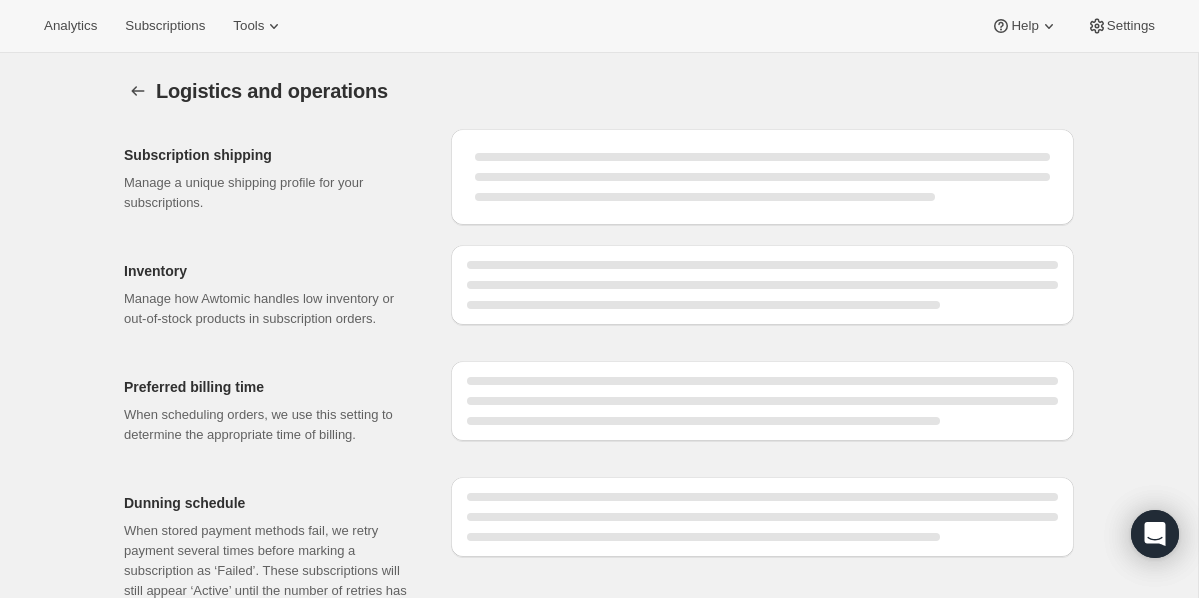 select on "DAY" 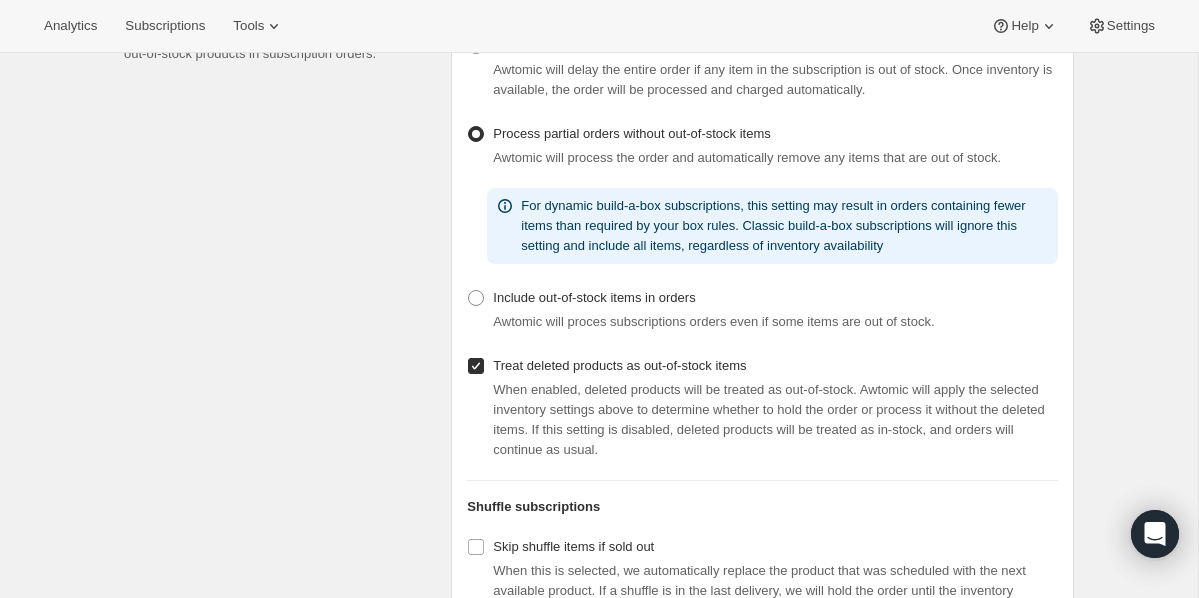 scroll, scrollTop: 0, scrollLeft: 0, axis: both 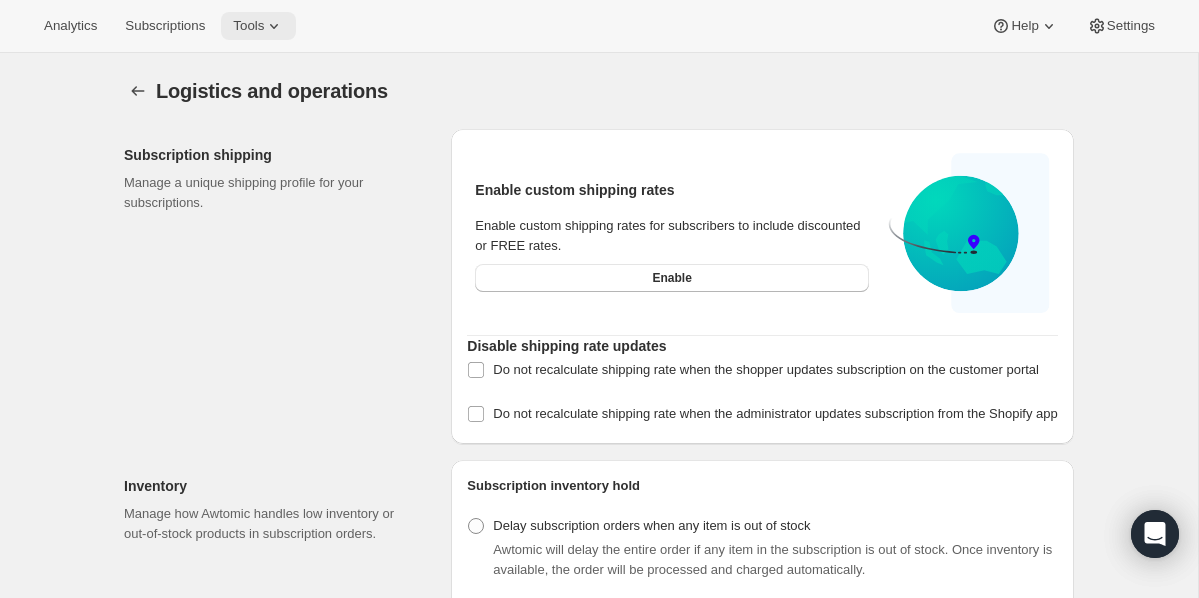 click 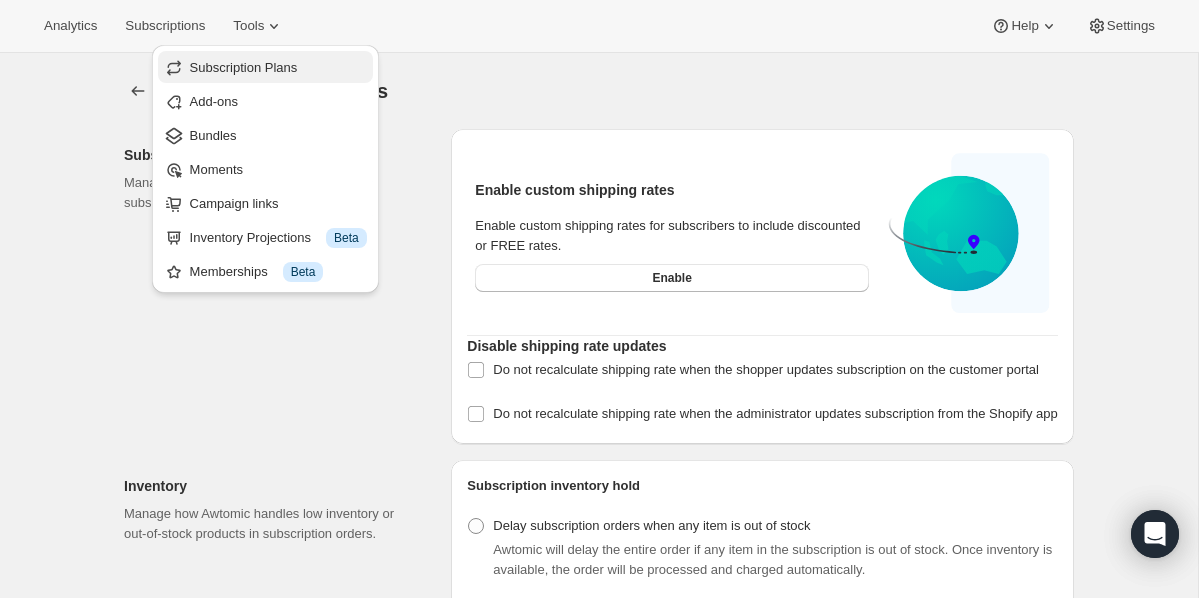 click on "Subscription Plans" at bounding box center [244, 67] 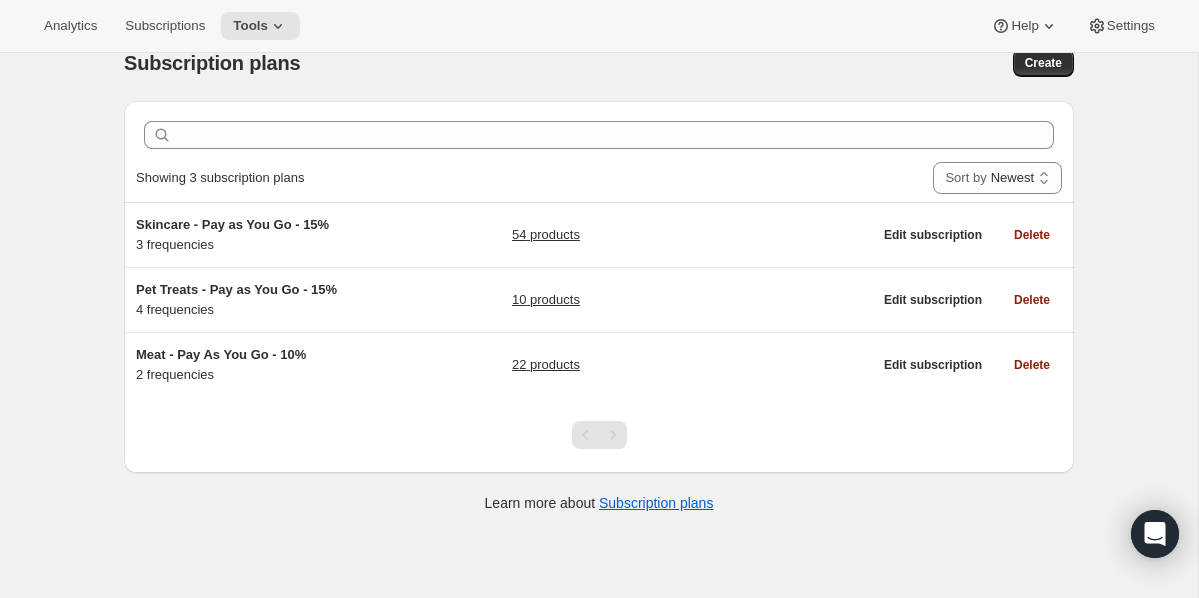 scroll, scrollTop: 53, scrollLeft: 0, axis: vertical 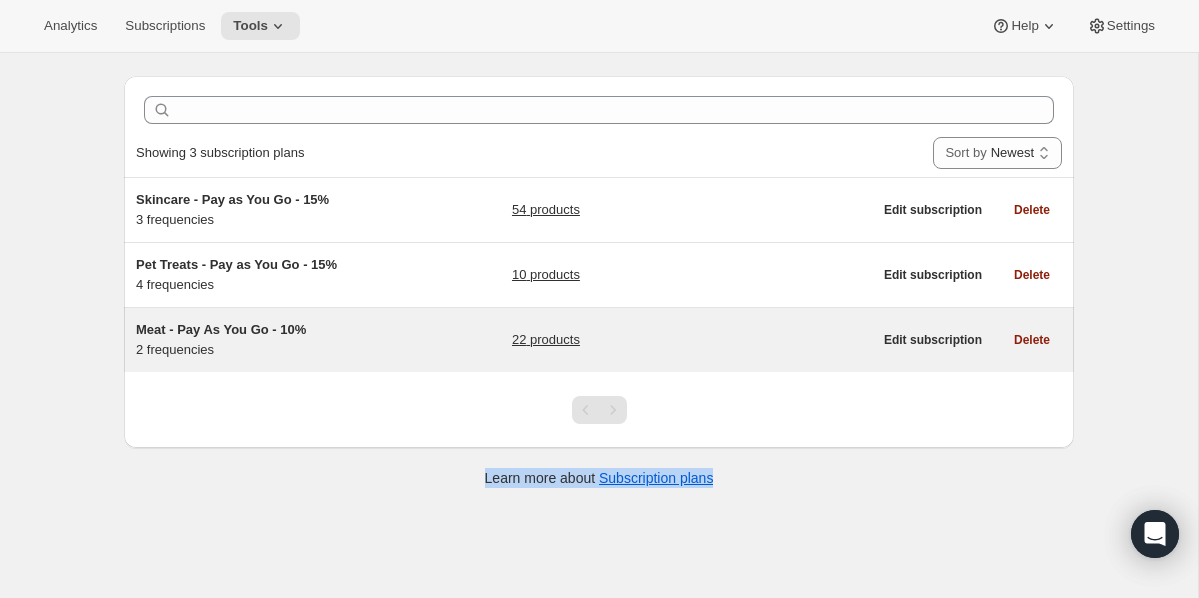 drag, startPoint x: 421, startPoint y: 510, endPoint x: 686, endPoint y: 354, distance: 307.50772 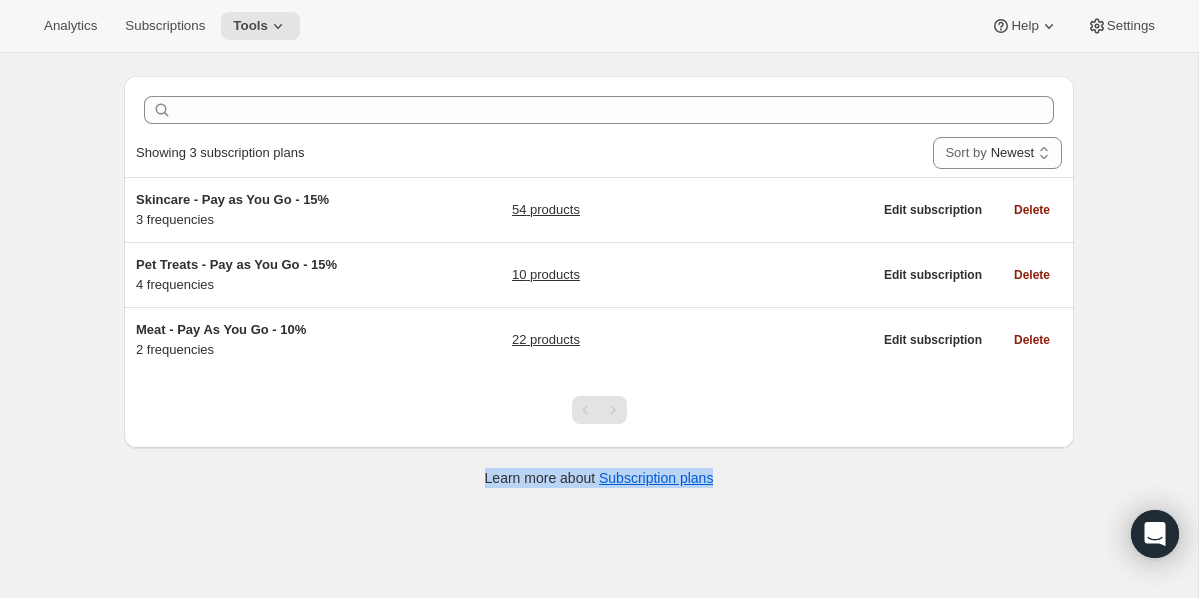 scroll, scrollTop: 0, scrollLeft: 0, axis: both 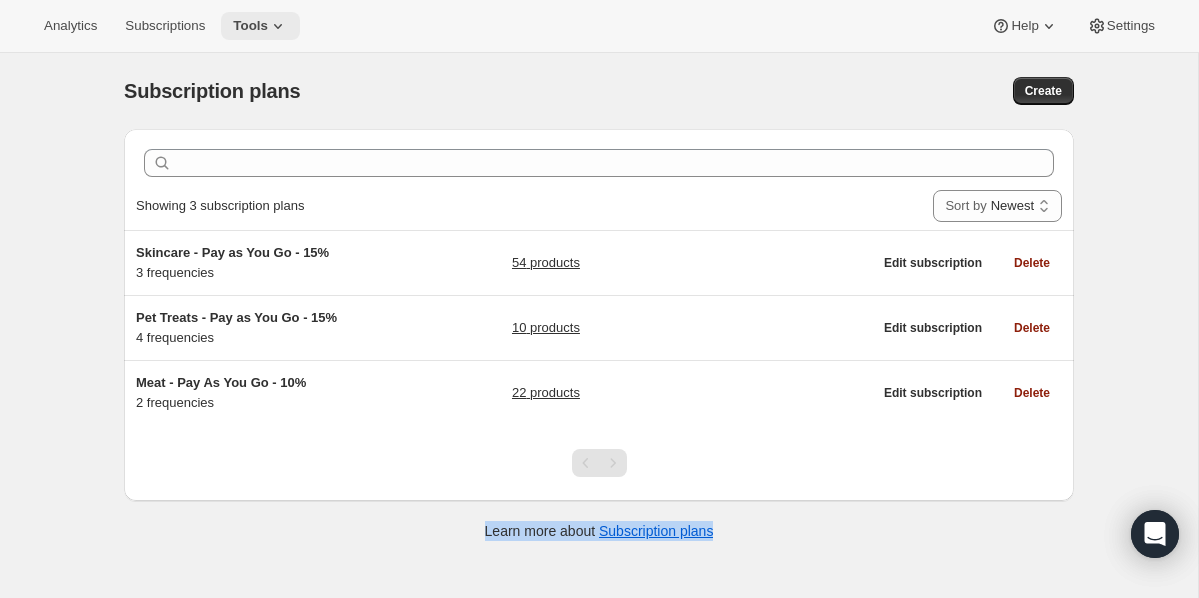 click on "Tools" at bounding box center (250, 26) 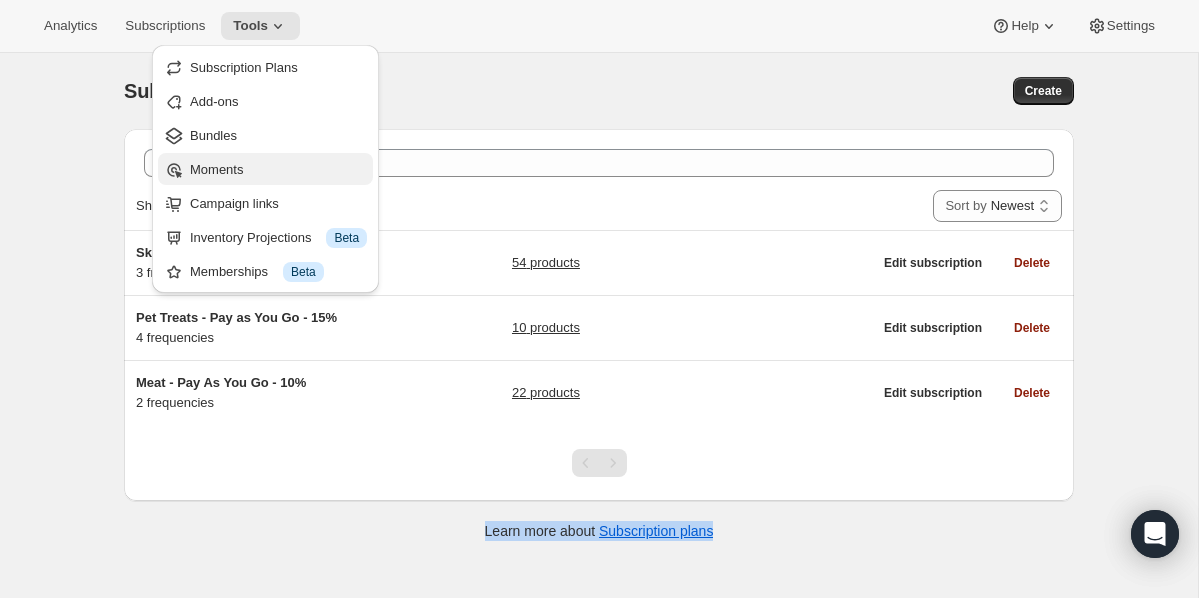 click on "Moments" at bounding box center (216, 169) 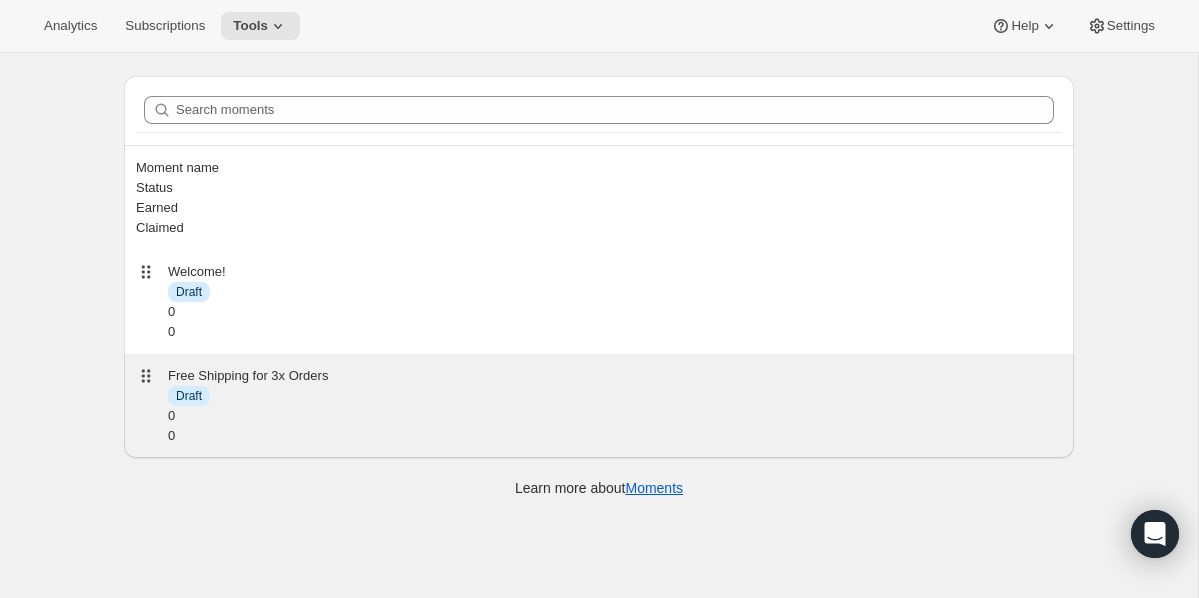 scroll, scrollTop: 0, scrollLeft: 0, axis: both 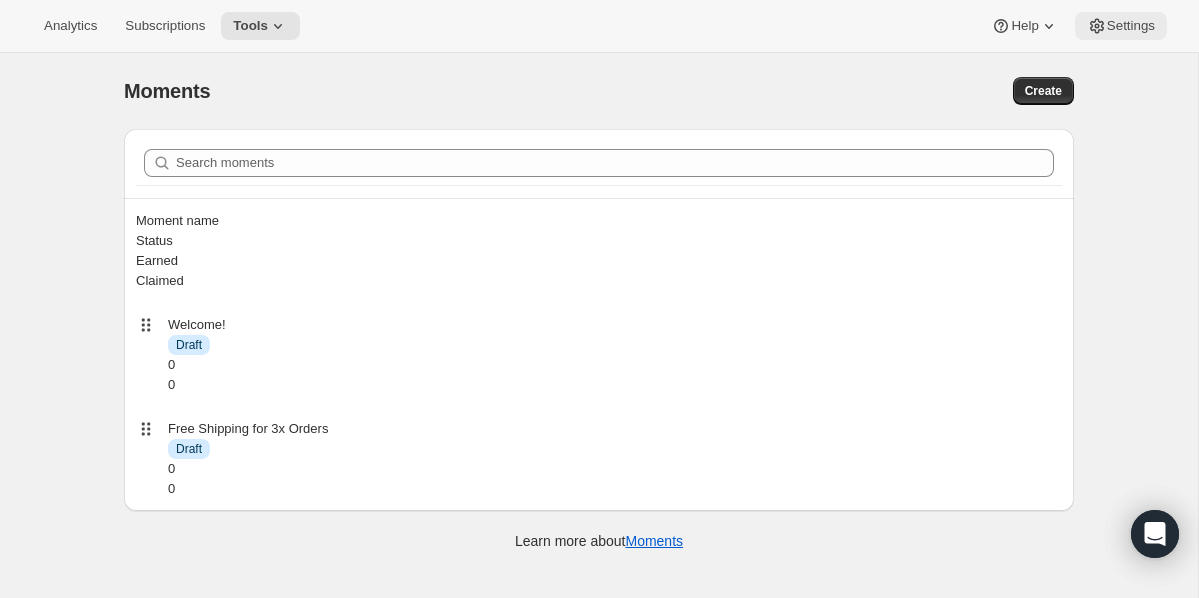 click on "Settings" at bounding box center (1131, 26) 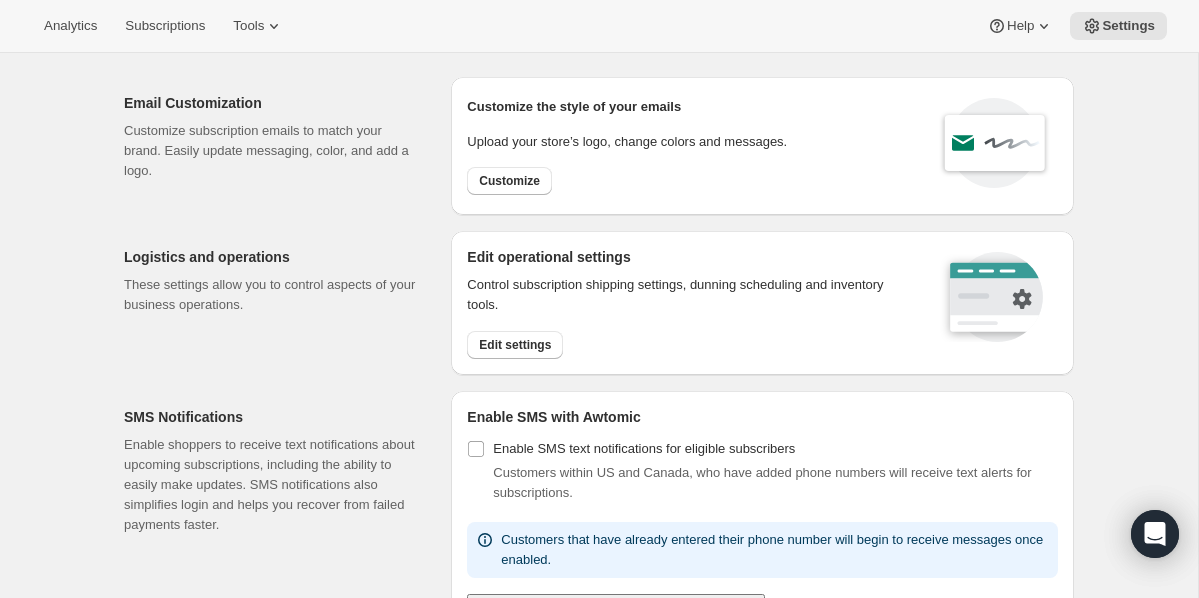 scroll, scrollTop: 53, scrollLeft: 0, axis: vertical 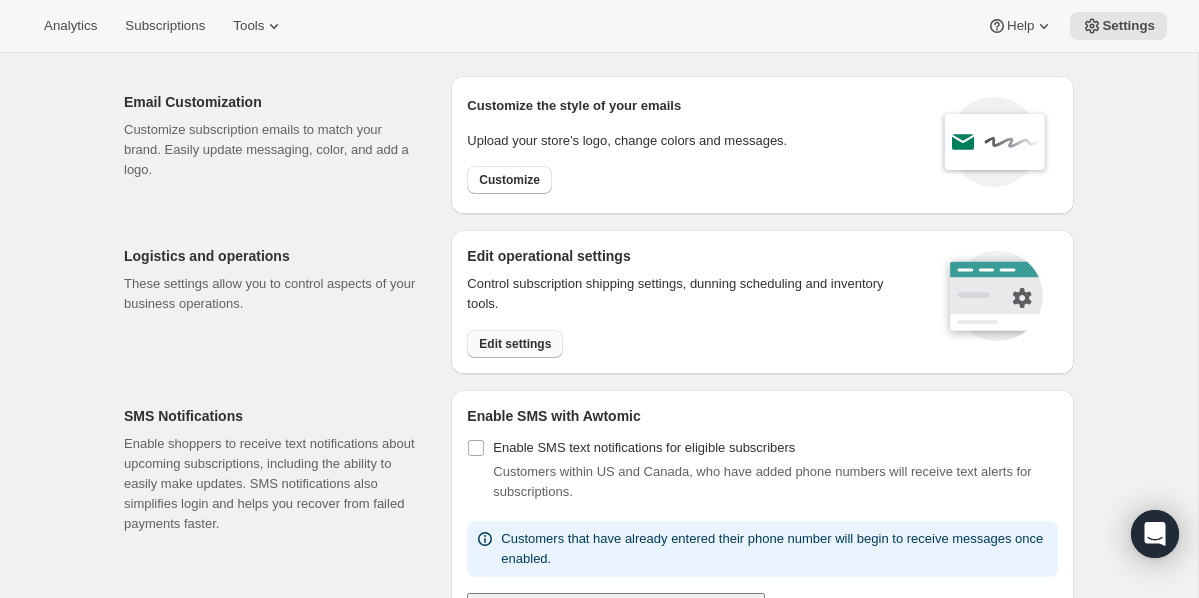 click on "Edit settings" at bounding box center [515, 344] 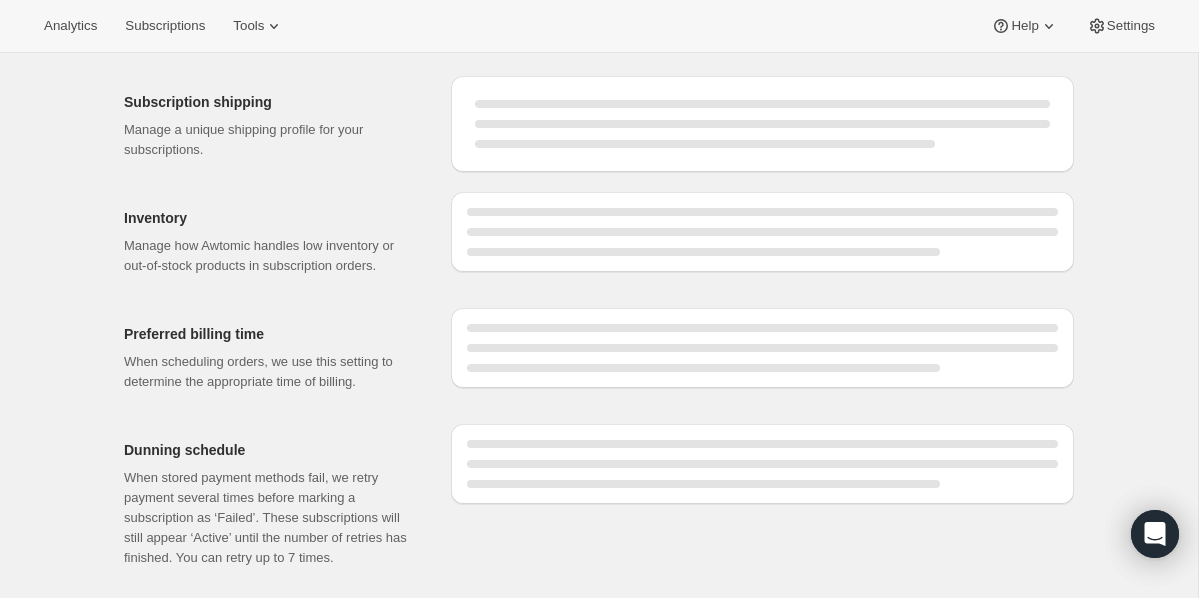 scroll, scrollTop: 0, scrollLeft: 0, axis: both 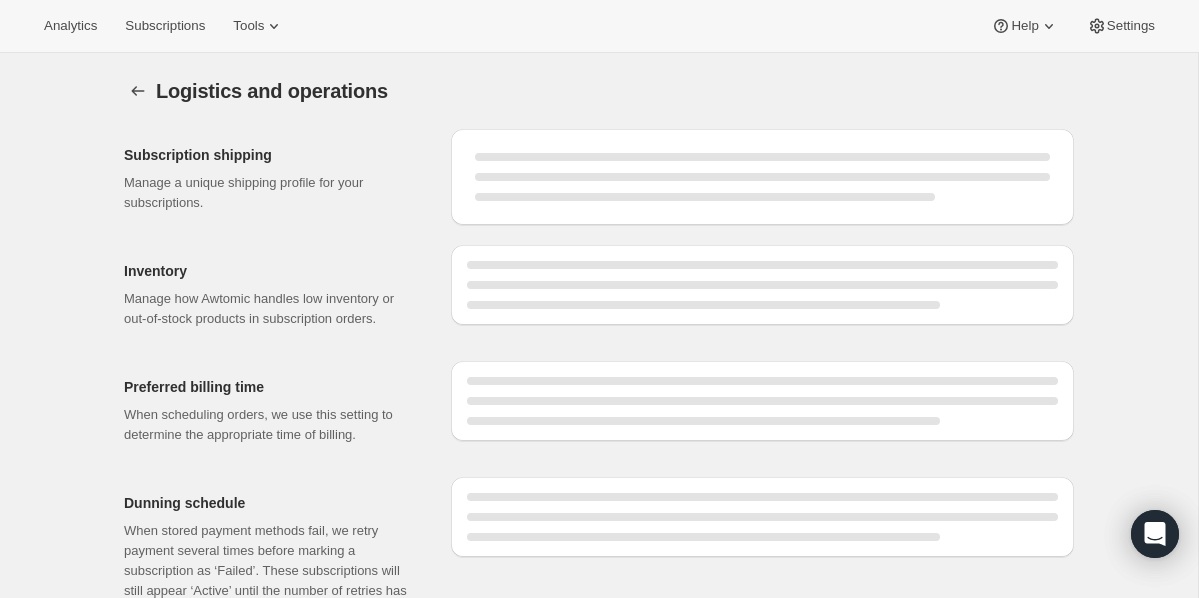 select on "DAY" 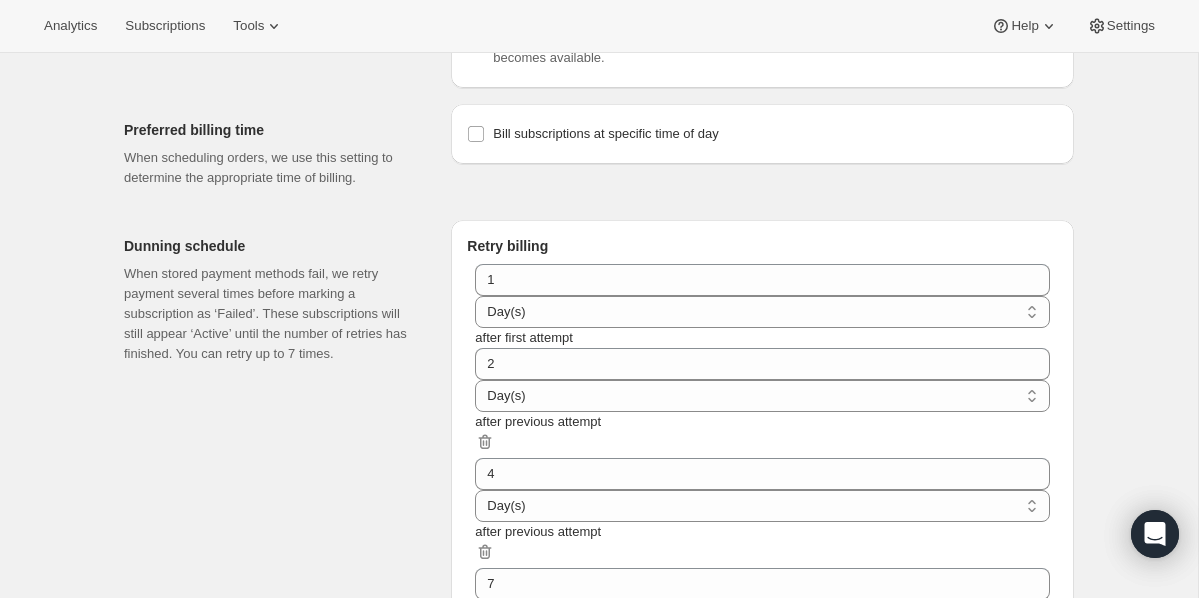 scroll, scrollTop: 0, scrollLeft: 0, axis: both 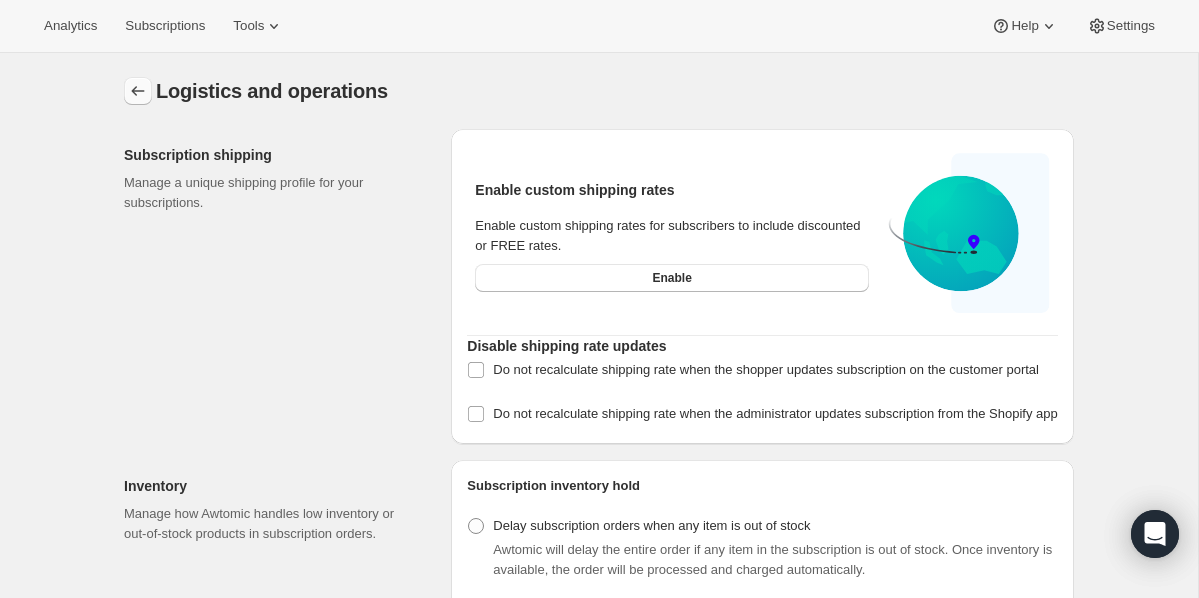 click at bounding box center [138, 91] 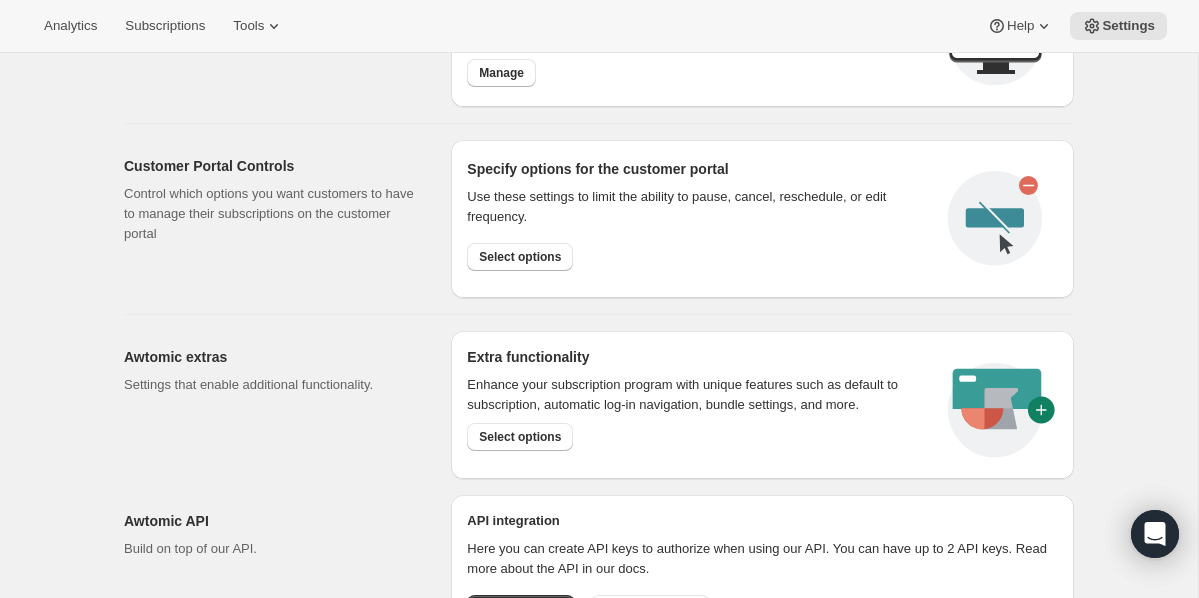 scroll, scrollTop: 921, scrollLeft: 0, axis: vertical 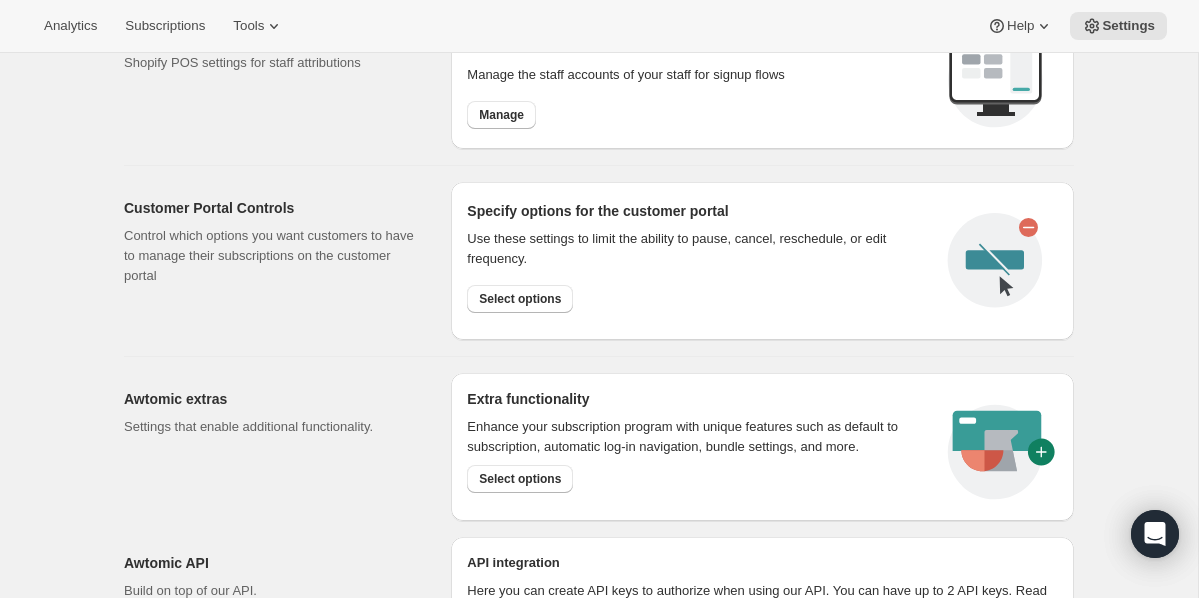 click on "Control which options you want customers to have to manage their subscriptions on the customer portal" at bounding box center [271, 256] 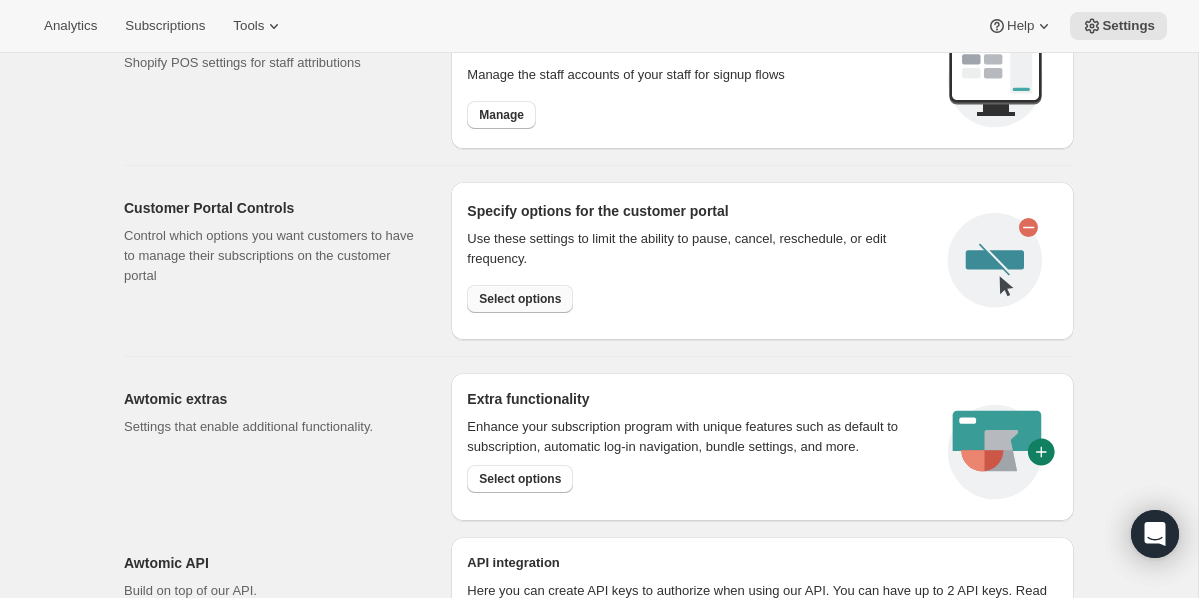 click on "Select options" at bounding box center [520, 299] 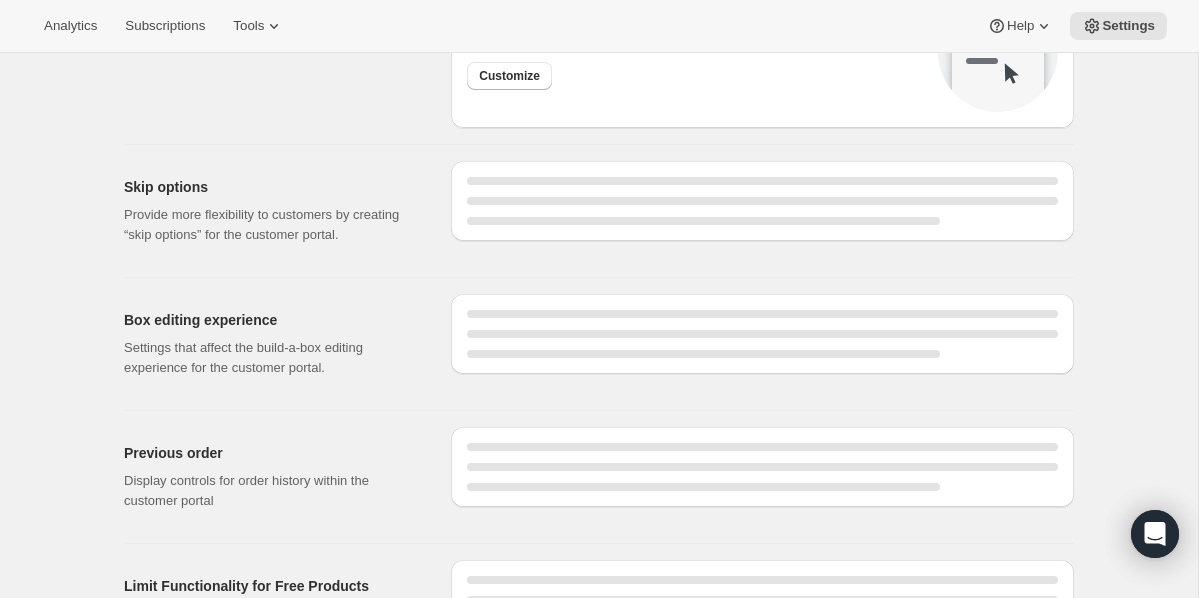 scroll, scrollTop: 0, scrollLeft: 0, axis: both 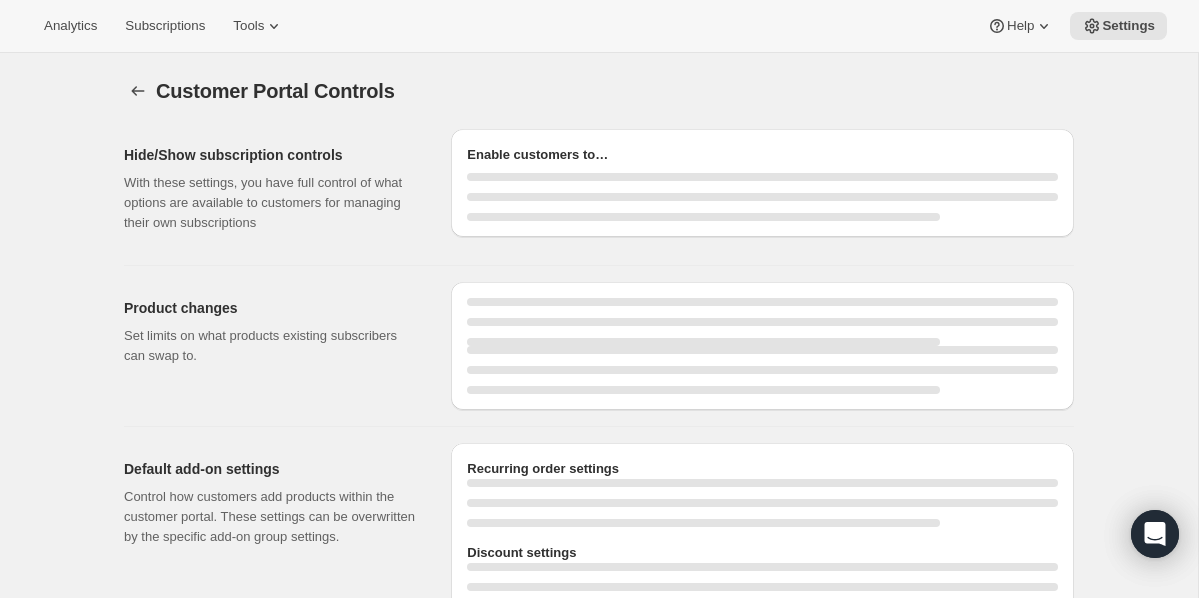 select on "INTERVAL" 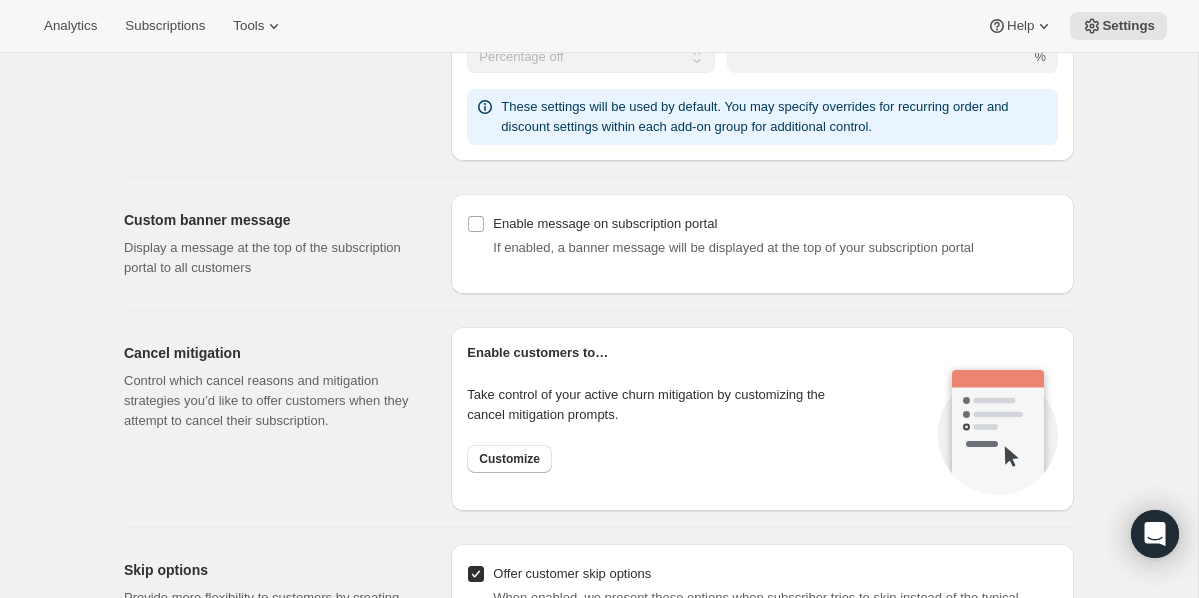 scroll, scrollTop: 1275, scrollLeft: 0, axis: vertical 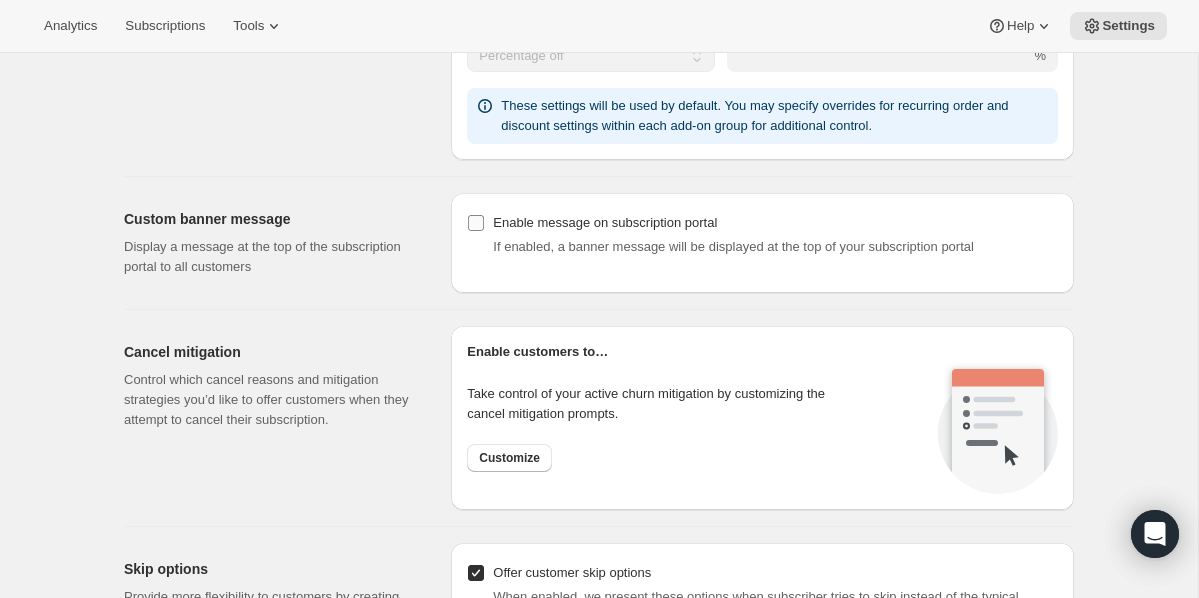 click on "Enable message on subscription portal" at bounding box center (476, 223) 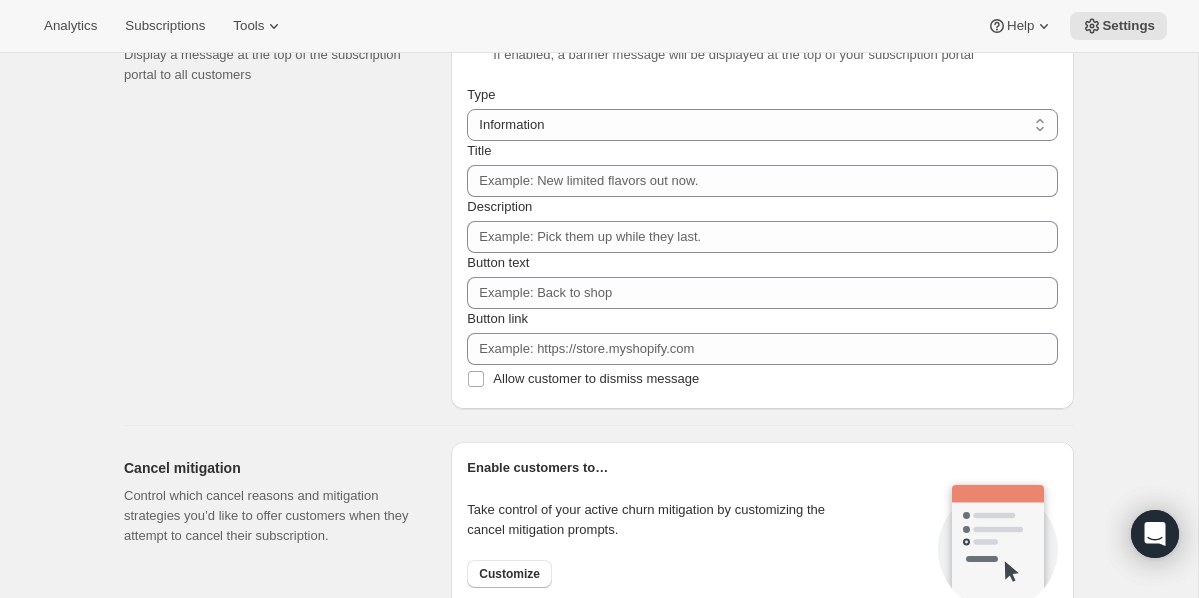 scroll, scrollTop: 1349, scrollLeft: 0, axis: vertical 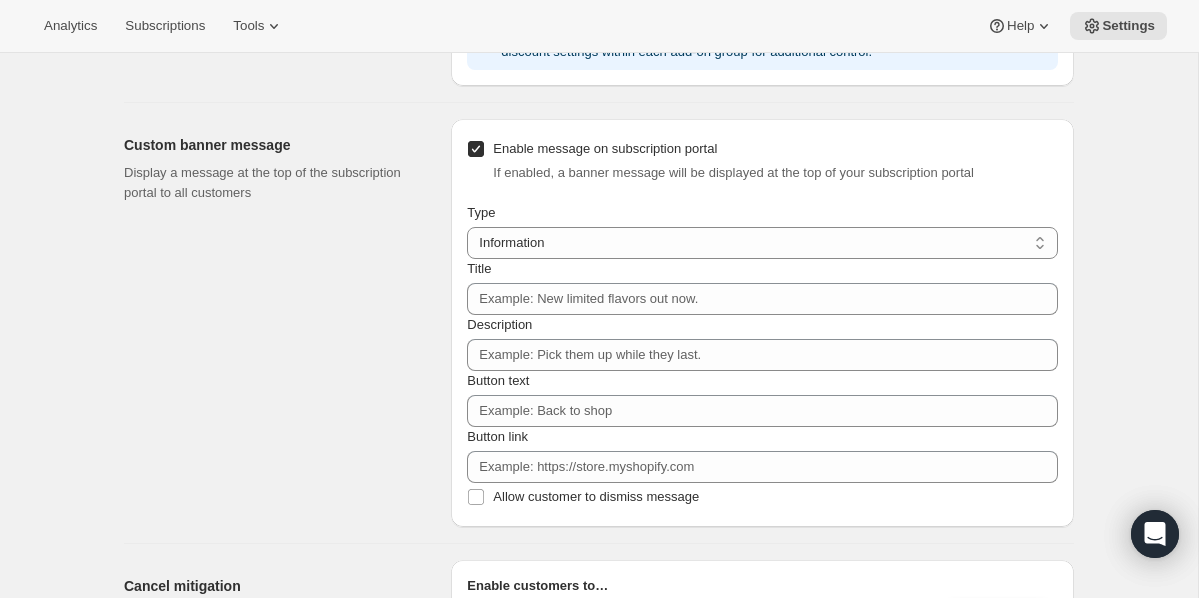 click on "Enable message on subscription portal" at bounding box center (476, 149) 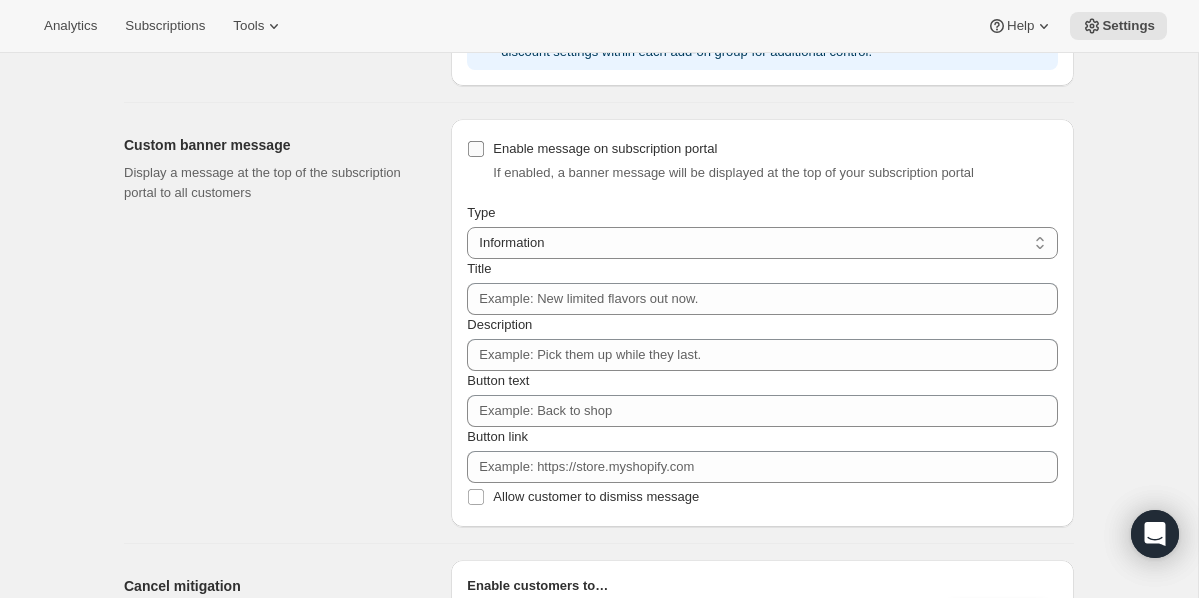 checkbox on "false" 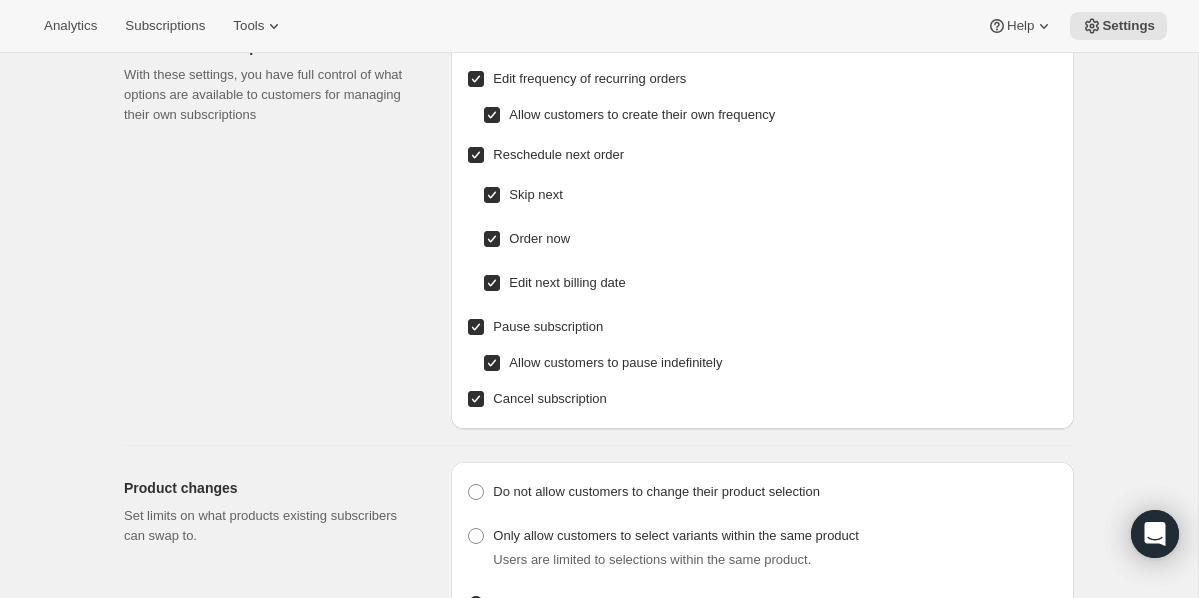 scroll, scrollTop: 0, scrollLeft: 0, axis: both 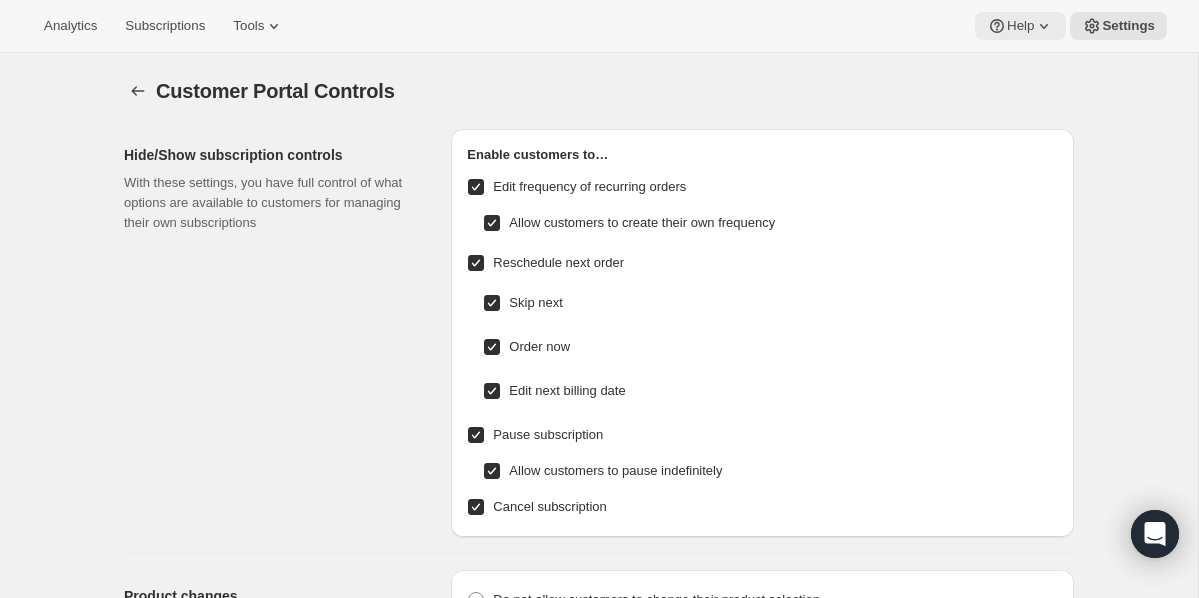 click on "Help" at bounding box center (1020, 26) 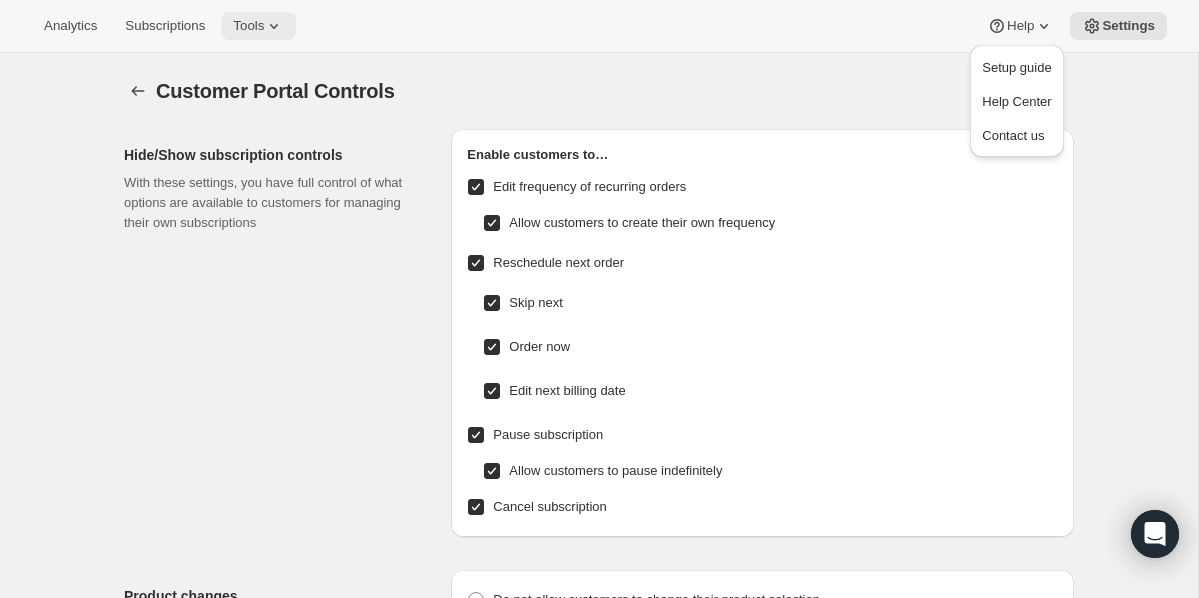 click on "Tools" at bounding box center [248, 26] 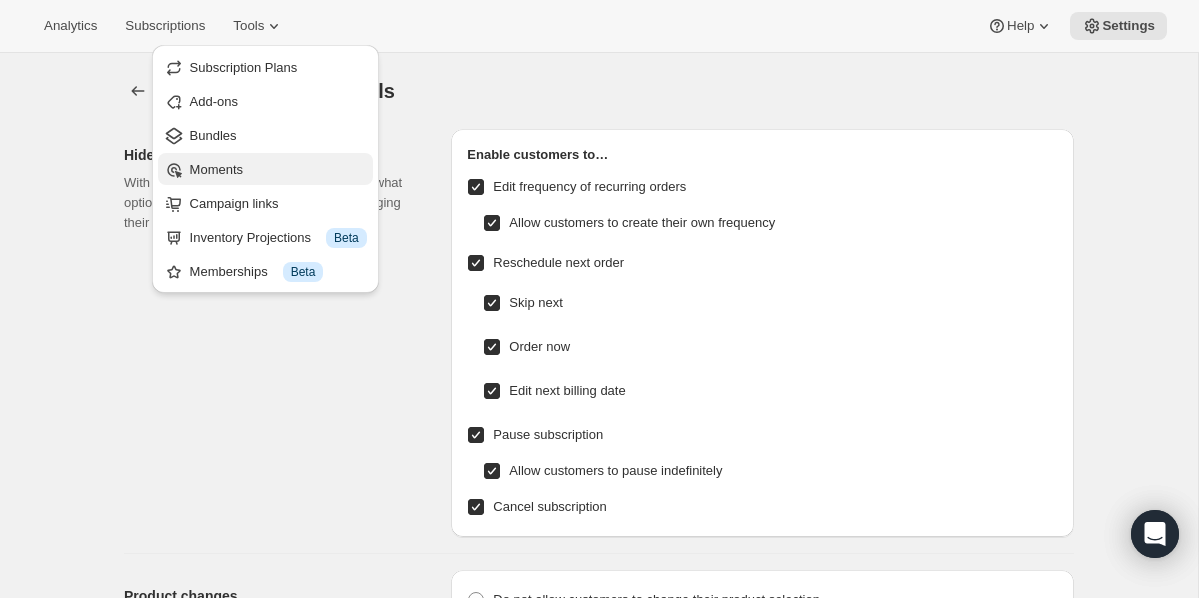 click on "Moments" at bounding box center [216, 169] 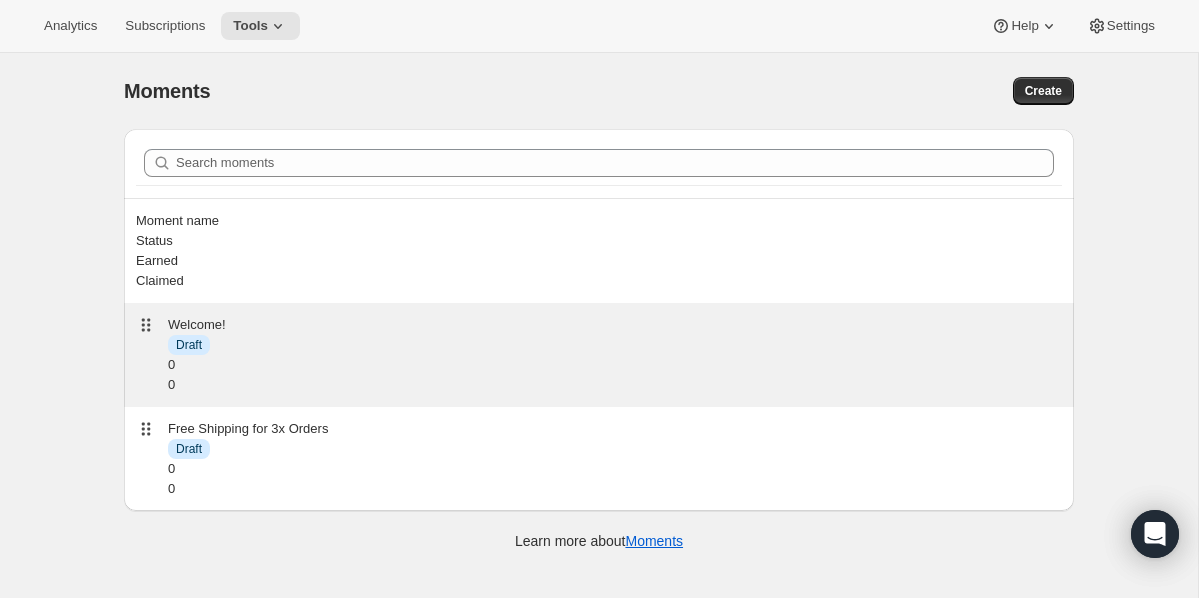 scroll, scrollTop: 2, scrollLeft: 0, axis: vertical 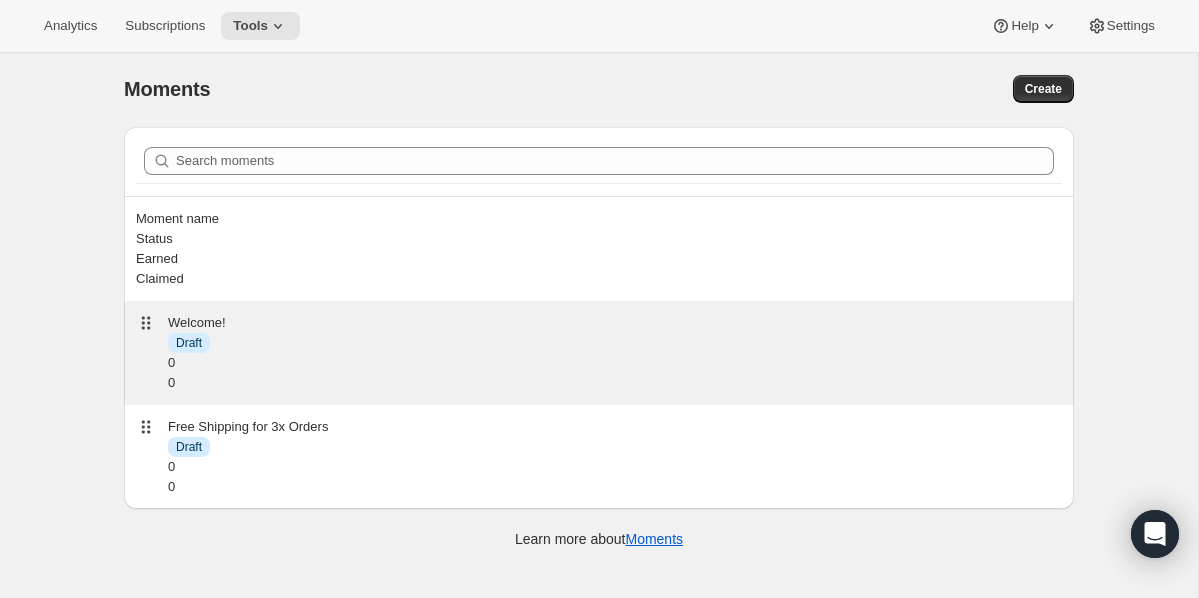 click on "Welcome!" at bounding box center [615, 323] 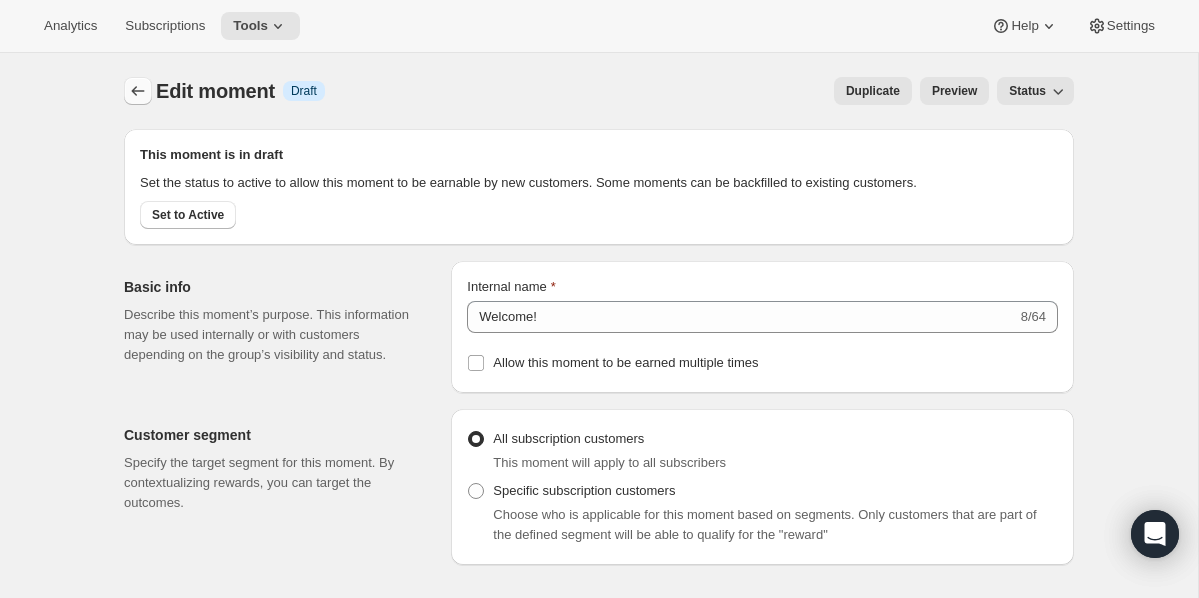 click 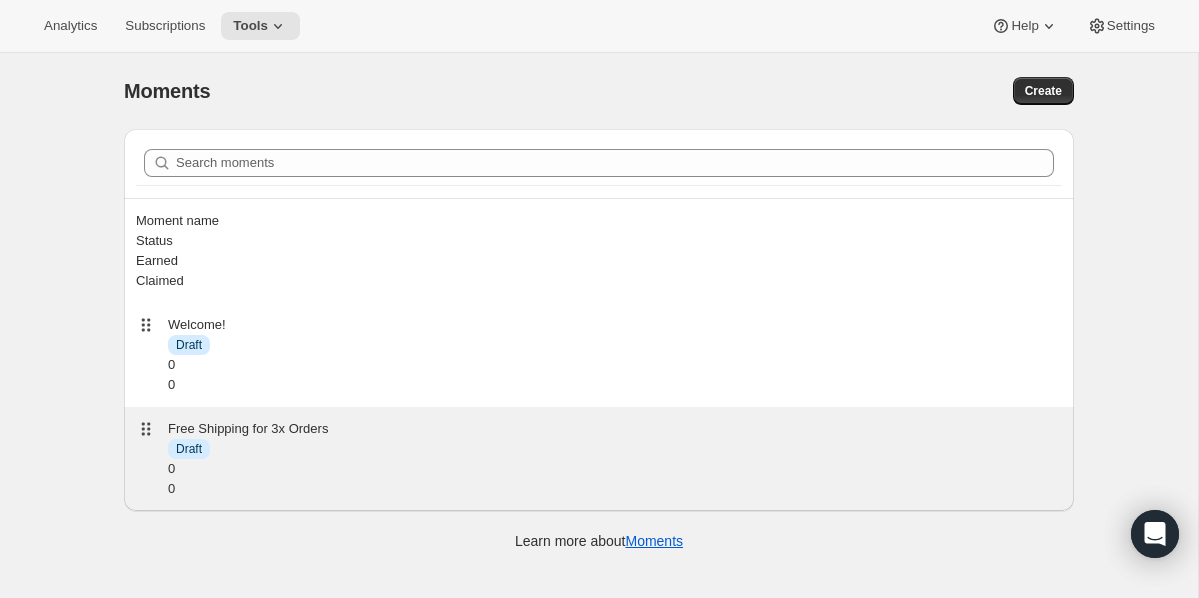 click on "Free Shipping for 3x Orders DRAFT Draft 0 0" at bounding box center (615, 459) 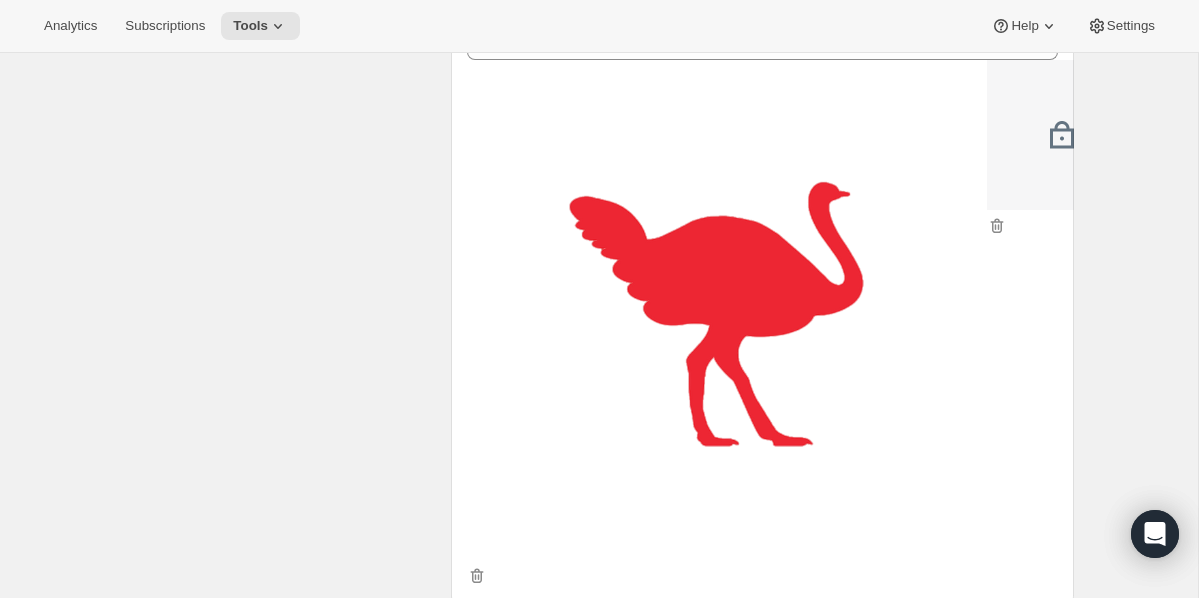 scroll, scrollTop: 1515, scrollLeft: 0, axis: vertical 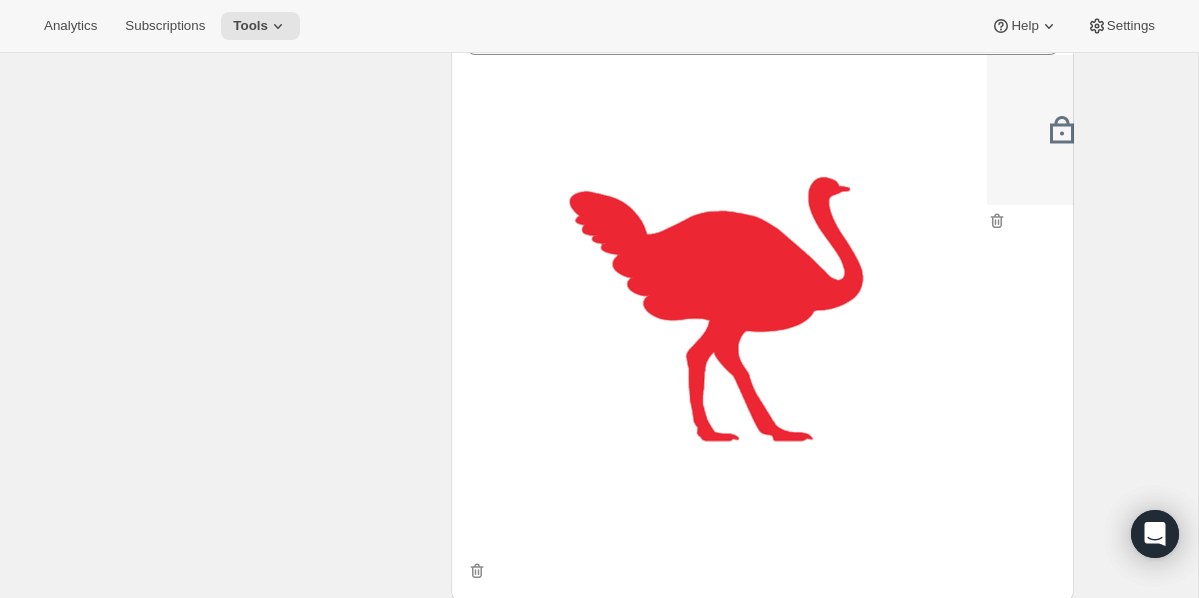 click at bounding box center [1062, 130] 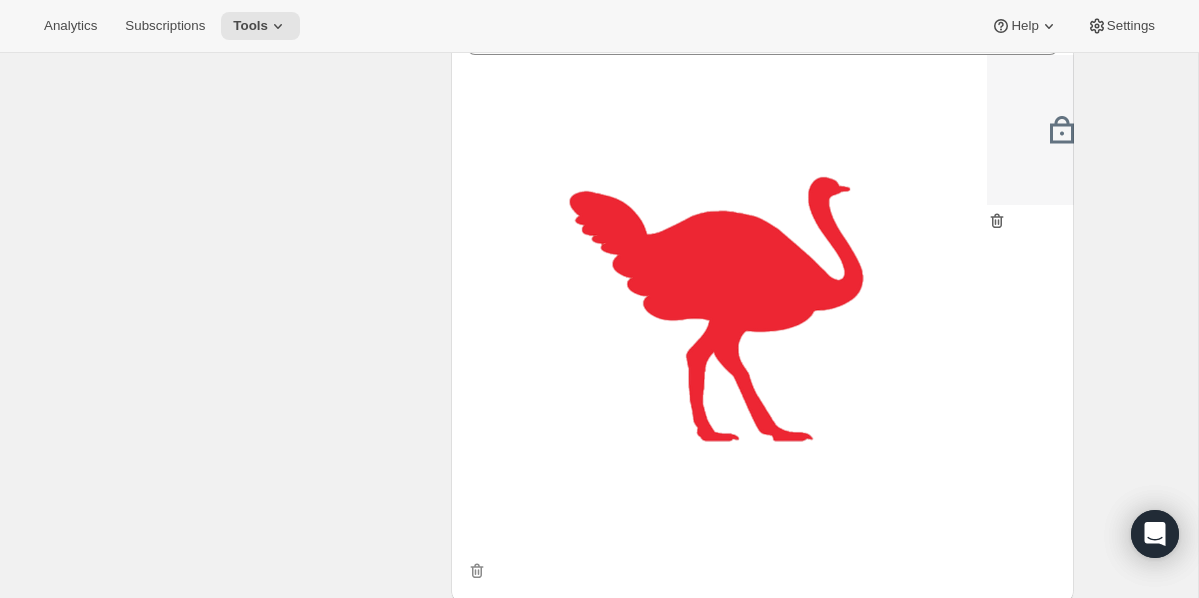 click 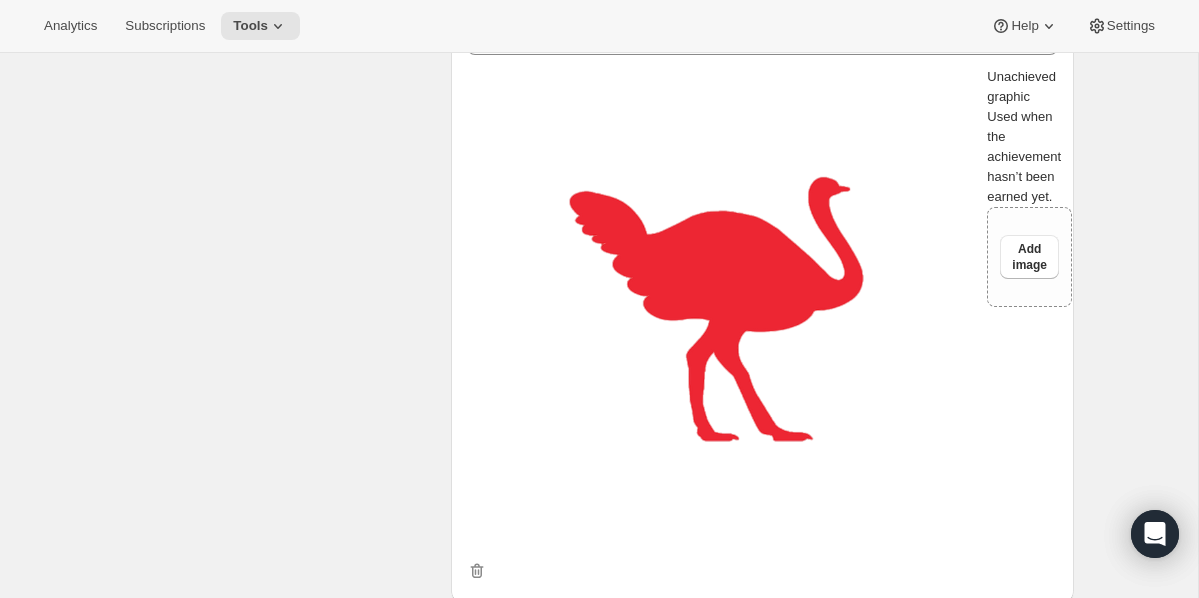 click on "Unachieved graphic Used when the achievement hasn’t been earned yet. Upload image Add image" at bounding box center (1029, 321) 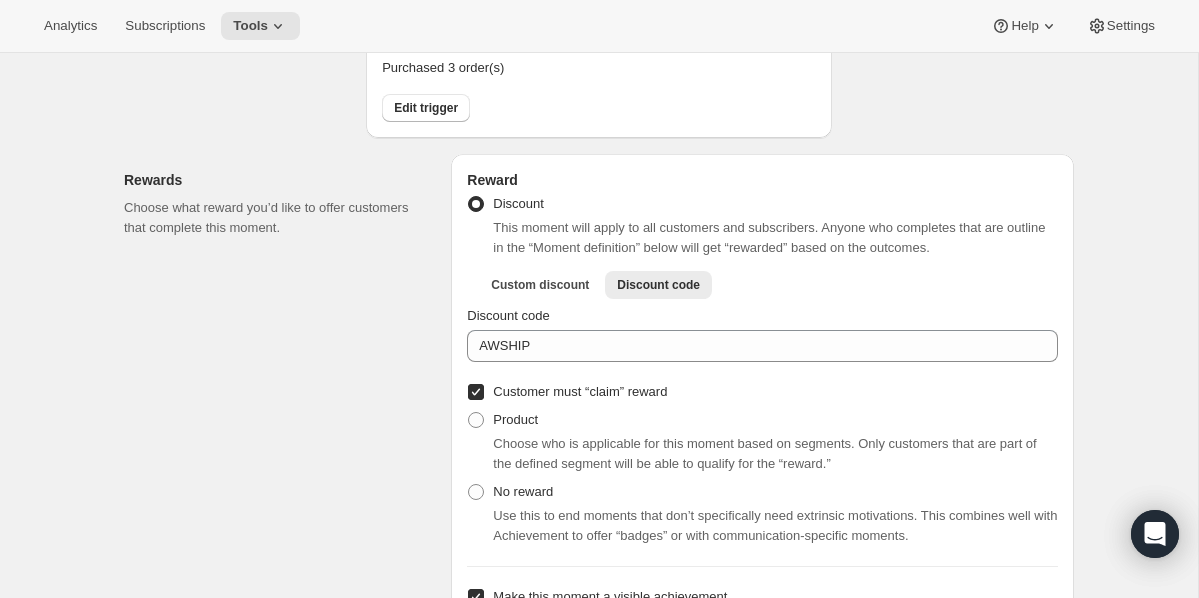 scroll, scrollTop: 0, scrollLeft: 0, axis: both 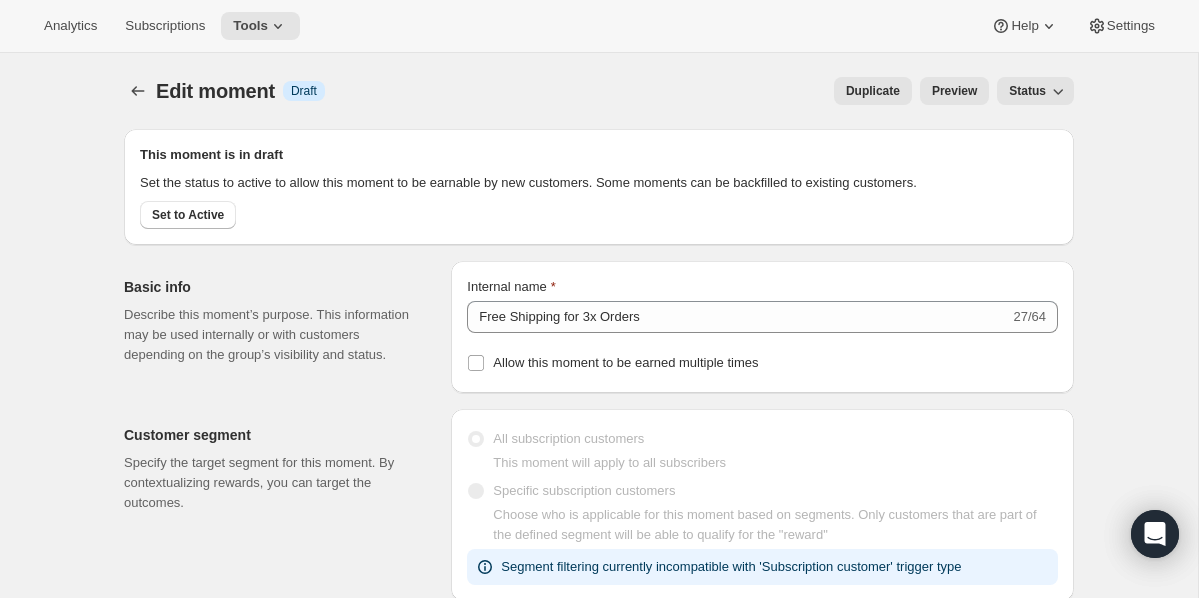 click on "Preview" at bounding box center [954, 91] 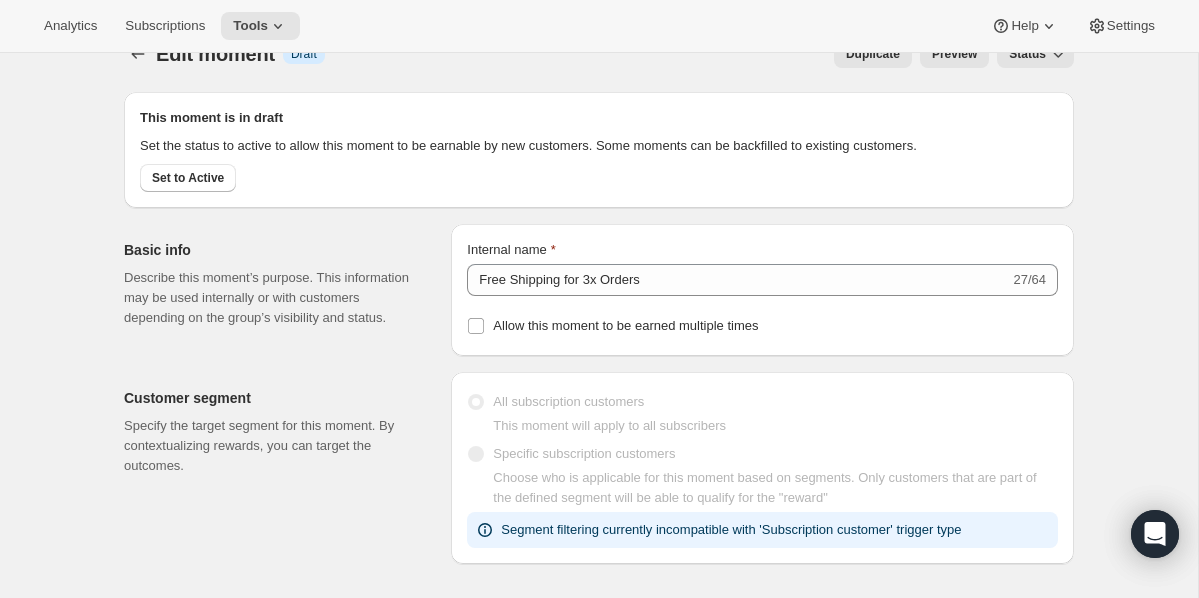 scroll, scrollTop: 0, scrollLeft: 0, axis: both 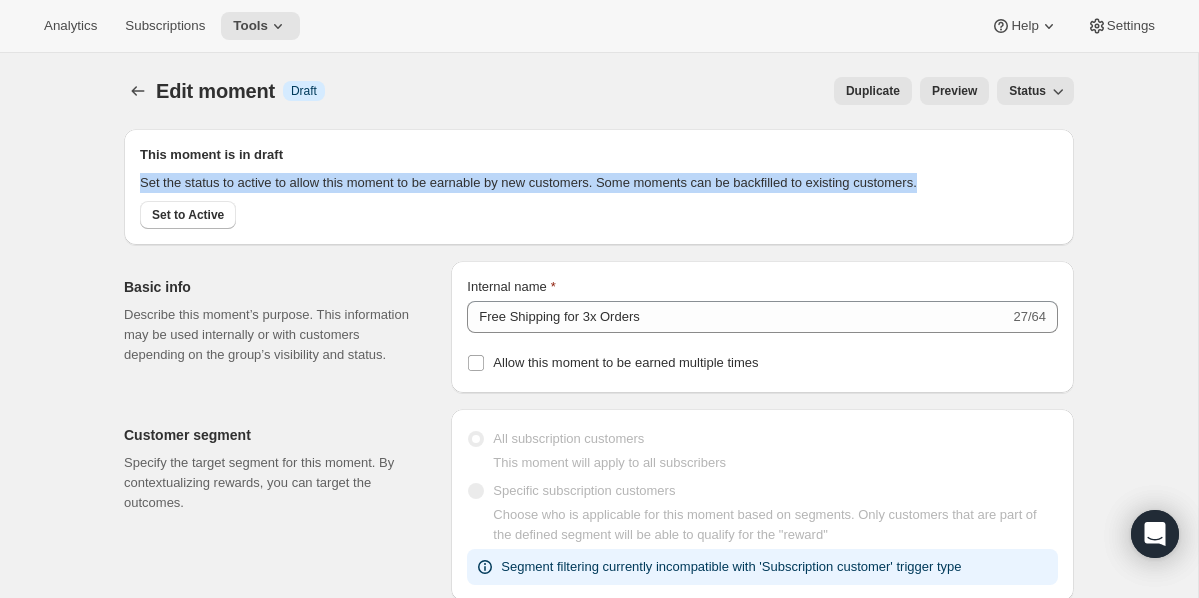 drag, startPoint x: 260, startPoint y: 168, endPoint x: 715, endPoint y: 187, distance: 455.39655 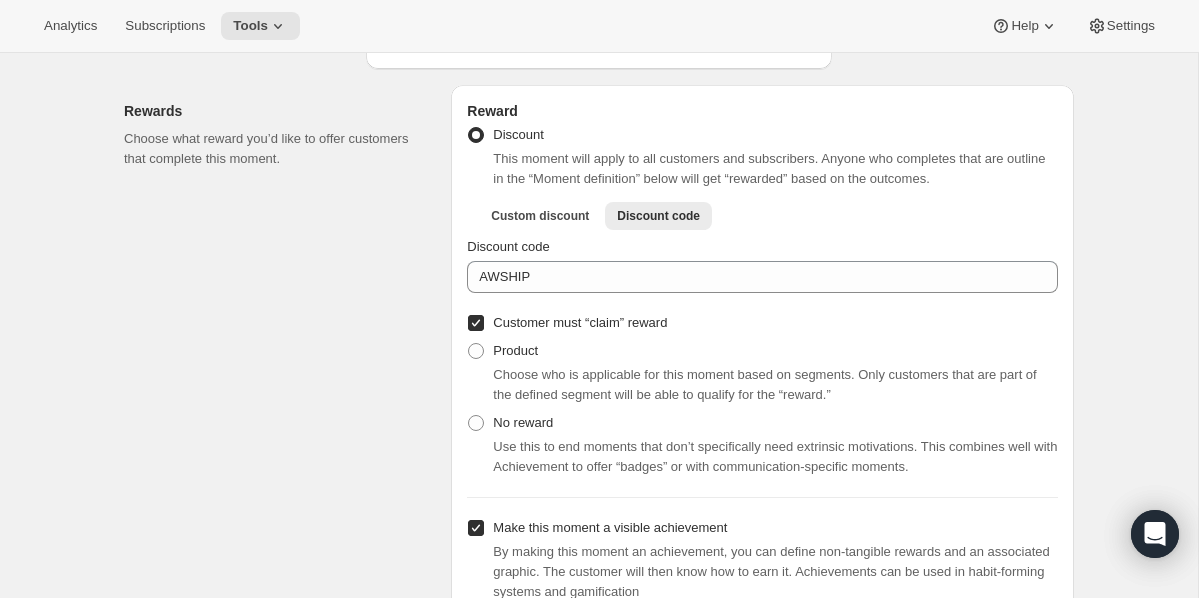scroll, scrollTop: 826, scrollLeft: 0, axis: vertical 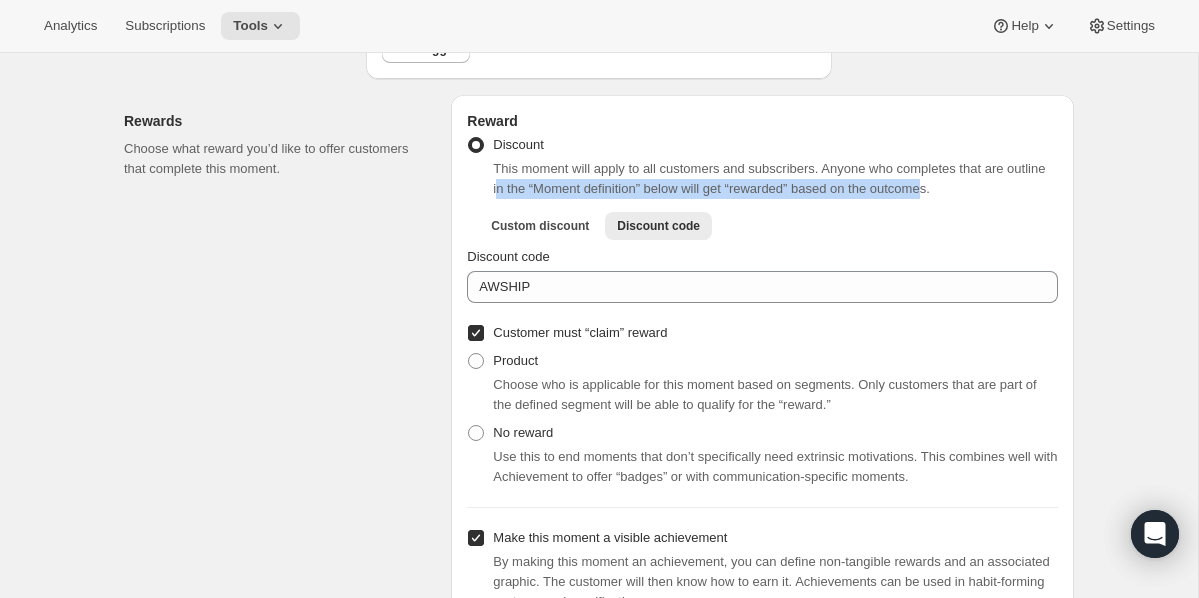 drag, startPoint x: 542, startPoint y: 176, endPoint x: 996, endPoint y: 166, distance: 454.1101 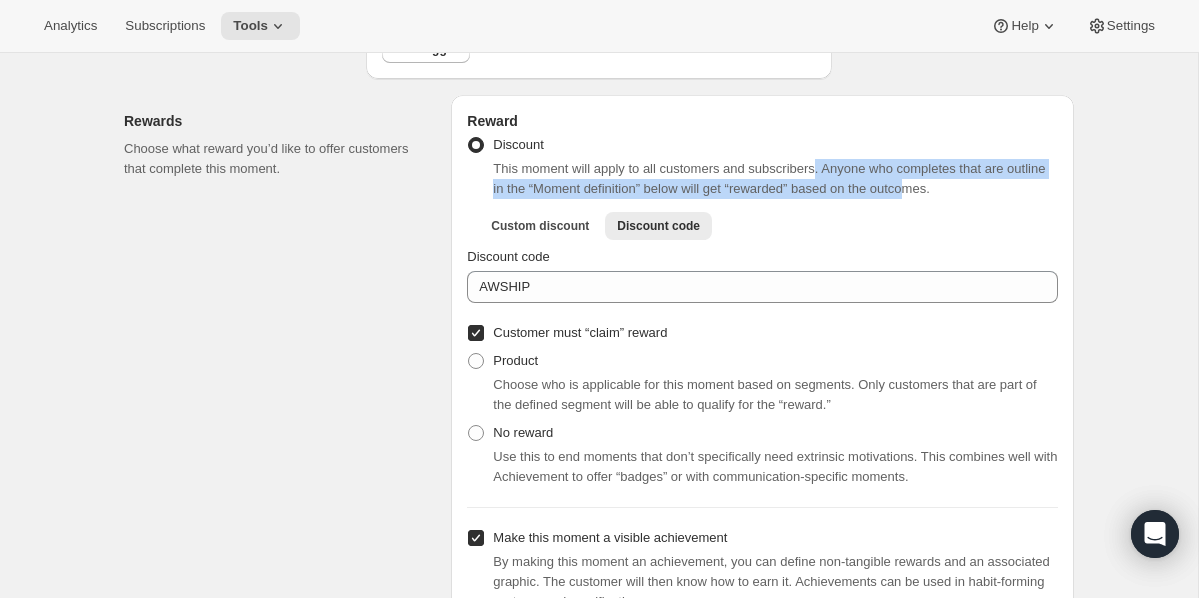 drag, startPoint x: 832, startPoint y: 151, endPoint x: 983, endPoint y: 171, distance: 152.31874 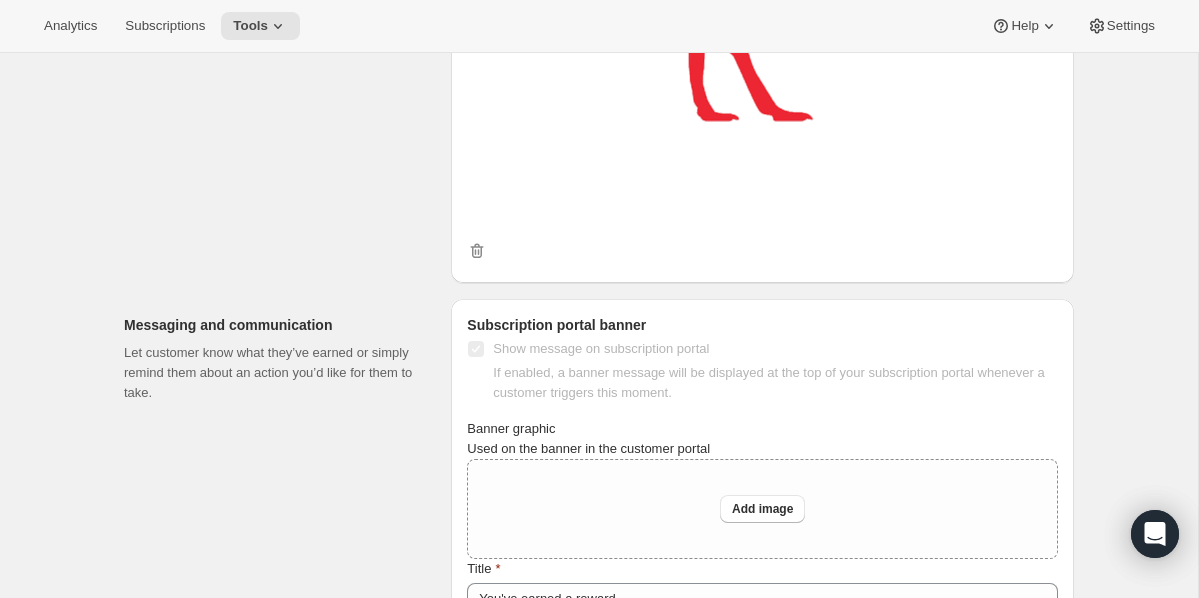 scroll, scrollTop: 1836, scrollLeft: 0, axis: vertical 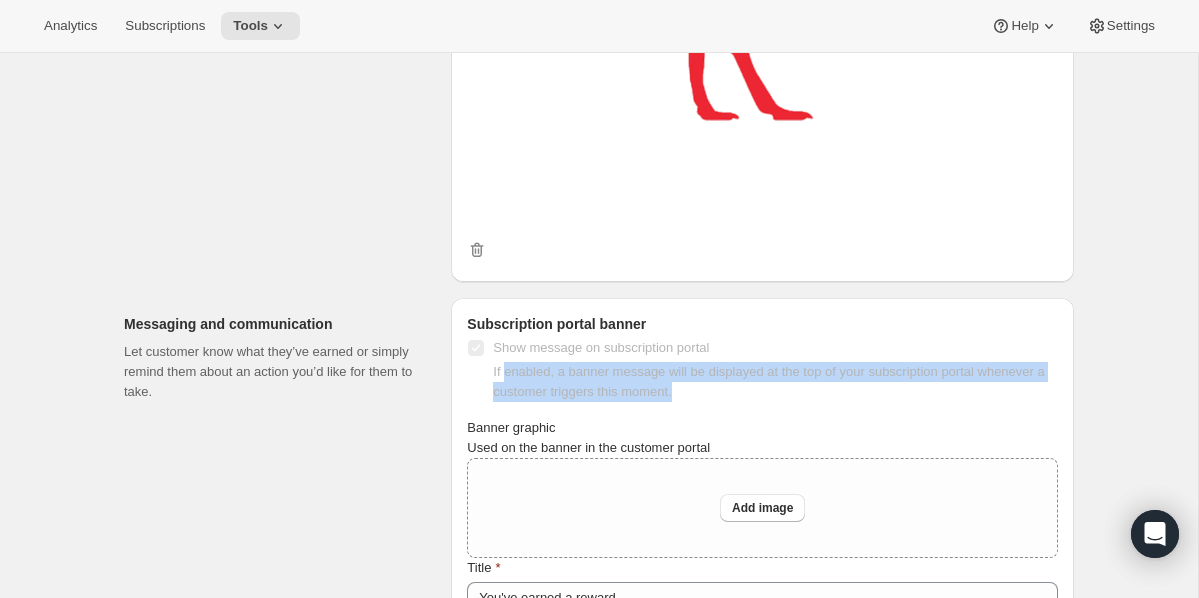 drag, startPoint x: 504, startPoint y: 239, endPoint x: 776, endPoint y: 255, distance: 272.47018 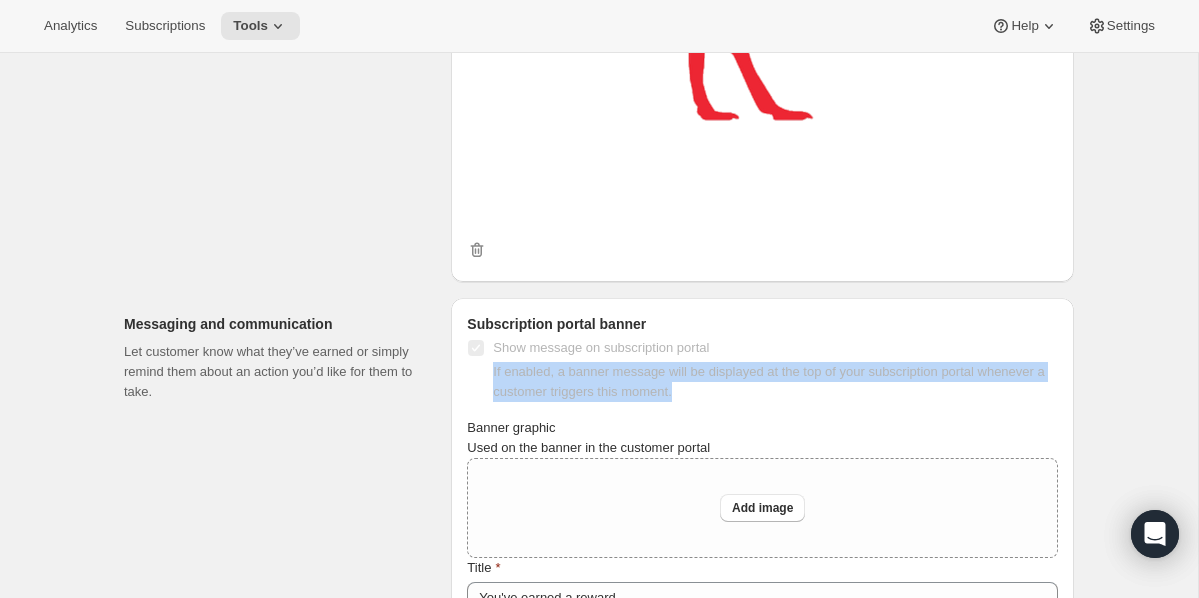 drag, startPoint x: 493, startPoint y: 228, endPoint x: 793, endPoint y: 251, distance: 300.88037 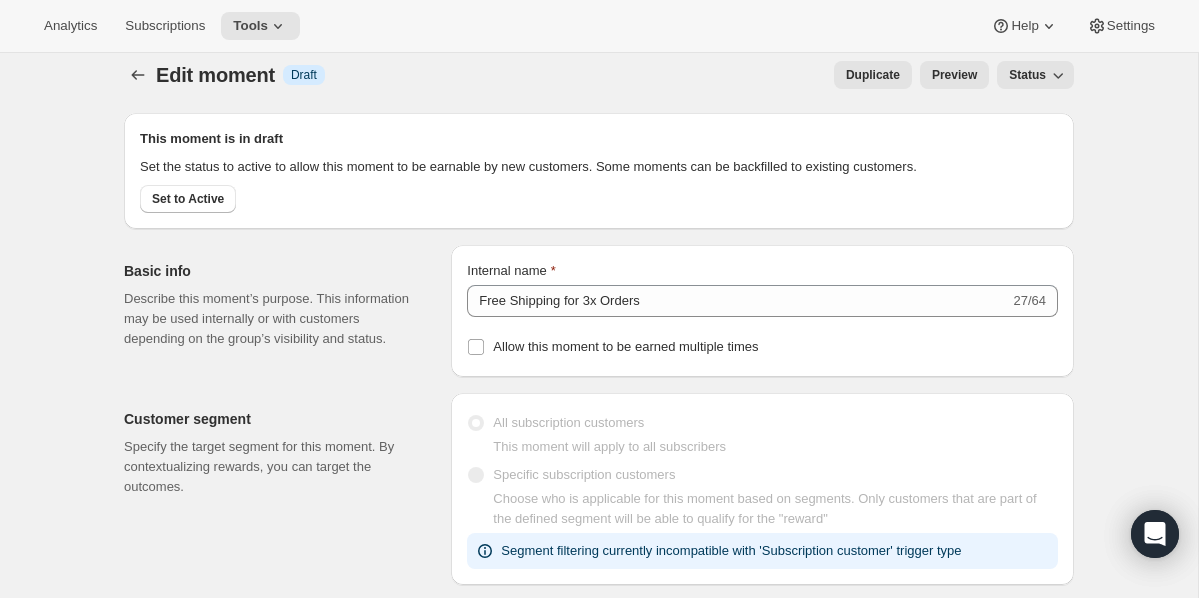 scroll, scrollTop: 0, scrollLeft: 0, axis: both 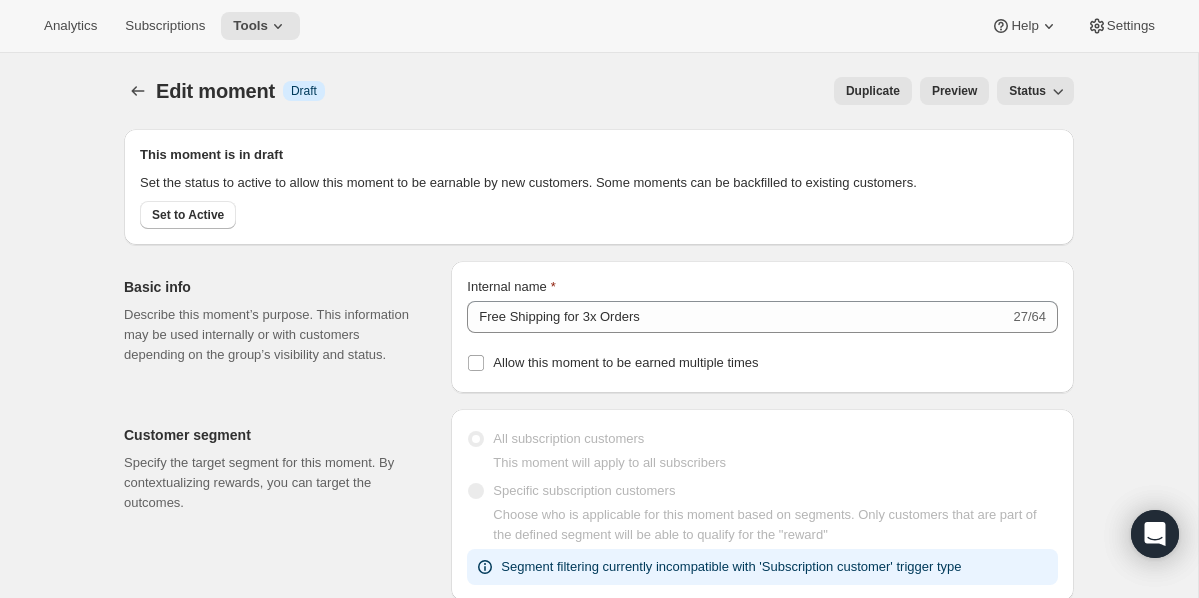 click on "Status" at bounding box center [1027, 91] 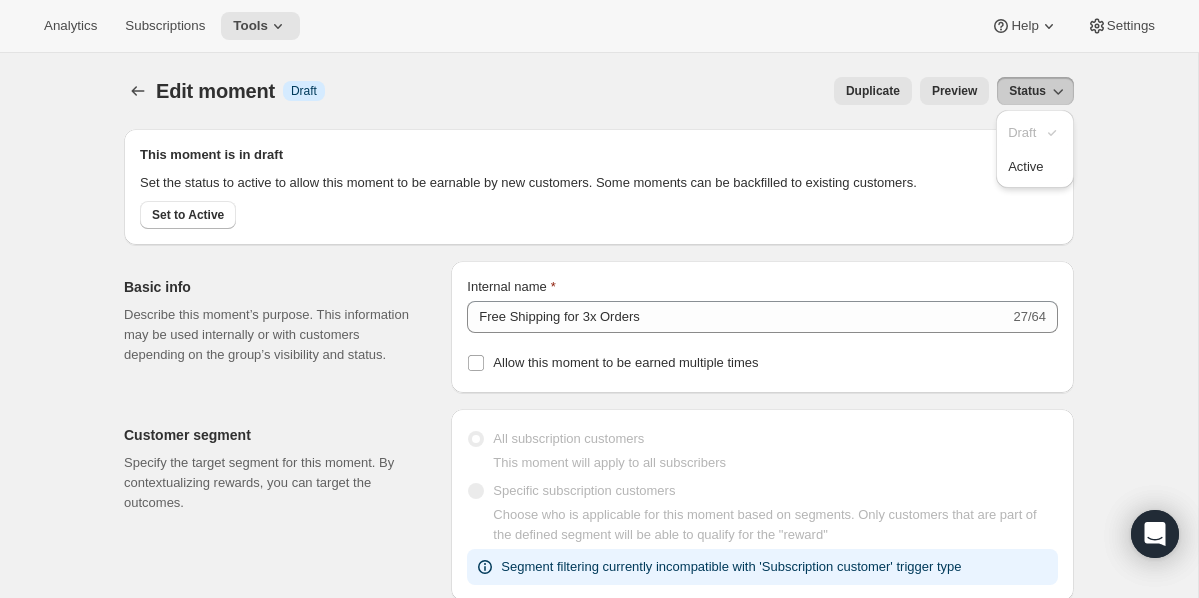 click on "Preview" at bounding box center (954, 91) 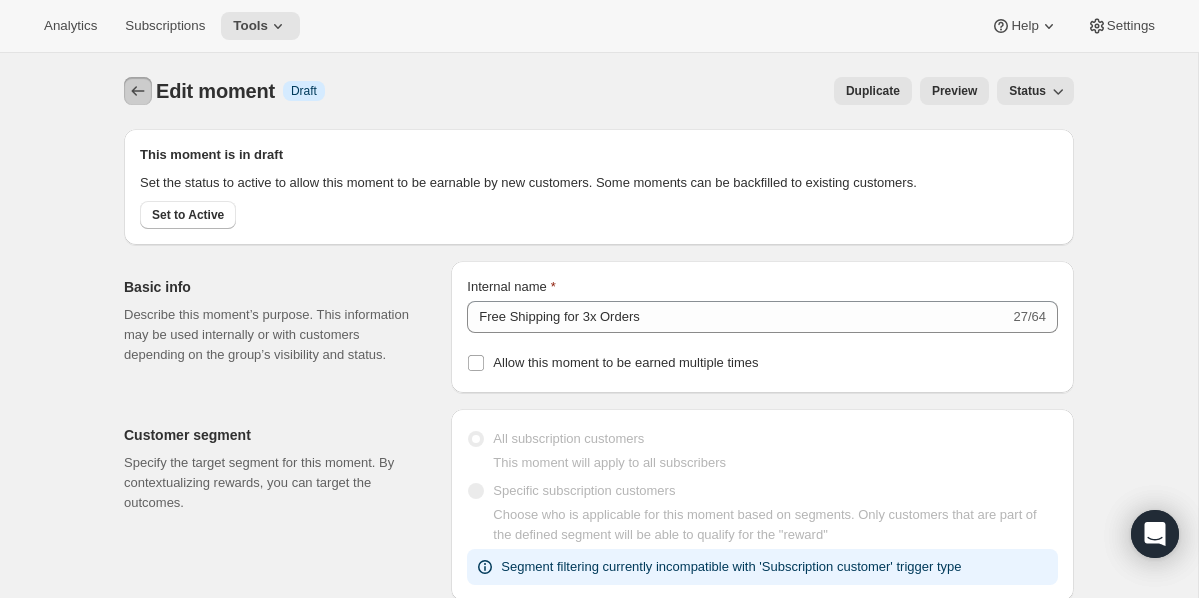 click 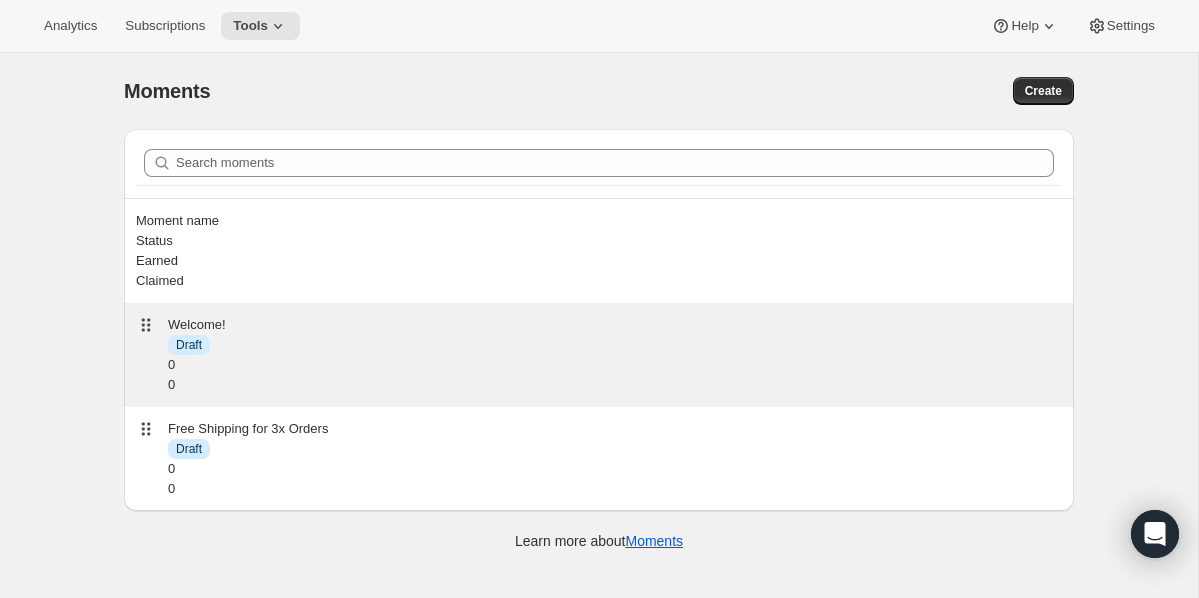 click on "Welcome! DRAFT Draft 0 0" at bounding box center [599, 355] 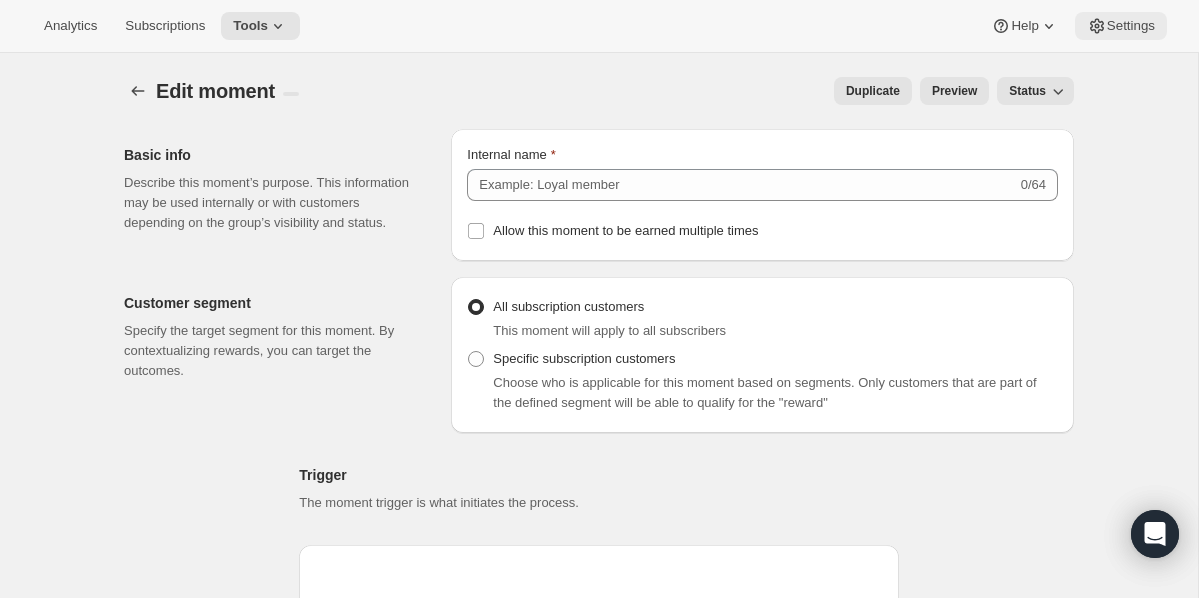 type on "Welcome!" 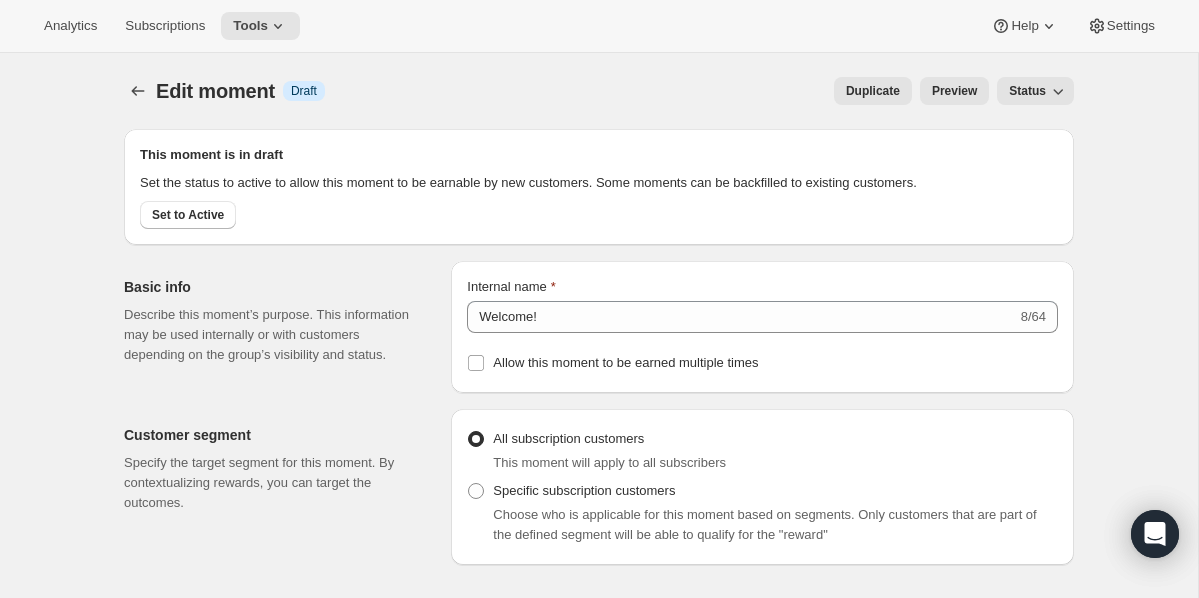 click on "Preview" at bounding box center (954, 91) 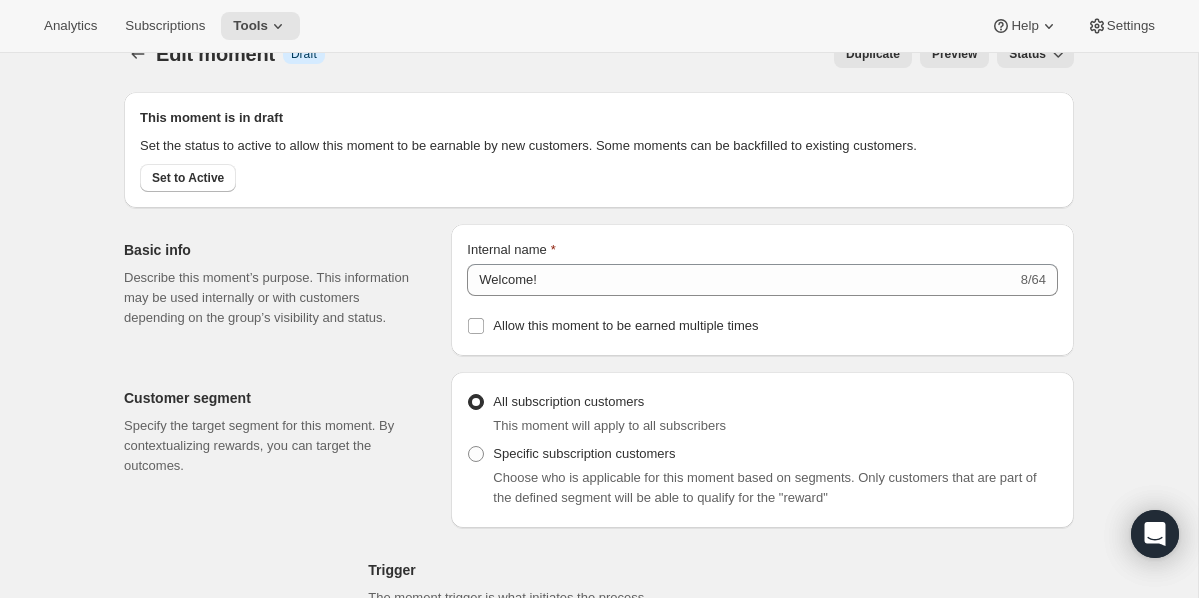 scroll, scrollTop: 0, scrollLeft: 0, axis: both 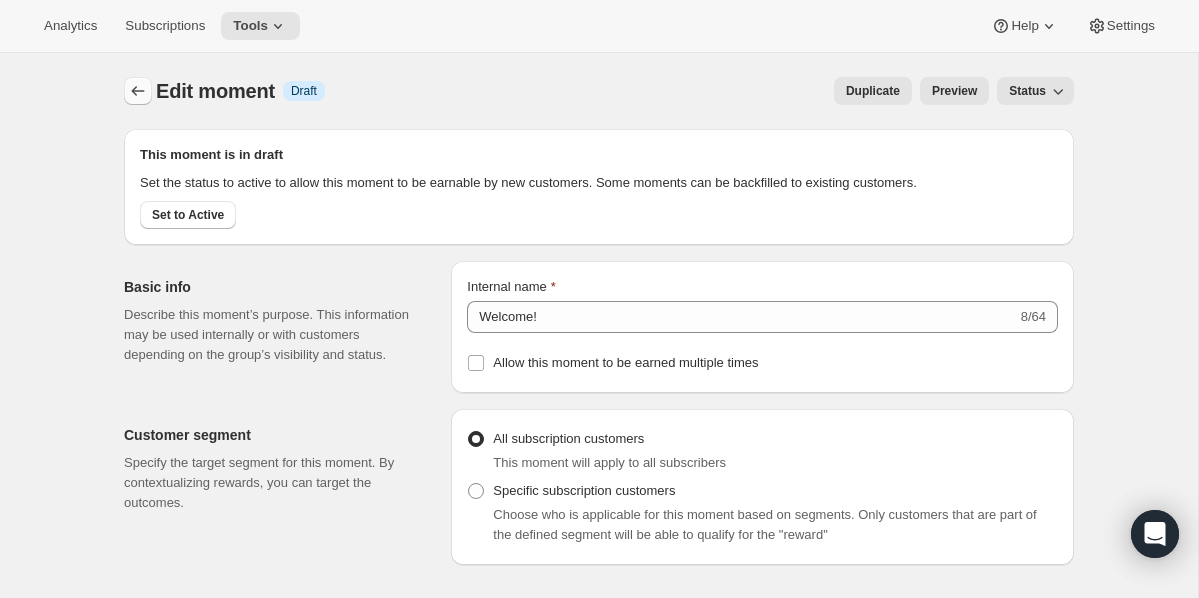 click at bounding box center [138, 91] 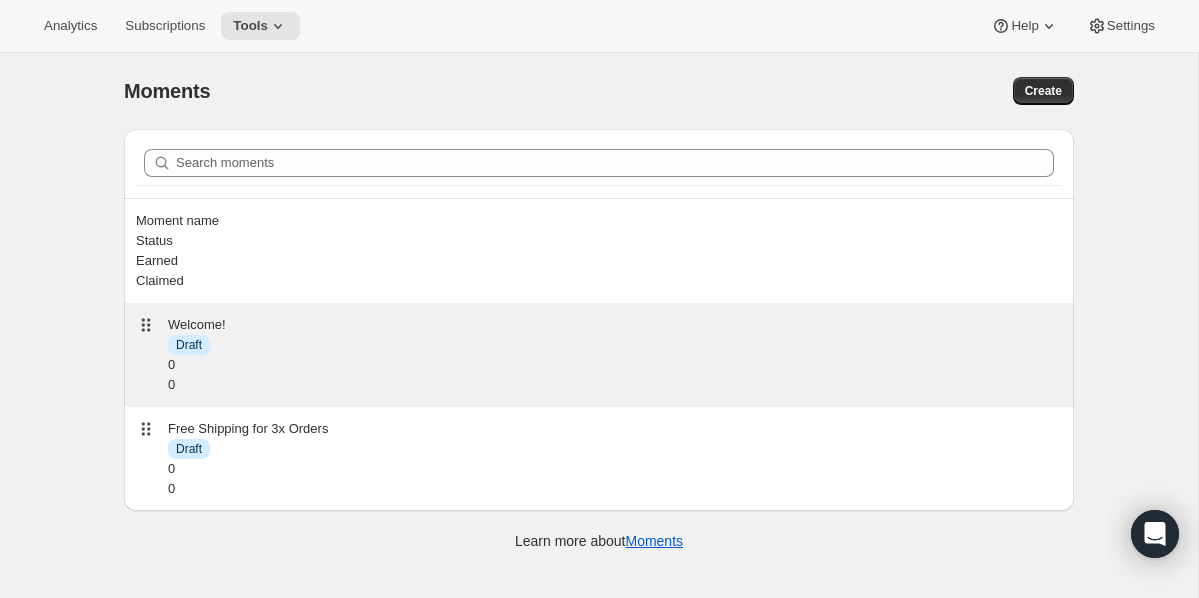 click on "Welcome!" at bounding box center [615, 325] 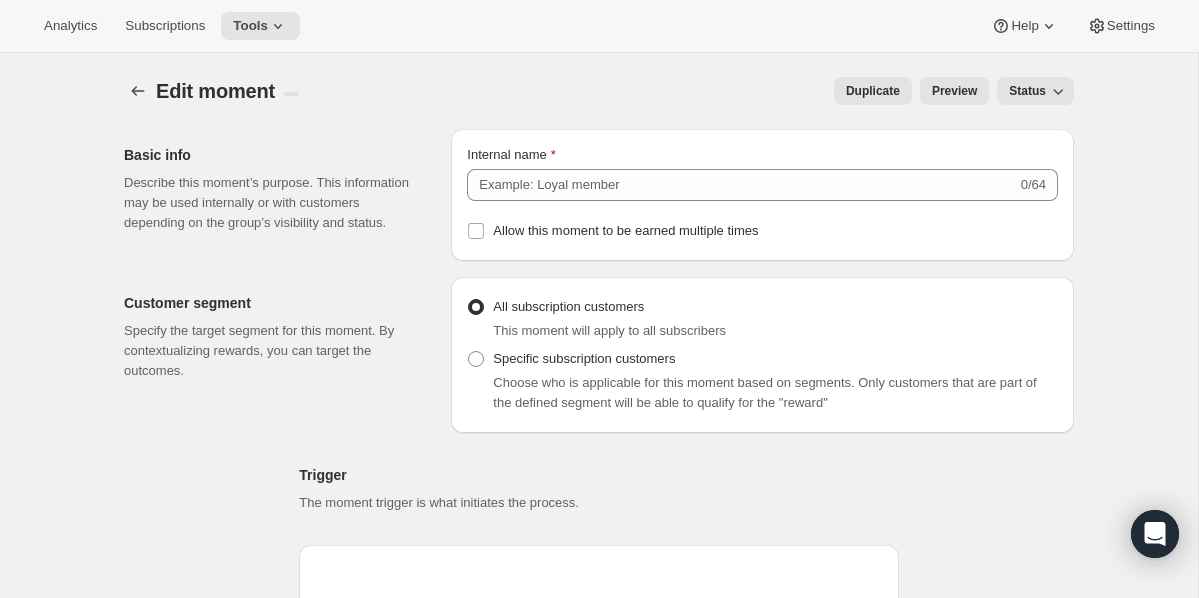 type on "Welcome!" 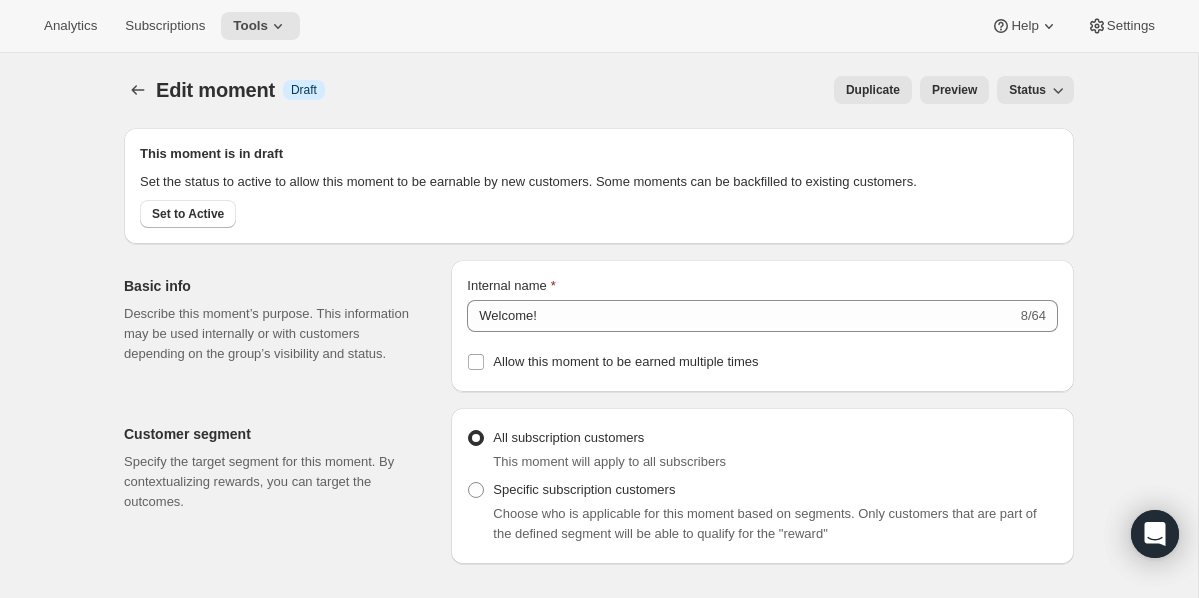 scroll, scrollTop: 0, scrollLeft: 0, axis: both 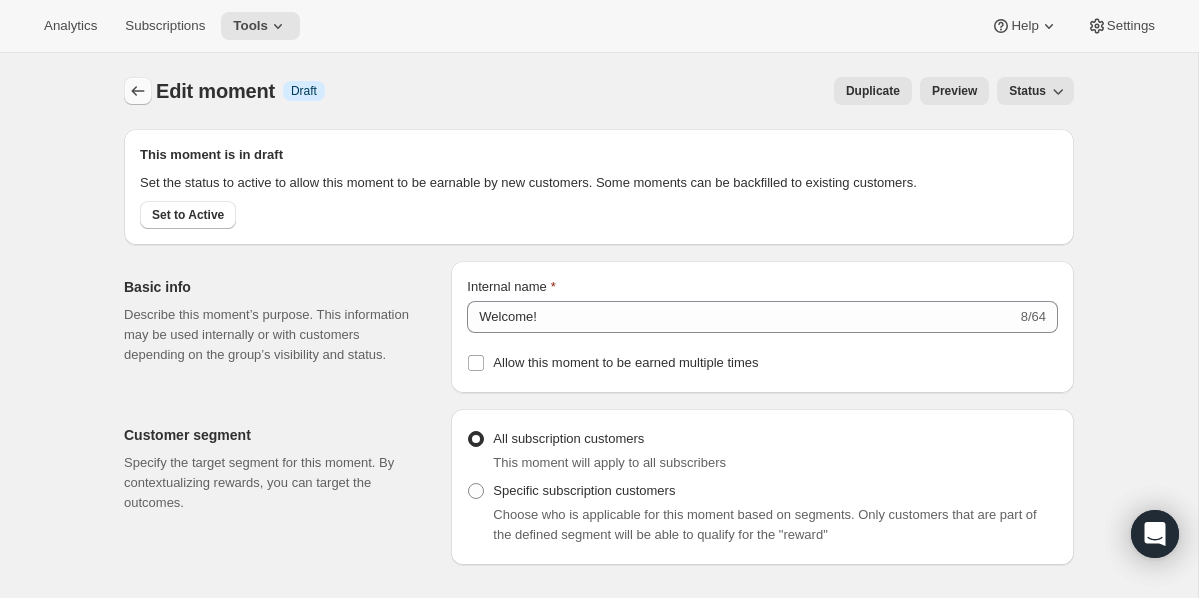 click 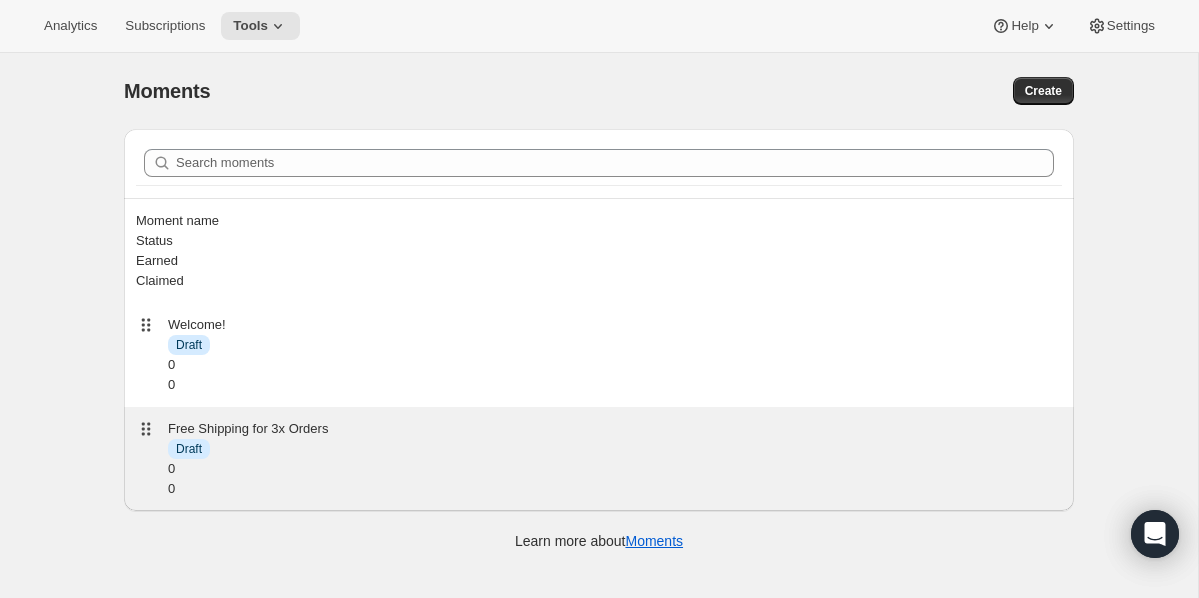 click on "Free Shipping for 3x Orders" at bounding box center (615, 429) 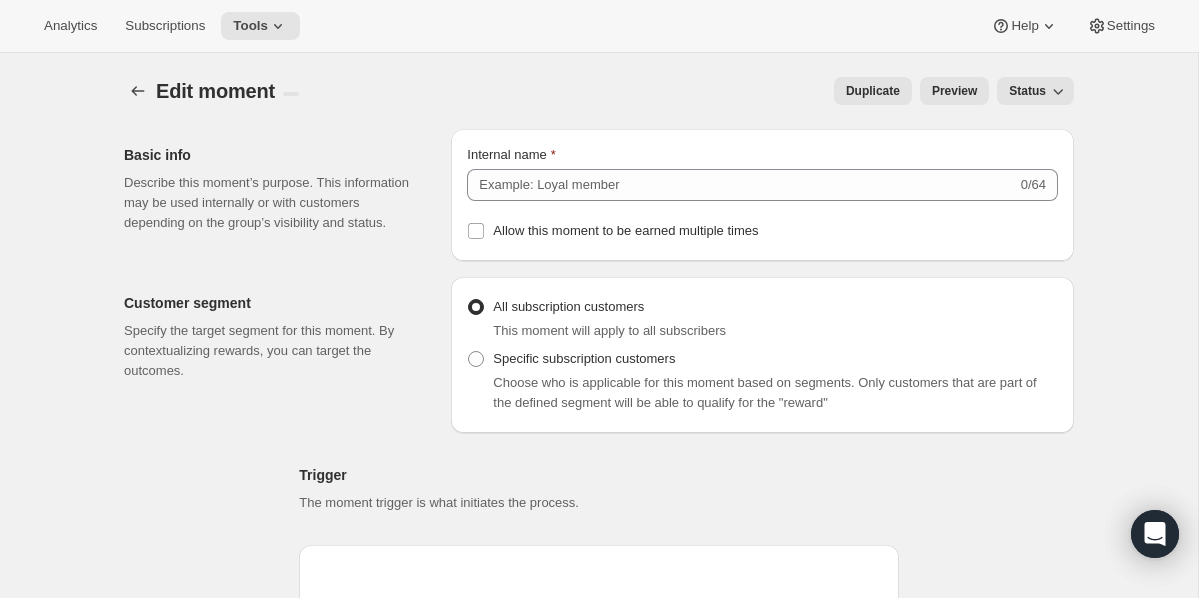 type on "Free Shipping for 3x Orders" 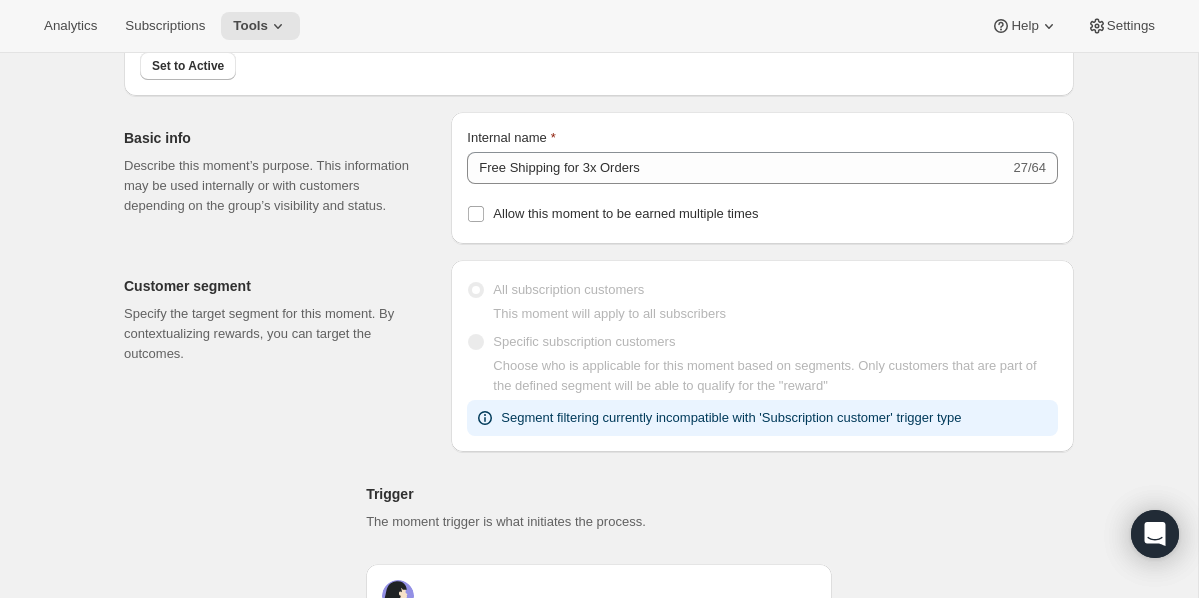 scroll, scrollTop: 0, scrollLeft: 0, axis: both 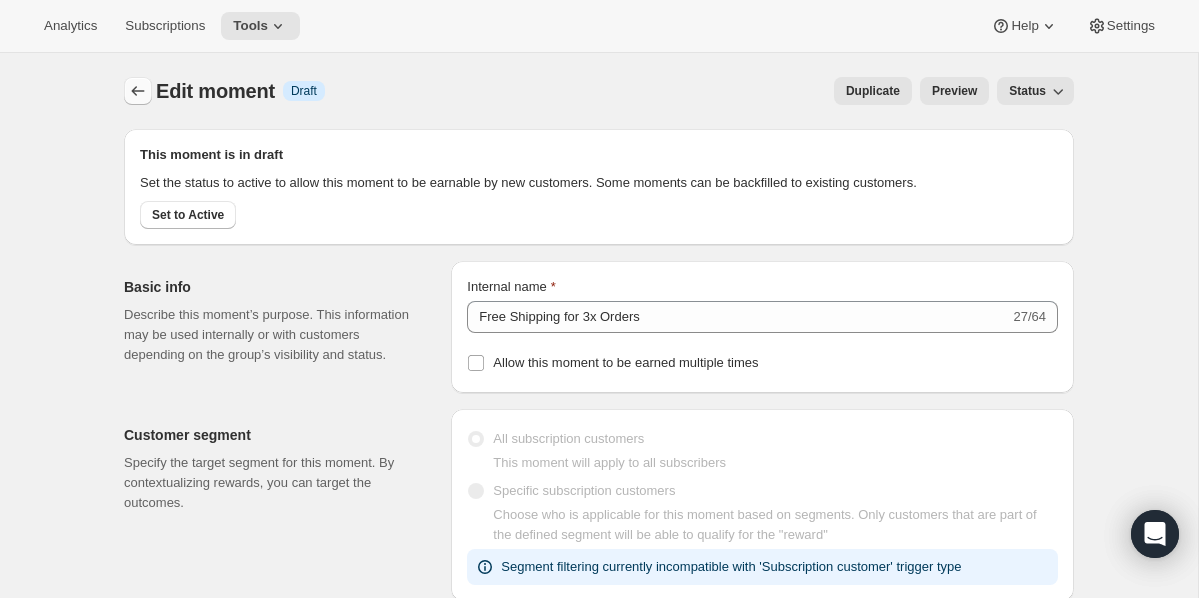click 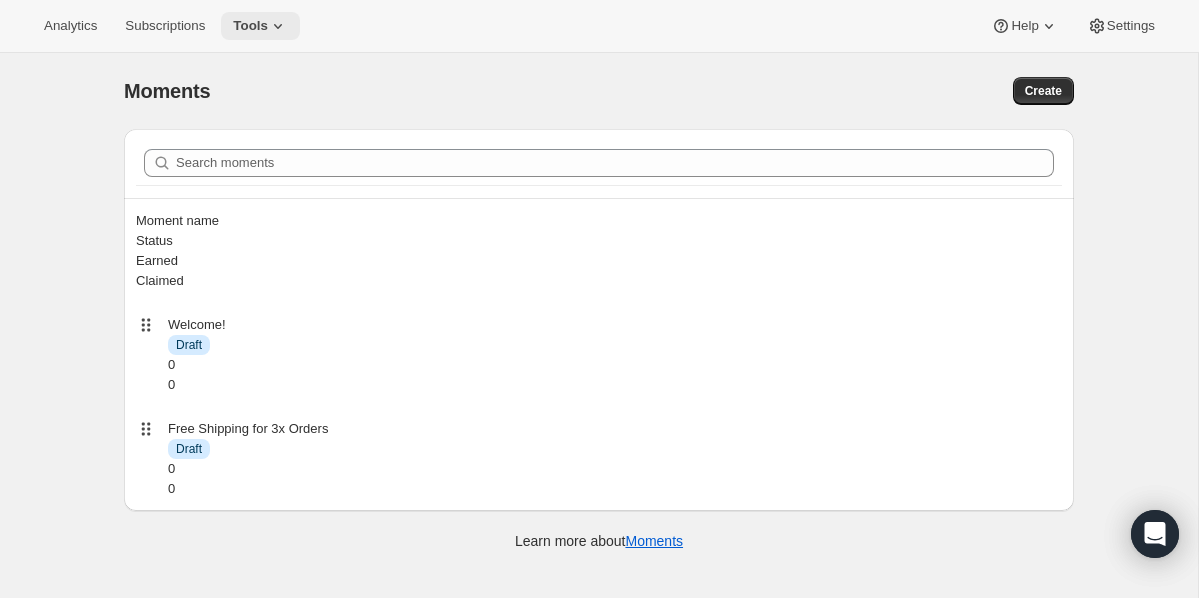 click 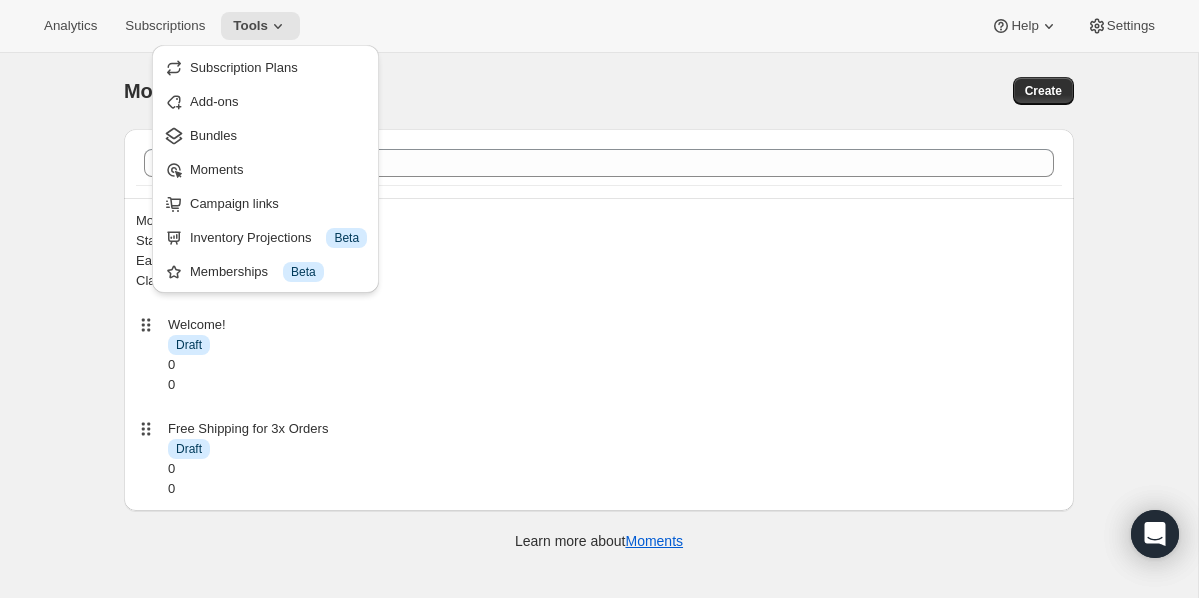 click on "Moments" at bounding box center [364, 91] 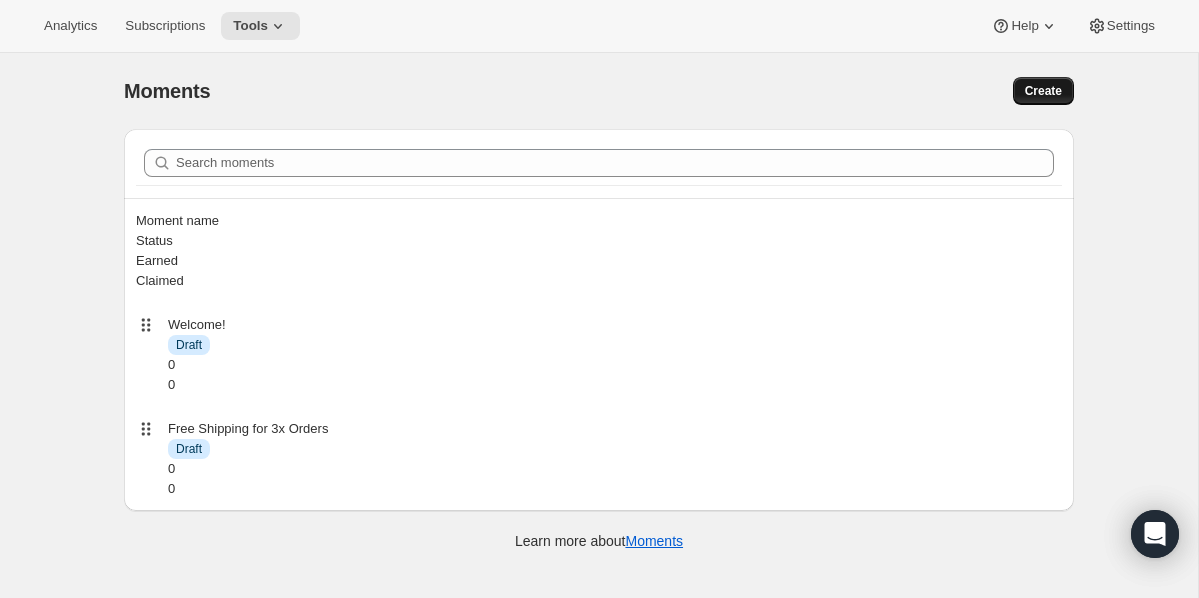 click on "Create" at bounding box center (1043, 91) 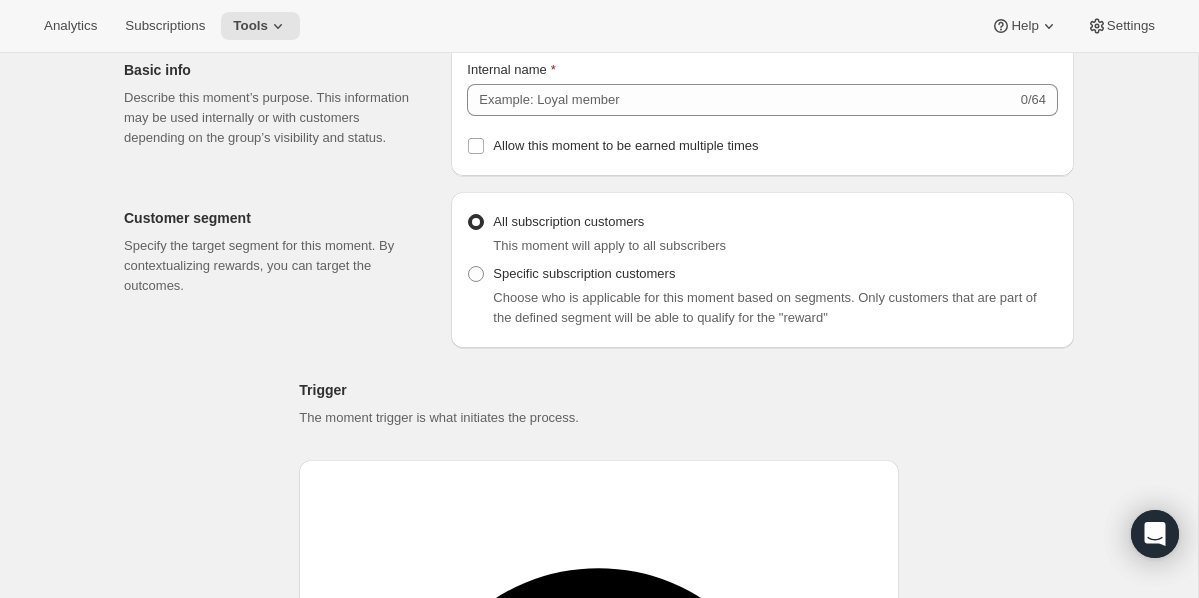 scroll, scrollTop: 0, scrollLeft: 0, axis: both 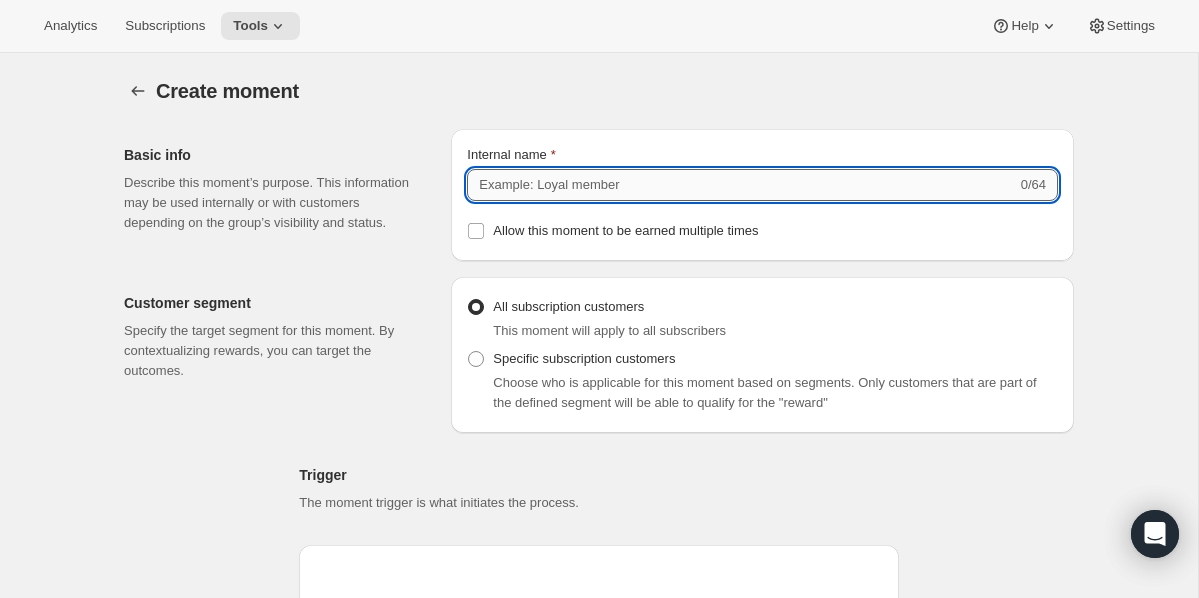 click on "Internal name" at bounding box center (741, 185) 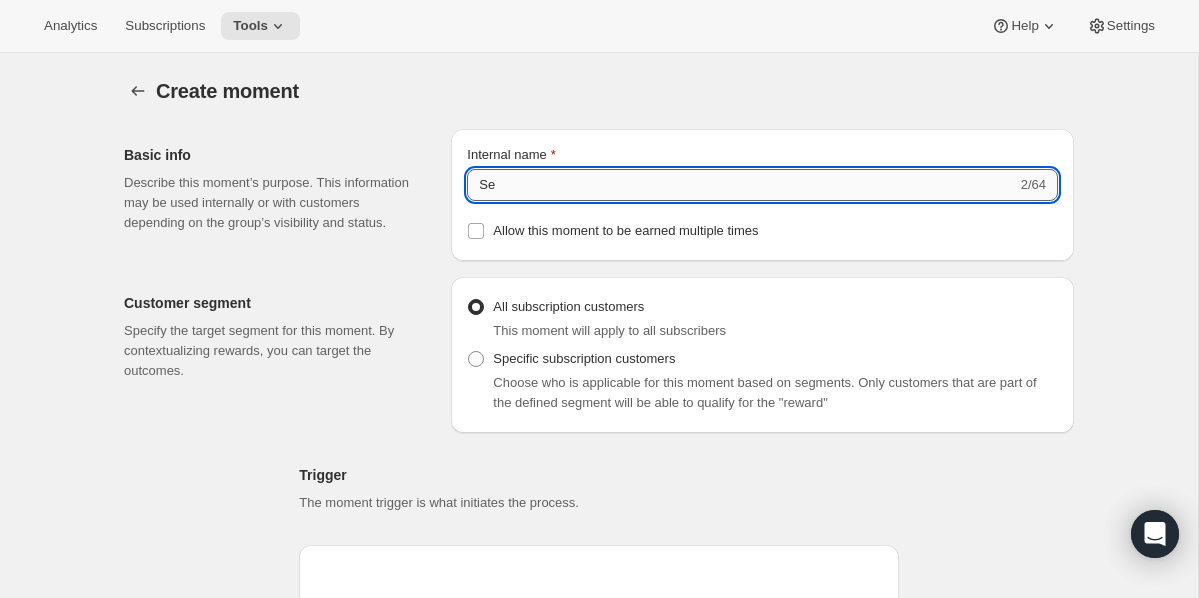 type on "S" 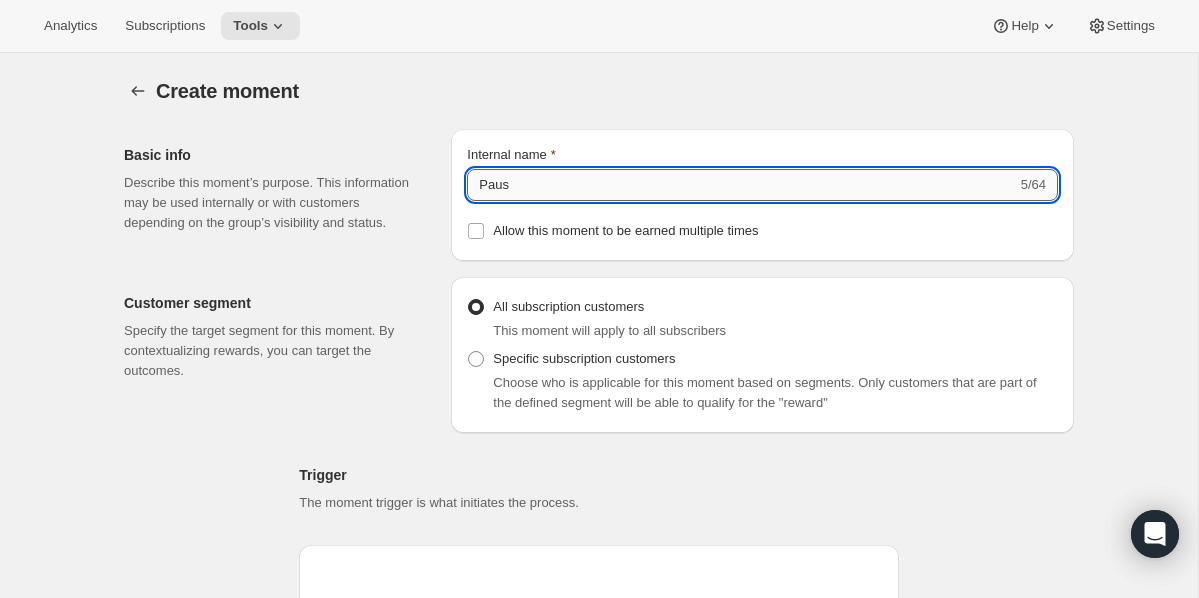 type on "Pause" 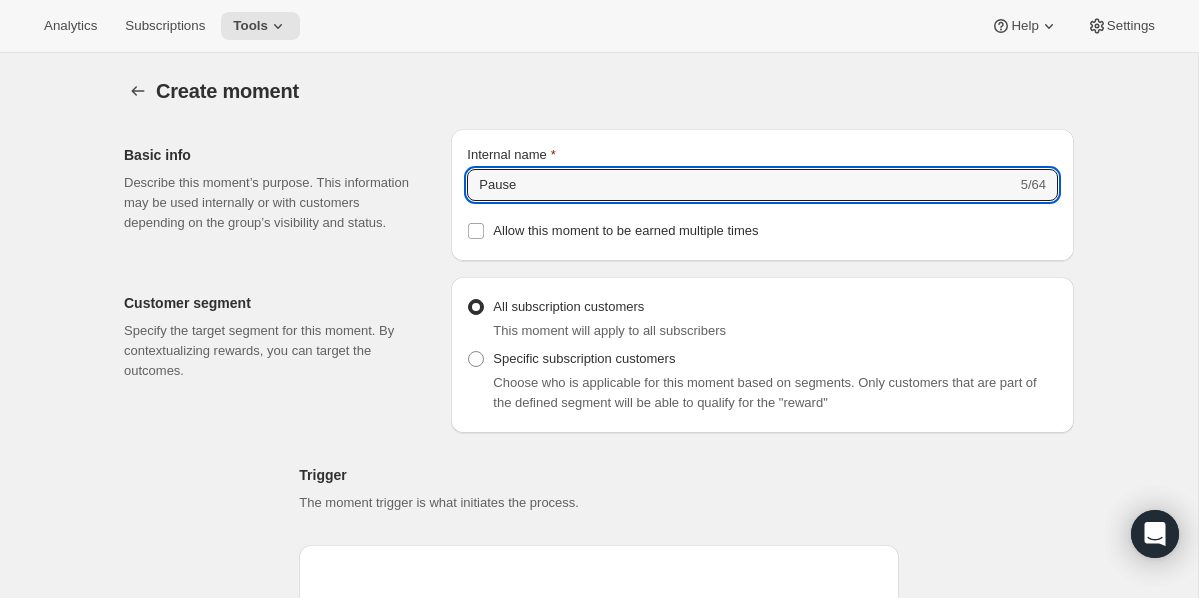 drag, startPoint x: 542, startPoint y: 182, endPoint x: 393, endPoint y: 181, distance: 149.00336 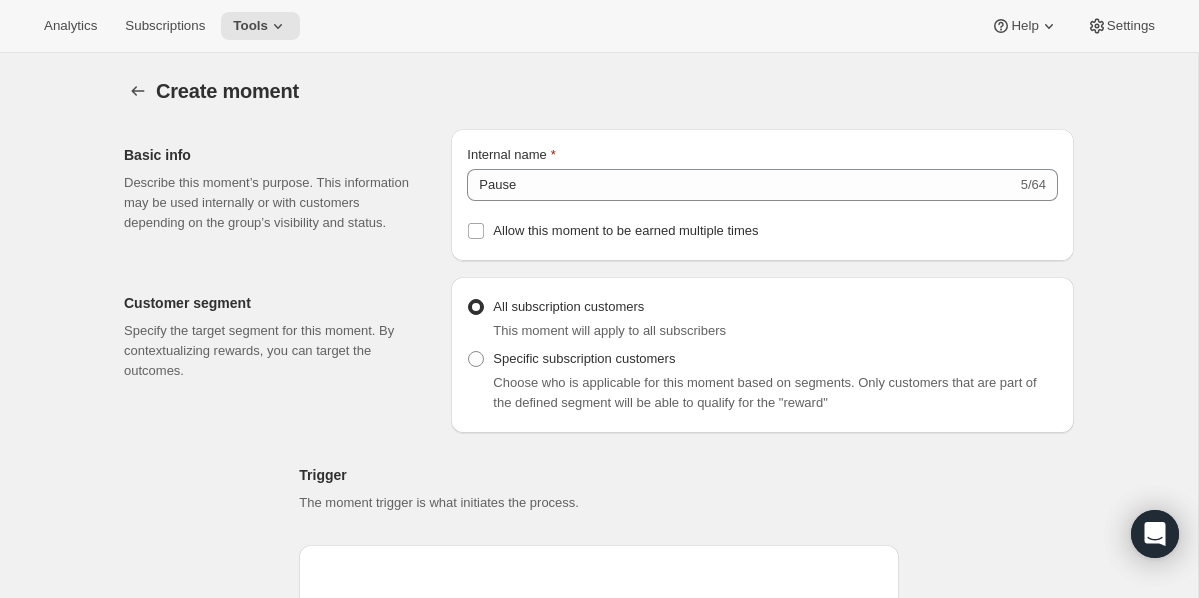click on "Basic info Describe this moment’s purpose. This information may be used internally or with customers depending on the group’s visibility and status. Internal name Pause 5/64 Allow this moment to be earned multiple times" at bounding box center (591, 187) 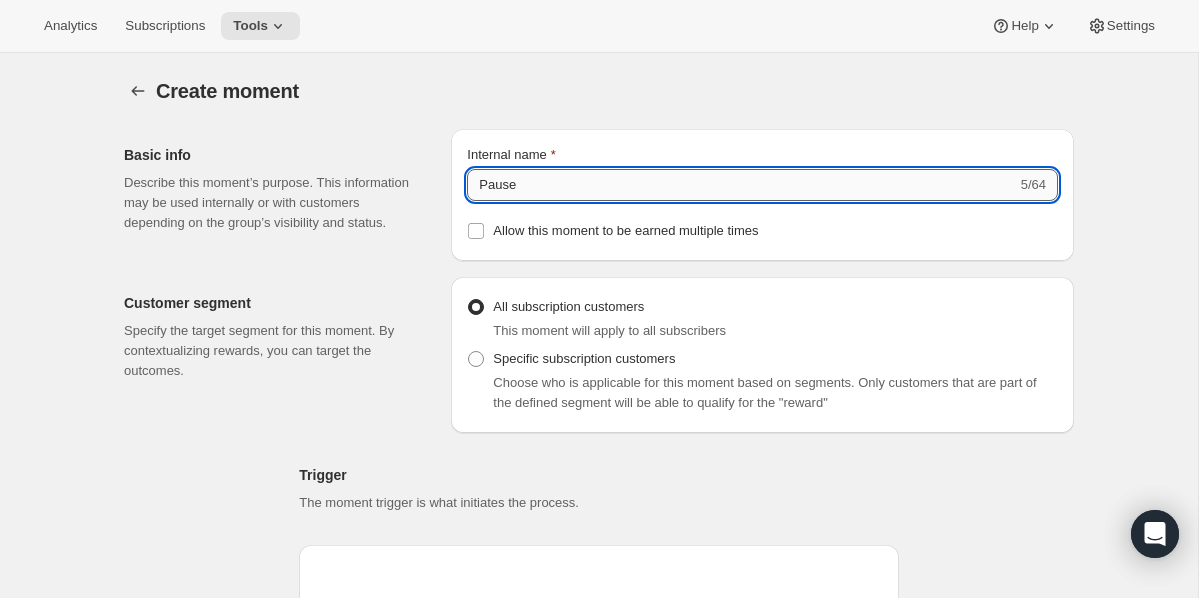 click on "Pause" at bounding box center [741, 185] 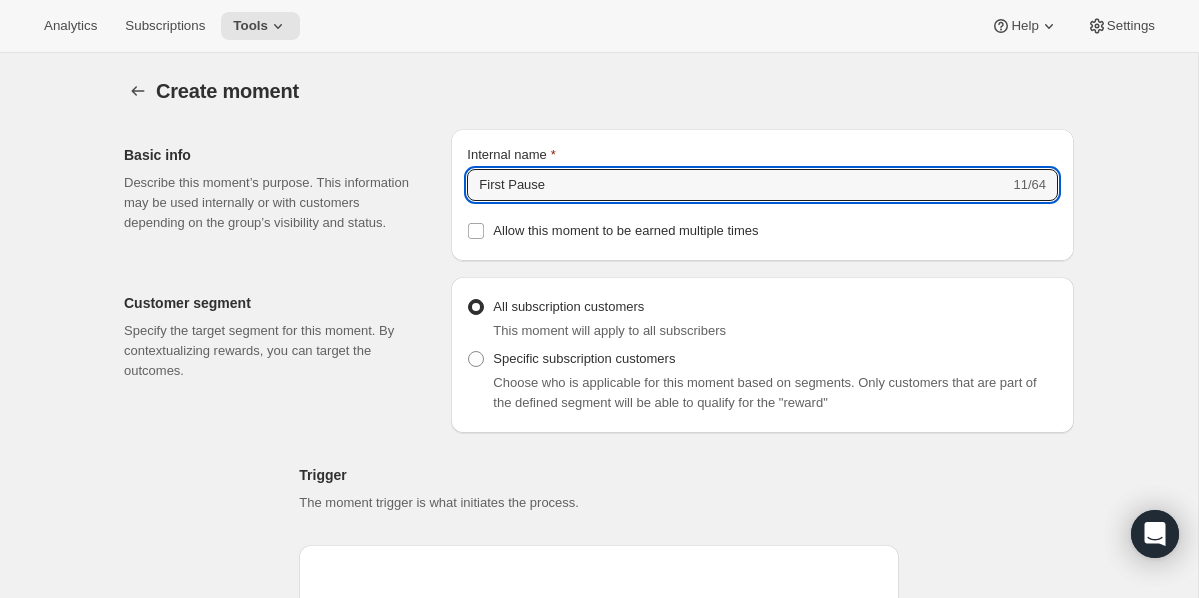 type on "First Pause" 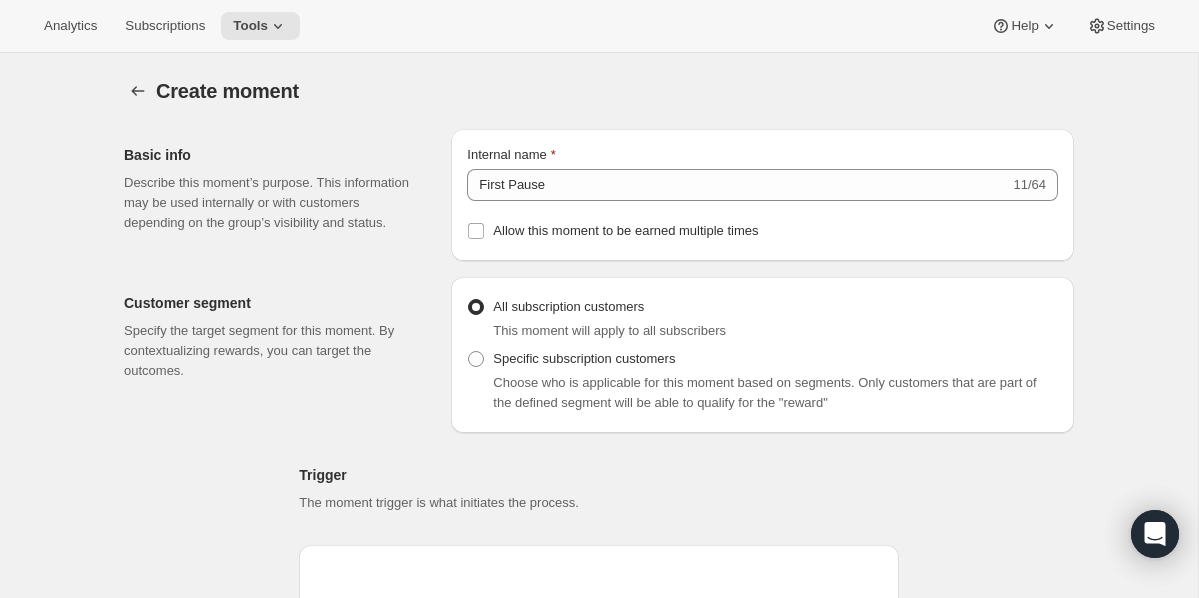click on "Describe this moment’s purpose. This information may be used internally or with customers depending on the group’s visibility and status." at bounding box center [271, 203] 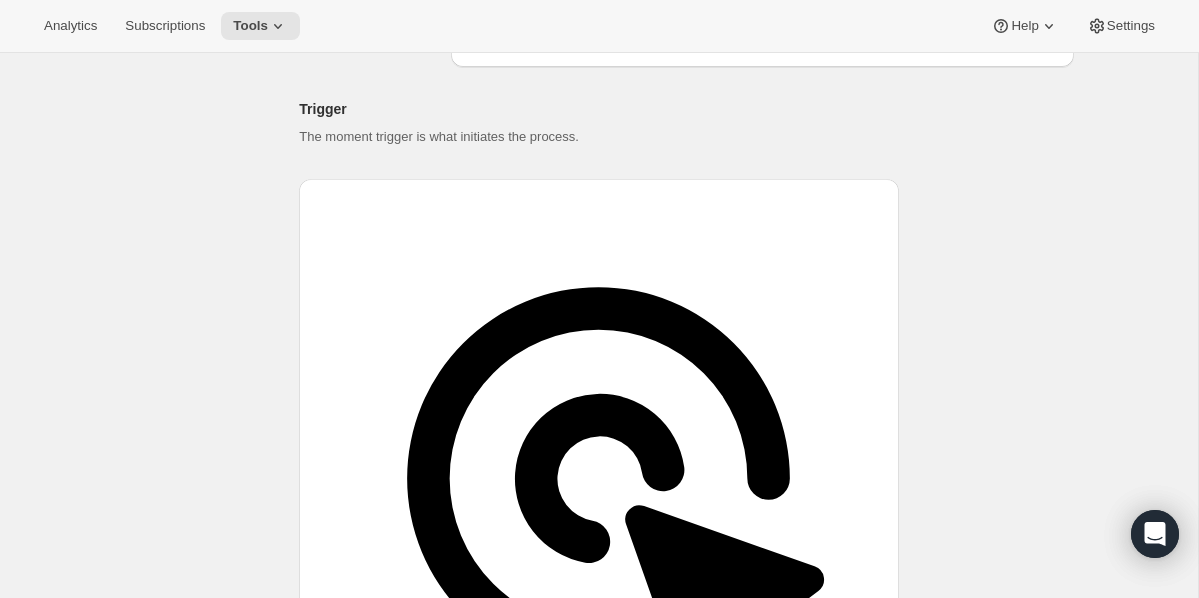 scroll, scrollTop: 371, scrollLeft: 0, axis: vertical 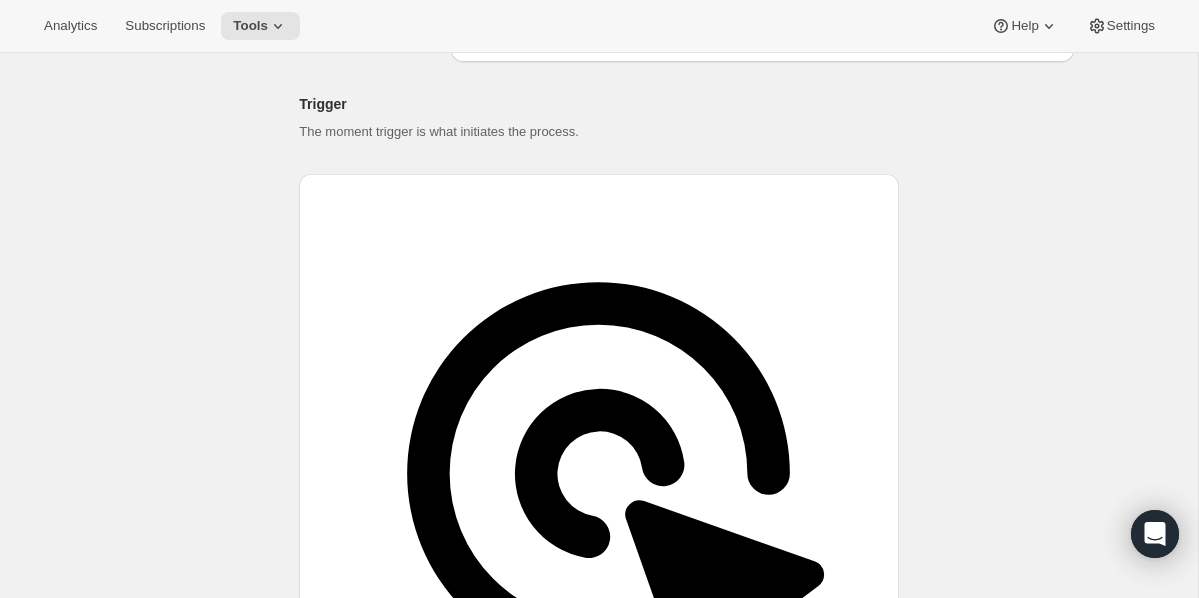 click on "Add trigger" at bounding box center [599, 1097] 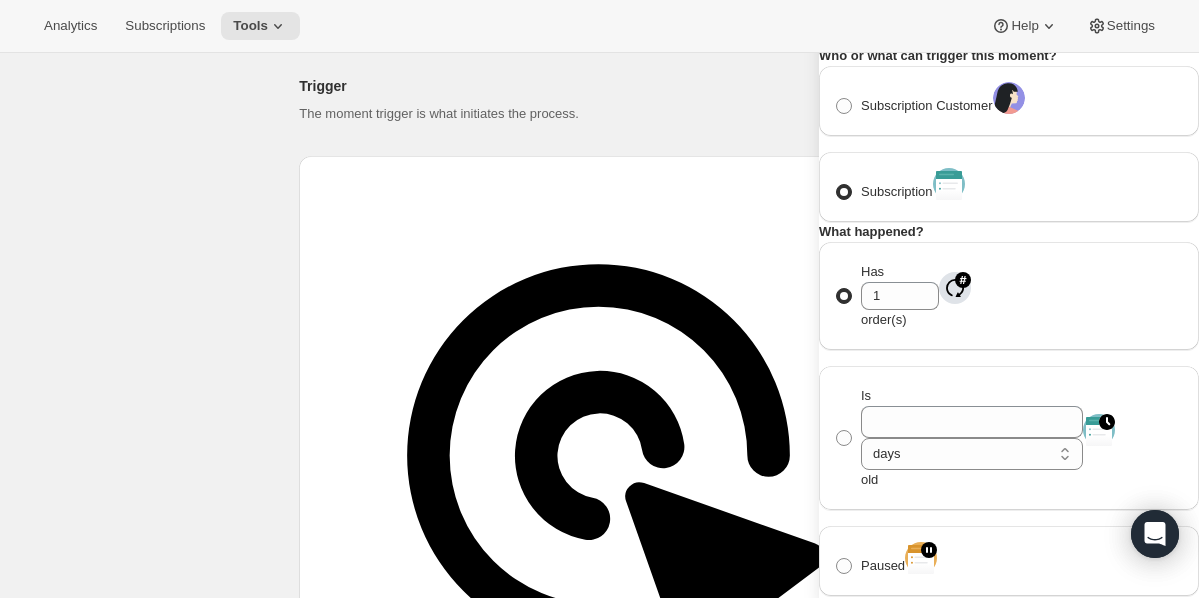 scroll, scrollTop: 0, scrollLeft: 0, axis: both 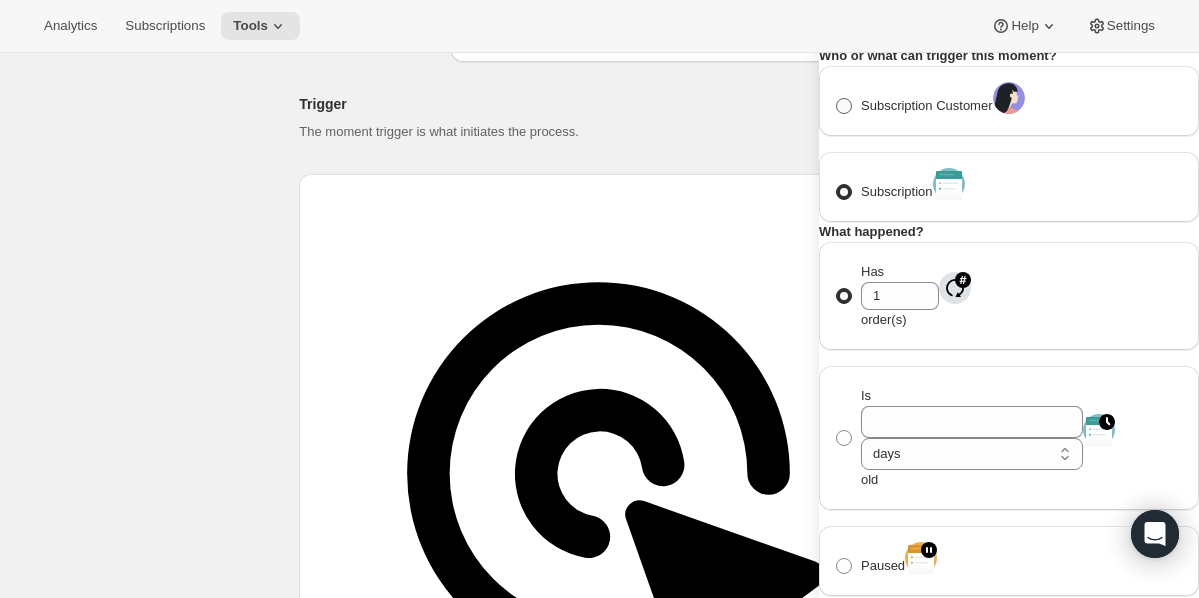 click on "Subscription Customer" at bounding box center [927, 105] 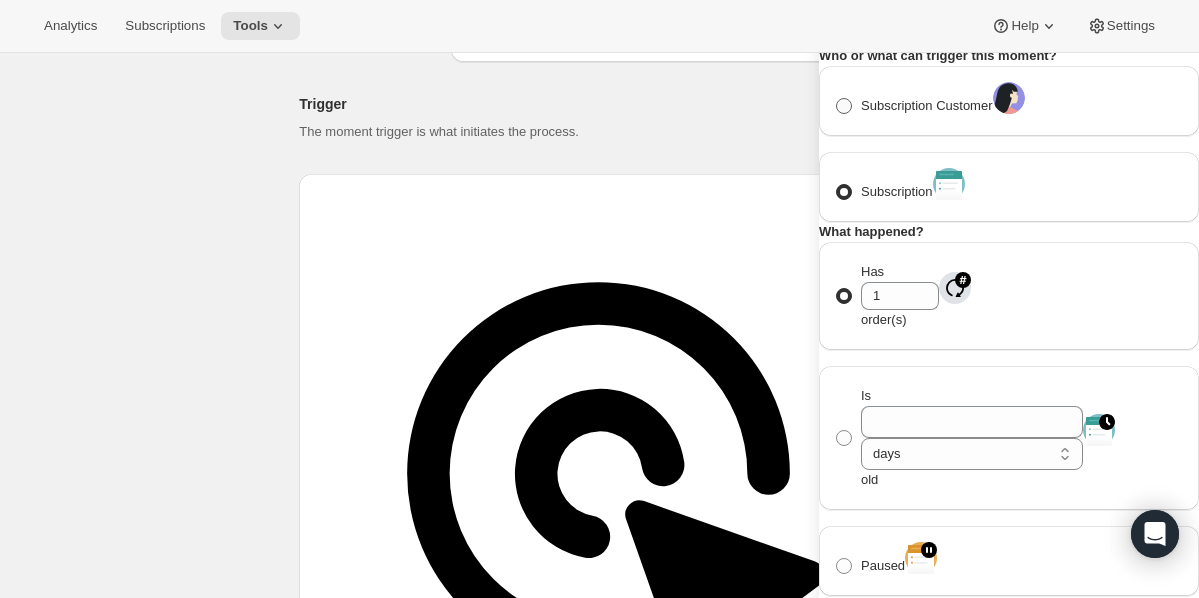 radio on "true" 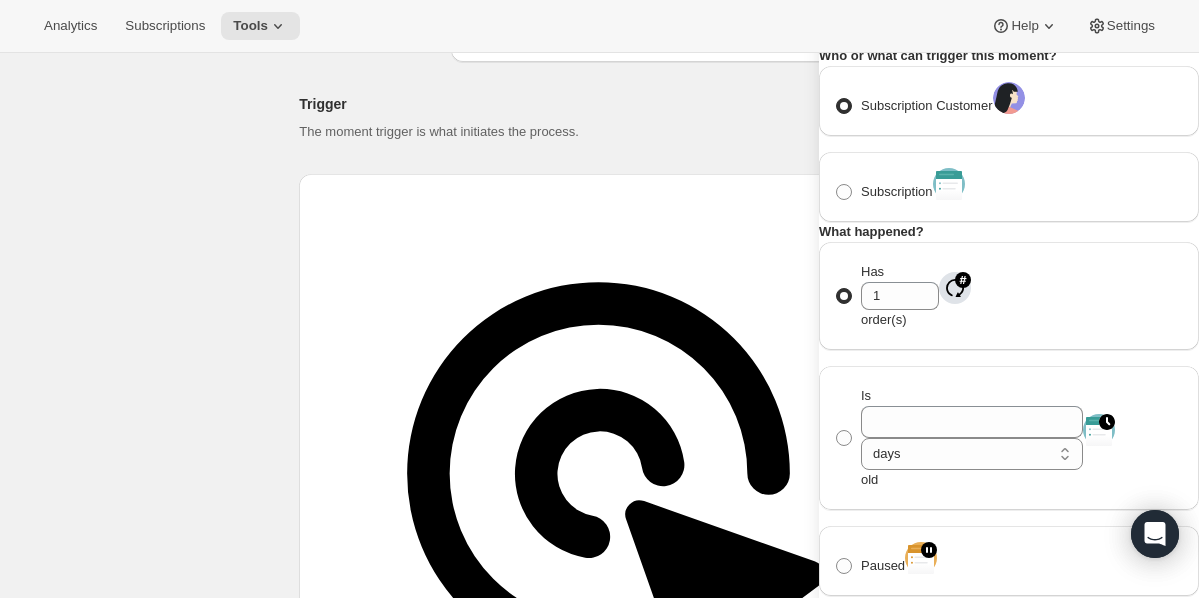select on "days" 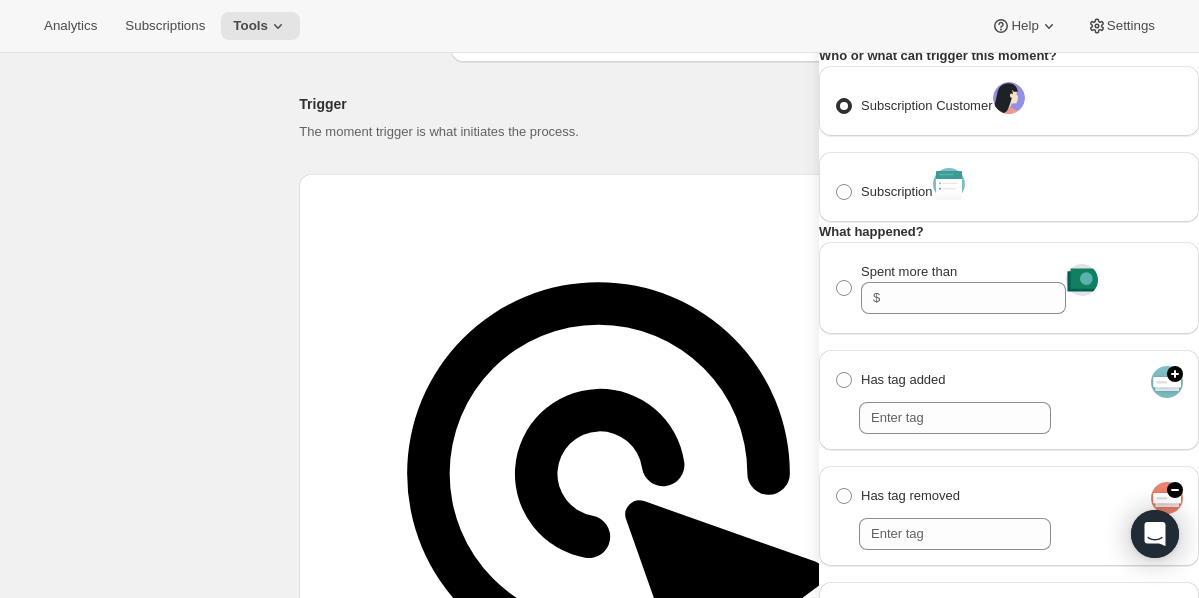 scroll, scrollTop: 44, scrollLeft: 0, axis: vertical 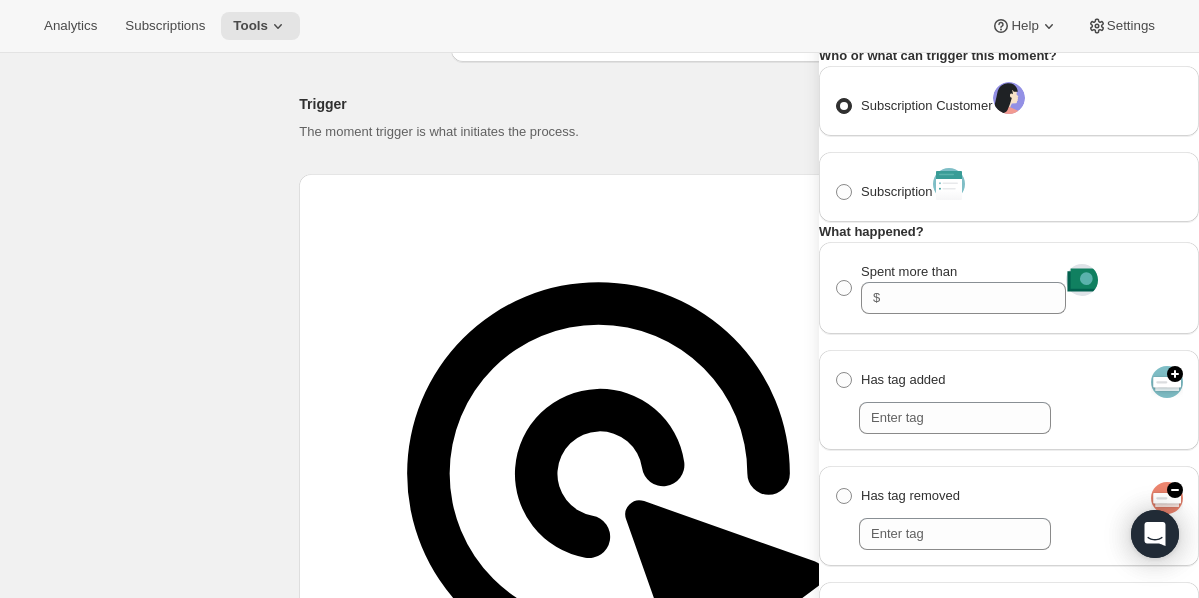 click on "Subscription" at bounding box center (1009, 187) 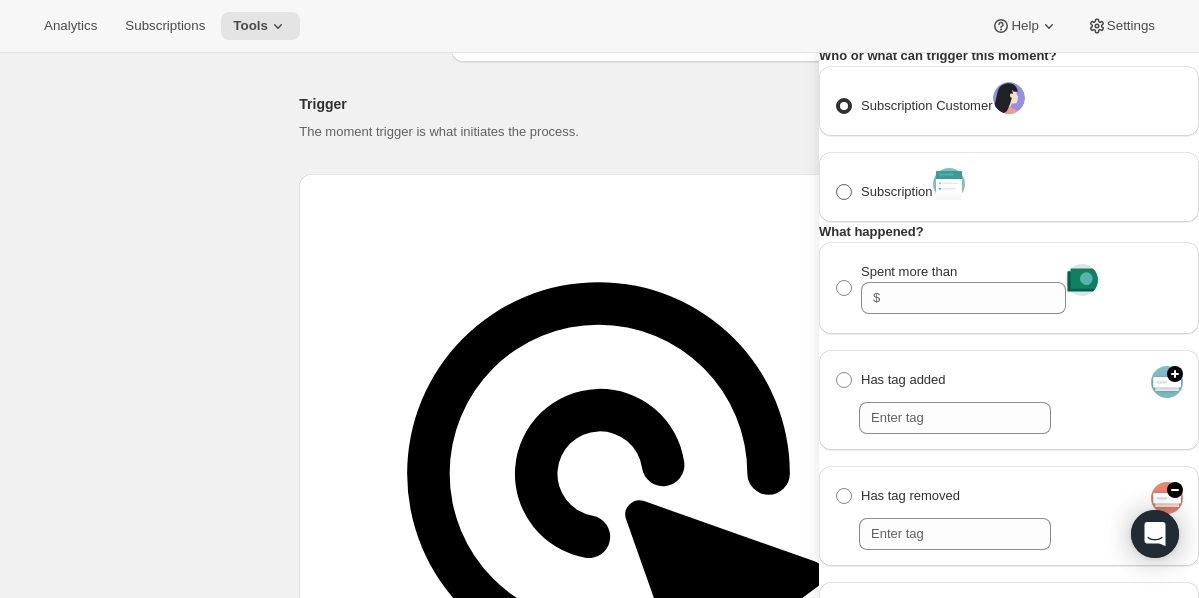 click at bounding box center (844, 192) 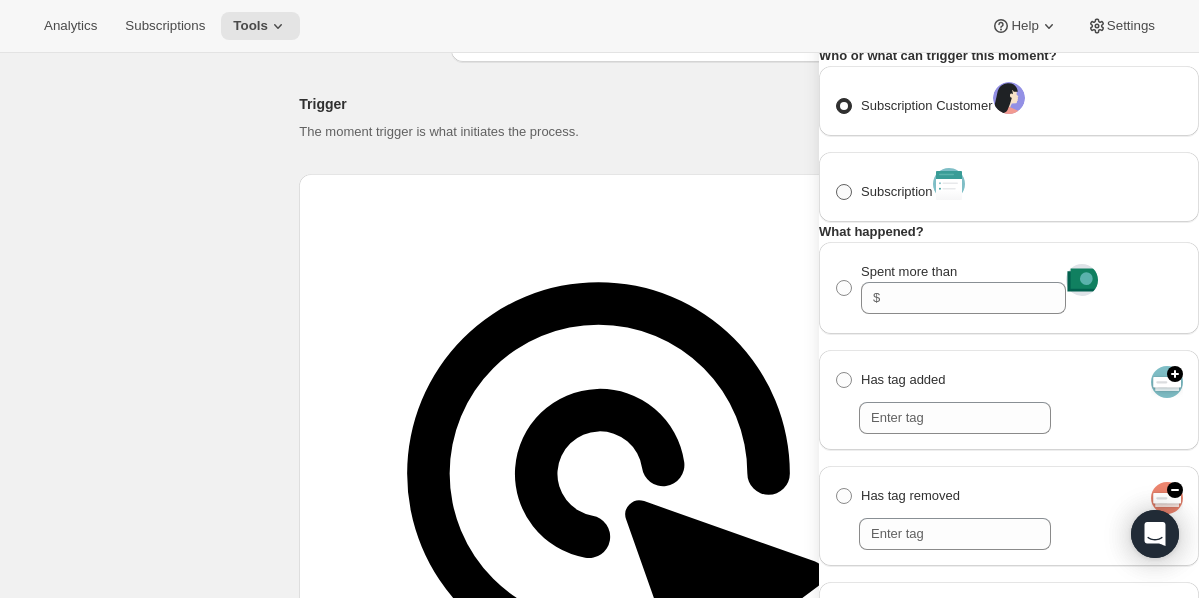 radio on "true" 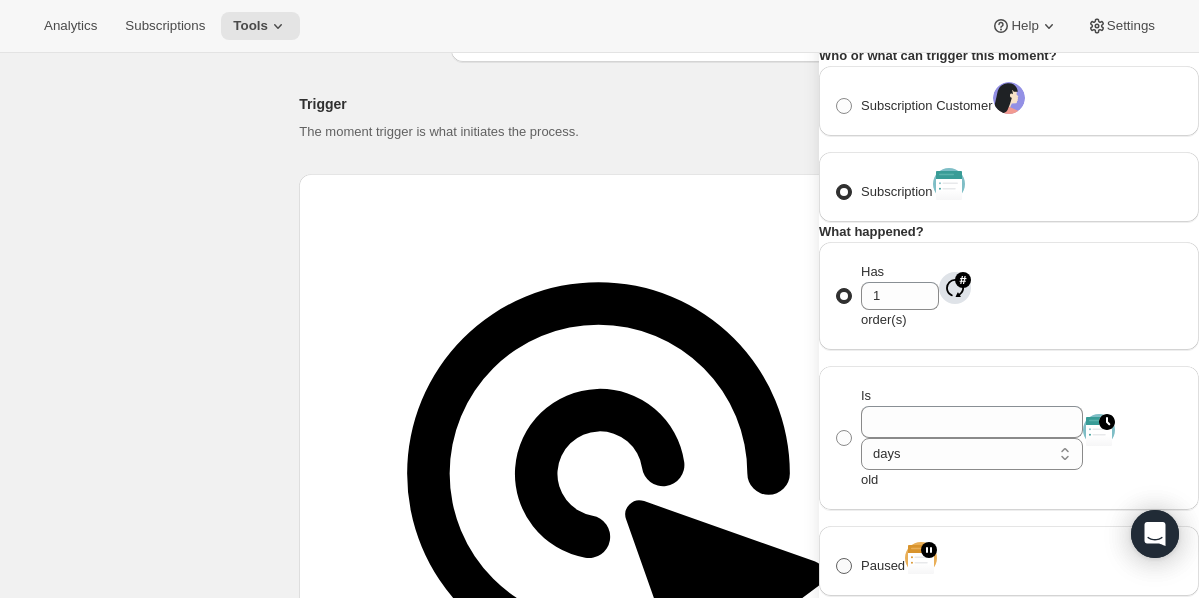 scroll, scrollTop: 339, scrollLeft: 0, axis: vertical 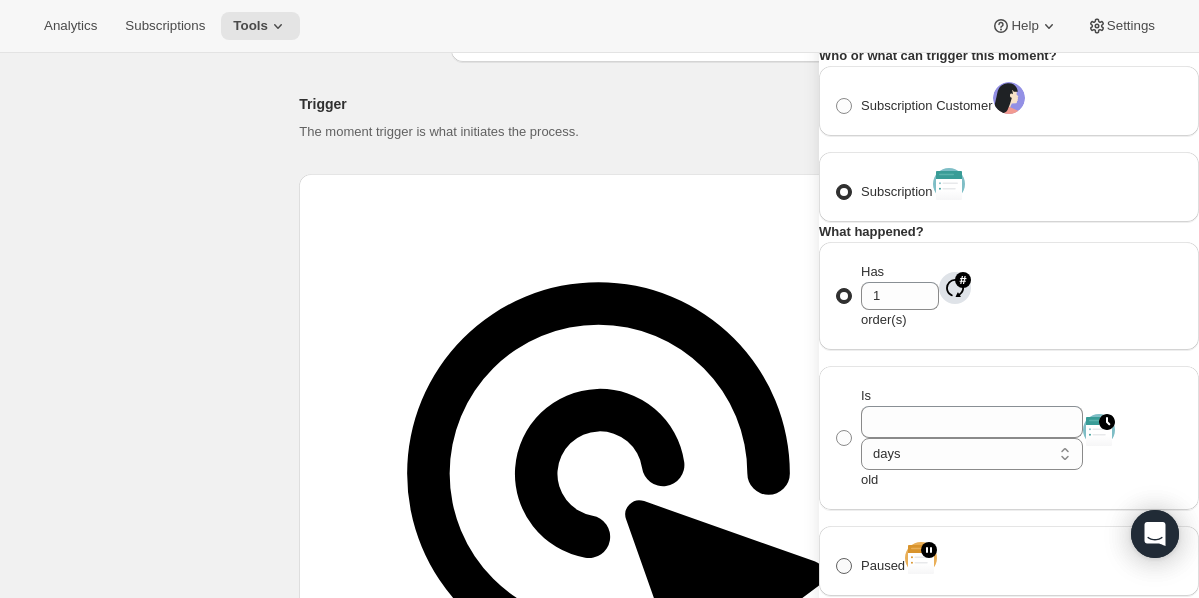 click on "Paused" at bounding box center [836, 558] 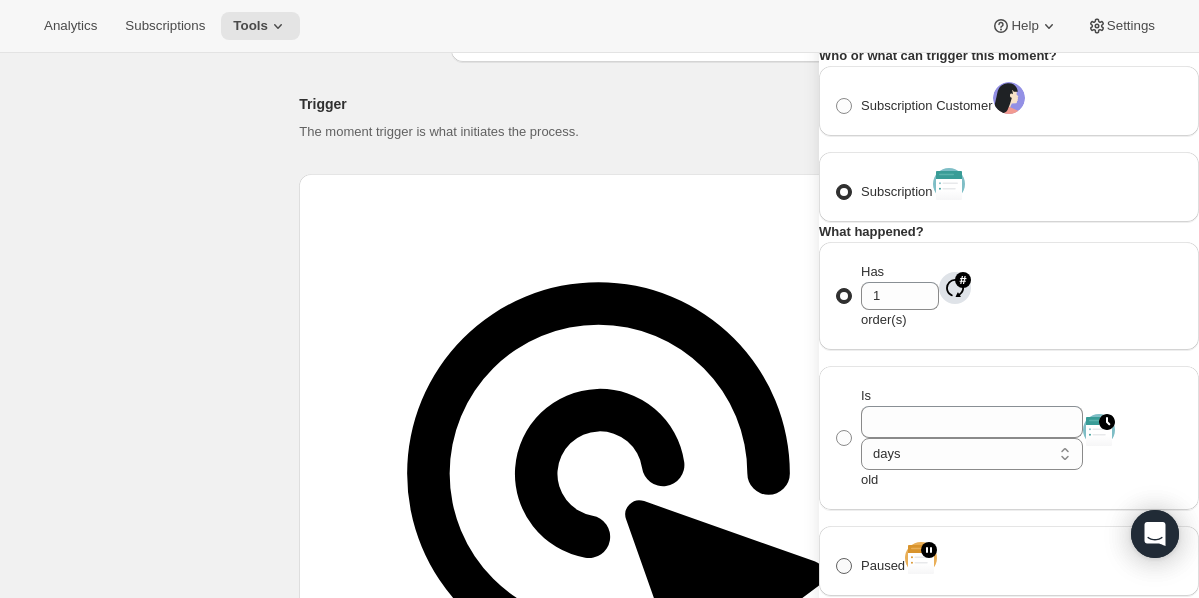 radio on "true" 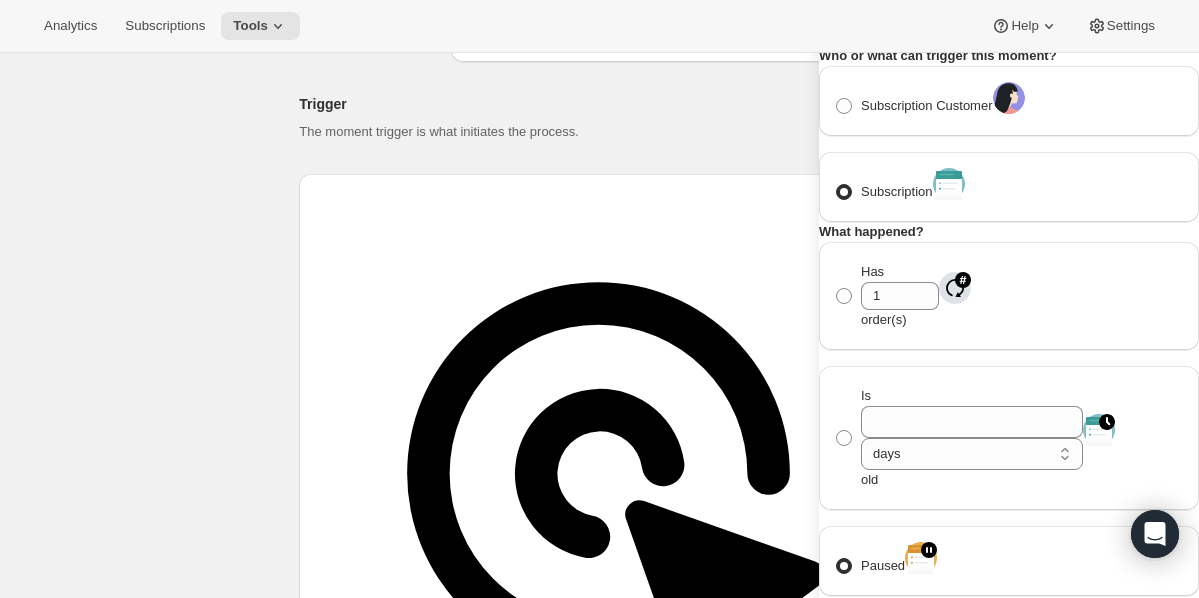 scroll, scrollTop: 673, scrollLeft: 0, axis: vertical 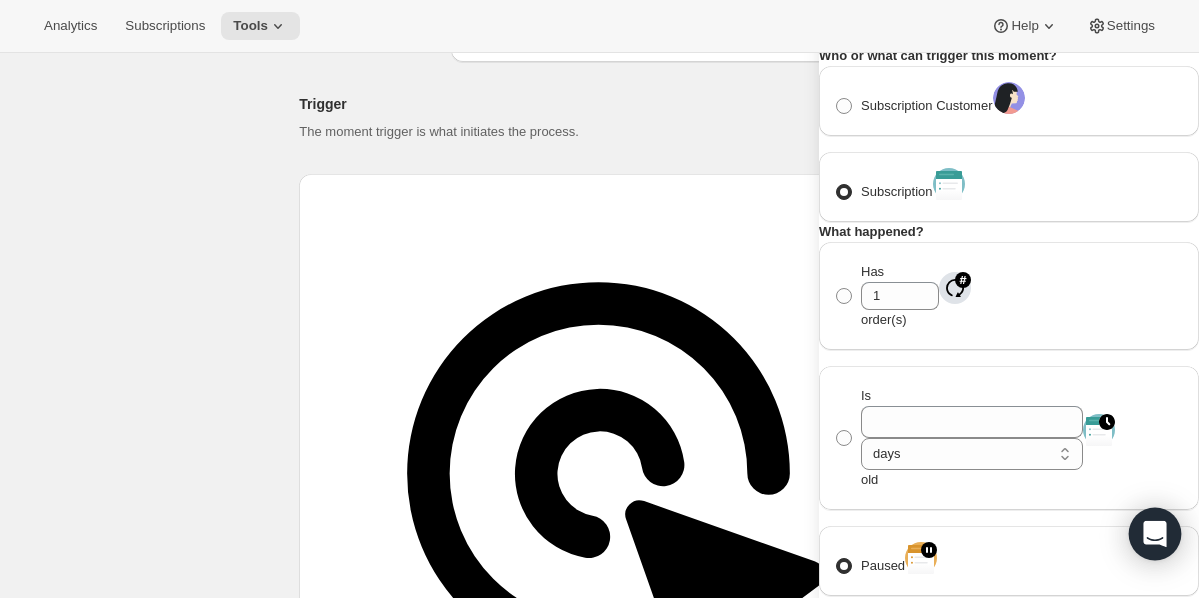 click 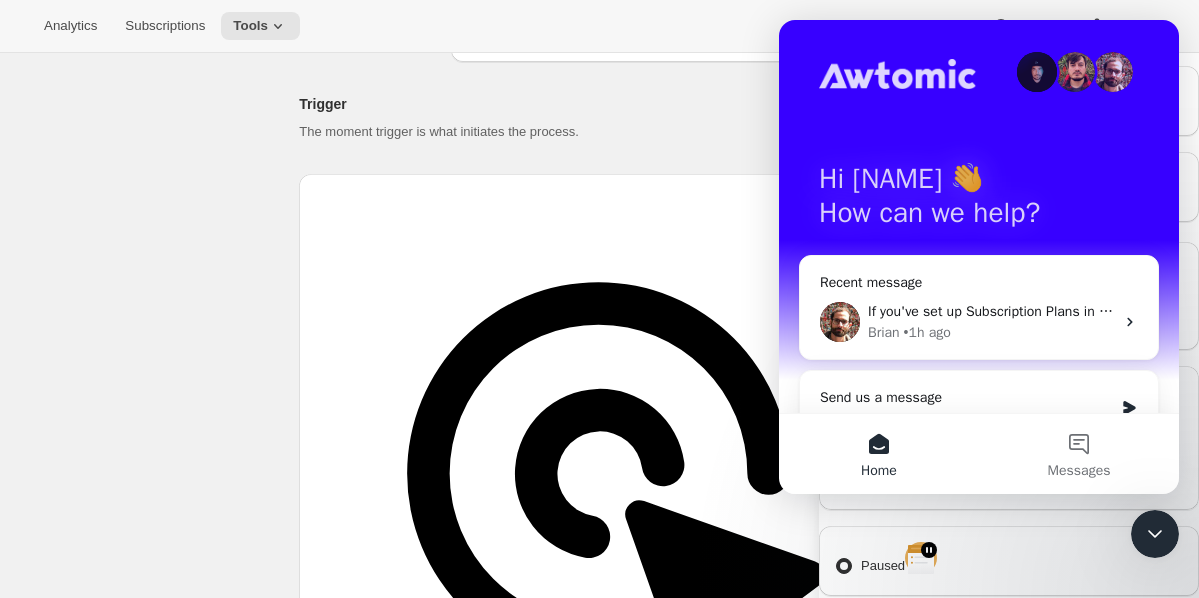 scroll, scrollTop: 0, scrollLeft: 0, axis: both 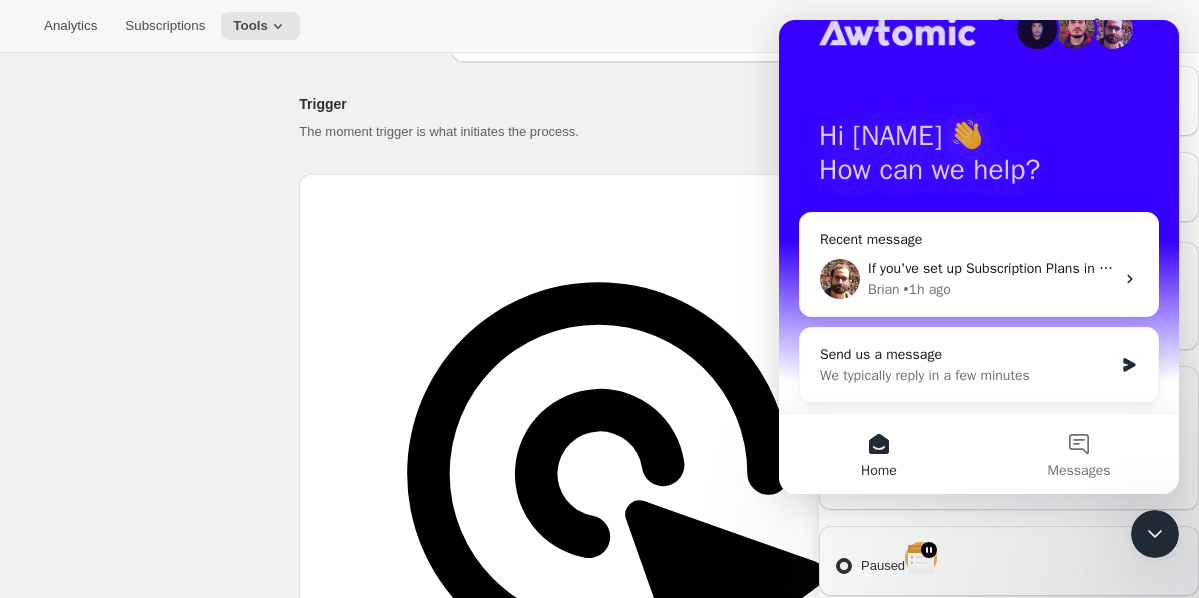click at bounding box center [1155, 534] 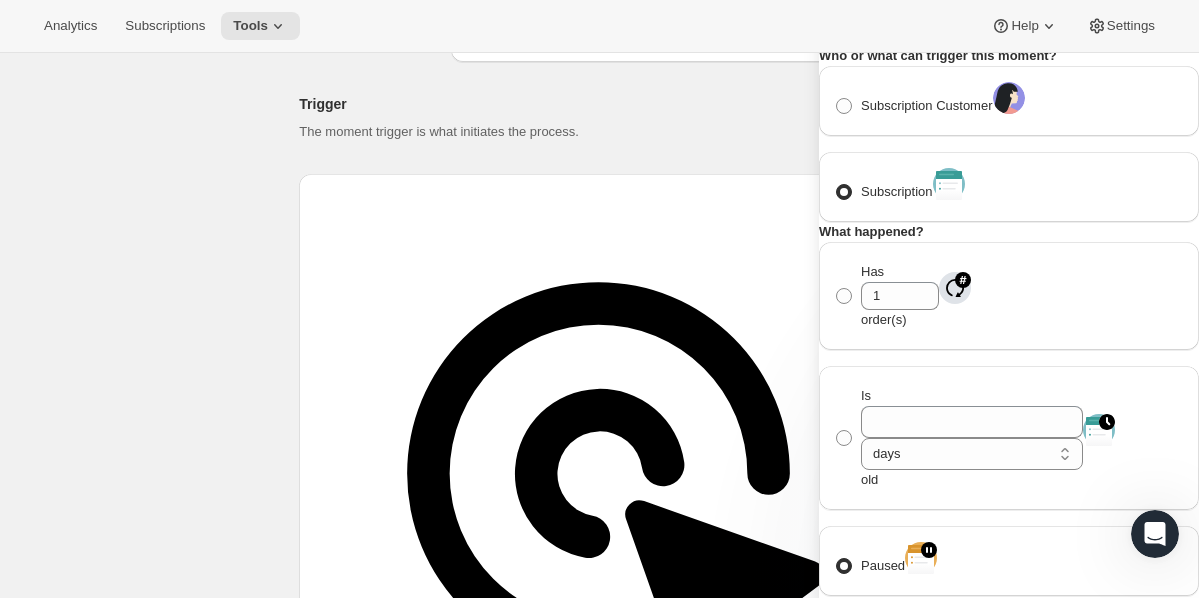 scroll, scrollTop: 0, scrollLeft: 0, axis: both 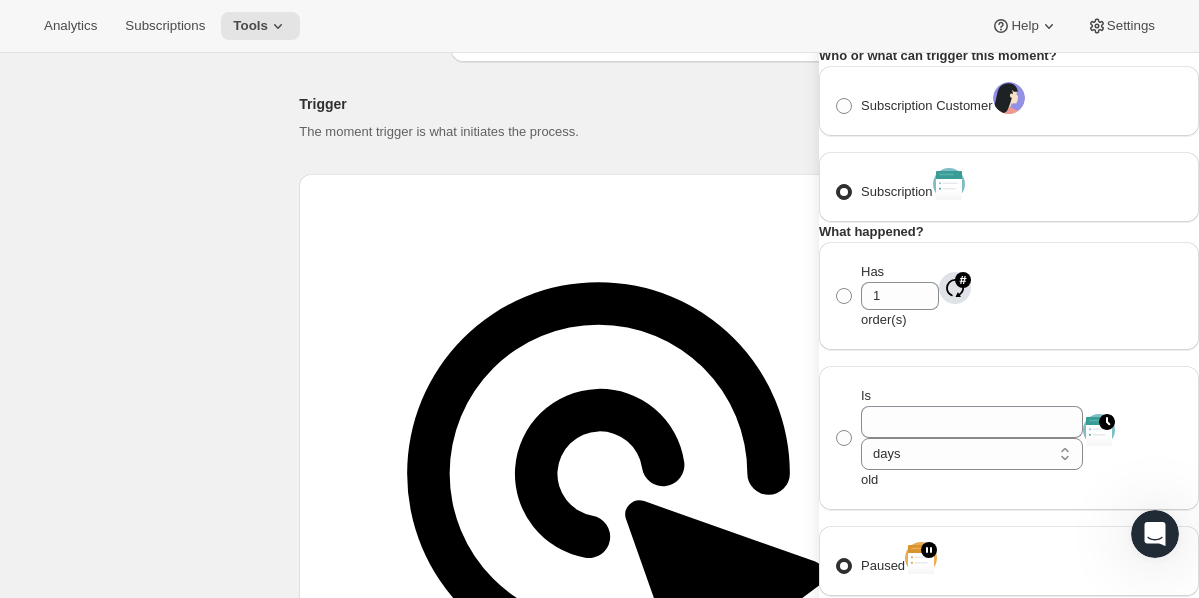 click on "Save" at bounding box center (845, 1130) 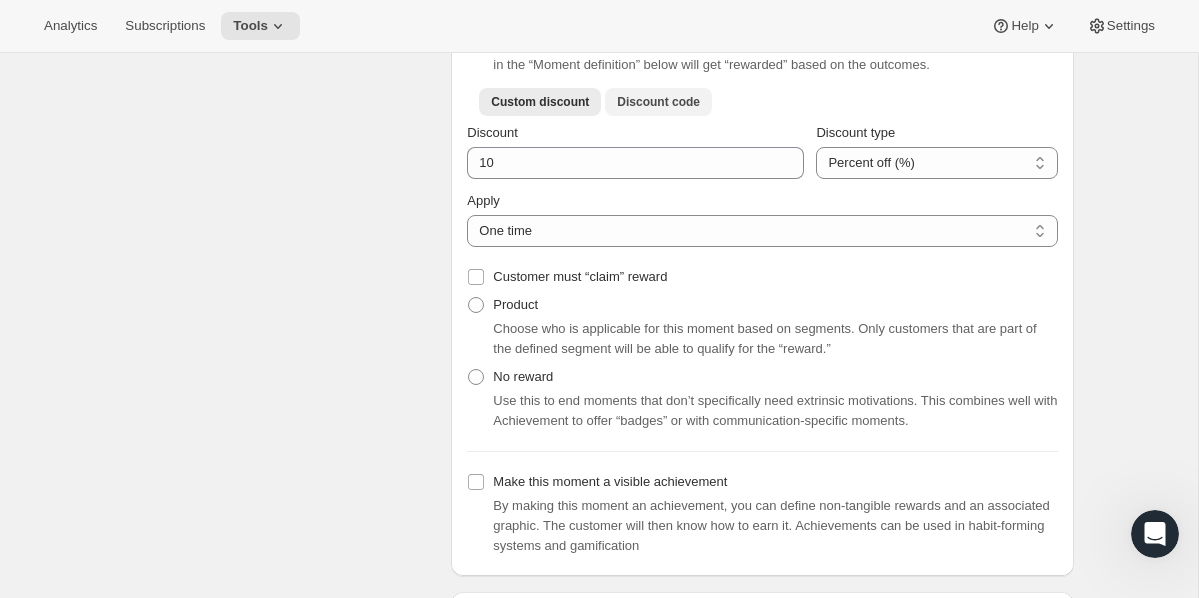scroll, scrollTop: 783, scrollLeft: 0, axis: vertical 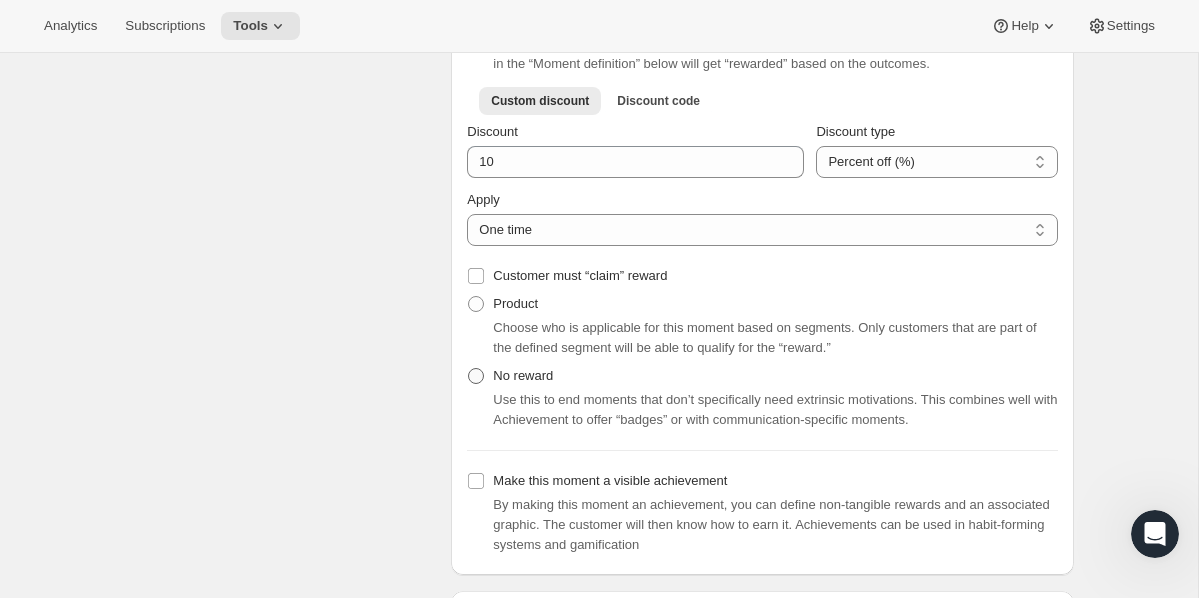 click at bounding box center (476, 376) 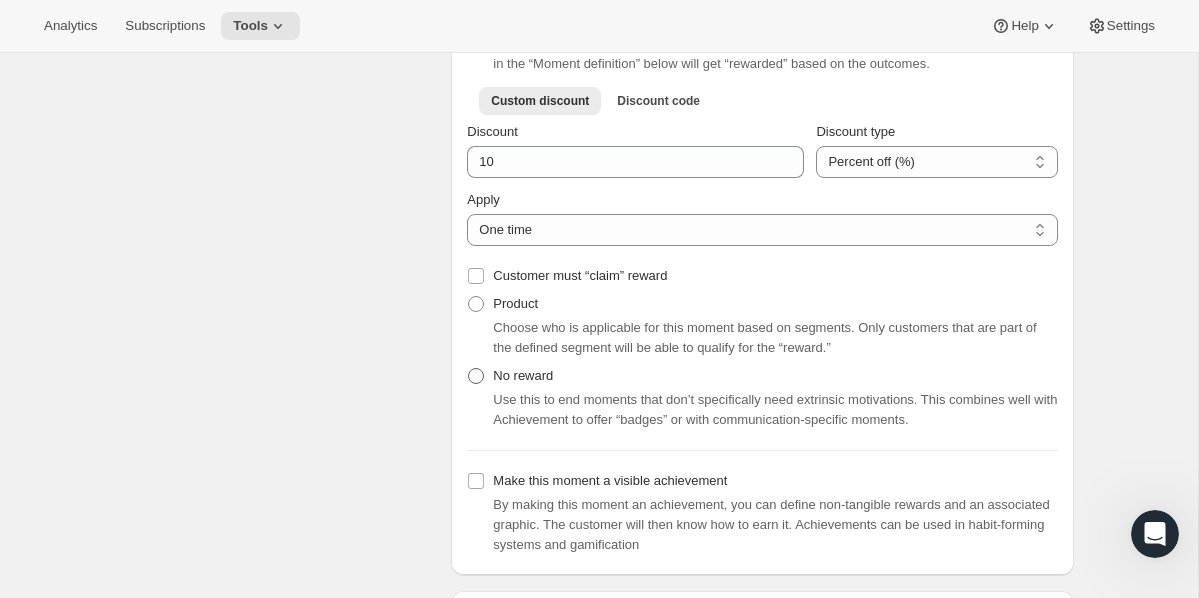 radio on "true" 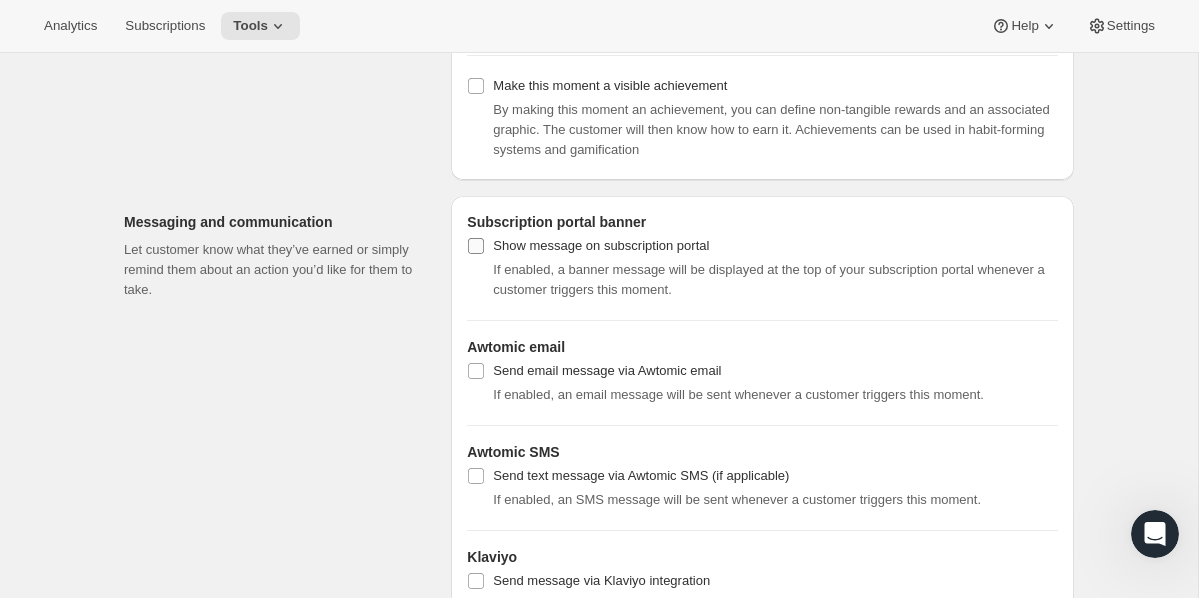 scroll, scrollTop: 948, scrollLeft: 0, axis: vertical 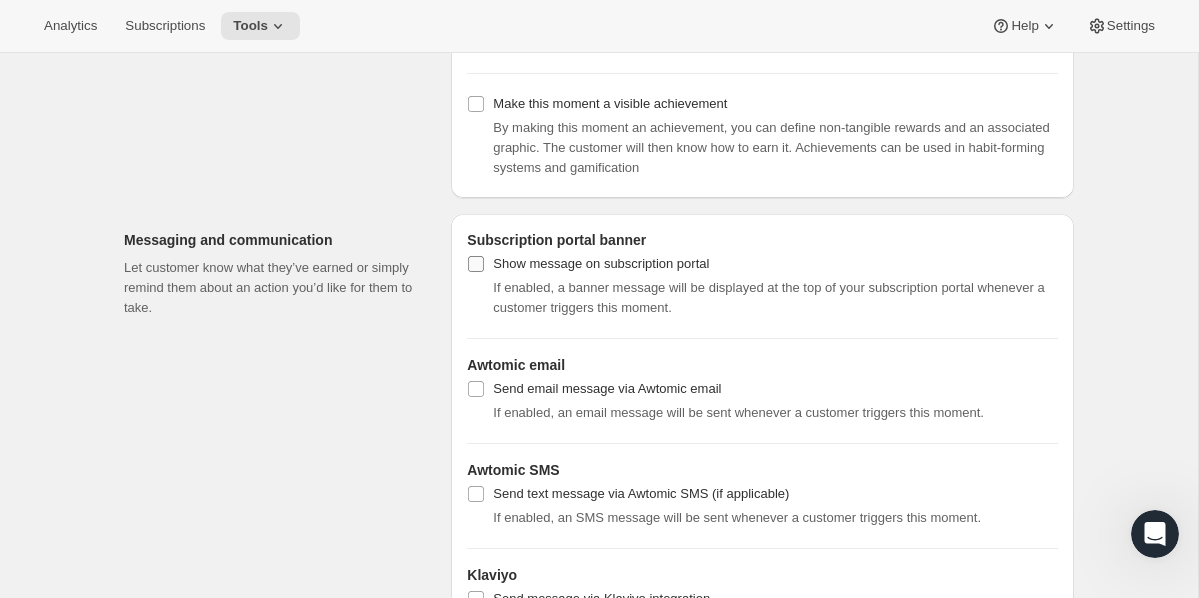 click on "Show message on subscription portal" at bounding box center (476, 264) 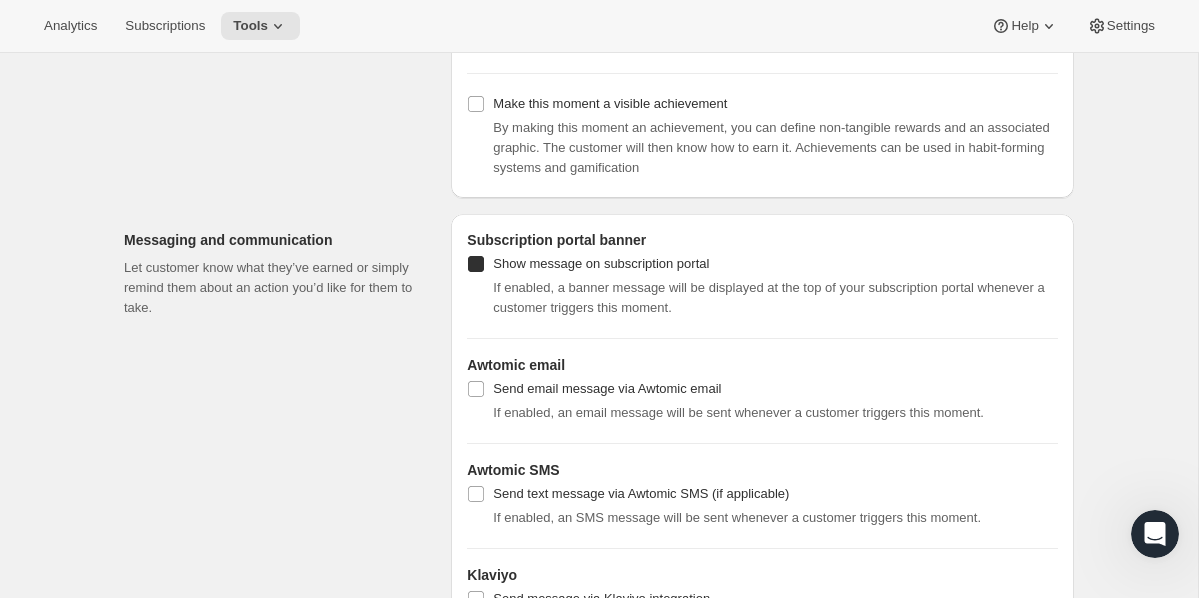 checkbox on "true" 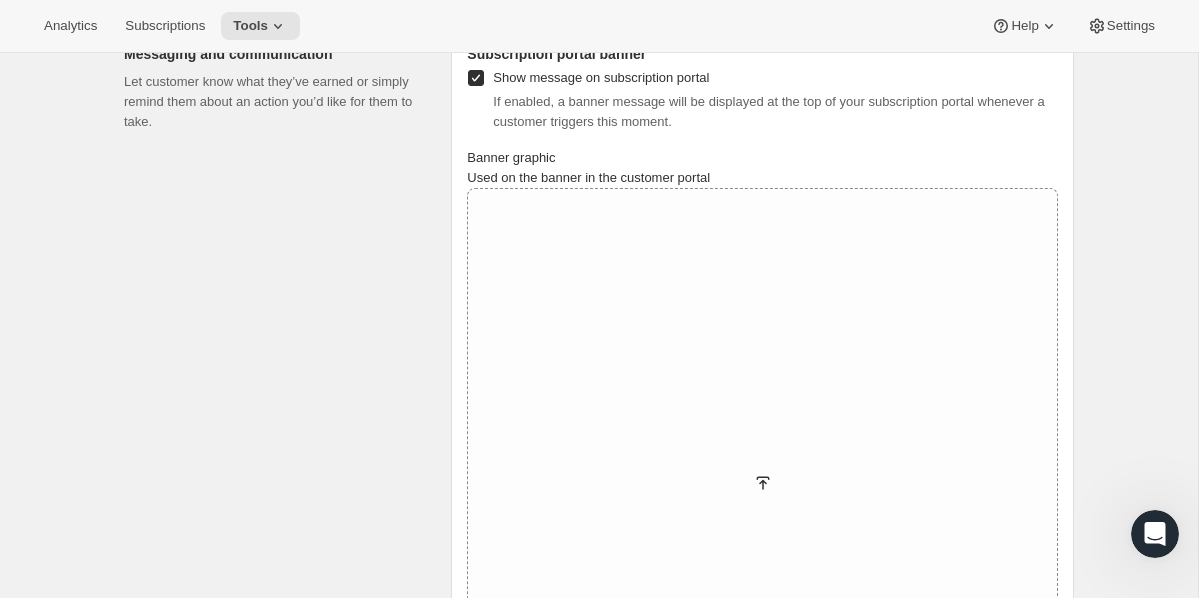 scroll, scrollTop: 1135, scrollLeft: 0, axis: vertical 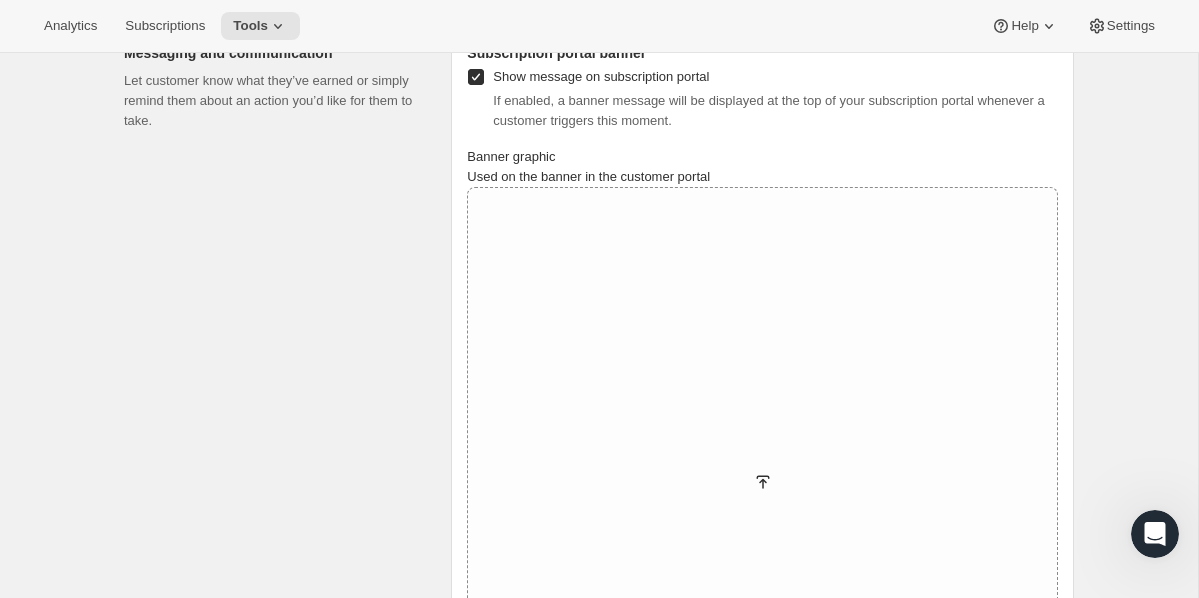 click on "Title" at bounding box center [762, 818] 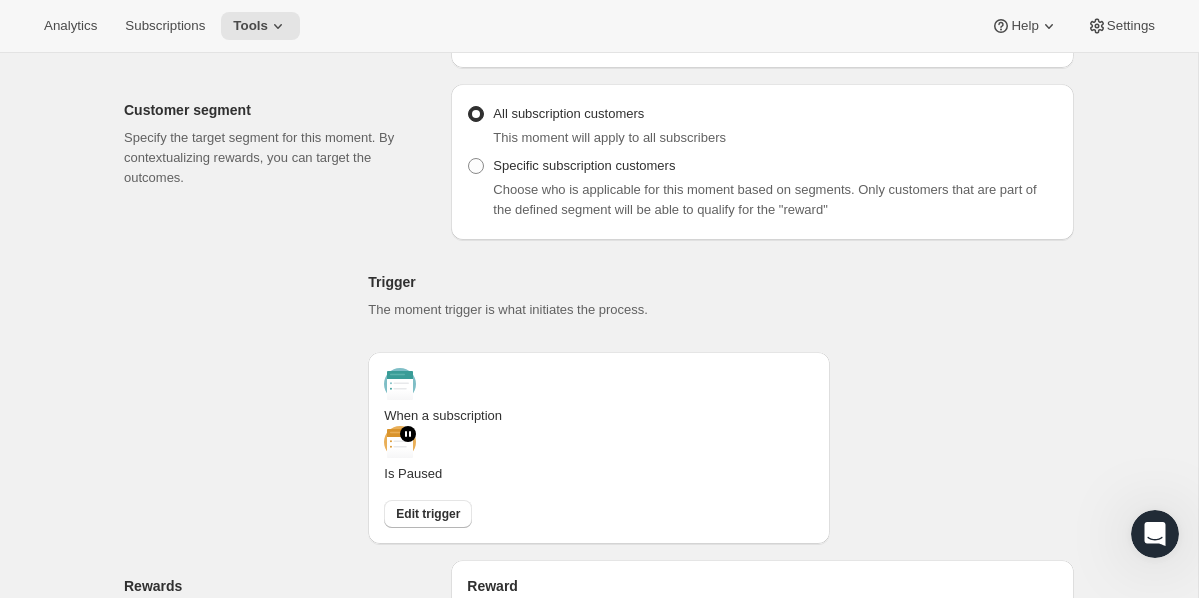 scroll, scrollTop: 0, scrollLeft: 0, axis: both 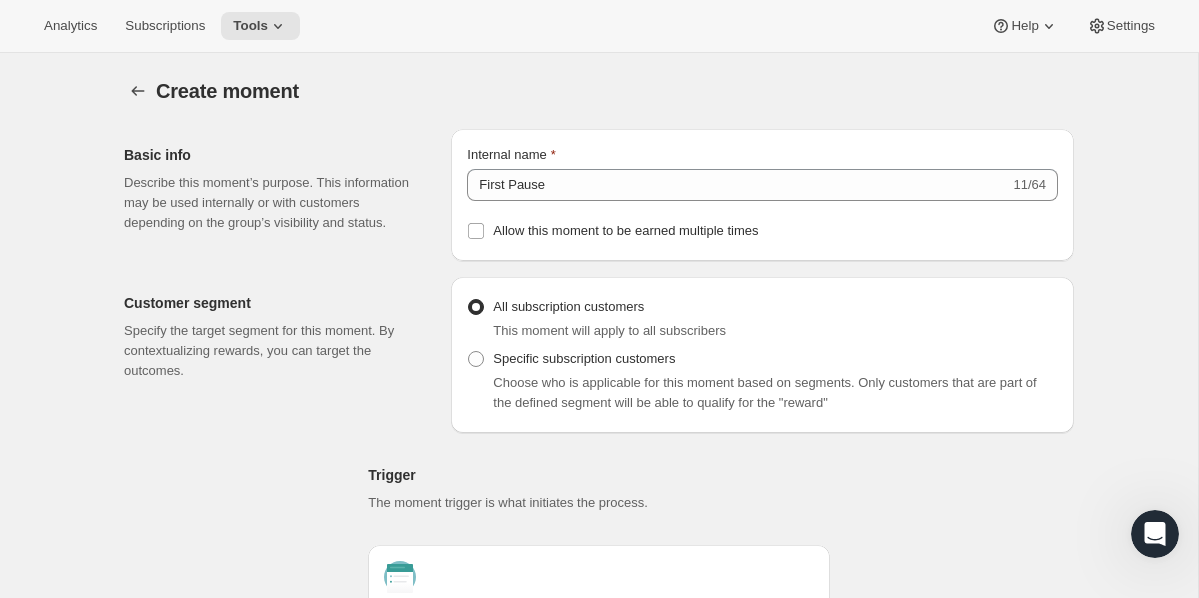 type on "You've paused your subscription. Looking forward to seeing you when you're back!" 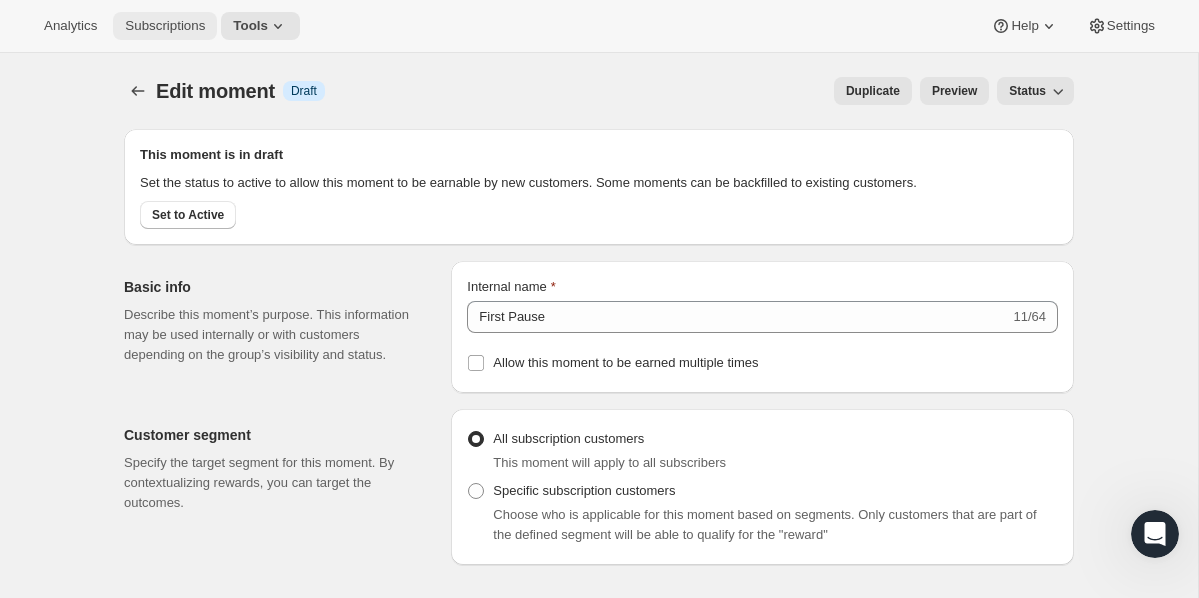 click on "Subscriptions" at bounding box center [165, 26] 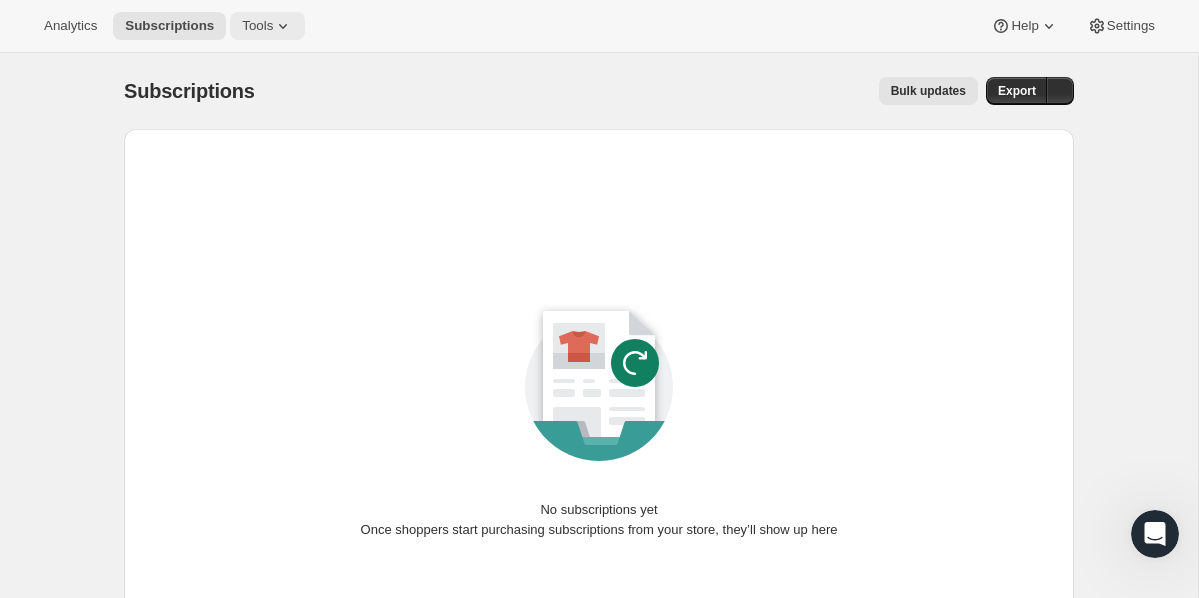 click on "Tools" at bounding box center (267, 26) 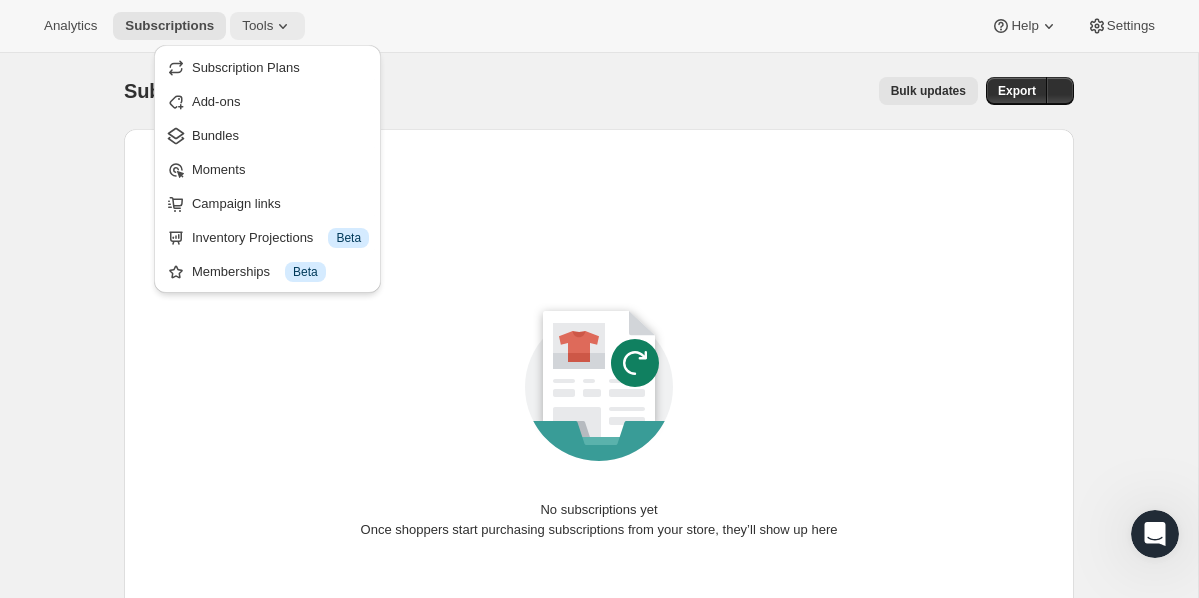 click on "Tools" at bounding box center [267, 26] 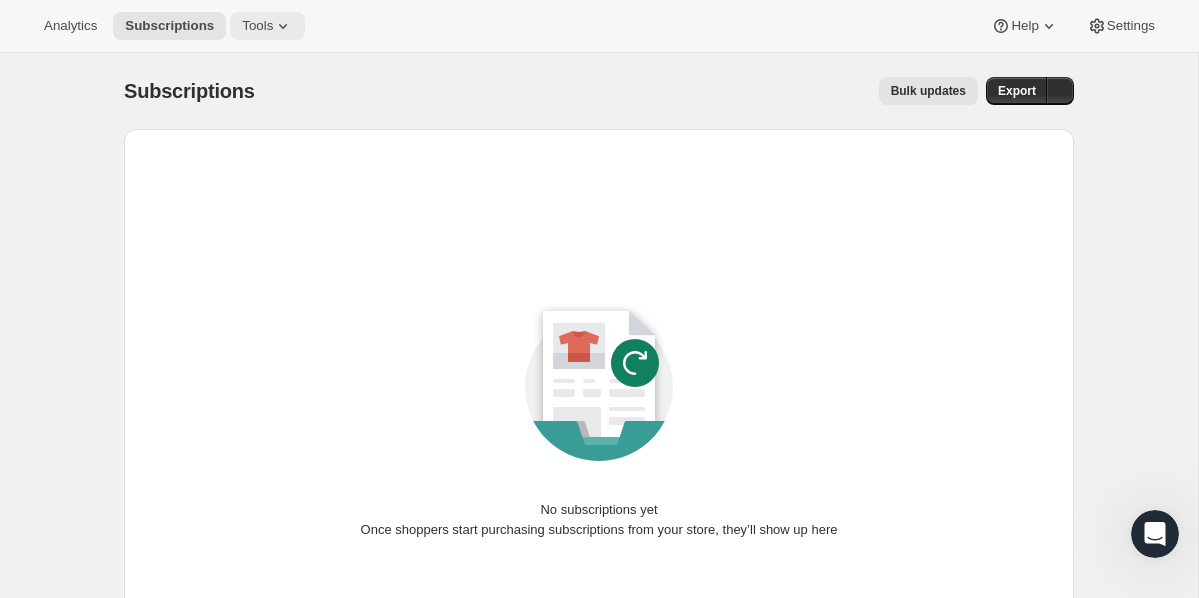 click on "Tools" at bounding box center (257, 26) 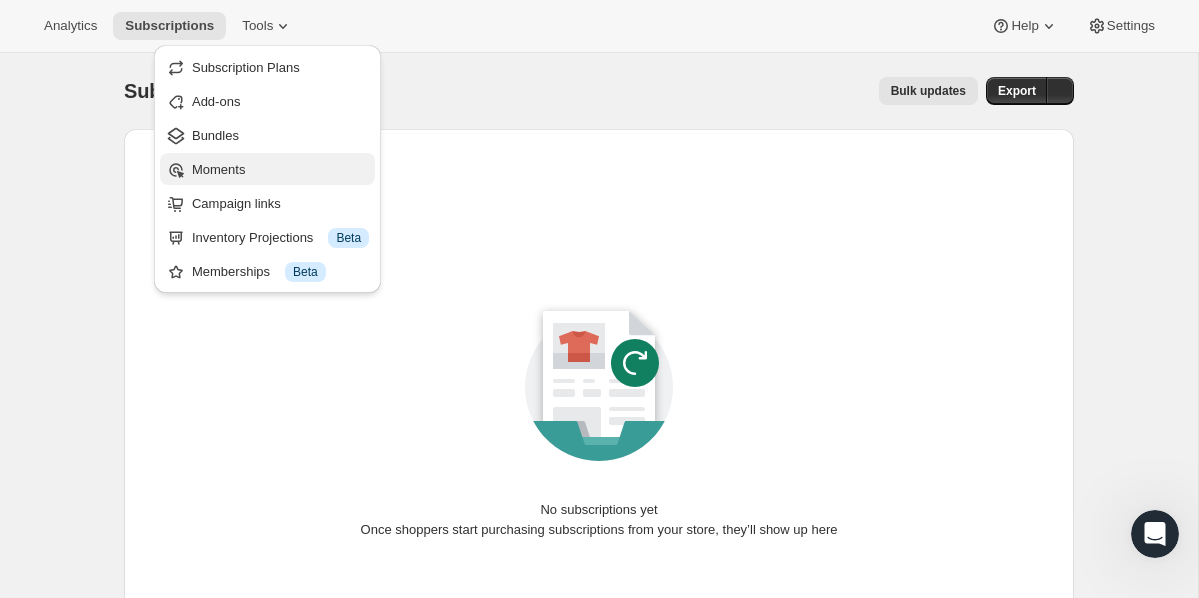 click on "Moments" at bounding box center [218, 169] 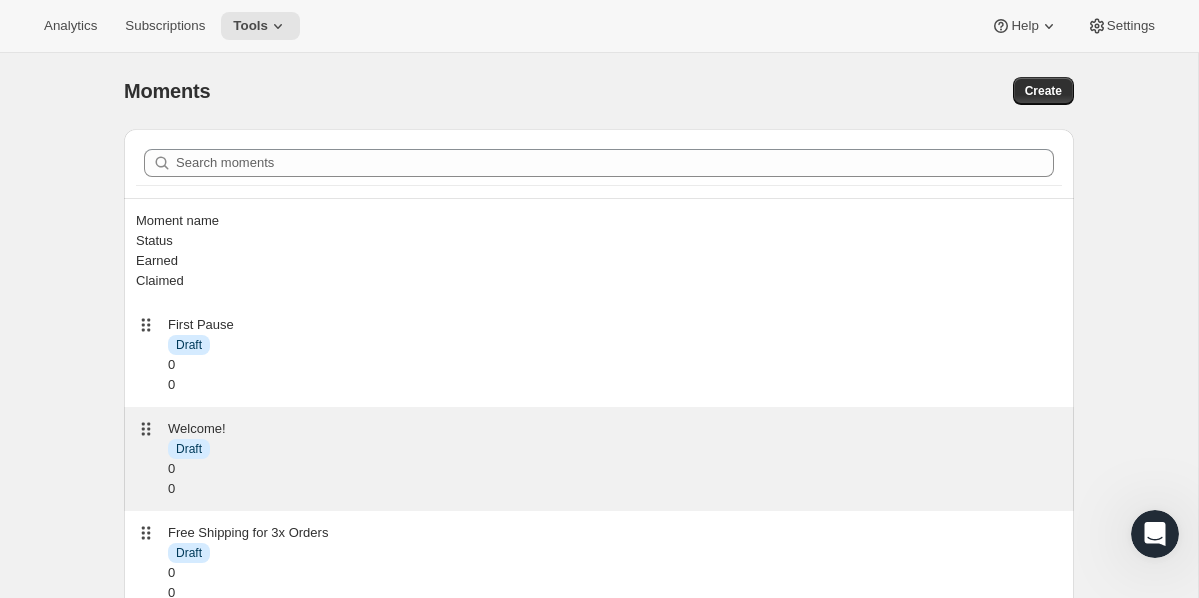 click on "Welcome! DRAFT Draft 0 0" at bounding box center [599, 459] 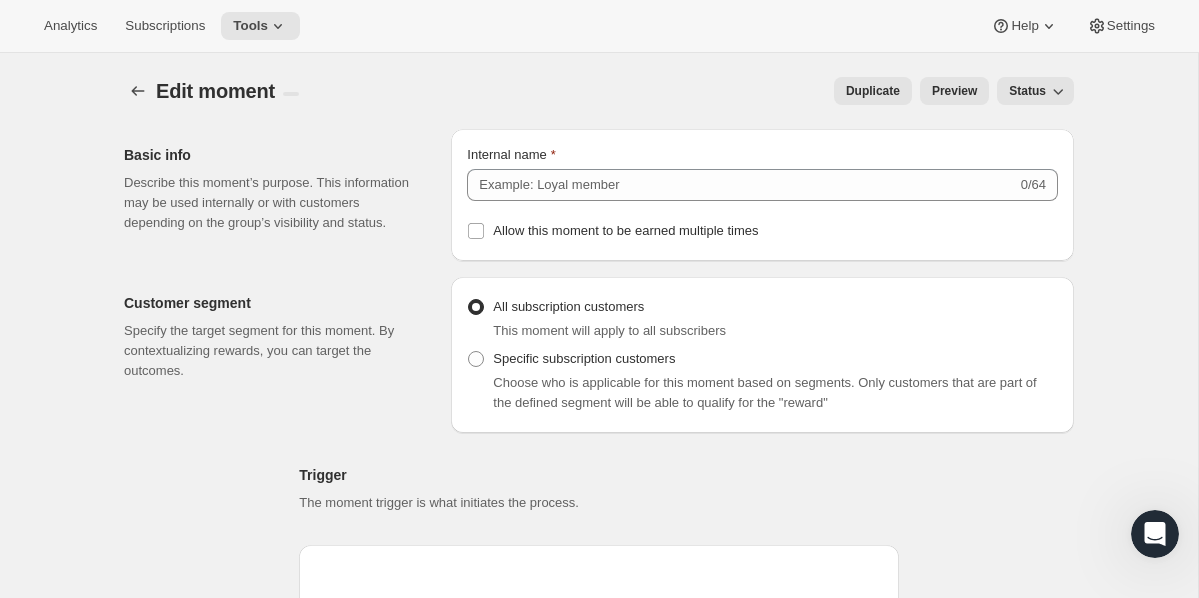 type on "Welcome!" 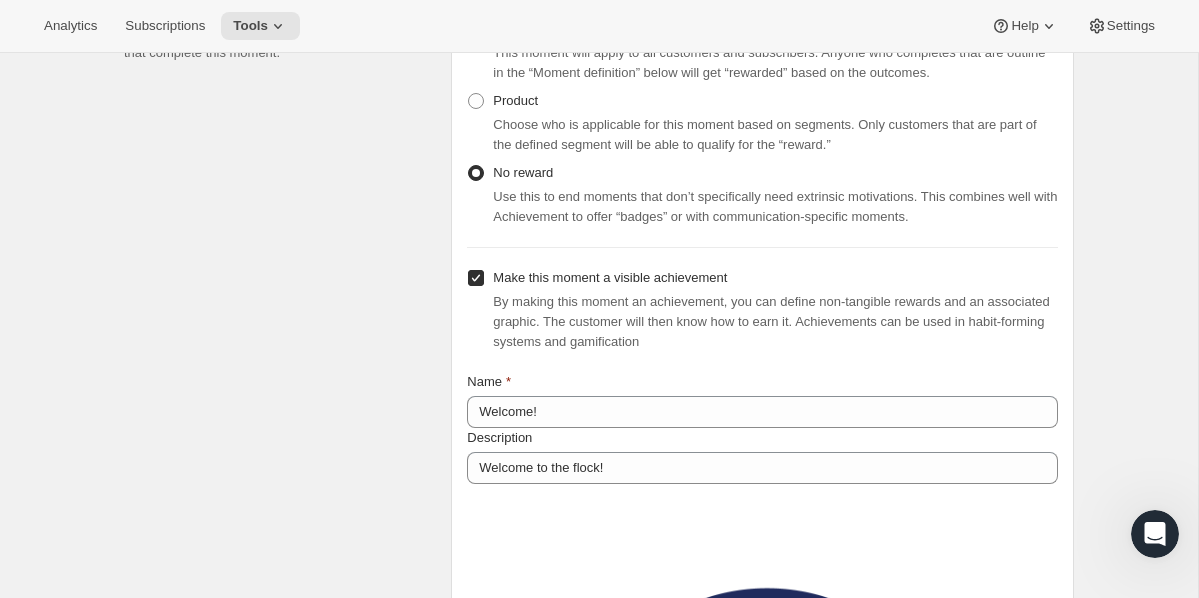 scroll, scrollTop: 0, scrollLeft: 0, axis: both 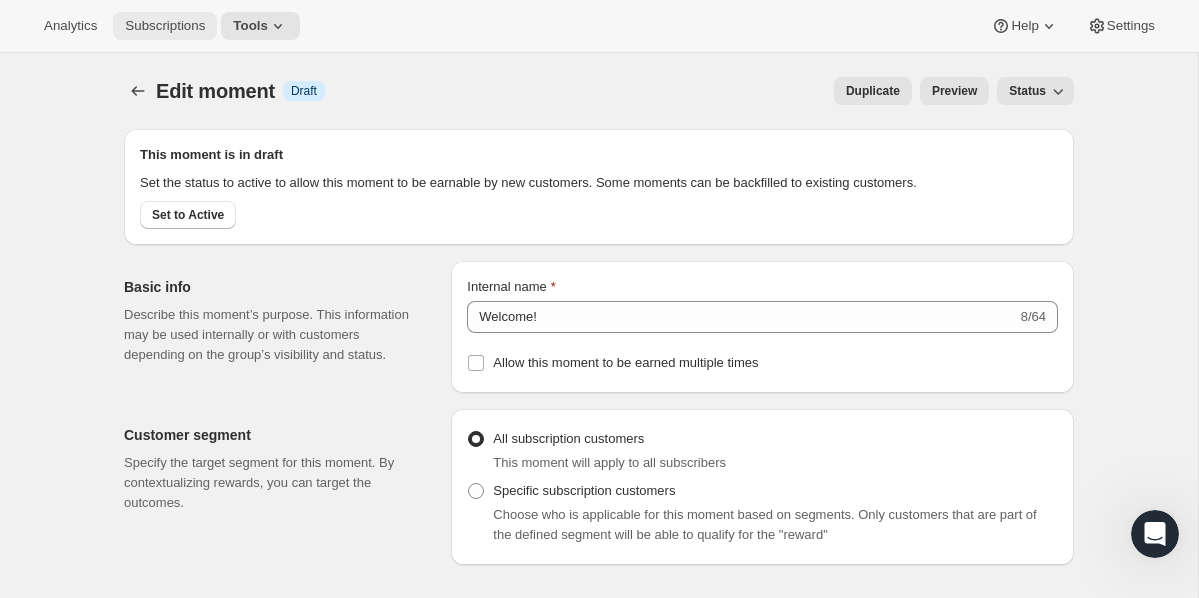 click on "Subscriptions" at bounding box center (165, 26) 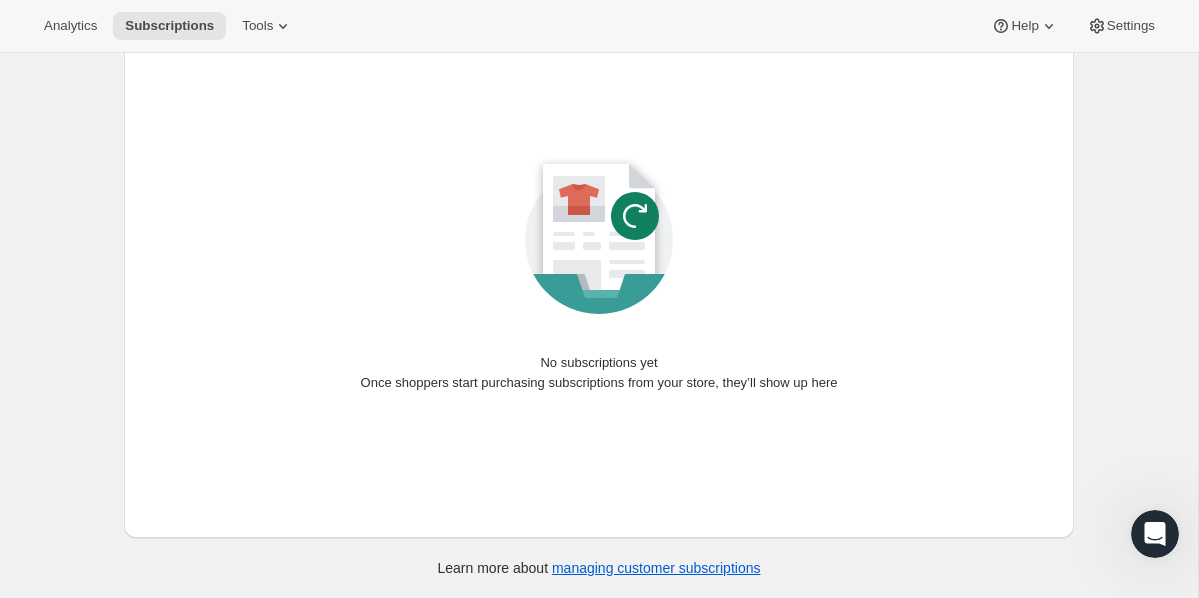scroll, scrollTop: 0, scrollLeft: 0, axis: both 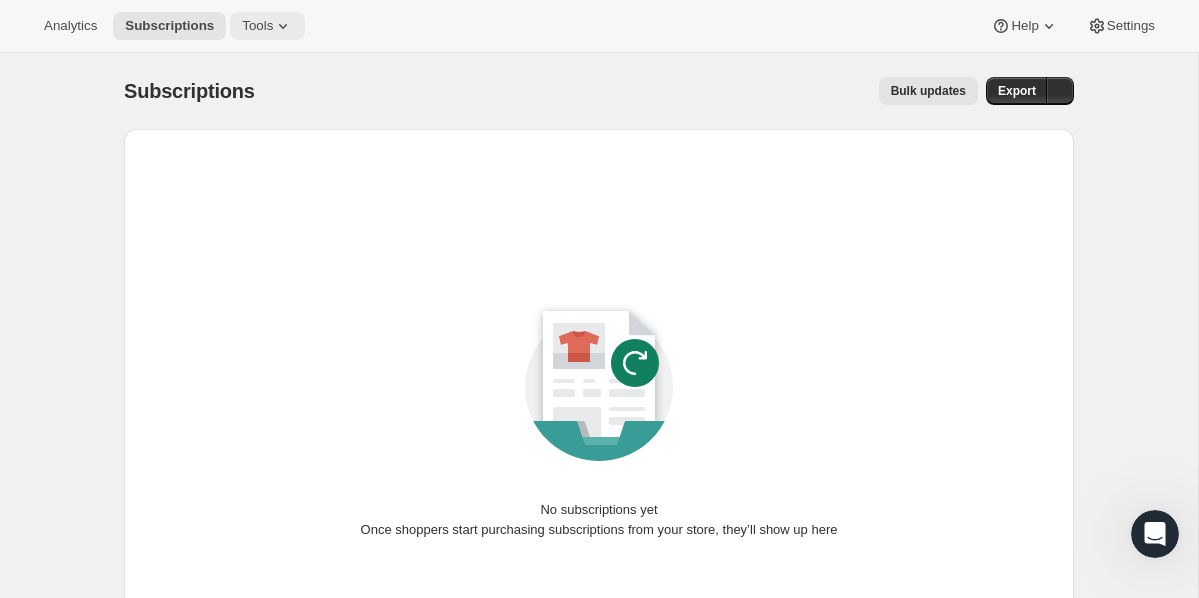 click on "Tools" at bounding box center (267, 26) 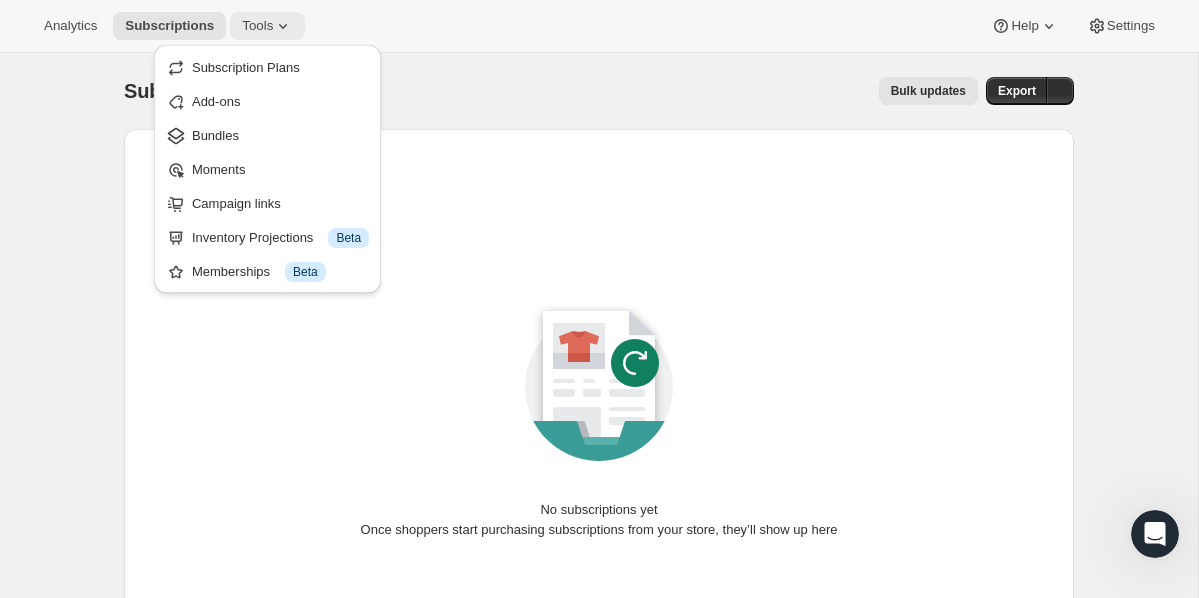 click on "Tools" at bounding box center [257, 26] 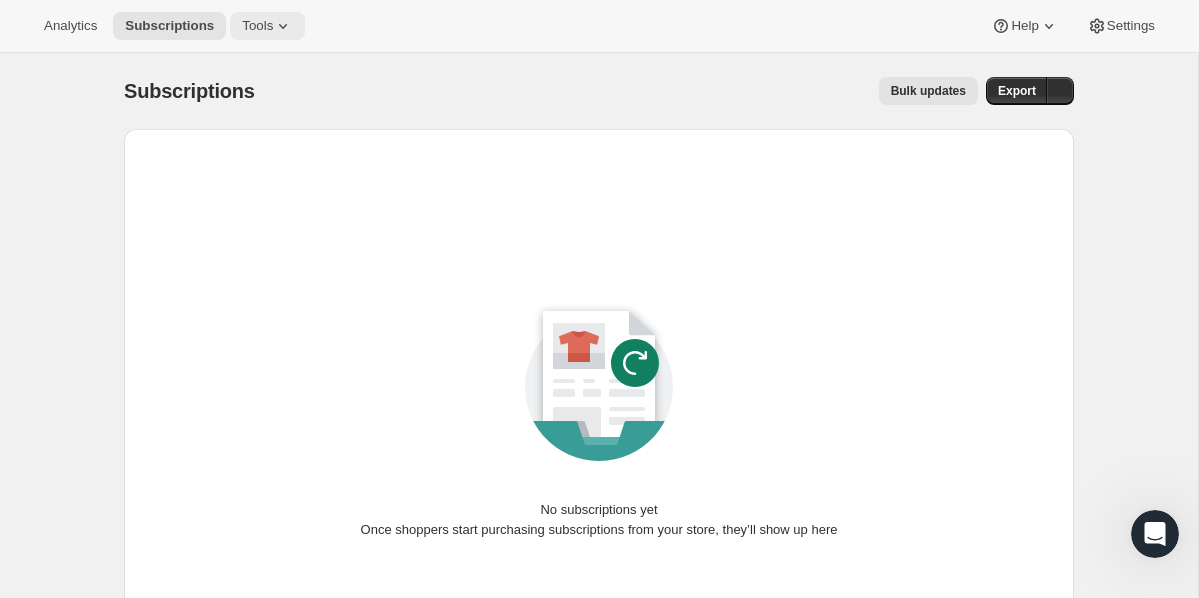 click on "Tools" at bounding box center [267, 26] 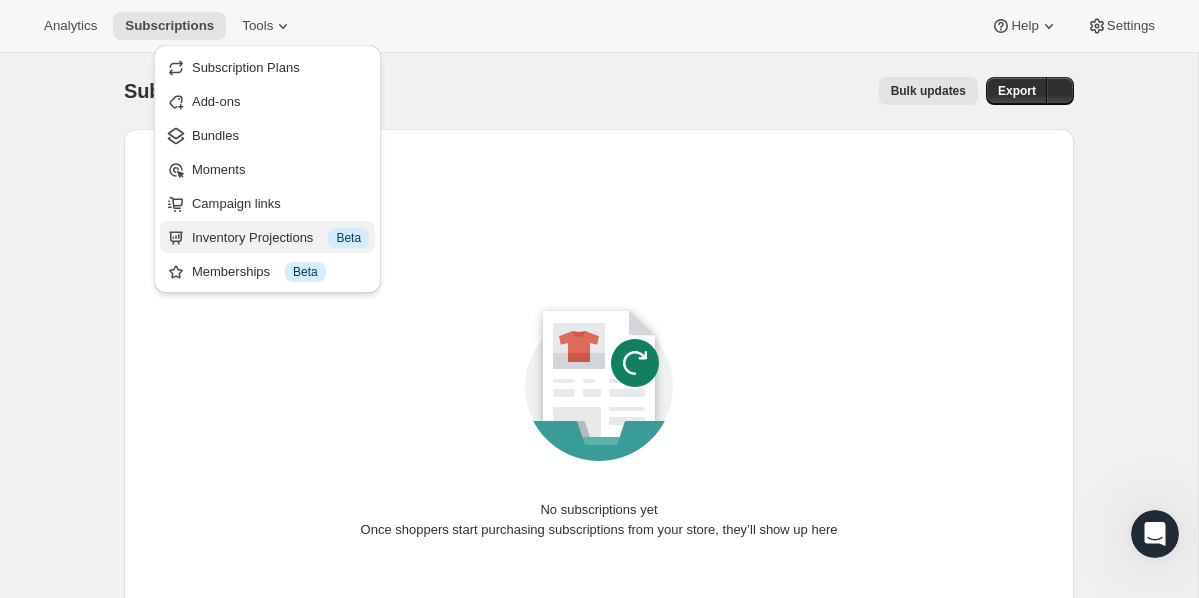 click on "Inventory Projections Info Beta" at bounding box center (280, 238) 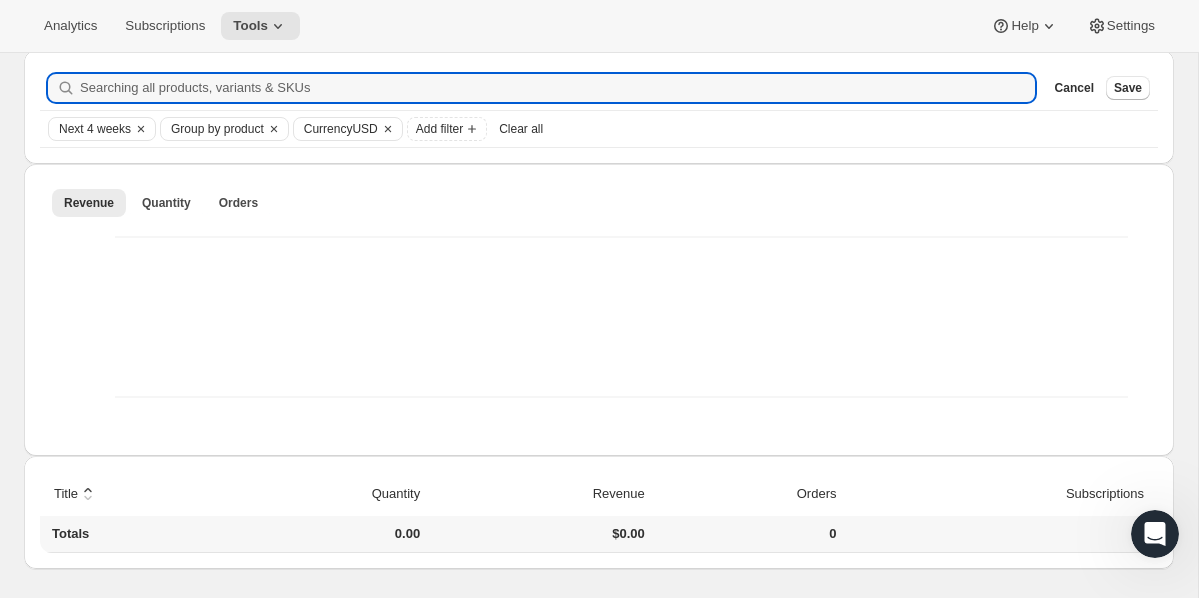 scroll, scrollTop: 0, scrollLeft: 0, axis: both 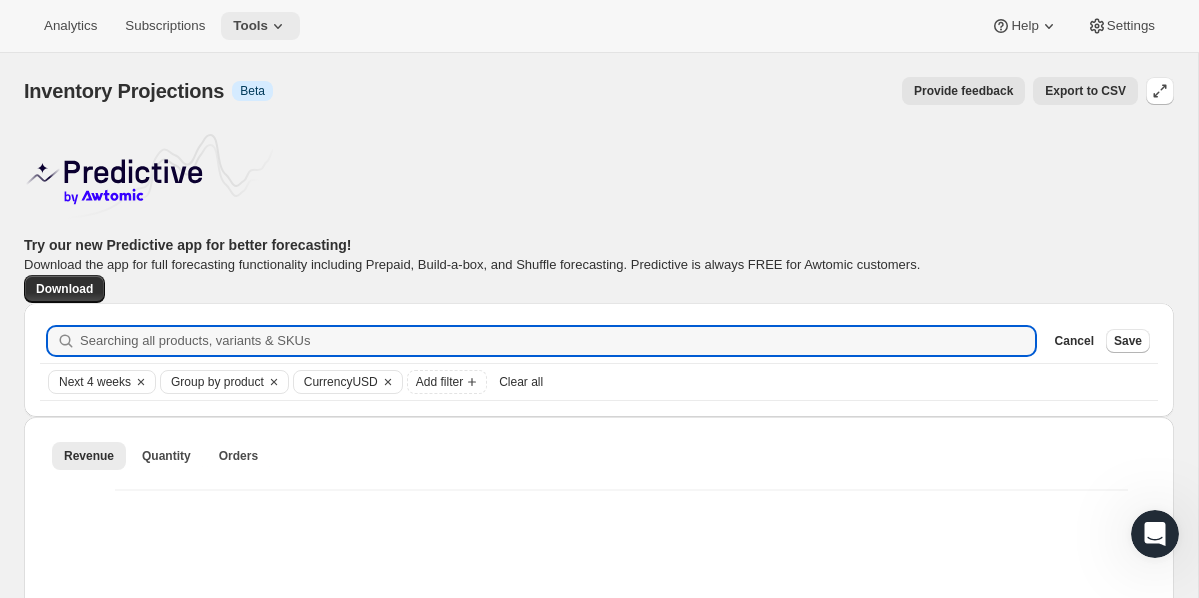 click 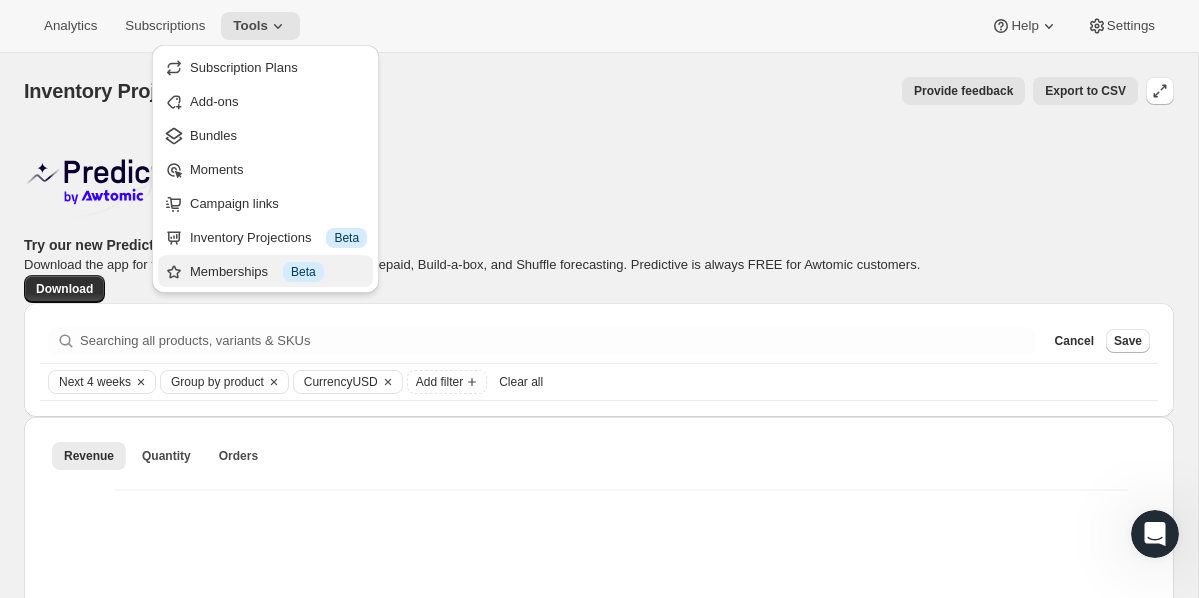 click on "Memberships Info Beta" at bounding box center (278, 272) 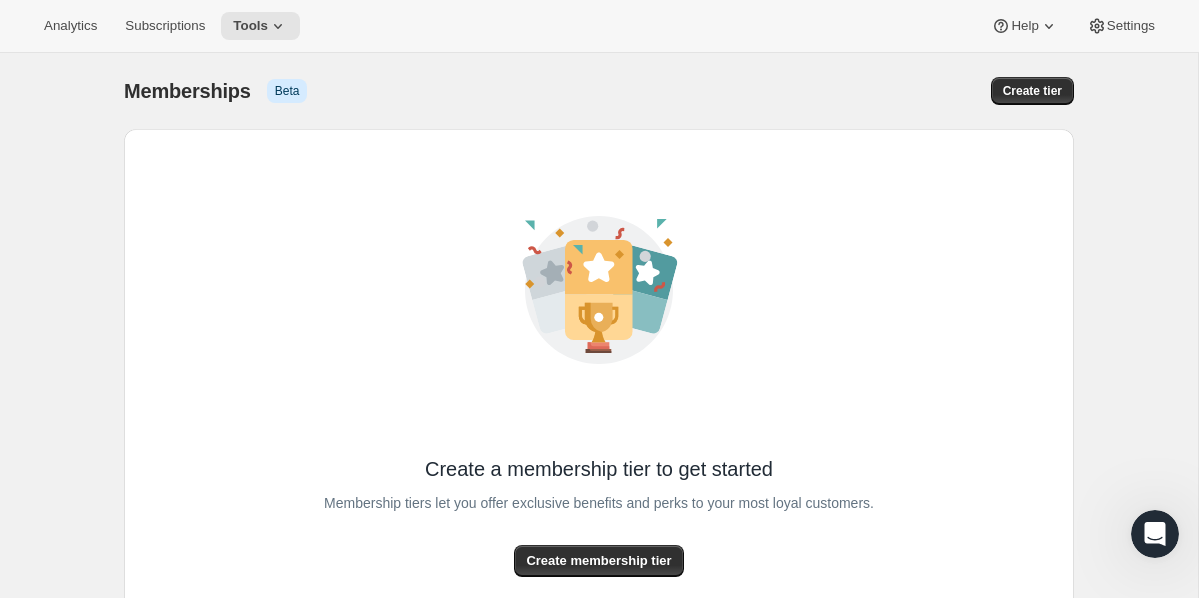 scroll, scrollTop: 155, scrollLeft: 0, axis: vertical 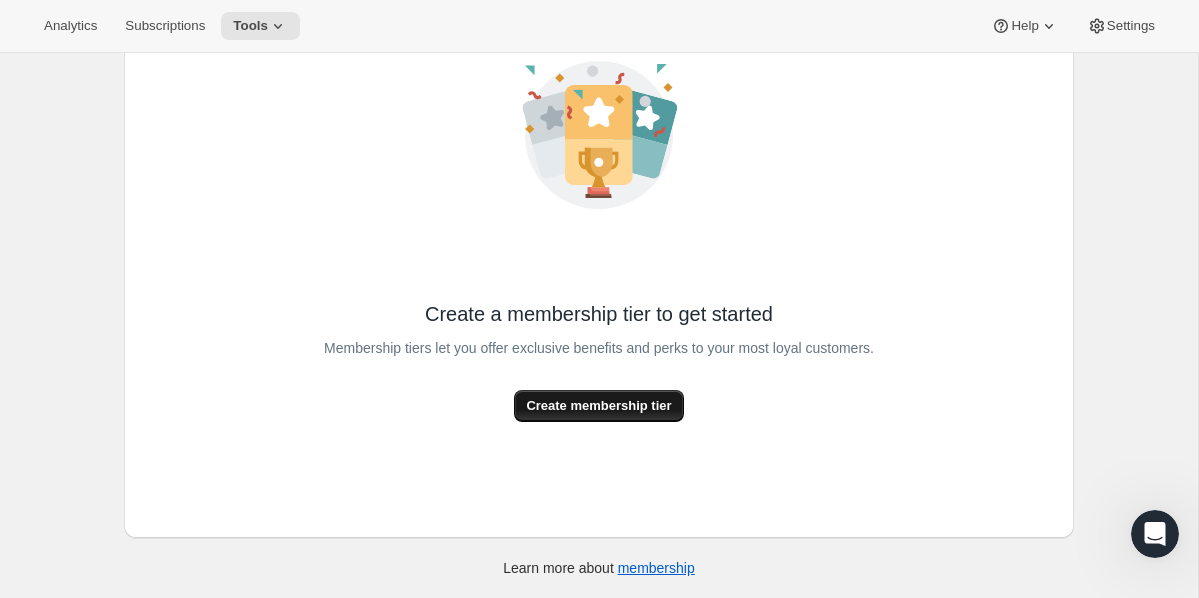 click on "Create membership tier" at bounding box center (598, 406) 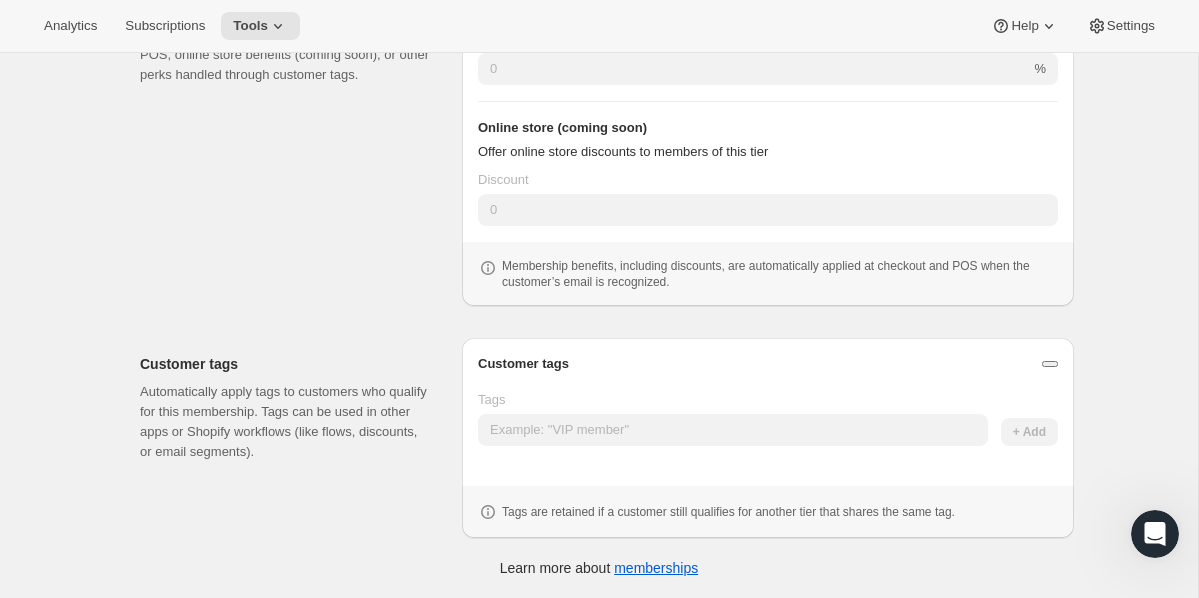 scroll, scrollTop: 0, scrollLeft: 0, axis: both 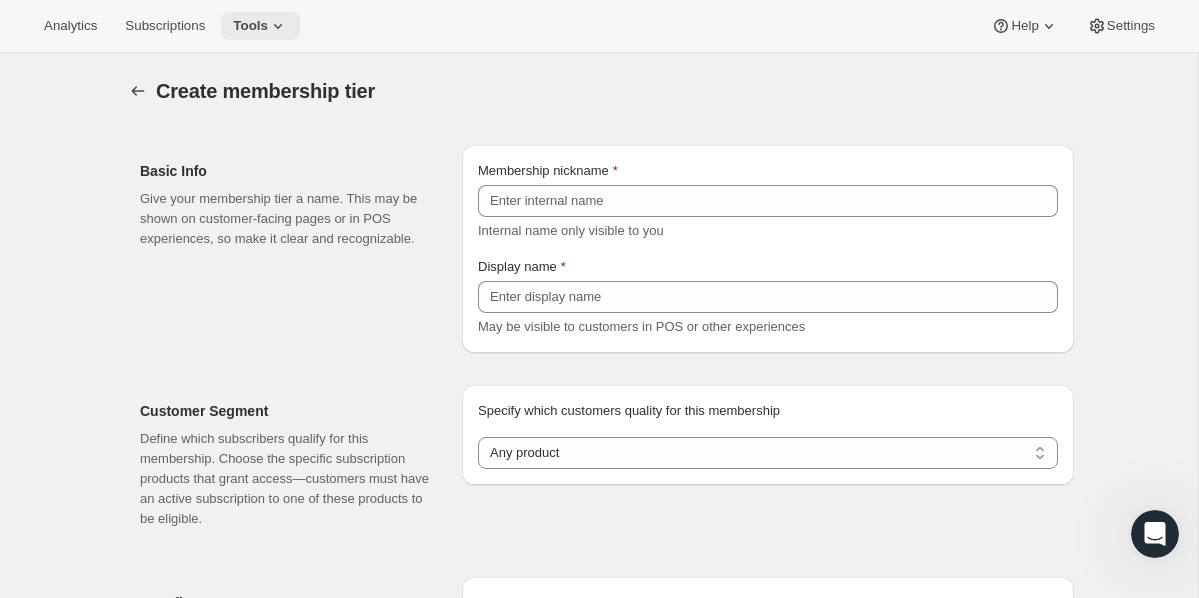 click on "Tools" at bounding box center [250, 26] 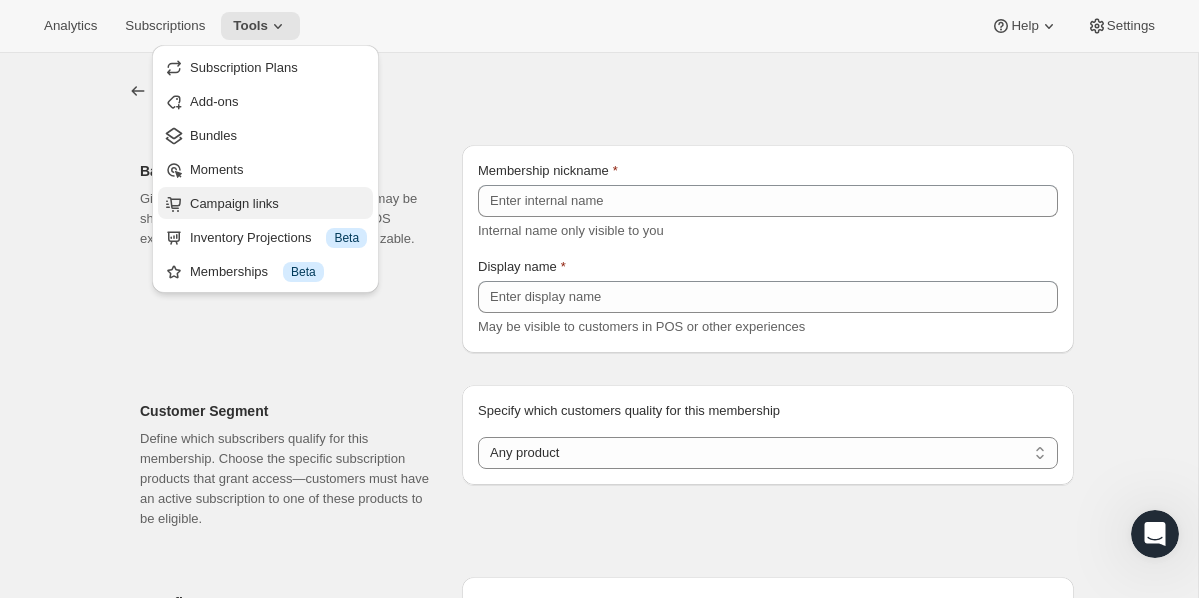 click on "Campaign links" at bounding box center [234, 203] 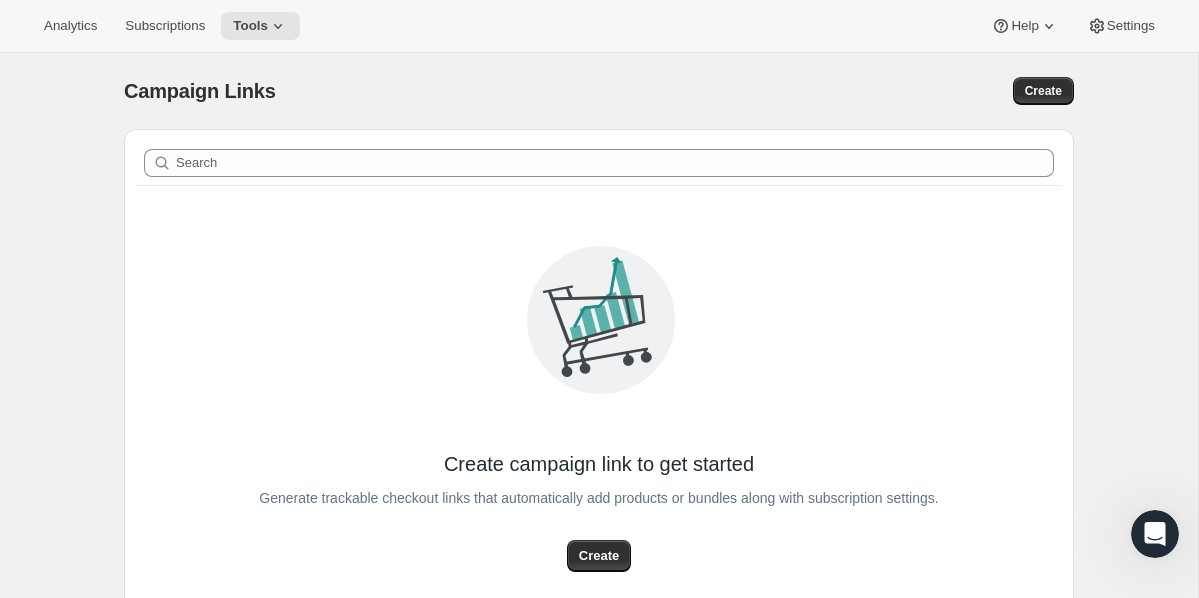 scroll, scrollTop: 154, scrollLeft: 0, axis: vertical 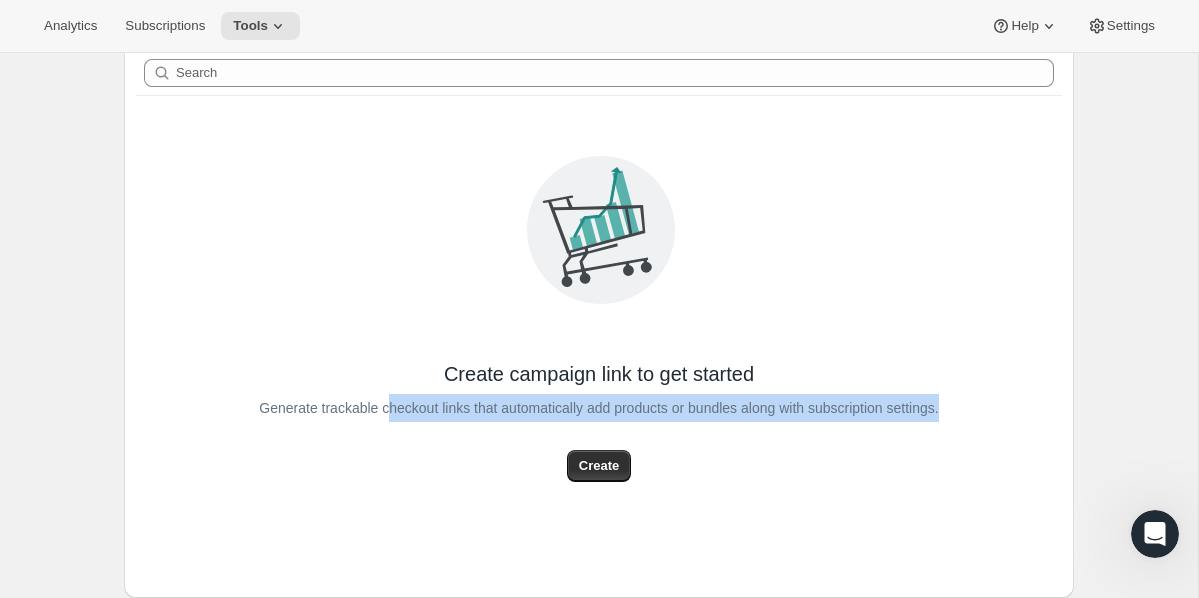 drag, startPoint x: 380, startPoint y: 411, endPoint x: 970, endPoint y: 408, distance: 590.0076 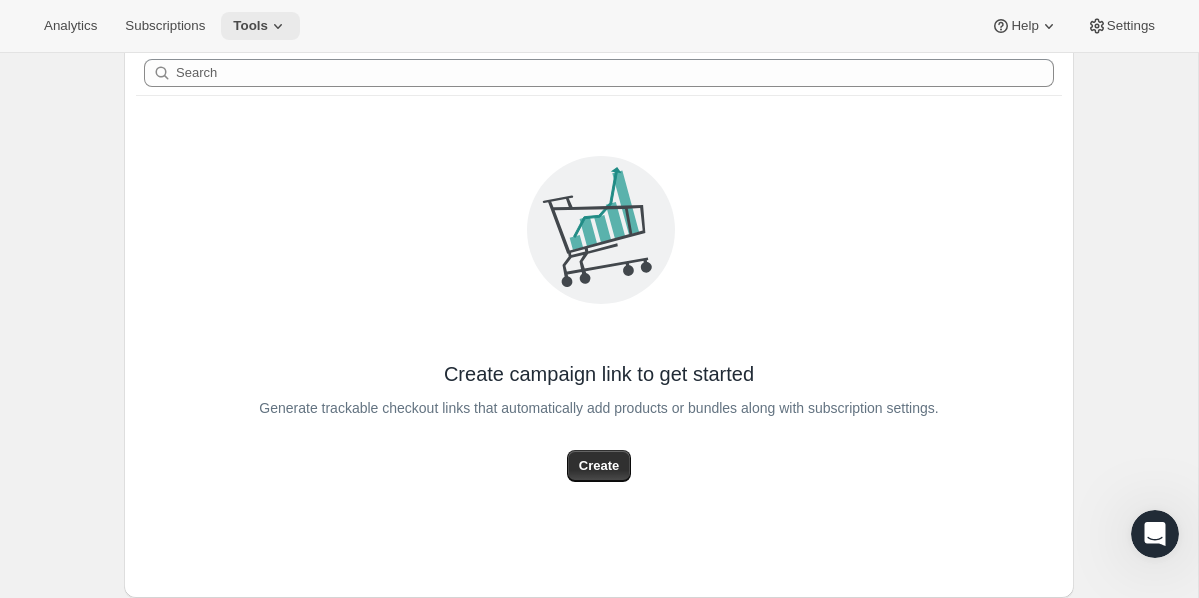 click on "Tools" at bounding box center [250, 26] 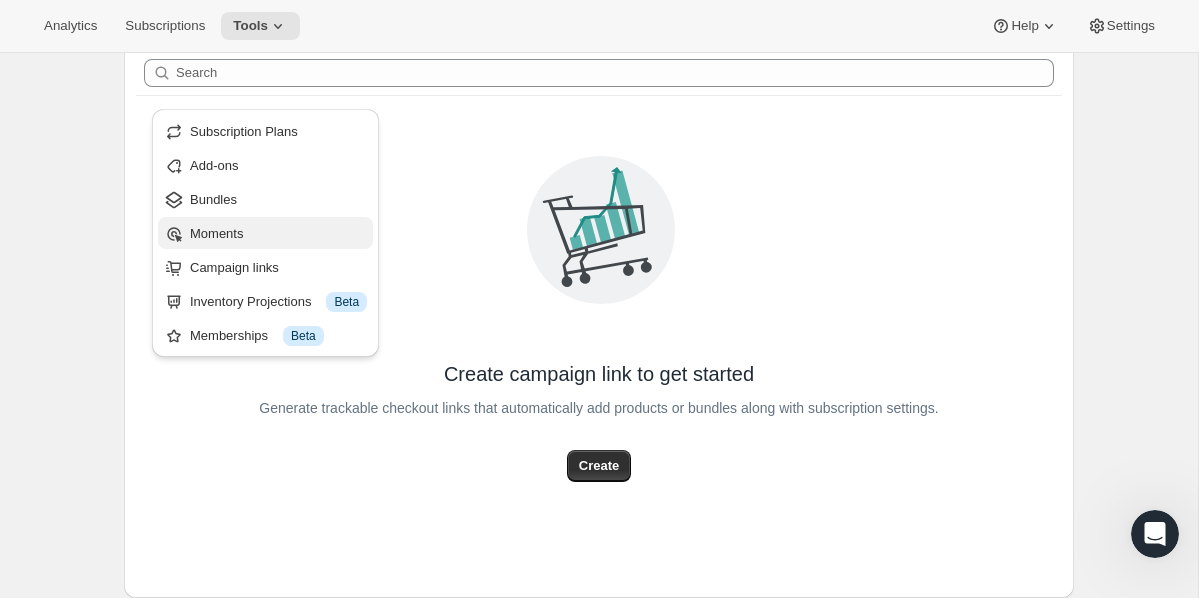 click on "Moments" at bounding box center [216, 233] 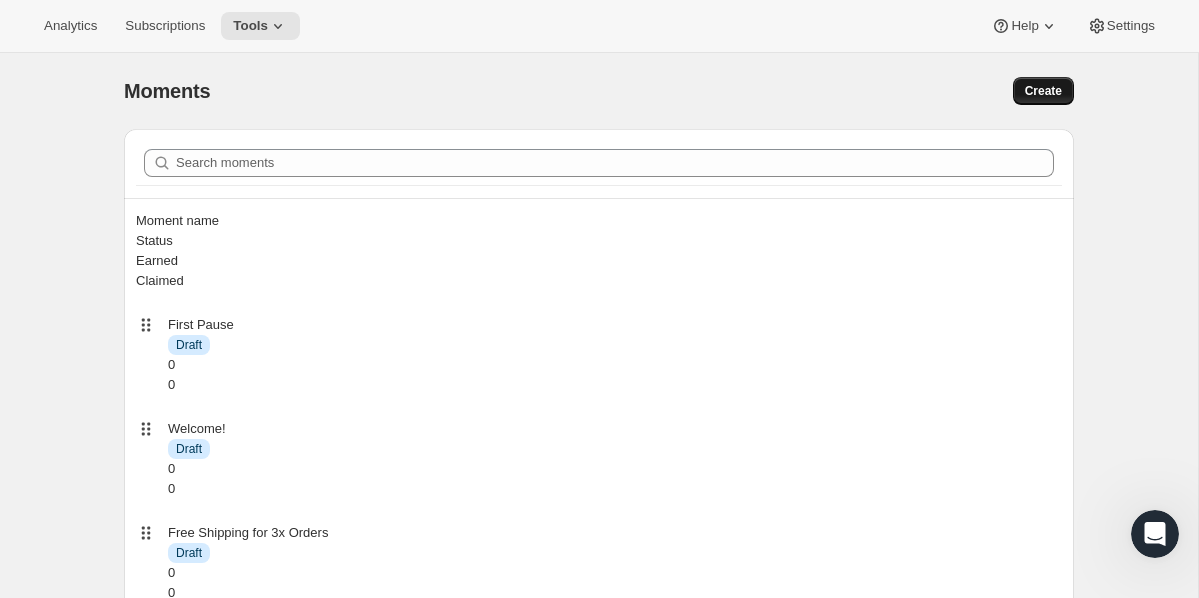 click on "Create" at bounding box center (1043, 91) 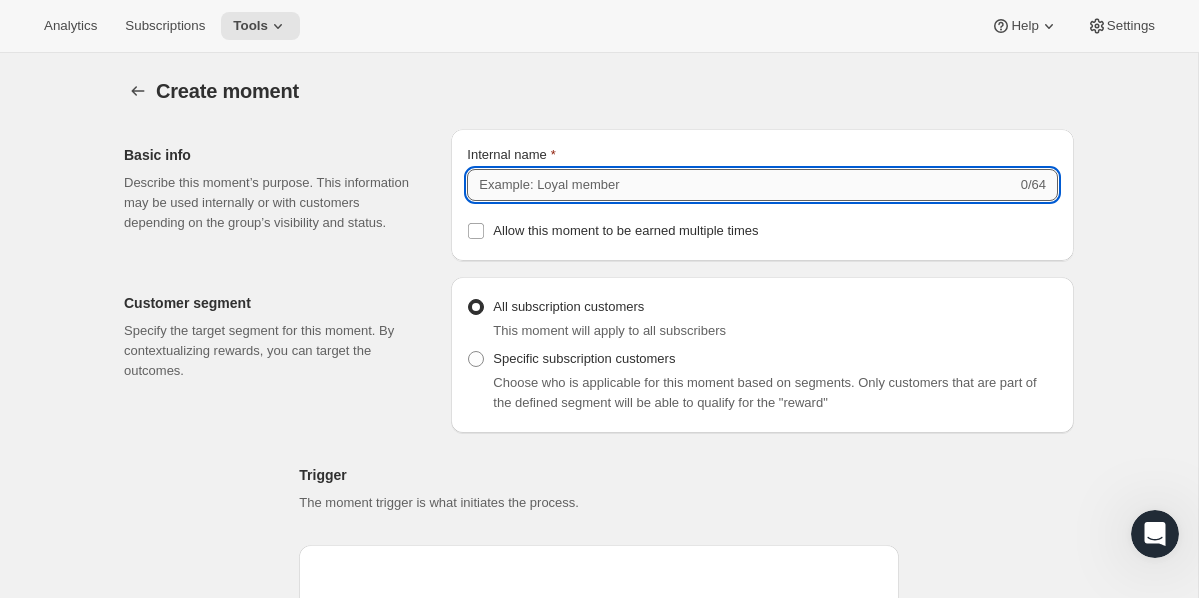 click on "Internal name" at bounding box center [741, 185] 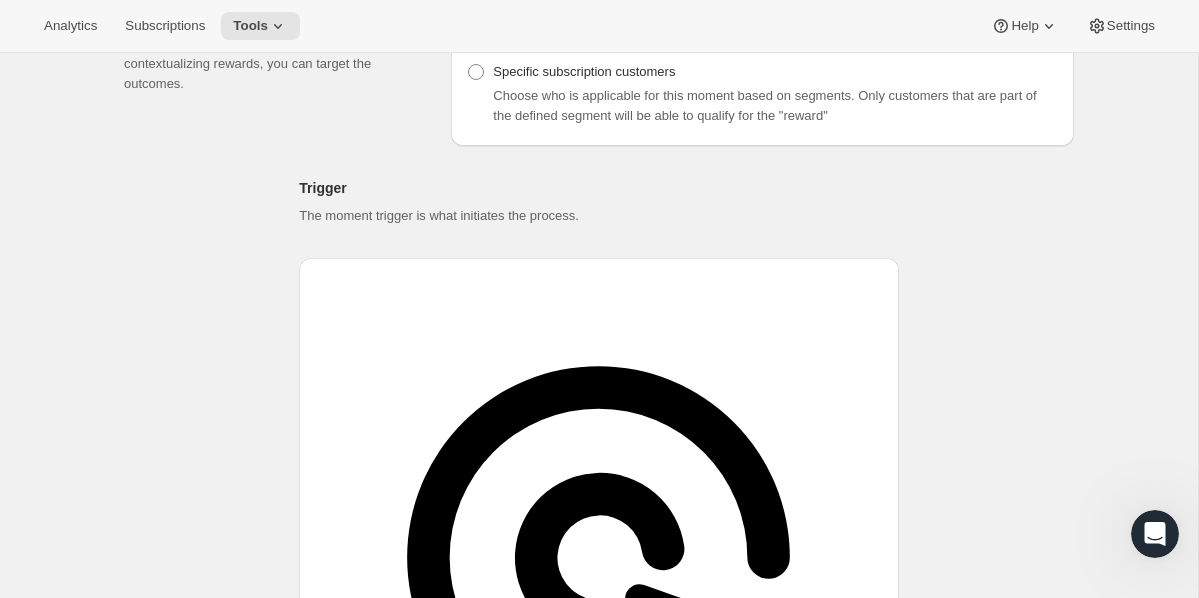 scroll, scrollTop: 317, scrollLeft: 0, axis: vertical 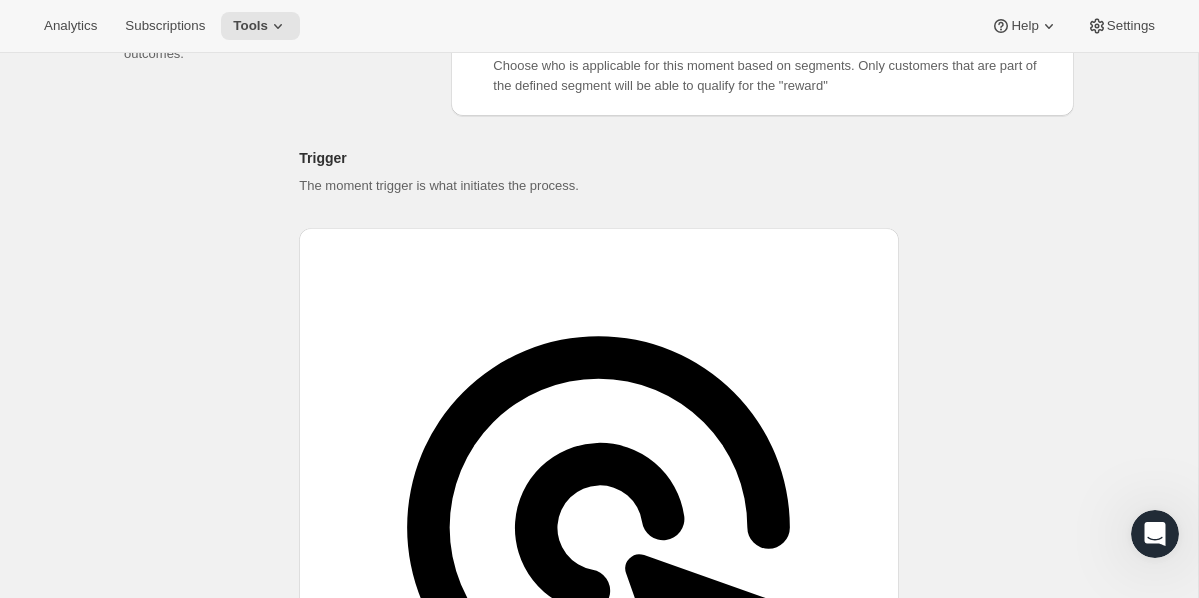 type on "Free Gift on 5th Order" 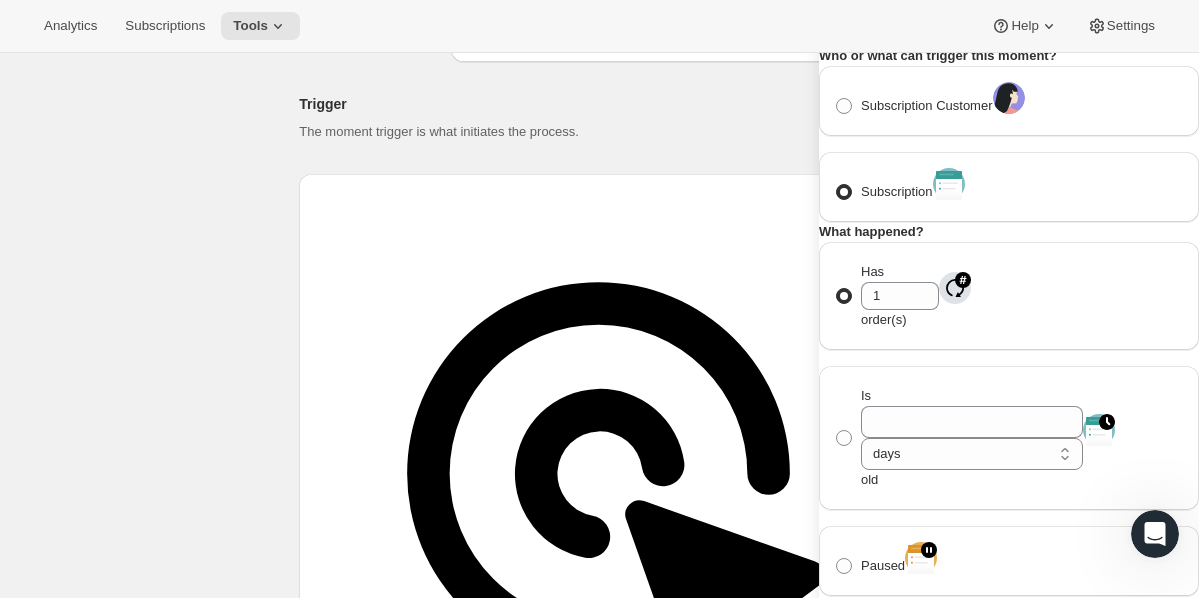 scroll, scrollTop: 0, scrollLeft: 0, axis: both 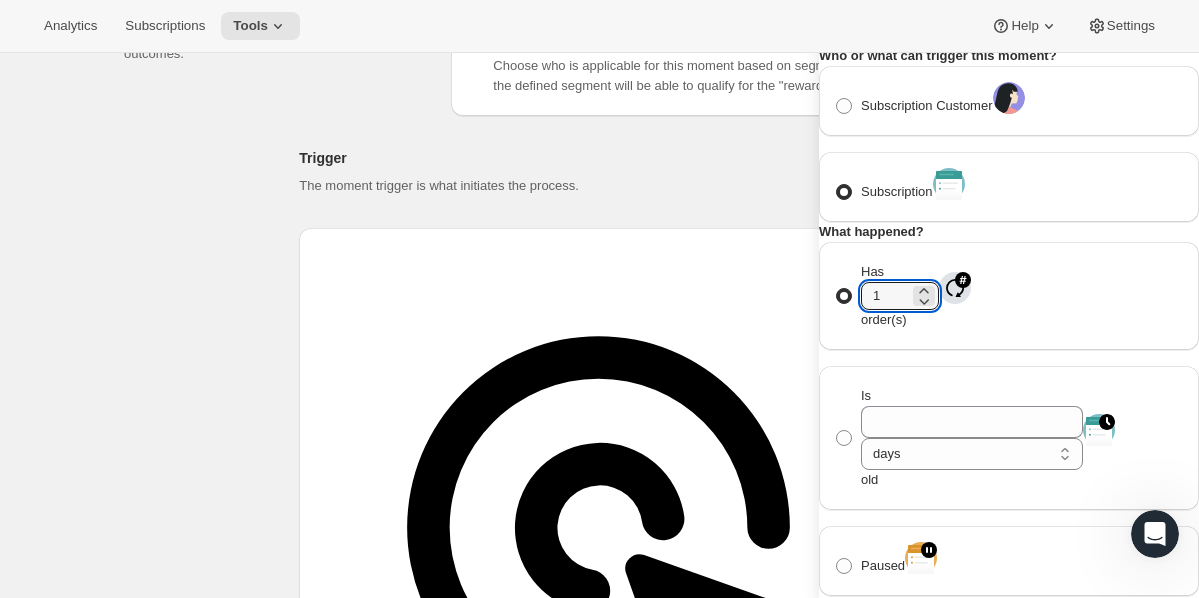 drag, startPoint x: 943, startPoint y: 407, endPoint x: 917, endPoint y: 407, distance: 26 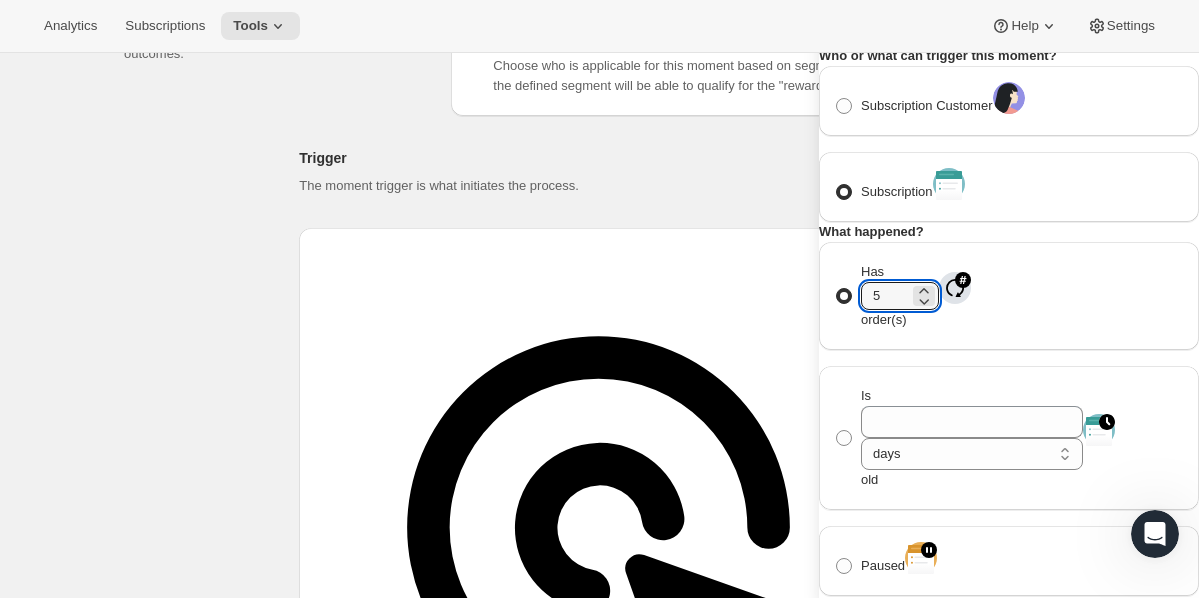scroll, scrollTop: 325, scrollLeft: 0, axis: vertical 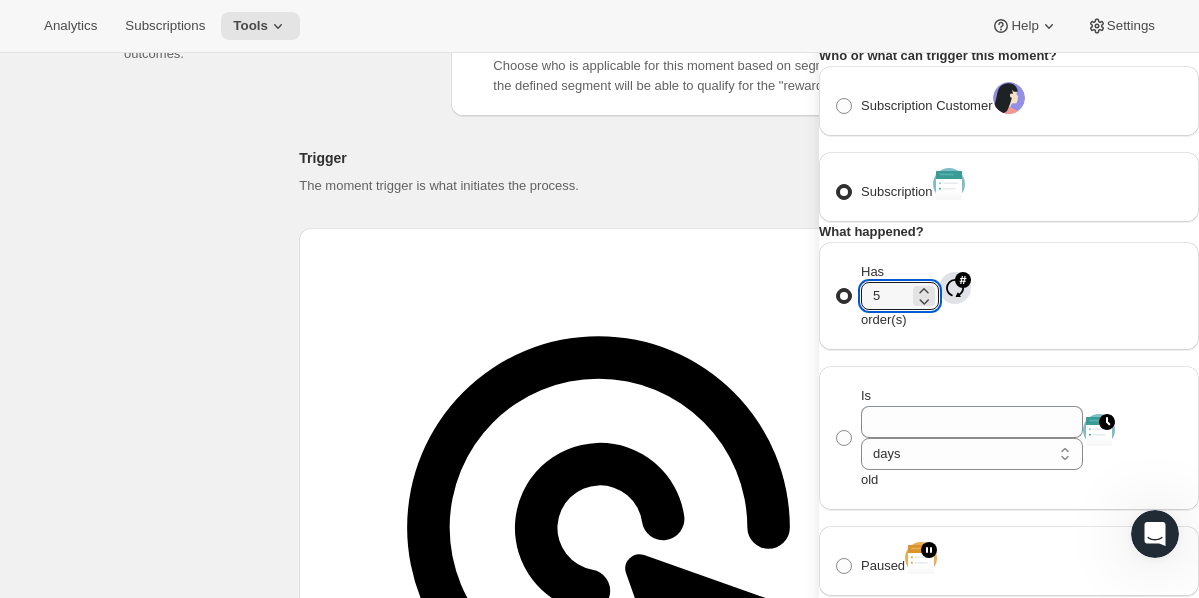 click 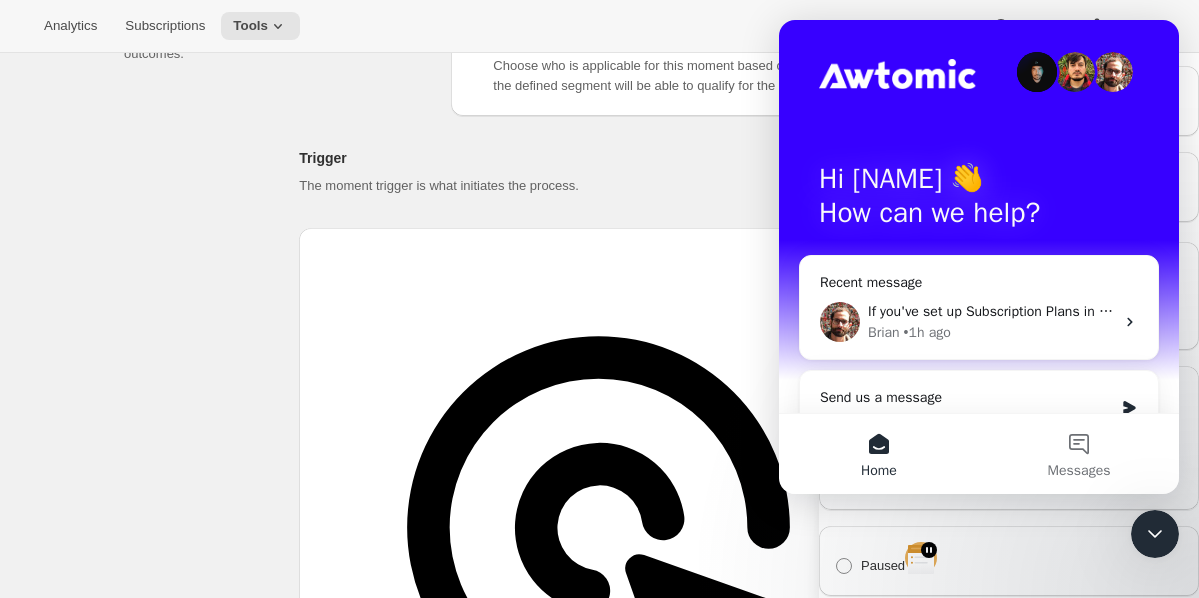 click on "Save" at bounding box center (845, 1130) 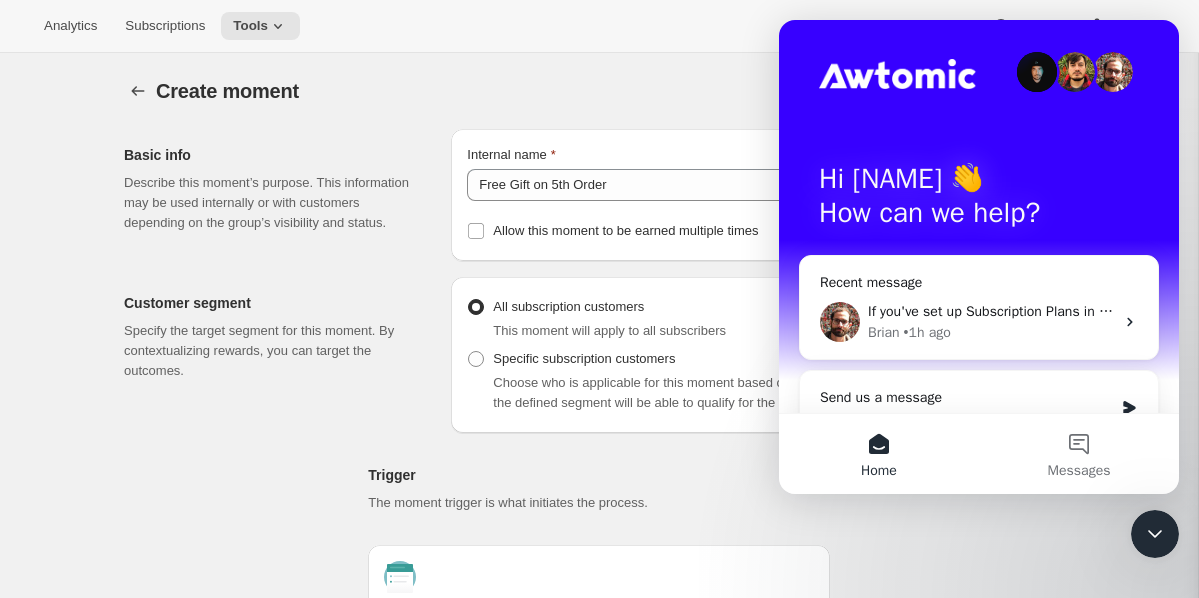 scroll, scrollTop: 317, scrollLeft: 0, axis: vertical 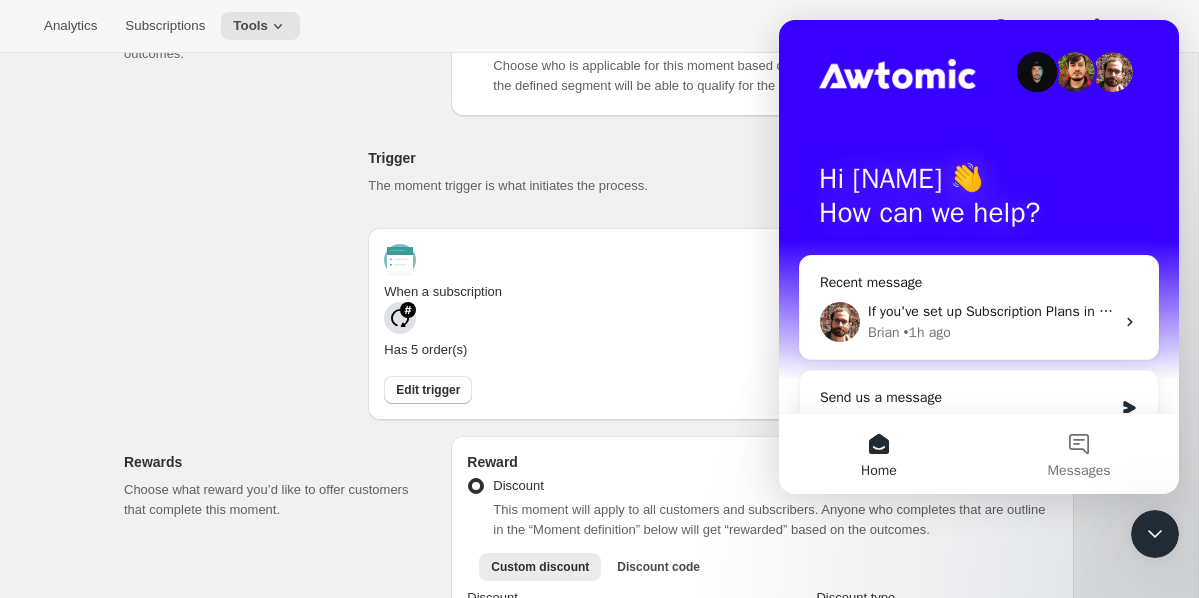 click on "The moment trigger is what initiates the process." at bounding box center [590, 186] 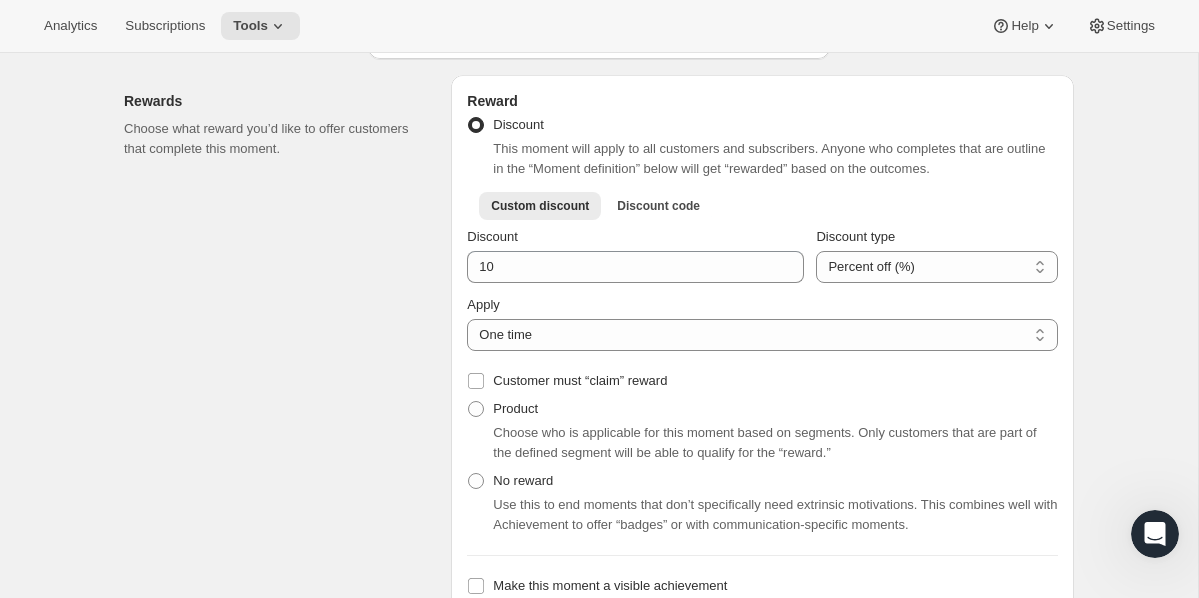 scroll, scrollTop: 679, scrollLeft: 0, axis: vertical 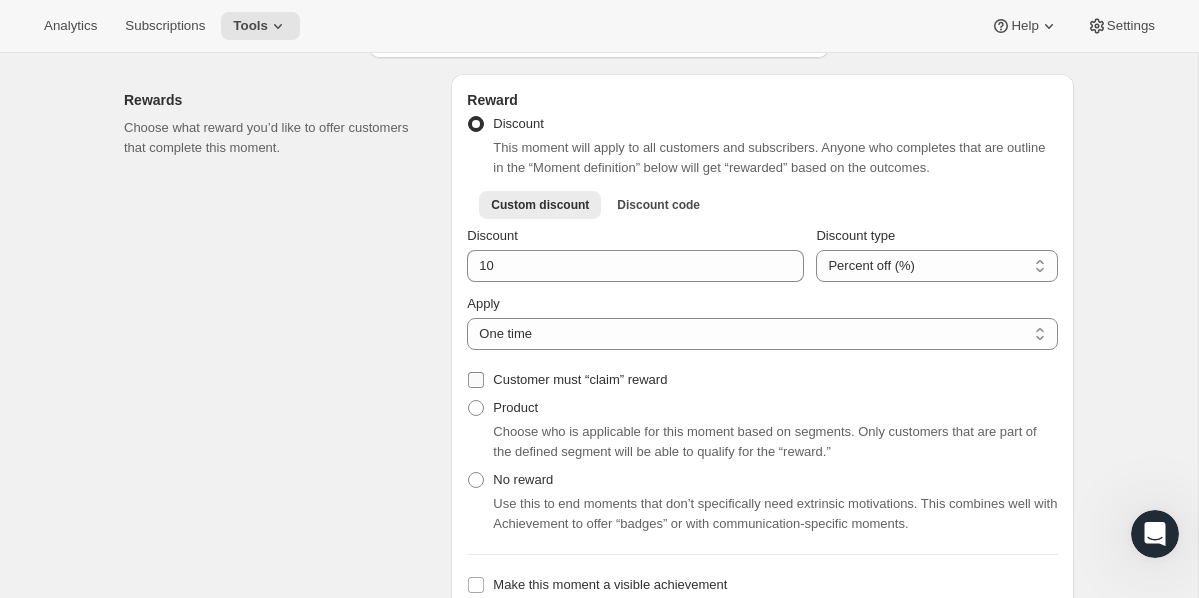 click on "Customer must “claim” reward" at bounding box center (476, 380) 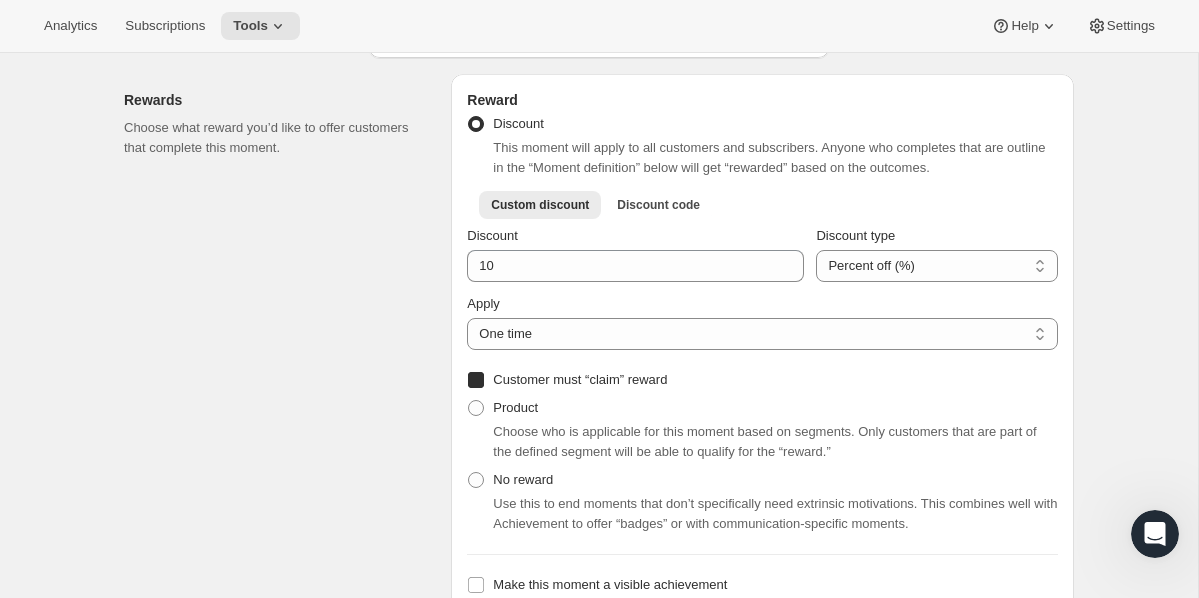 checkbox on "true" 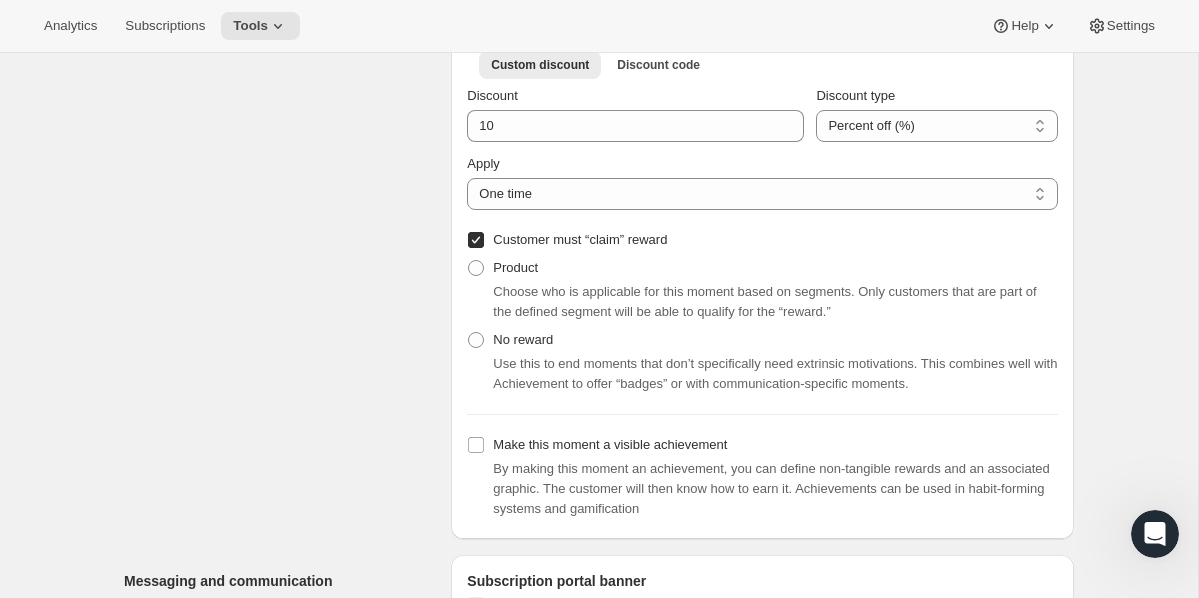 scroll, scrollTop: 821, scrollLeft: 0, axis: vertical 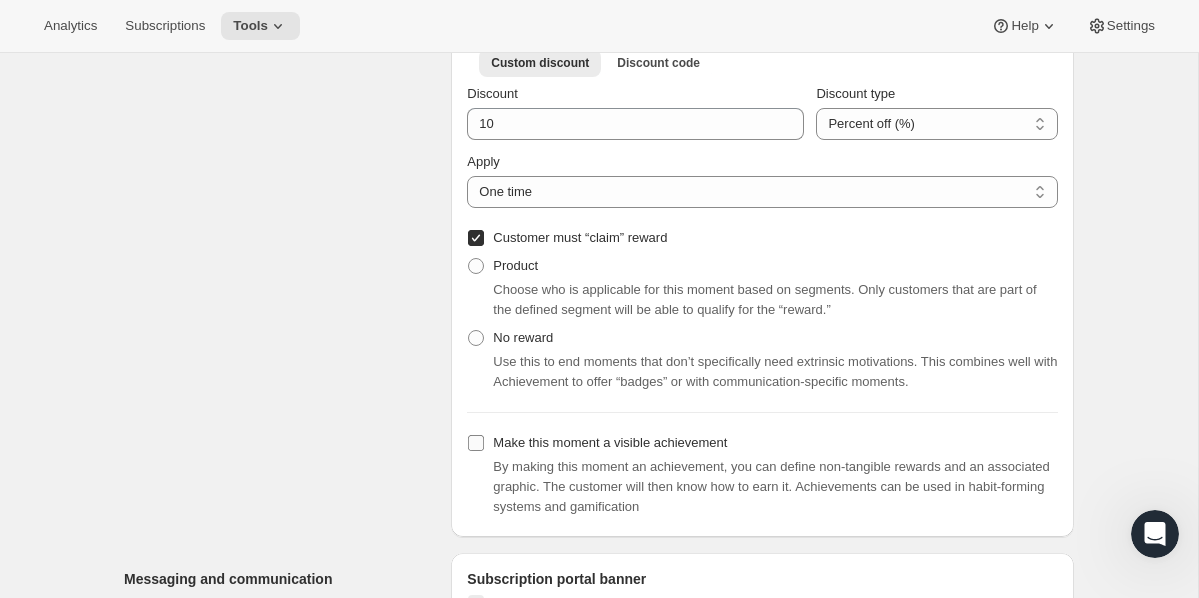 click on "Make this moment a visible achievement" at bounding box center (476, 443) 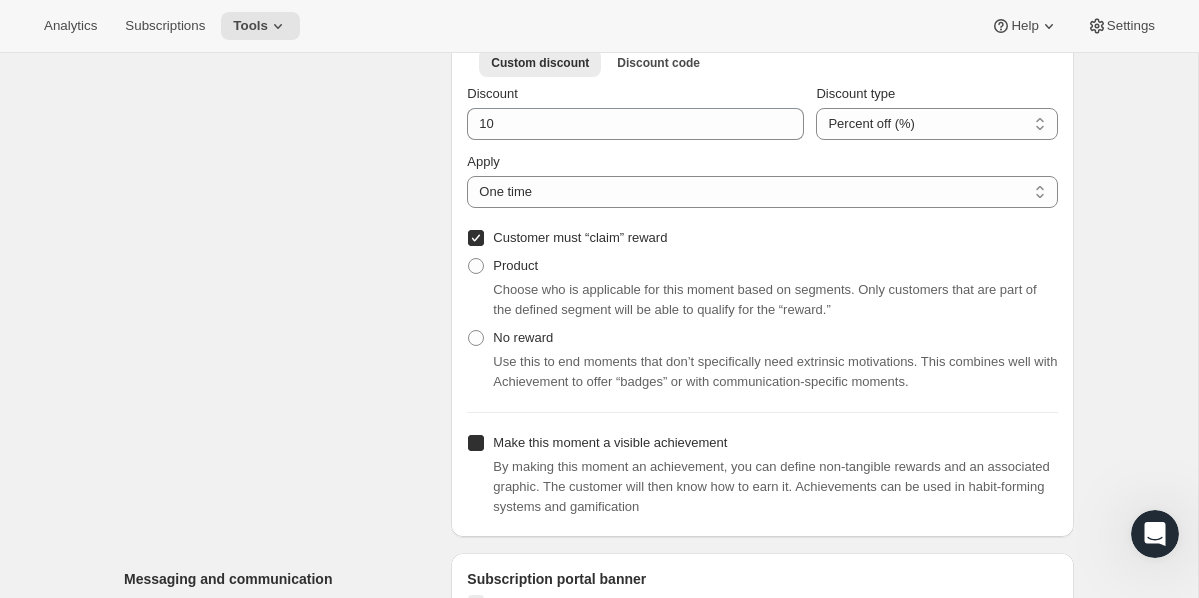 checkbox on "true" 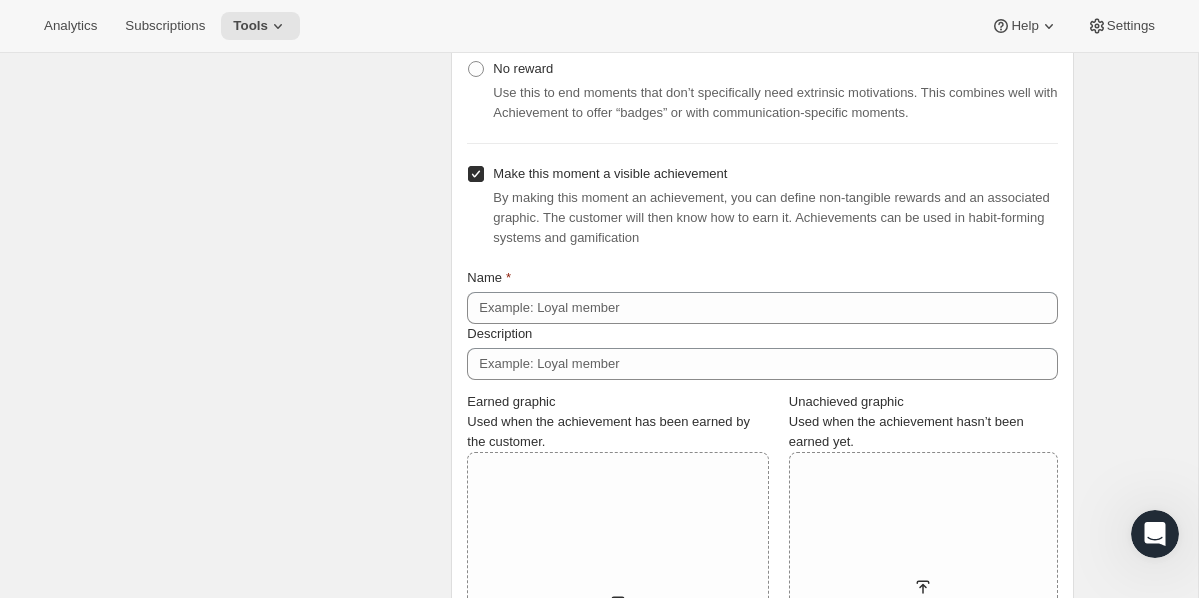 scroll, scrollTop: 1091, scrollLeft: 0, axis: vertical 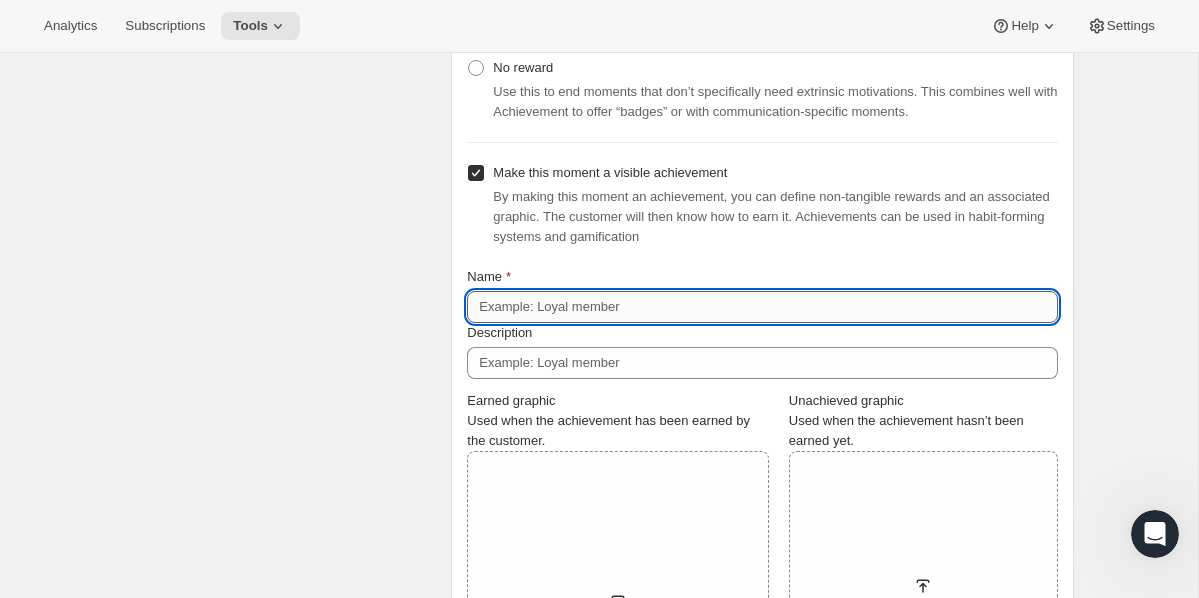 click on "Name" at bounding box center (762, 307) 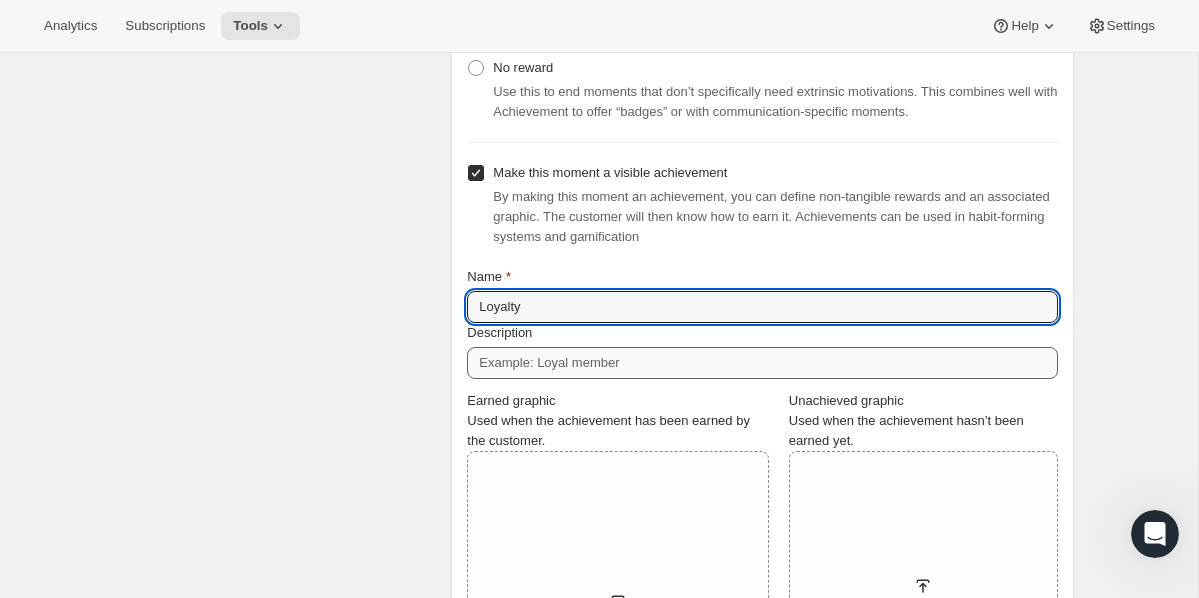 type on "Loyalty" 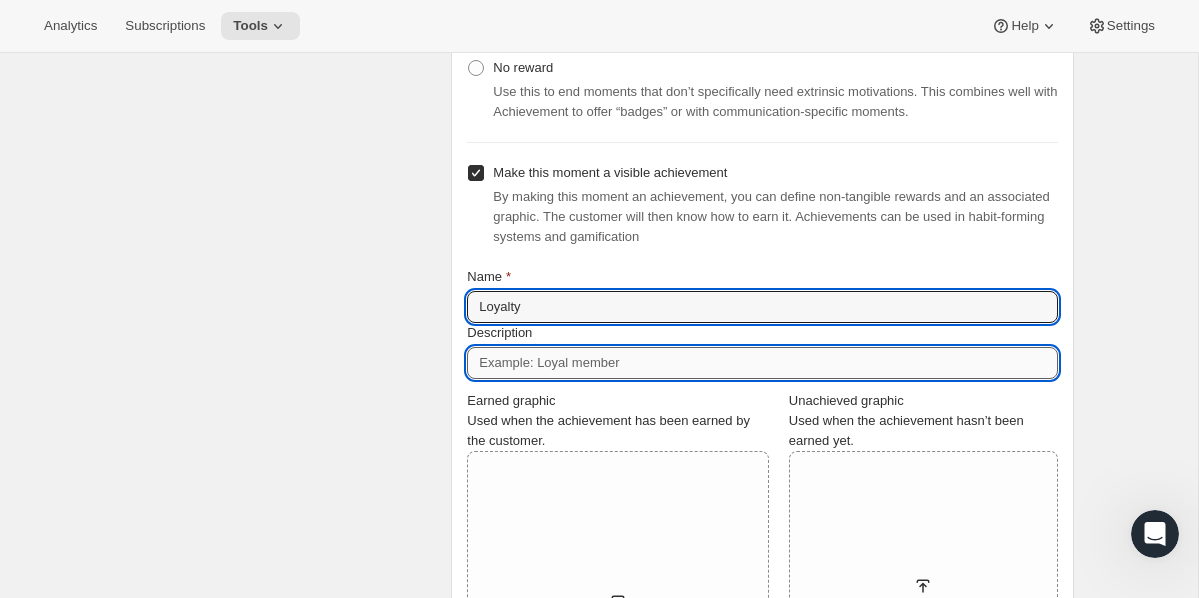 click on "Description" at bounding box center [762, 363] 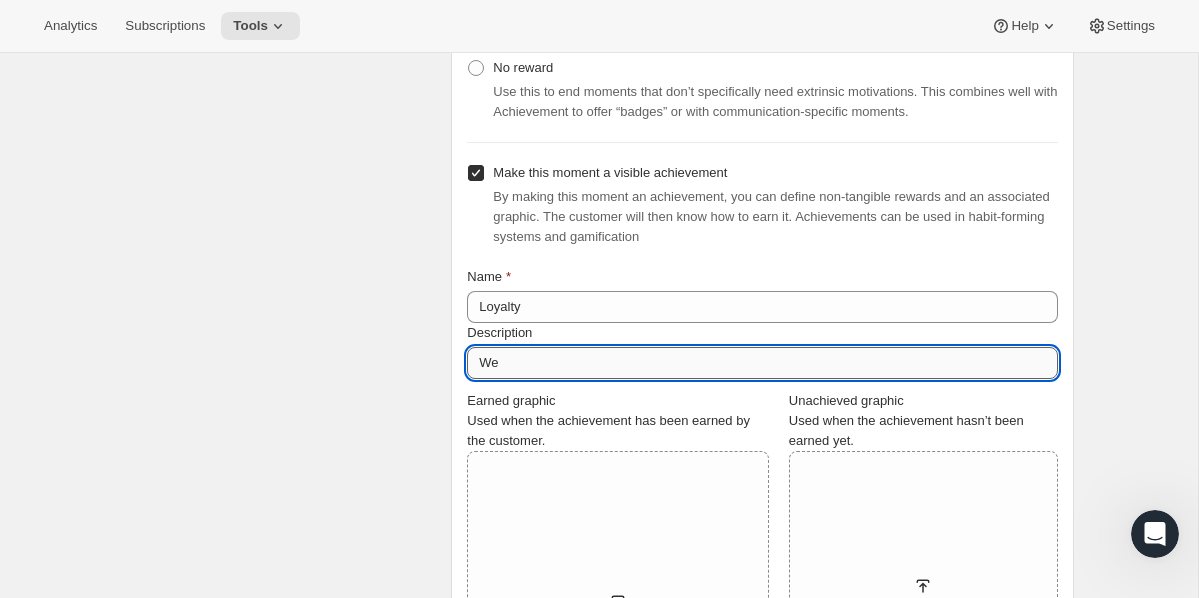 type on "W" 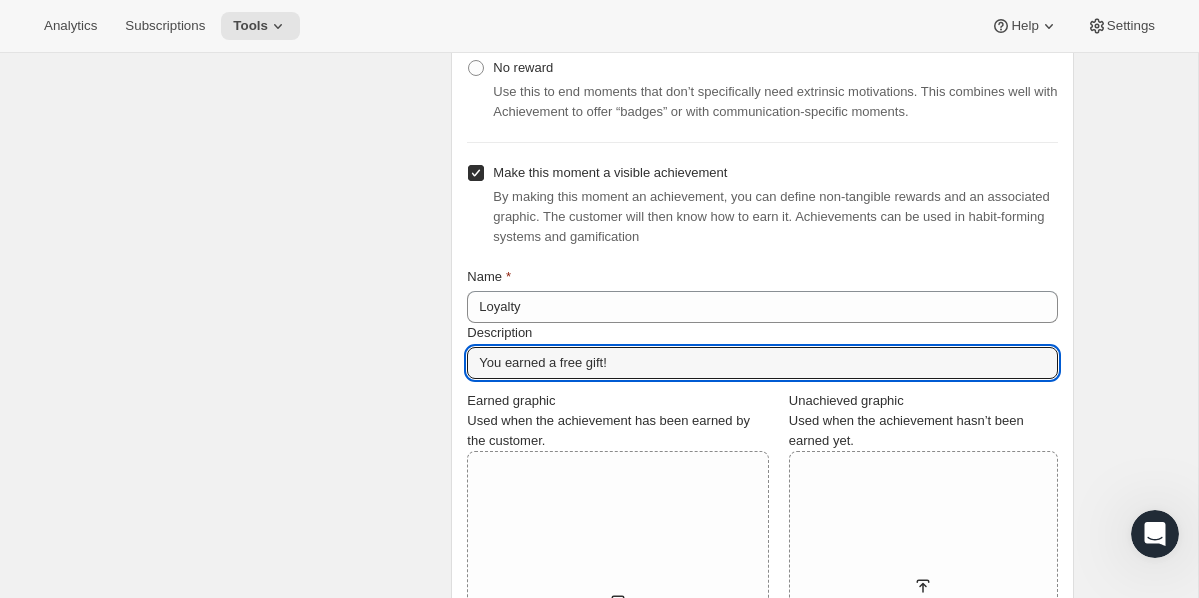 type on "You earned a free gift!" 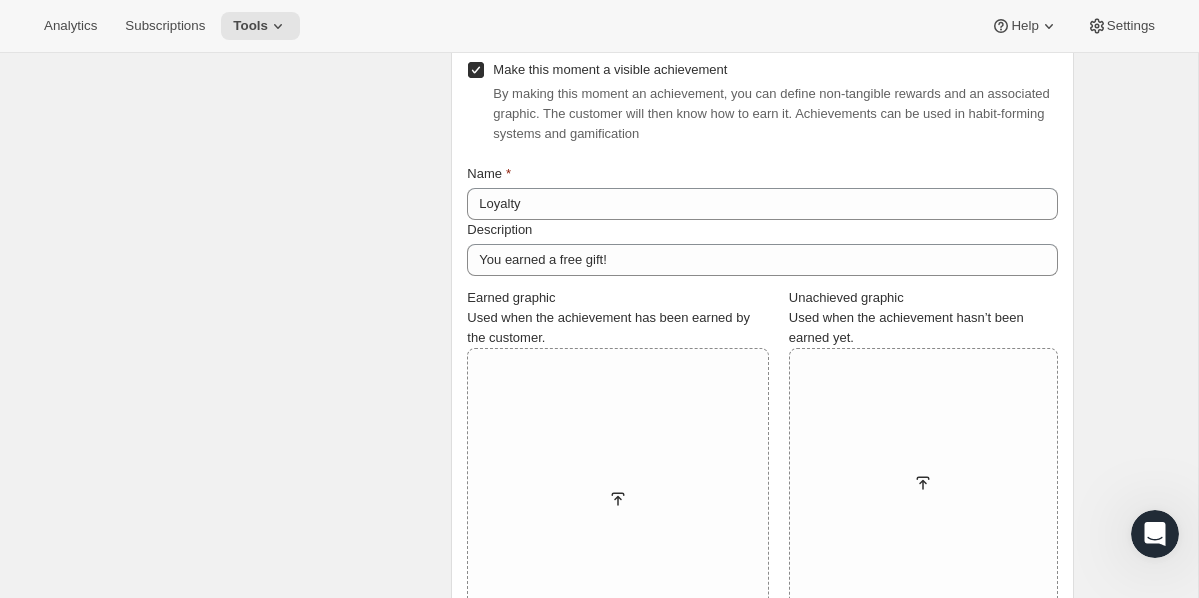 scroll, scrollTop: 1204, scrollLeft: 0, axis: vertical 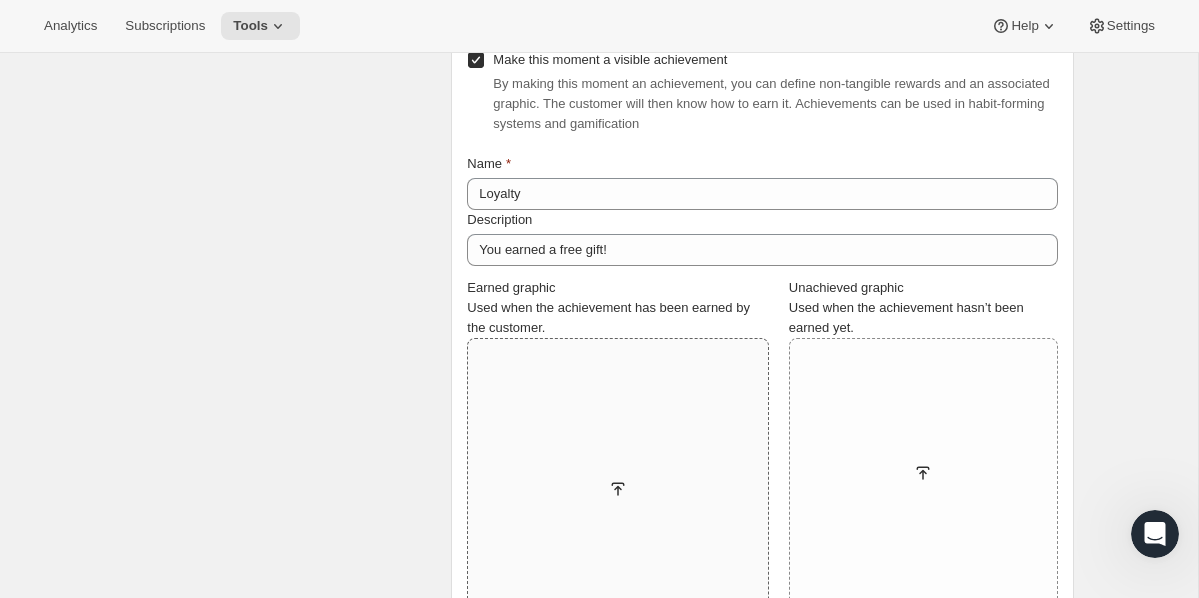 click at bounding box center (618, 489) 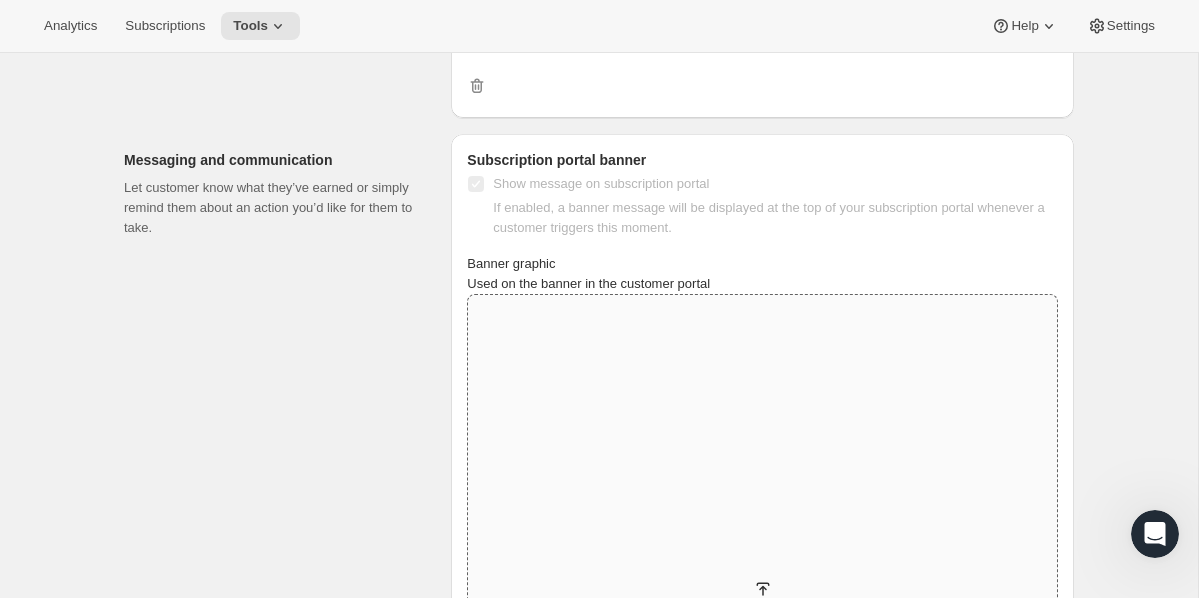 scroll, scrollTop: 1921, scrollLeft: 0, axis: vertical 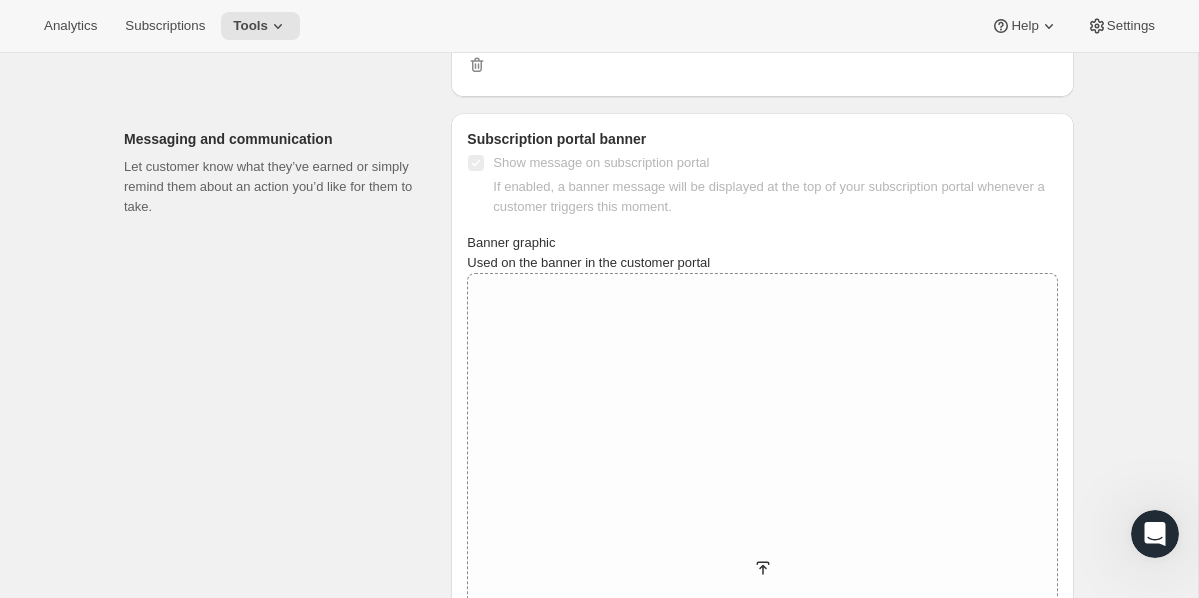 click on "Title" at bounding box center [762, 904] 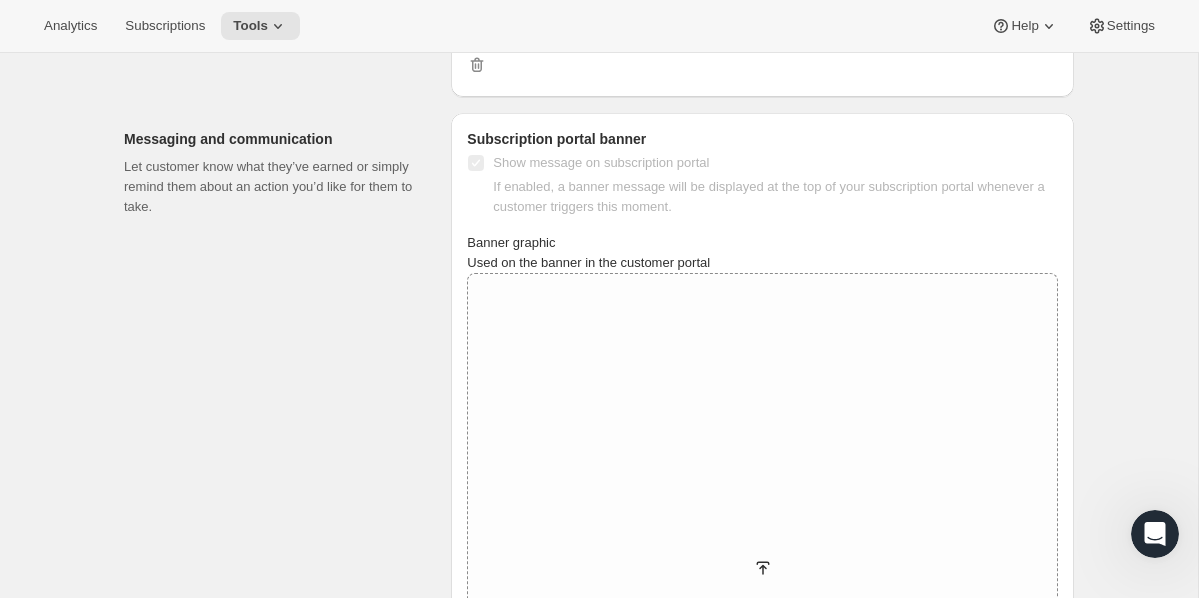 click on "Description" at bounding box center (762, 960) 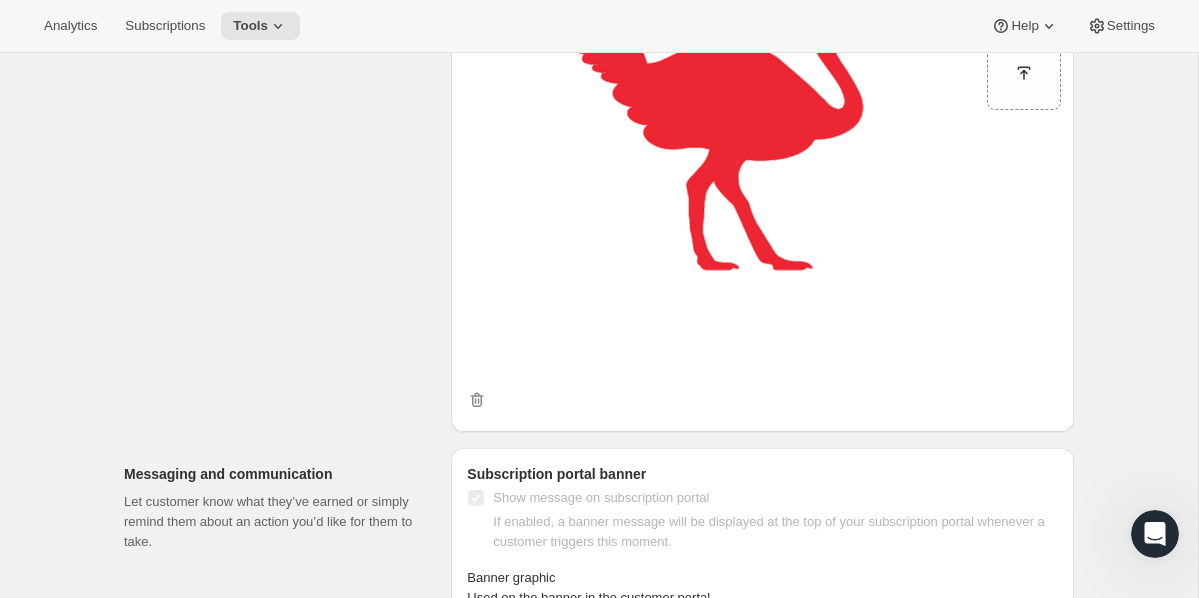 scroll, scrollTop: 1587, scrollLeft: 0, axis: vertical 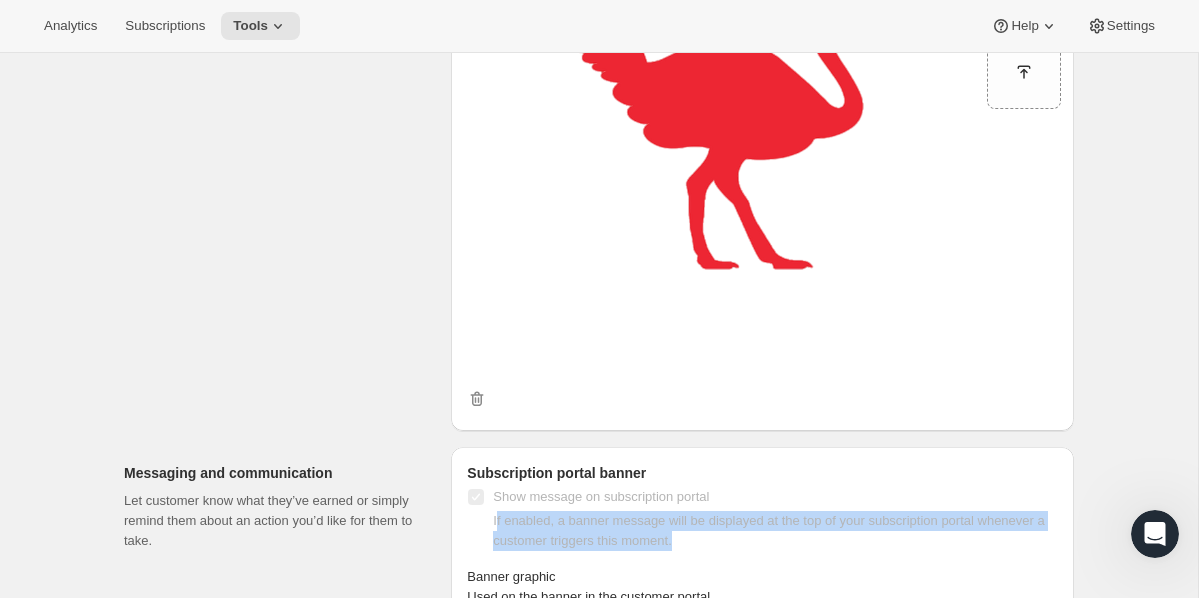 drag, startPoint x: 496, startPoint y: 287, endPoint x: 814, endPoint y: 302, distance: 318.35358 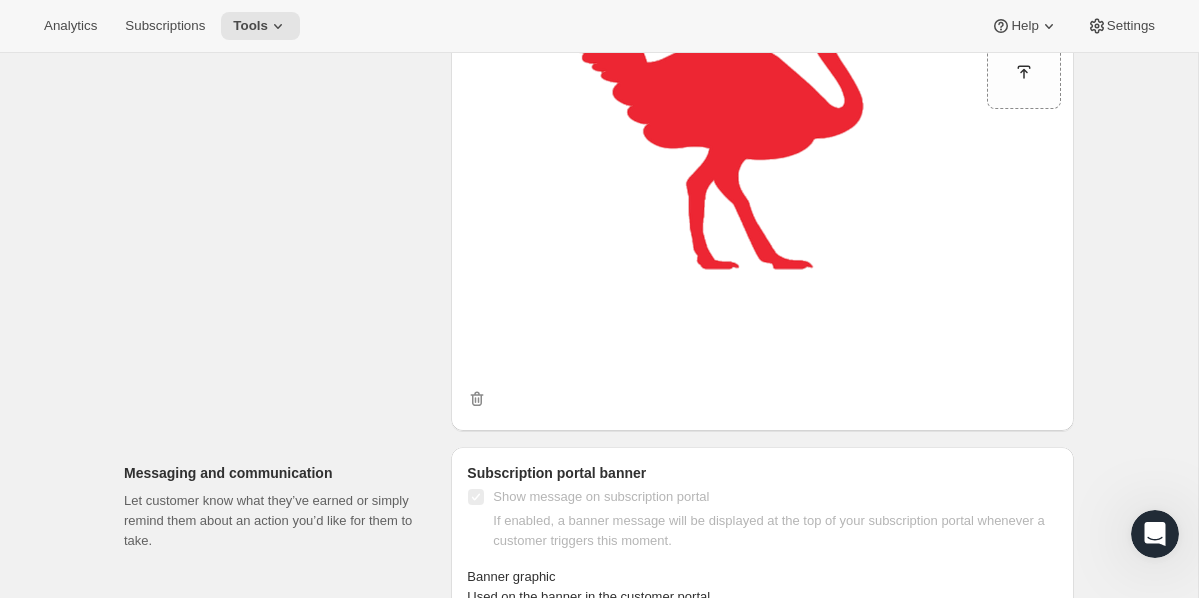 click on "Subscription portal banner" at bounding box center (762, 473) 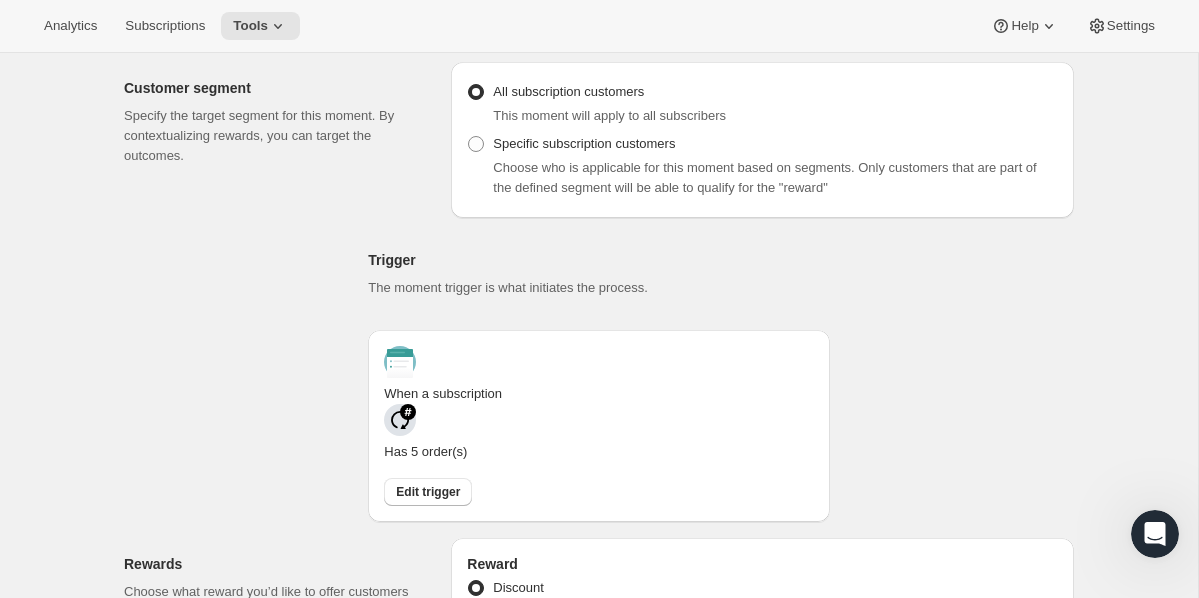 scroll, scrollTop: 0, scrollLeft: 0, axis: both 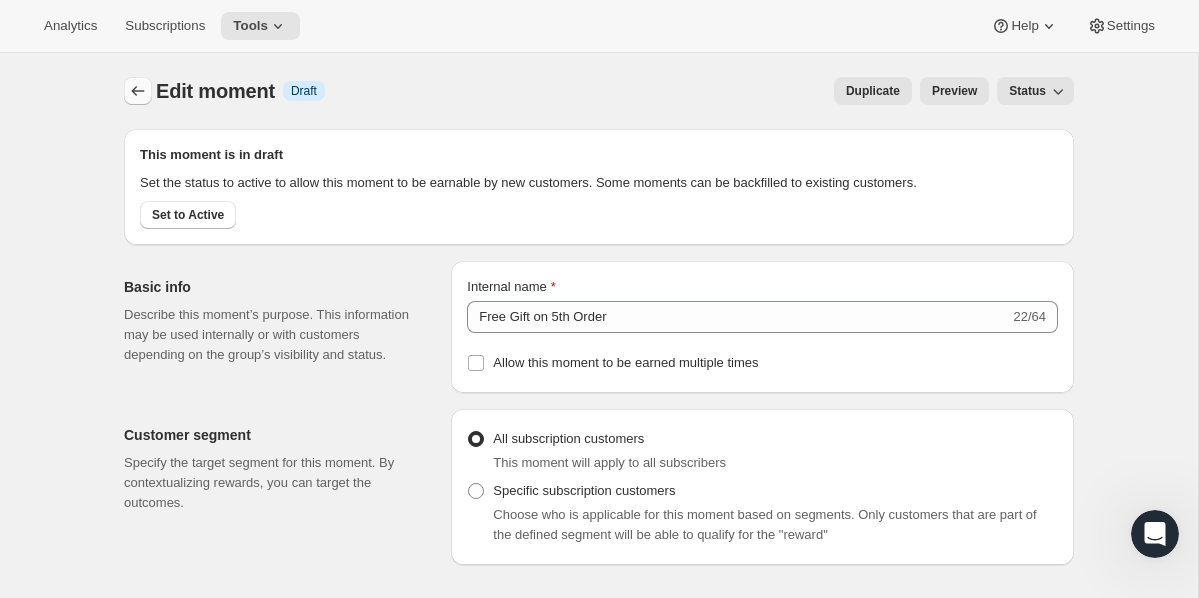 click 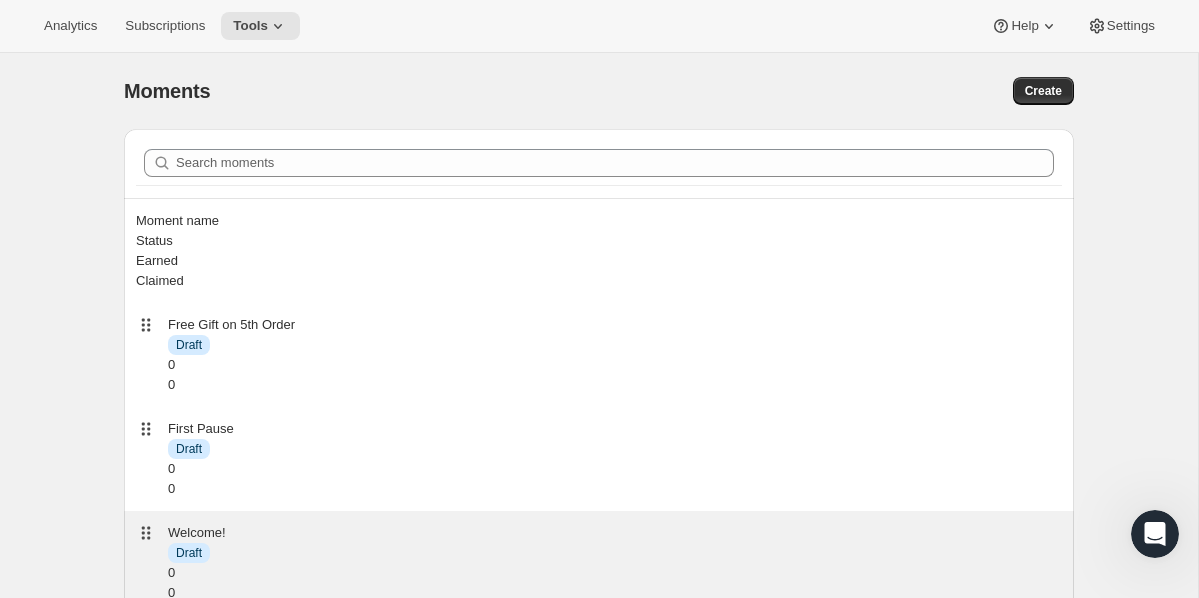 click on "Welcome!" at bounding box center [615, 533] 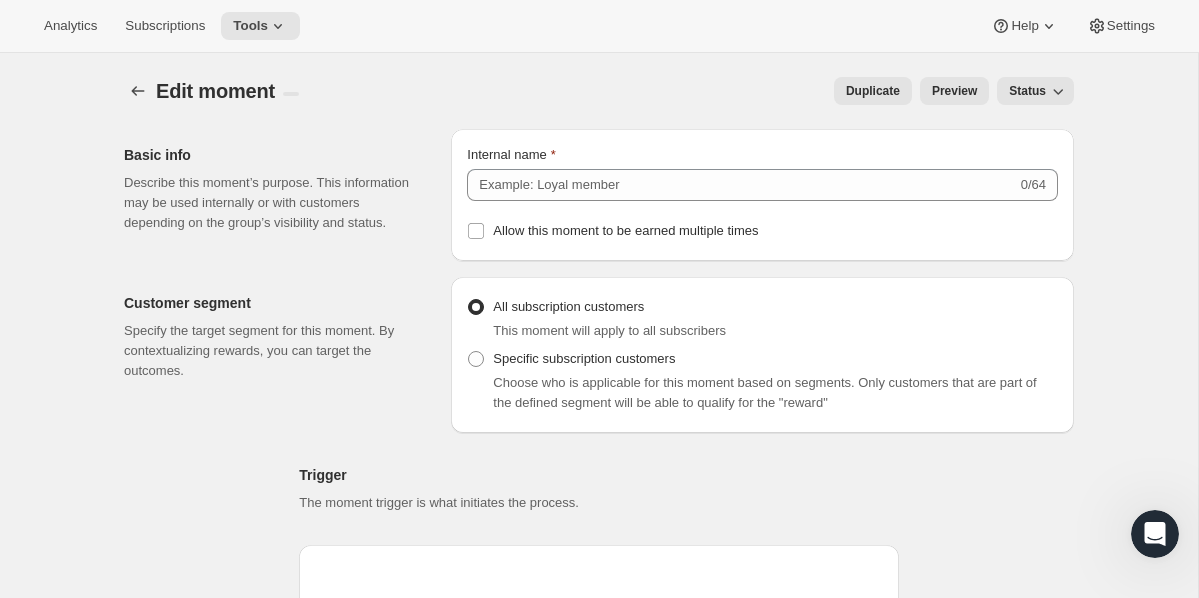 type on "Welcome!" 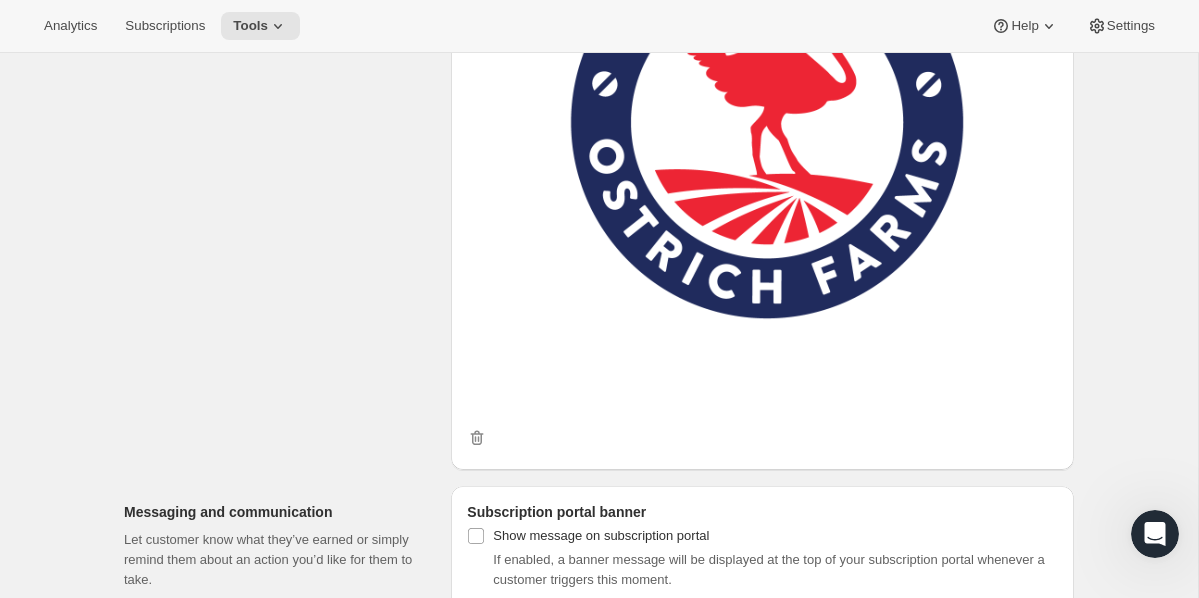 scroll, scrollTop: 1597, scrollLeft: 0, axis: vertical 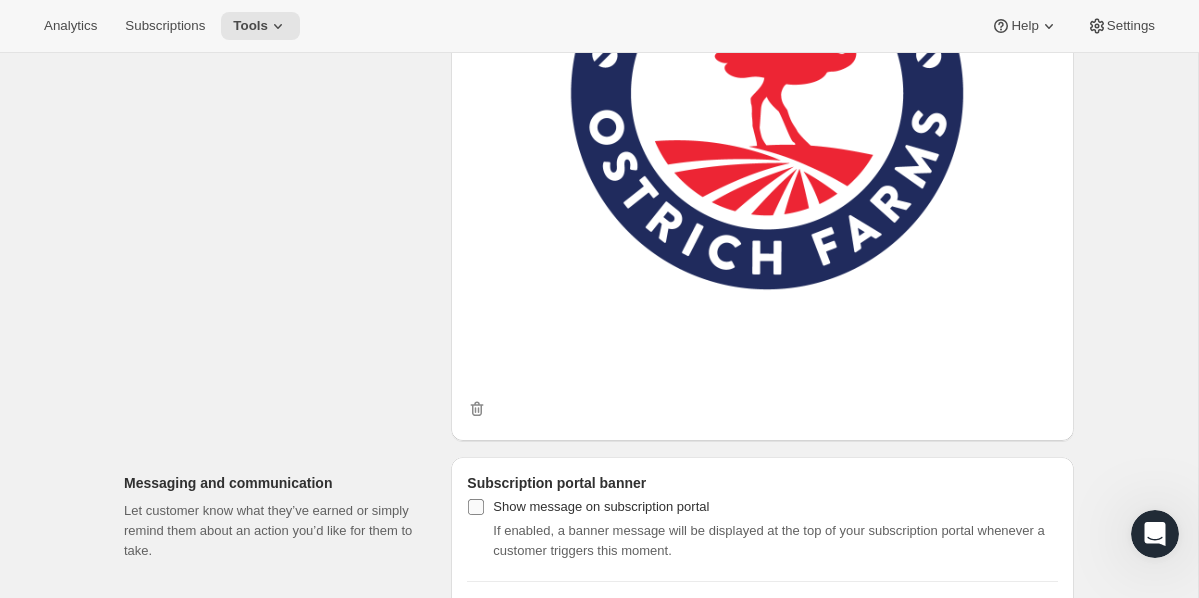 click on "Show message on subscription portal" at bounding box center (476, 507) 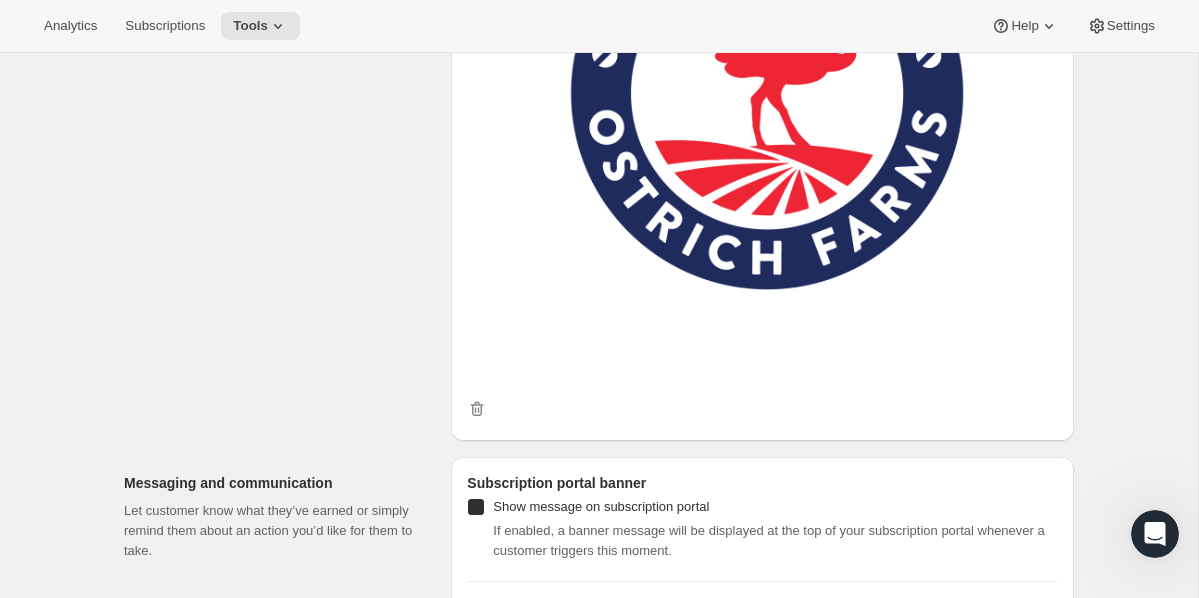 checkbox on "true" 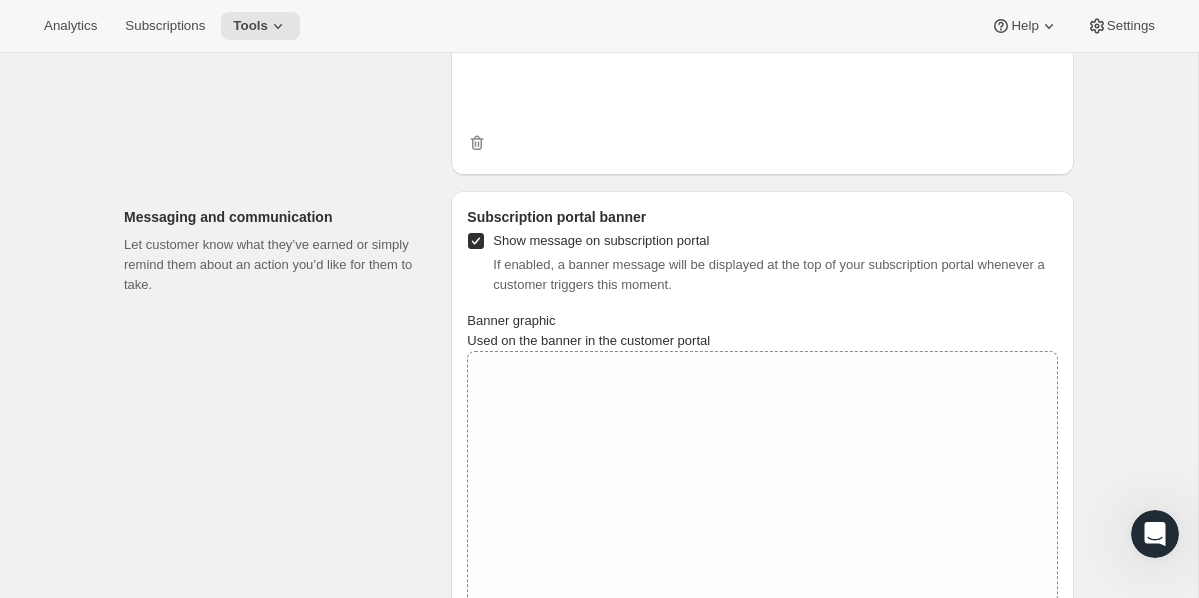 scroll, scrollTop: 1915, scrollLeft: 0, axis: vertical 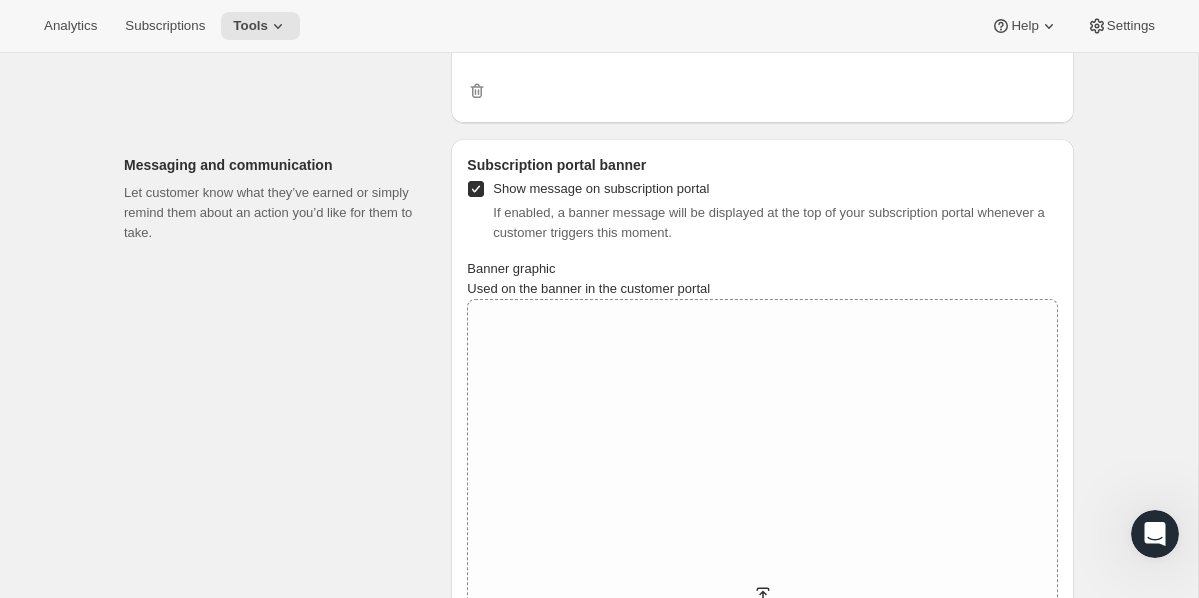 click on "Title" at bounding box center [762, 930] 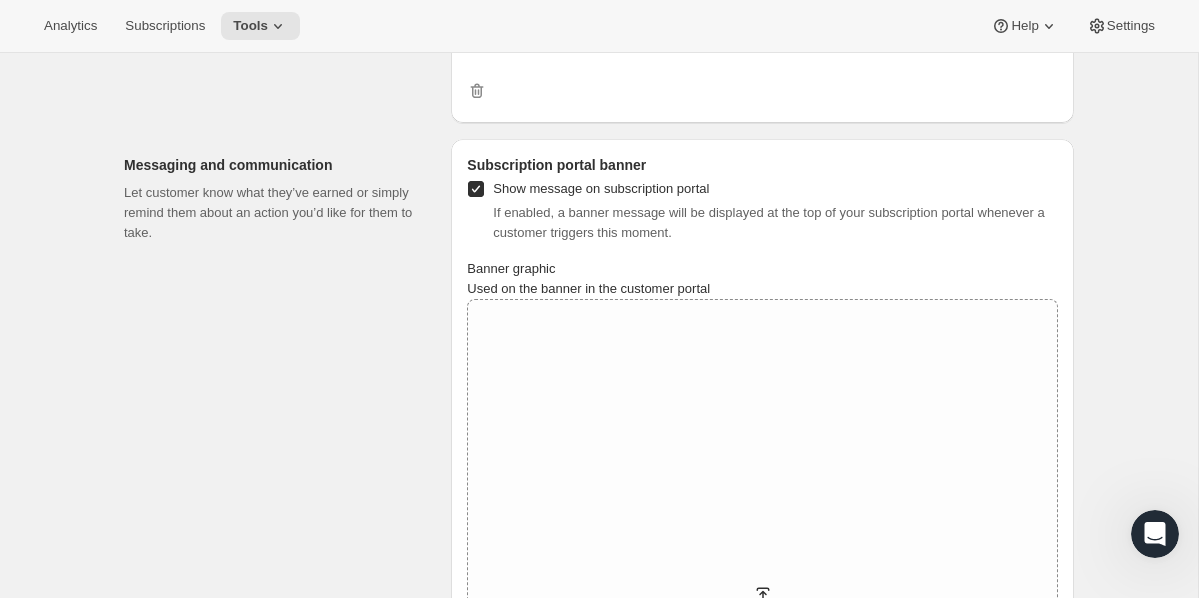 type on "Welcome to the flock!" 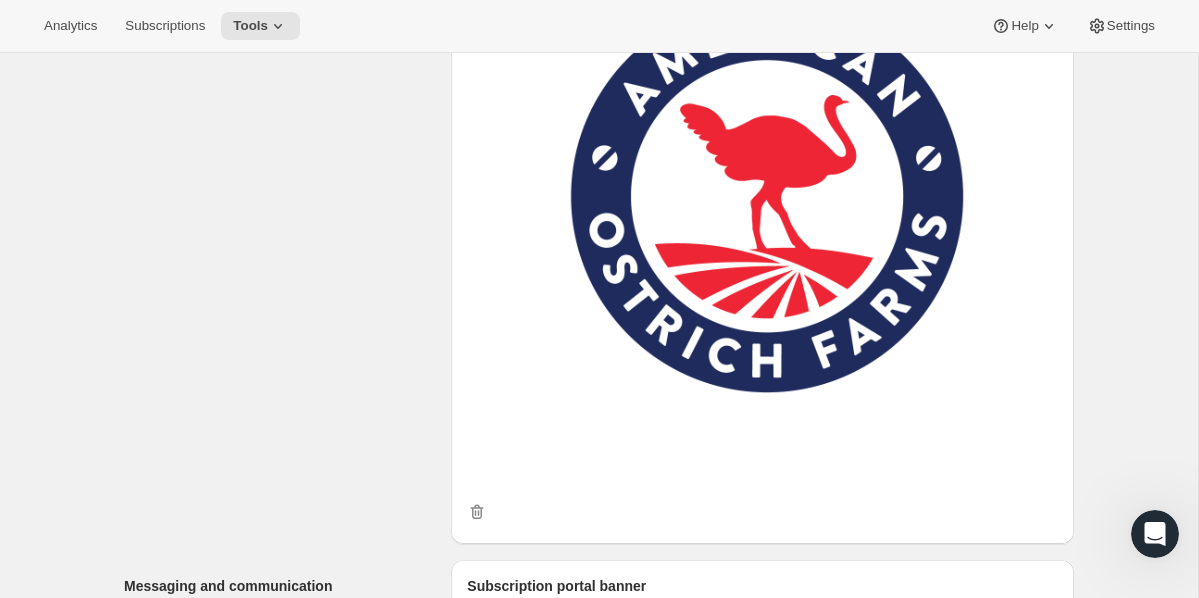 scroll, scrollTop: 0, scrollLeft: 0, axis: both 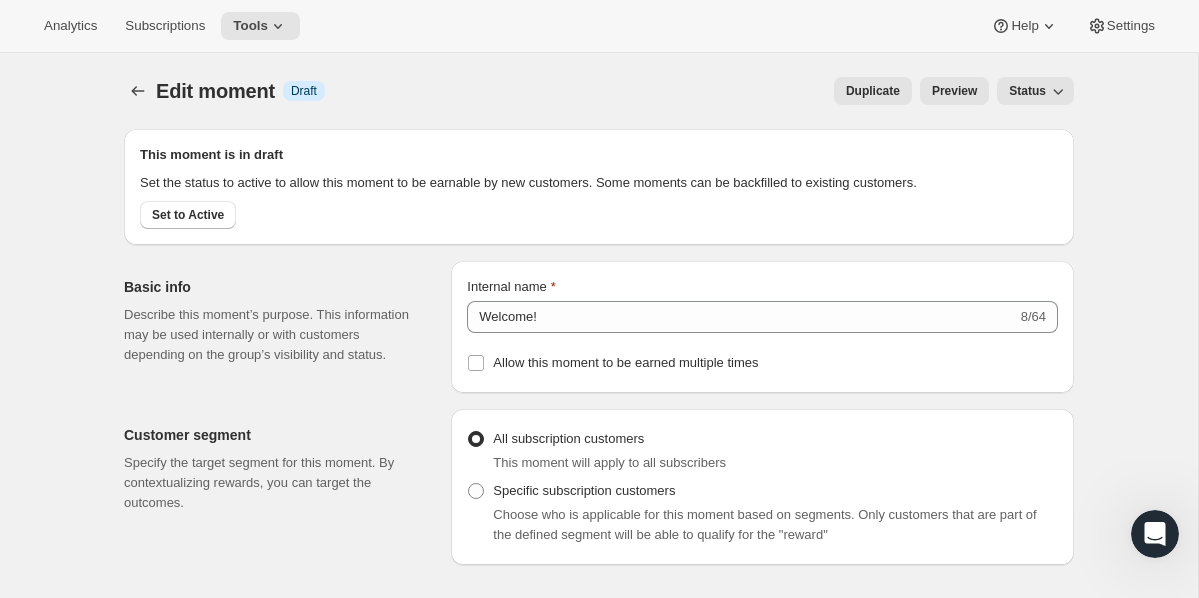 click on "Preview" at bounding box center (954, 91) 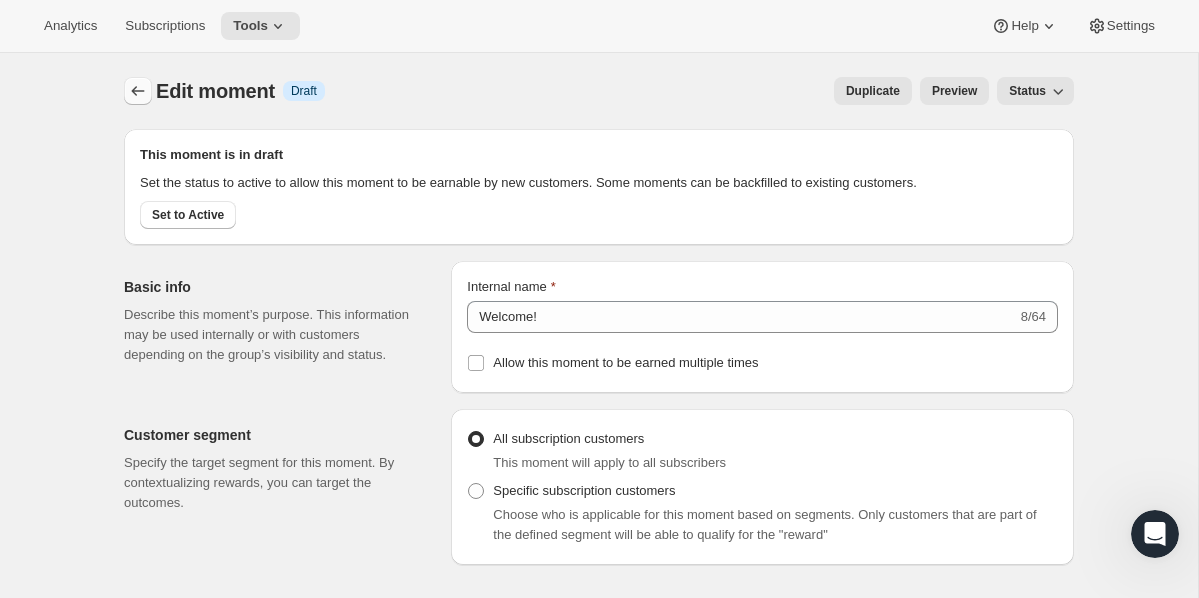 click 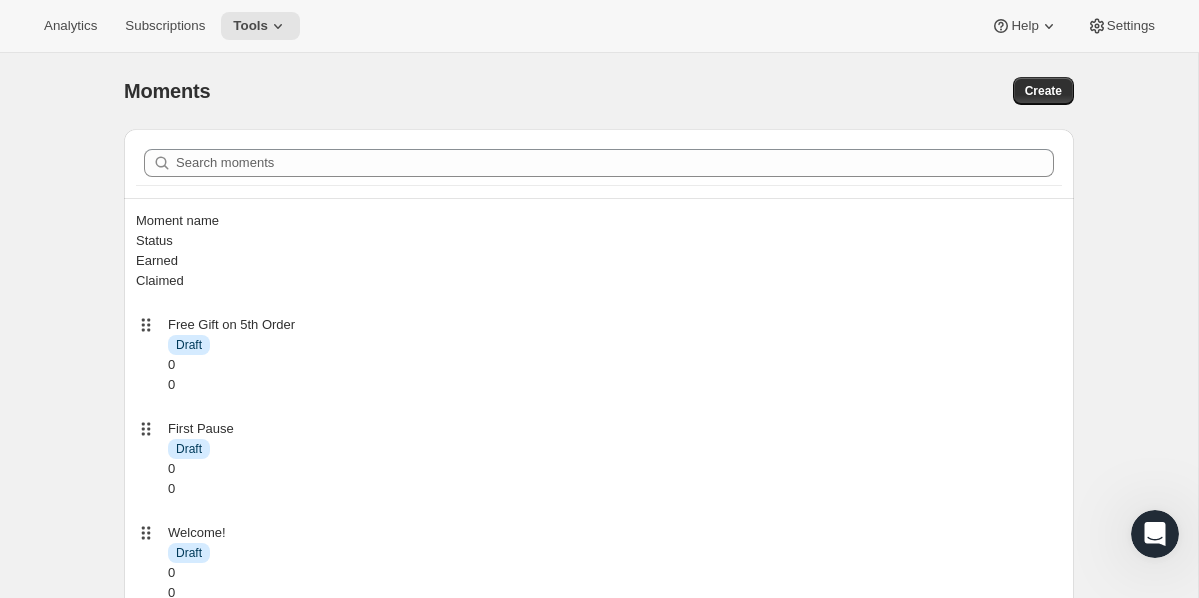 scroll, scrollTop: 53, scrollLeft: 0, axis: vertical 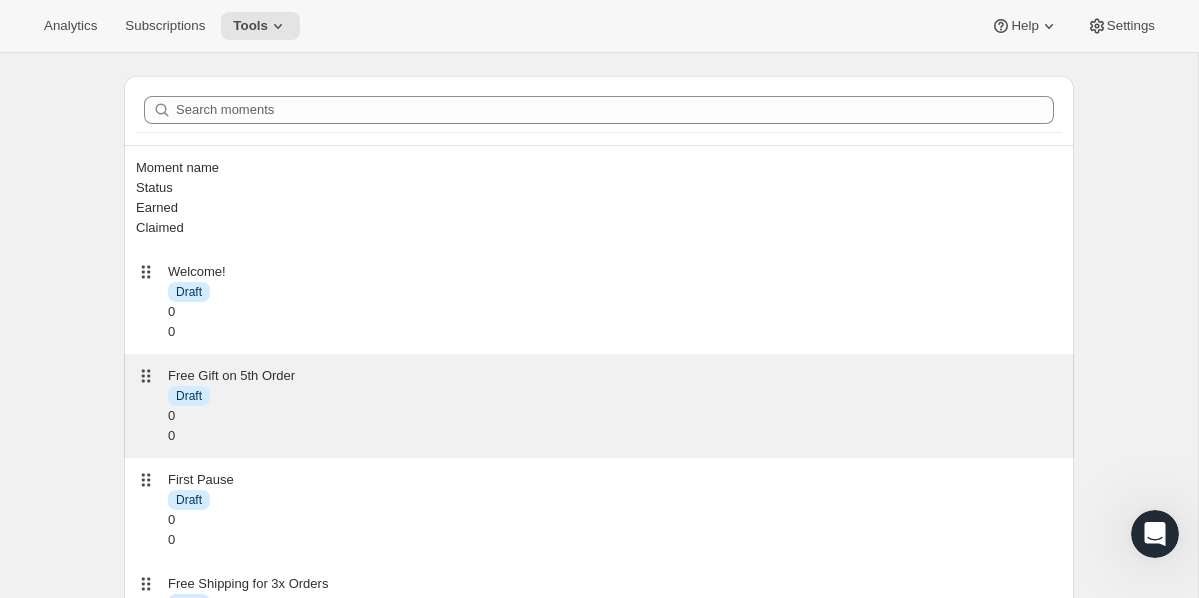 click on "Free Gift on 5th Order" at bounding box center [615, 376] 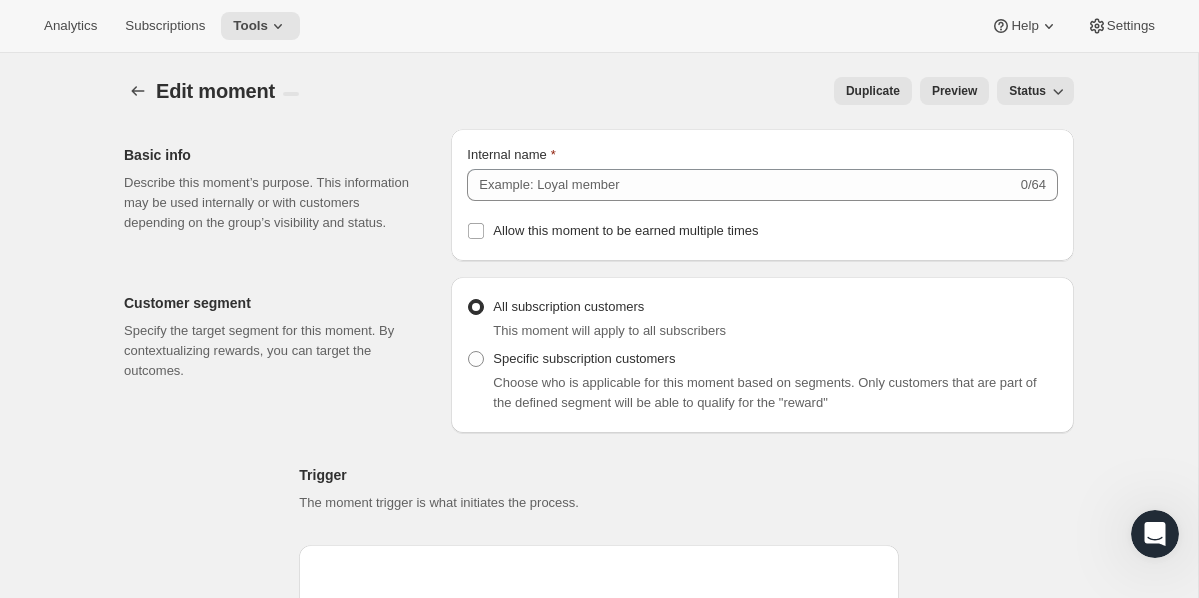 type on "Free Gift on 5th Order" 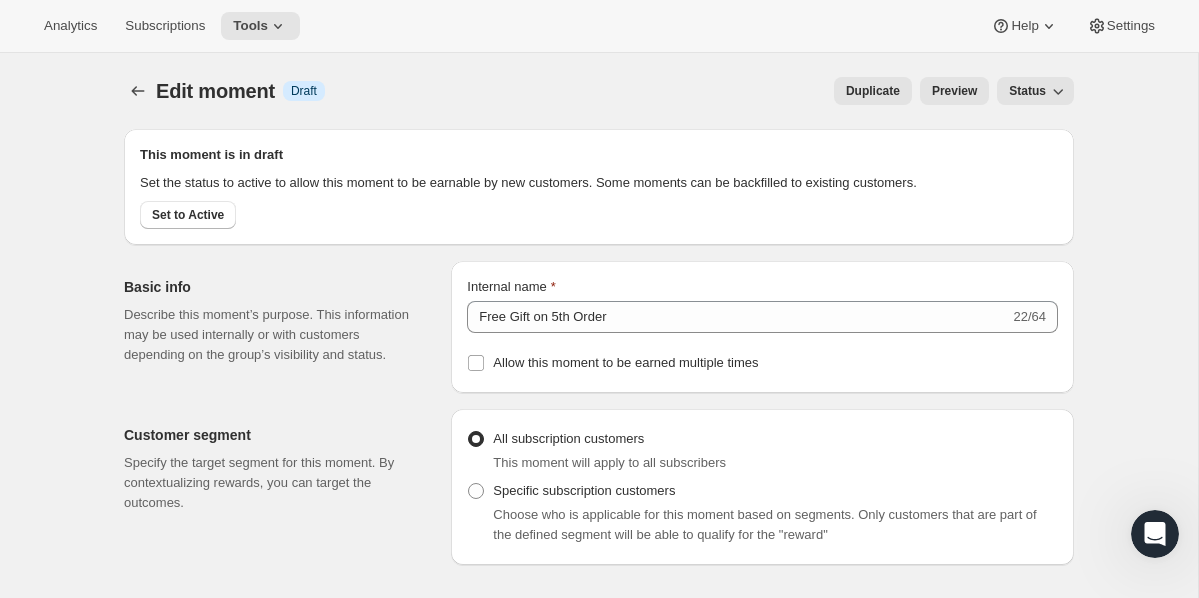 click on "Preview" at bounding box center [954, 91] 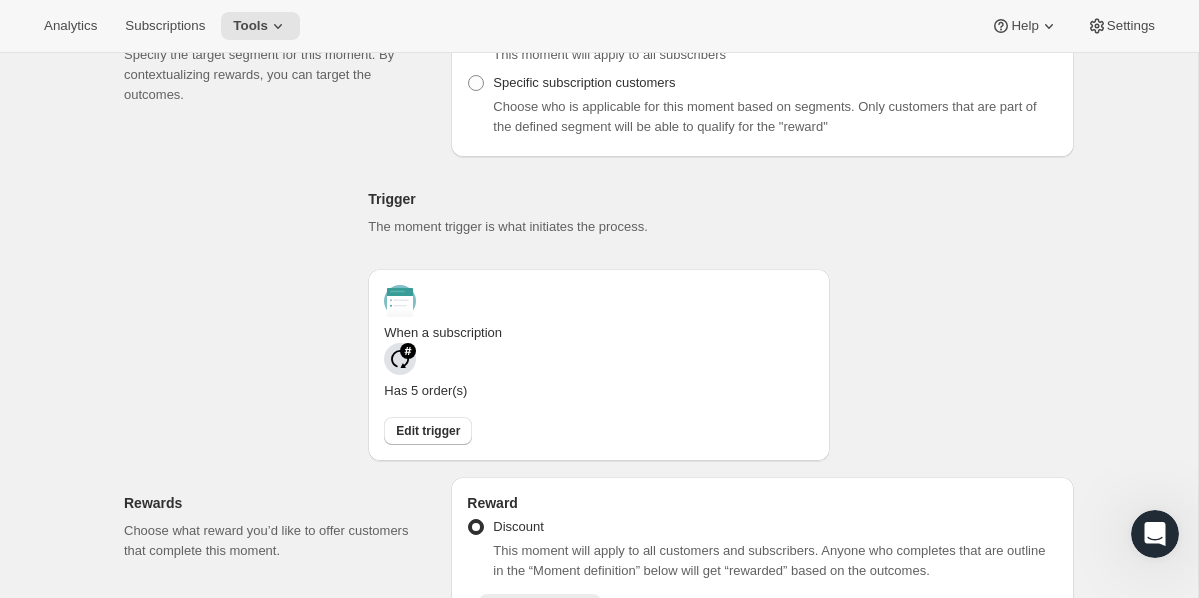 scroll, scrollTop: 0, scrollLeft: 0, axis: both 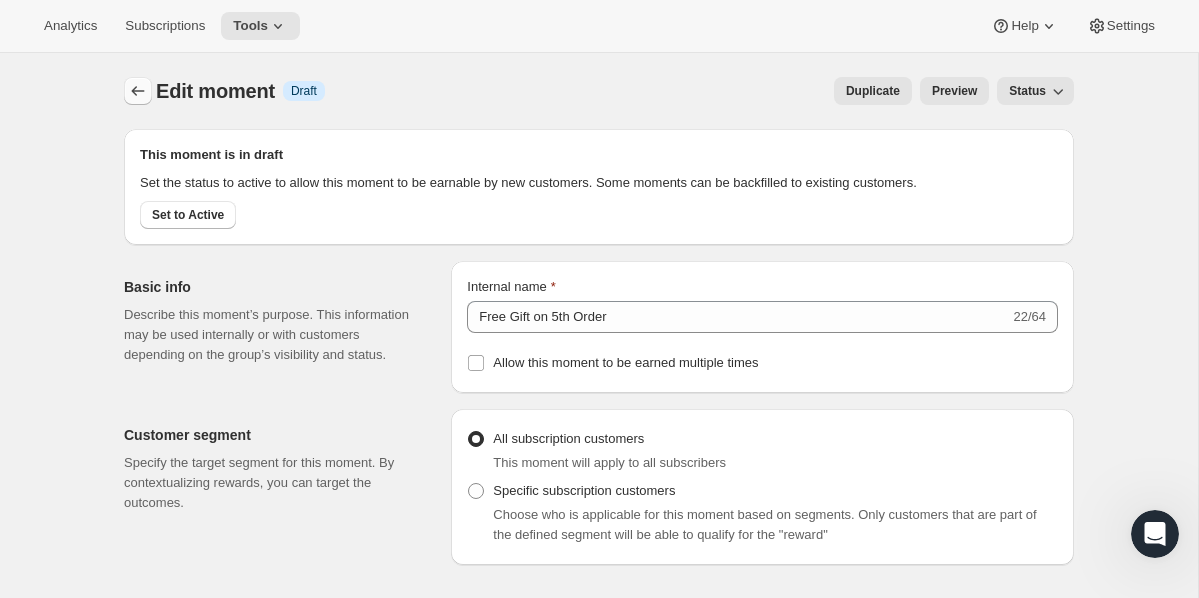 click at bounding box center (138, 91) 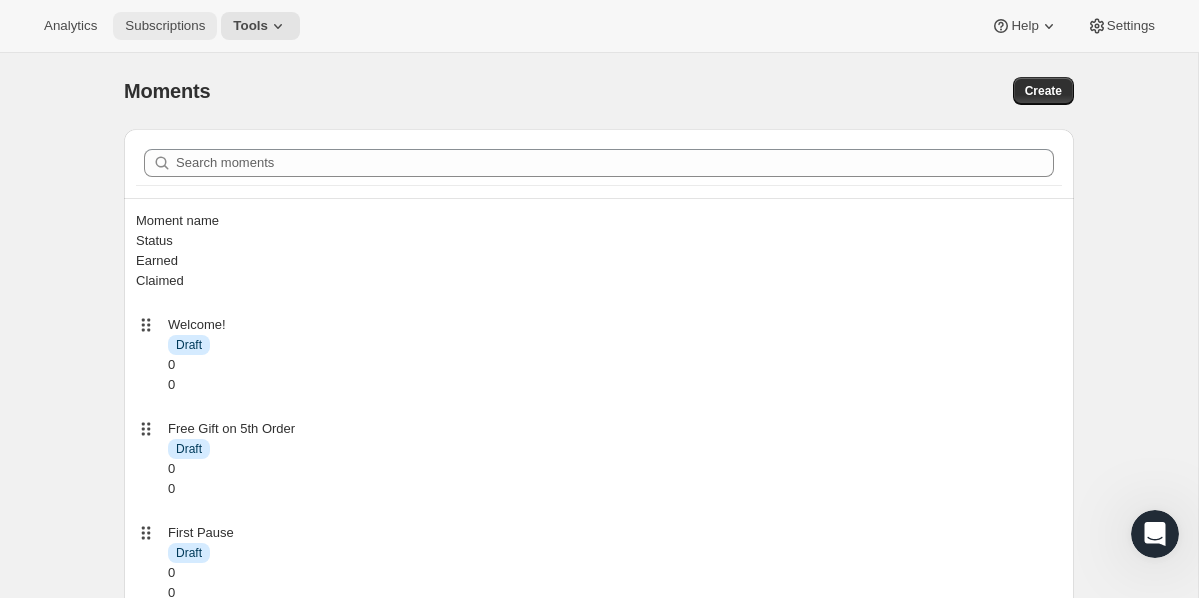 click on "Subscriptions" at bounding box center (165, 26) 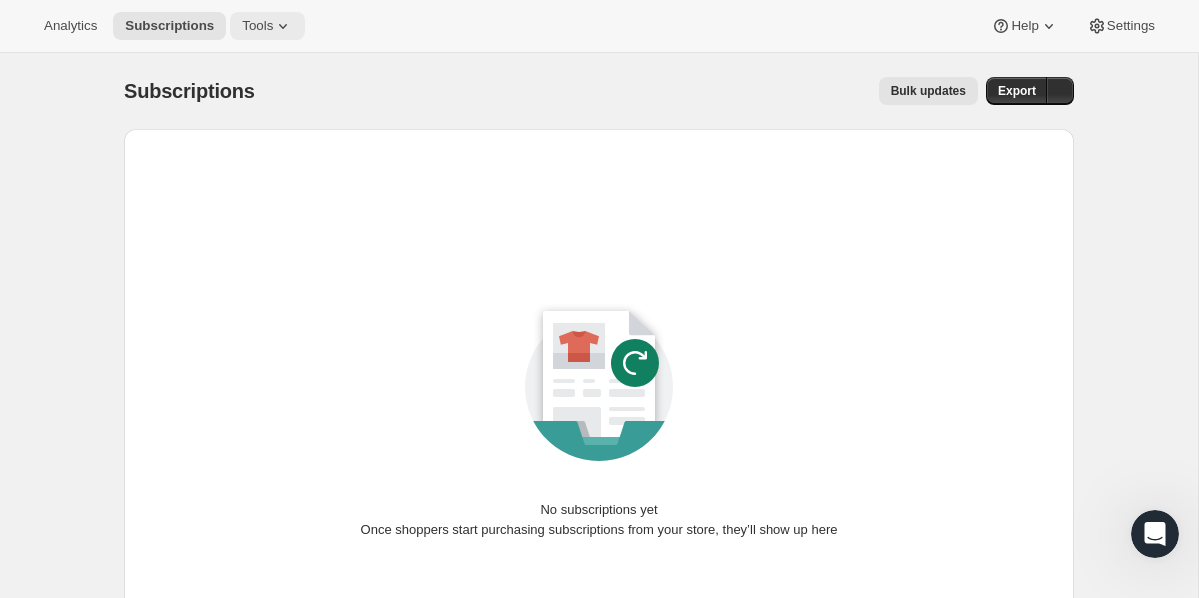 click on "Tools" at bounding box center (257, 26) 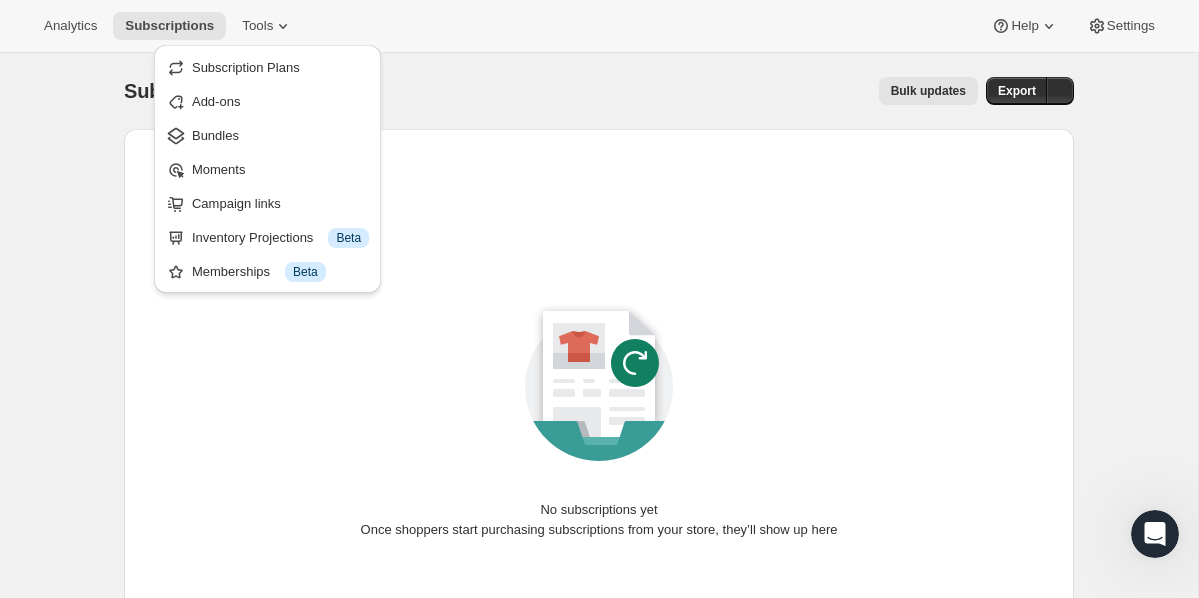 click on "Analytics Subscriptions Tools Help Settings" at bounding box center [599, 26] 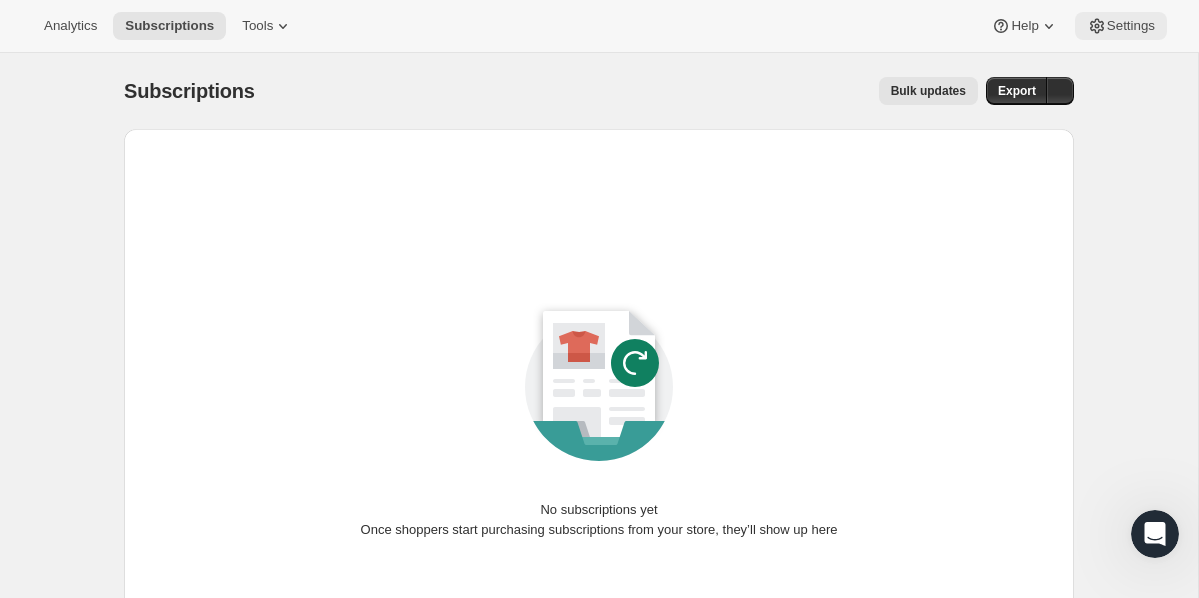 click on "Settings" at bounding box center (1131, 26) 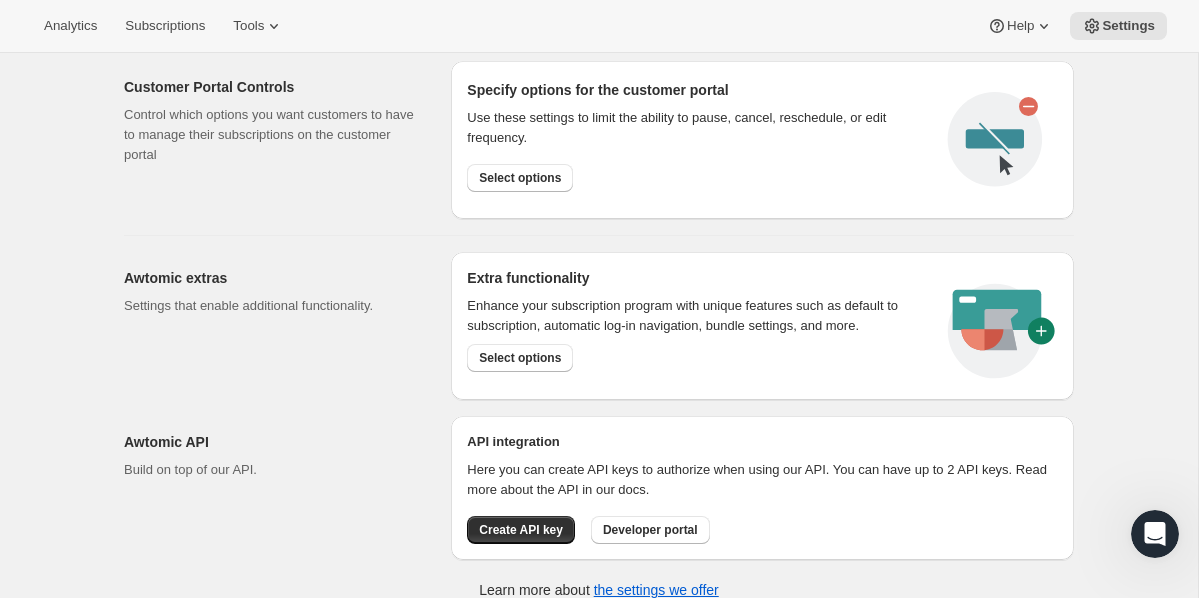 scroll, scrollTop: 595, scrollLeft: 0, axis: vertical 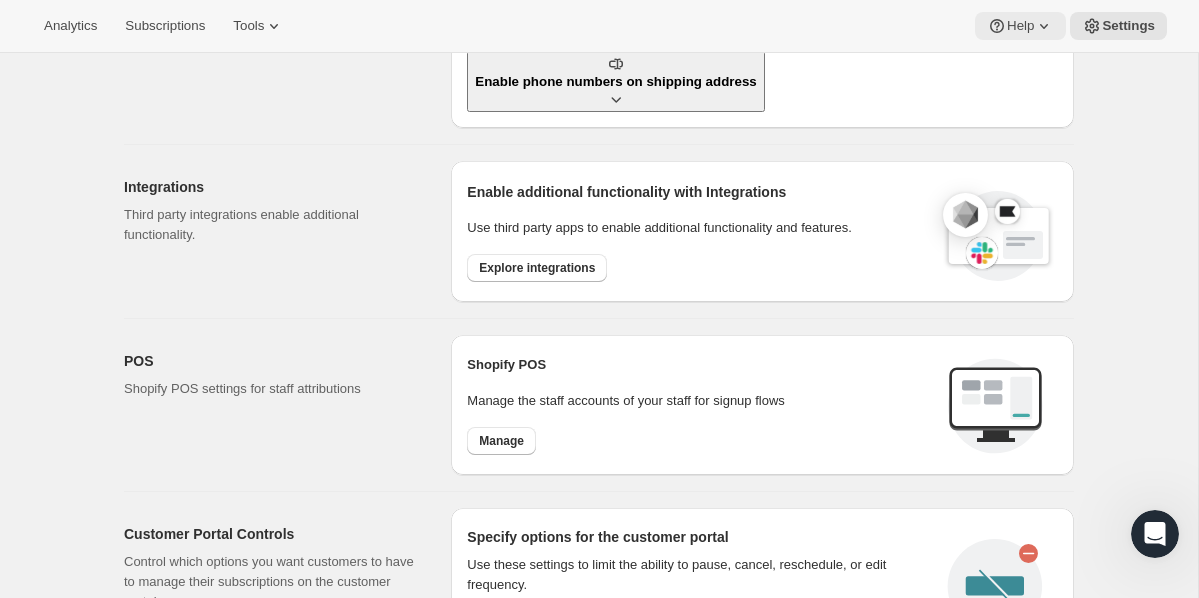 click on "Help" at bounding box center [1020, 26] 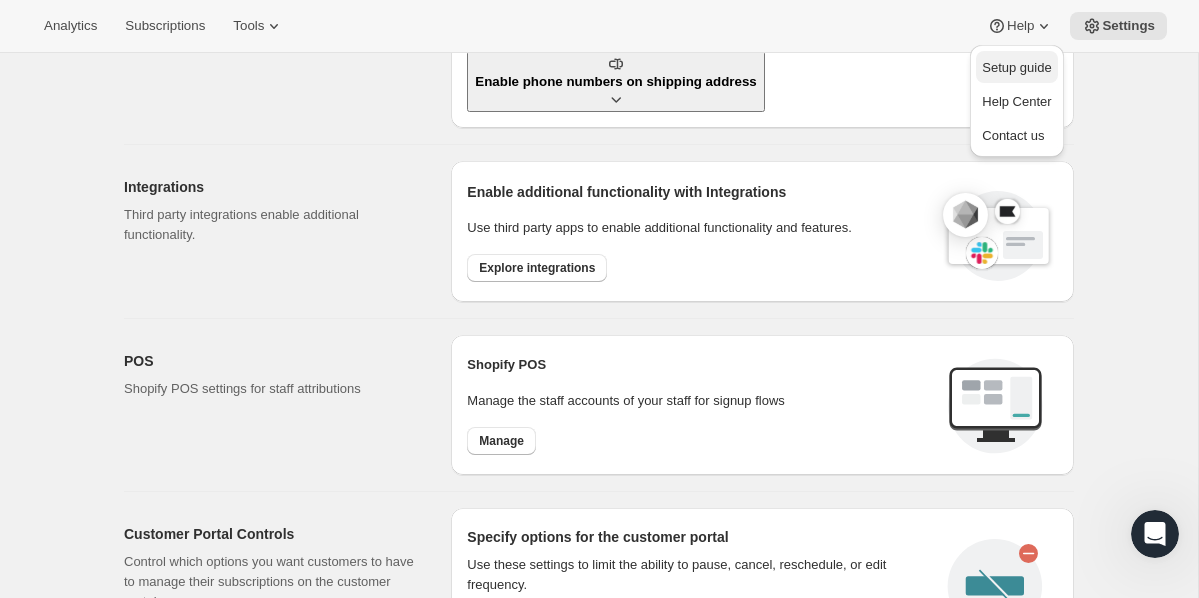 click on "Setup guide" at bounding box center [1016, 67] 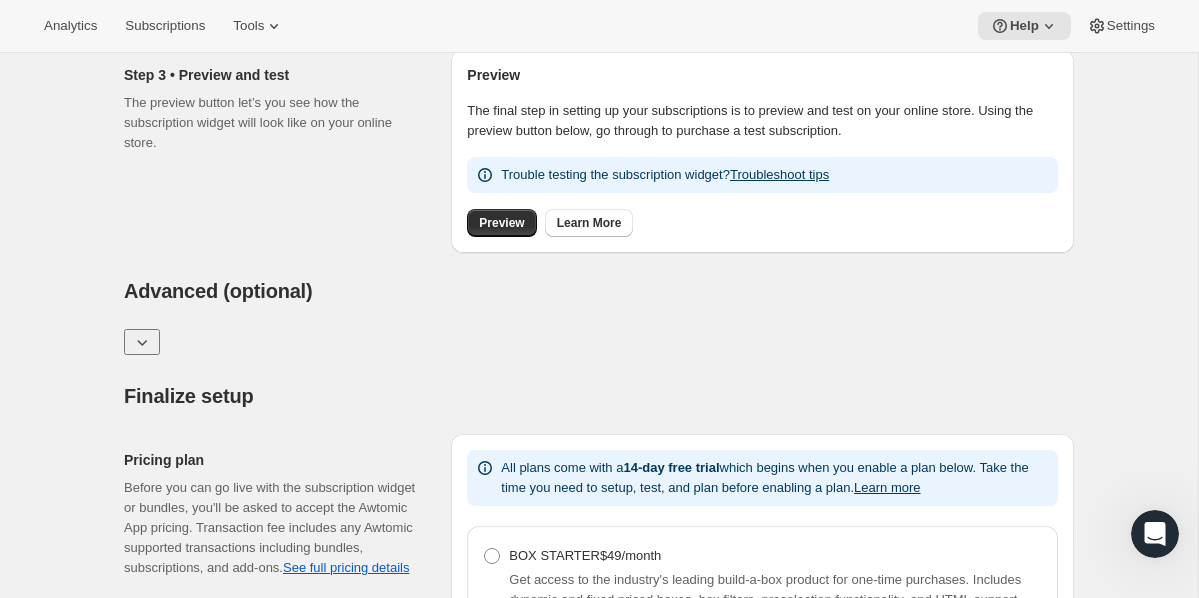 scroll, scrollTop: 702, scrollLeft: 0, axis: vertical 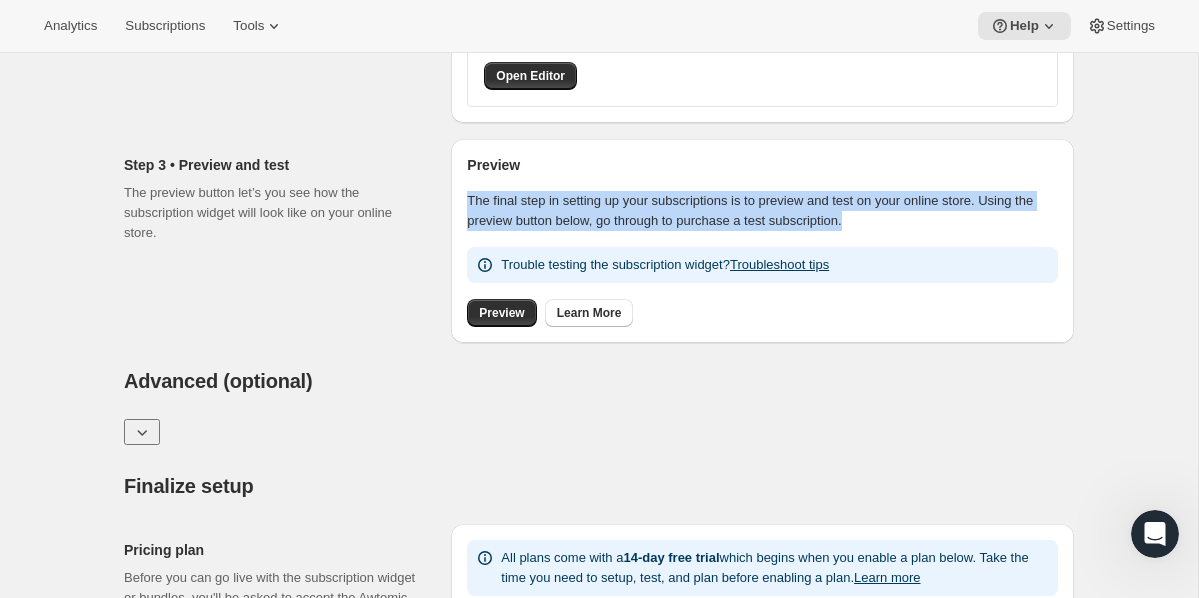 drag, startPoint x: 757, startPoint y: 186, endPoint x: 939, endPoint y: 226, distance: 186.34377 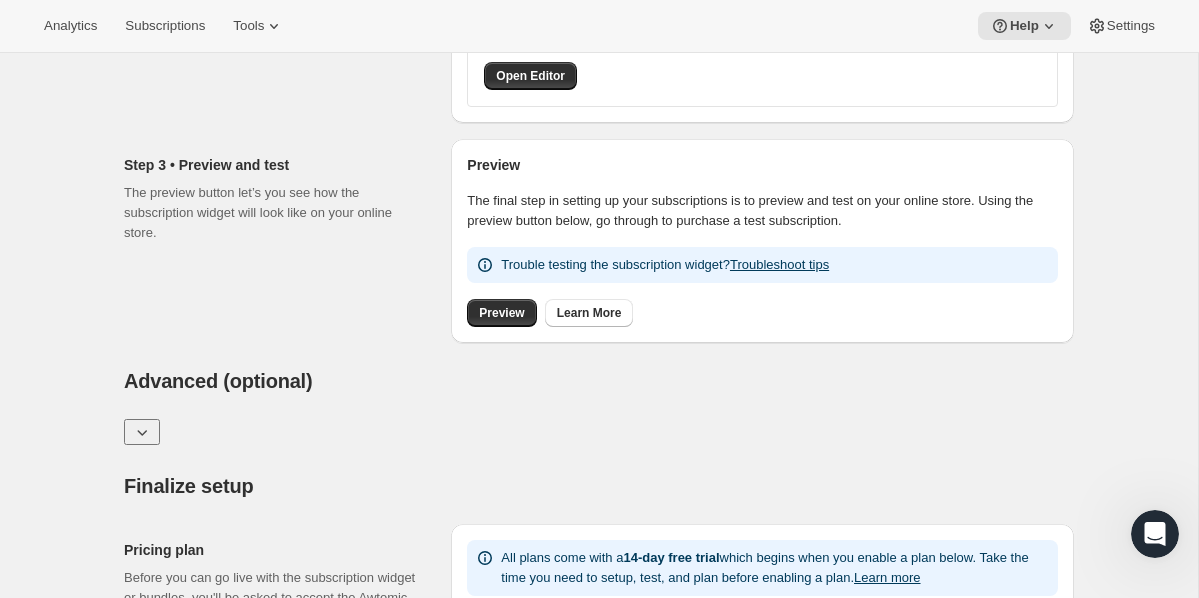 scroll, scrollTop: 716, scrollLeft: 0, axis: vertical 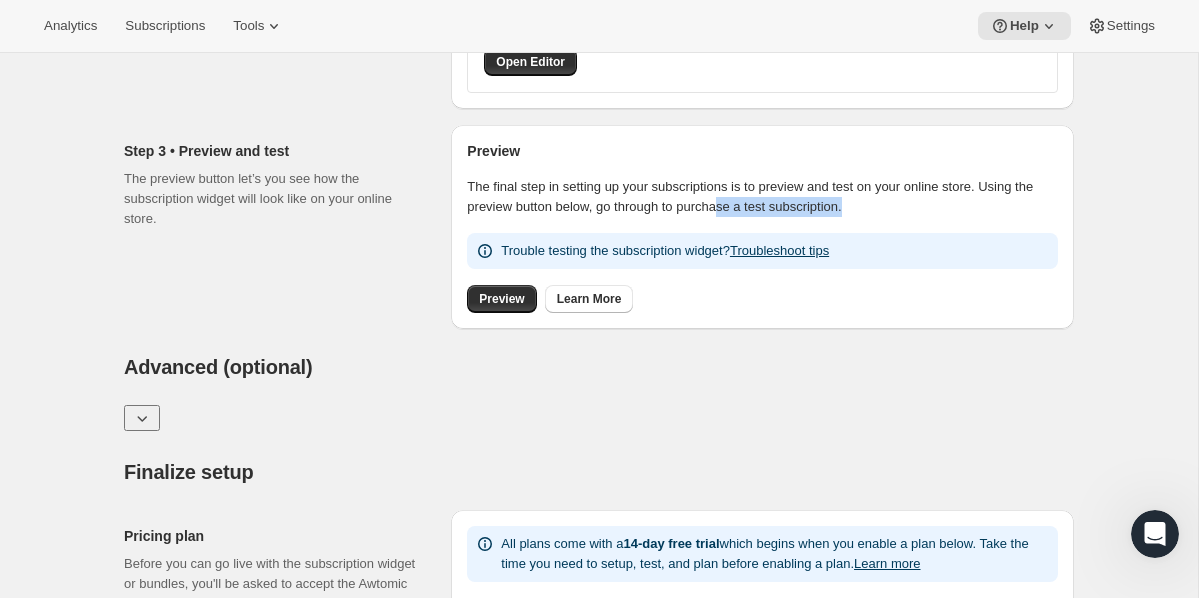 drag, startPoint x: 760, startPoint y: 205, endPoint x: 924, endPoint y: 206, distance: 164.00305 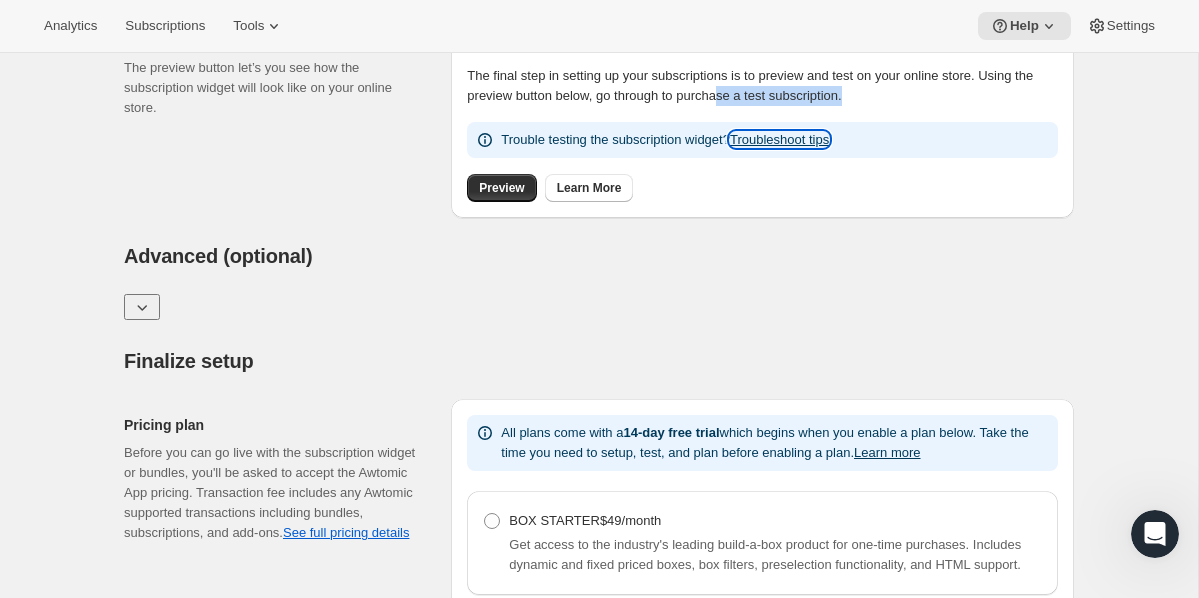 click on "Troubleshoot tips" at bounding box center [779, 139] 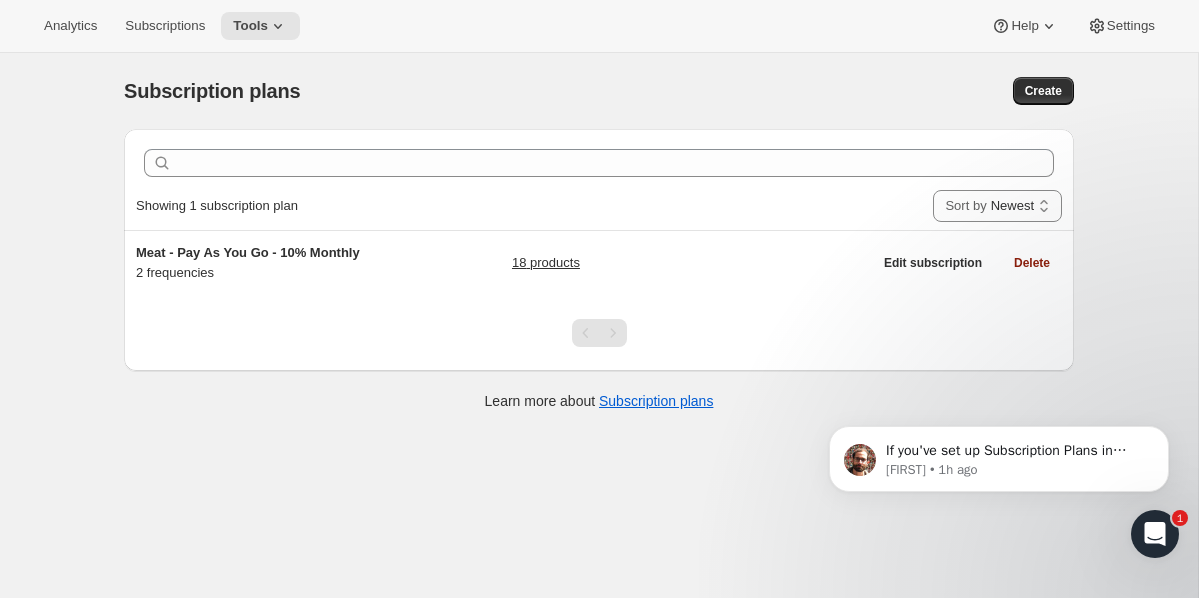 scroll, scrollTop: 0, scrollLeft: 0, axis: both 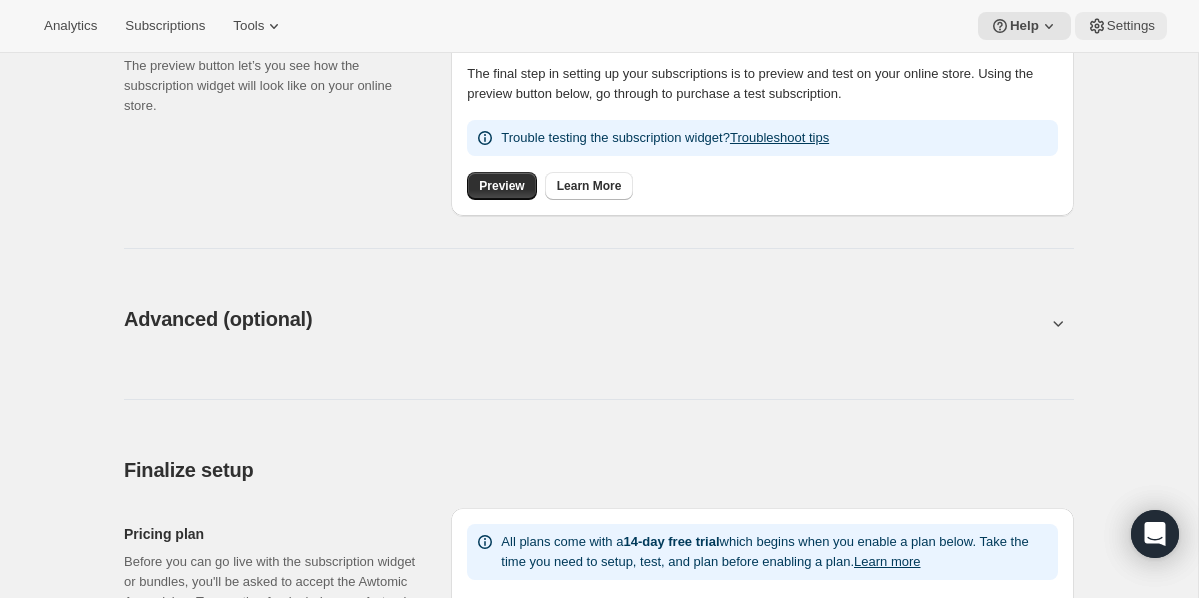 click on "Settings" at bounding box center (1131, 26) 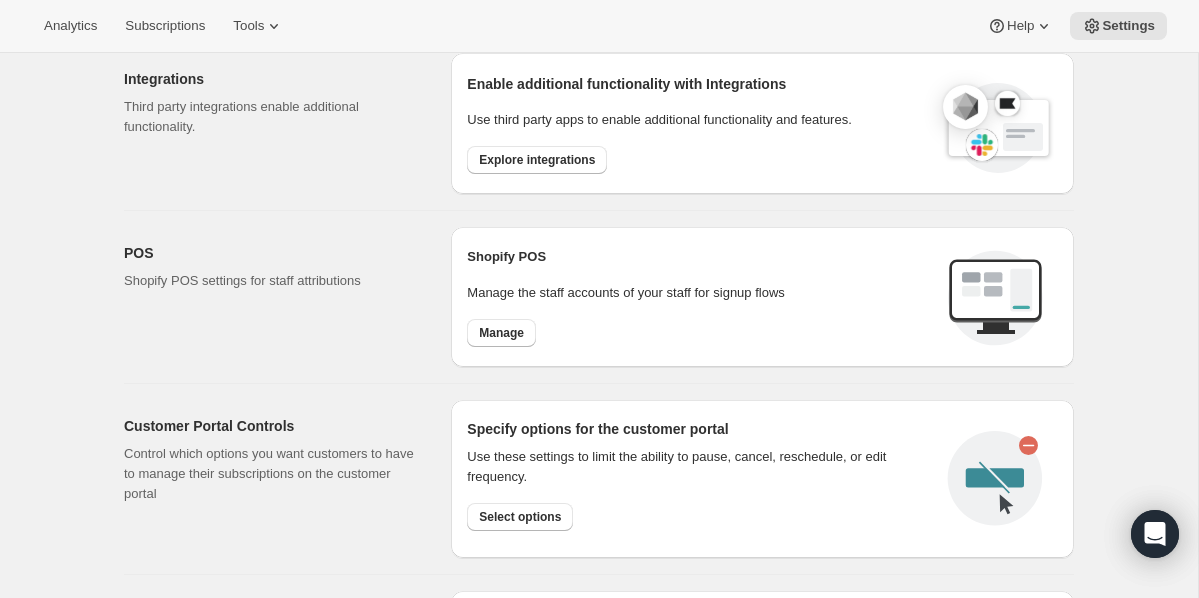 scroll, scrollTop: 687, scrollLeft: 0, axis: vertical 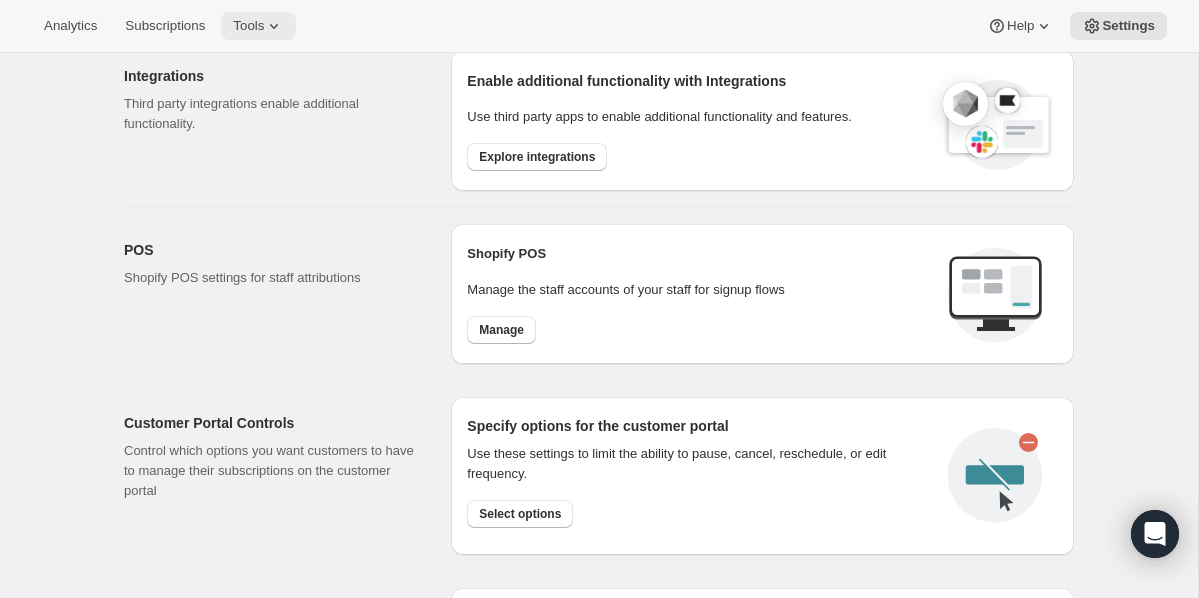 click on "Tools" at bounding box center (248, 26) 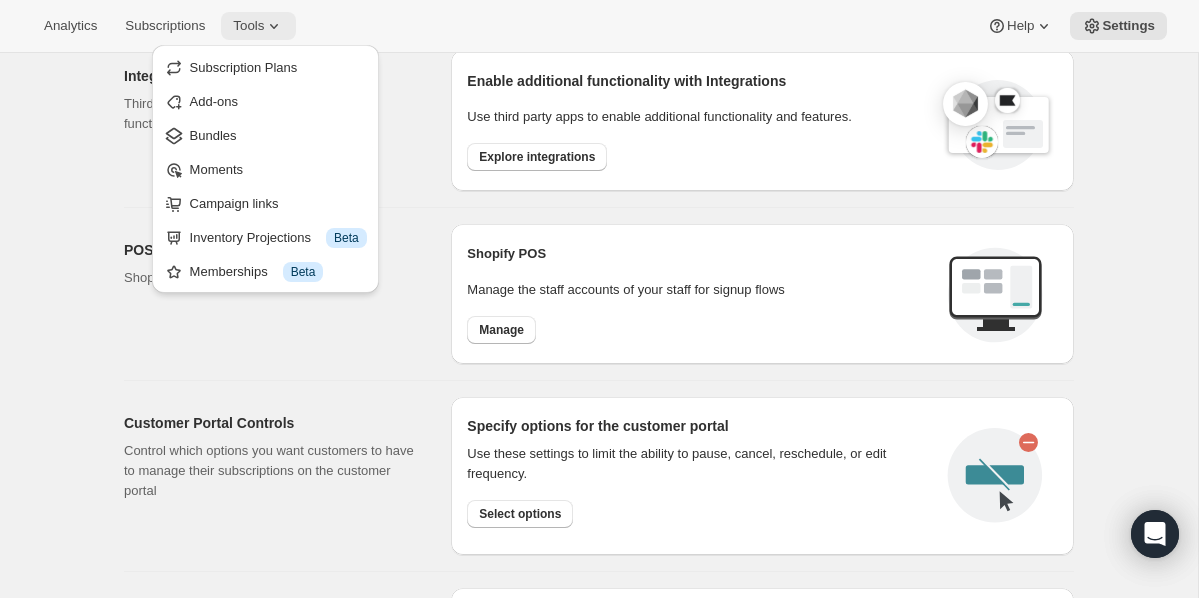 click 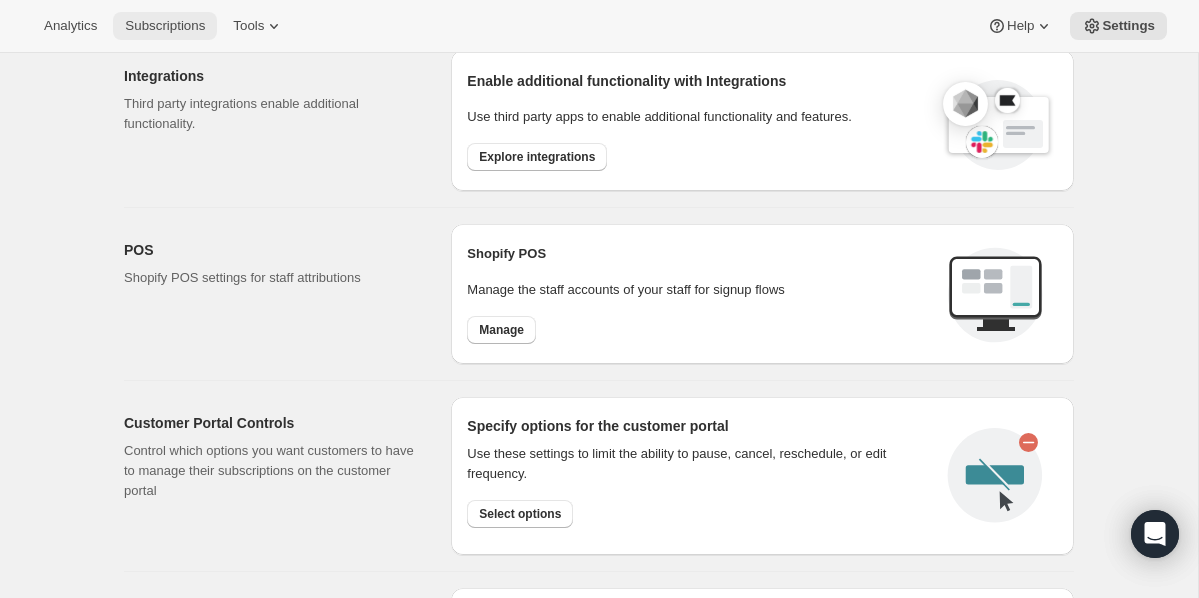 click on "Subscriptions" at bounding box center (165, 26) 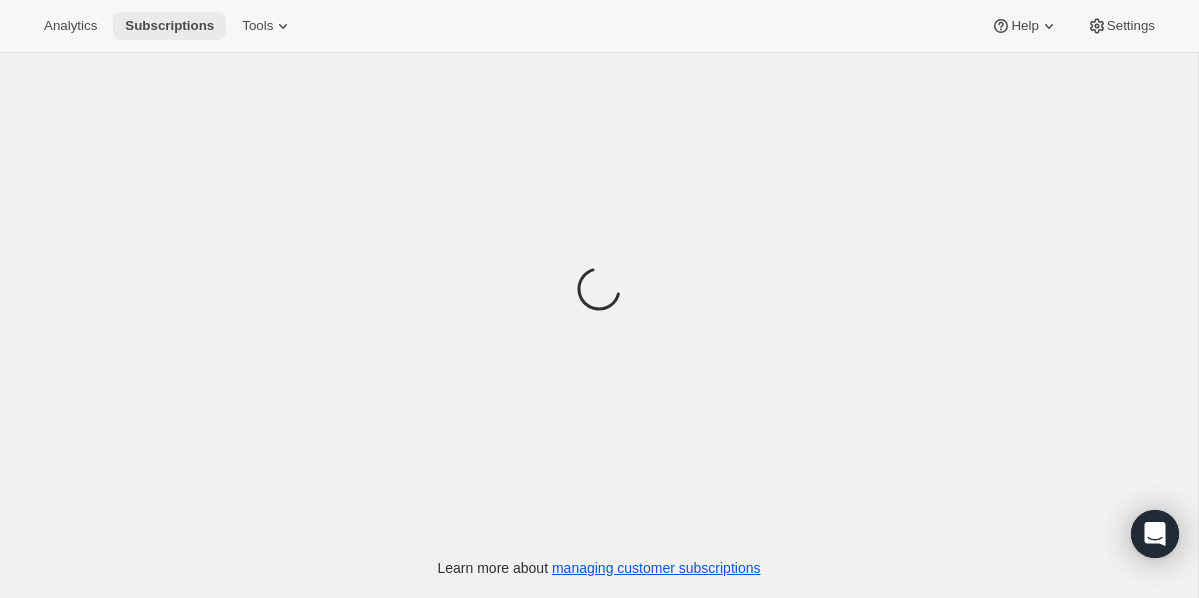 scroll, scrollTop: 0, scrollLeft: 0, axis: both 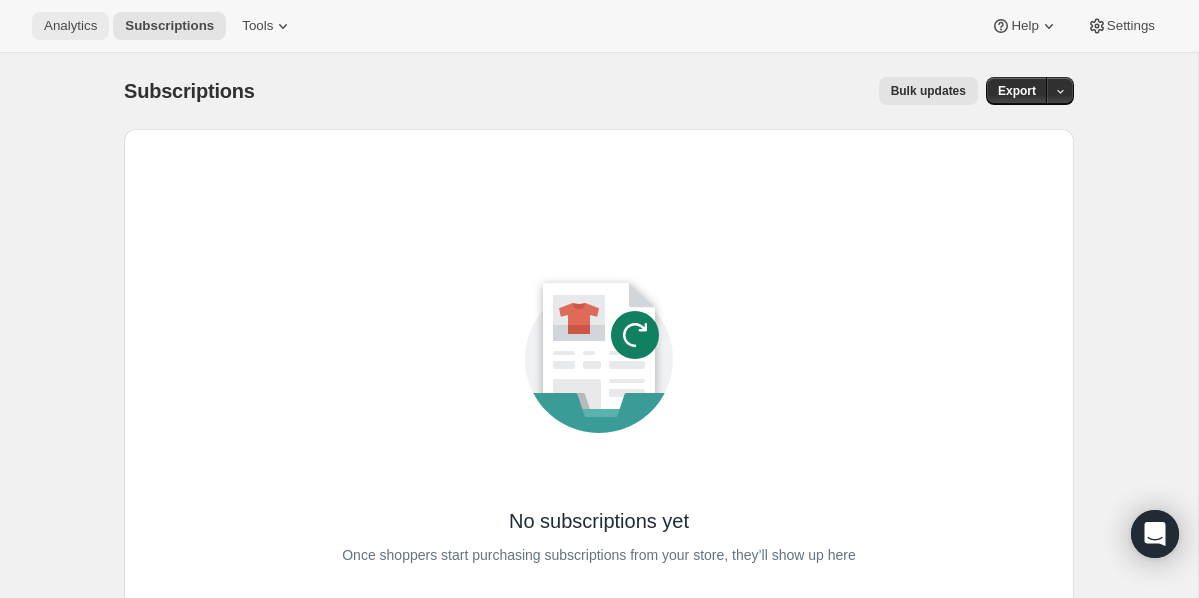 click on "Analytics" at bounding box center (70, 26) 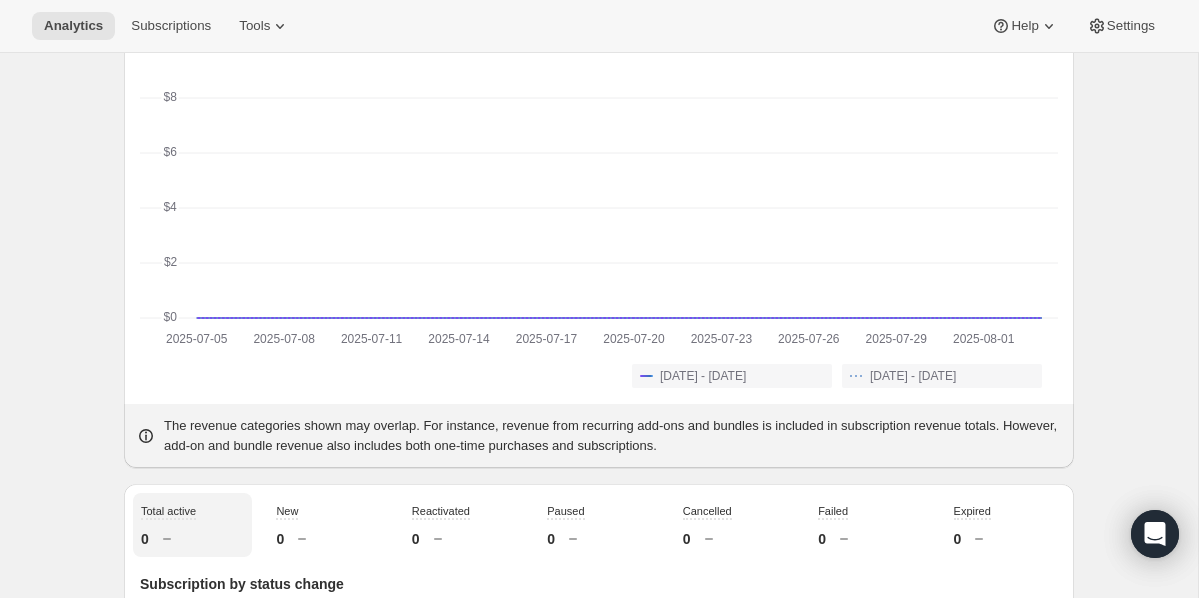 scroll, scrollTop: 0, scrollLeft: 0, axis: both 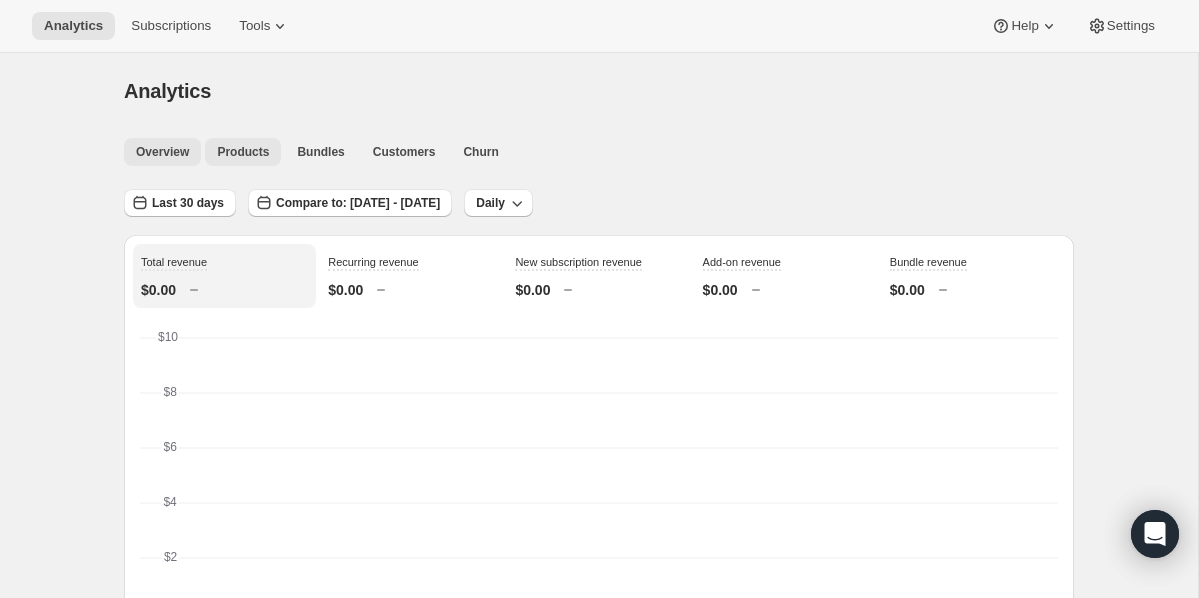 click on "Products" at bounding box center (243, 152) 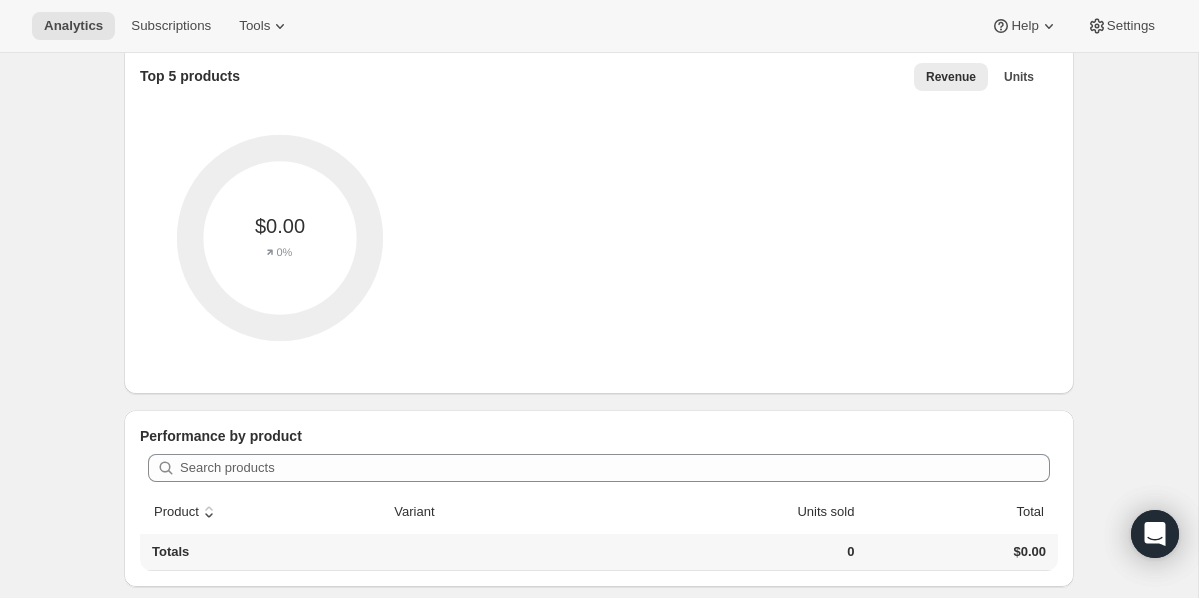 scroll, scrollTop: 0, scrollLeft: 0, axis: both 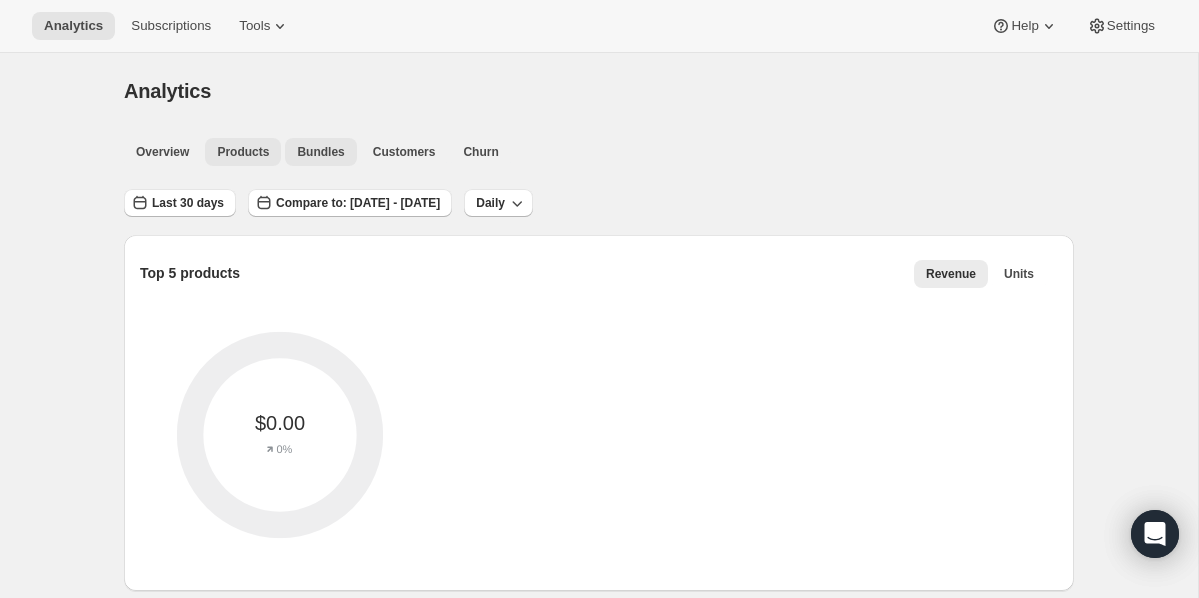 click on "Bundles" at bounding box center (320, 152) 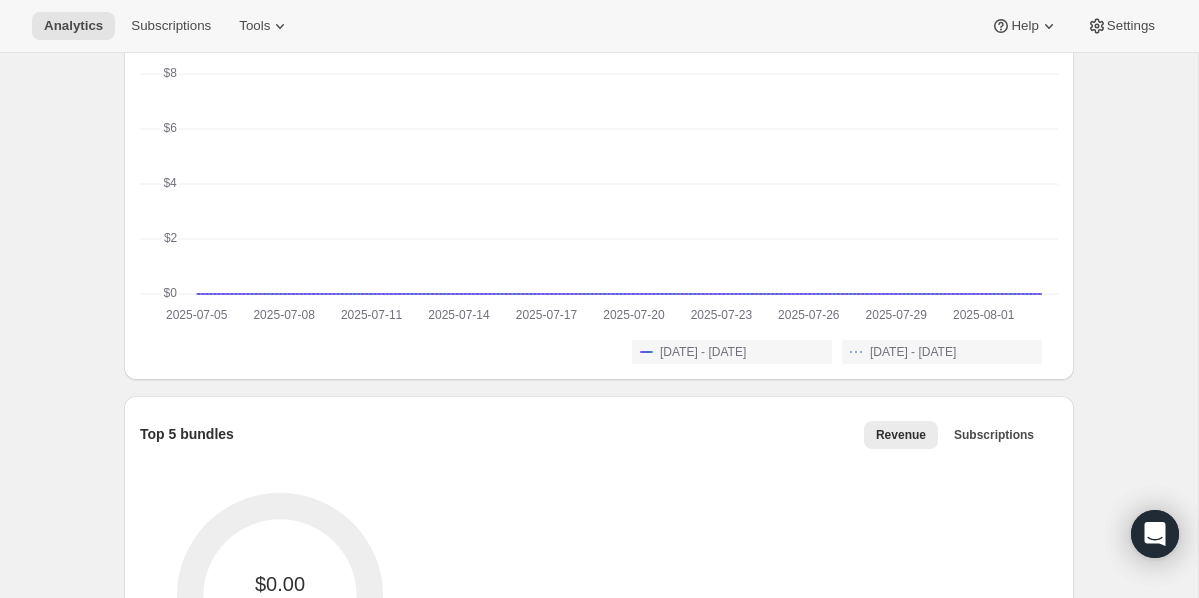 scroll, scrollTop: 0, scrollLeft: 0, axis: both 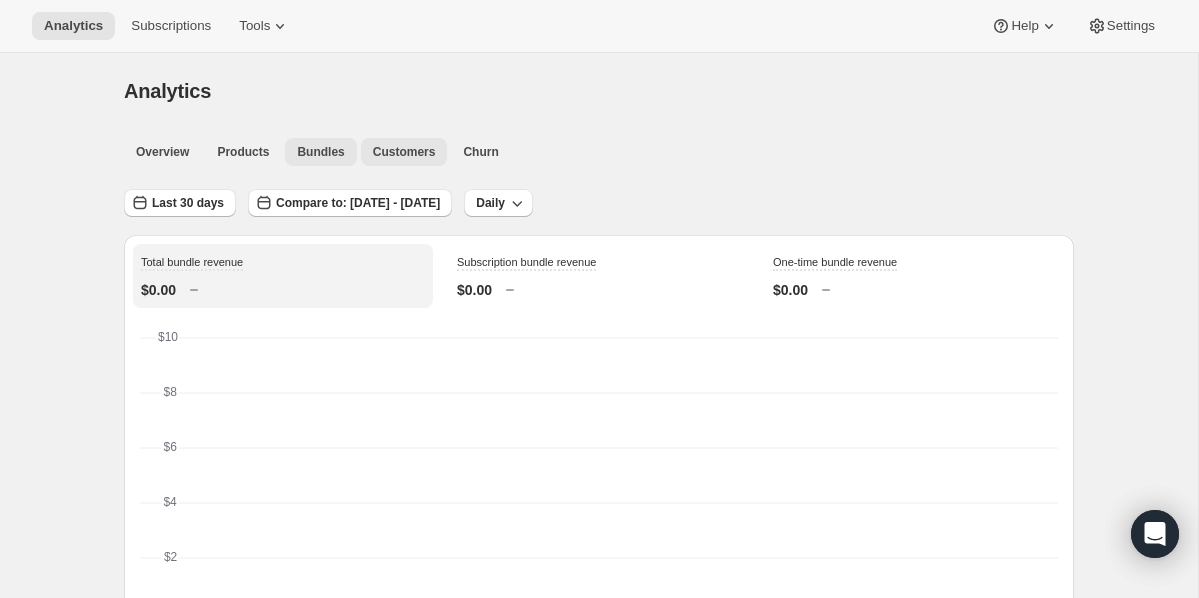 click on "Customers" at bounding box center [404, 152] 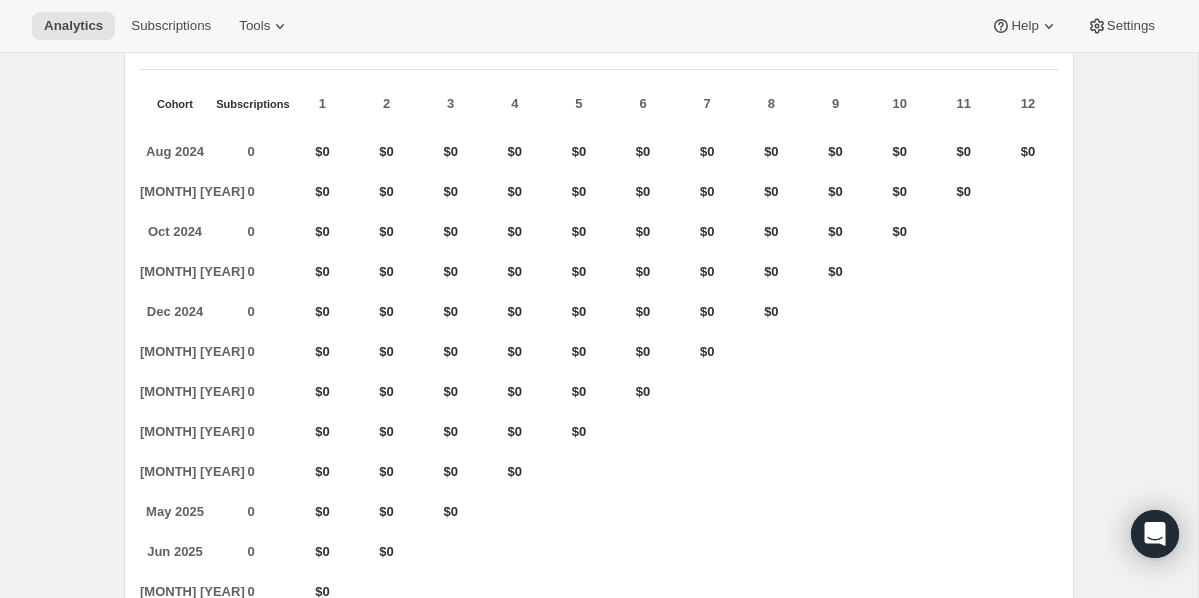 scroll, scrollTop: 0, scrollLeft: 0, axis: both 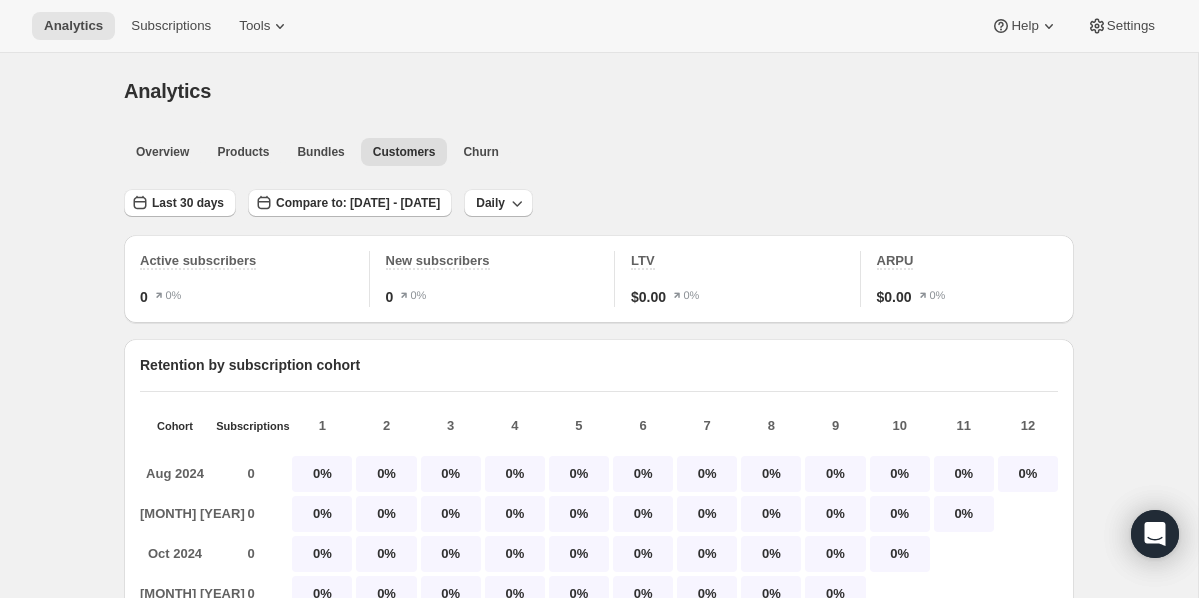 click on "Last 30 days Compare to: [DATE] - [DATE] Daily" at bounding box center (599, 196) 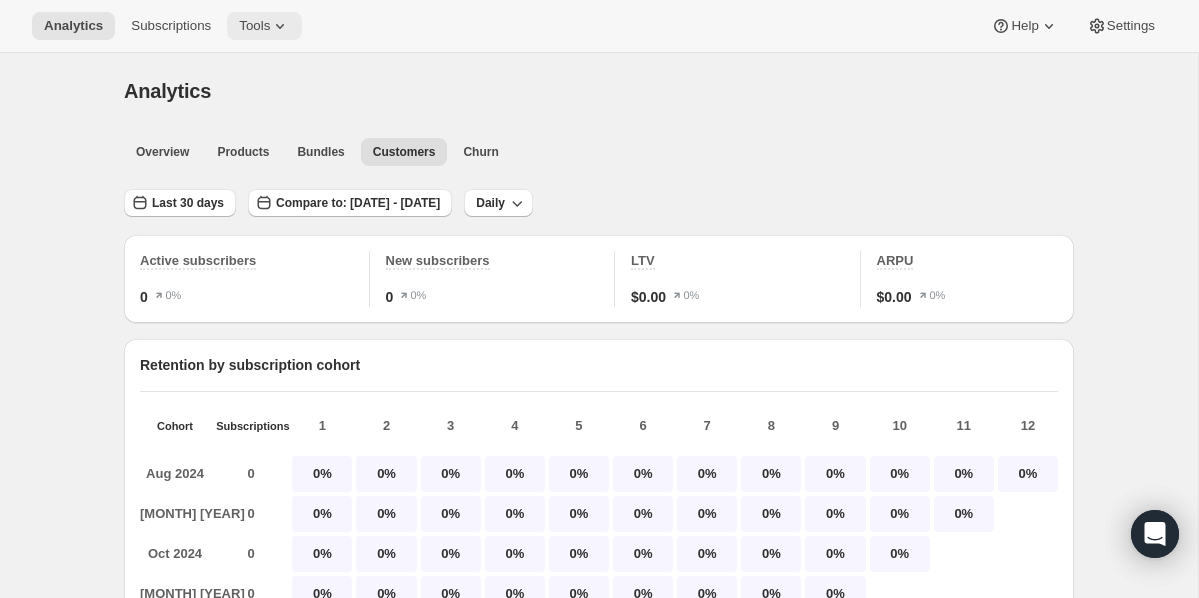 click on "Tools" at bounding box center (254, 26) 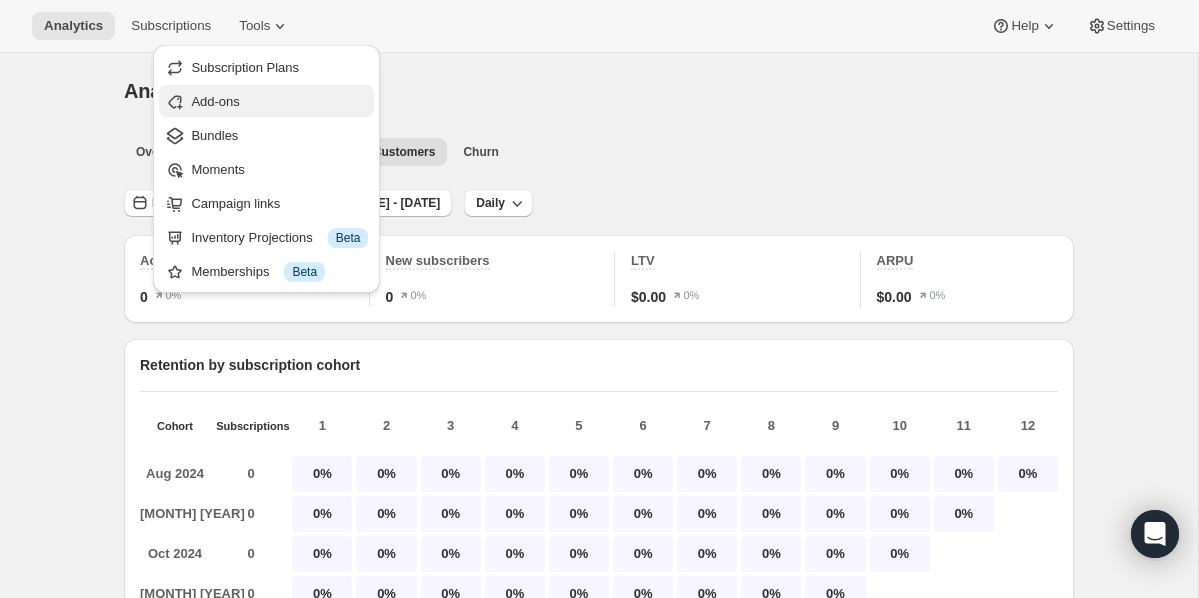 click on "Add-ons" at bounding box center [215, 101] 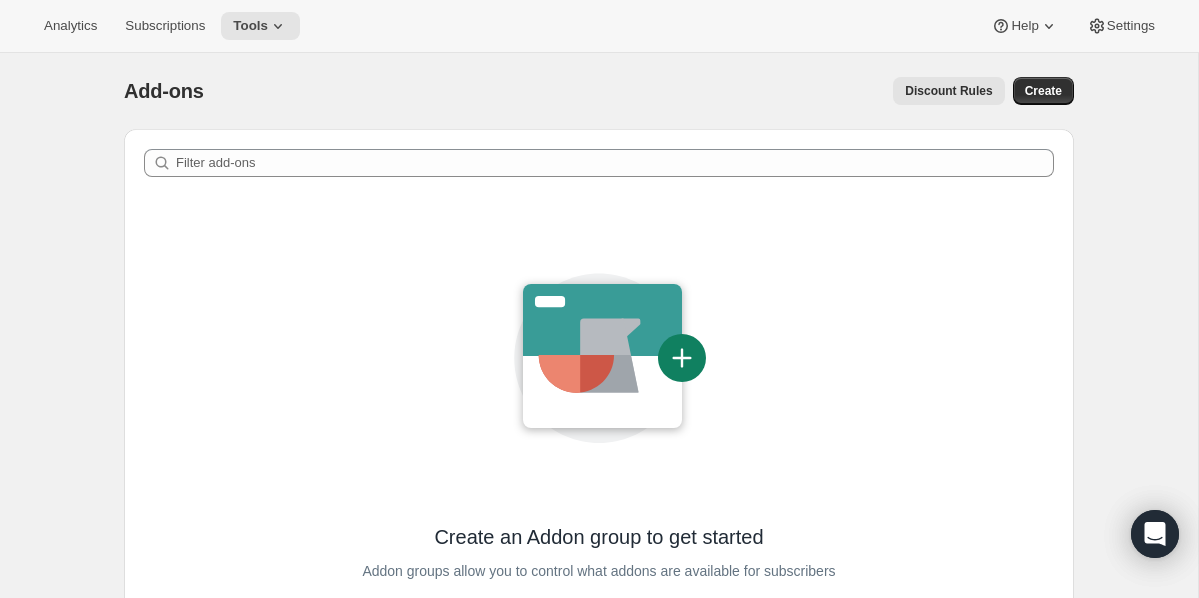 scroll, scrollTop: 223, scrollLeft: 0, axis: vertical 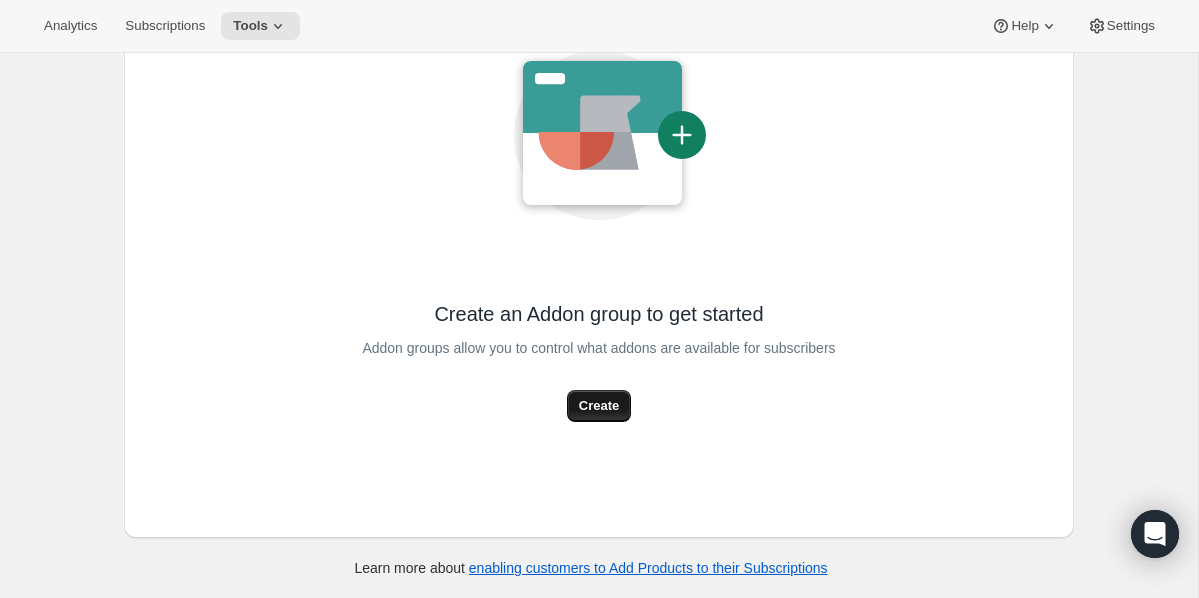 click on "Create" at bounding box center (599, 406) 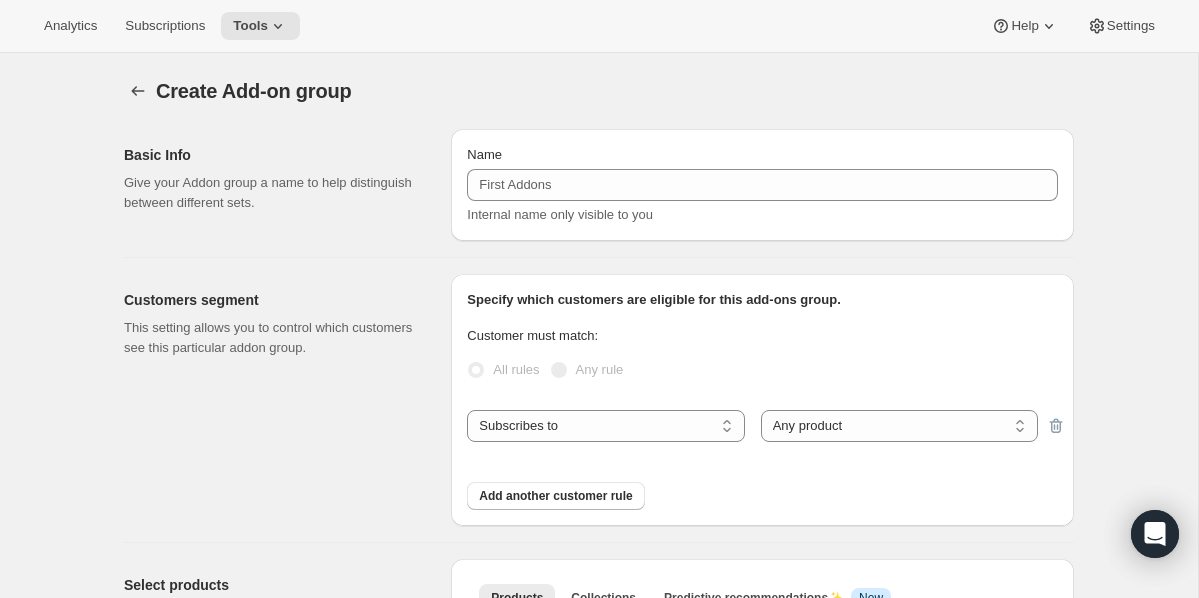 click on "Internal name only visible to you" at bounding box center [560, 214] 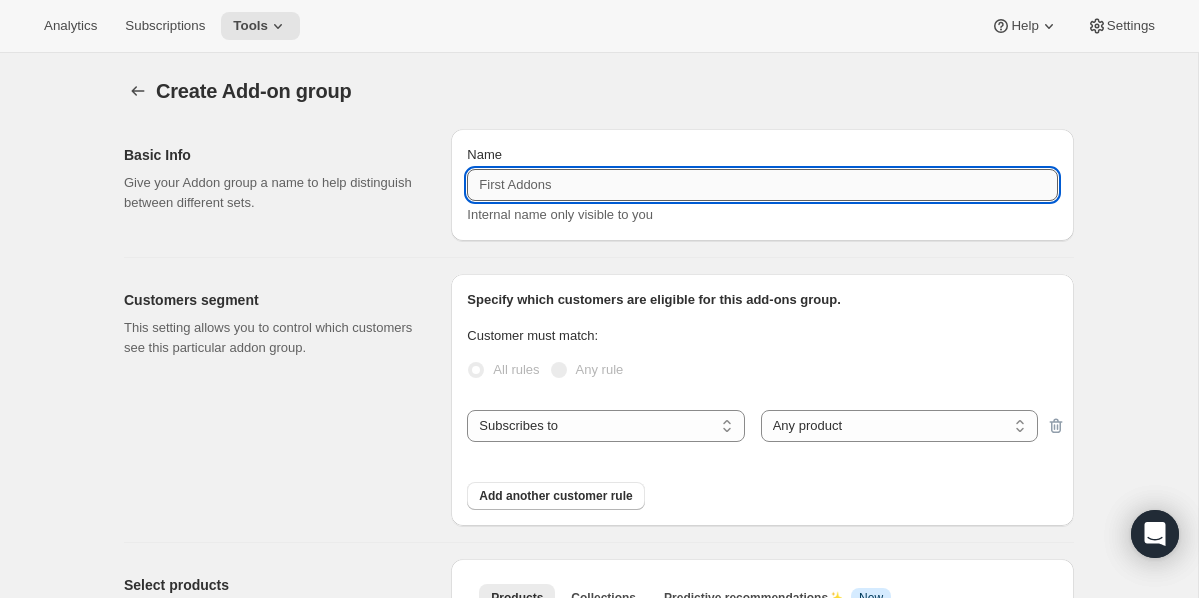 click on "Name" at bounding box center [762, 185] 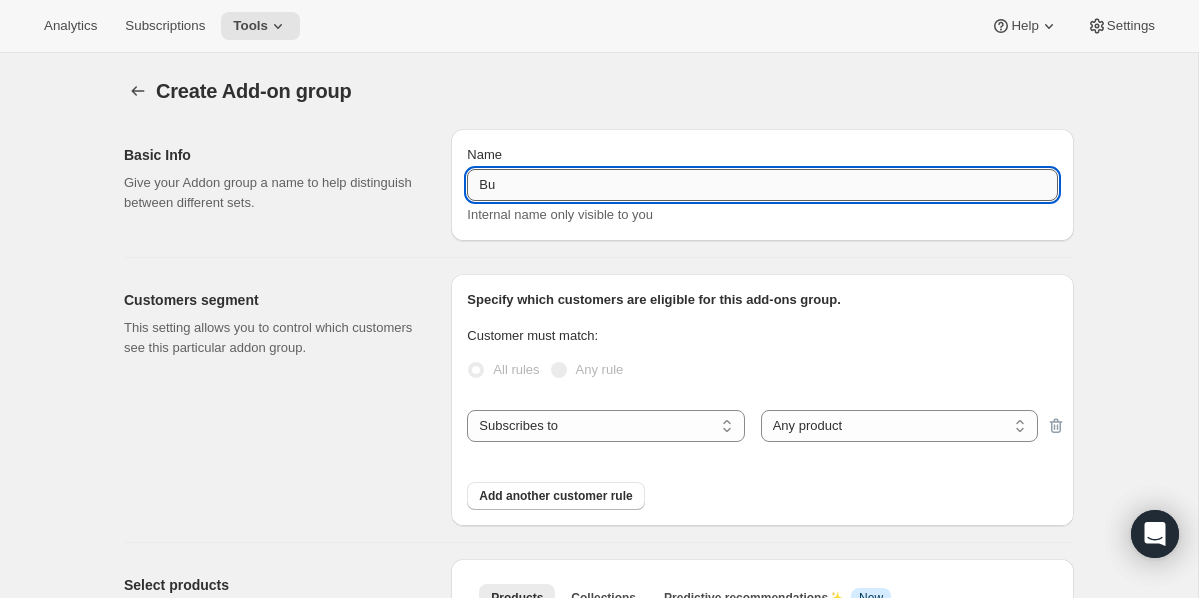 type on "B" 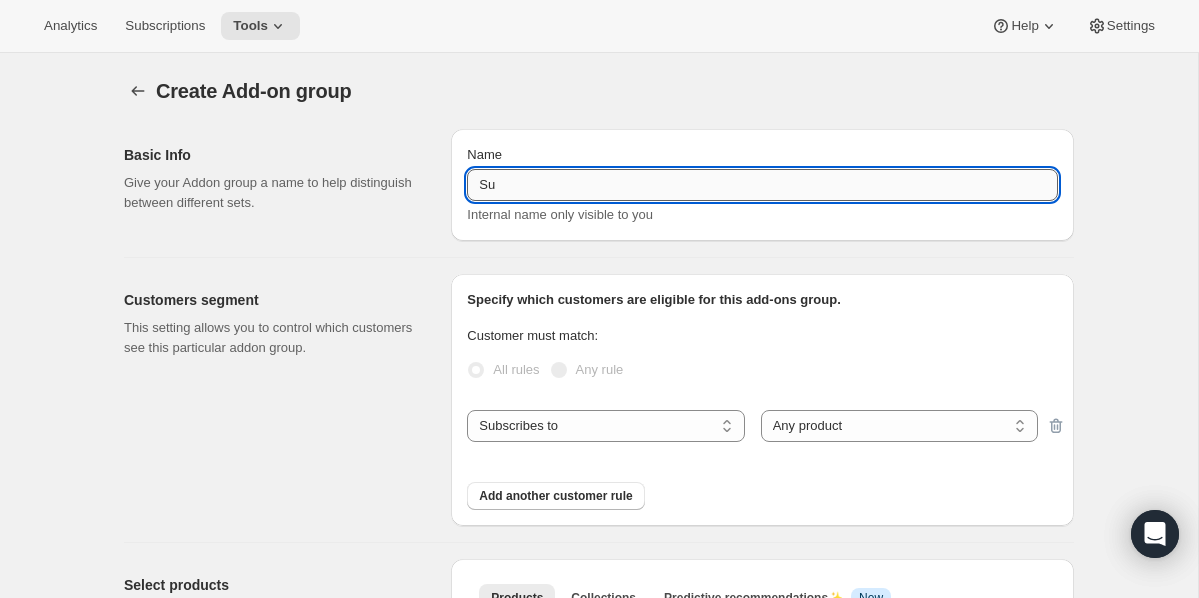 type on "S" 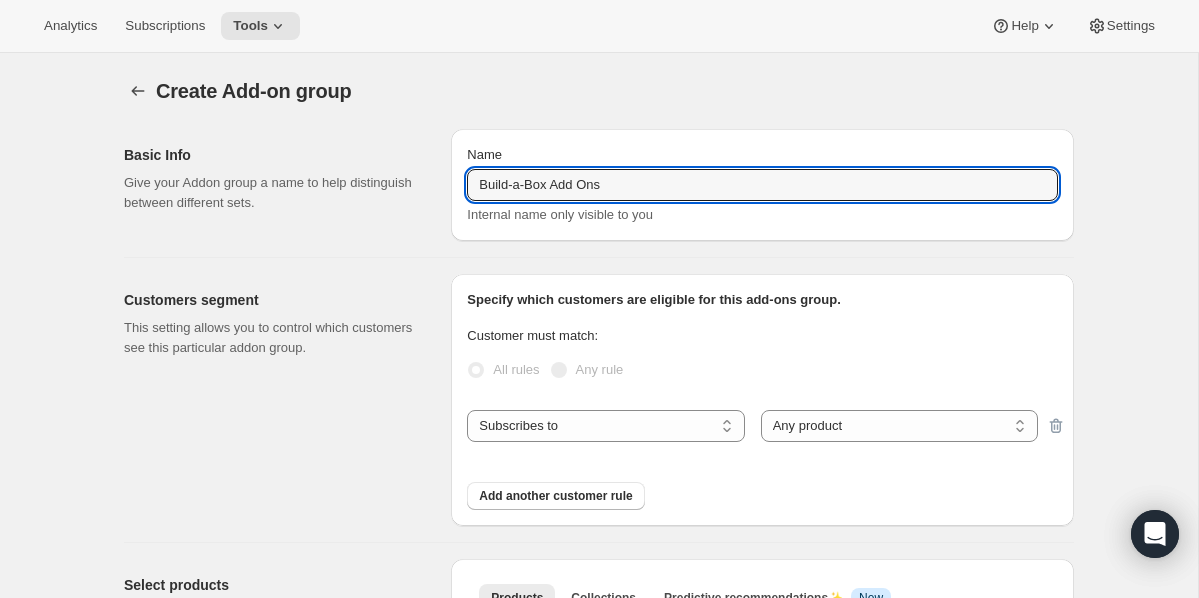 type on "Build-a-Box Add Ons" 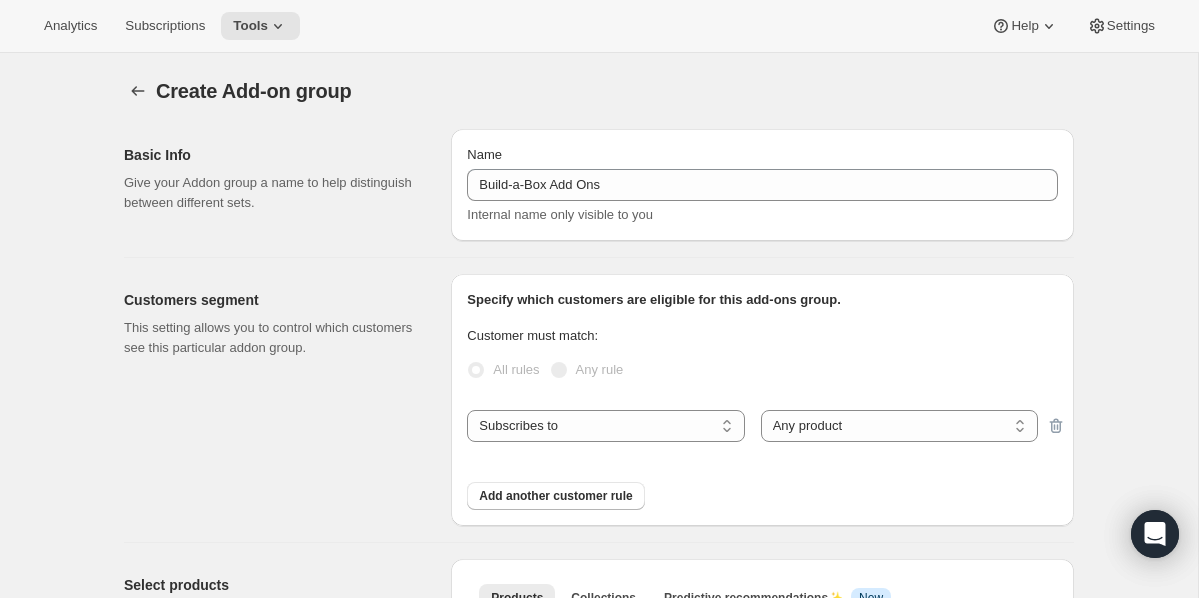 click on "Basic Info Give your Addon group a name to help distinguish between  different sets. Name Build-a-Box AddOns Internal name only visible to you Customers segment This setting allows you to control which customers see this particular addon group. Specify which customers are eligible for this add-ons group. Customer must match: All rules Any rule Subscribes to Shipping address is Customer tags Subscribes to Any product Specific products Specific product variants Any product Add another customer rule Select products Select which products you would like to allow to be purchased as add-ons to subscribers. These items will be displayed on the subscription management account portal on your online store. Products Collections Predictive recommendations ✨ Info New More views Products Collections Predictive recommendations ✨ Info New More views Select products for this Add-on group Browse for products to get started Browse products Setting overrides Override recurring order settings Subscription only One-time only %" at bounding box center (591, 707) 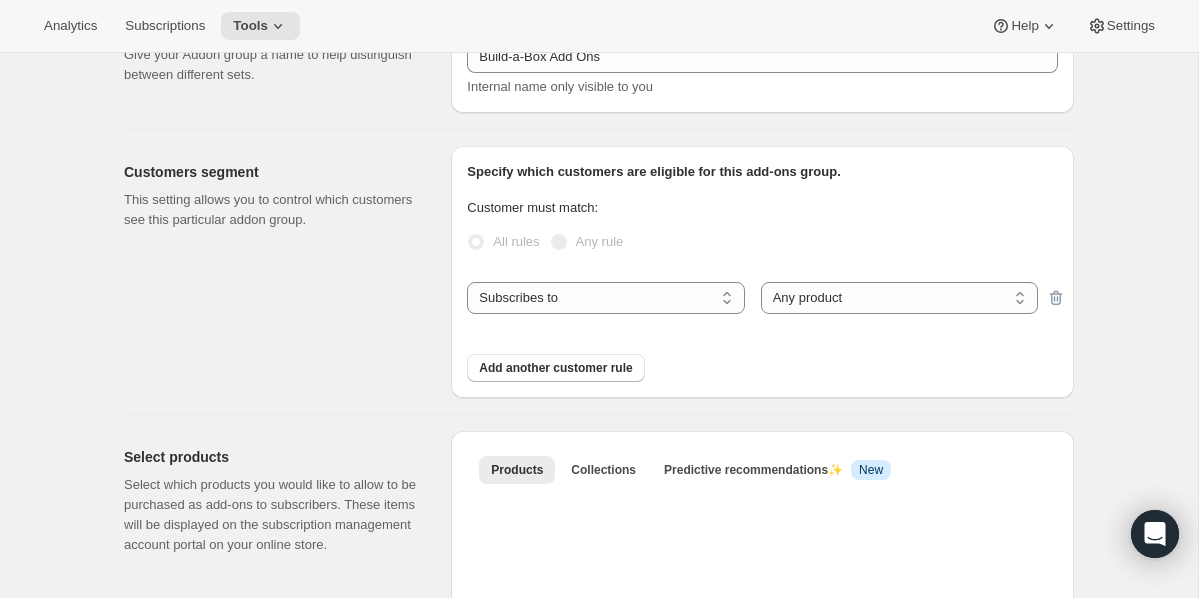 scroll, scrollTop: 131, scrollLeft: 0, axis: vertical 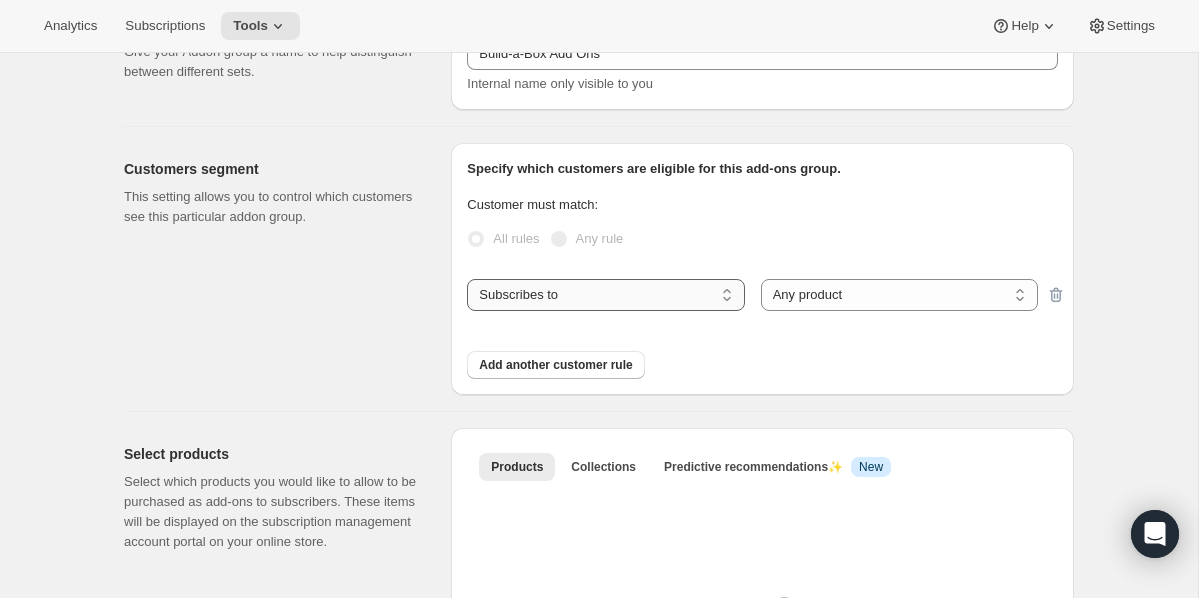 click on "Subscribes to Shipping address is Customer tags" at bounding box center (605, 295) 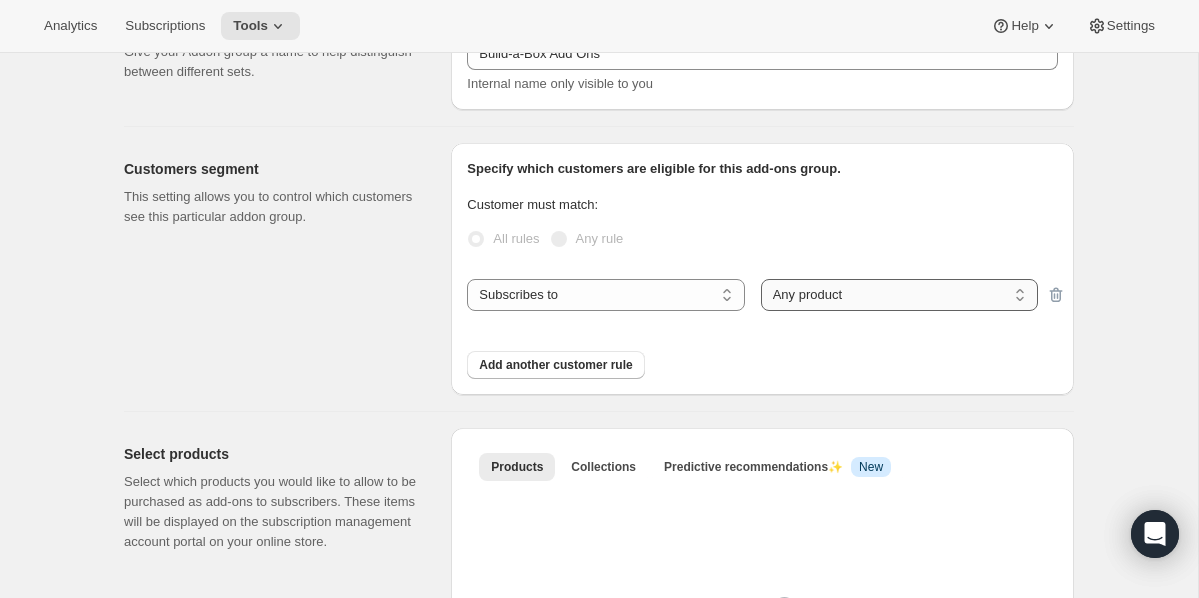 click on "Any product Specific products Specific product variants" at bounding box center (899, 295) 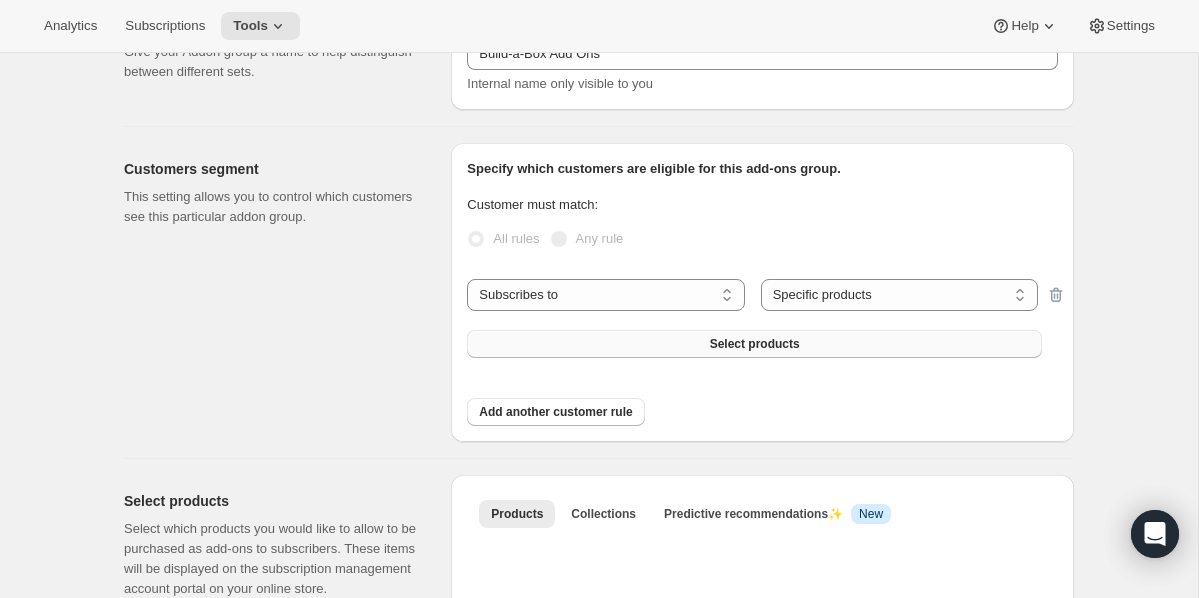 click on "Select products" at bounding box center (755, 344) 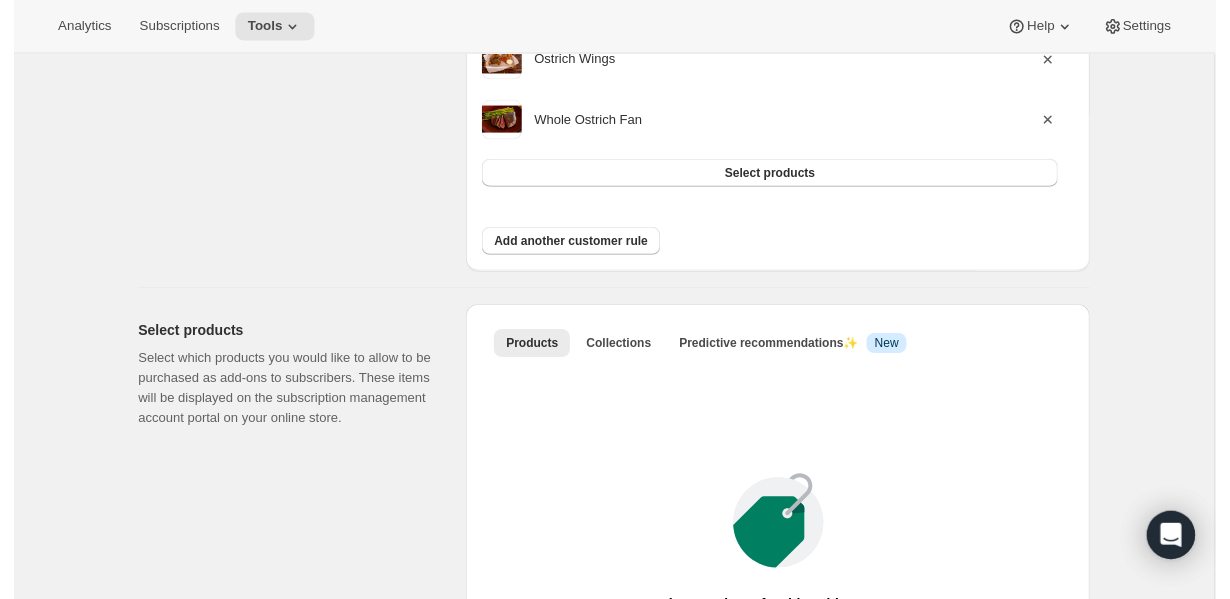 scroll, scrollTop: 1426, scrollLeft: 0, axis: vertical 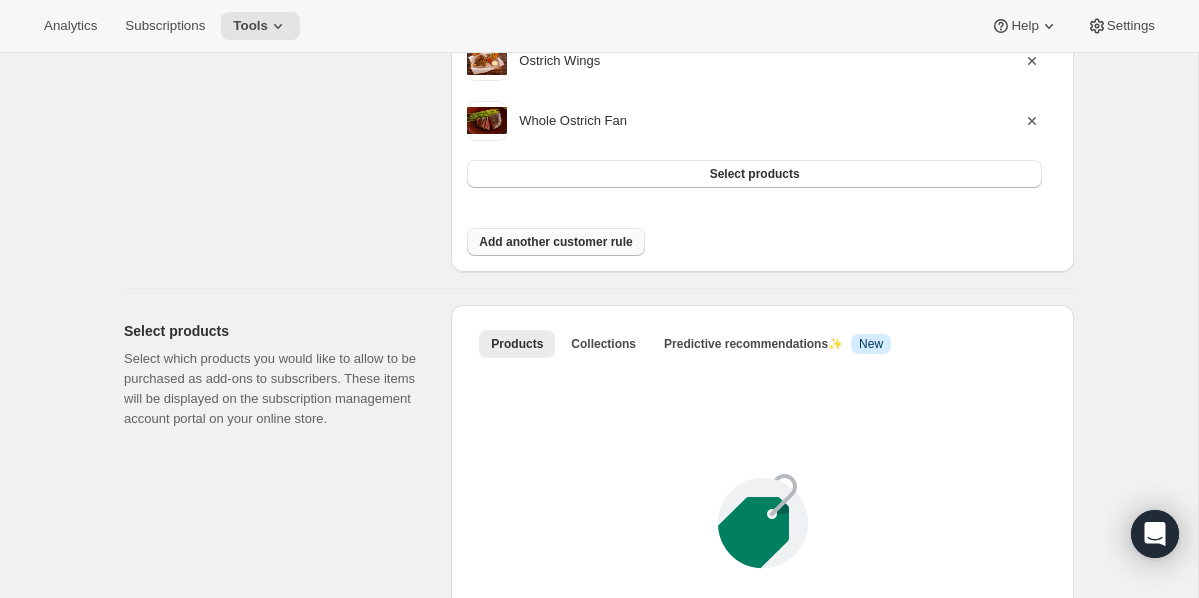click on "Add another customer rule" at bounding box center [555, 242] 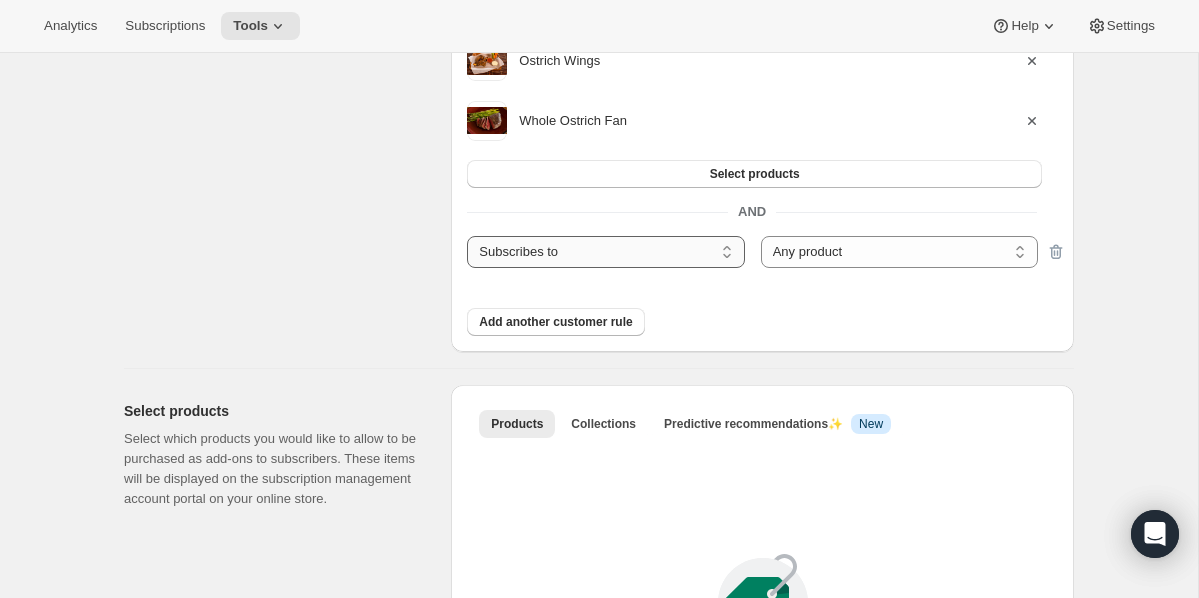 click on "Subscribes to Shipping address is Customer tags" at bounding box center (605, 252) 